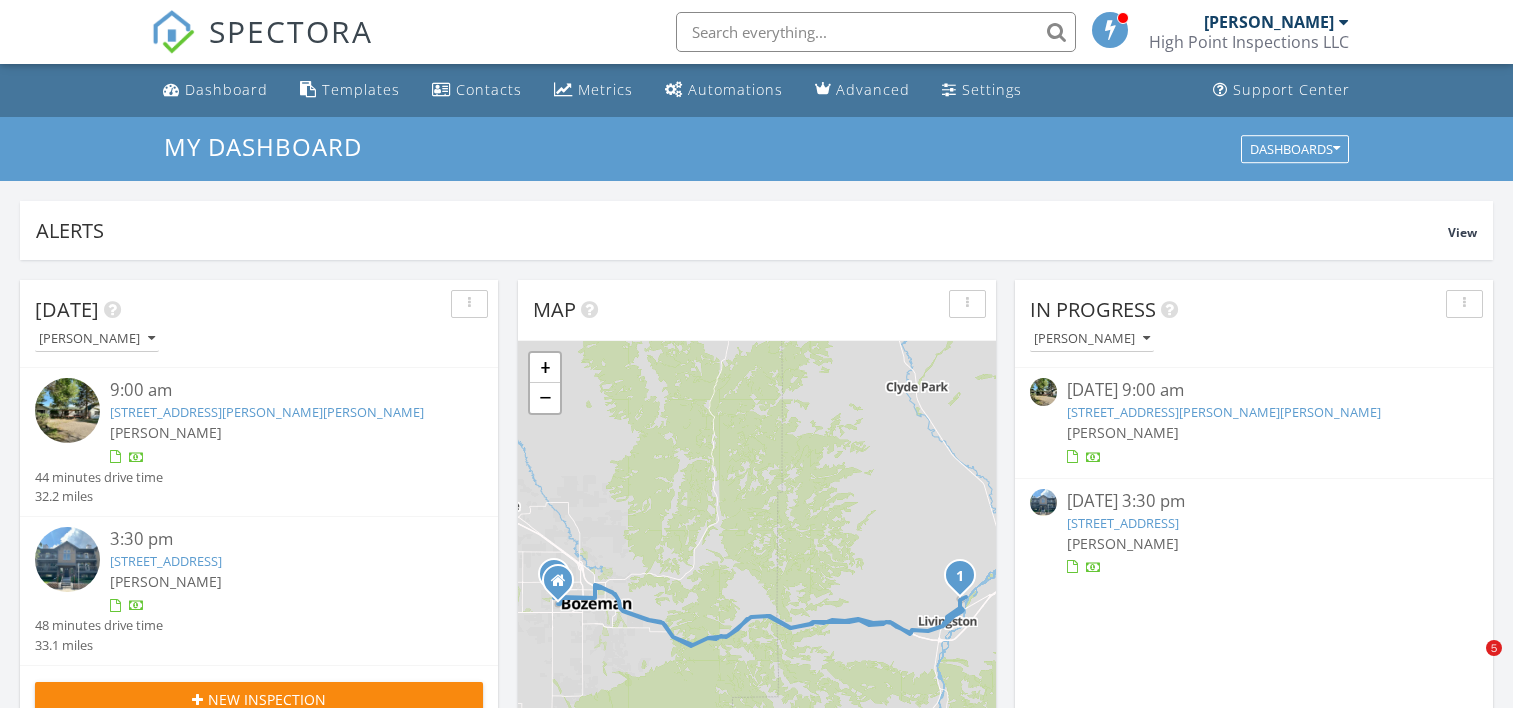 scroll, scrollTop: 883, scrollLeft: 0, axis: vertical 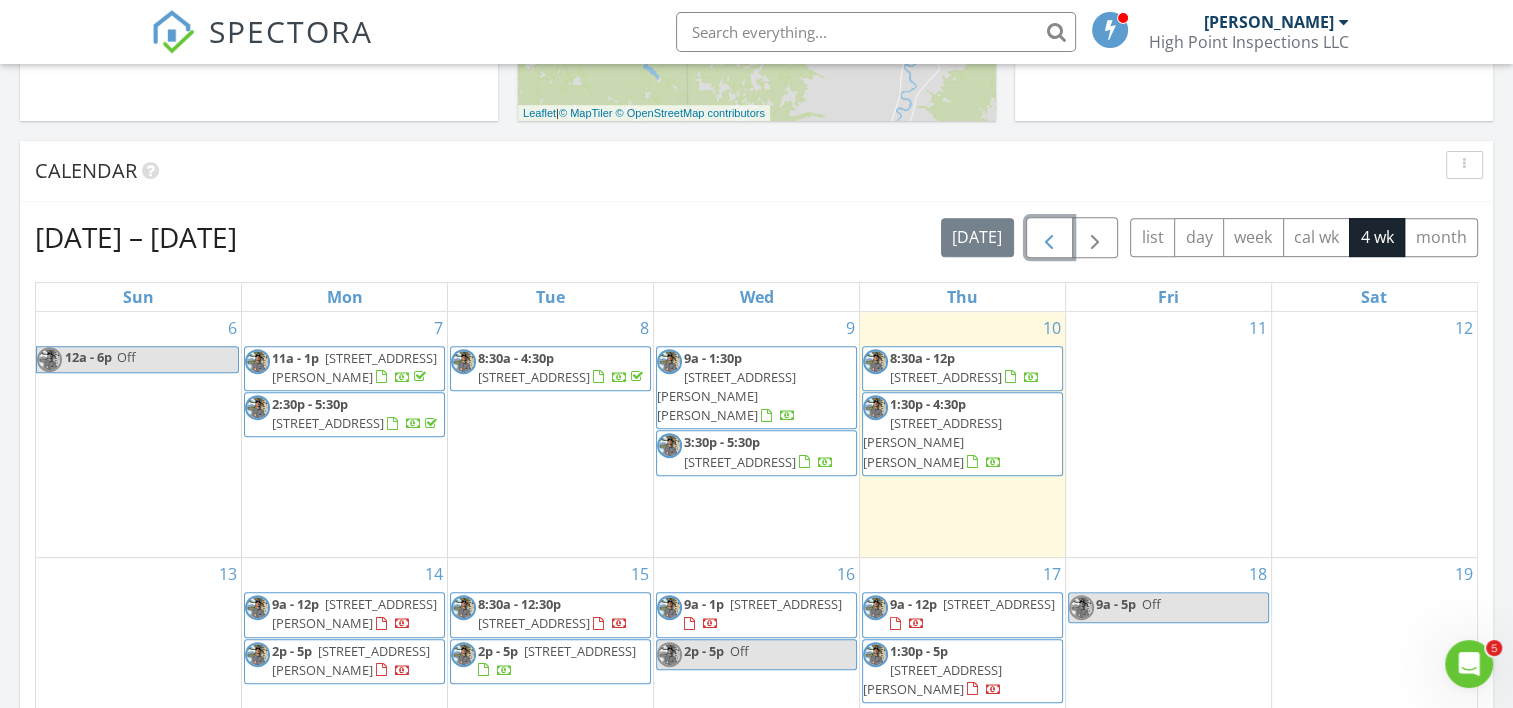 click at bounding box center [1049, 237] 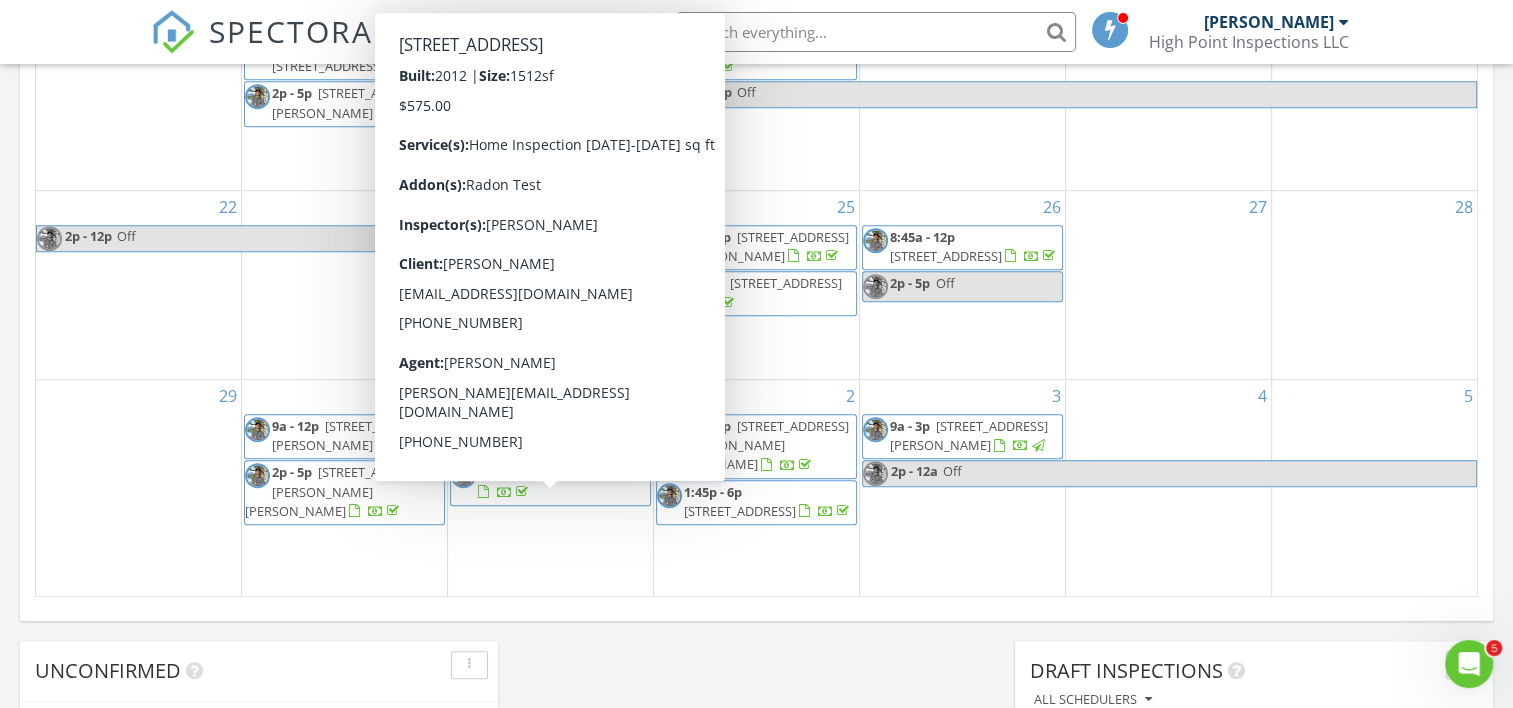 scroll, scrollTop: 1238, scrollLeft: 0, axis: vertical 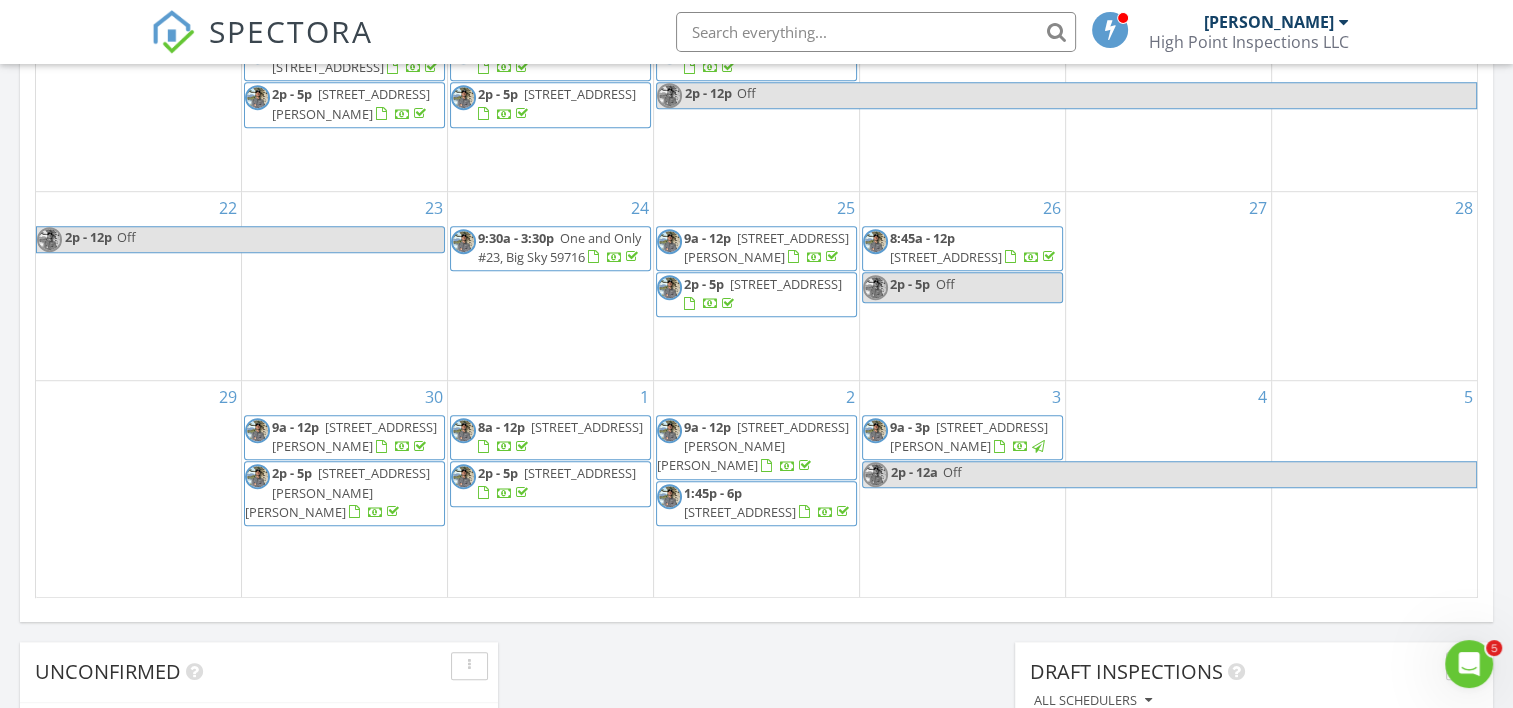 click at bounding box center (381, 447) 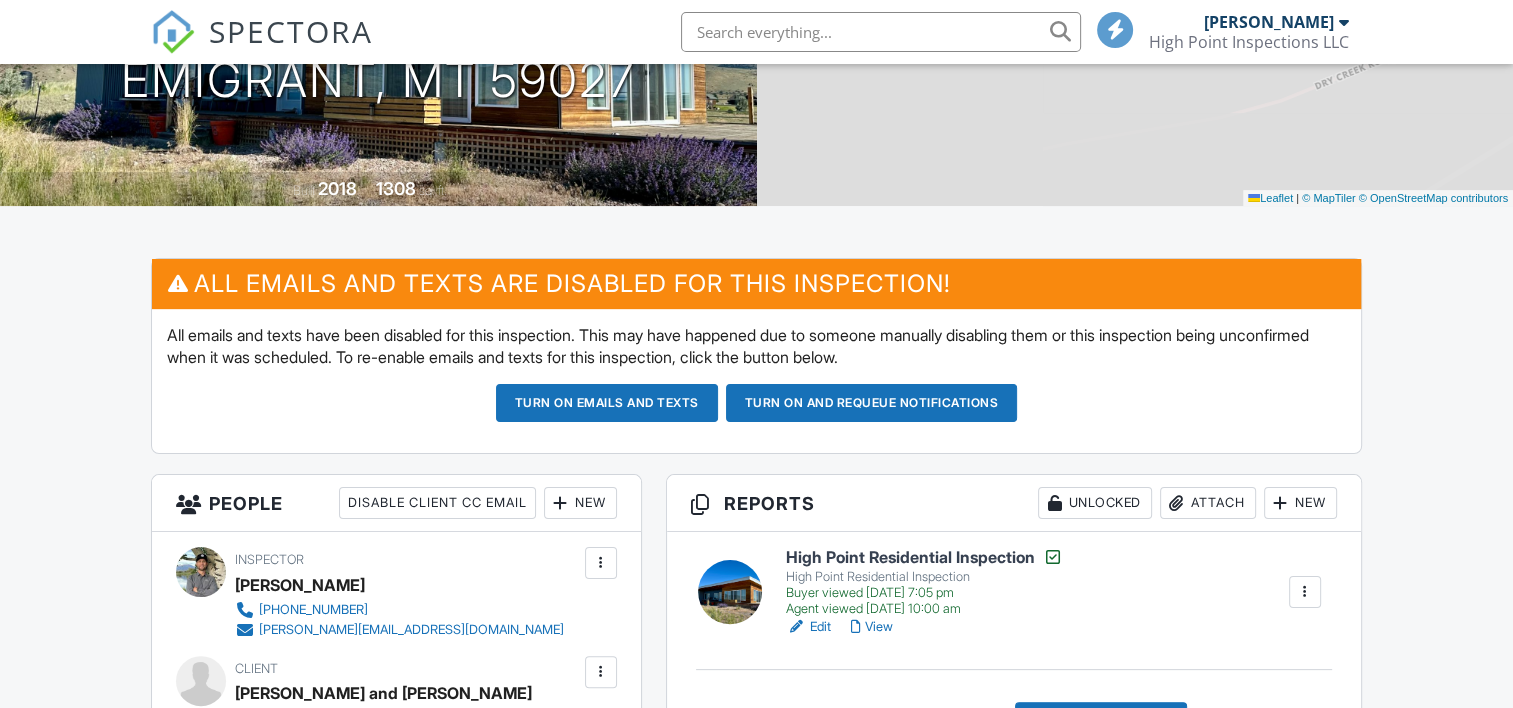 scroll, scrollTop: 334, scrollLeft: 0, axis: vertical 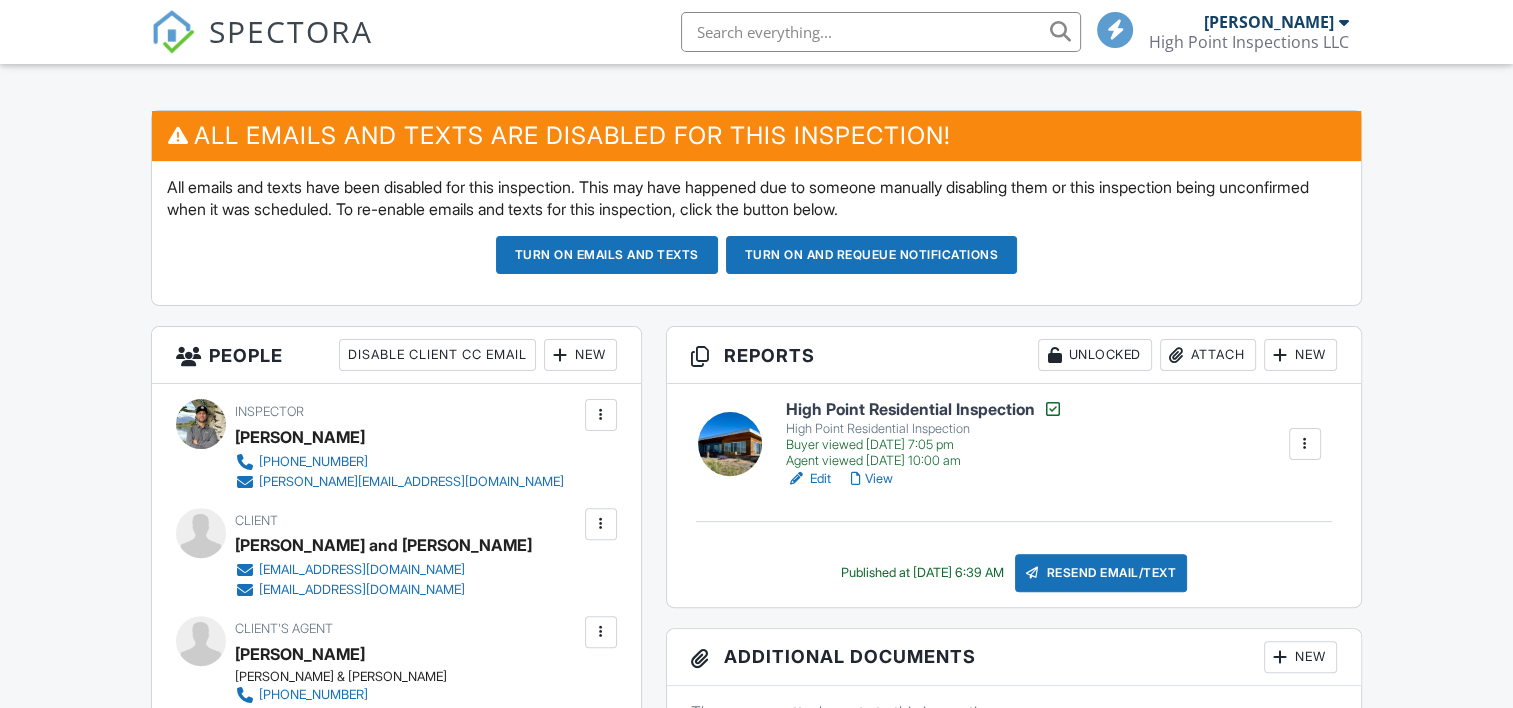 click on "Attach" at bounding box center [1208, 355] 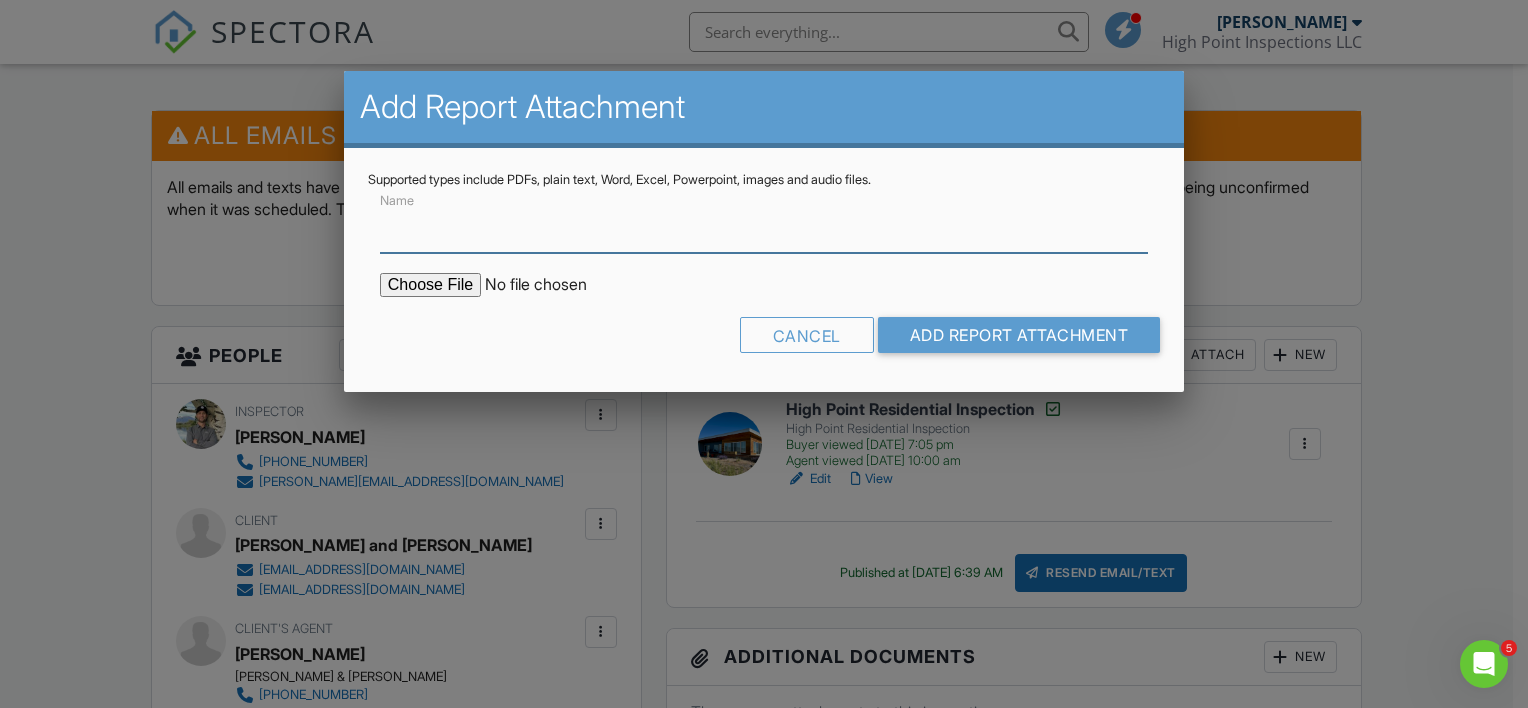 scroll, scrollTop: 0, scrollLeft: 0, axis: both 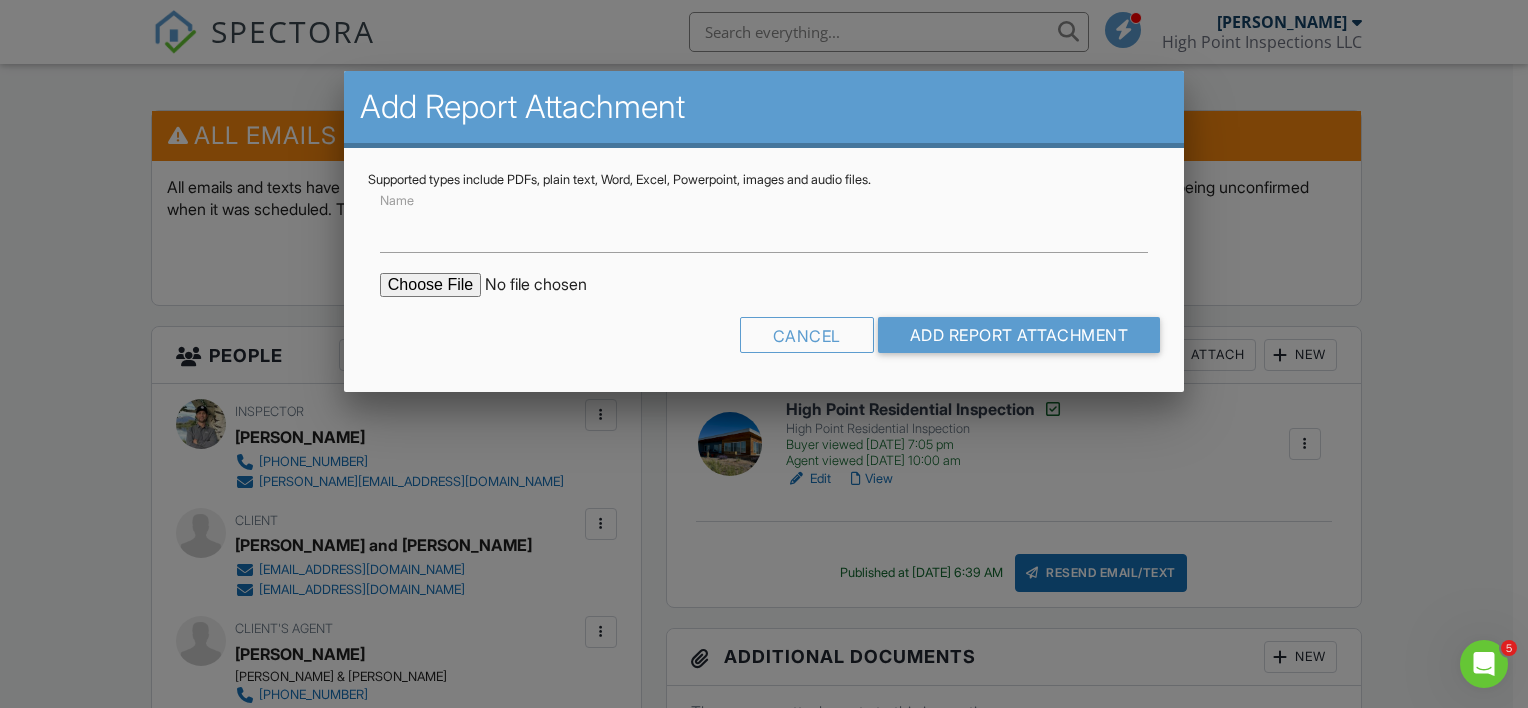 click at bounding box center [550, 285] 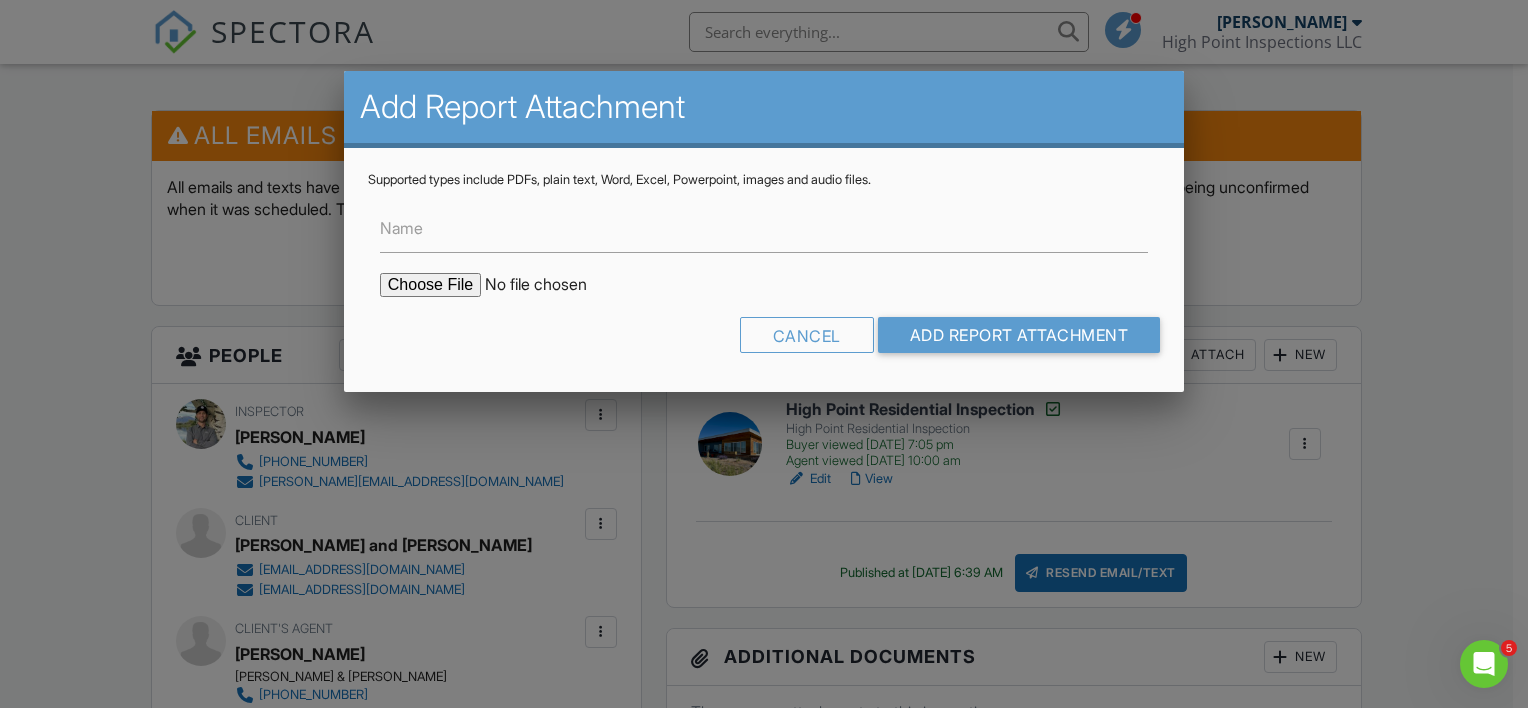 type on "C:\fakepath\28 Victoria Water Report.pdf" 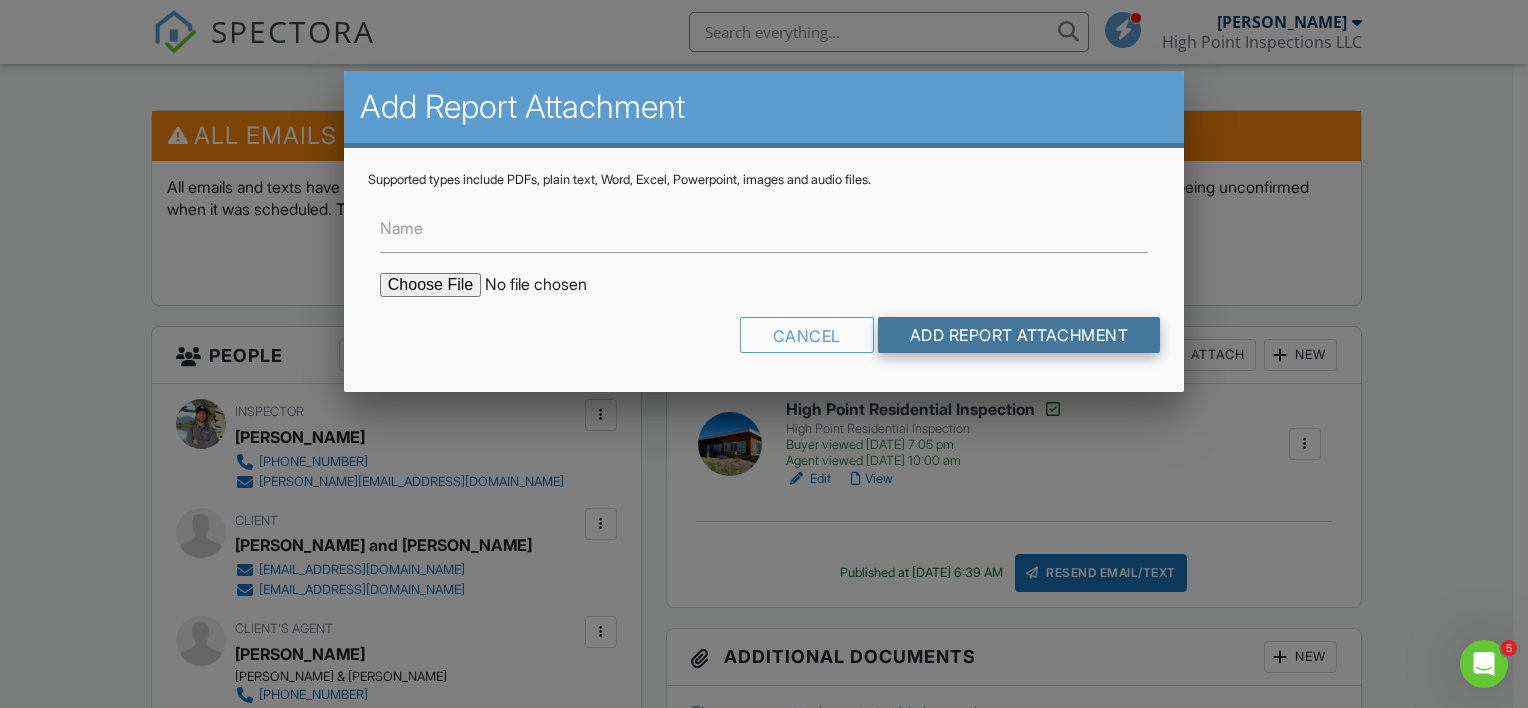 click on "Add Report Attachment" at bounding box center (1019, 335) 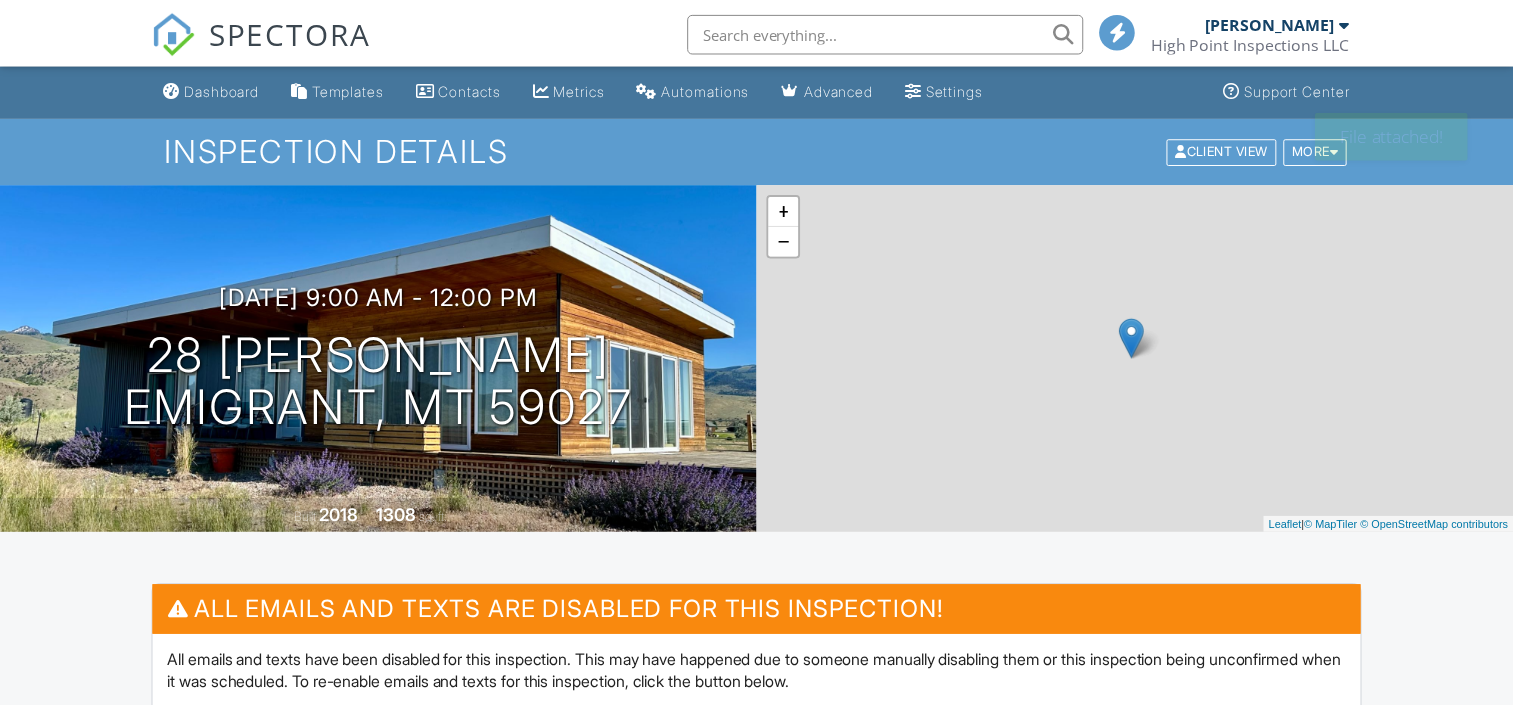 scroll, scrollTop: 0, scrollLeft: 0, axis: both 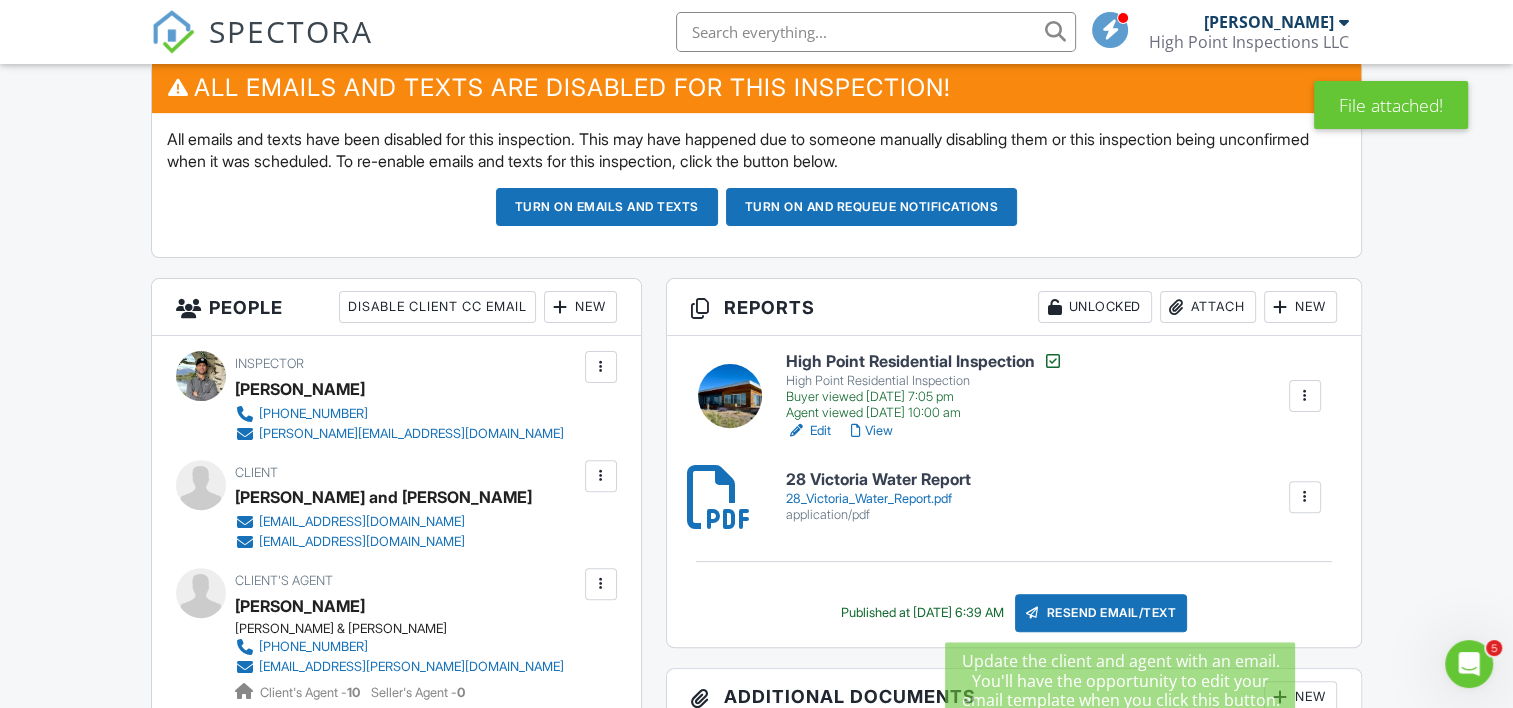 click on "Resend Email/Text" at bounding box center (1101, 613) 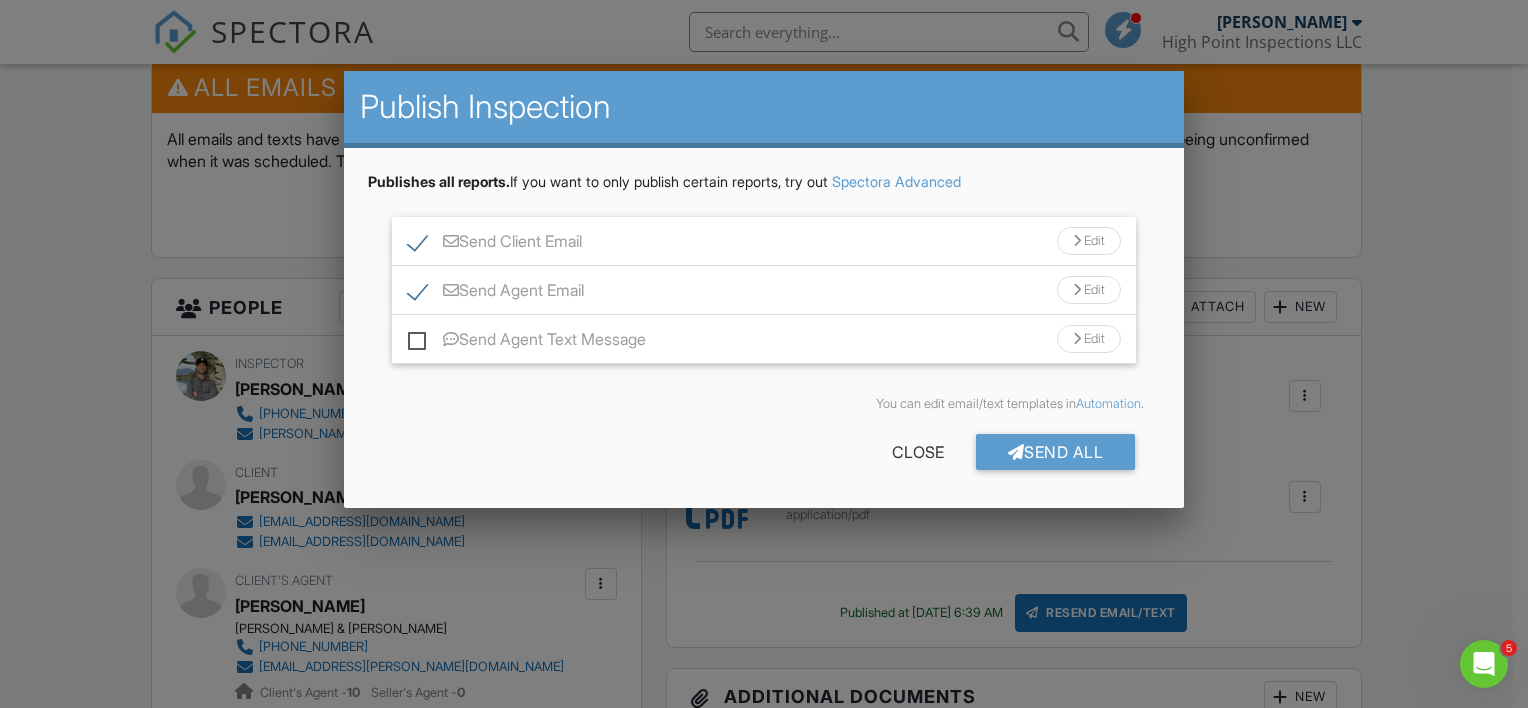 click on "Edit" at bounding box center [1089, 241] 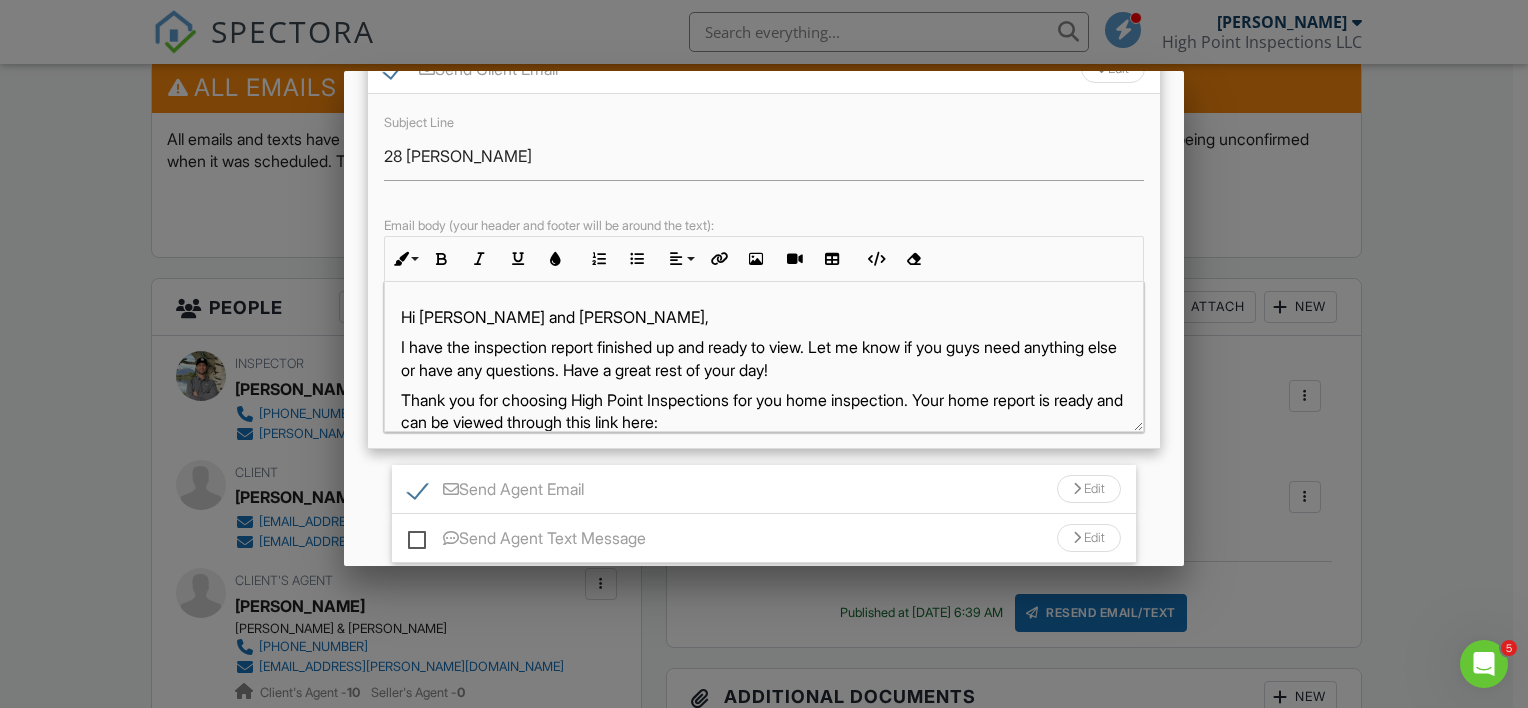 scroll, scrollTop: 188, scrollLeft: 0, axis: vertical 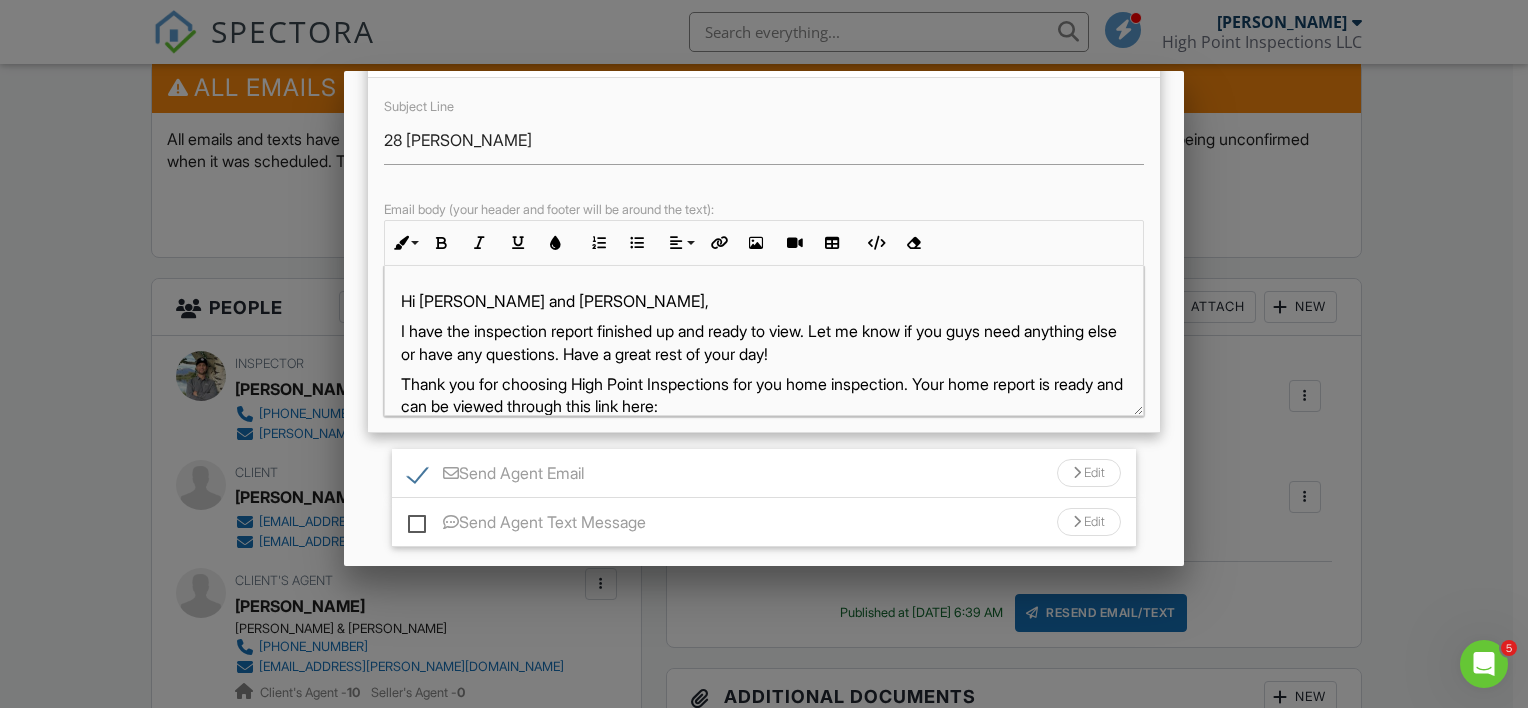 click on "I have the inspection report finished up and ready to view. Let me know if you guys need anything else or have any questions. Have a great rest of your day!" at bounding box center (764, 342) 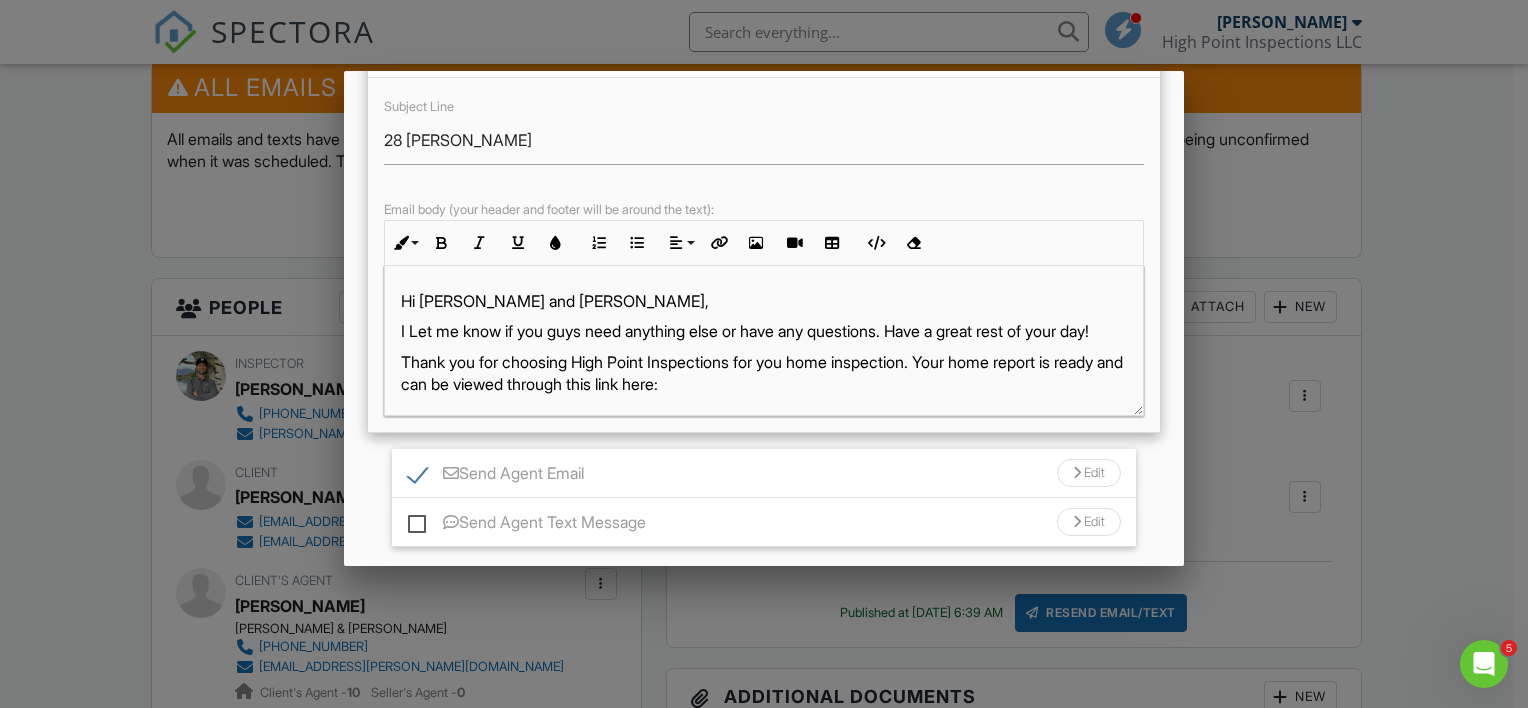 type 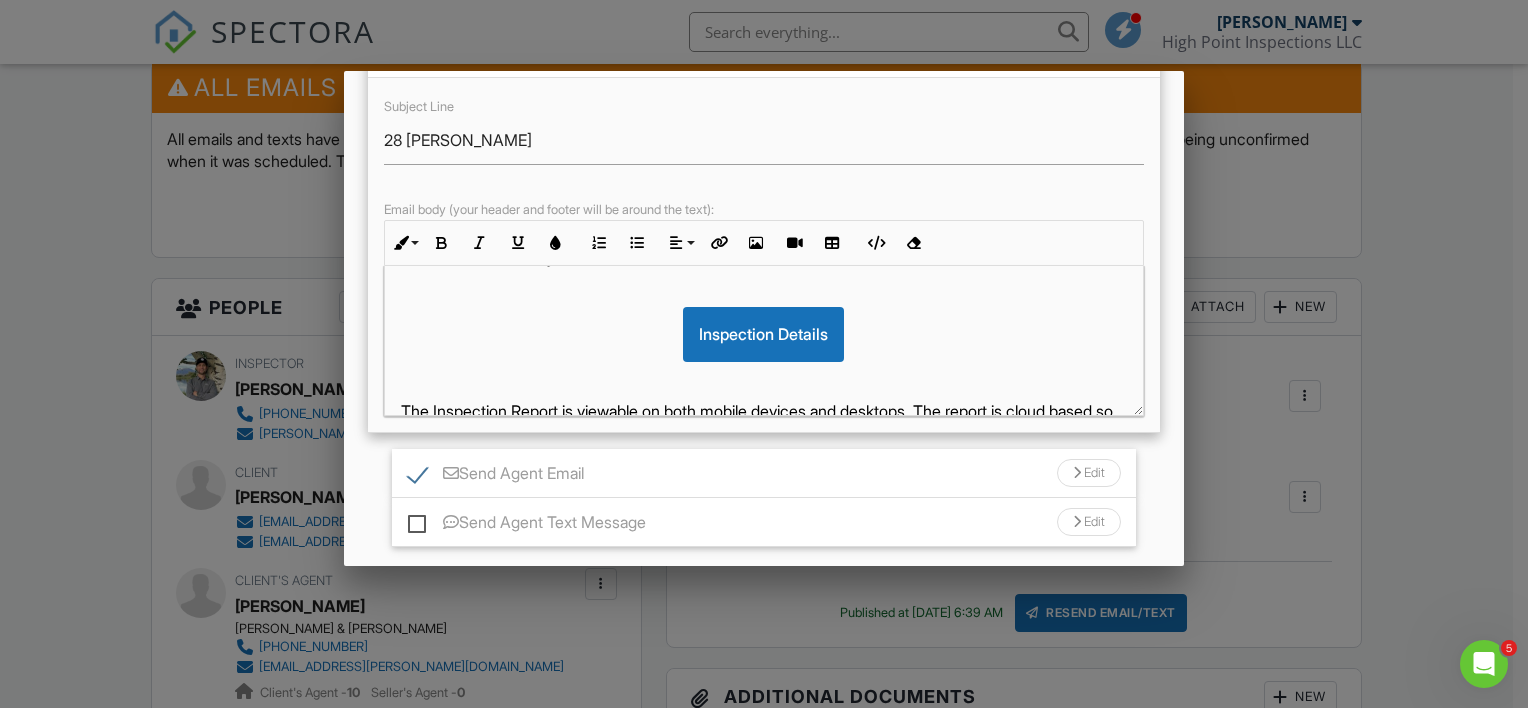scroll, scrollTop: 381, scrollLeft: 0, axis: vertical 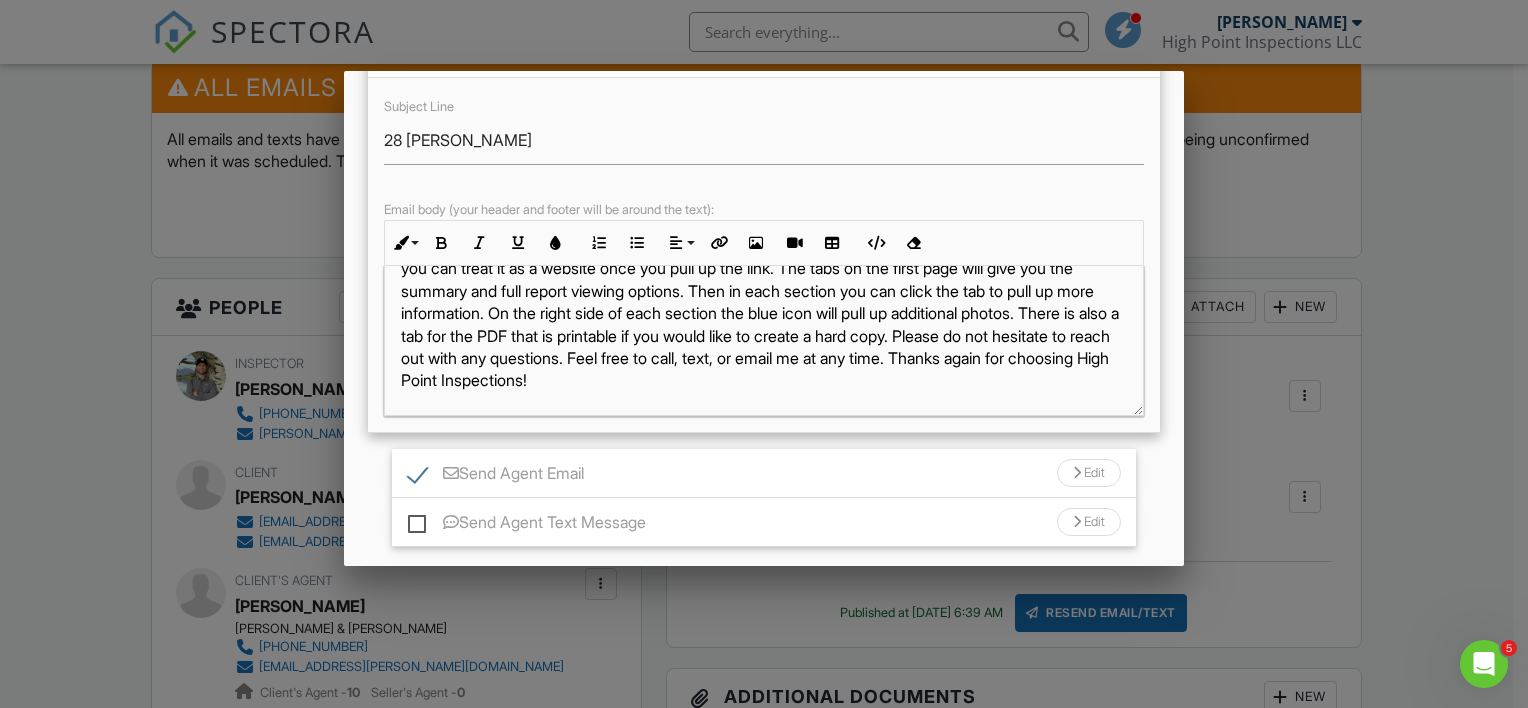 click on "Send Agent Email
Edit" at bounding box center (764, 473) 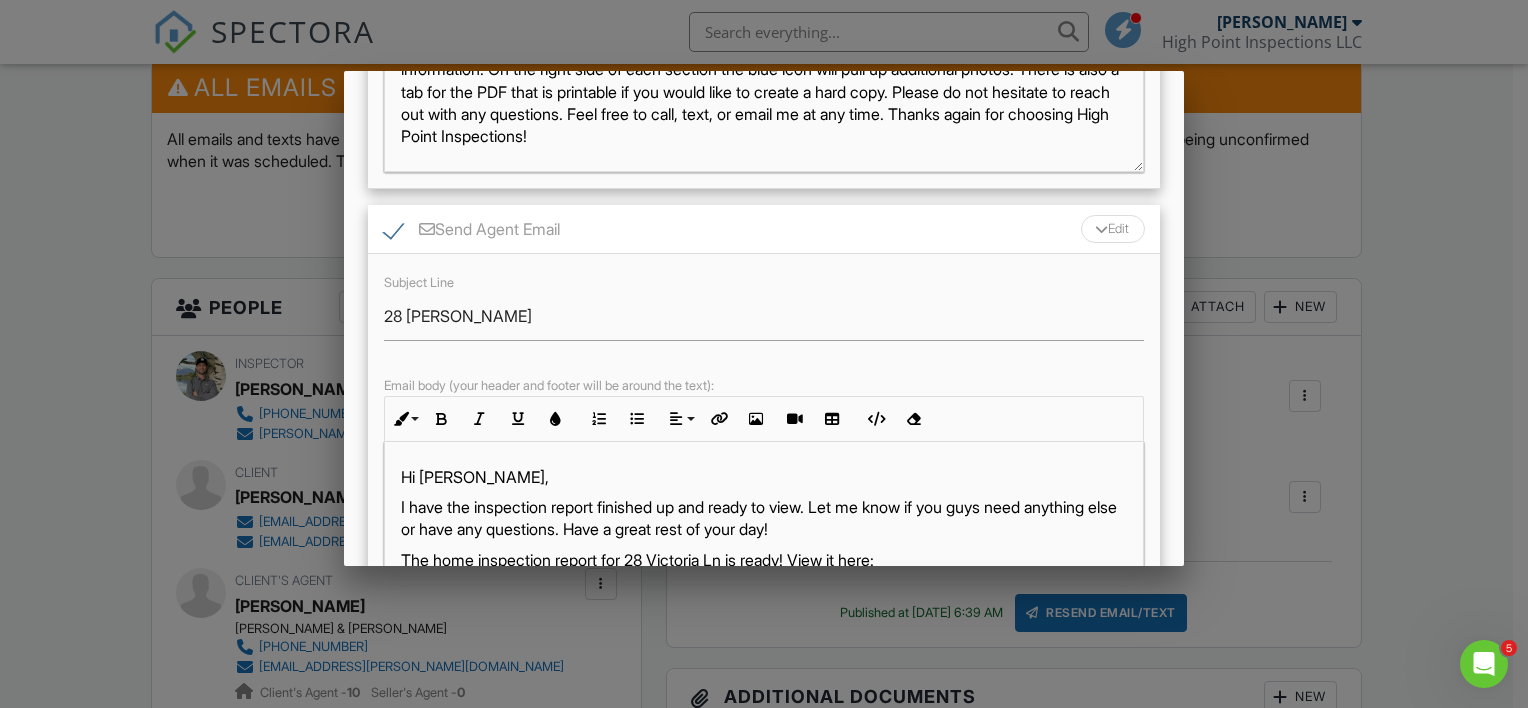 scroll, scrollTop: 448, scrollLeft: 0, axis: vertical 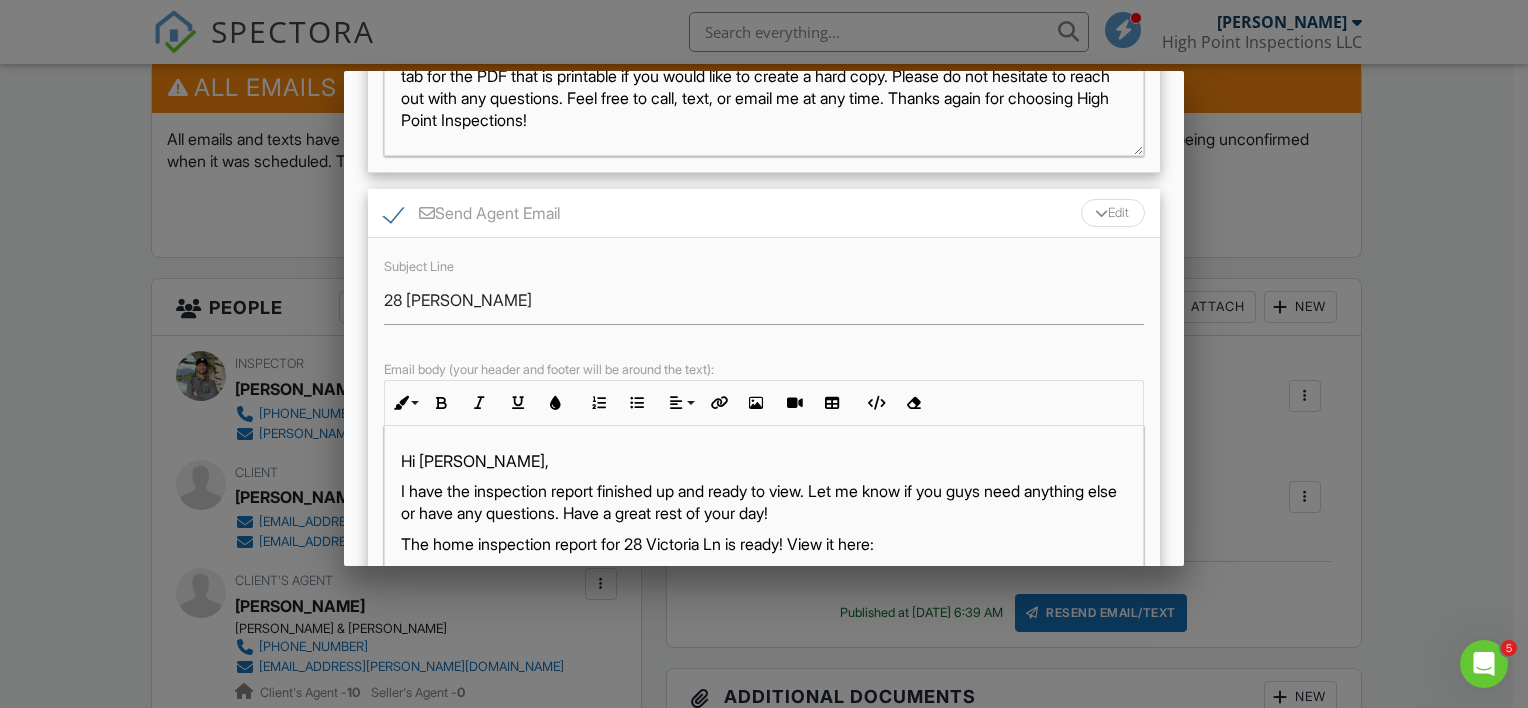 click on "I have the inspection report finished up and ready to view. Let me know if you guys need anything else or have any questions. Have a great rest of your day!" at bounding box center (764, 502) 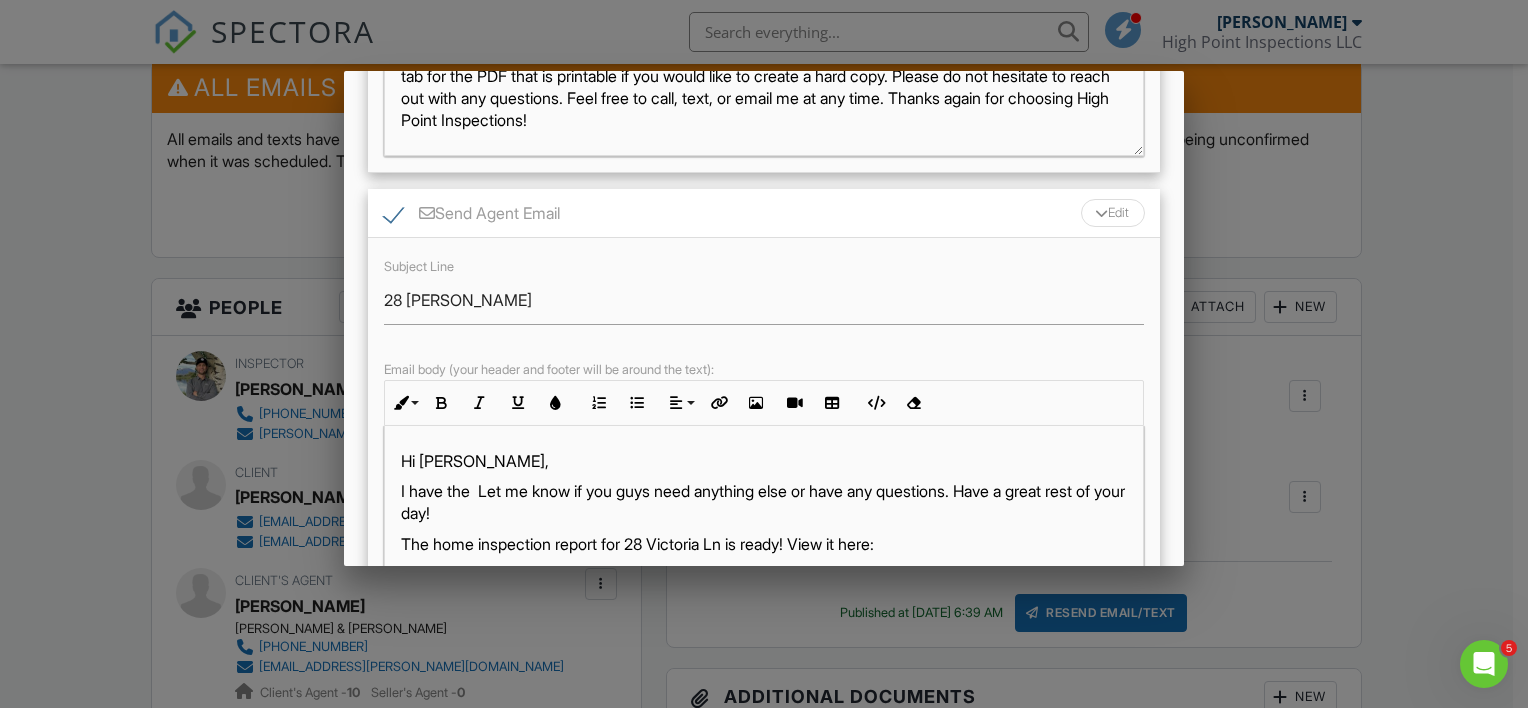 type 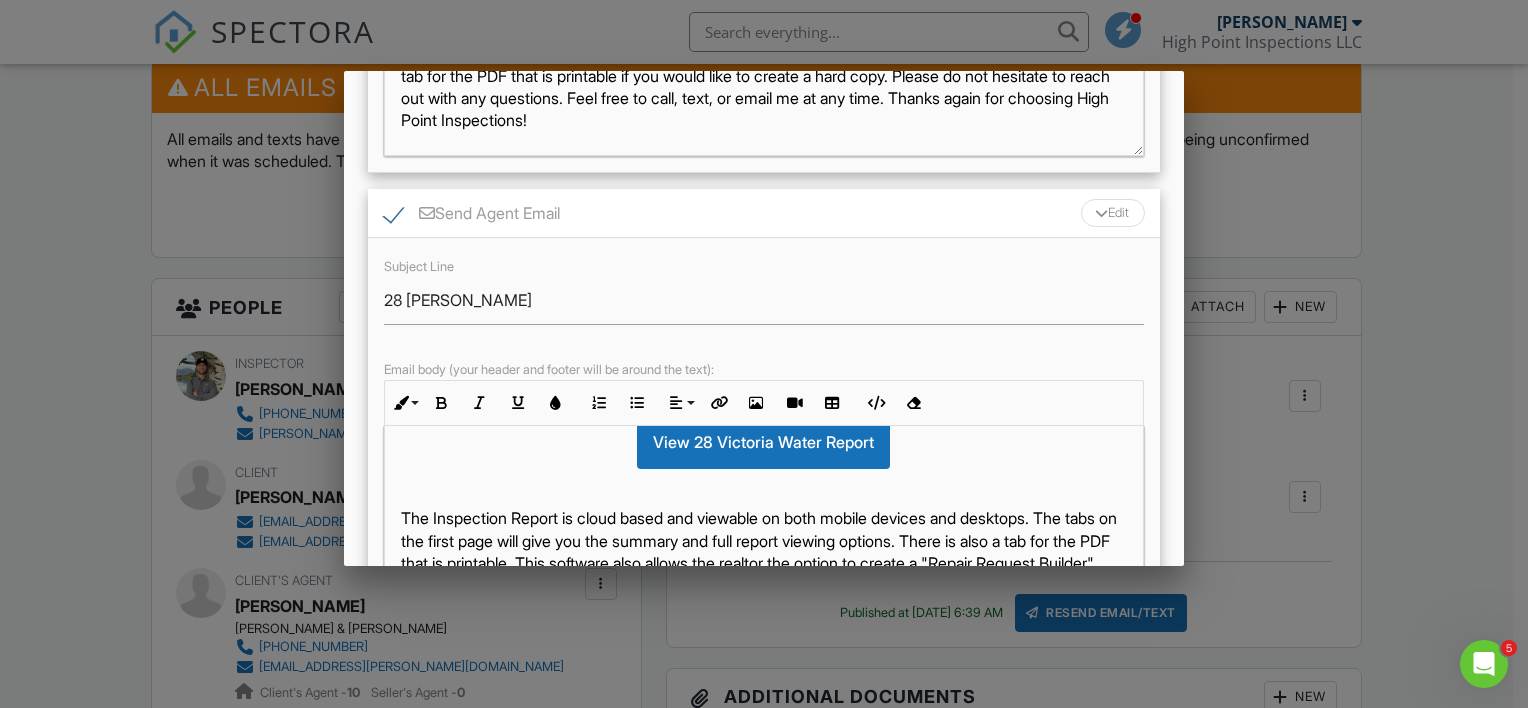 scroll, scrollTop: 498, scrollLeft: 0, axis: vertical 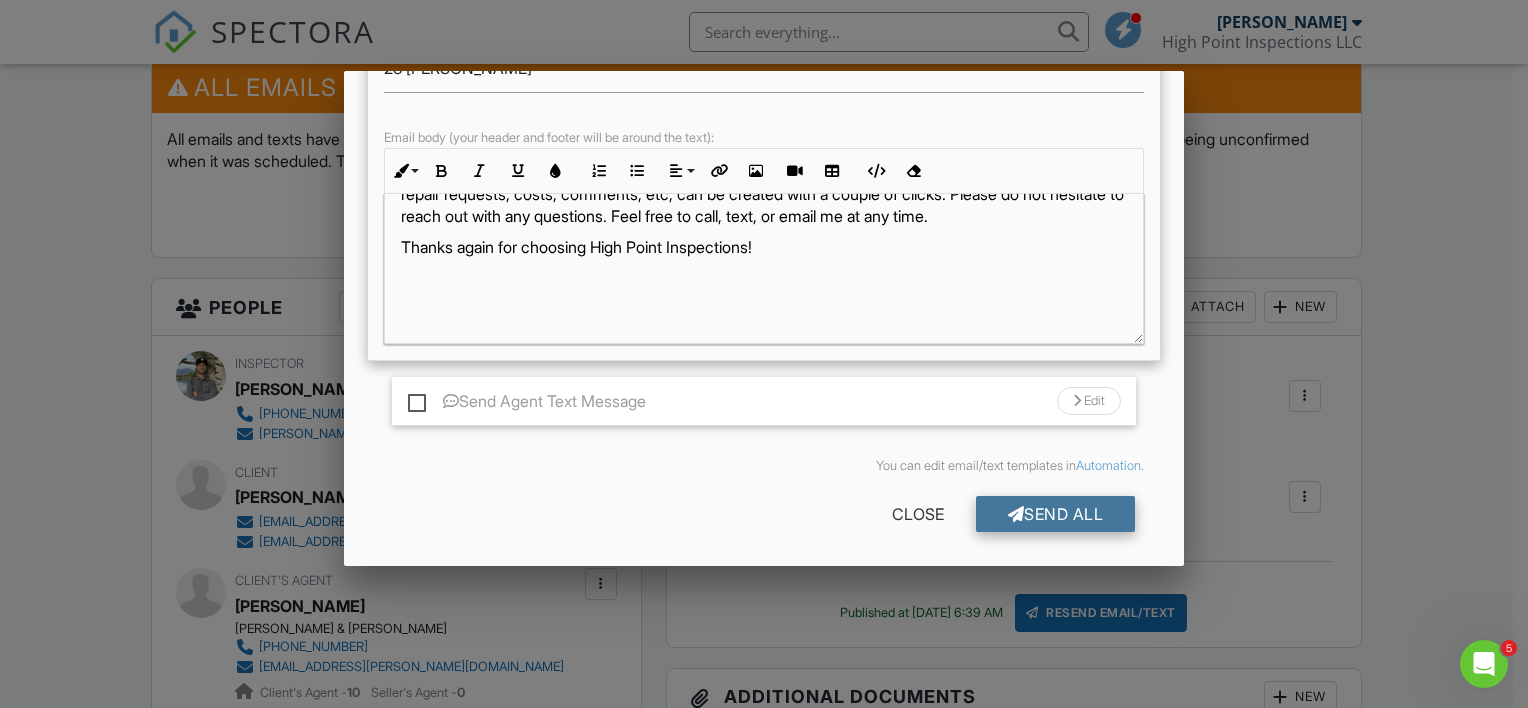 click on "Send All" at bounding box center (1056, 514) 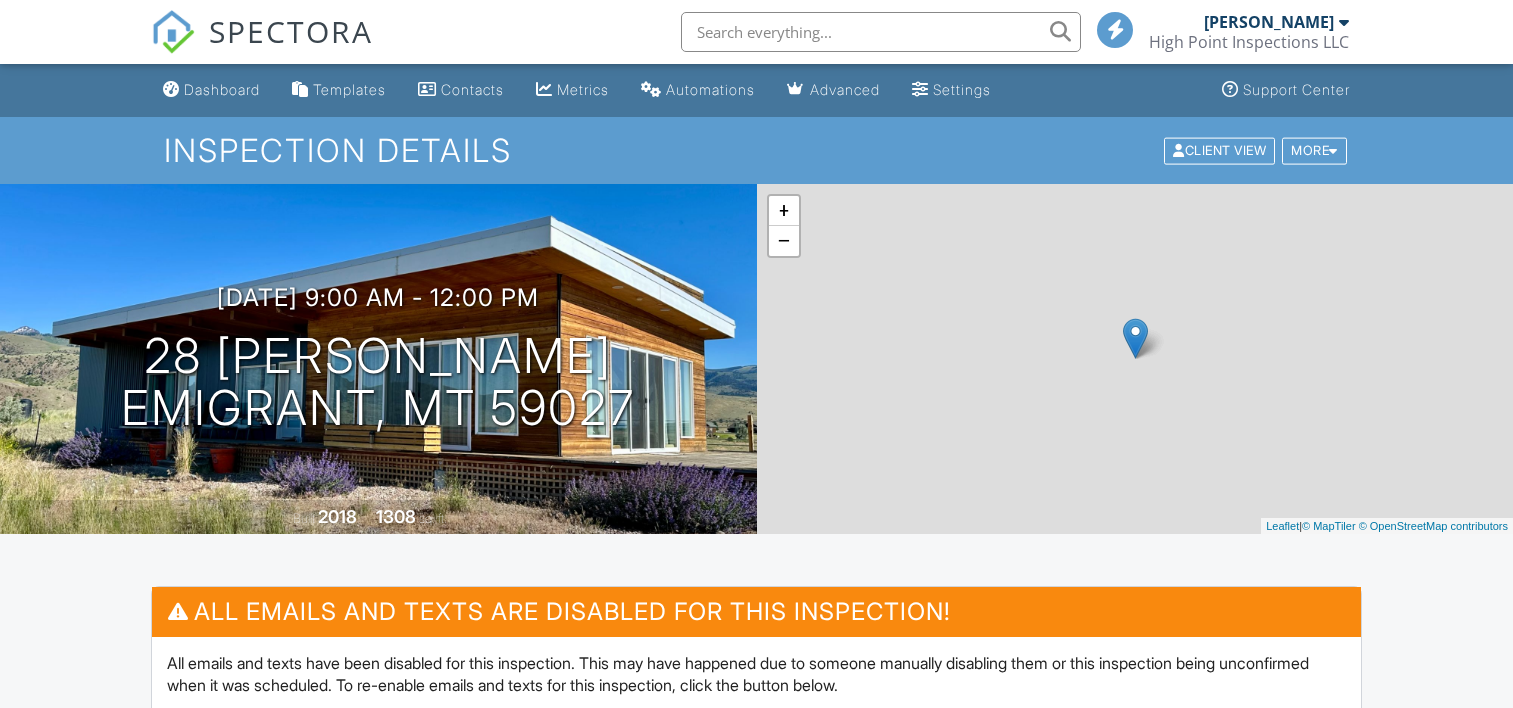 scroll, scrollTop: 524, scrollLeft: 0, axis: vertical 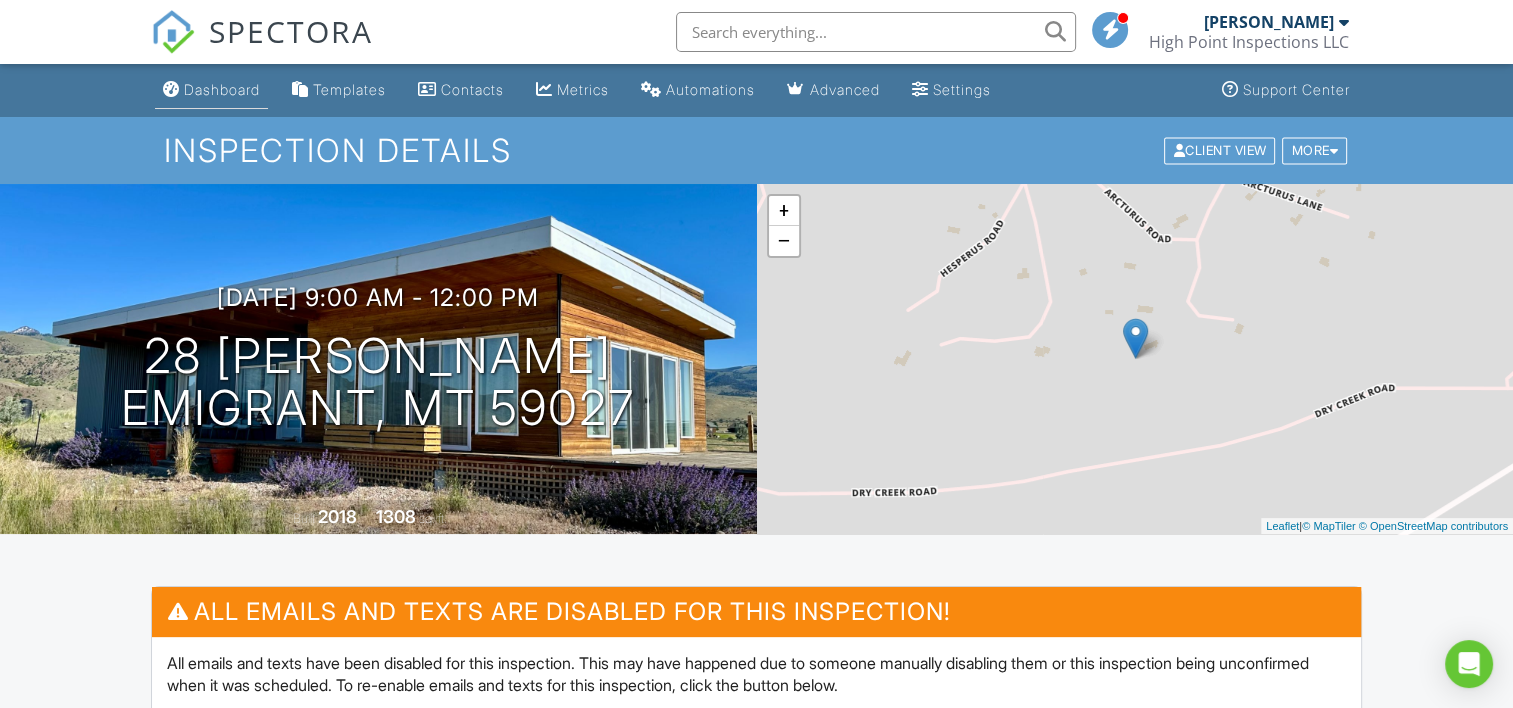 click on "Dashboard" at bounding box center [222, 89] 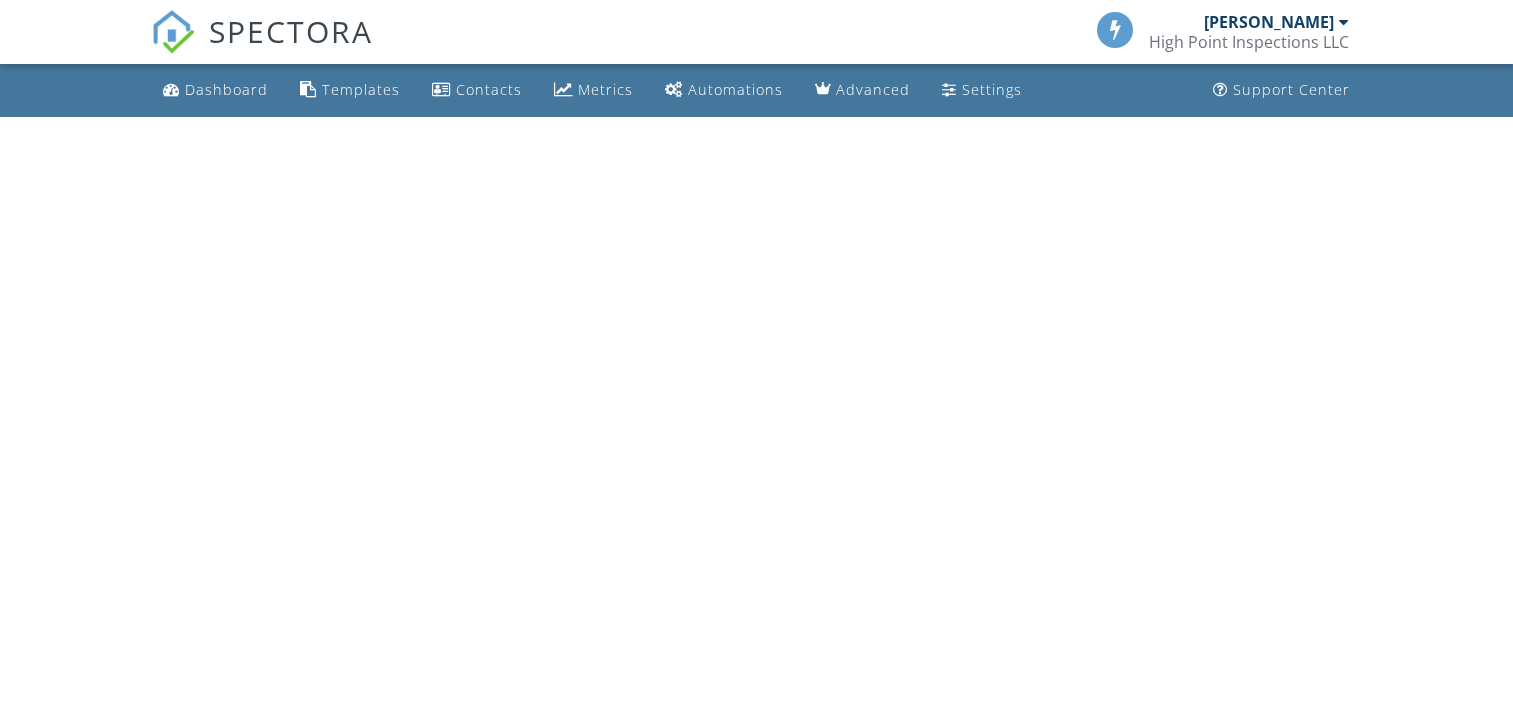 scroll, scrollTop: 0, scrollLeft: 0, axis: both 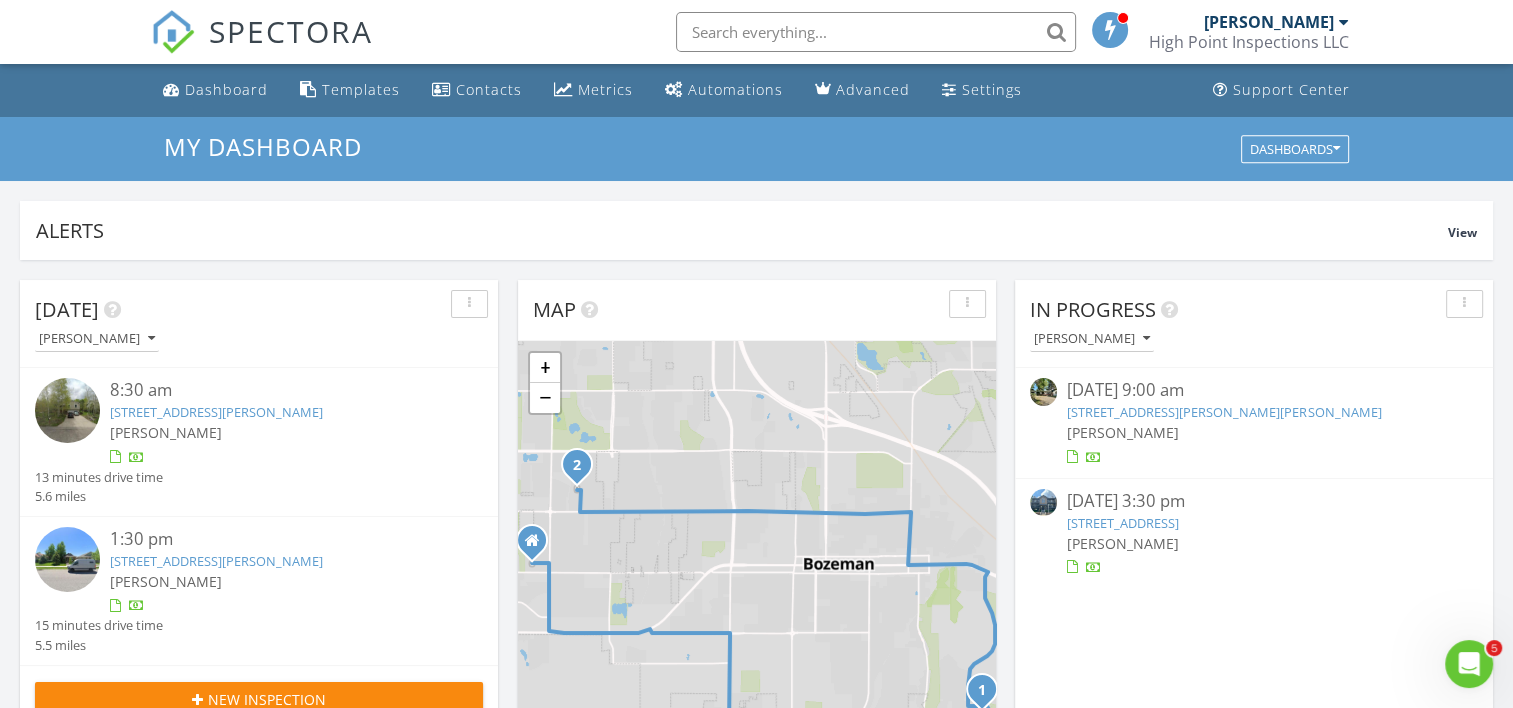 click on "[STREET_ADDRESS]" at bounding box center (1123, 523) 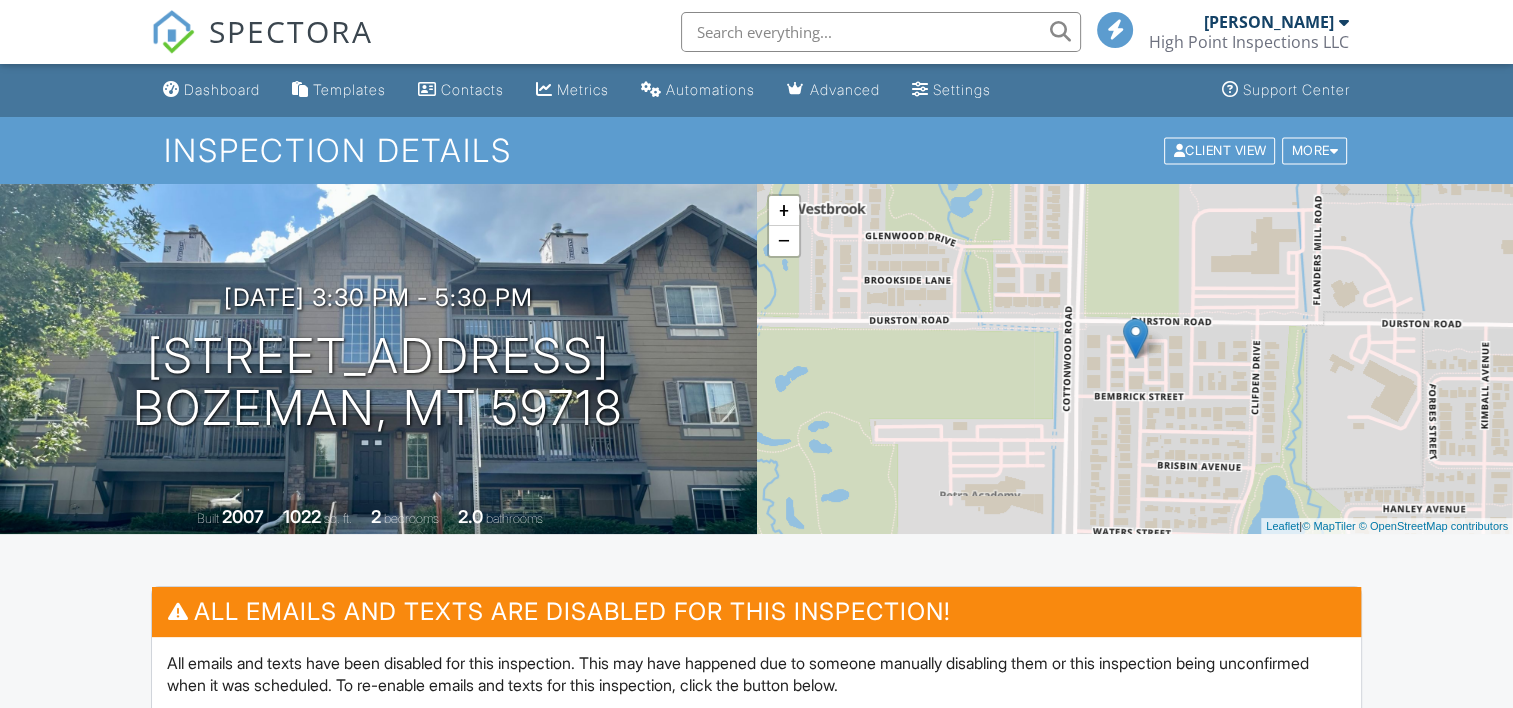 scroll, scrollTop: 448, scrollLeft: 0, axis: vertical 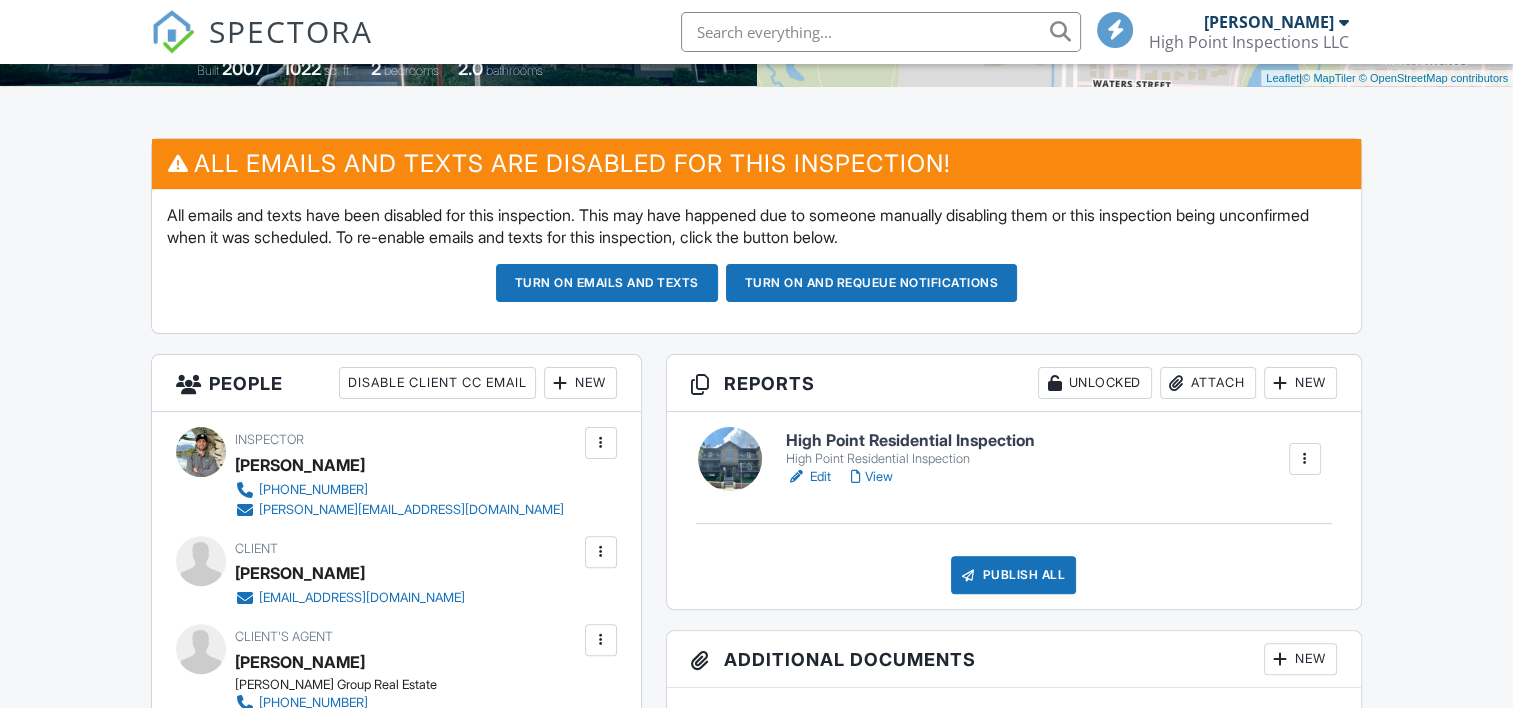 click on "High Point Residential Inspection" at bounding box center (910, 441) 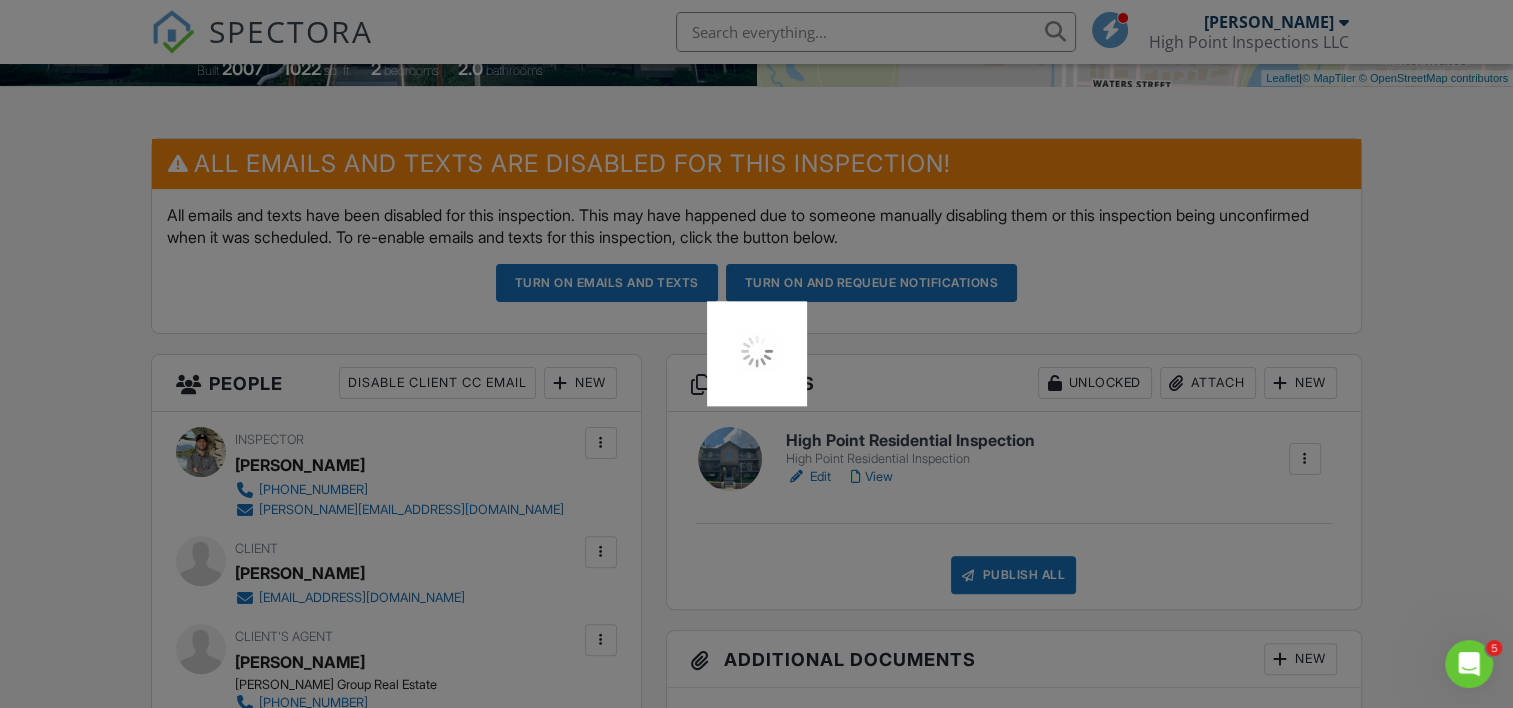 scroll, scrollTop: 0, scrollLeft: 0, axis: both 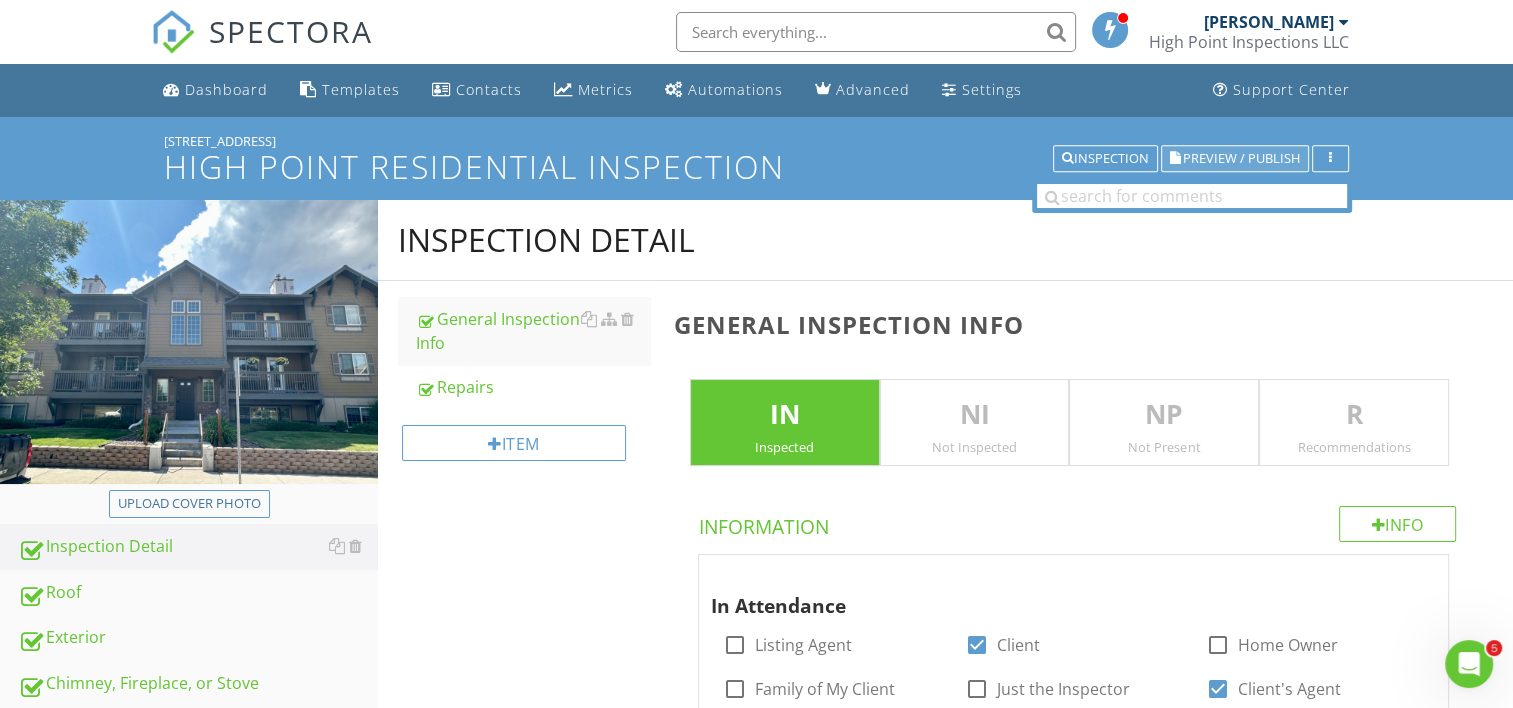 click on "Preview / Publish" at bounding box center [1235, 159] 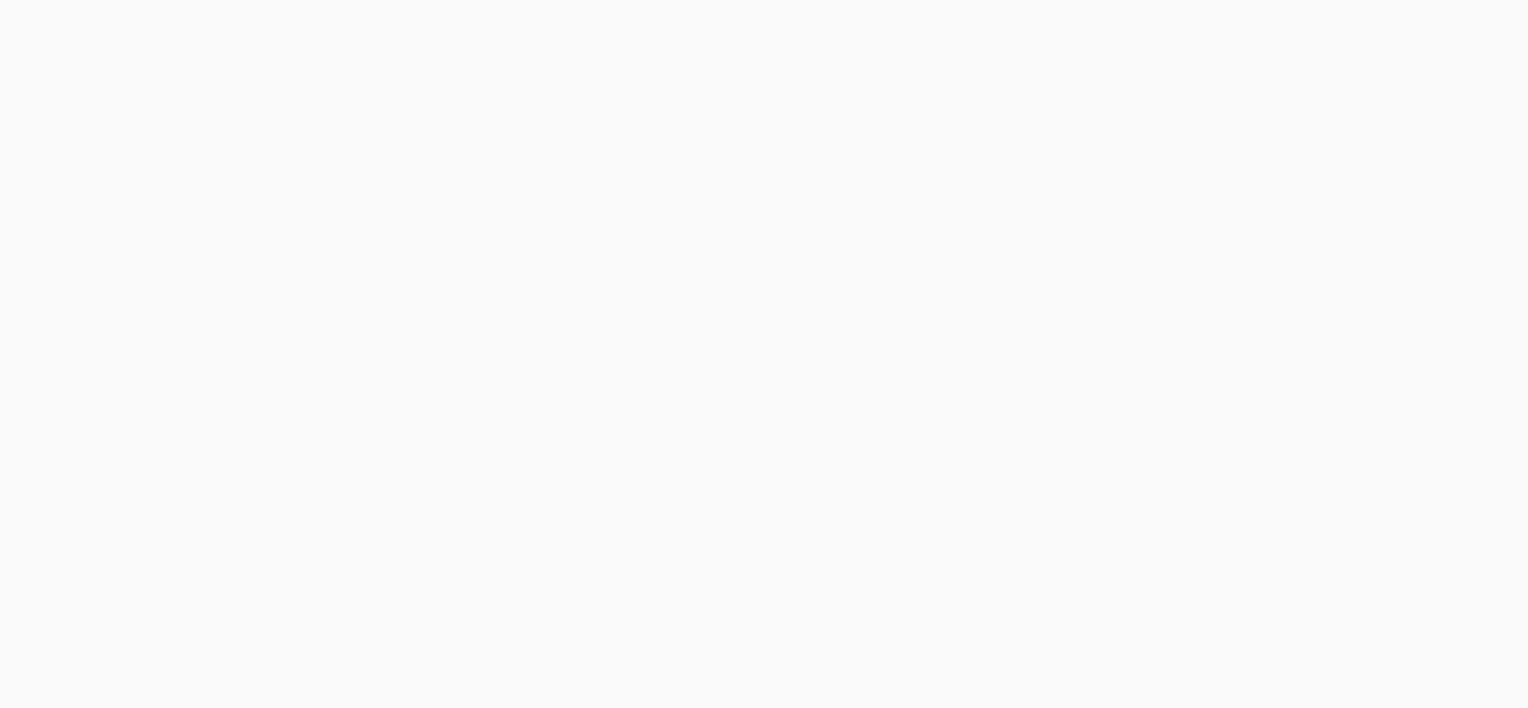 scroll, scrollTop: 0, scrollLeft: 0, axis: both 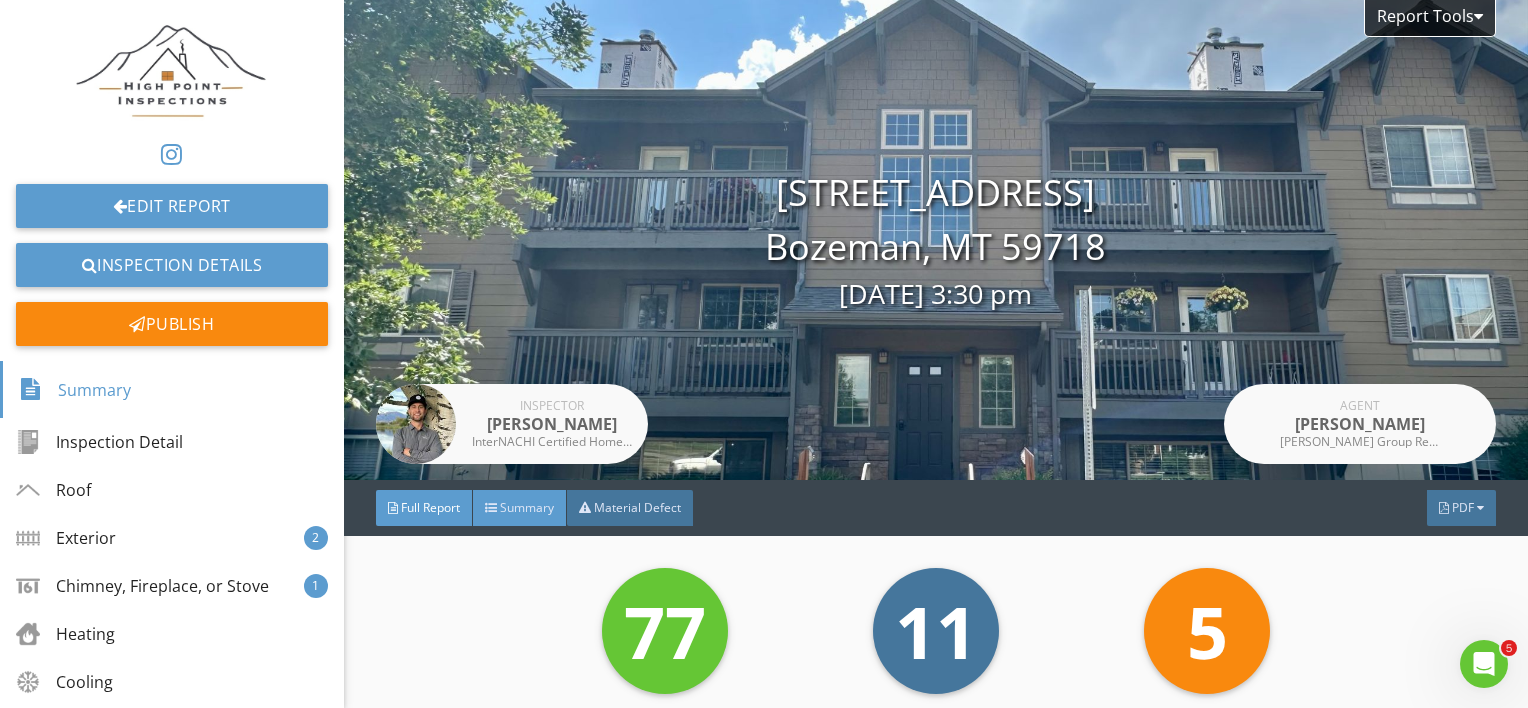 click on "Summary" at bounding box center [520, 508] 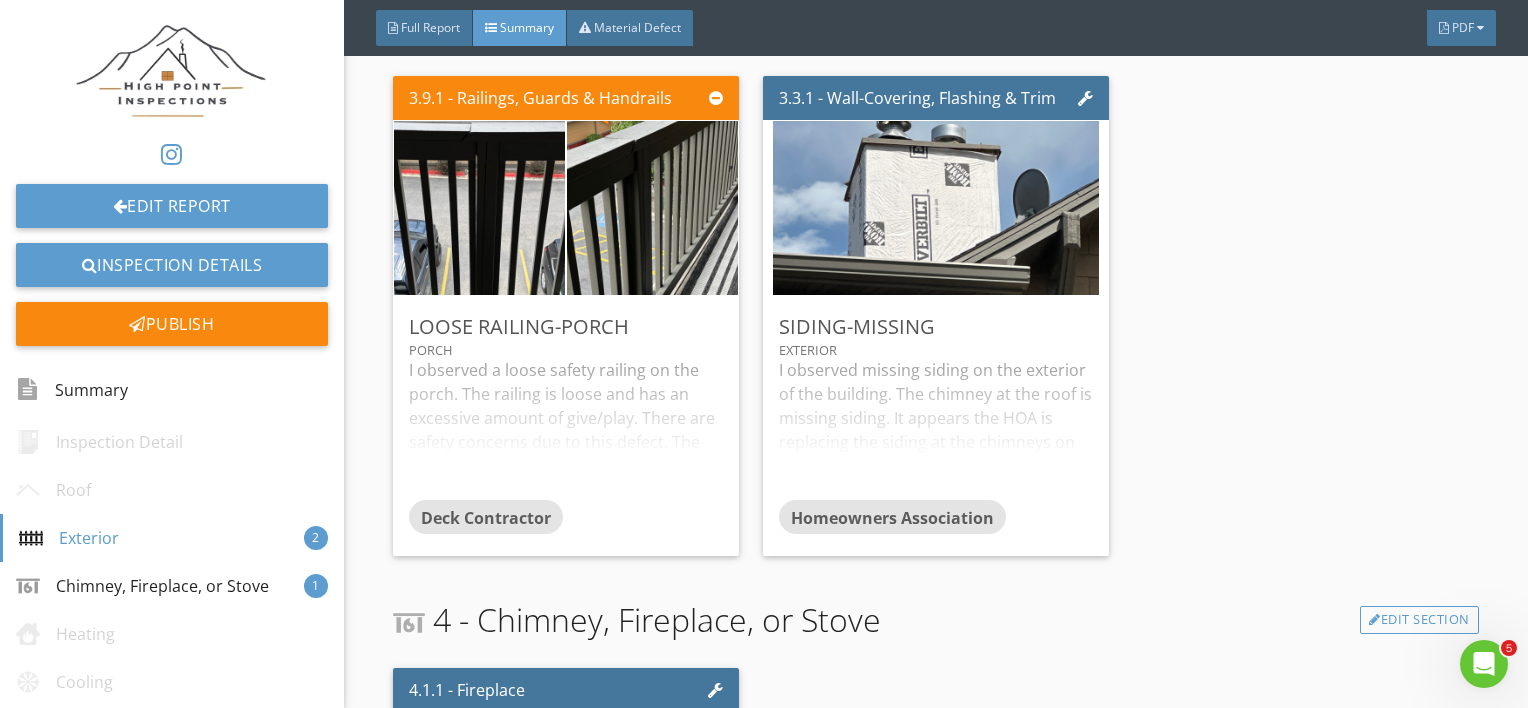scroll, scrollTop: 564, scrollLeft: 0, axis: vertical 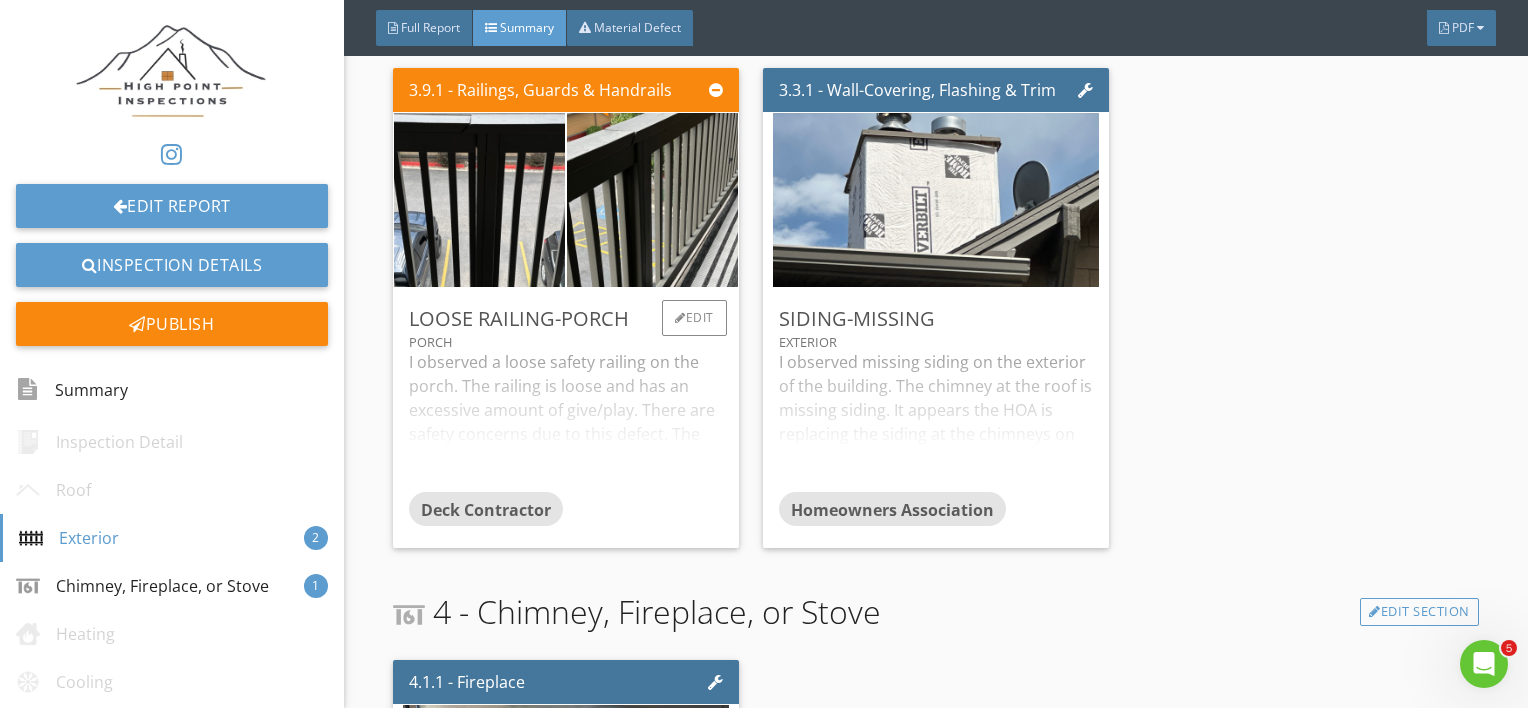 click on "I observed a loose safety railing on the porch. The railing is loose and has an excessive amount of give/play. There are safety concerns due to this defect. The railing needs to be properly secured to prevent injury. The railing does not appear to be able to safely support the weight of multiple people as it was originally intended. Recommend having the handrail assessed by a professional deck contractor and the necessary repairs made." at bounding box center (566, 421) 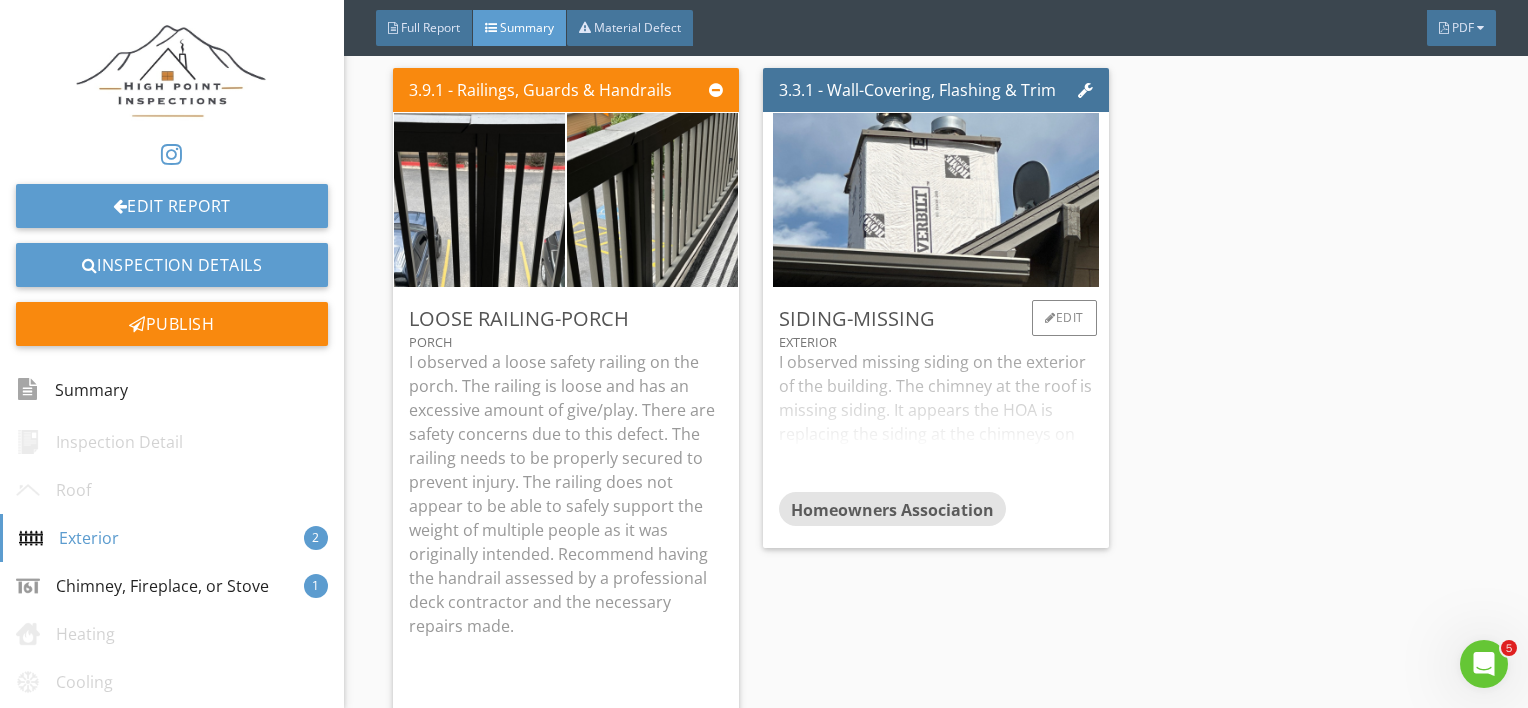 click on "I observed missing siding on the exterior of the building. The chimney at the roof is missing siding. It appears the HOA is replacing the siding at the chimneys on each building." at bounding box center (936, 421) 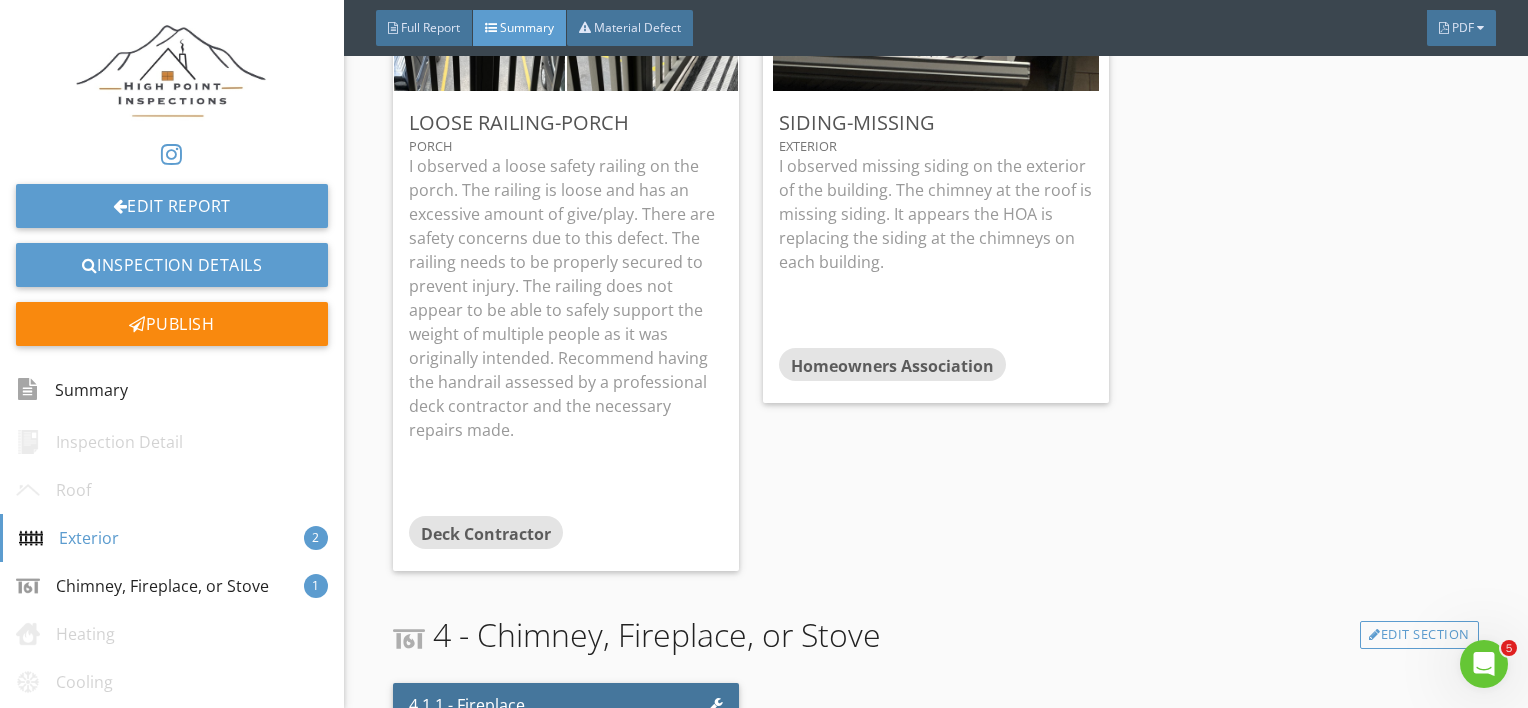 scroll, scrollTop: 658, scrollLeft: 0, axis: vertical 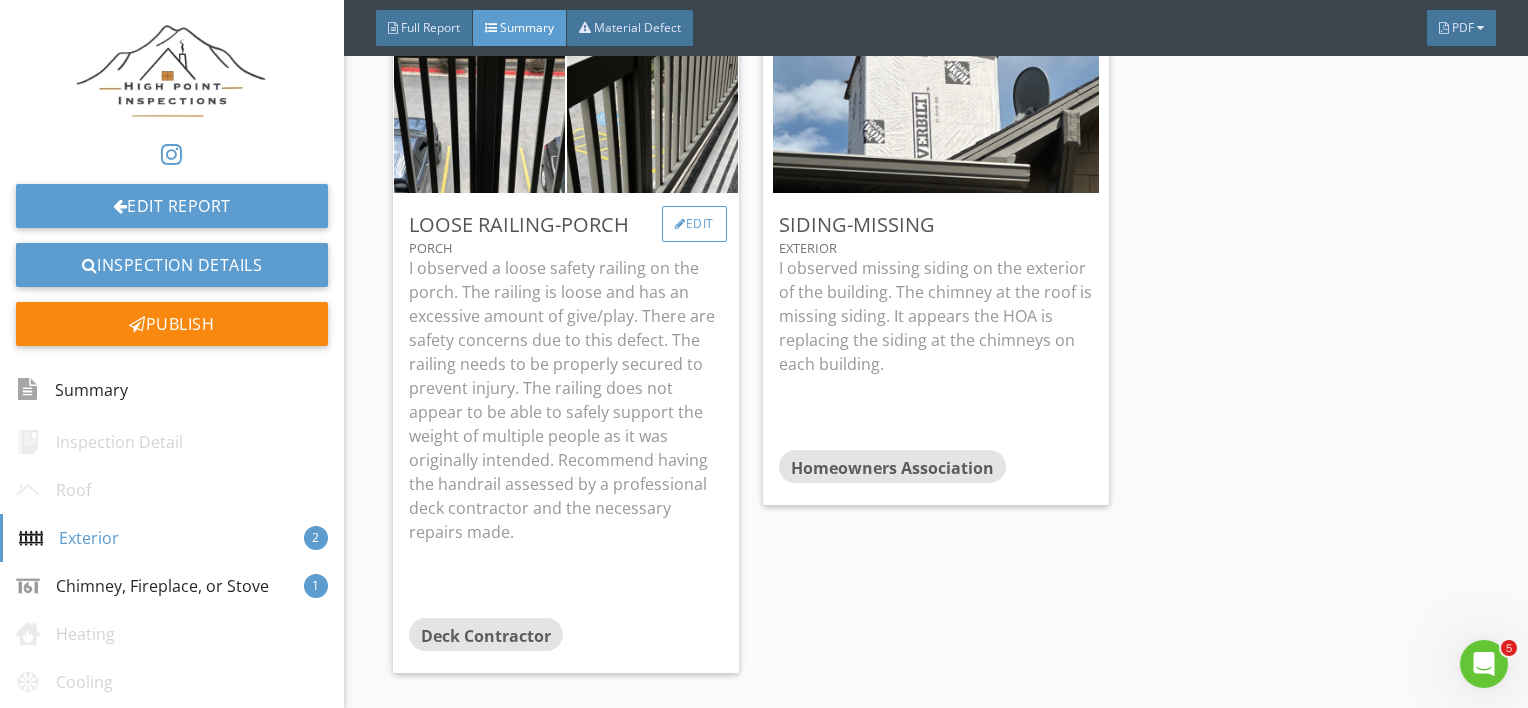 click on "Edit" at bounding box center (694, 224) 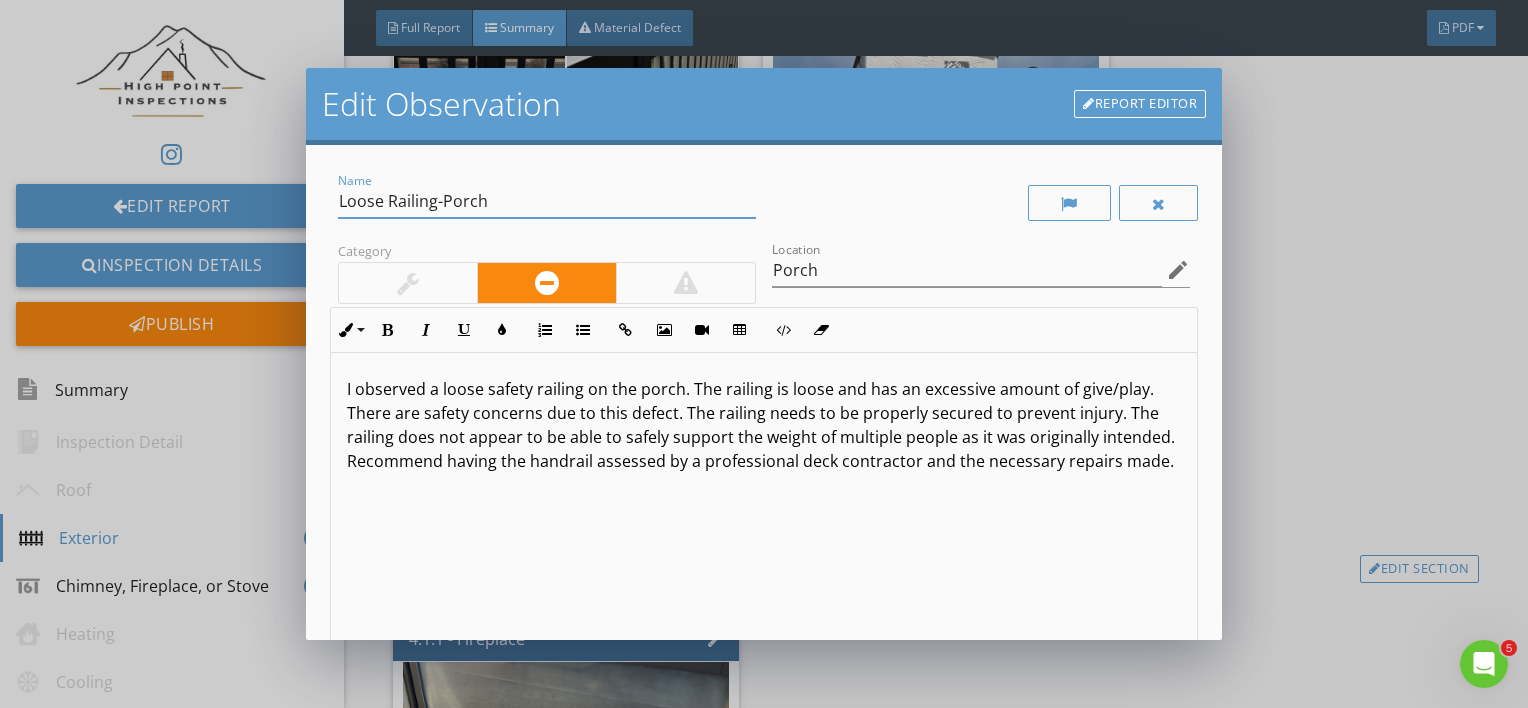 click on "Loose Railing-Porch" at bounding box center [547, 201] 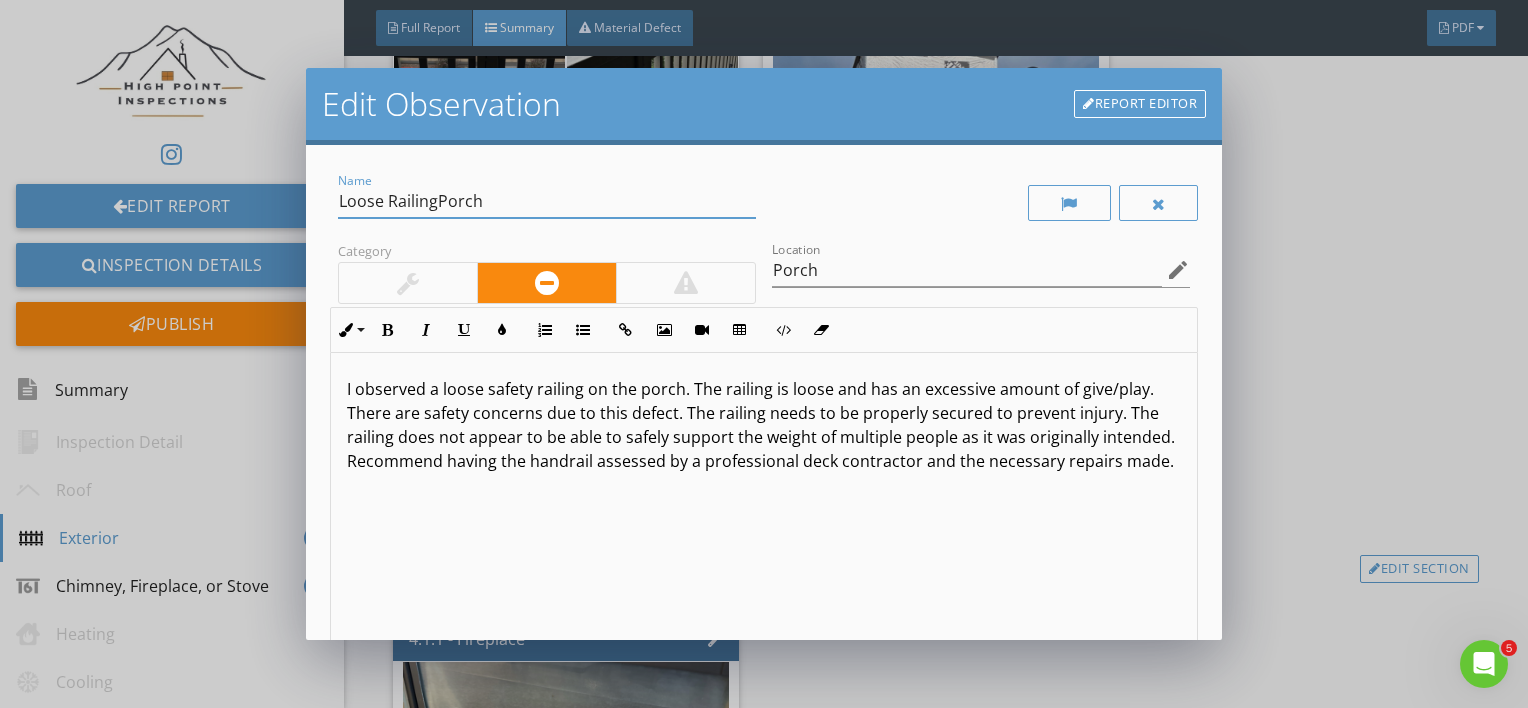 click on "Loose RailingPorch" at bounding box center (547, 201) 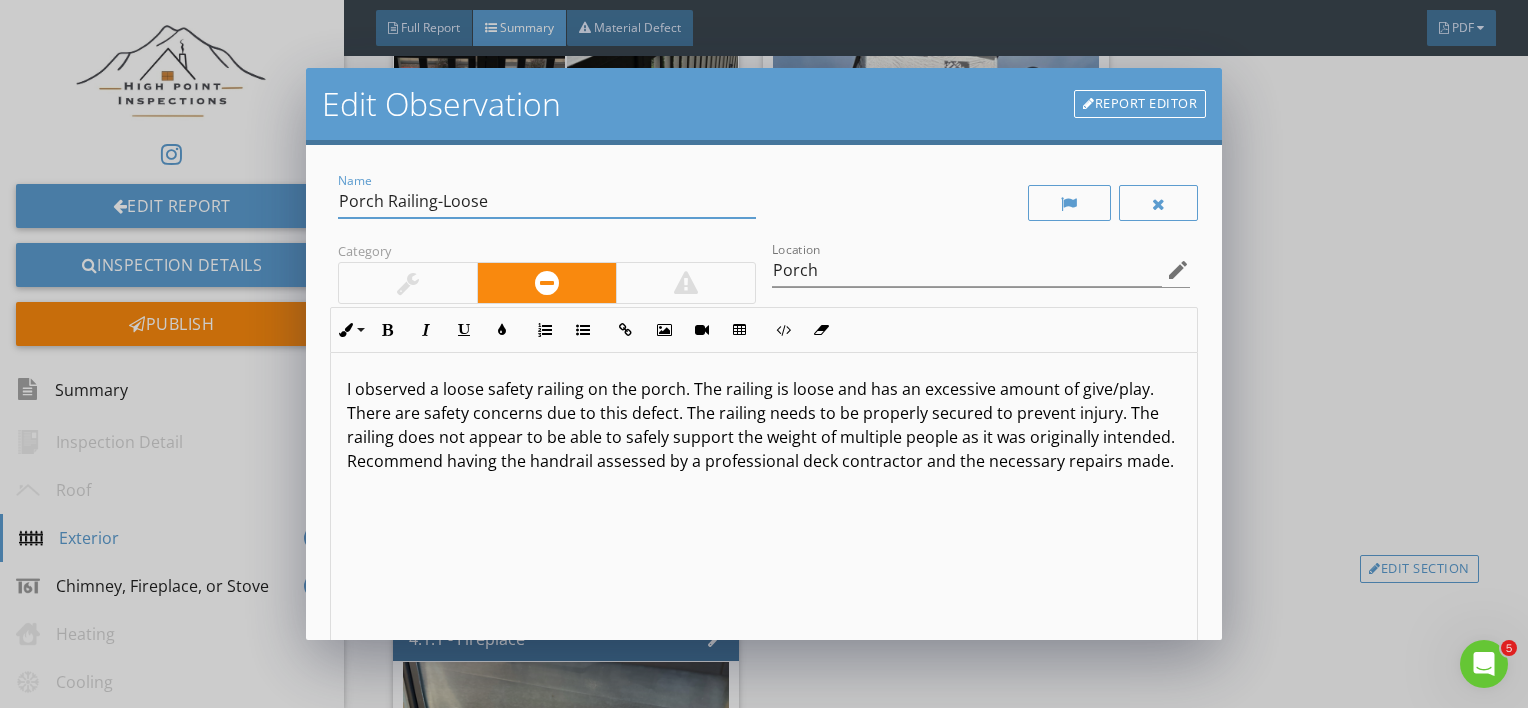 type on "Porch Railing-Loose" 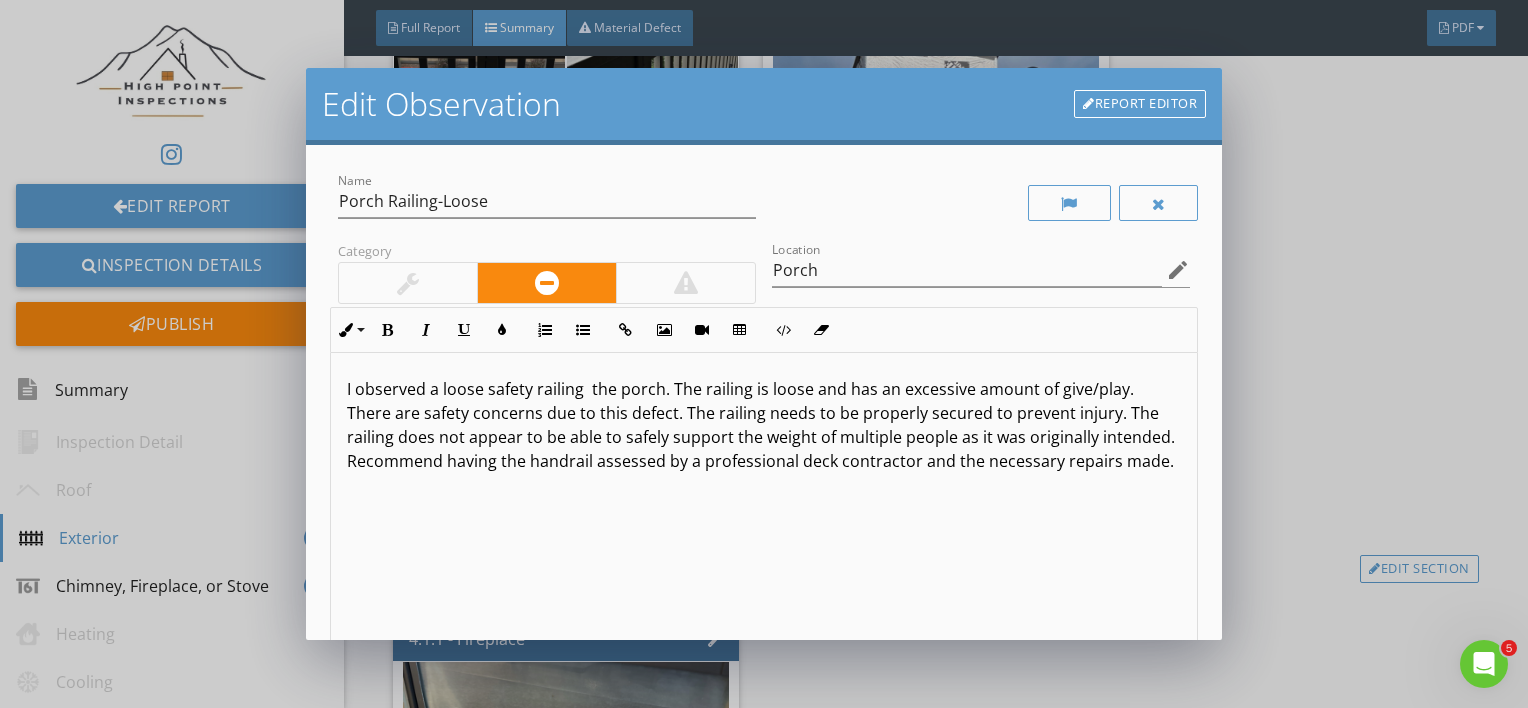 type 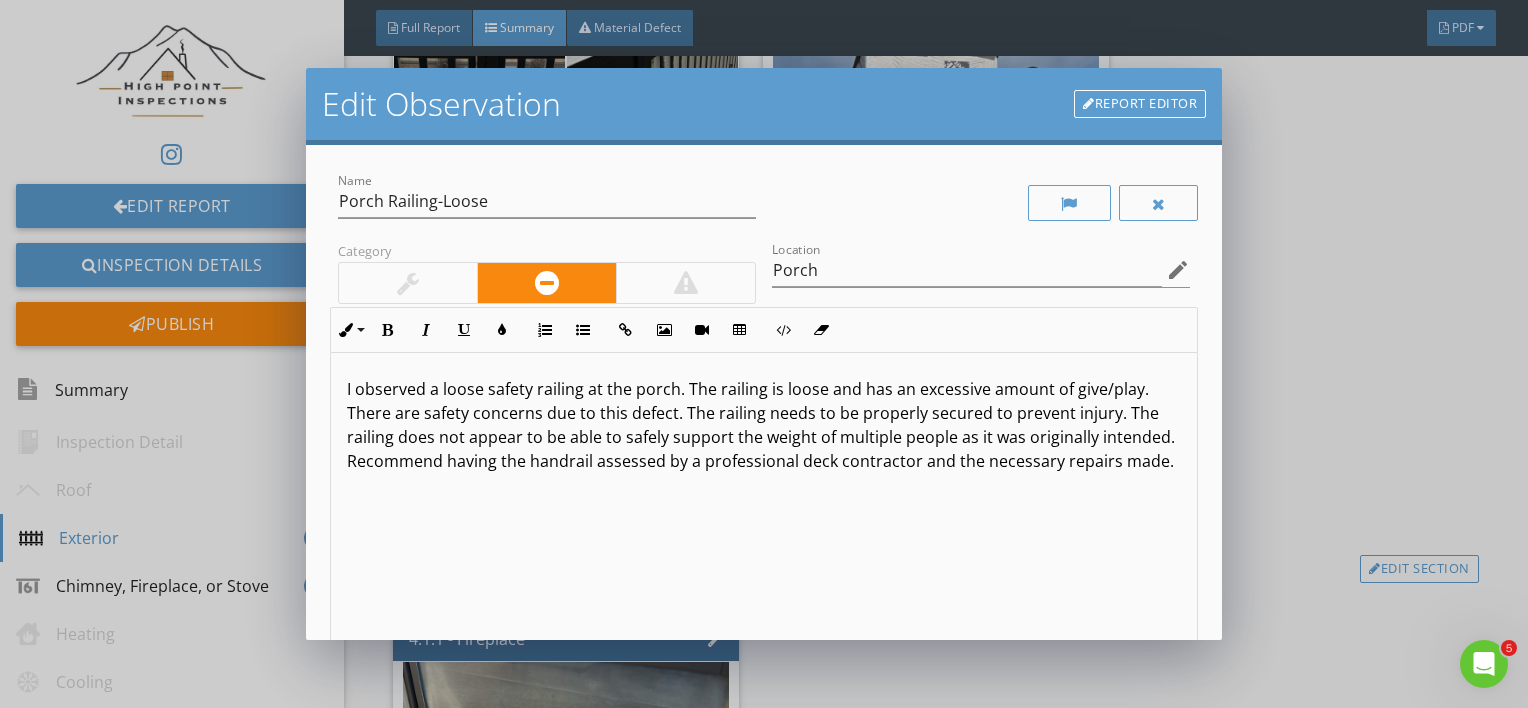 click on "I observed a loose safety railing at the porch. The railing is loose and has an excessive amount of give/play. There are safety concerns due to this defect. The railing needs to be properly secured to prevent injury. The railing does not appear to be able to safely support the weight of multiple people as it was originally intended. Recommend having the handrail assessed by a professional deck contractor and the necessary repairs made." at bounding box center (764, 511) 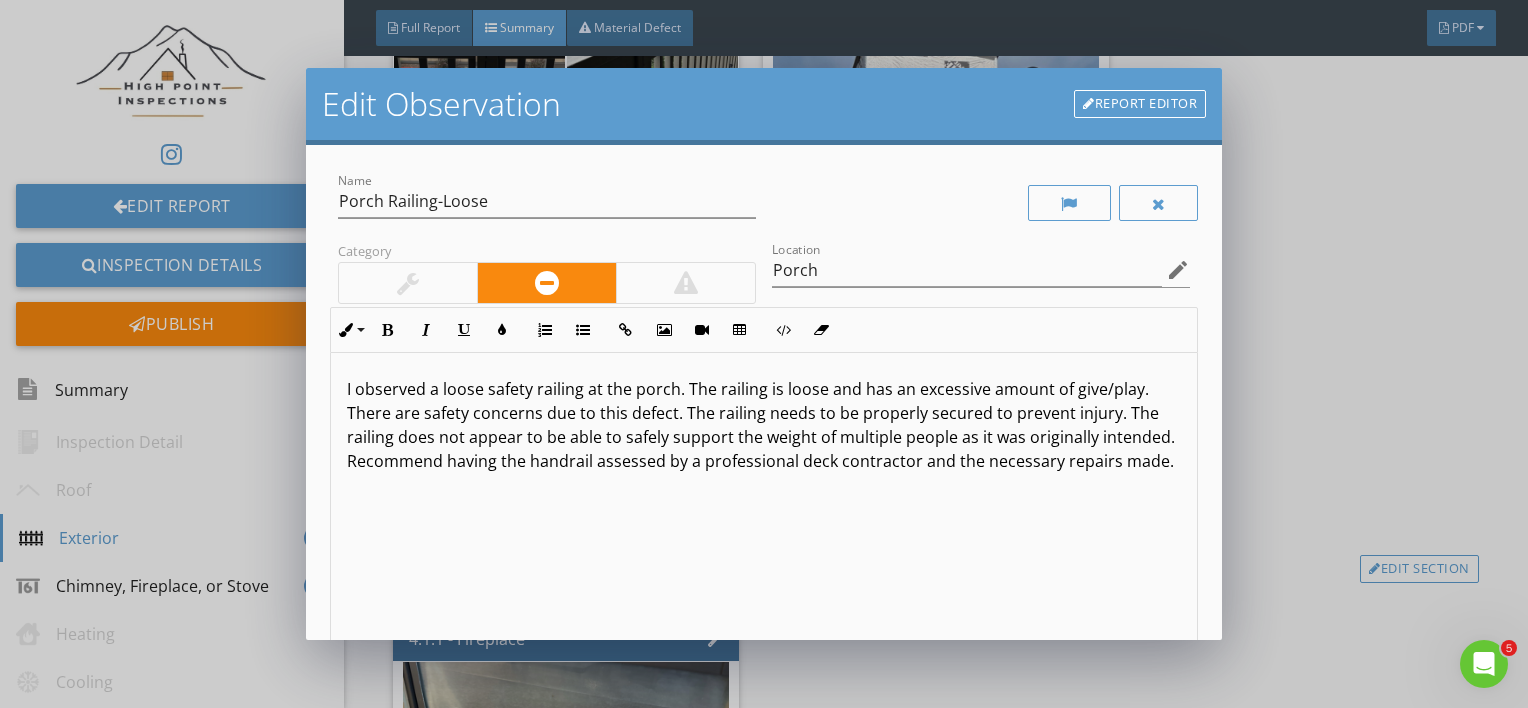 click on "I observed a loose safety railing at the porch. The railing is loose and has an excessive amount of give/play. There are safety concerns due to this defect. The railing needs to be properly secured to prevent injury. The railing does not appear to be able to safely support the weight of multiple people as it was originally intended. Recommend having the handrail assessed by a professional deck contractor and the necessary repairs made." at bounding box center [764, 425] 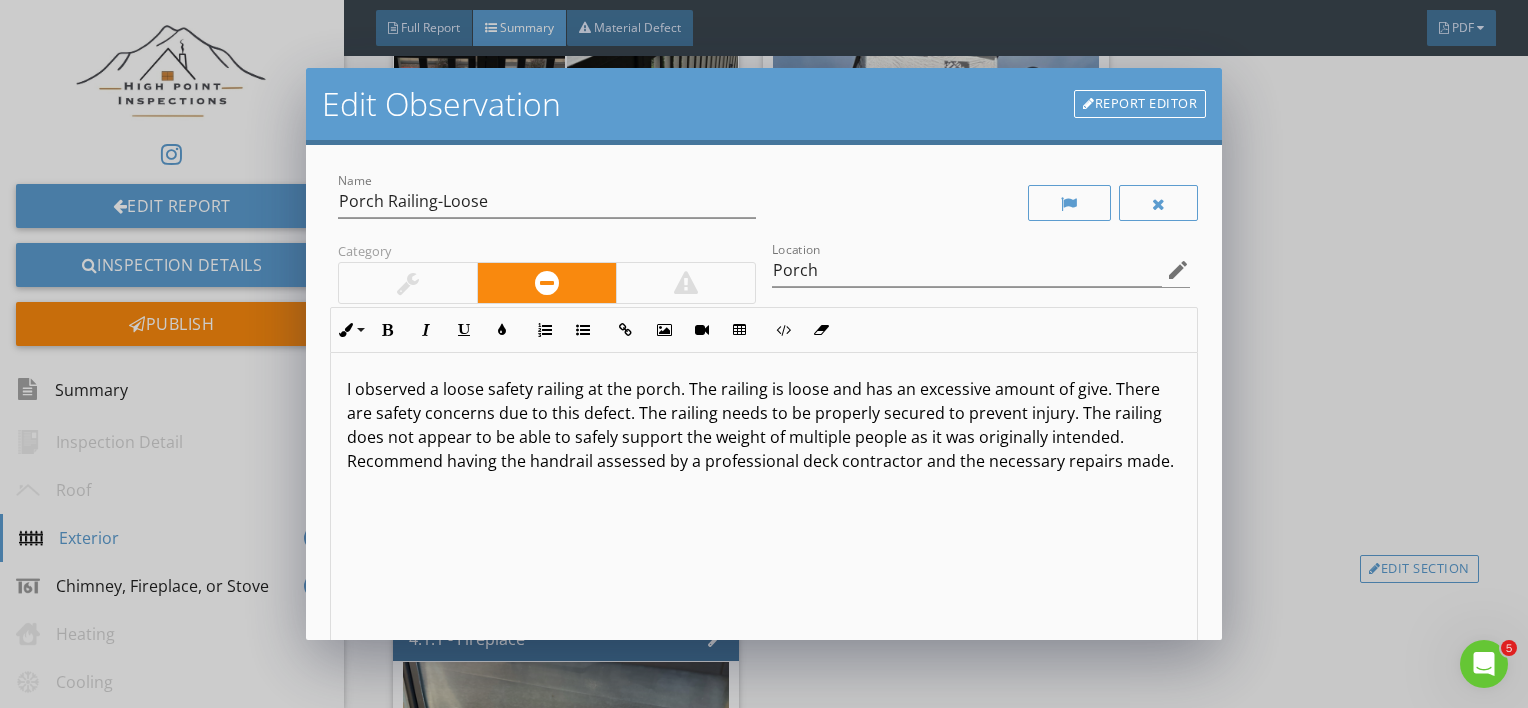 click on "I observed a loose safety railing at the porch. The railing is loose and has an excessive amount of give. There are safety concerns due to this defect. The railing needs to be properly secured to prevent injury. The railing does not appear to be able to safely support the weight of multiple people as it was originally intended. Recommend having the handrail assessed by a professional deck contractor and the necessary repairs made." at bounding box center [764, 425] 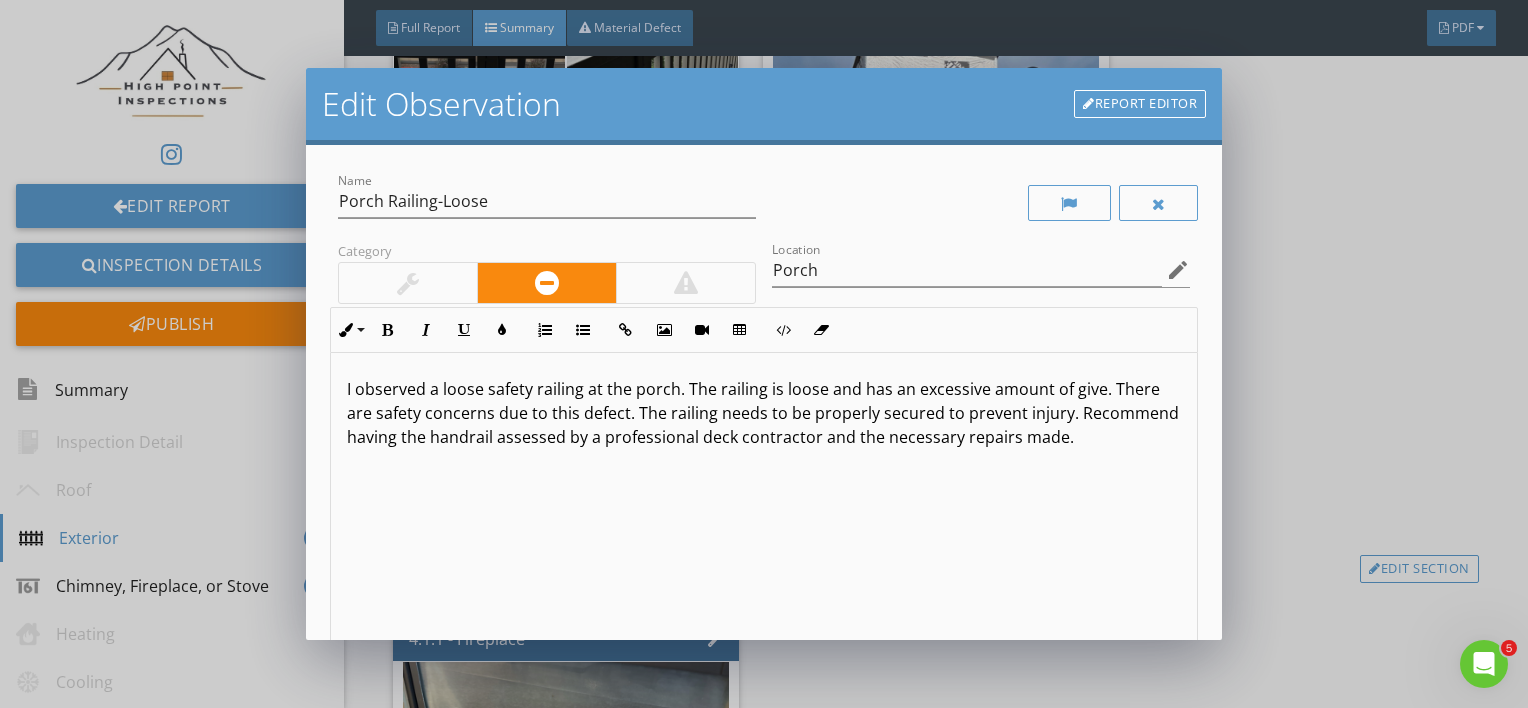 click on "I observed a loose safety railing at the porch. The railing is loose and has an excessive amount of give. There are safety concerns due to this defect. The railing needs to be properly secured to prevent injury. Recommend having the handrail assessed by a professional deck contractor and the necessary repairs made." at bounding box center (764, 413) 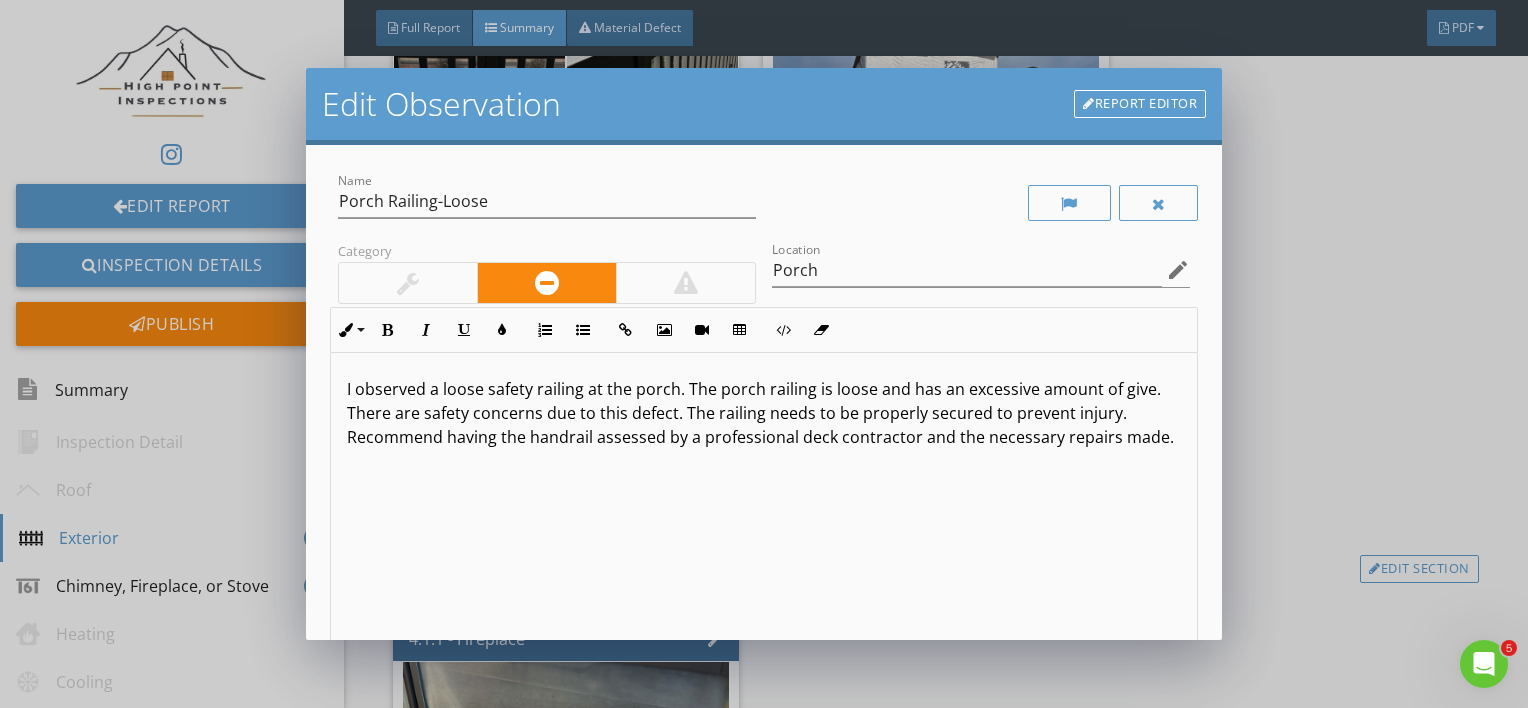 click on "I observed a loose safety railing at the porch. The porch railing is loose and has an excessive amount of give. There are safety concerns due to this defect. The railing needs to be properly secured to prevent injury. Recommend having the handrail assessed by a professional deck contractor and the necessary repairs made." at bounding box center [764, 413] 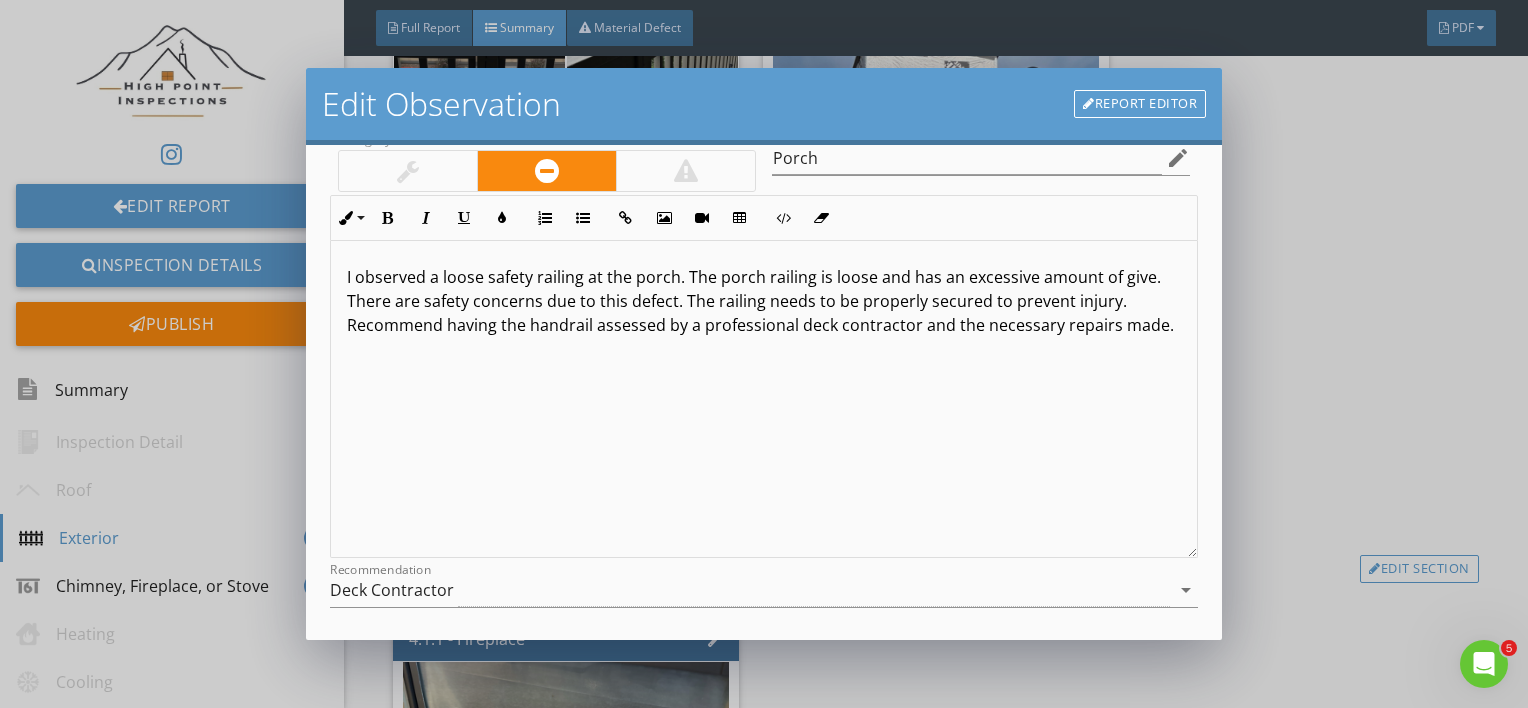 scroll, scrollTop: 115, scrollLeft: 0, axis: vertical 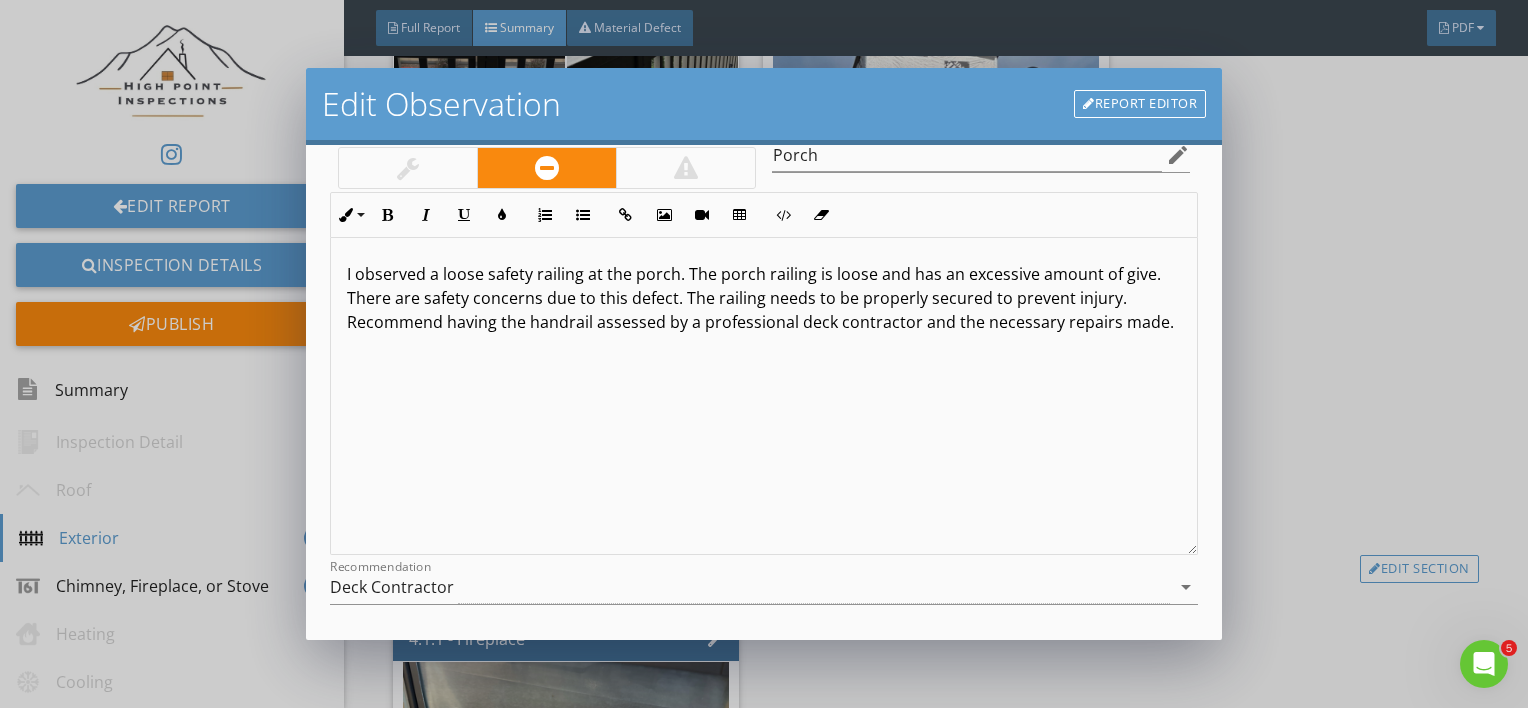 click on "I observed a loose safety railing at the porch. The porch railing is loose and has an excessive amount of give. There are safety concerns due to this defect. The railing needs to be properly secured to prevent injury. Recommend having the handrail assessed by a professional deck contractor and the necessary repairs made." at bounding box center [764, 298] 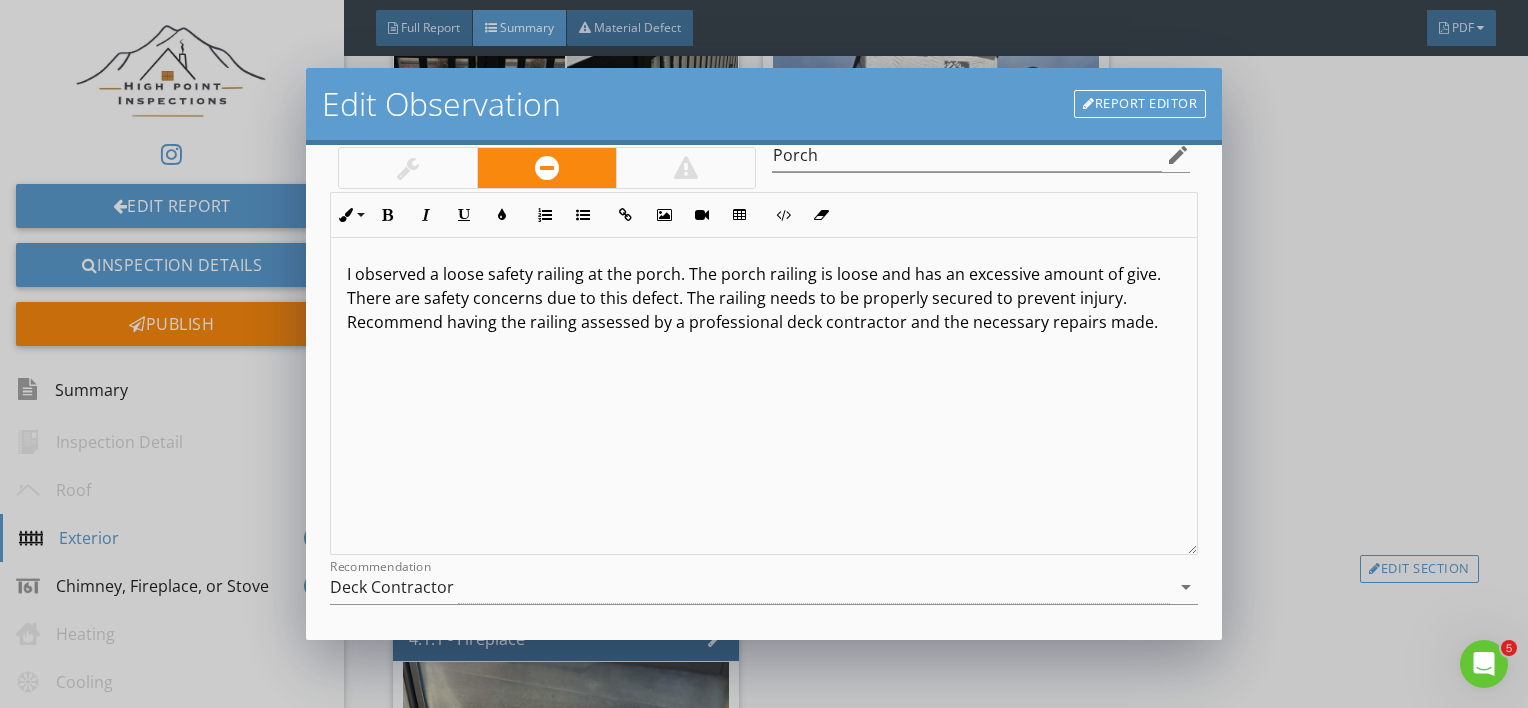 click on "I observed a loose safety railing at the porch. The porch railing is loose and has an excessive amount of give. There are safety concerns due to this defect. The railing needs to be properly secured to prevent injury. Recommend having the railing assessed by a professional deck contractor and the necessary repairs made." at bounding box center (764, 298) 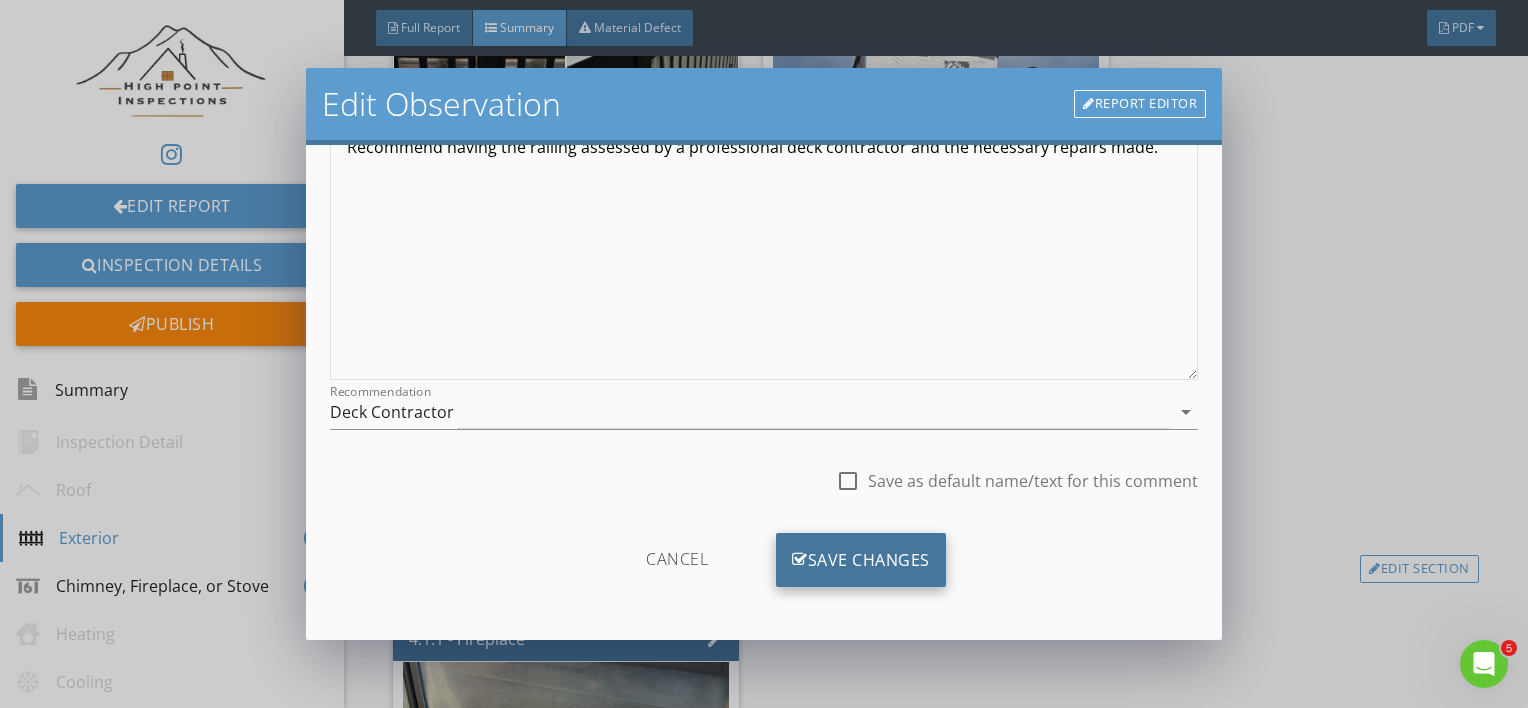 click at bounding box center [800, 560] 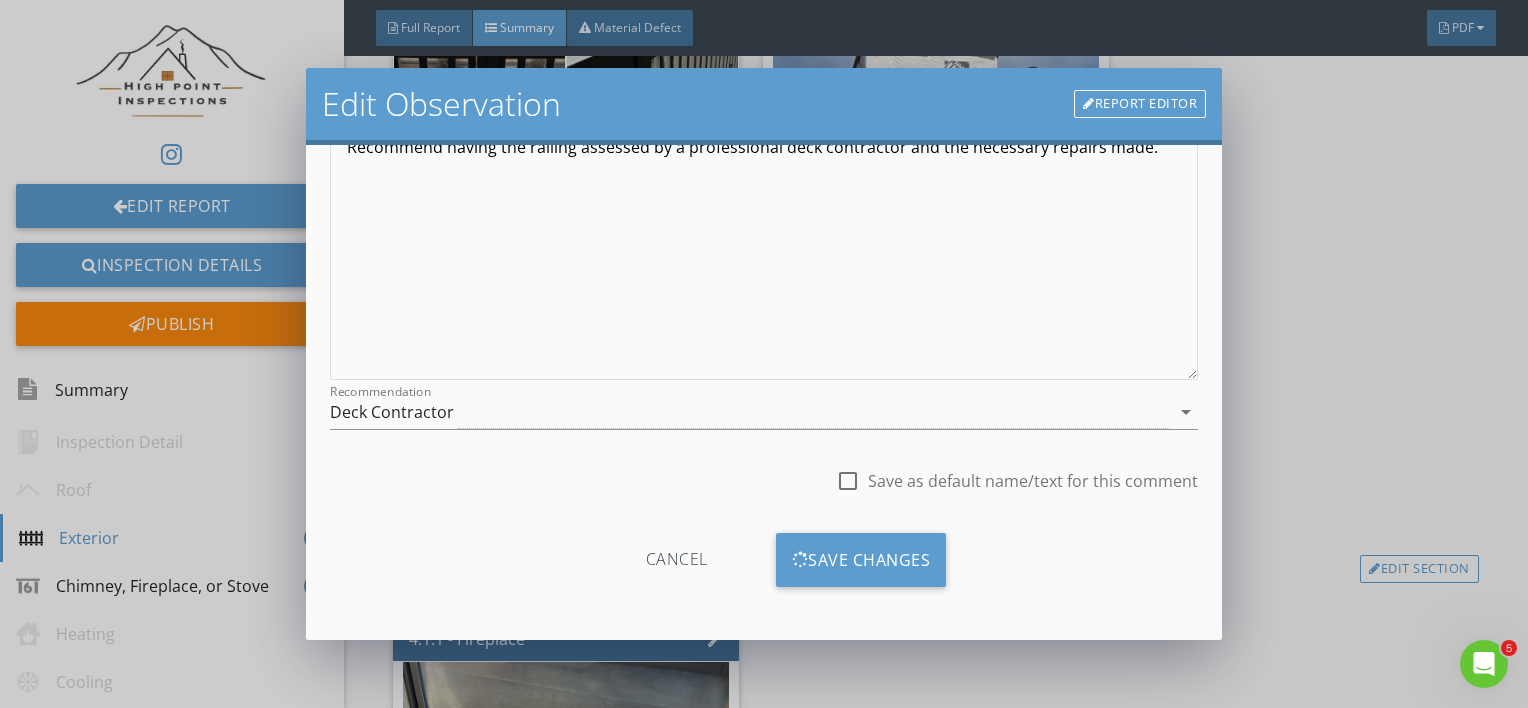 scroll, scrollTop: 53, scrollLeft: 0, axis: vertical 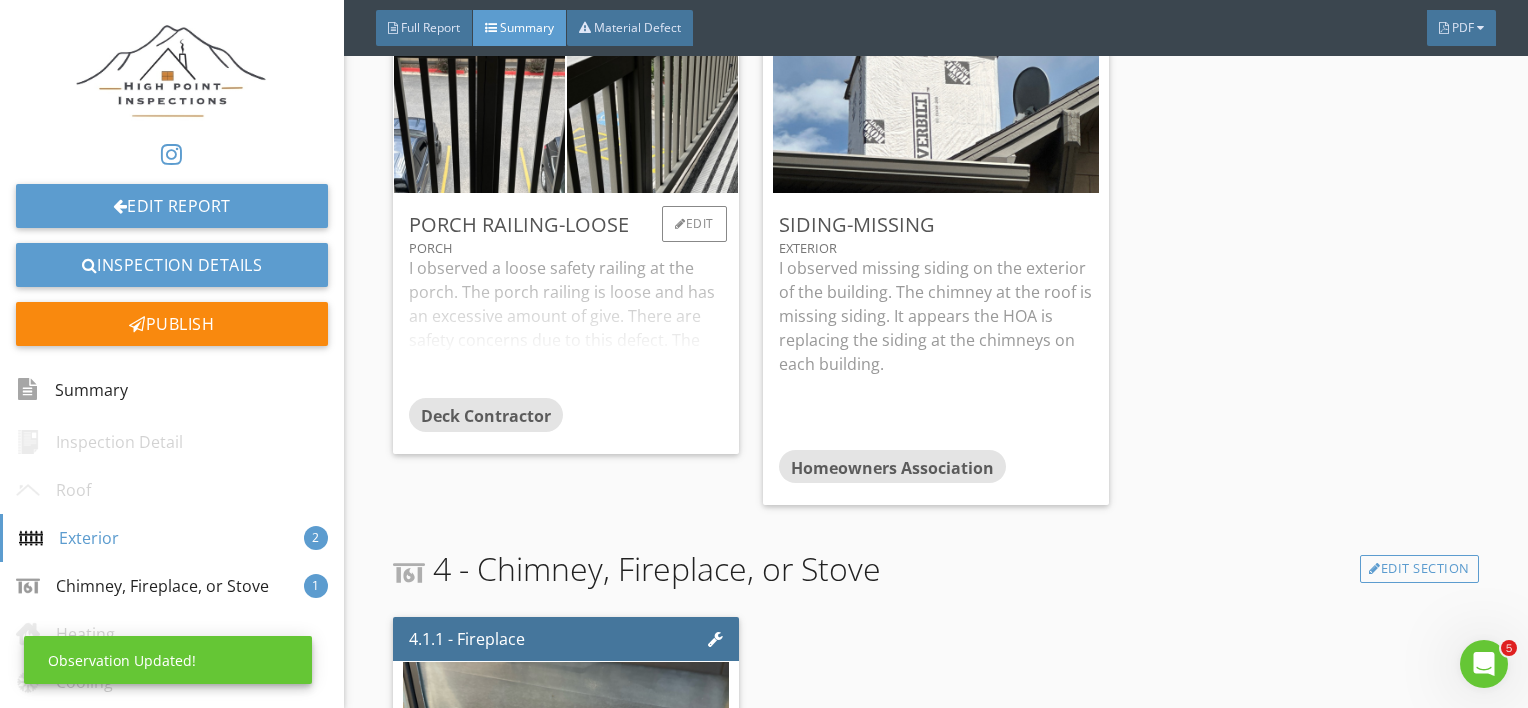 click on "I observed a loose safety railing at the porch. The porch railing is loose and has an excessive amount of give. There are safety concerns due to this defect. The railing needs to be properly secured to prevent injury. Recommend having the railing assessed by a professional deck contractor and the necessary repairs made." at bounding box center (566, 327) 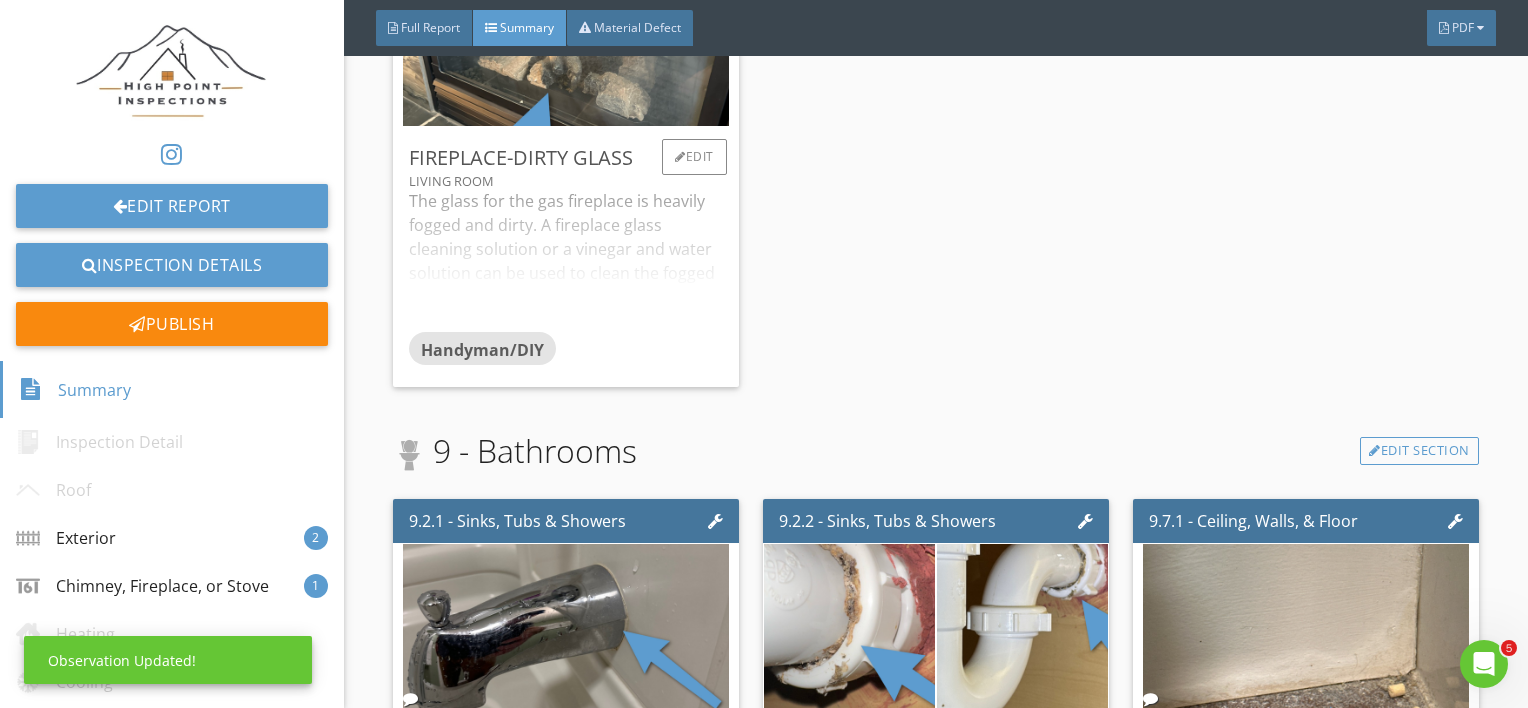 click on "The glass for the gas fireplace is heavily fogged and dirty. A fireplace glass cleaning solution or a vinegar and water solution can be used to clean the fogged glass in gas fireplaces. Recommend having the glass for the fireplace cleaned. Glass that is heavily fogged may need replacement if cleaning the glass does not remove the fogging." at bounding box center (566, 260) 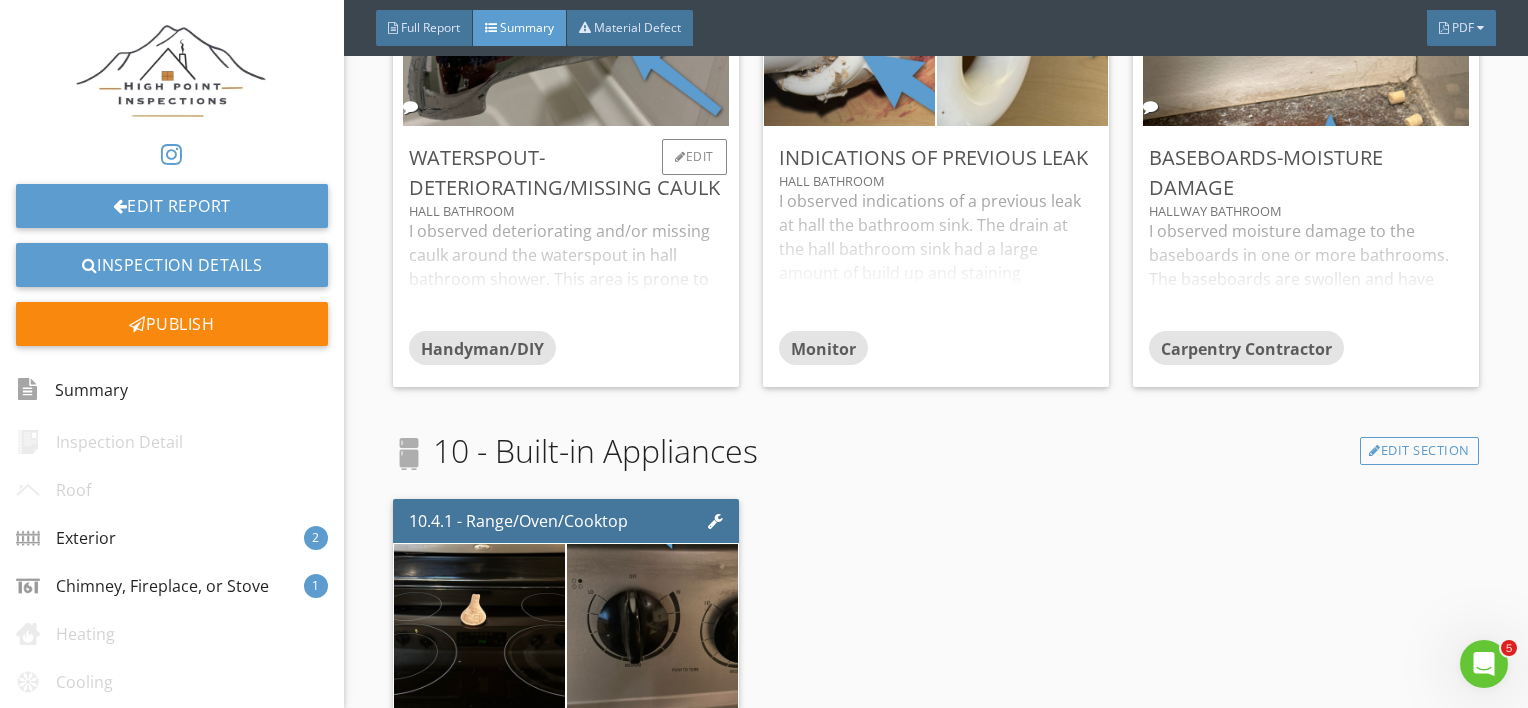 scroll, scrollTop: 2212, scrollLeft: 0, axis: vertical 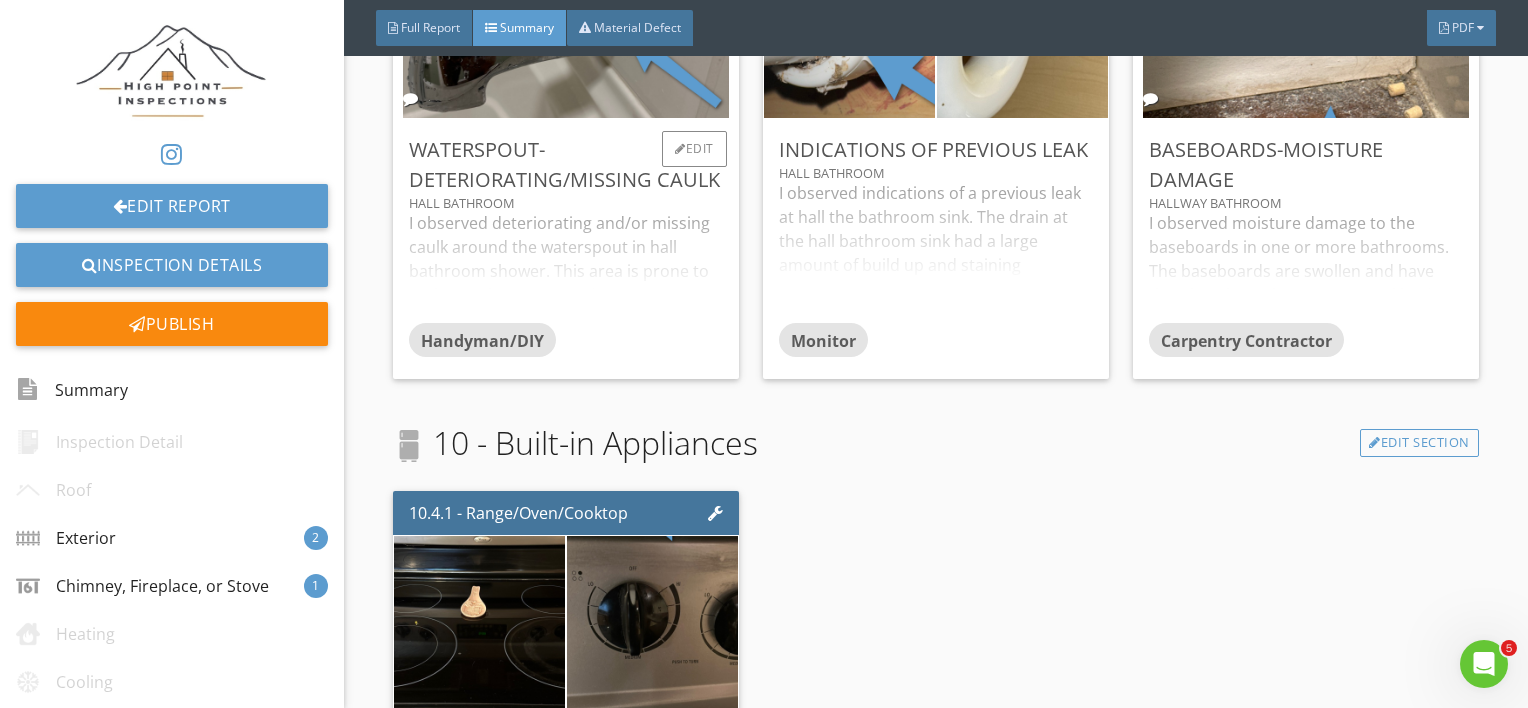 click on "I observed deteriorating and/or missing caulk around the waterspout in hall bathroom shower. This area is prone to moisture damage over time. Recommend having the caulk around the waterspout repaired/replaced." at bounding box center [566, 267] 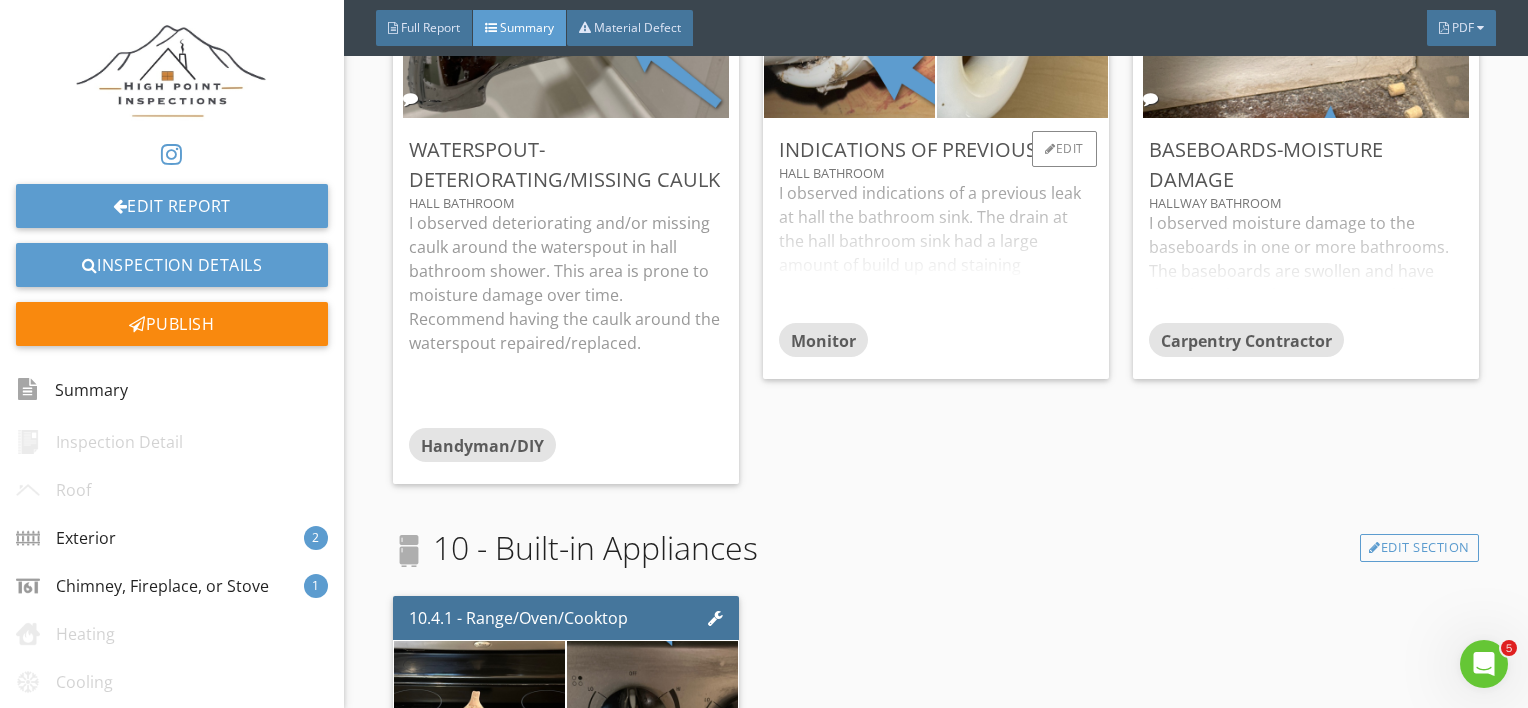 click on "I observed indications of a previous leak at hall the bathroom sink. The drain at the hall bathroom sink had a large amount of build up and staining indicating a previous leak. No active leak was observed during inspection. Recommend monitoring the area drain for leaks." at bounding box center (936, 252) 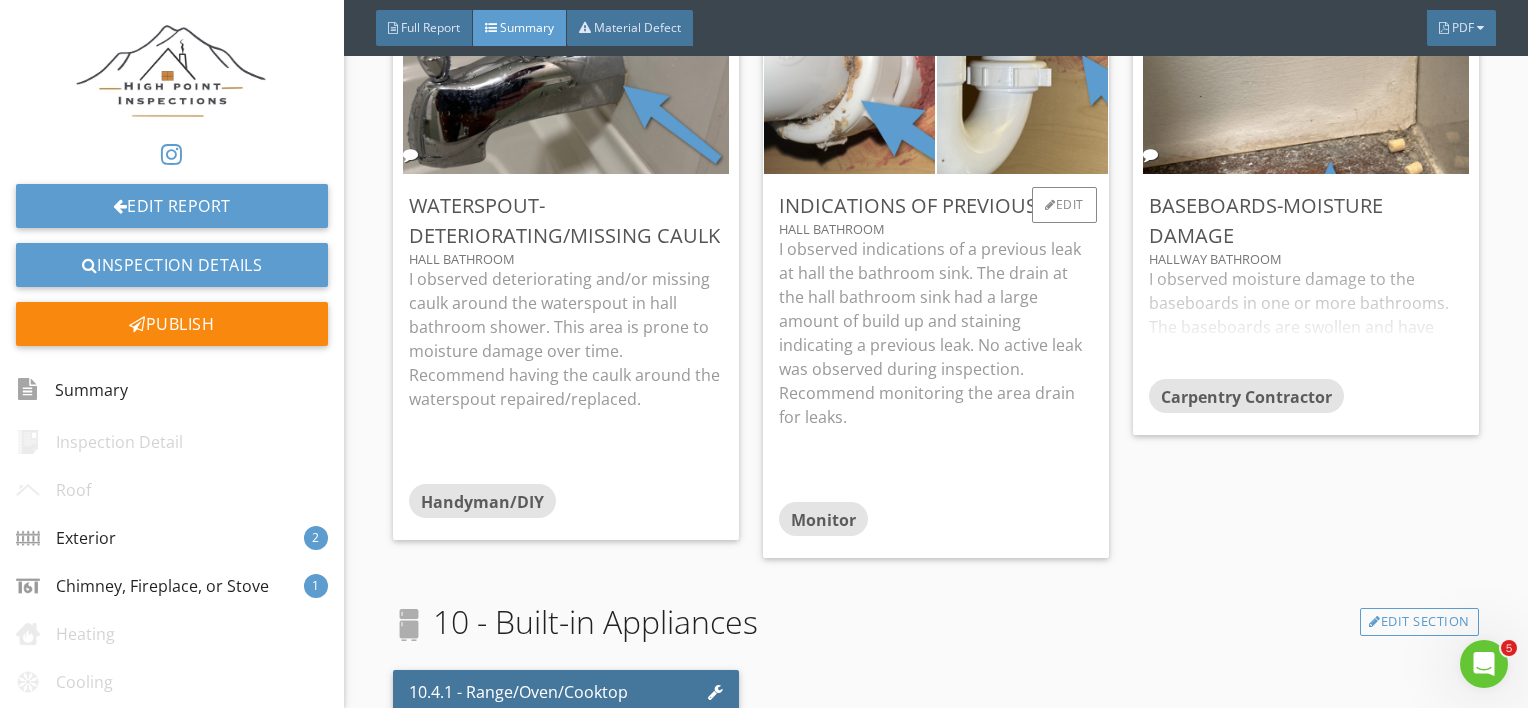 scroll, scrollTop: 2155, scrollLeft: 0, axis: vertical 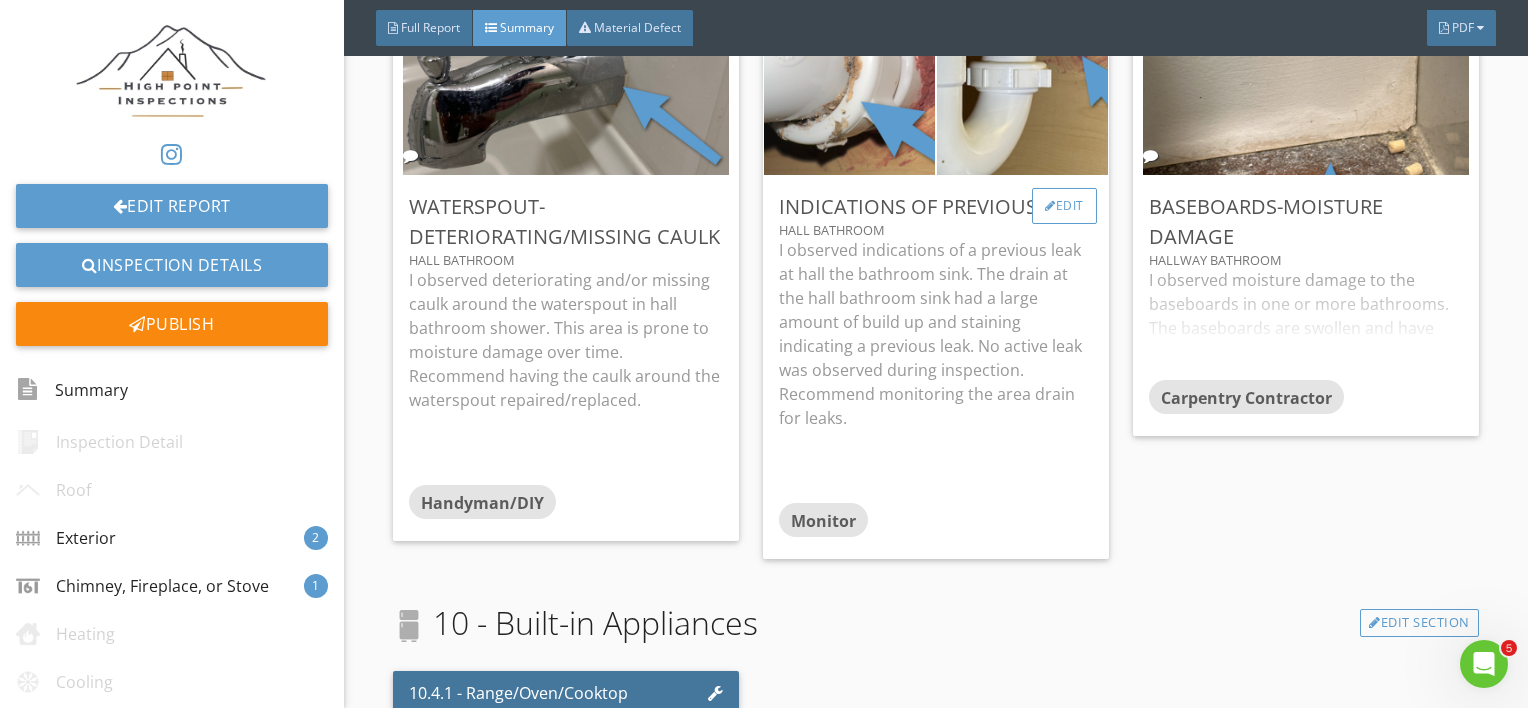 click on "Edit" at bounding box center [1064, 206] 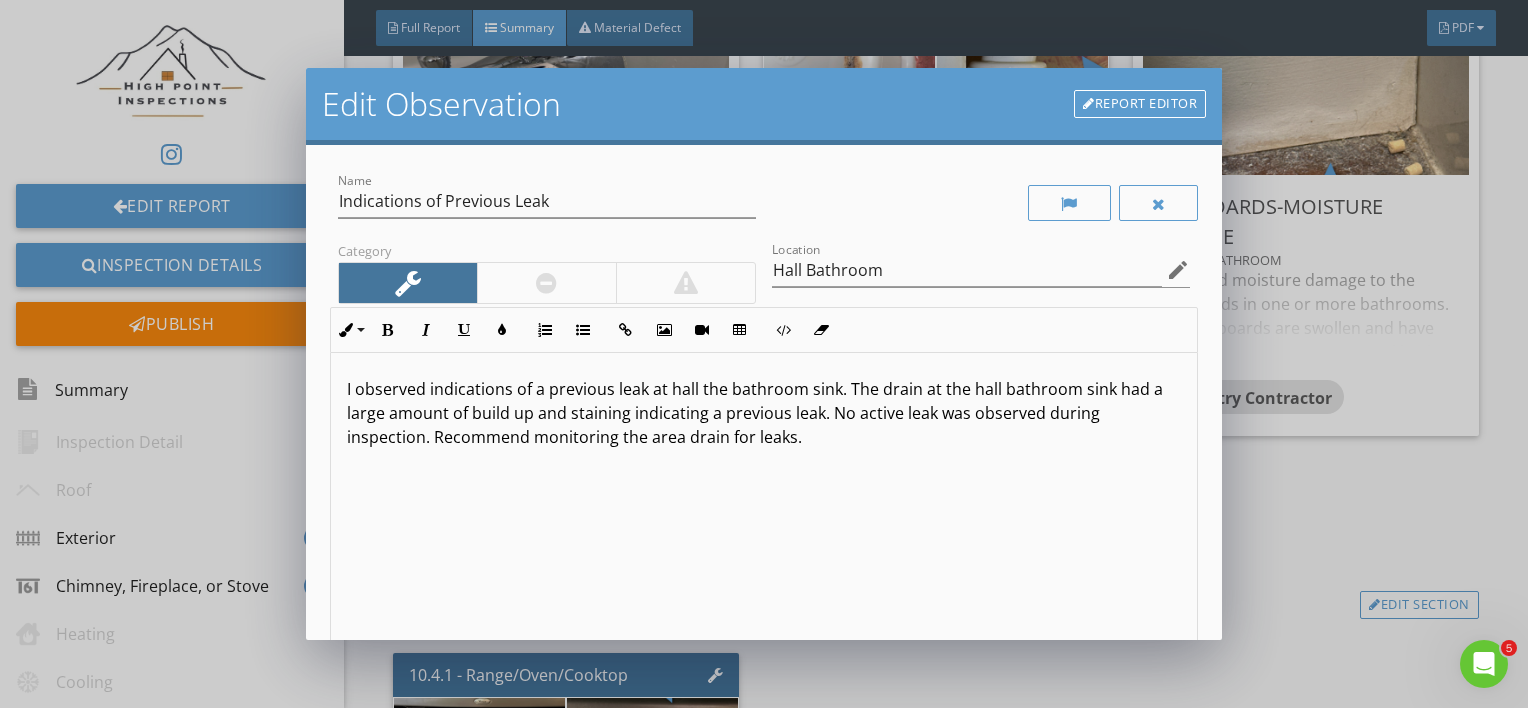 click on "I observed indications of a previous leak at hall the bathroom sink. The drain at the hall bathroom sink had a large amount of build up and staining indicating a previous leak. No active leak was observed during inspection. Recommend monitoring the area drain for leaks." at bounding box center (764, 413) 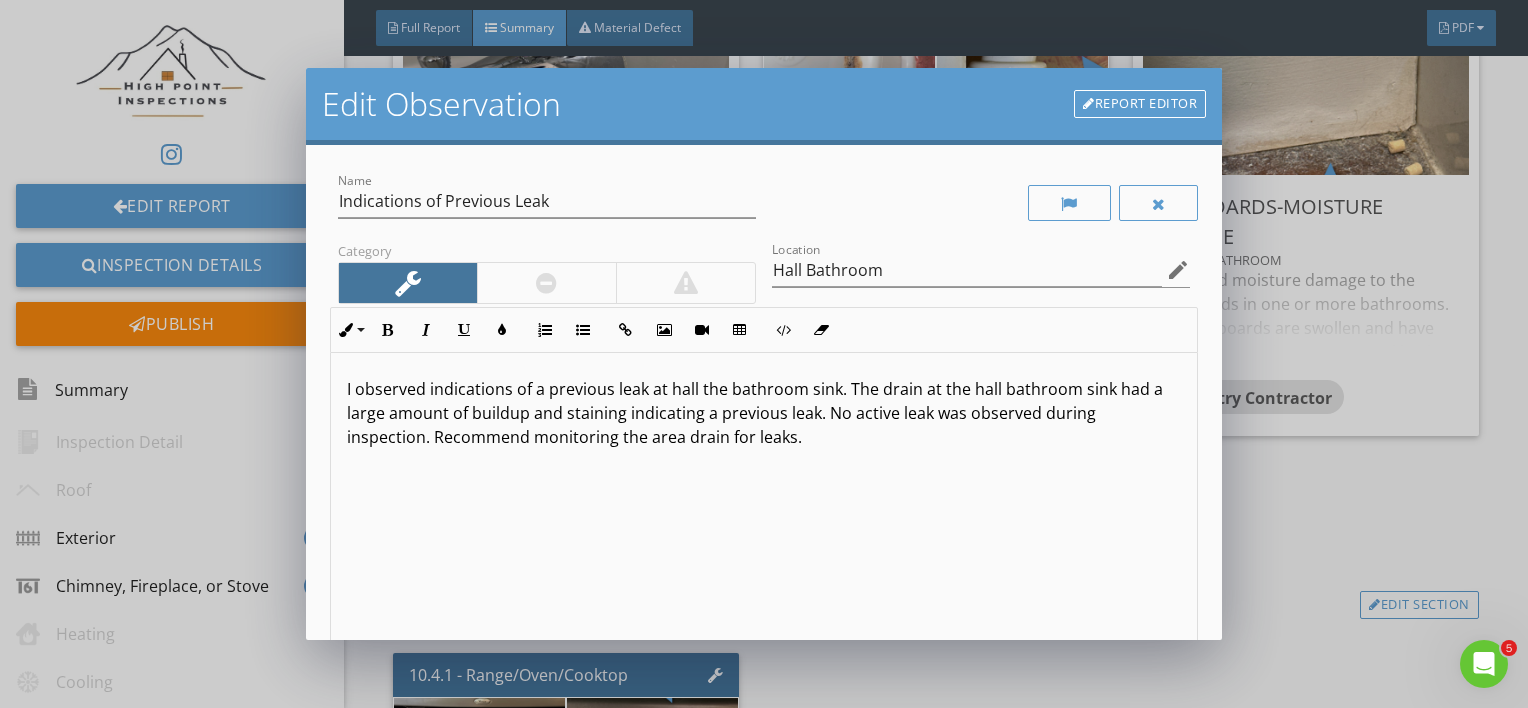 click on "I observed indications of a previous leak at hall the bathroom sink. The drain at the hall bathroom sink had a large amount of buildup and staining indicating a previous leak. No active leak was observed during inspection. Recommend monitoring the area drain for leaks." at bounding box center [764, 511] 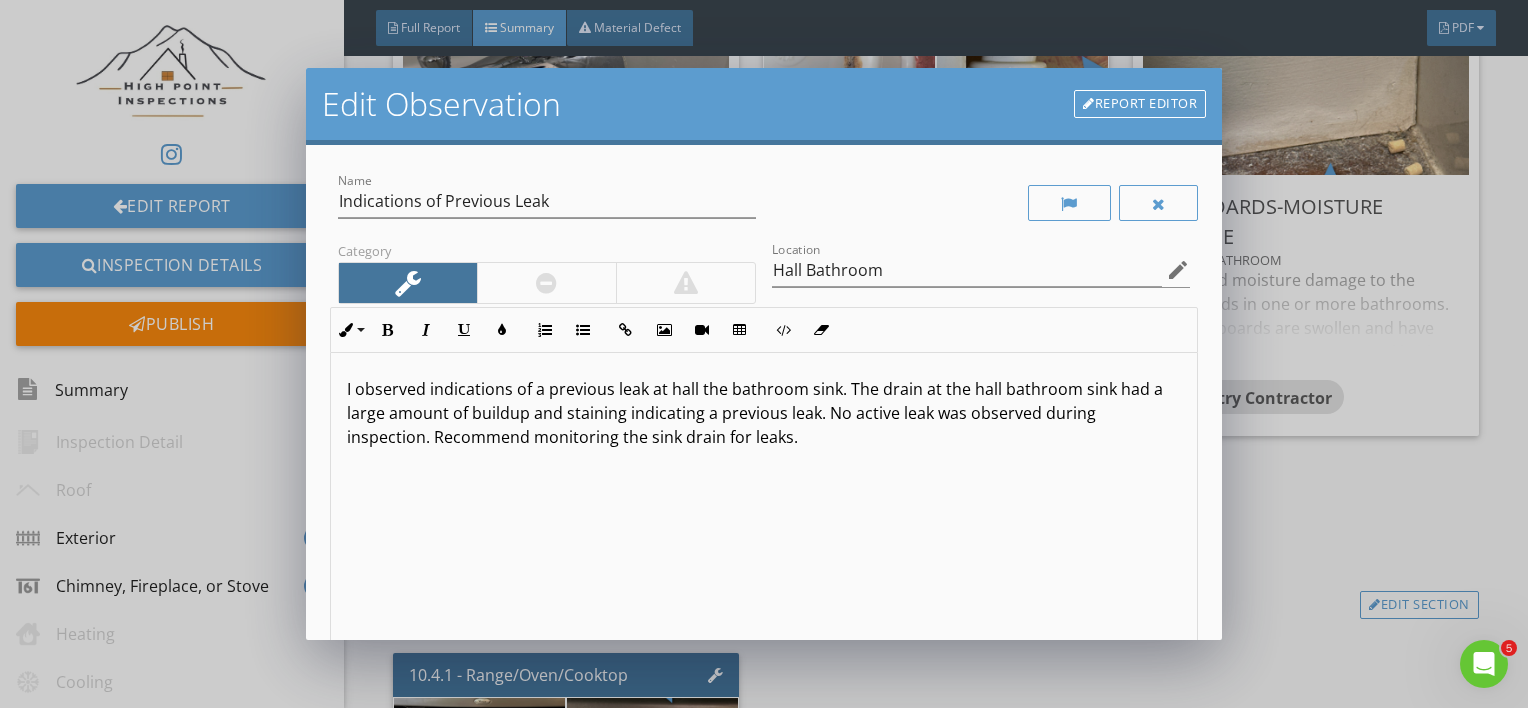 click on "I observed indications of a previous leak at hall the bathroom sink. The drain at the hall bathroom sink had a large amount of buildup and staining indicating a previous leak. No active leak was observed during inspection. Recommend monitoring the sink drain for leaks." at bounding box center [764, 511] 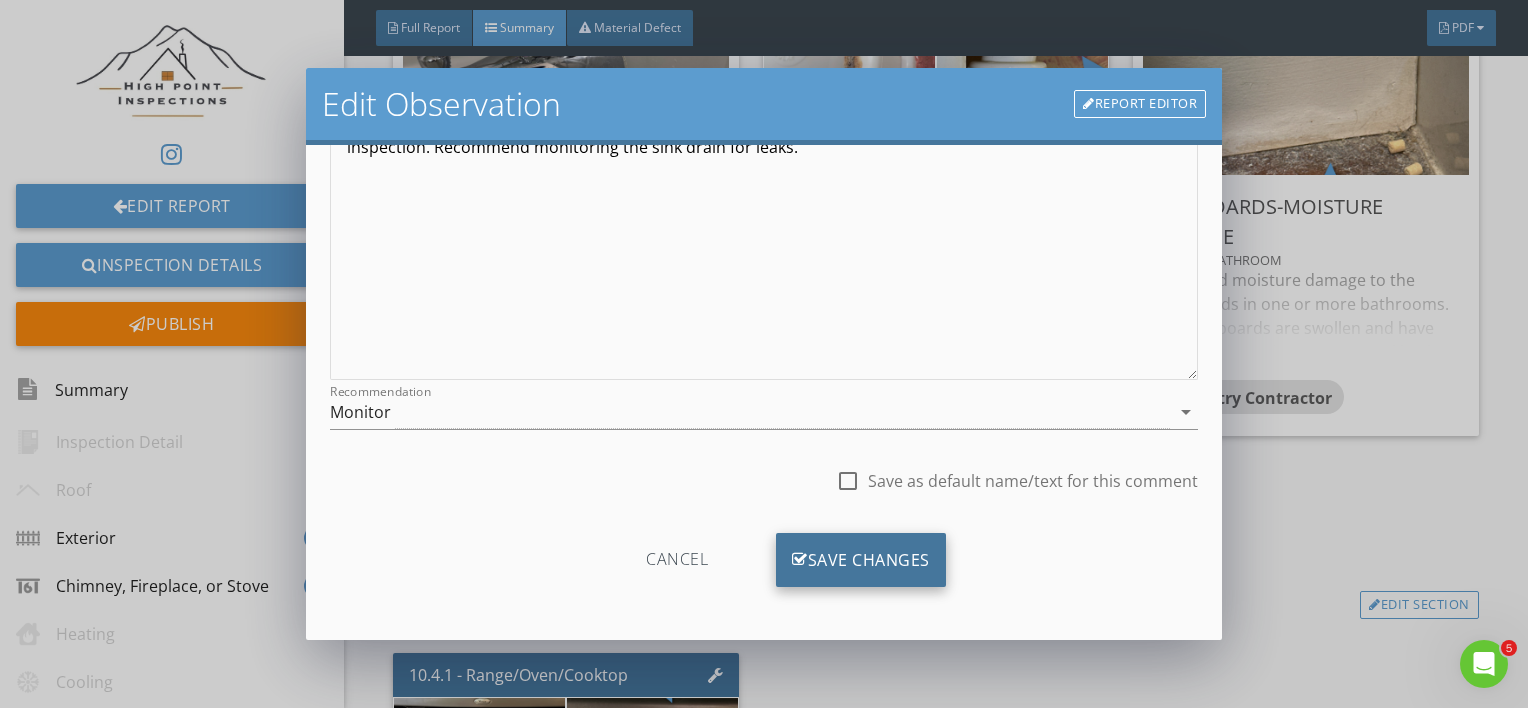 click on "Save Changes" at bounding box center (861, 560) 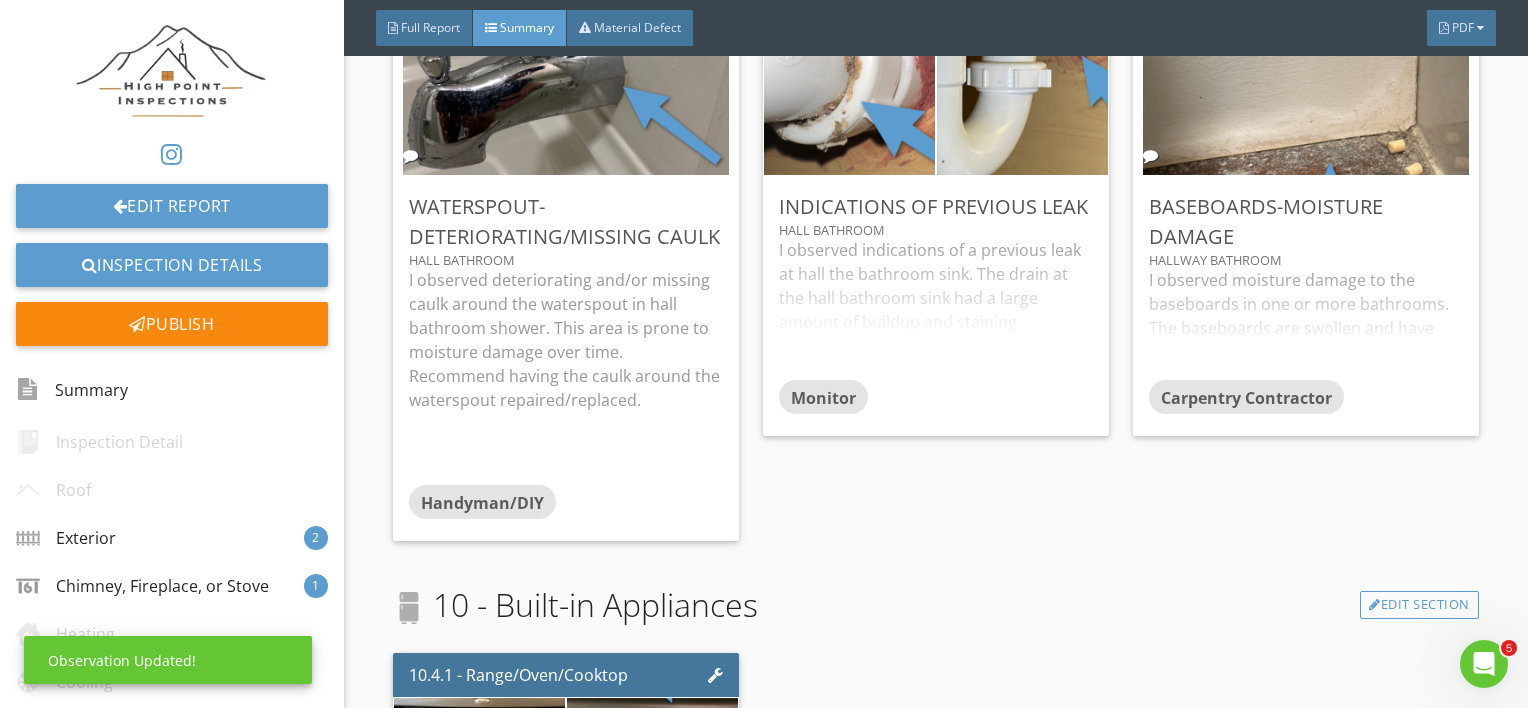 scroll, scrollTop: 53, scrollLeft: 0, axis: vertical 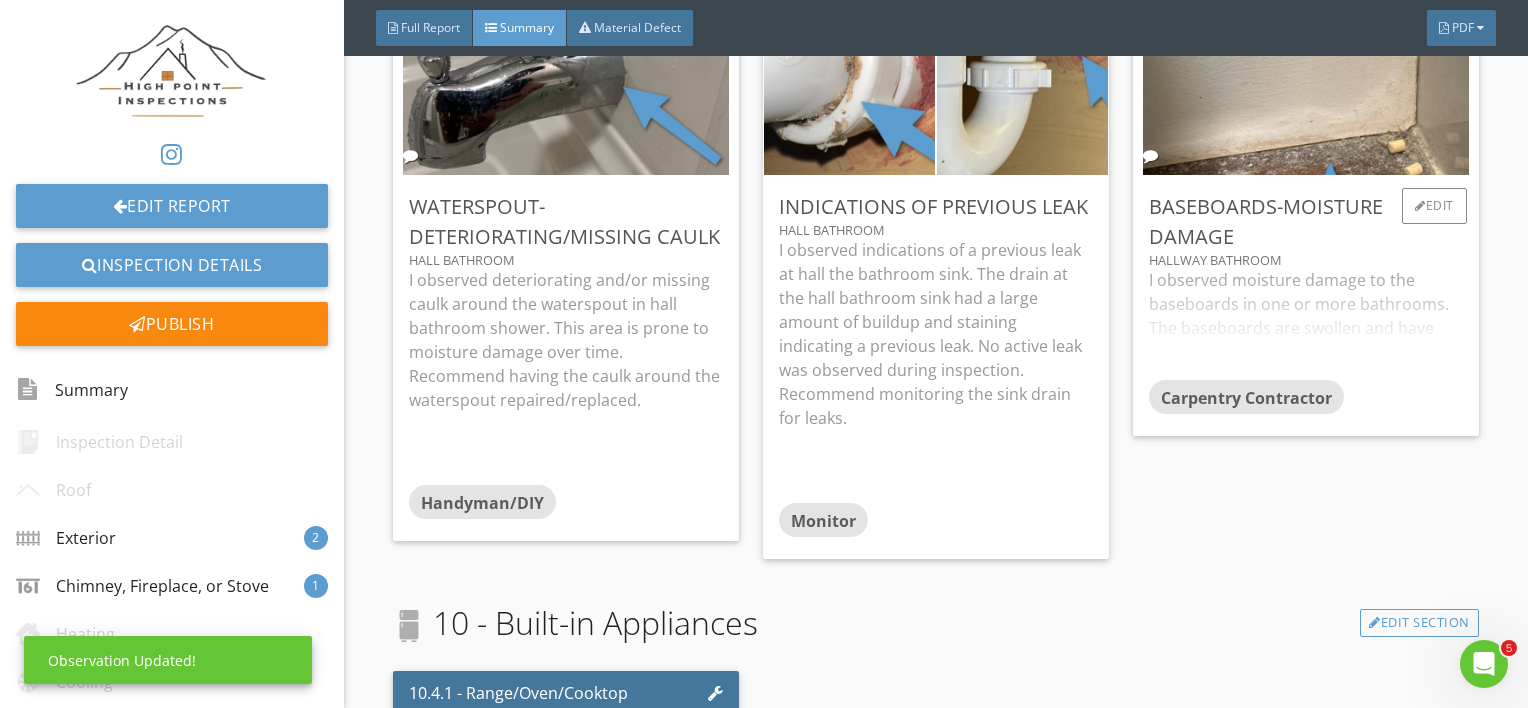 click on "I observed moisture damage to the baseboards in one or more bathrooms. The baseboards are swollen and have deteriorating paint. Recommend having the damaged baseboards replaced by a qualified professional." at bounding box center (1306, 324) 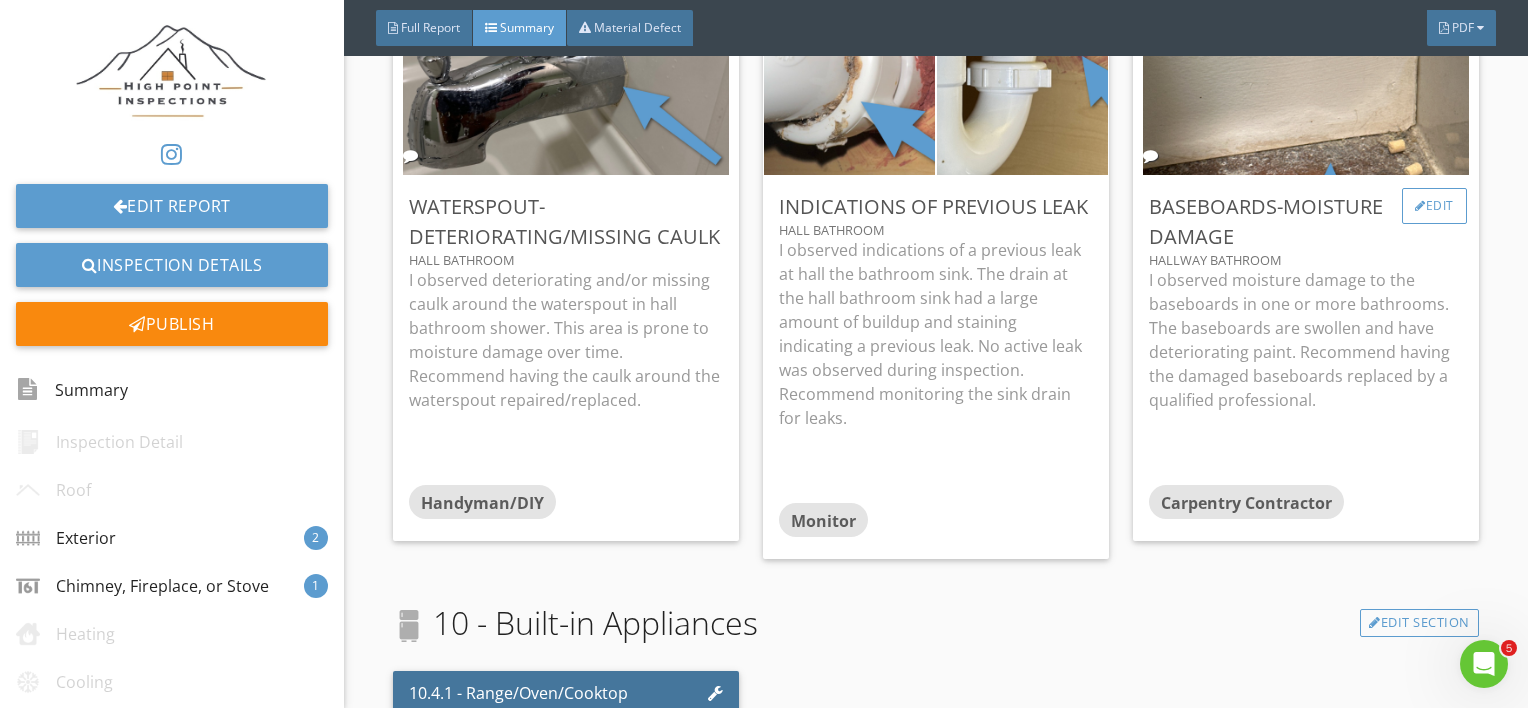 click on "Edit" at bounding box center (1434, 206) 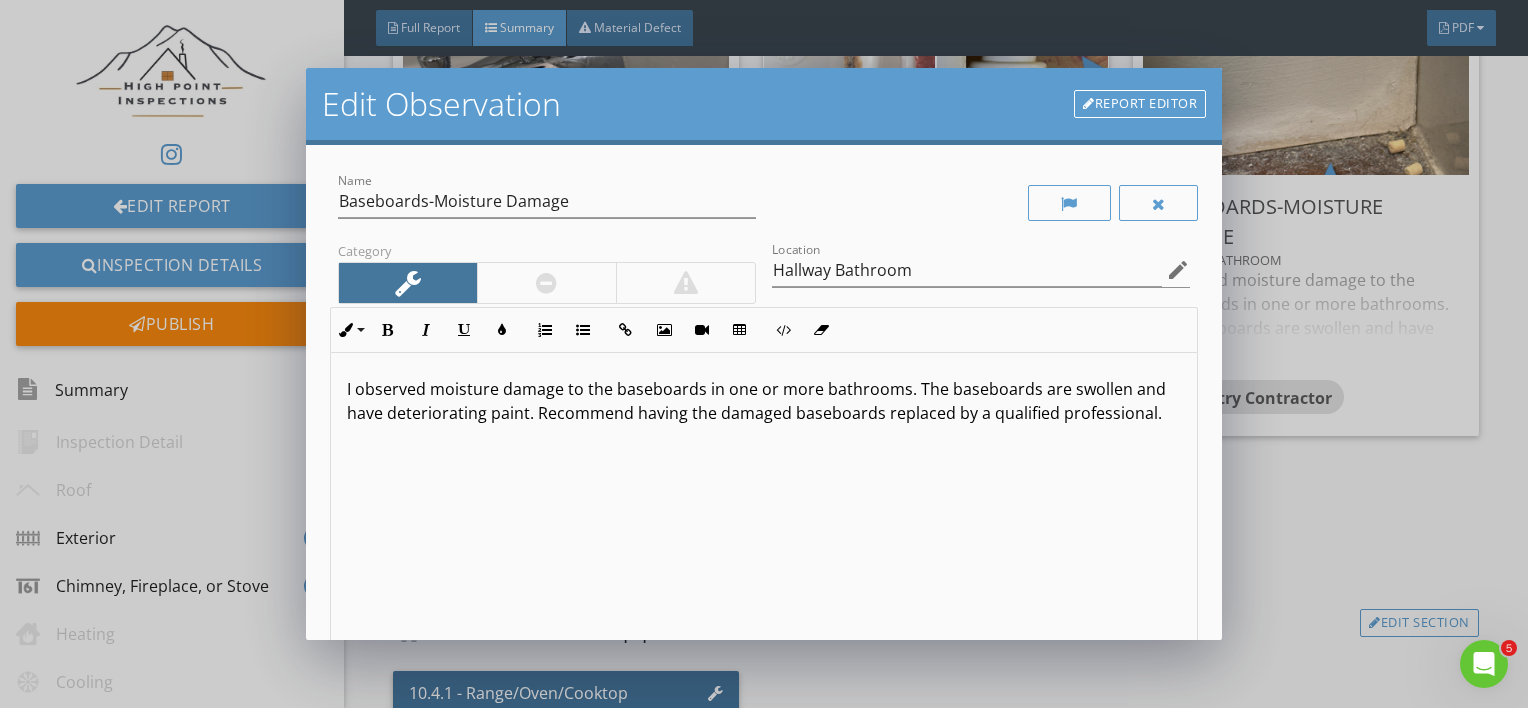 click on "I observed moisture damage to the baseboards in one or more bathrooms. The baseboards are swollen and have deteriorating paint. Recommend having the damaged baseboards replaced by a qualified professional." at bounding box center (764, 401) 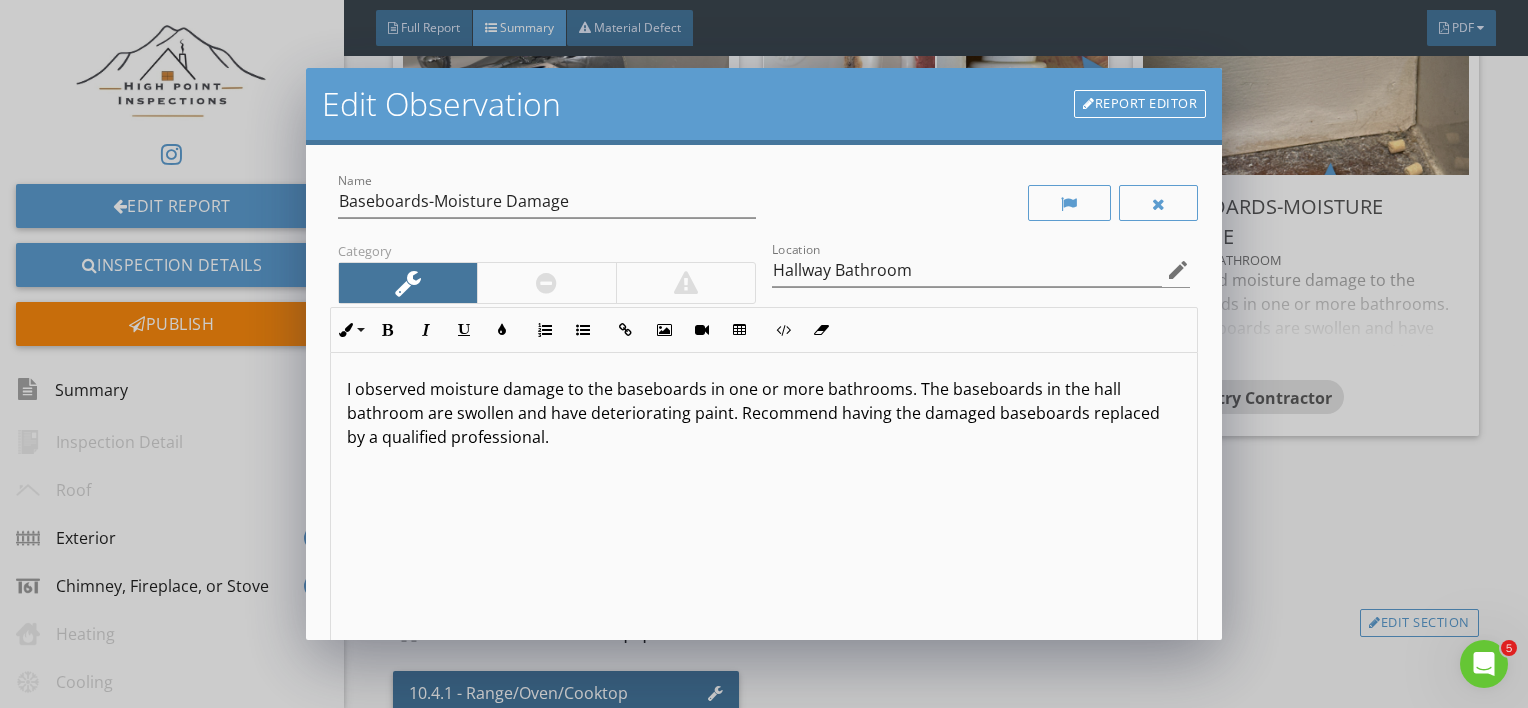 scroll, scrollTop: 0, scrollLeft: 0, axis: both 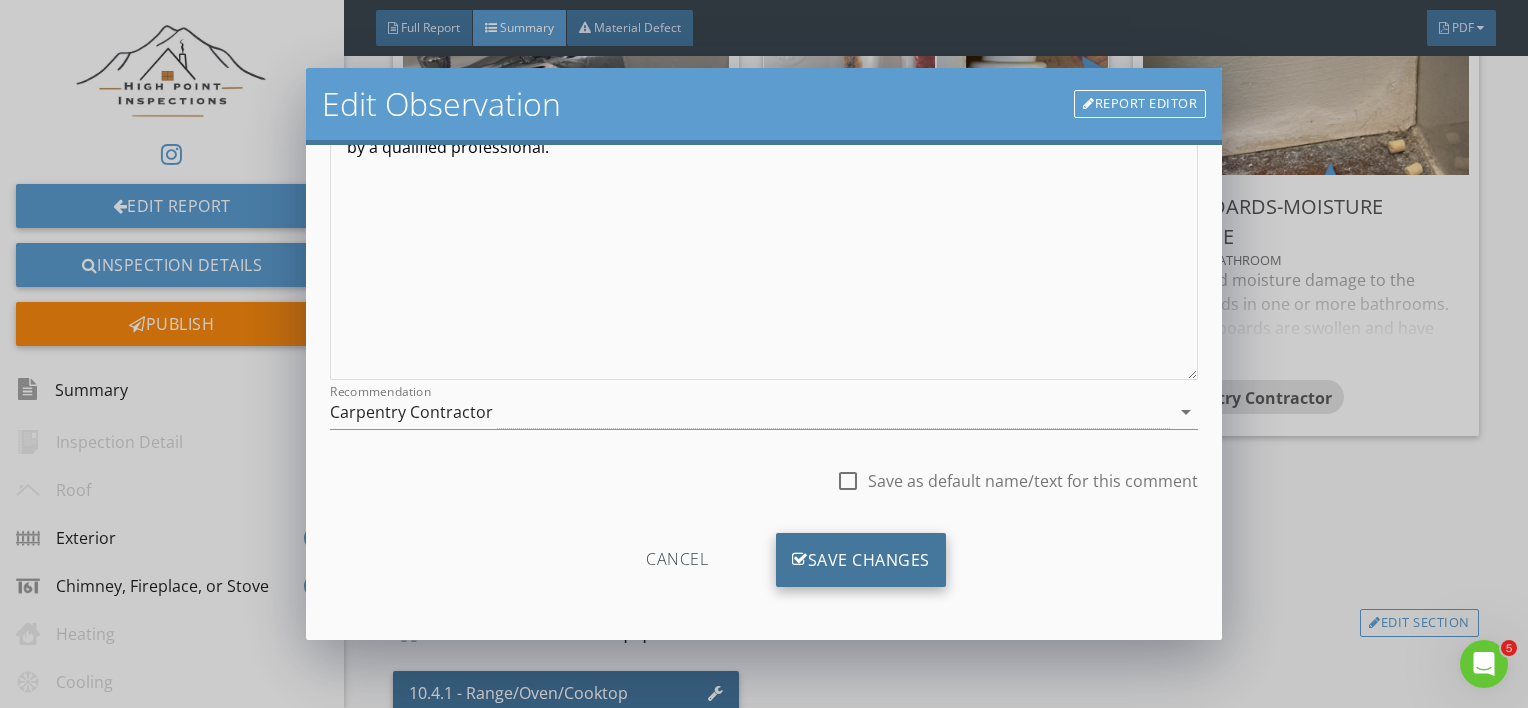 click on "Save Changes" at bounding box center (861, 560) 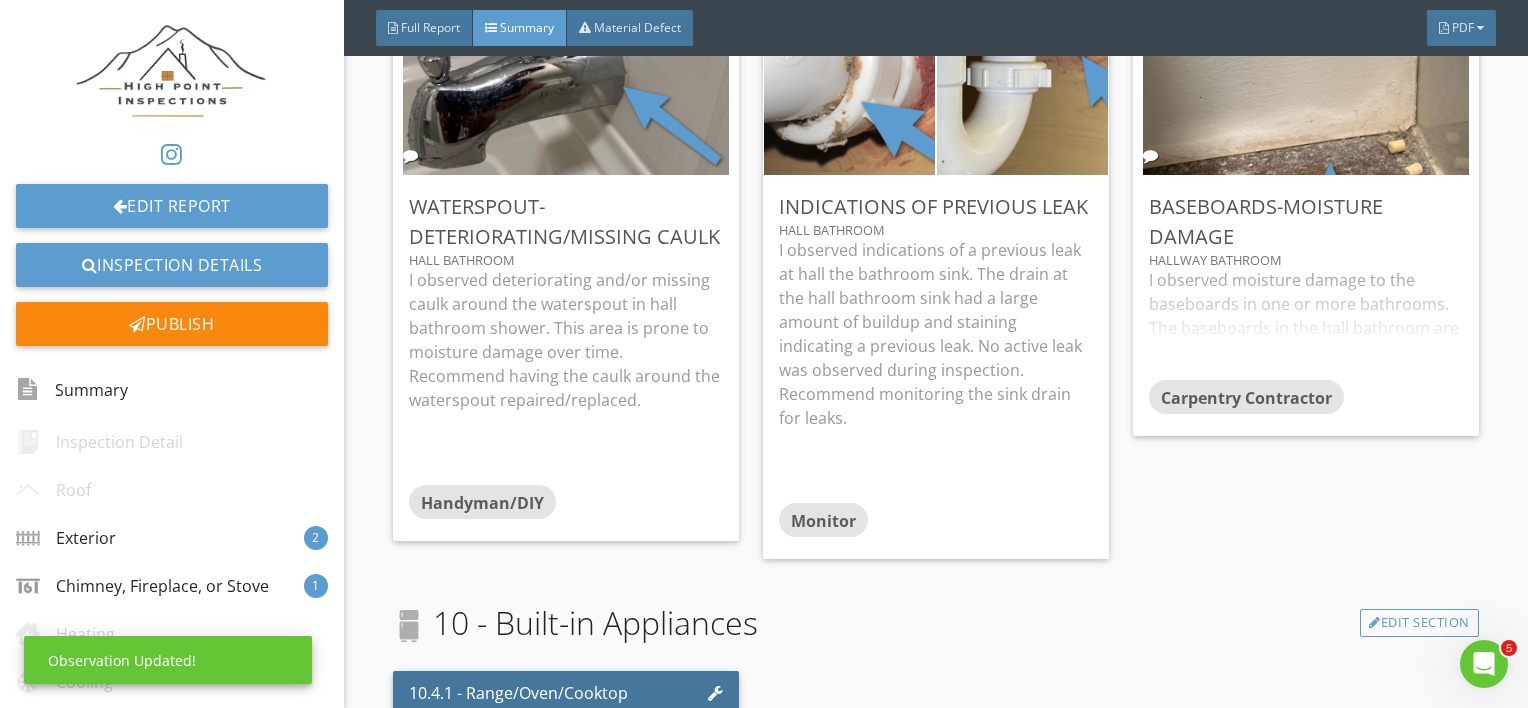 scroll, scrollTop: 53, scrollLeft: 0, axis: vertical 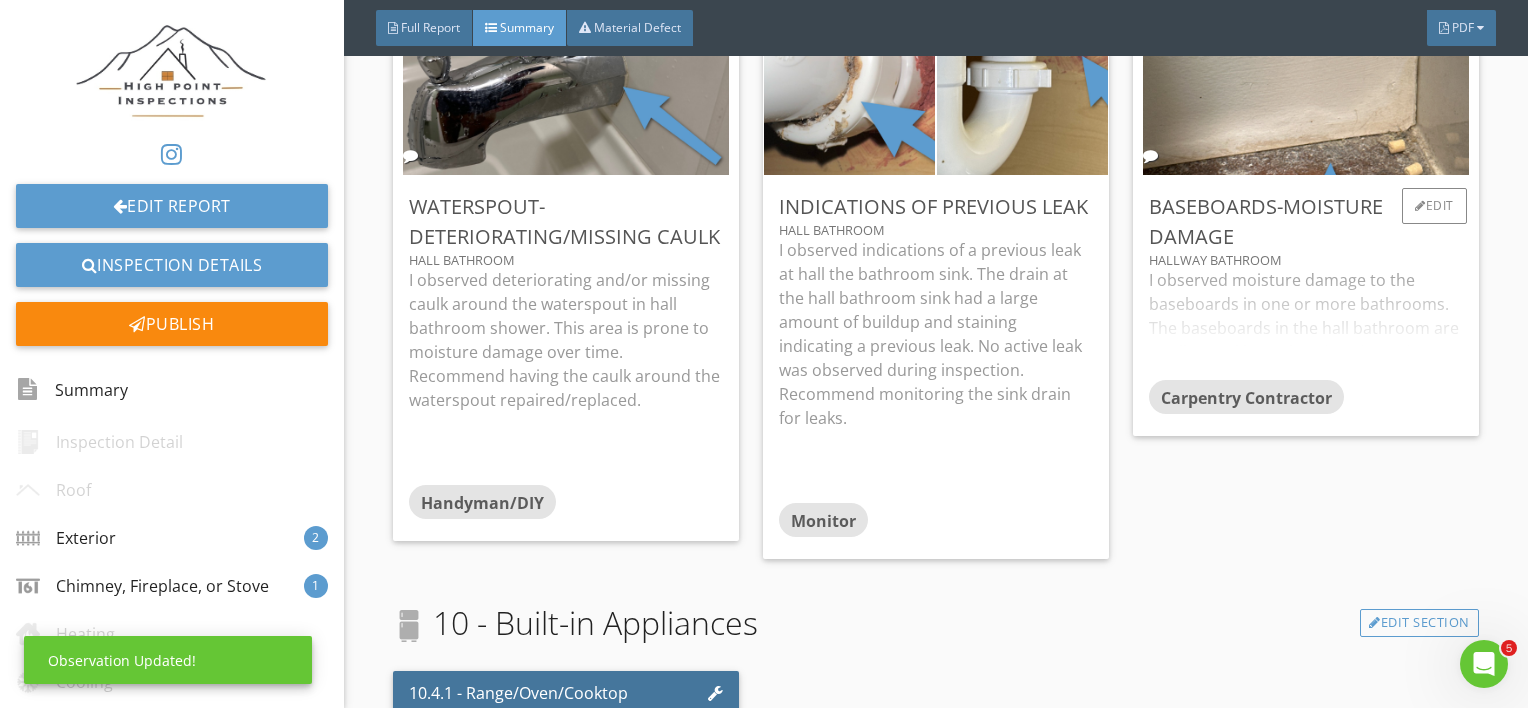 click on "I observed moisture damage to the baseboards in one or more bathrooms. The baseboards in the hall bathroom are swollen and have deteriorating paint. Recommend having the damaged baseboards replaced by a qualified professional." at bounding box center (1306, 324) 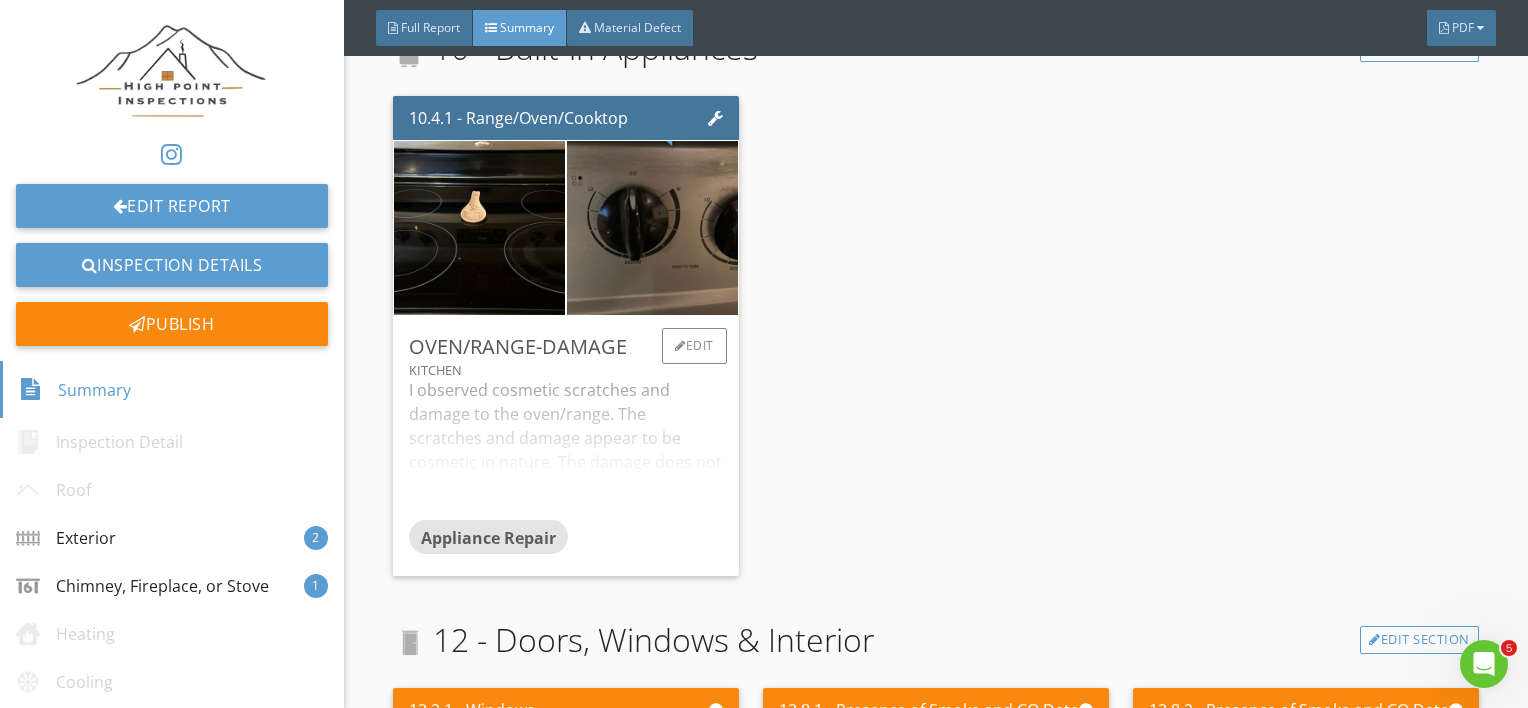 scroll, scrollTop: 2739, scrollLeft: 0, axis: vertical 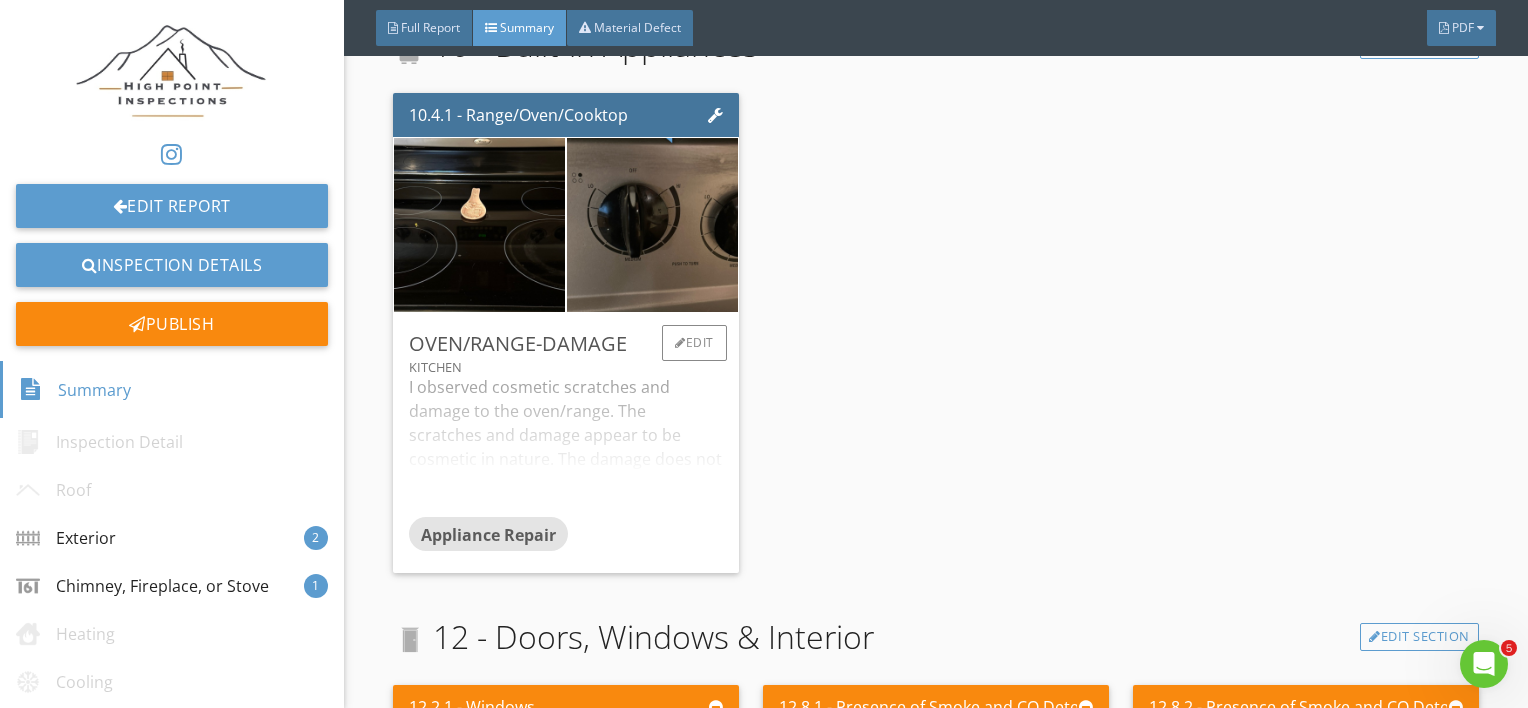 click on "I observed cosmetic scratches and damage to the oven/range. The scratches and damage appear to be cosmetic in nature. The damage does not appear to affect the functionality of the oven/range however, the client may wish to repair for aesthetics." at bounding box center [566, 446] 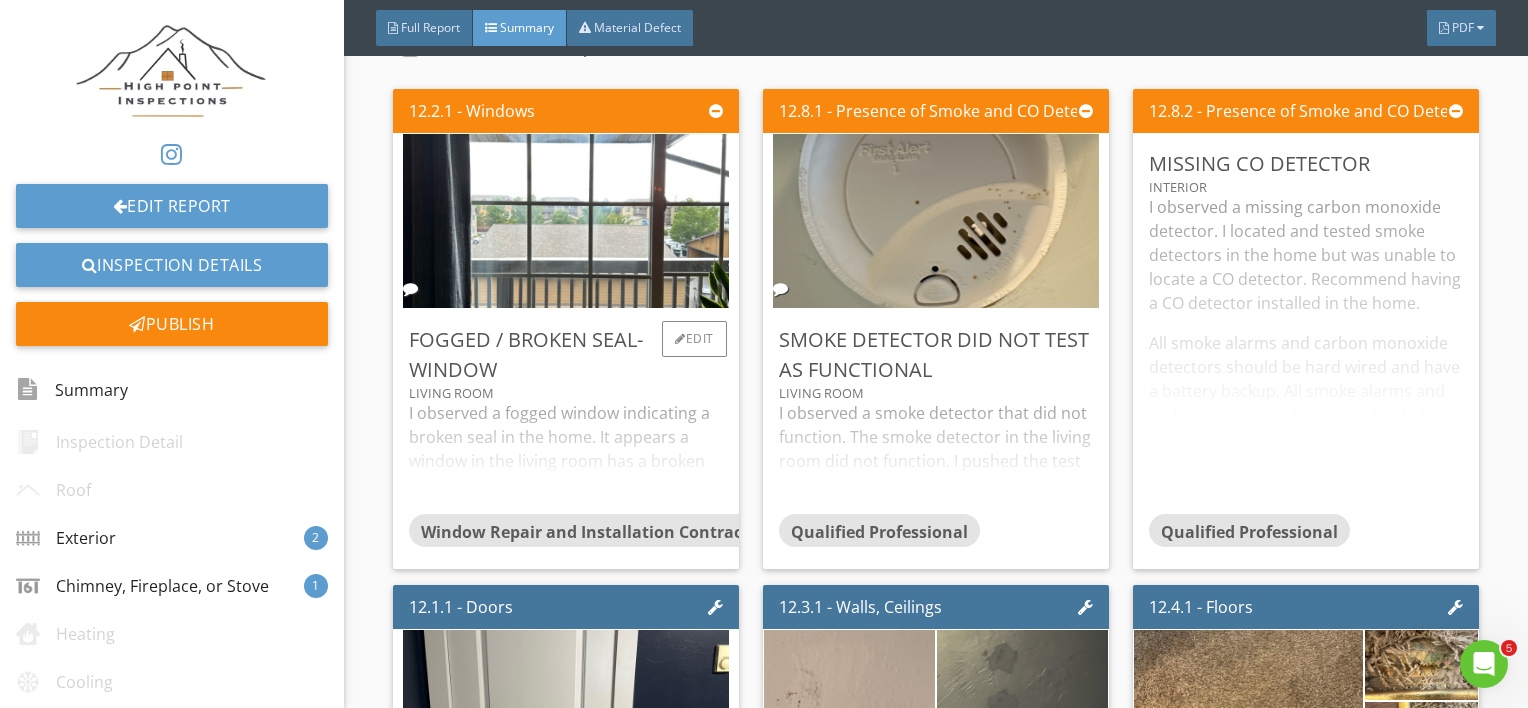 scroll, scrollTop: 3435, scrollLeft: 0, axis: vertical 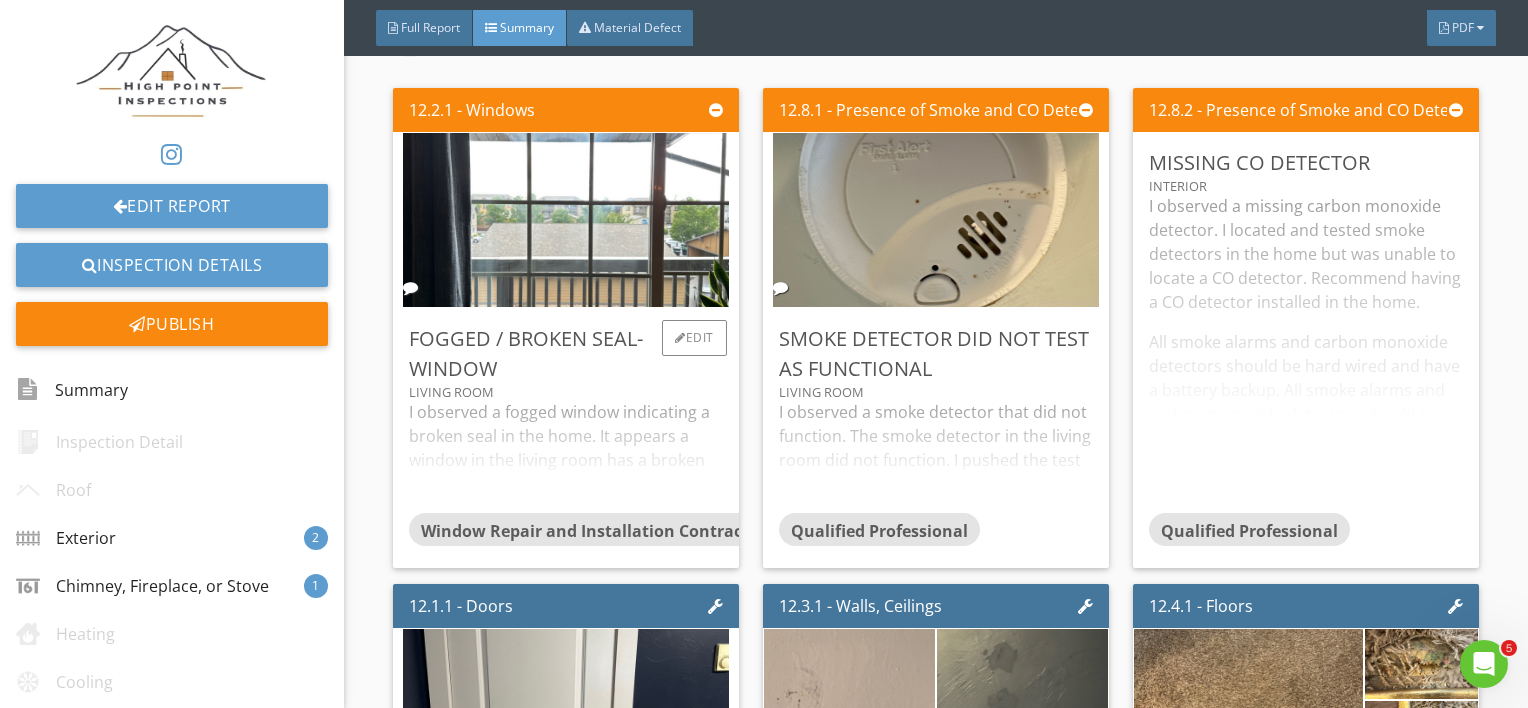 click on "I observed a fogged window indicating a broken seal in the home. It appears a window in the living room has a broken seal causing the inside of the window to become fogged and cloudy from condensation. Recommend having a professional window repair and installation contractor assess the windows and advise on repair options. Be aware that evidence of failed seals may be more or less visible depending on the temperature, humidity, sunlight, etc. Windows or glass-paneled doors other than those that the inspector identified may also have failed seals and need glass replaced. It is beyond the scope of this inspection to identify every window with failed seals." at bounding box center [566, 456] 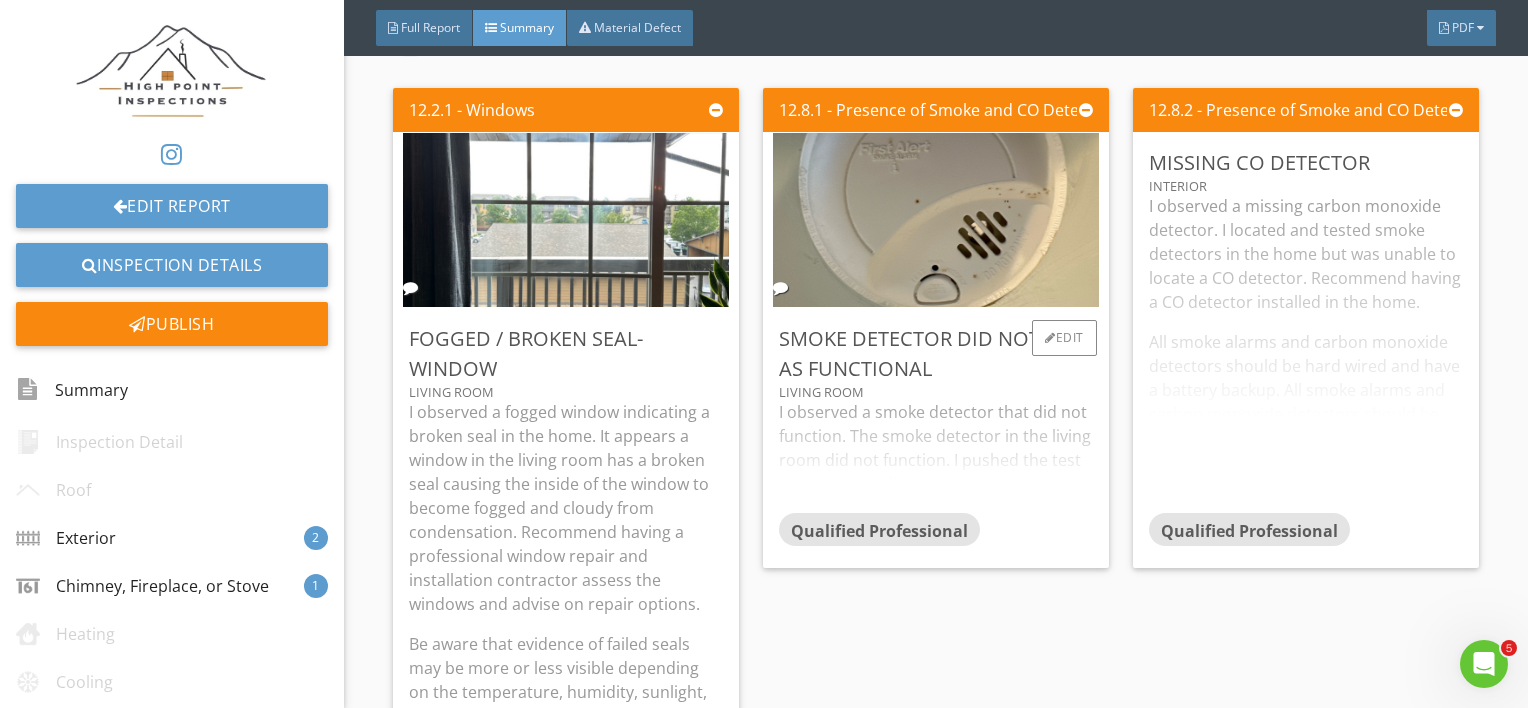 click on "I observed a smoke detector that did not function. The smoke detector in the living room did not function. I pushed the test button, but it did not test as expected. Detectors should be replaced every 7-10 years. The detectors should be hard-wired with electricity and have a battery backup feature in case the electricity turns off. New smoke and carbon monoxide detectors are recommended." at bounding box center [936, 456] 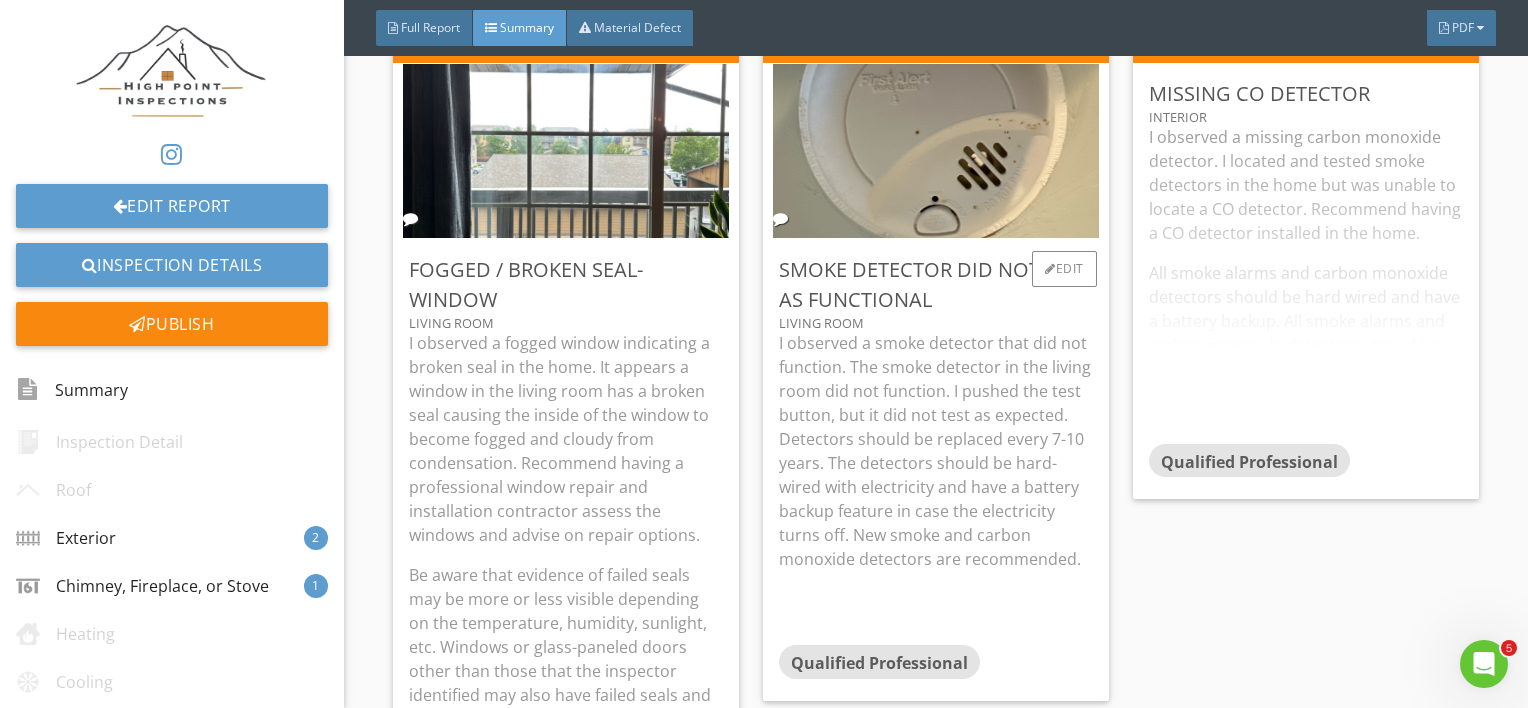 scroll, scrollTop: 3502, scrollLeft: 0, axis: vertical 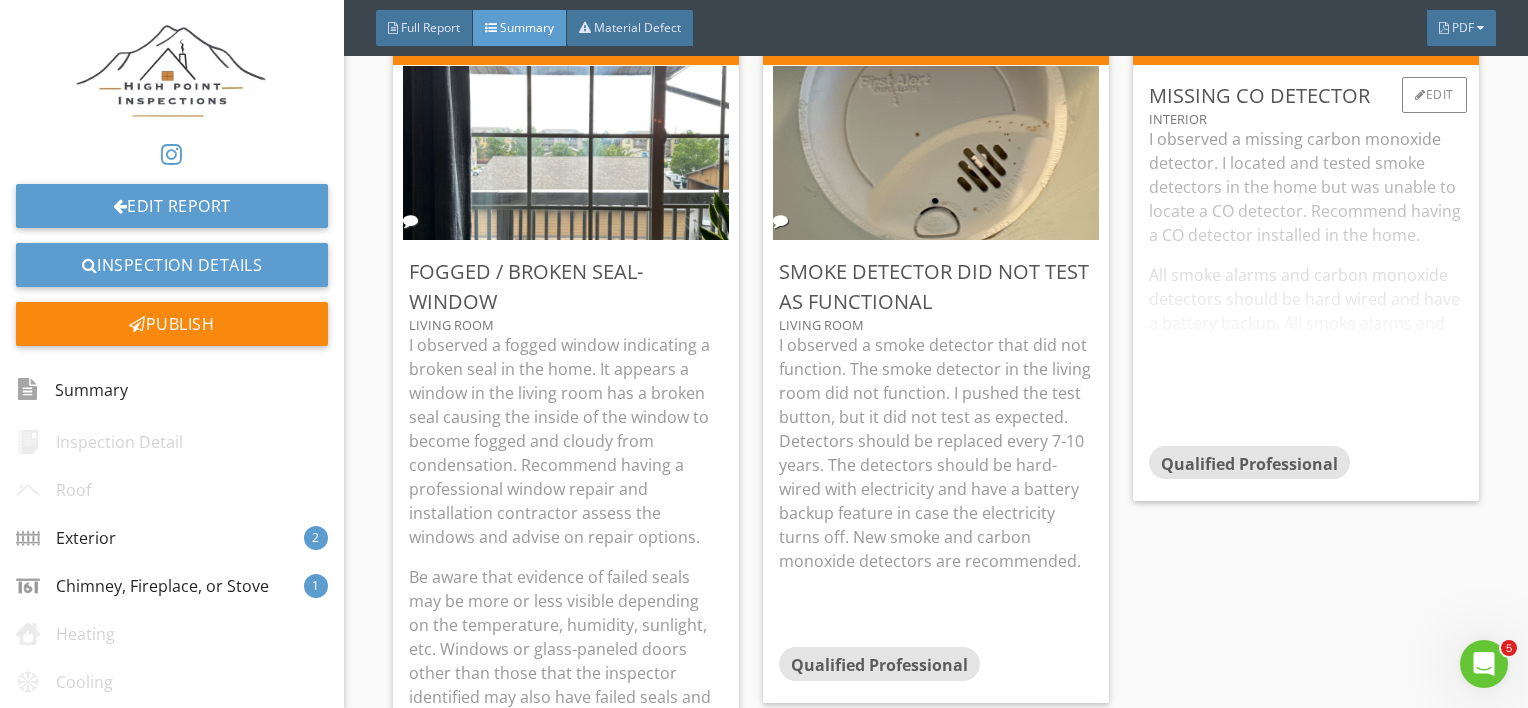 click on "I observed a missing carbon monoxide detector. I located and tested smoke detectors in the home but was unable to locate a CO detector. Recommend having a CO detector installed in the home.  All smoke alarms and carbon monoxide detectors should be hard wired and have a battery backup. All smoke alarms and carbon monoxide detectors should be replaced every seven years. A CO detector should be installed on every floor of the home." at bounding box center (1306, 286) 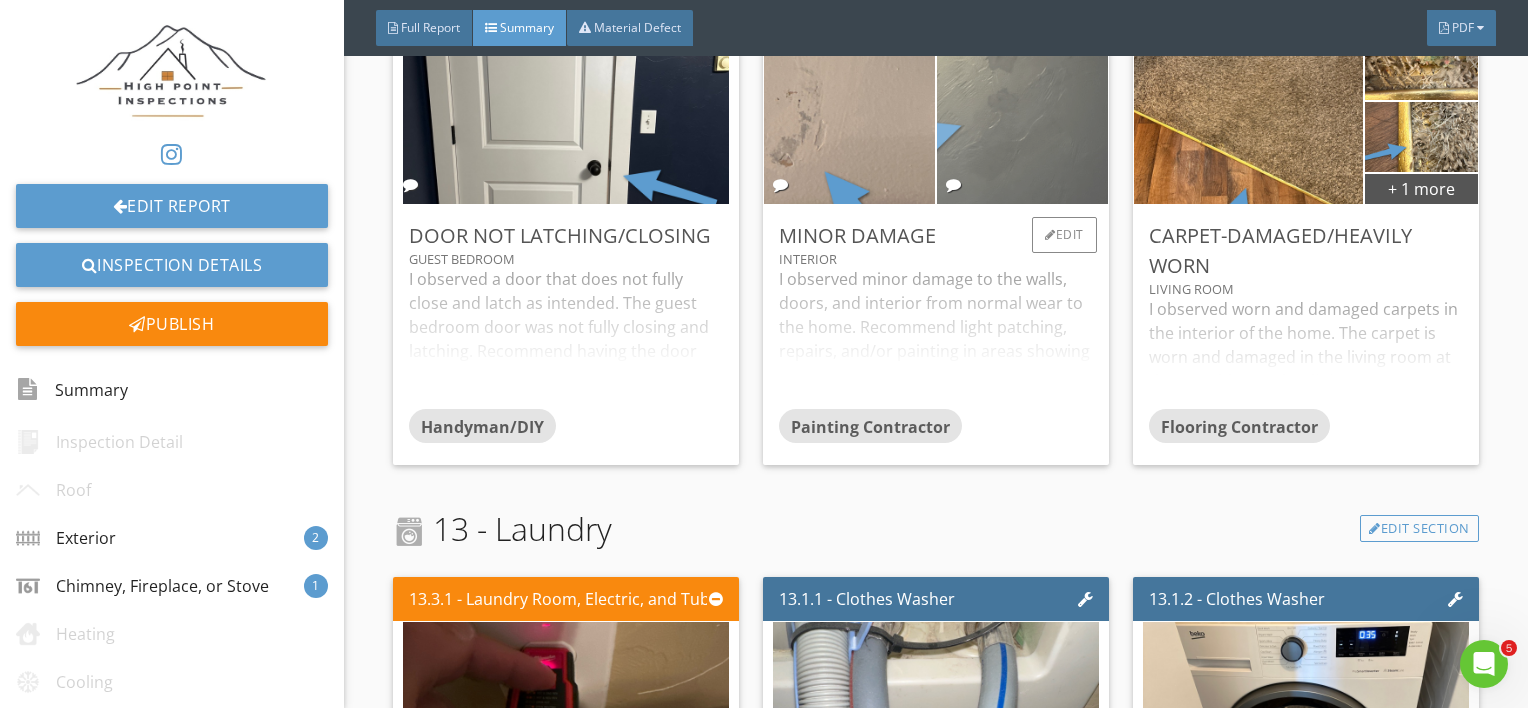 scroll, scrollTop: 4492, scrollLeft: 0, axis: vertical 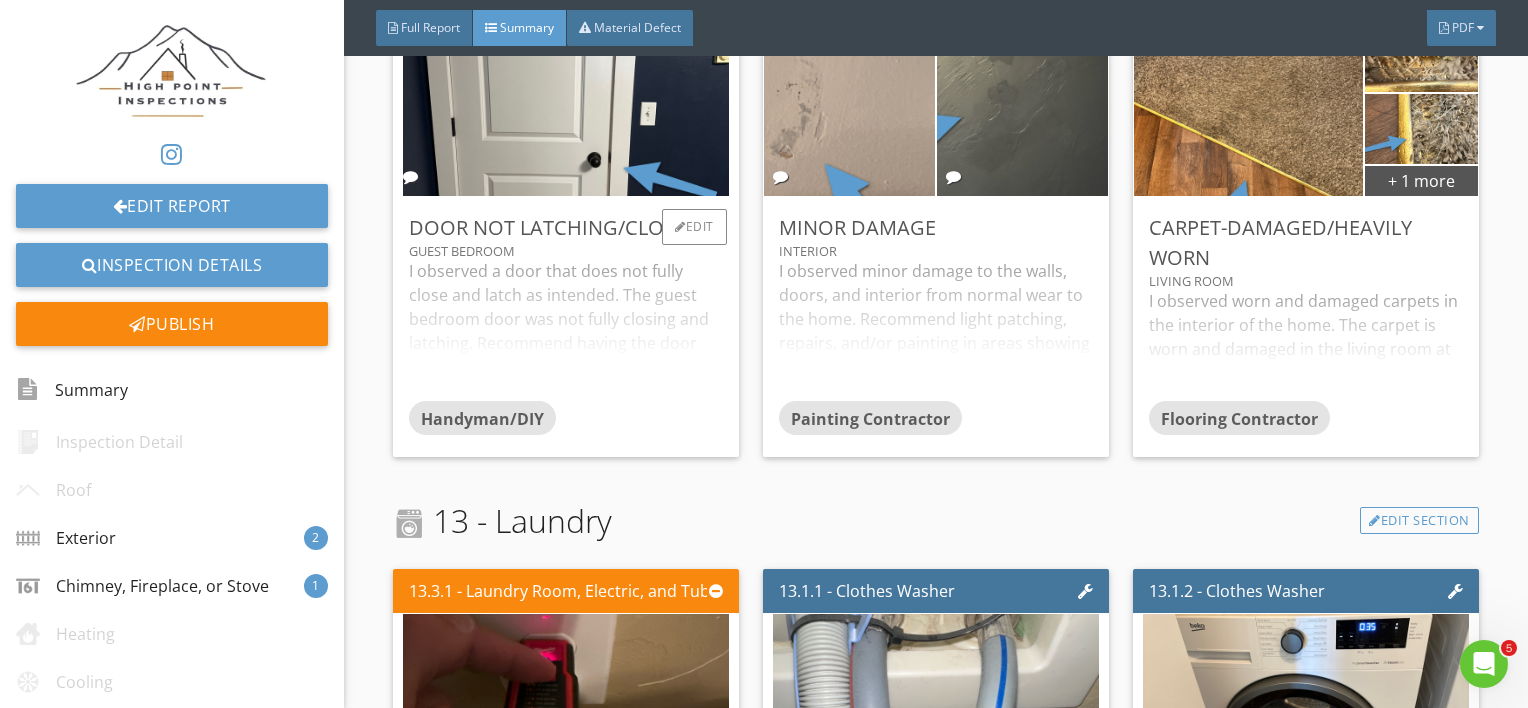 click on "I observed a door that does not fully close and latch as intended. The guest bedroom door was not fully closing and latching. Recommend having the door and hardware adjusted/repaired so the door fully closes and latches as intended." at bounding box center [566, 330] 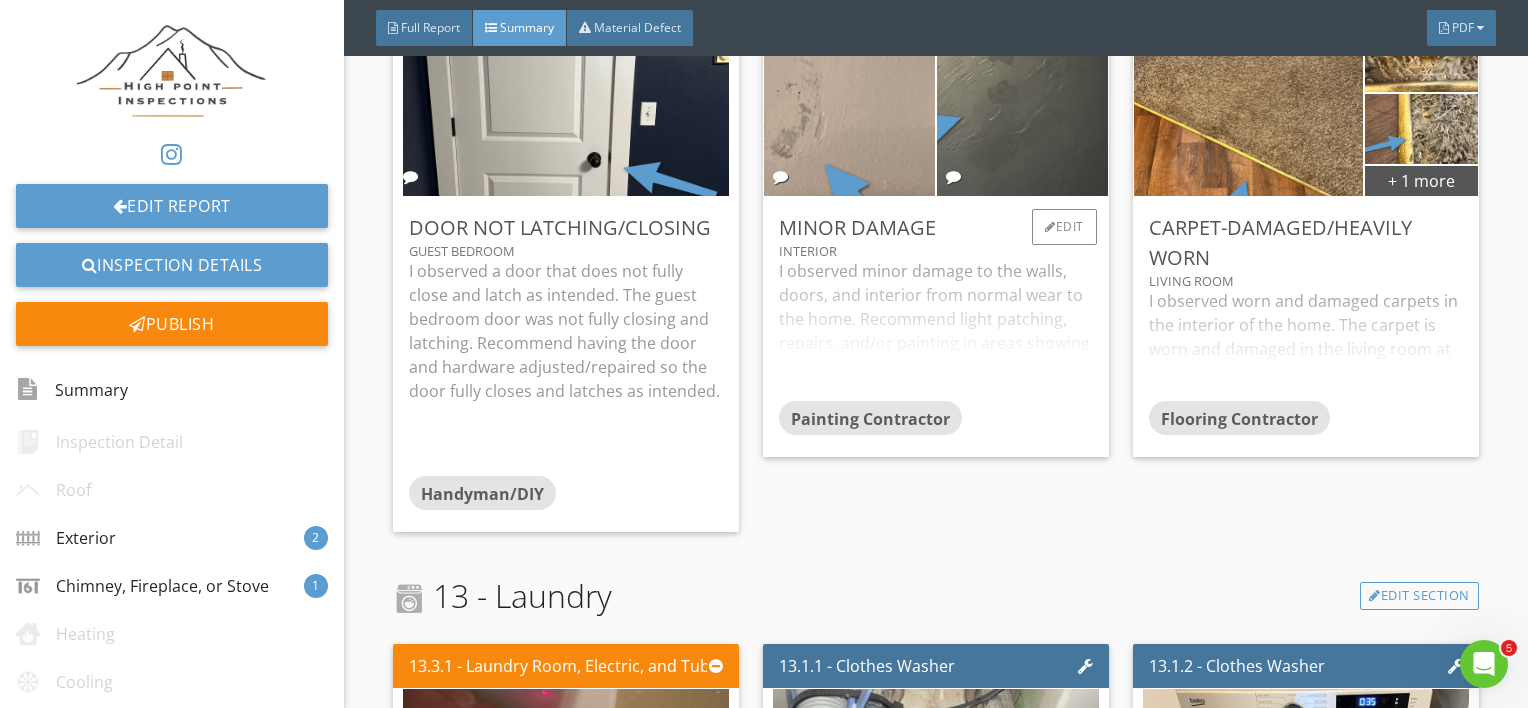 click on "I observed minor damage to the walls, doors, and interior from normal wear to the home. Recommend light patching, repairs, and/or painting in areas showing signs of wear and deterioration." at bounding box center (936, 330) 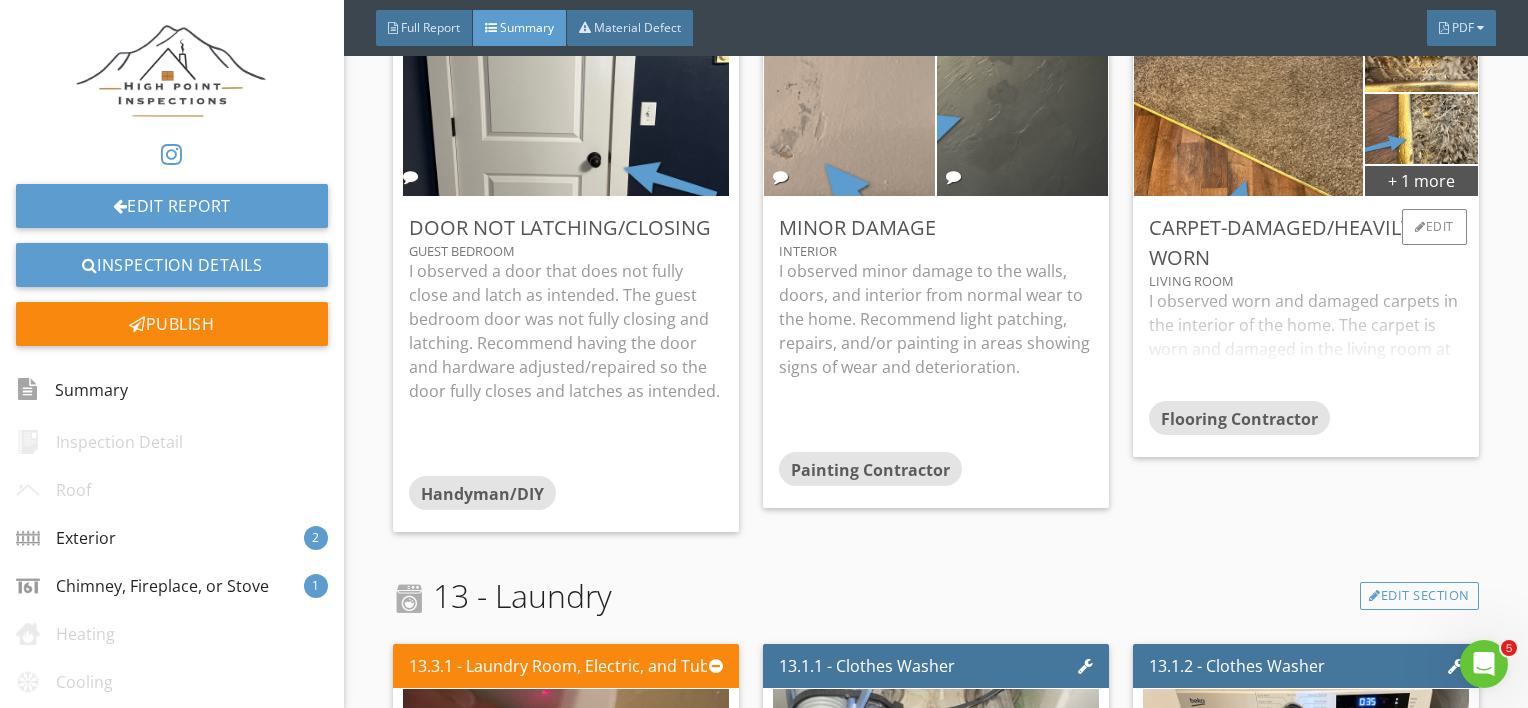 click on "I observed worn and damaged carpets in the interior of the home. The carpet is worn and damaged in the living room at the transition to the dining room. Recommend having the carpet repaired/replaced by a professional flooring contractor." at bounding box center (1306, 345) 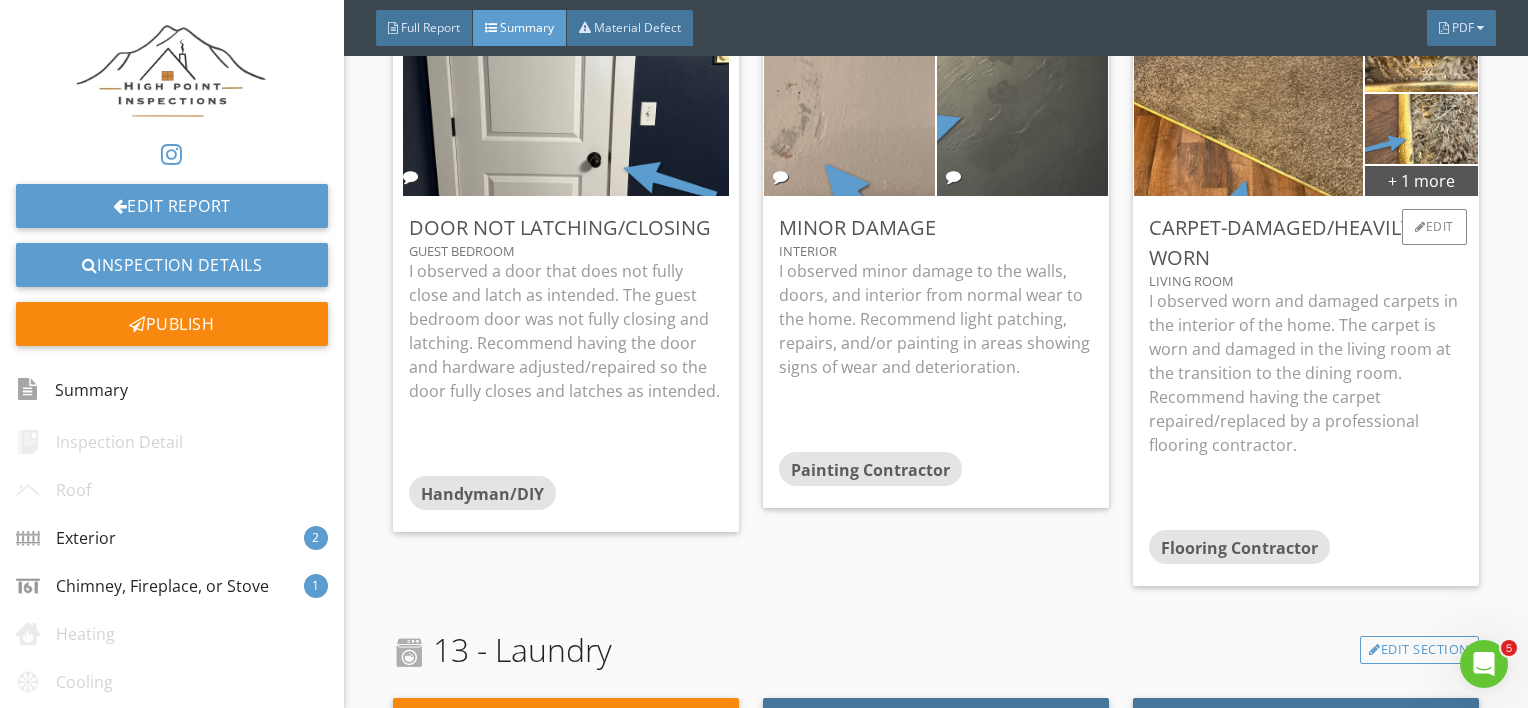 scroll, scrollTop: 4548, scrollLeft: 0, axis: vertical 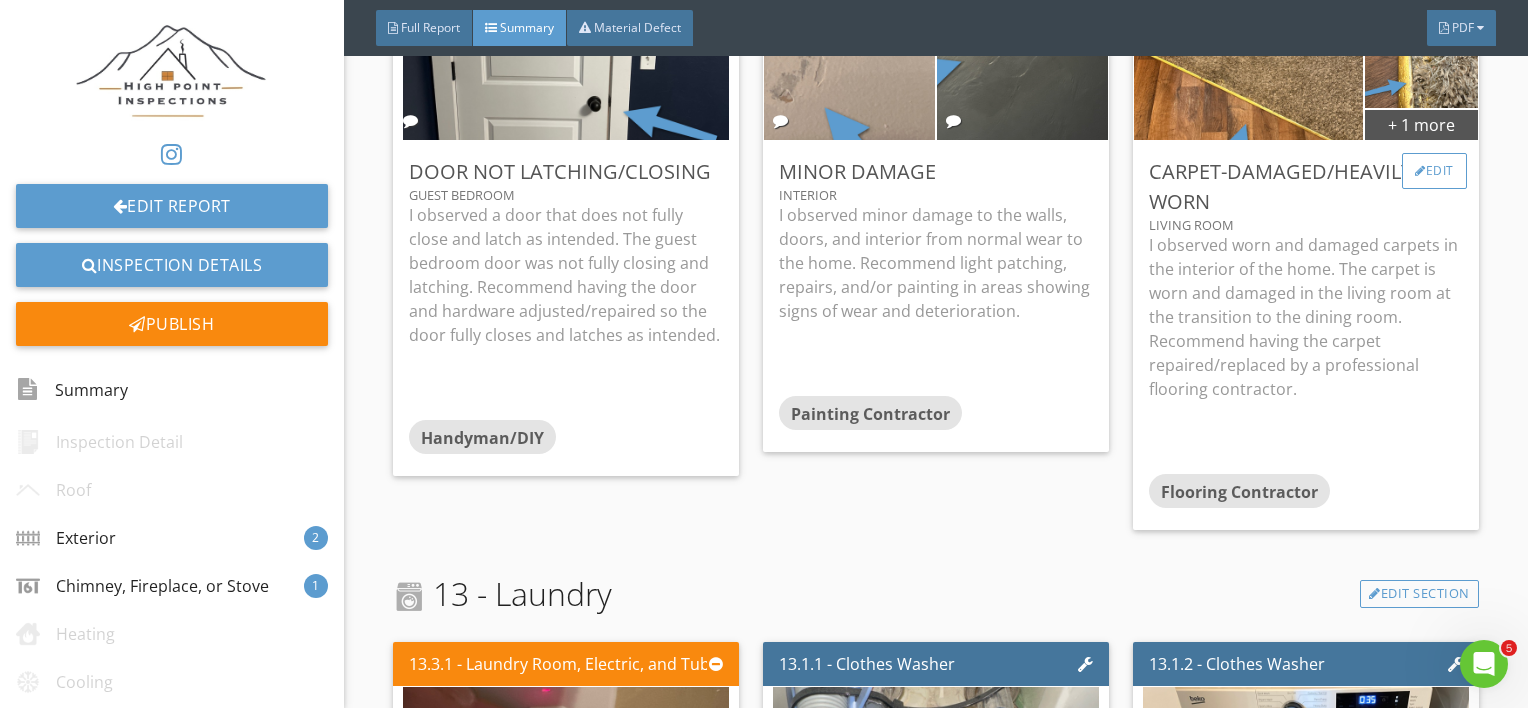 click on "Edit" at bounding box center (1434, 171) 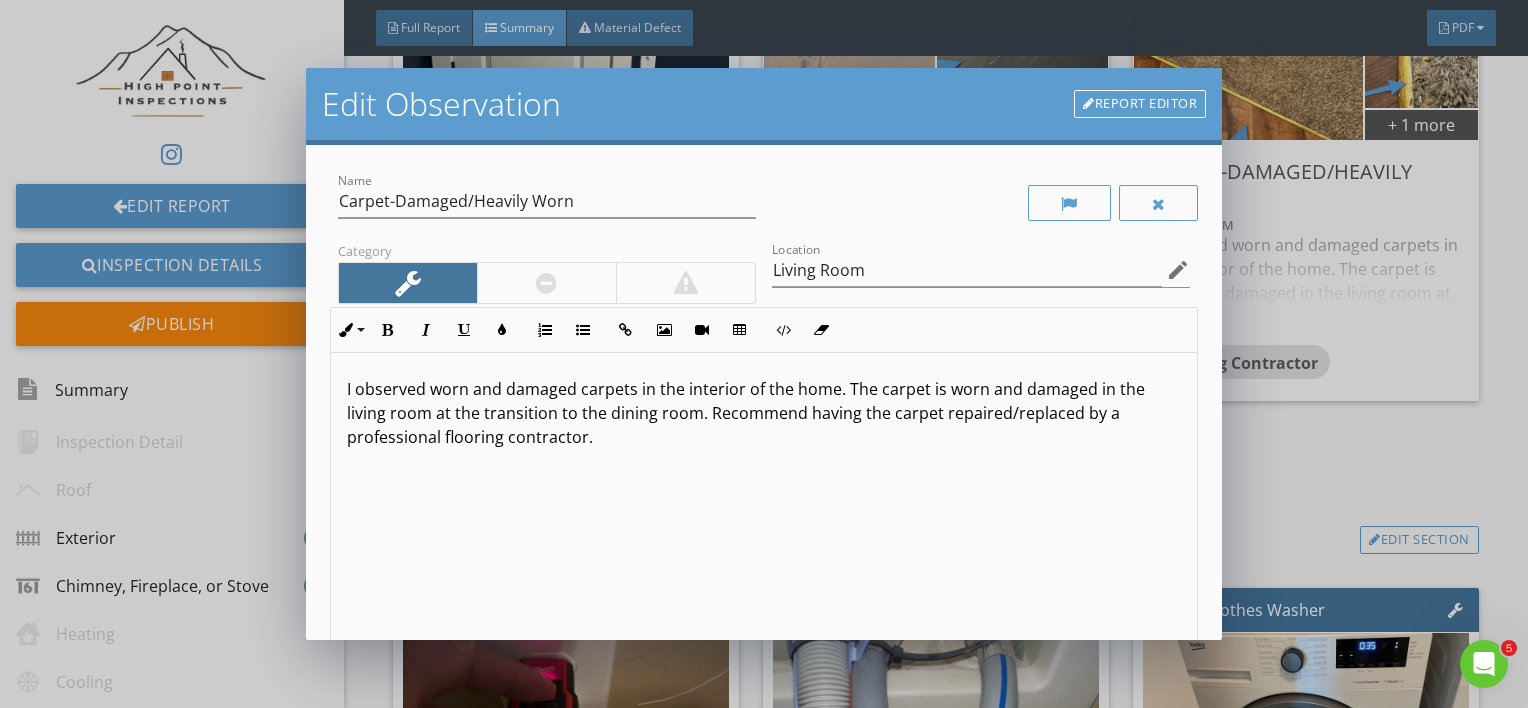 click on "I observed worn and damaged carpets in the interior of the home. The carpet is worn and damaged in the living room at the transition to the dining room. Recommend having the carpet repaired/replaced by a professional flooring contractor." at bounding box center [764, 413] 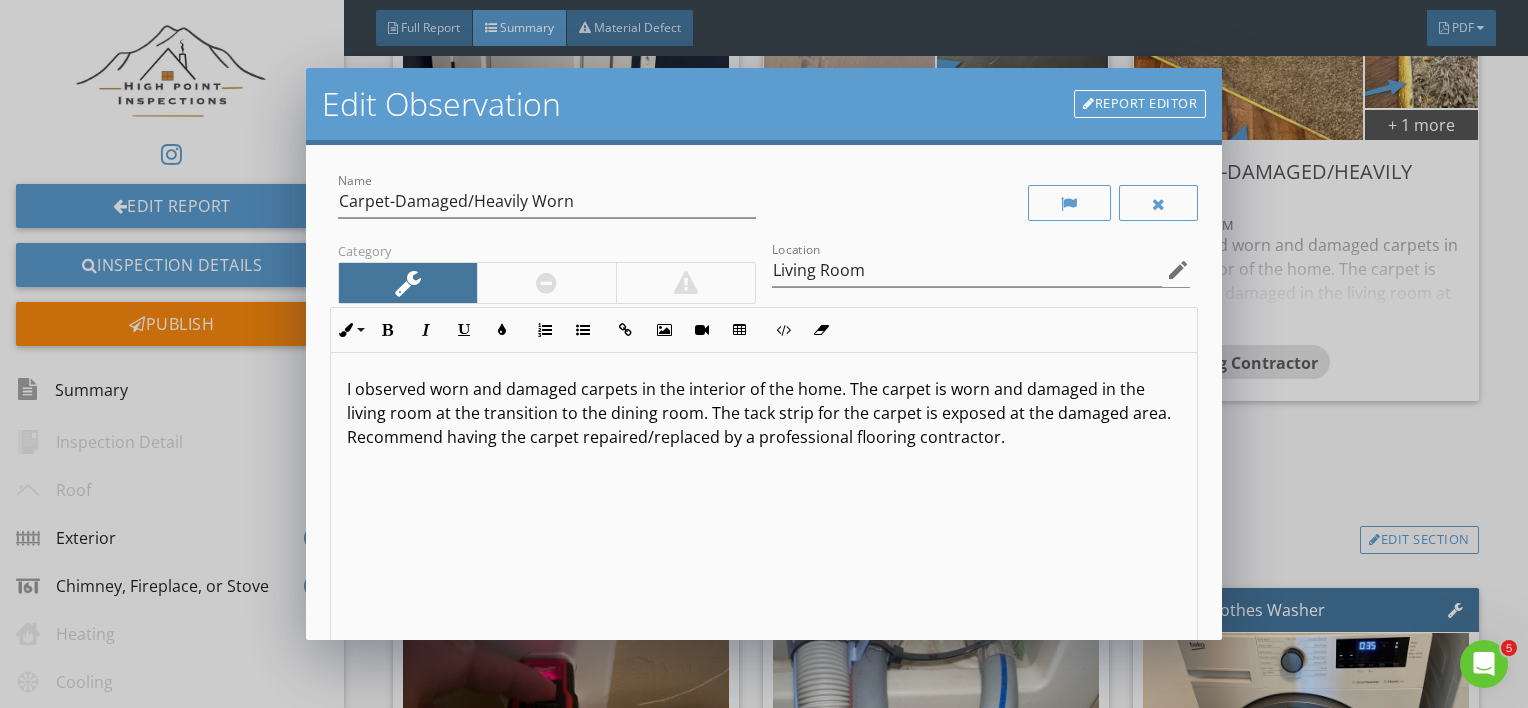 click on "I observed worn and damaged carpets in the interior of the home. The carpet is worn and damaged in the living room at the transition to the dining room. The tack strip for the carpet is exposed at the damaged area. Recommend having the carpet repaired/replaced by a professional flooring contractor." at bounding box center [764, 413] 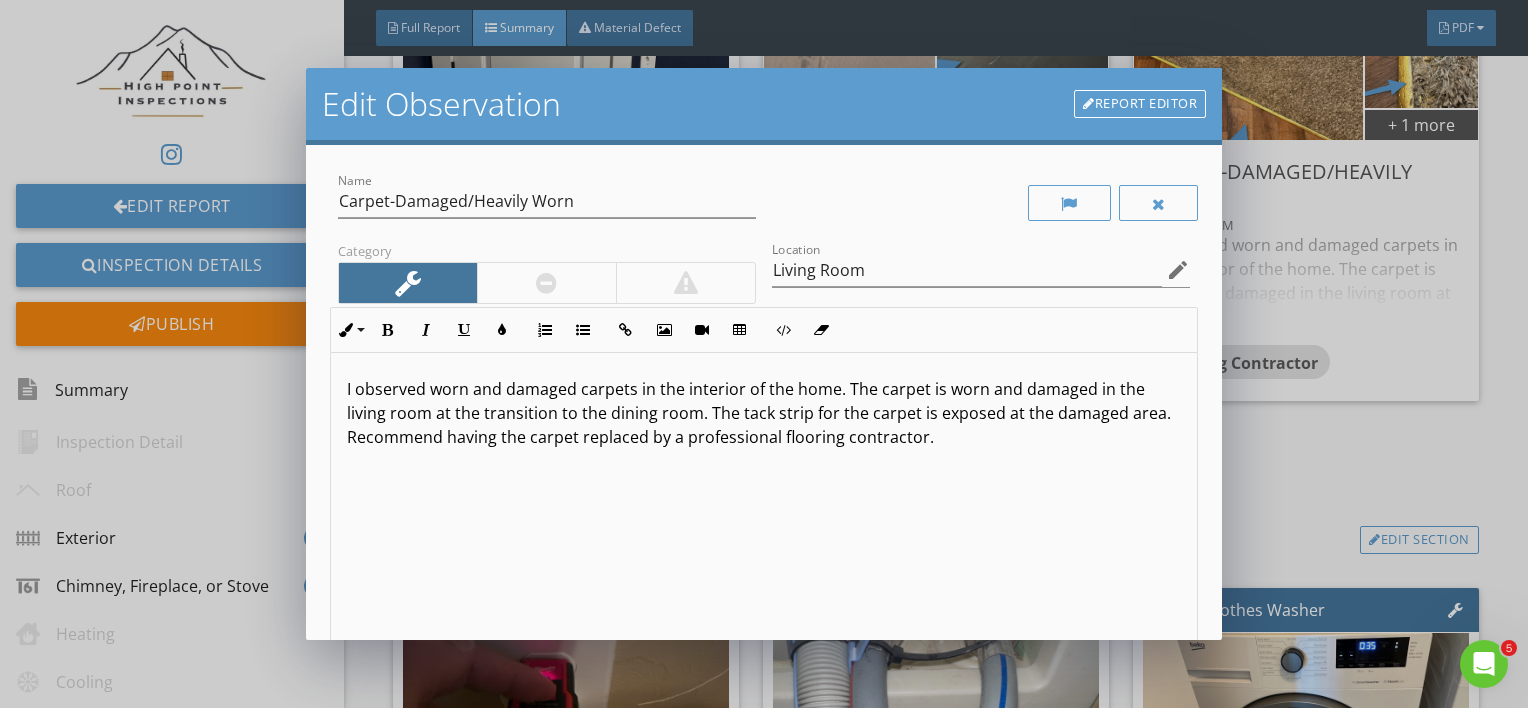 type on "<p>I observed worn and damaged carpets in the interior of the home. The carpet is worn and damaged in the living room at the transition to the dining room. The tack strip for the carpet is exposed at the damaged area. Recommend having the carpet replaced by a professional flooring contractor.</p>" 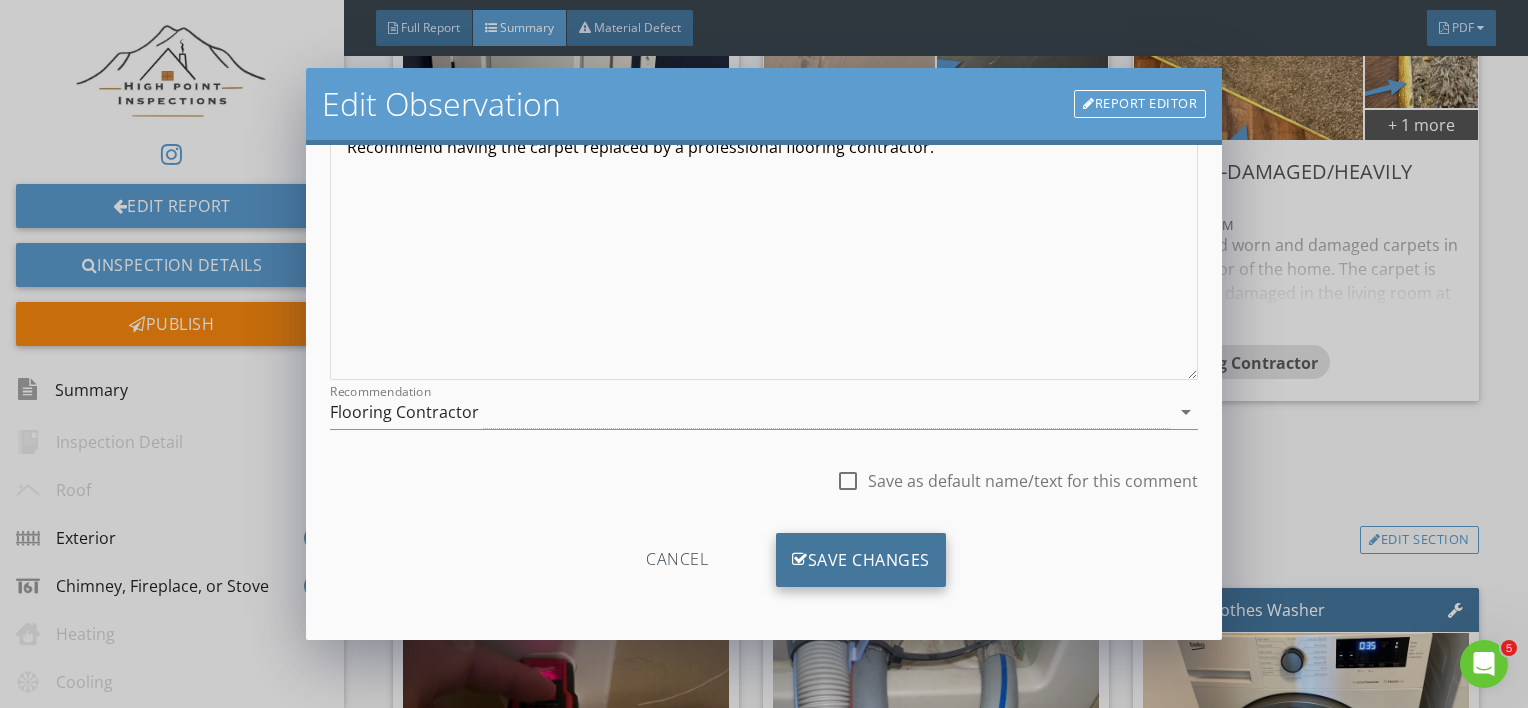 click on "Save Changes" at bounding box center (861, 560) 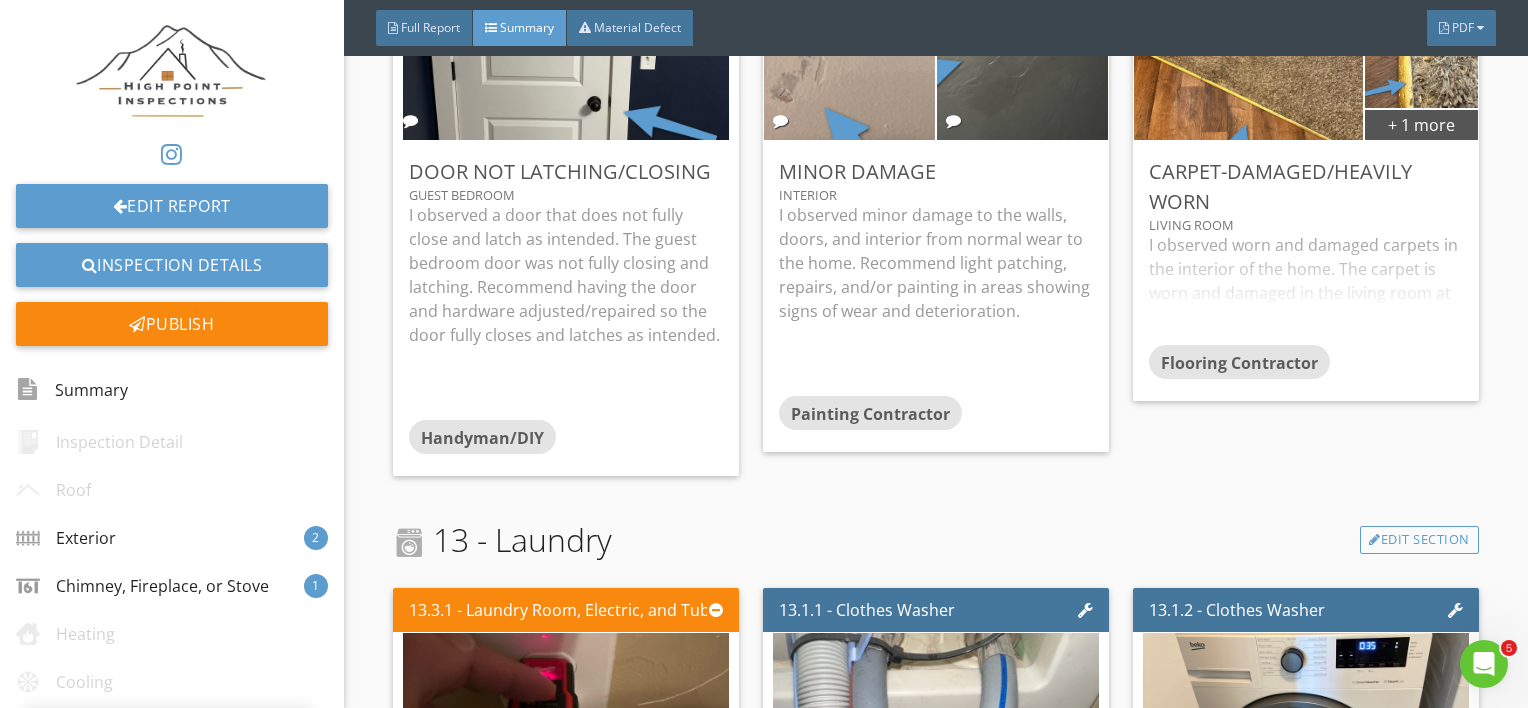 scroll, scrollTop: 53, scrollLeft: 0, axis: vertical 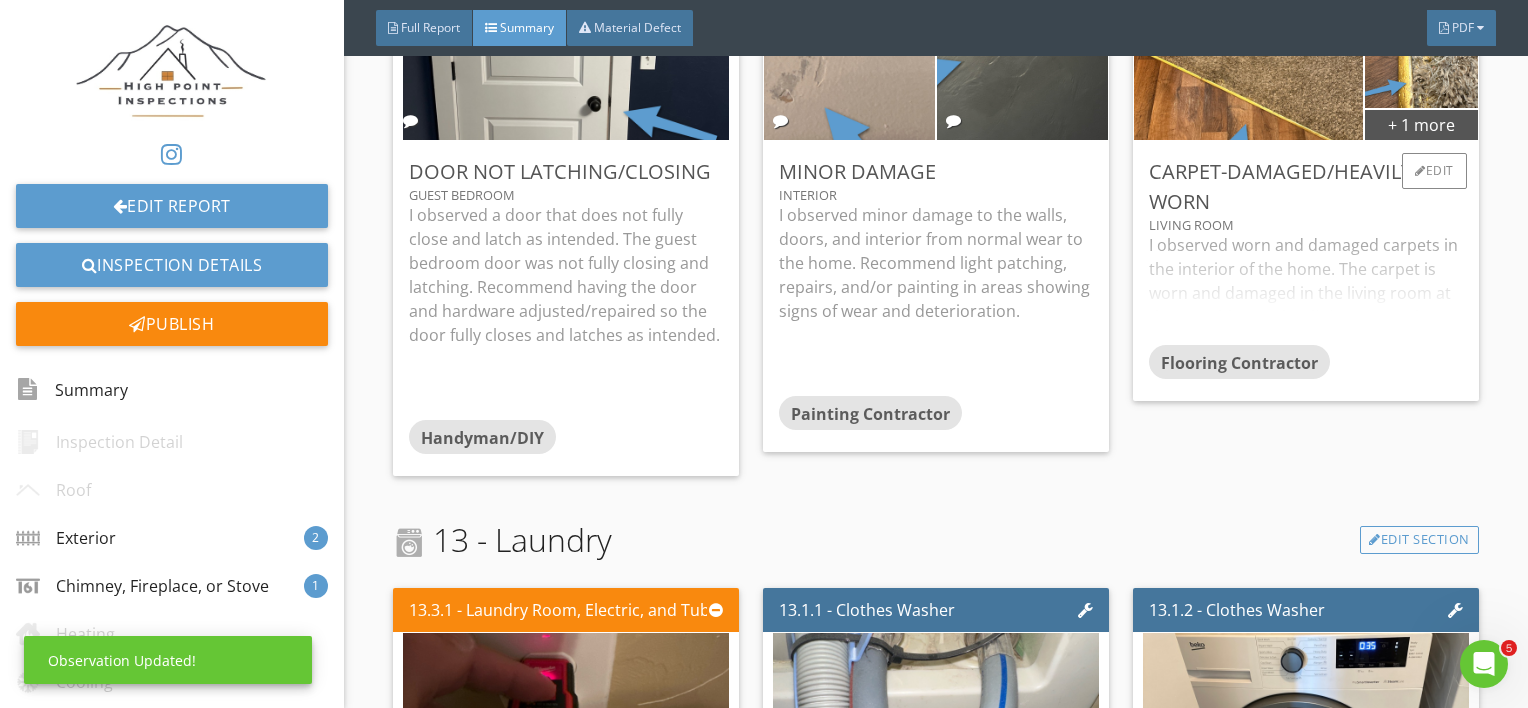 click on "Living Room" at bounding box center (1306, 225) 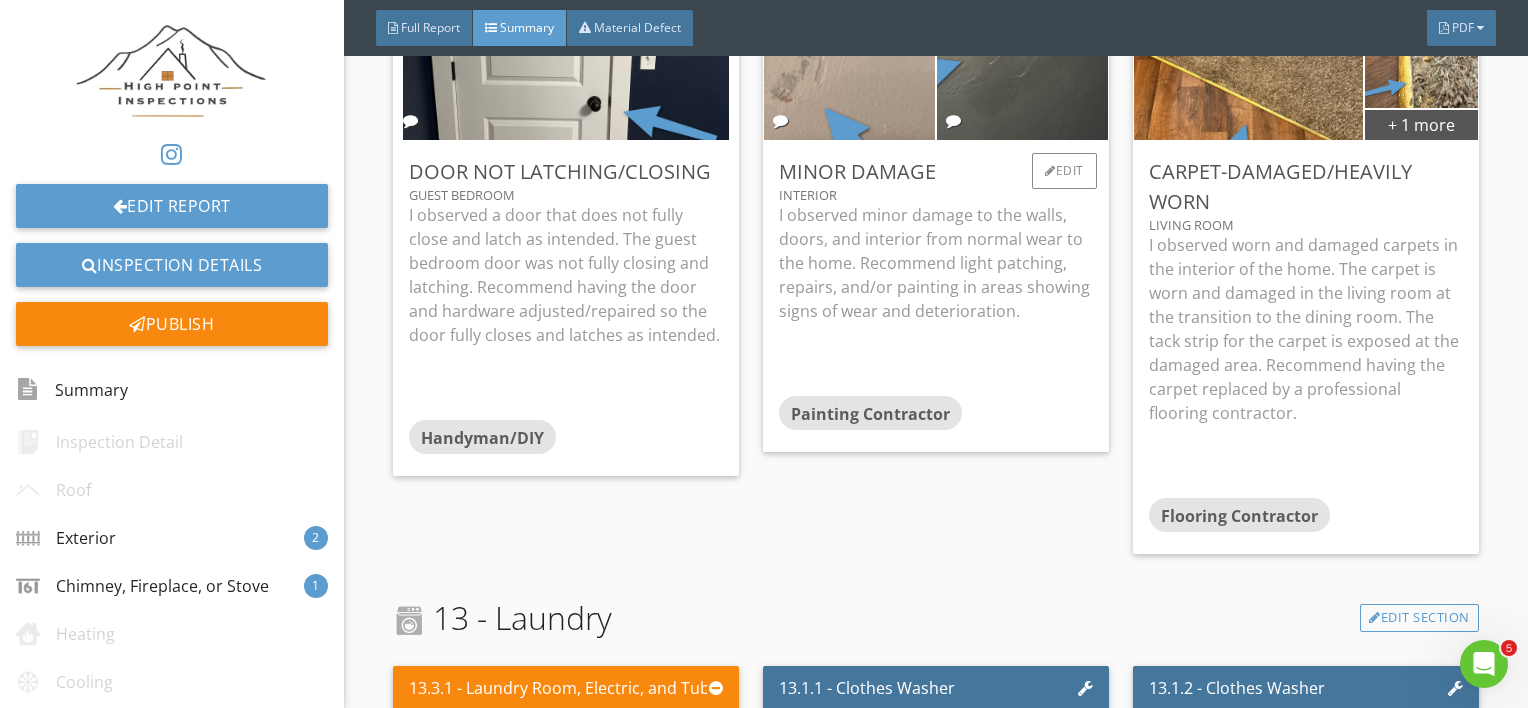 scroll, scrollTop: 5008, scrollLeft: 0, axis: vertical 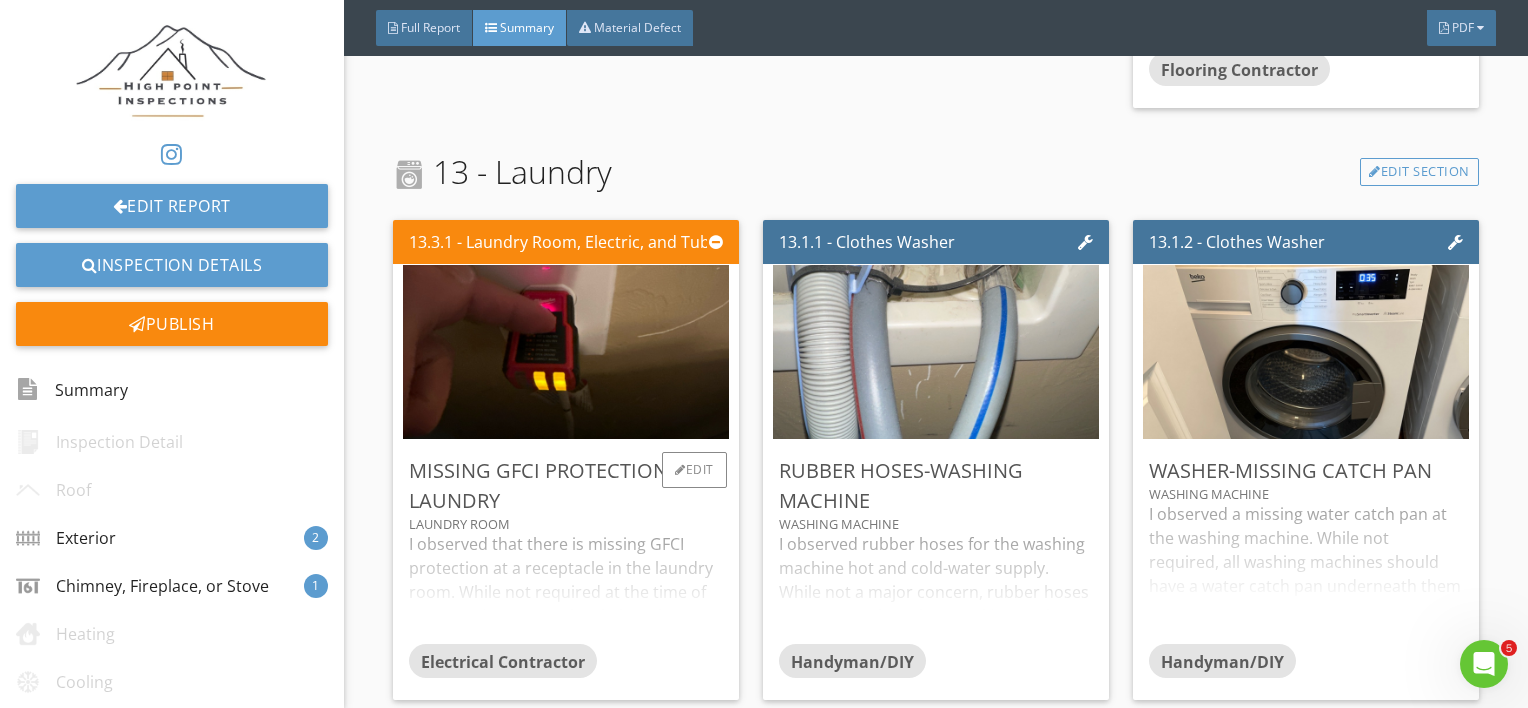 click on "I observed that there is missing GFCI protection at a receptacle in the laundry room. While not required at the time of construction, ALL outlets in laundry rooms should be GFCI protected by modern building standards. All outlets within 6 feet of a wash basin or water source should be GFCI protected. Recommend having an electrical contractor update the outlet(s) with GFCI protection." at bounding box center [566, 588] 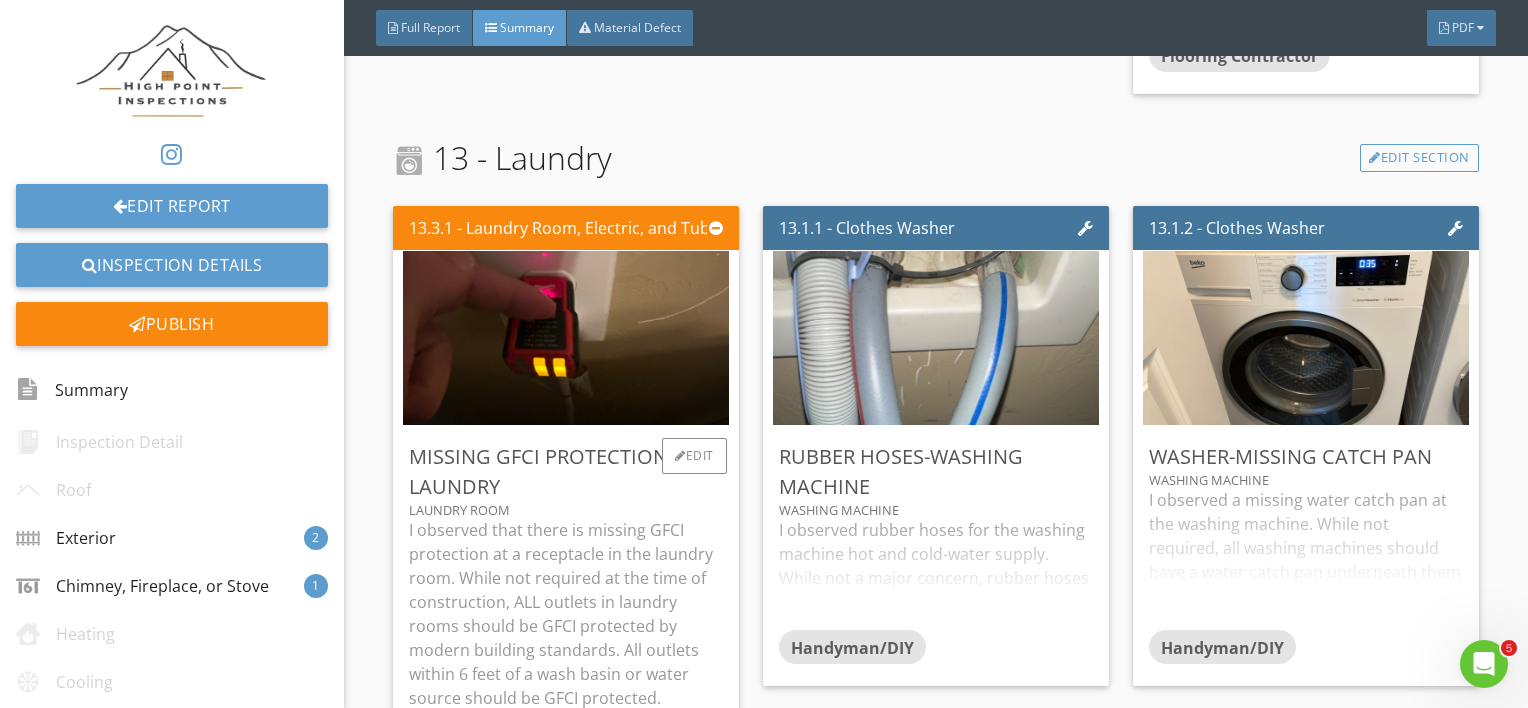 scroll, scrollTop: 5274, scrollLeft: 0, axis: vertical 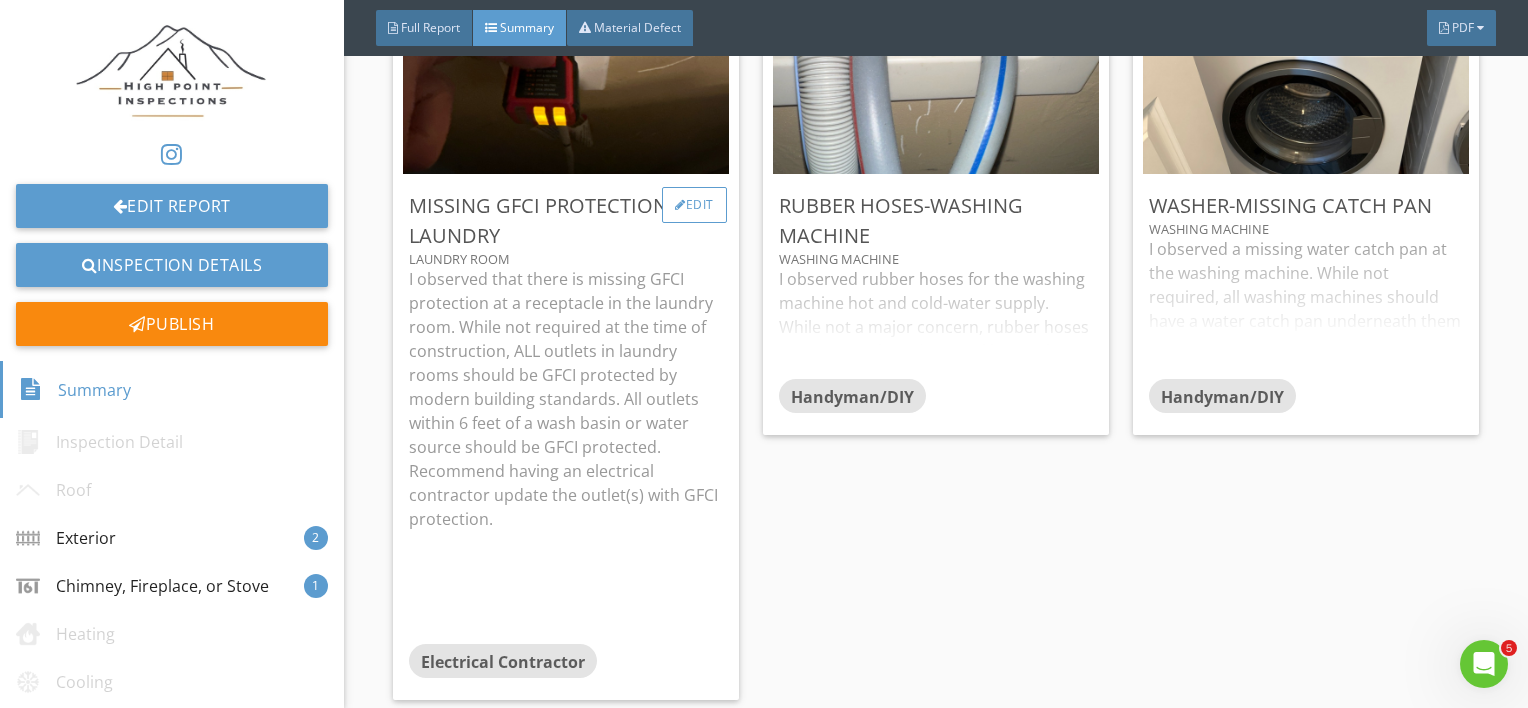click on "Edit" at bounding box center (694, 205) 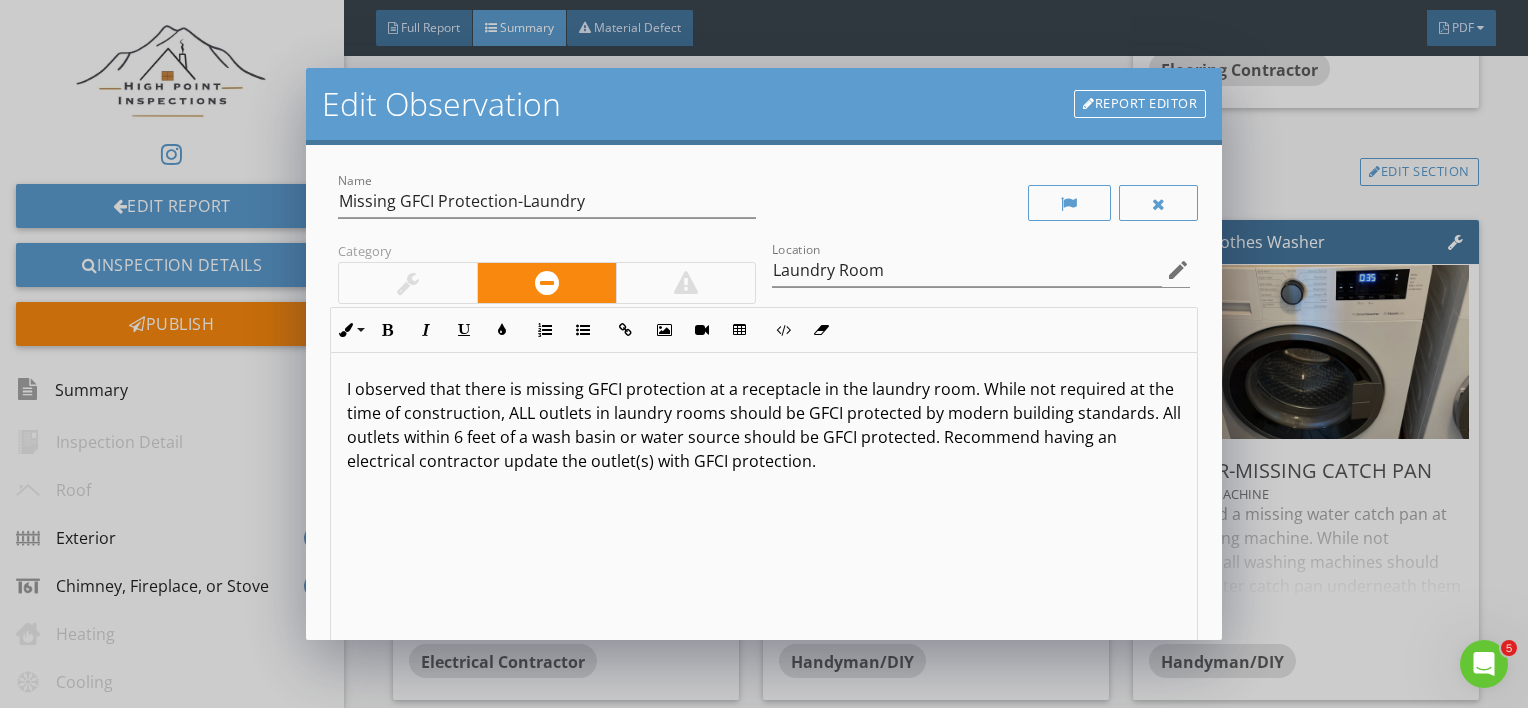 click on "I observed that there is missing GFCI protection at a receptacle in the laundry room. While not required at the time of construction, ALL outlets in laundry rooms should be GFCI protected by modern building standards. All outlets within 6 feet of a wash basin or water source should be GFCI protected. Recommend having an electrical contractor update the outlet(s) with GFCI protection." at bounding box center [764, 425] 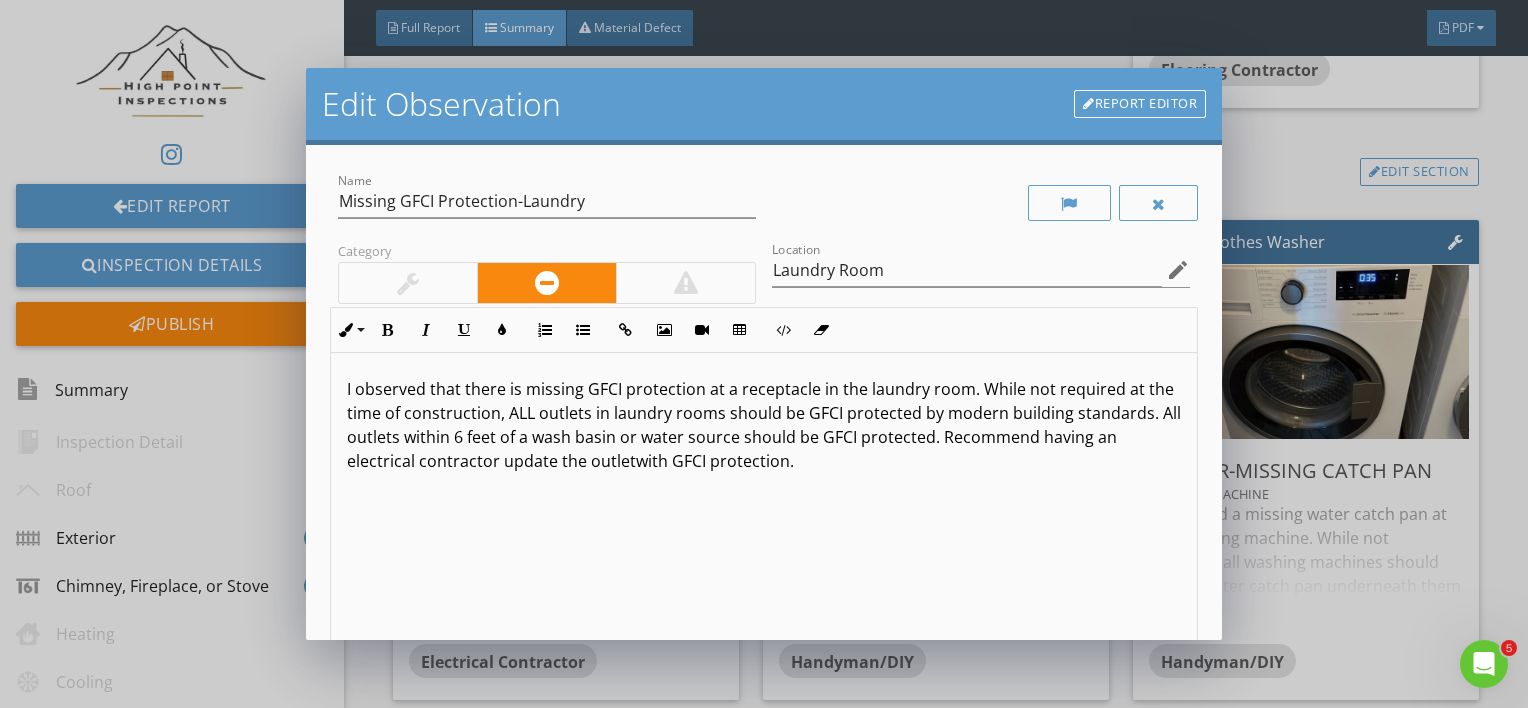 type 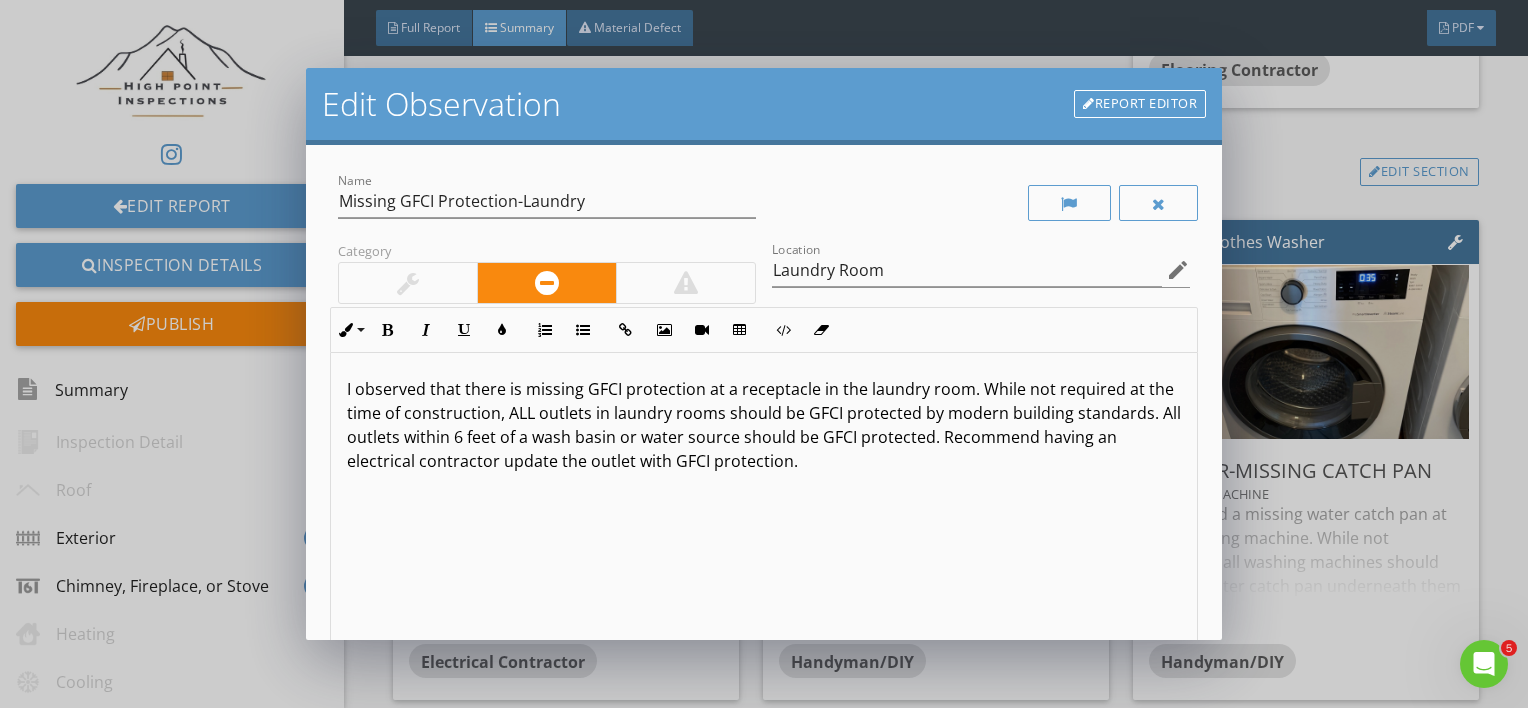 scroll, scrollTop: 0, scrollLeft: 0, axis: both 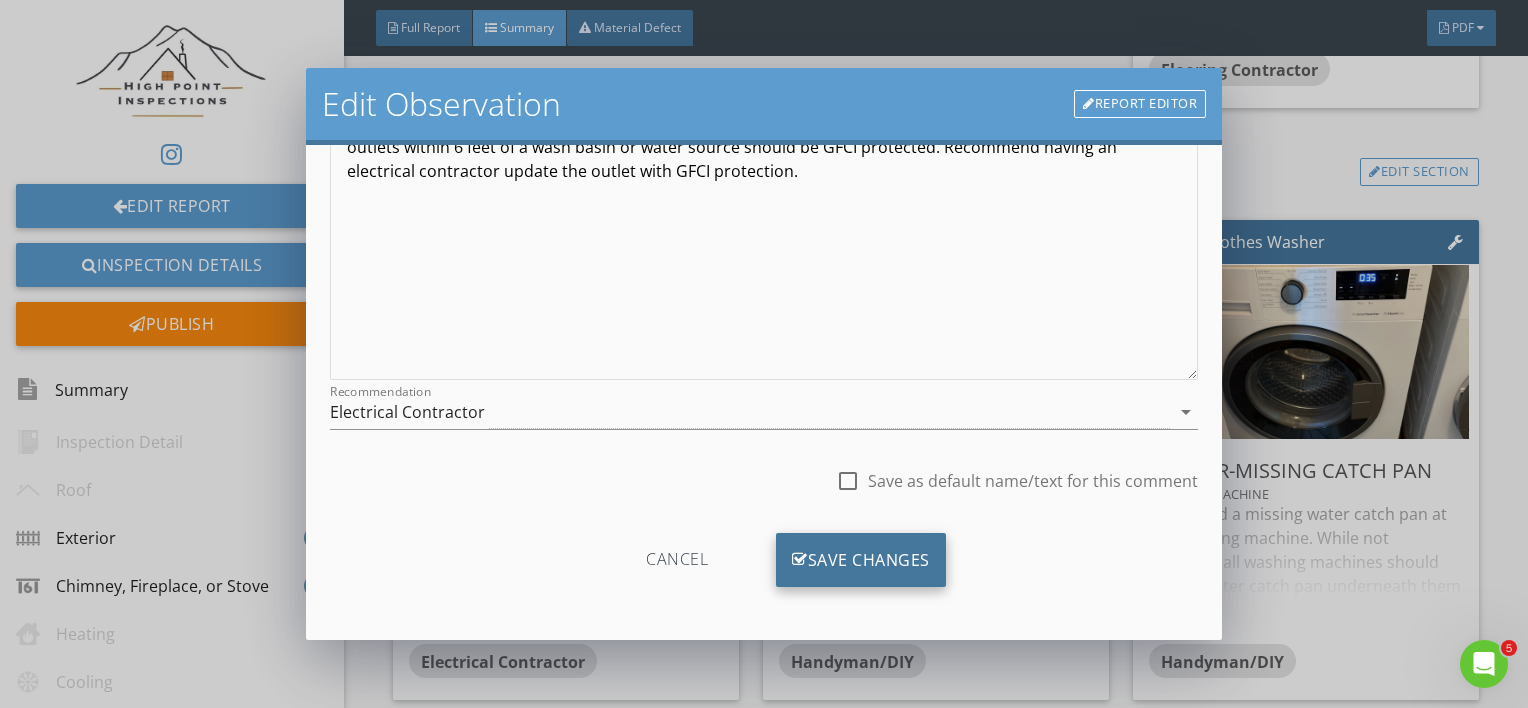 click on "Save Changes" at bounding box center (861, 560) 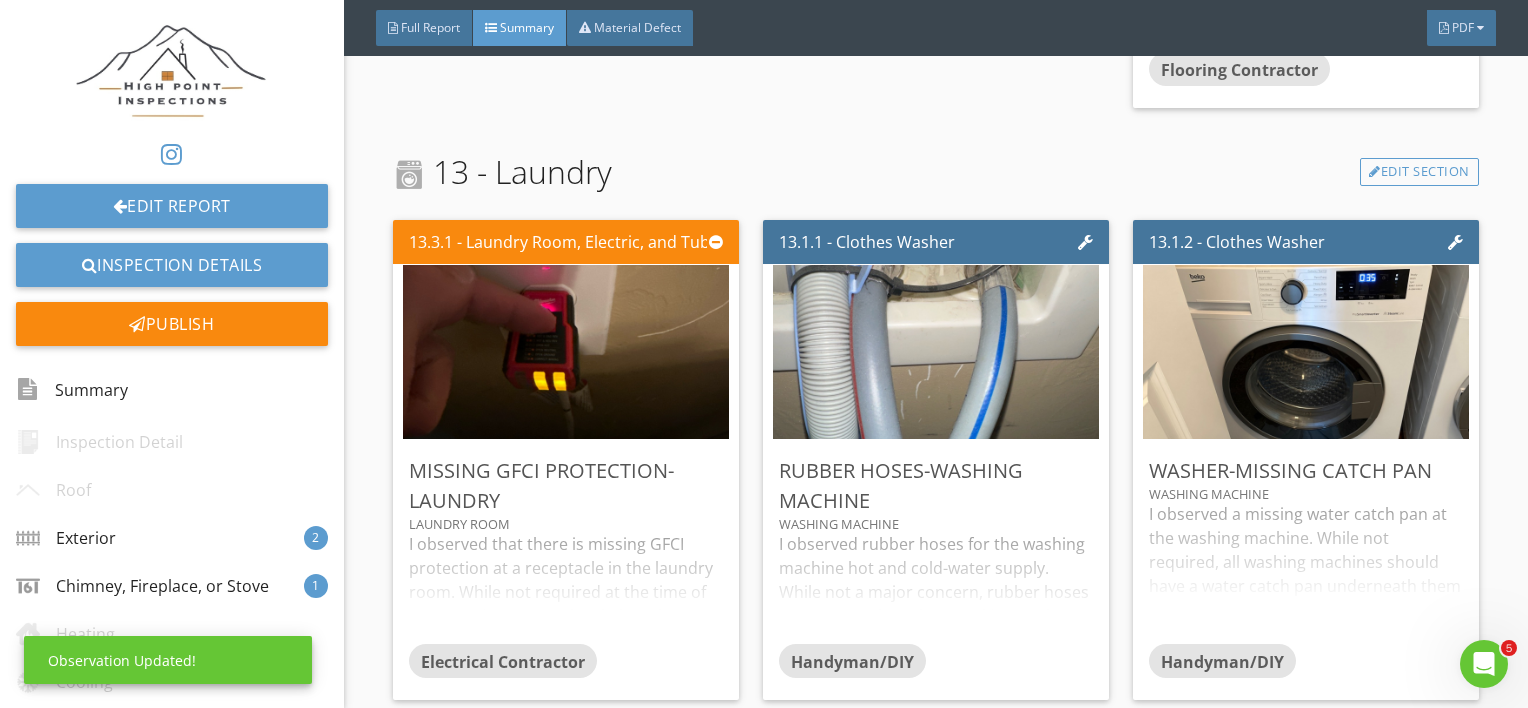 scroll, scrollTop: 53, scrollLeft: 0, axis: vertical 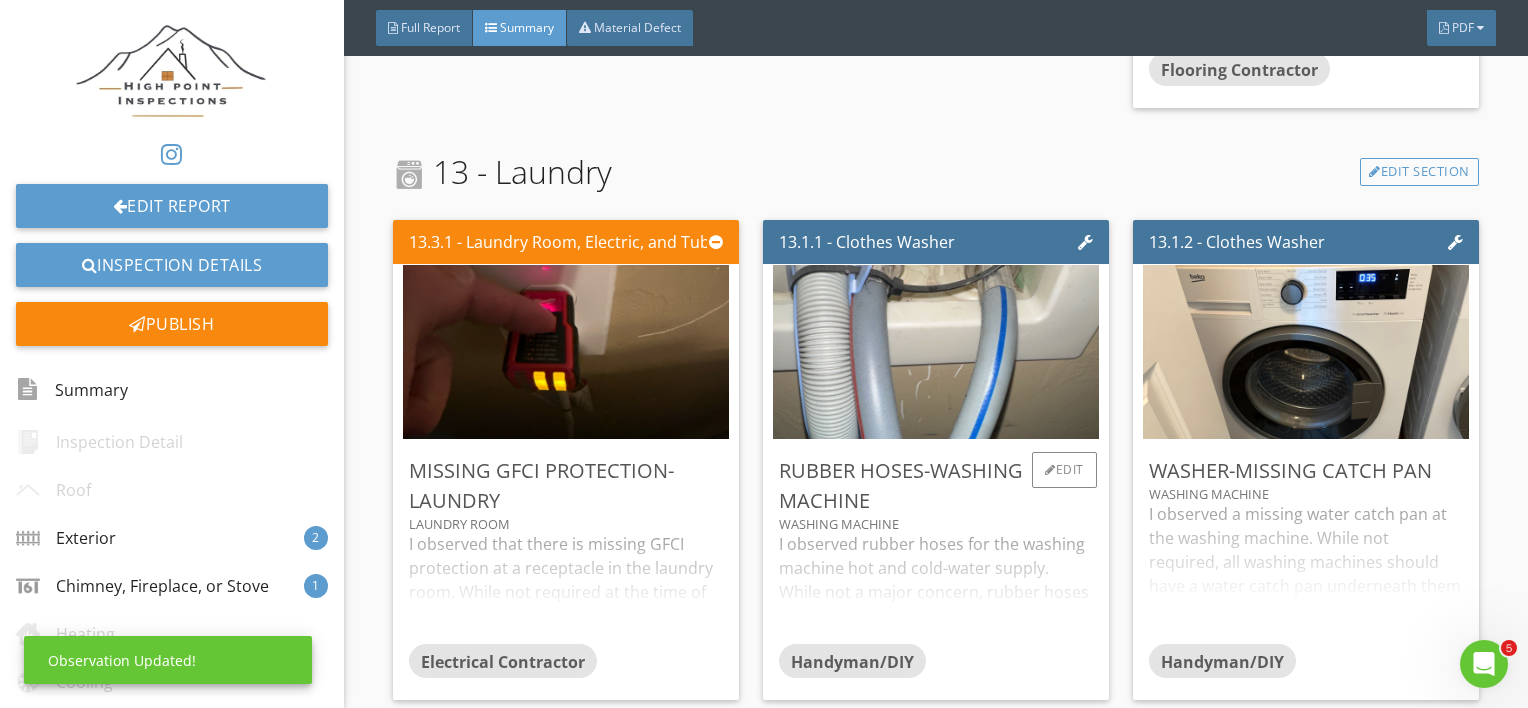 click on "I observed rubber hoses for the washing machine hot and cold-water supply. While not a major concern, rubber hoses are prone to bursting, cracking, and leaking over time. Recommend replacing the rubber hoses with steel braided hoses to prevent the risk of bursting and leaks." at bounding box center [936, 588] 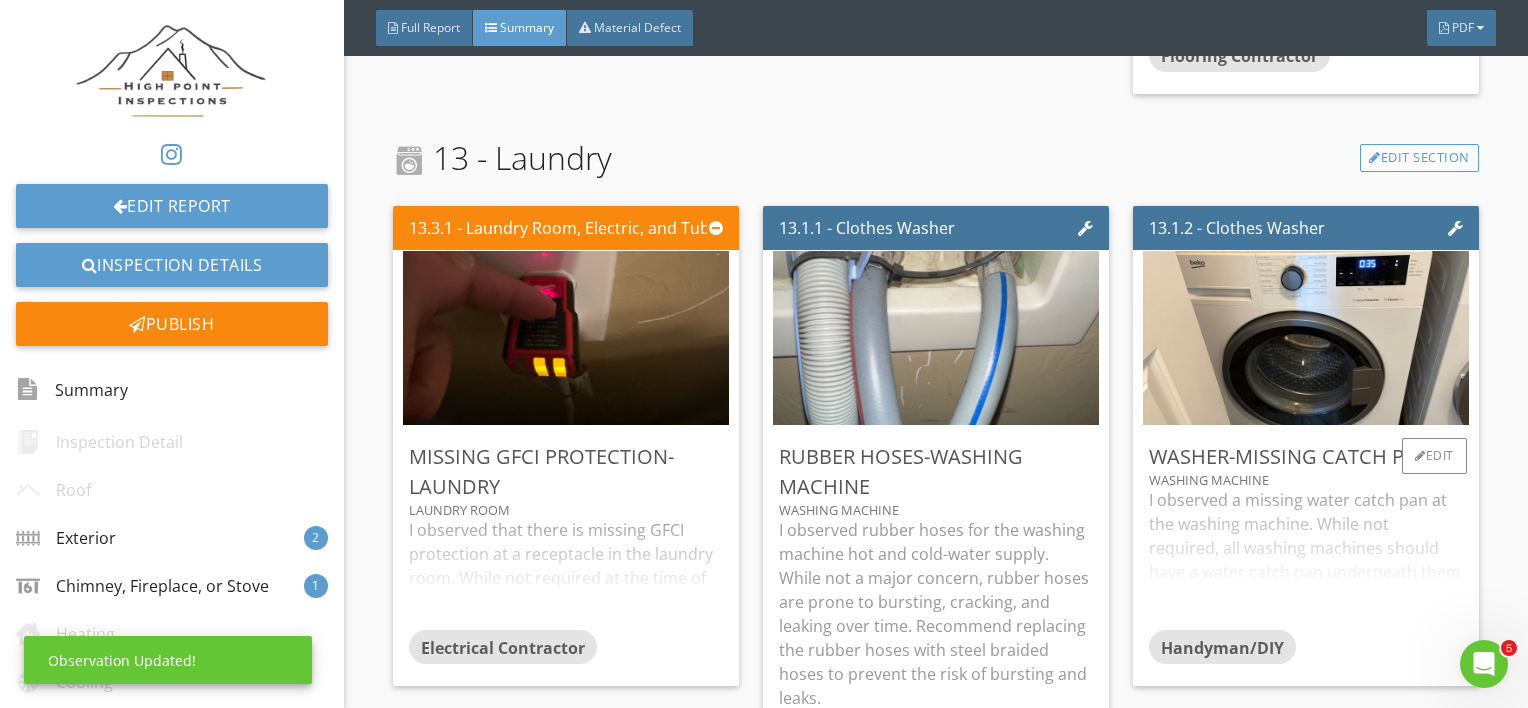 click on "I observed a missing water catch pan at the washing machine. While not required, all washing machines should have a water catch pan underneath them to prevent water damage in the event of a leak especially units on a second floor of the home. Recommend having a water catch pan installed under the washer." at bounding box center [1306, 559] 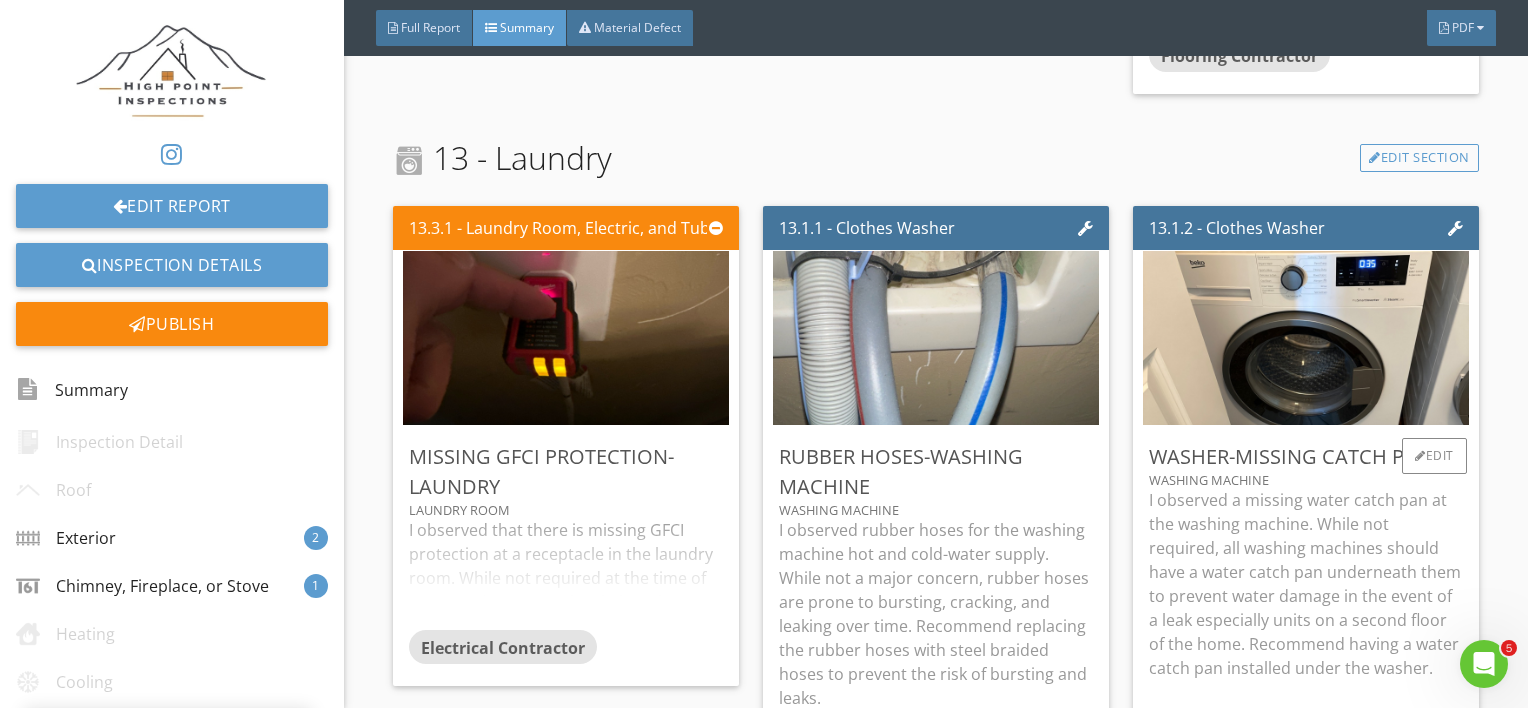 scroll, scrollTop: 5162, scrollLeft: 0, axis: vertical 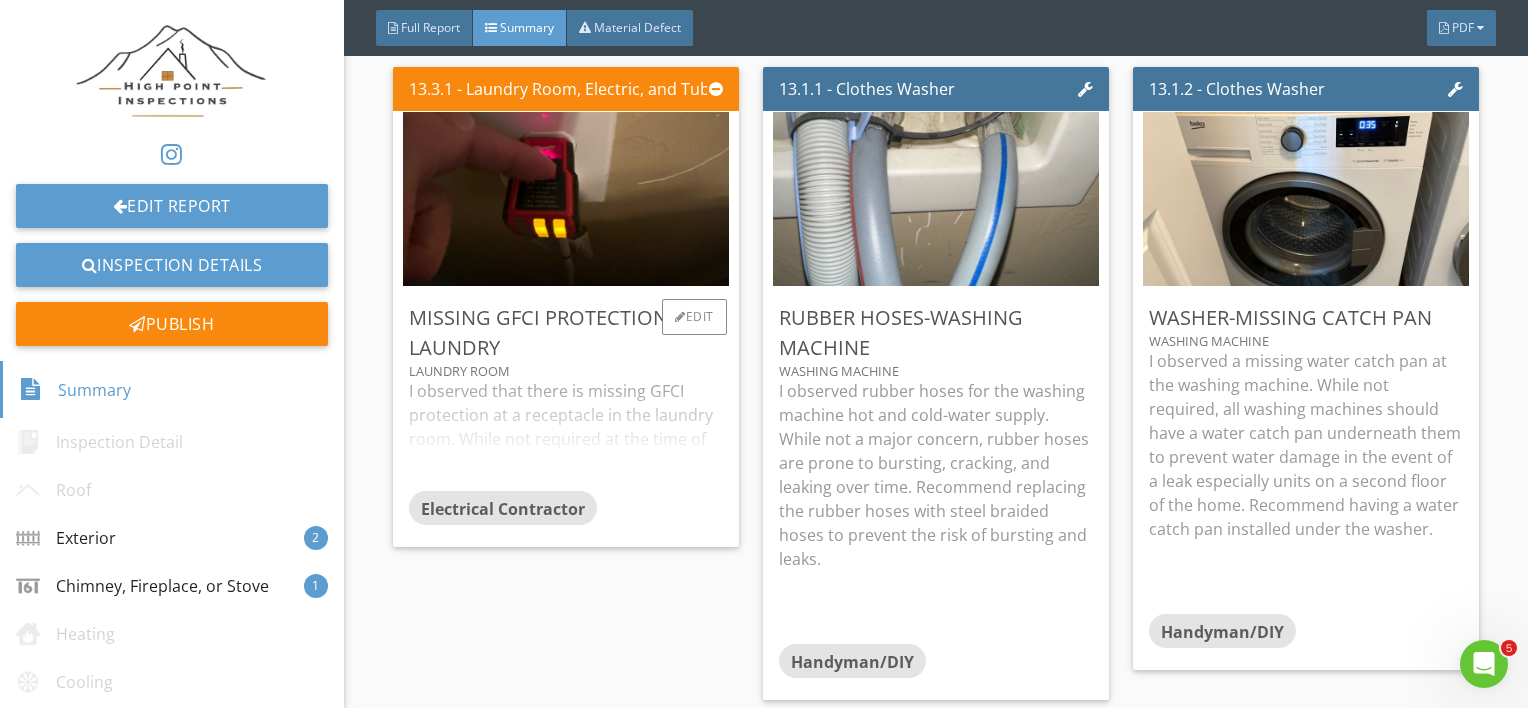 click on "I observed that there is missing GFCI protection at a receptacle in the laundry room. While not required at the time of construction, ALL outlets in laundry rooms should be GFCI protected by modern building standards. All outlets within 6 feet of a wash basin or water source should be GFCI protected. Recommend having an electrical contractor update the outlet with GFCI protection." at bounding box center (566, 435) 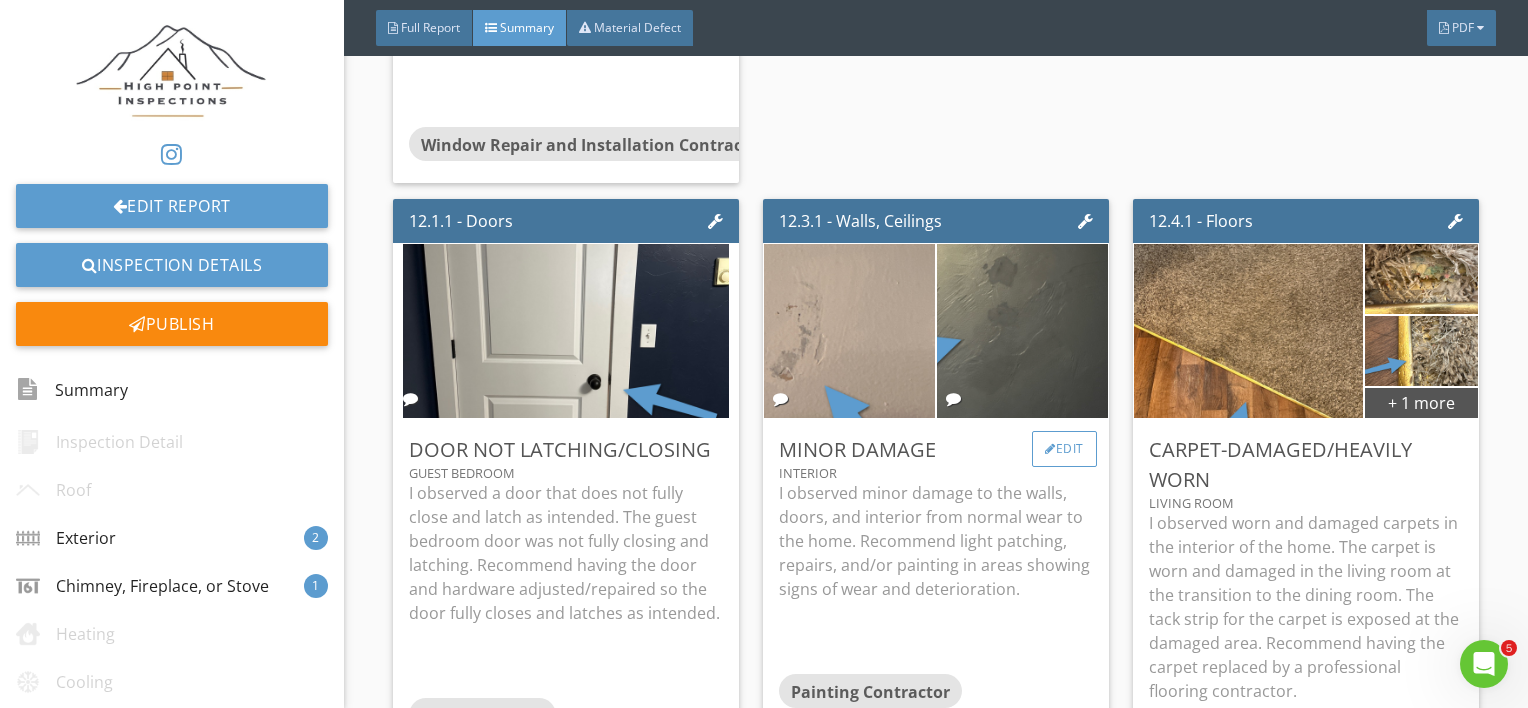 scroll, scrollTop: 3794, scrollLeft: 0, axis: vertical 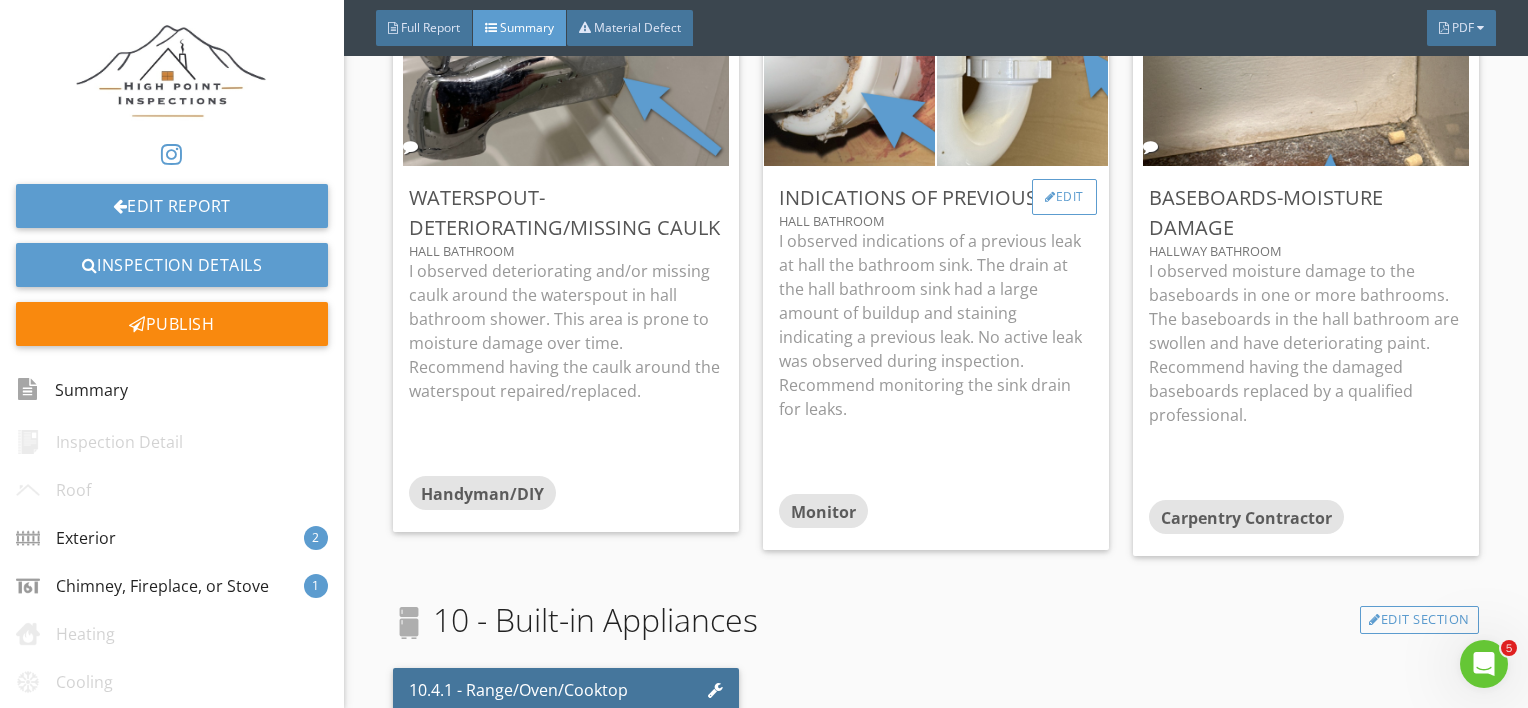 click on "Edit" at bounding box center [1064, 197] 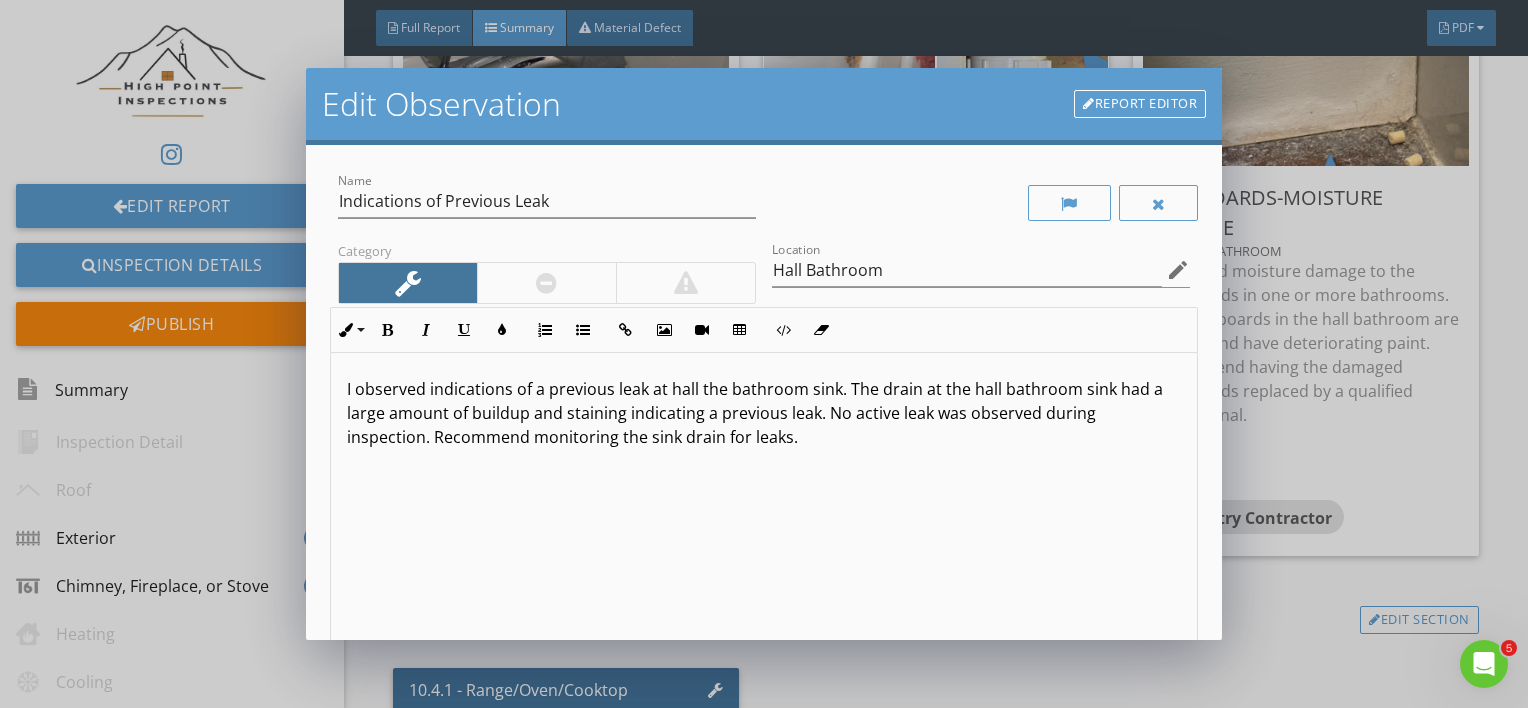click on "I observed indications of a previous leak at hall the bathroom sink. The drain at the hall bathroom sink had a large amount of buildup and staining indicating a previous leak. No active leak was observed during inspection. Recommend monitoring the sink drain for leaks." at bounding box center [764, 413] 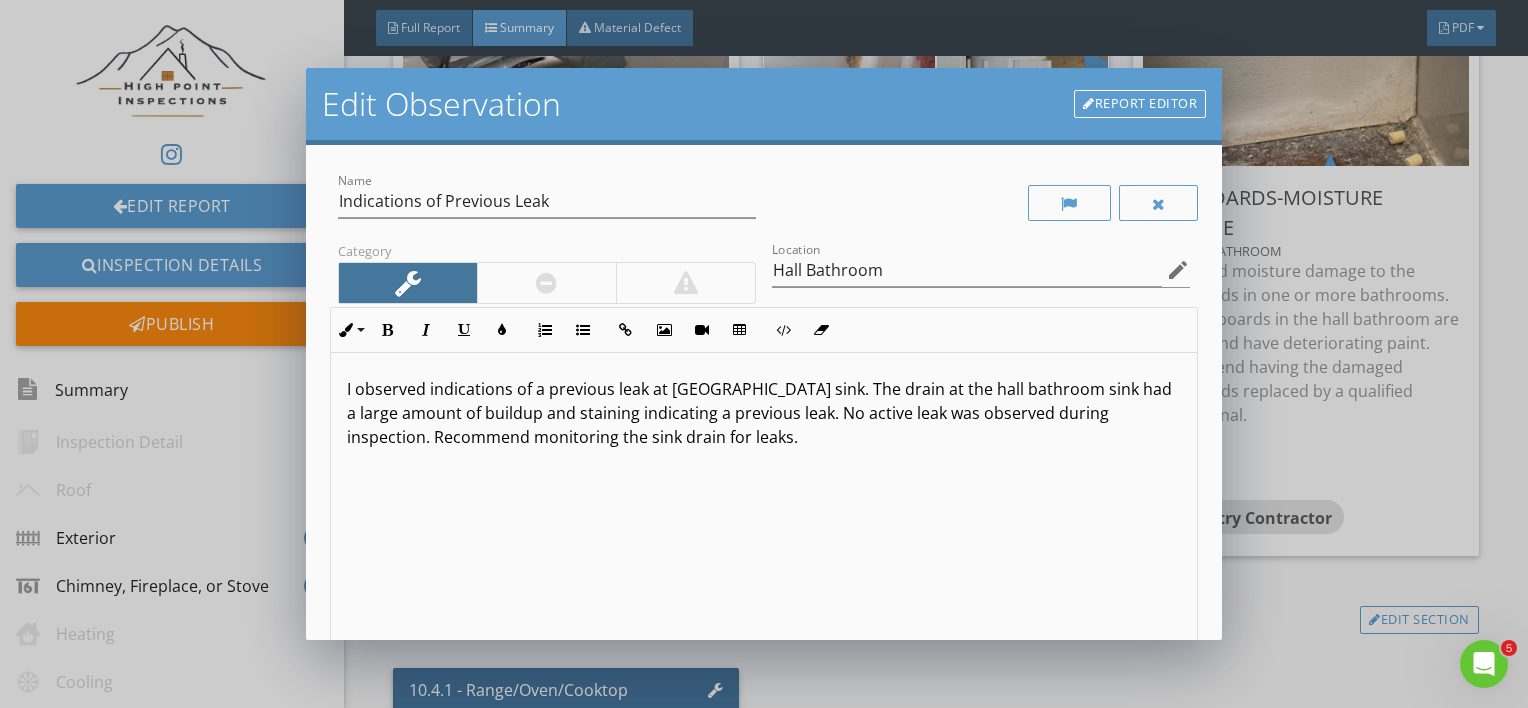 type 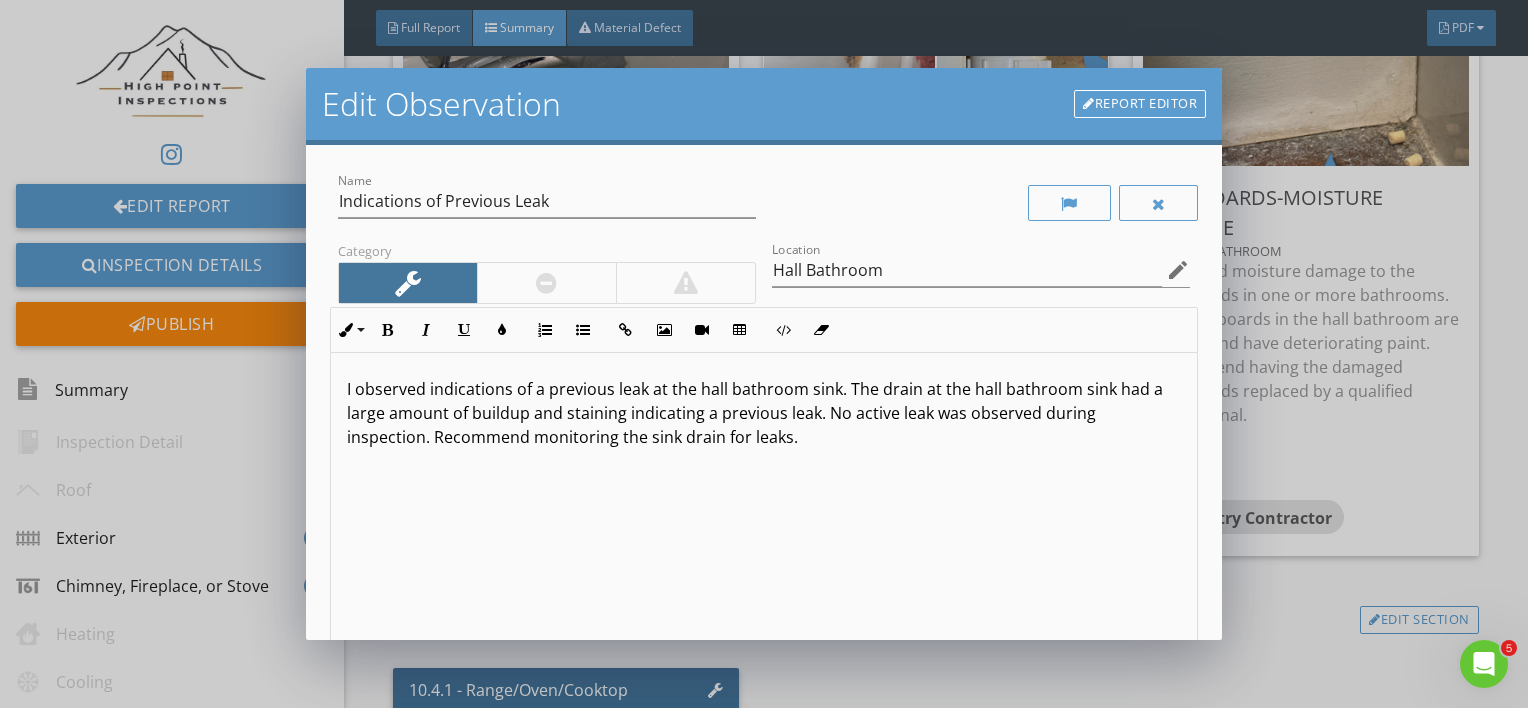 click on "I observed indications of a previous leak at the hall bathroom sink. The drain at the hall bathroom sink had a large amount of buildup and staining indicating a previous leak. No active leak was observed during inspection. Recommend monitoring the sink drain for leaks." at bounding box center [764, 413] 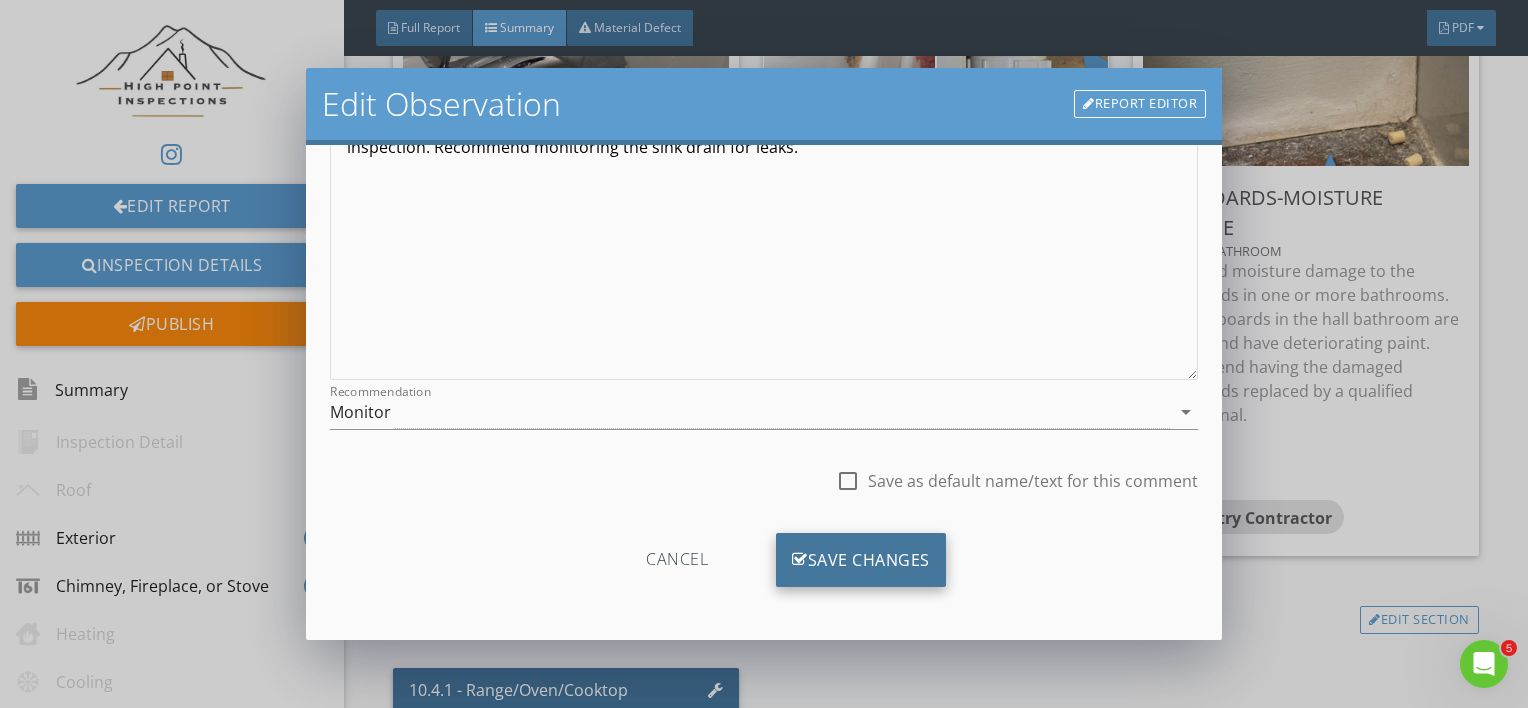 click on "Save Changes" at bounding box center [861, 560] 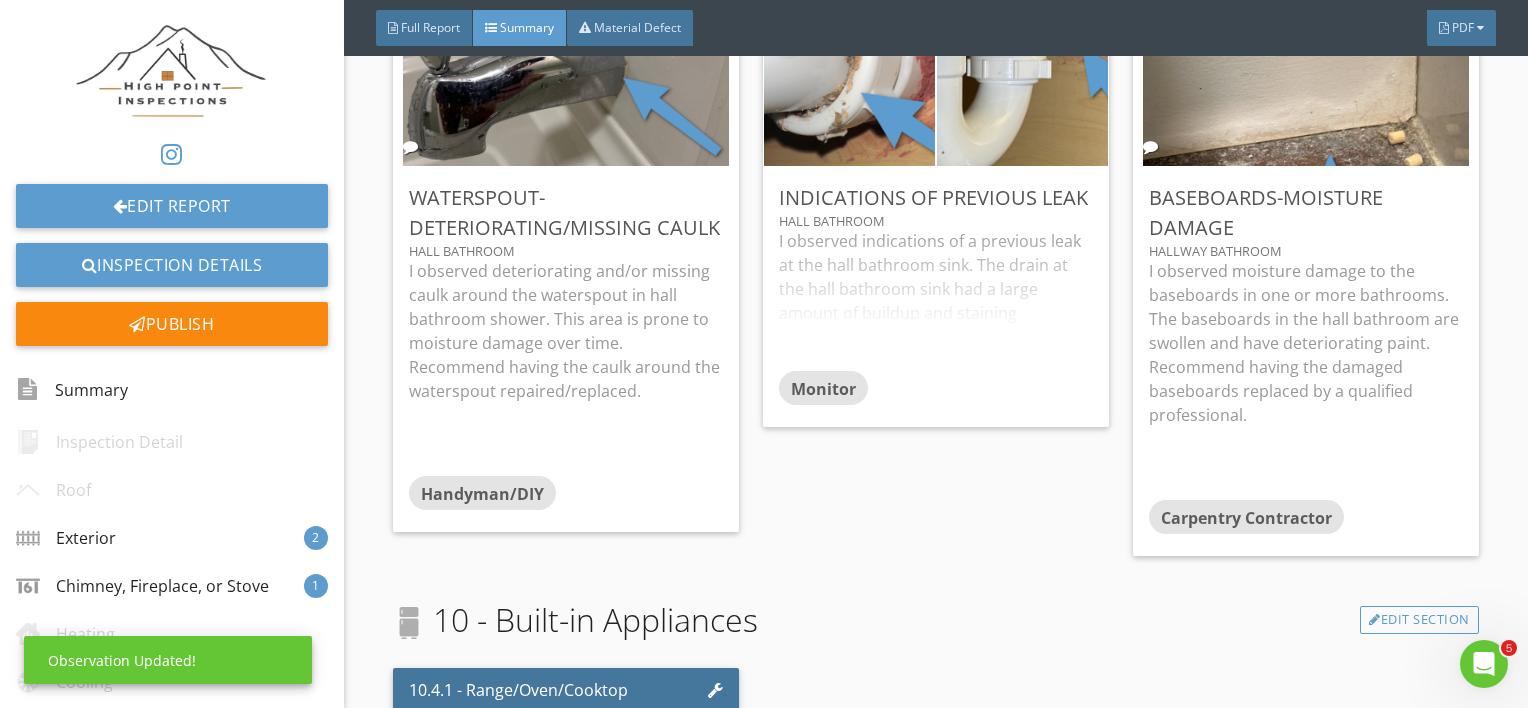 scroll, scrollTop: 53, scrollLeft: 0, axis: vertical 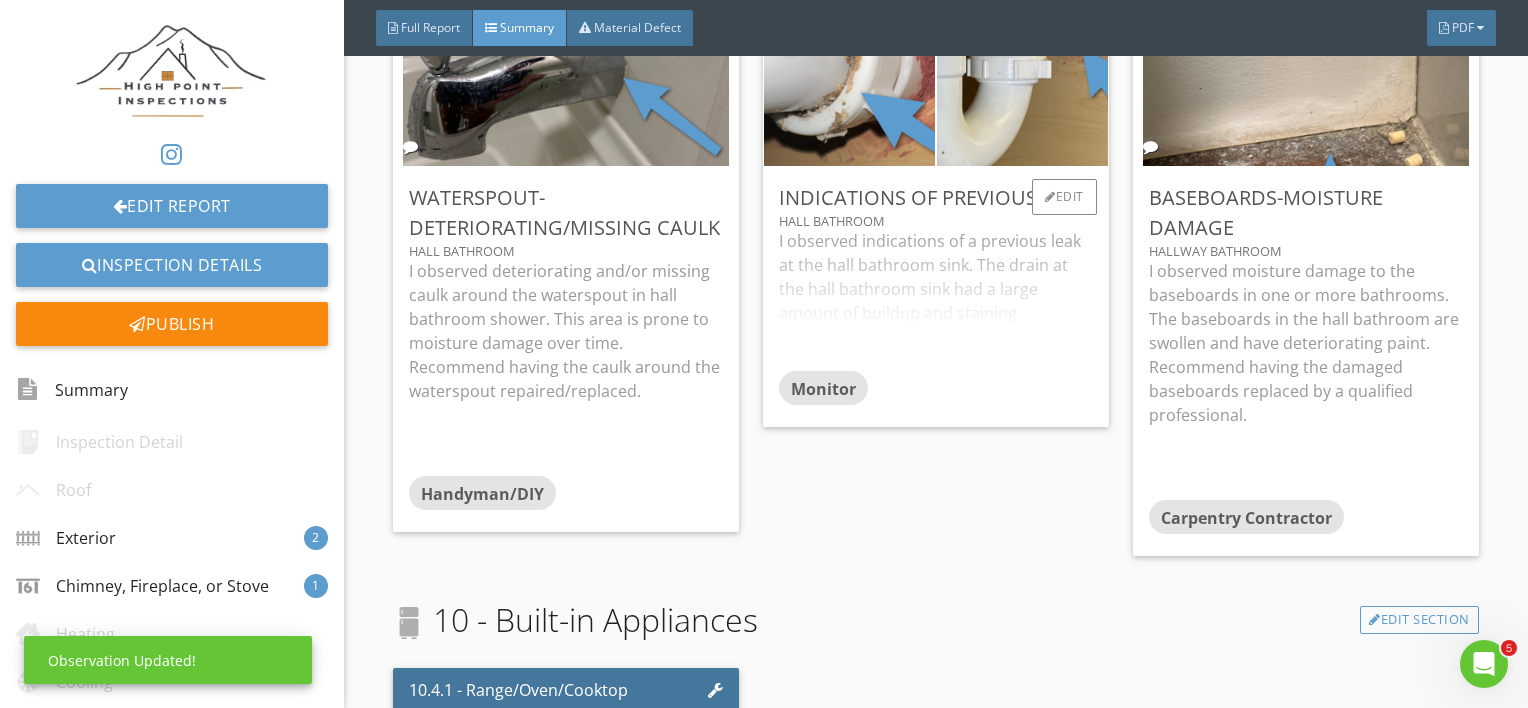 click on "I observed indications of a previous leak at the hall bathroom sink. The drain at the hall bathroom sink had a large amount of buildup and staining indicating a previous leak. No active leak was observed during inspection. Recommend monitoring the sink drain for leaks." at bounding box center [936, 300] 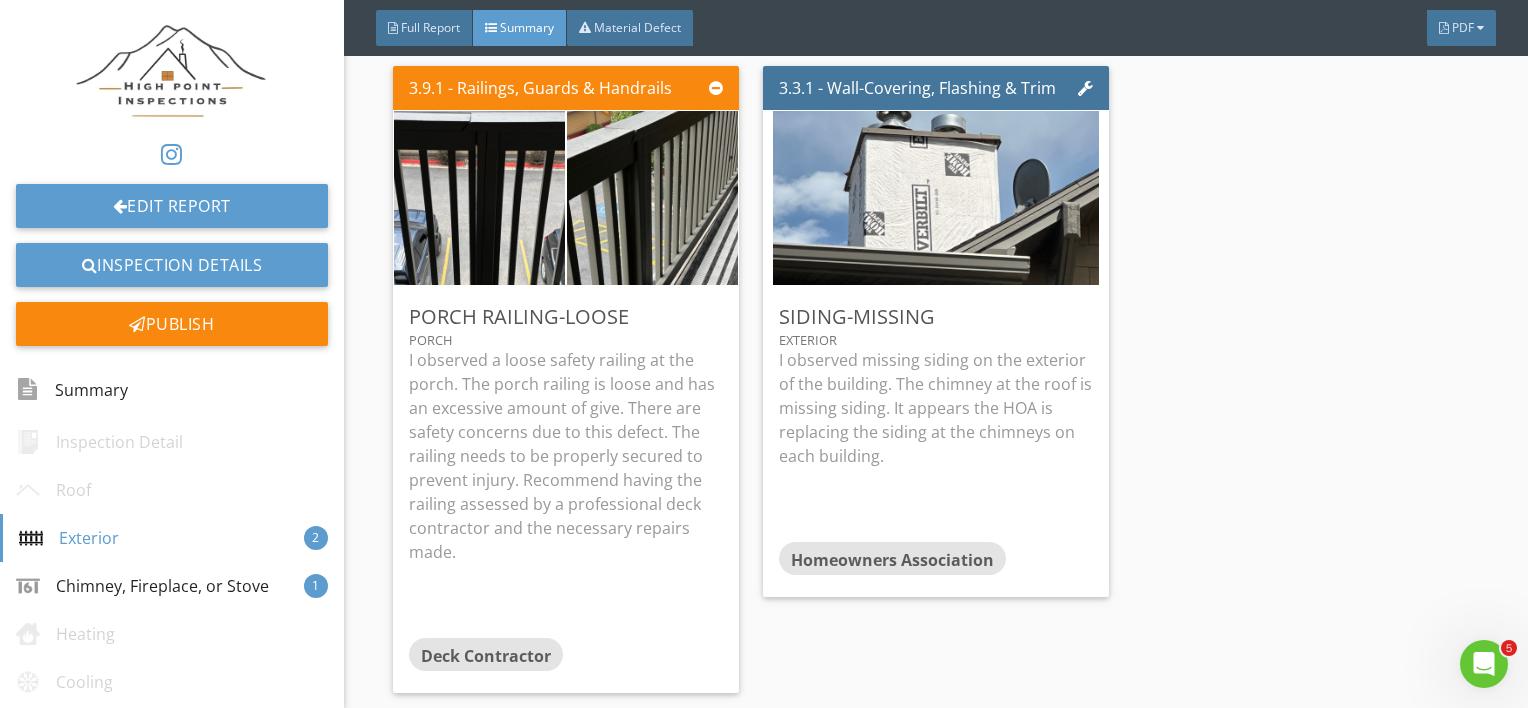 scroll, scrollTop: 576, scrollLeft: 0, axis: vertical 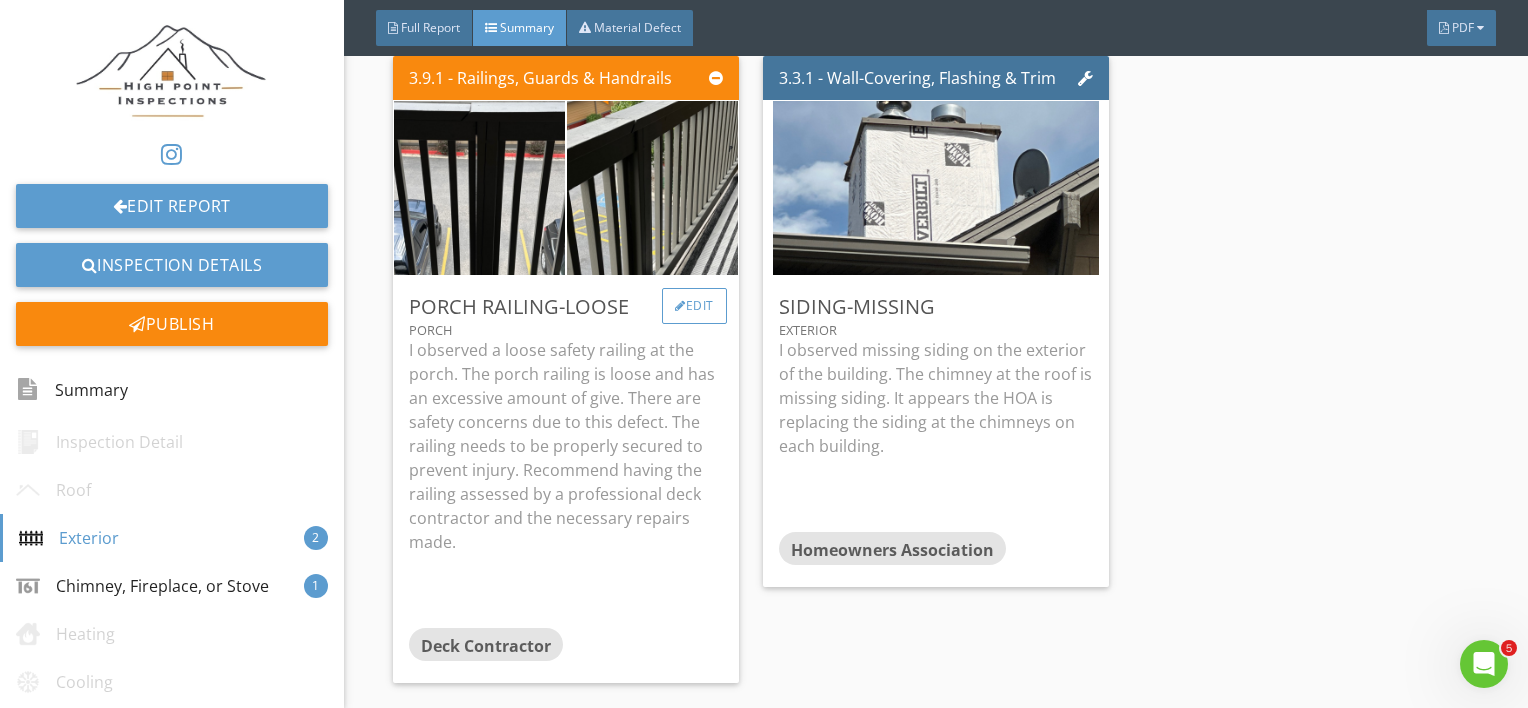 click on "Edit" at bounding box center [694, 306] 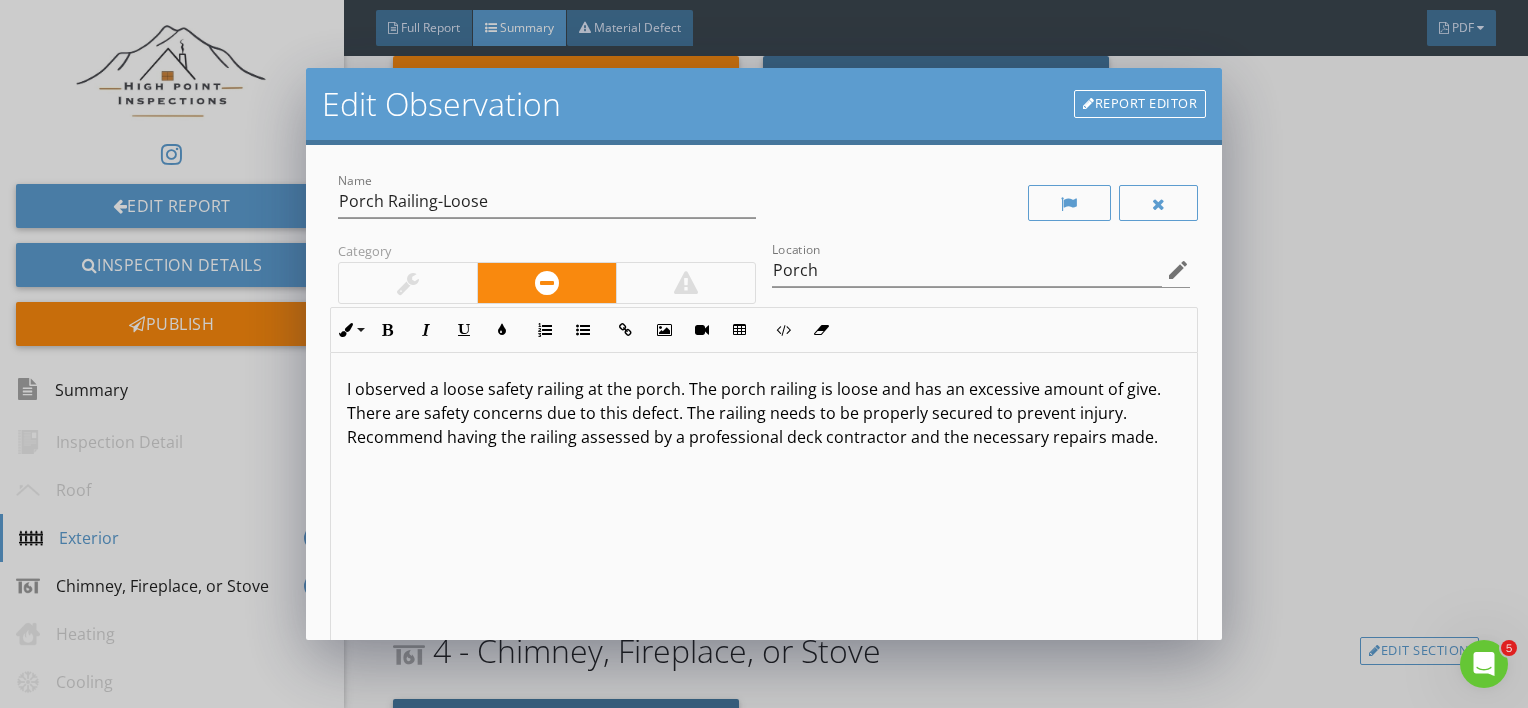 click on "I observed a loose safety railing at the porch. The porch railing is loose and has an excessive amount of give. There are safety concerns due to this defect. The railing needs to be properly secured to prevent injury. Recommend having the railing assessed by a professional deck contractor and the necessary repairs made." at bounding box center [764, 413] 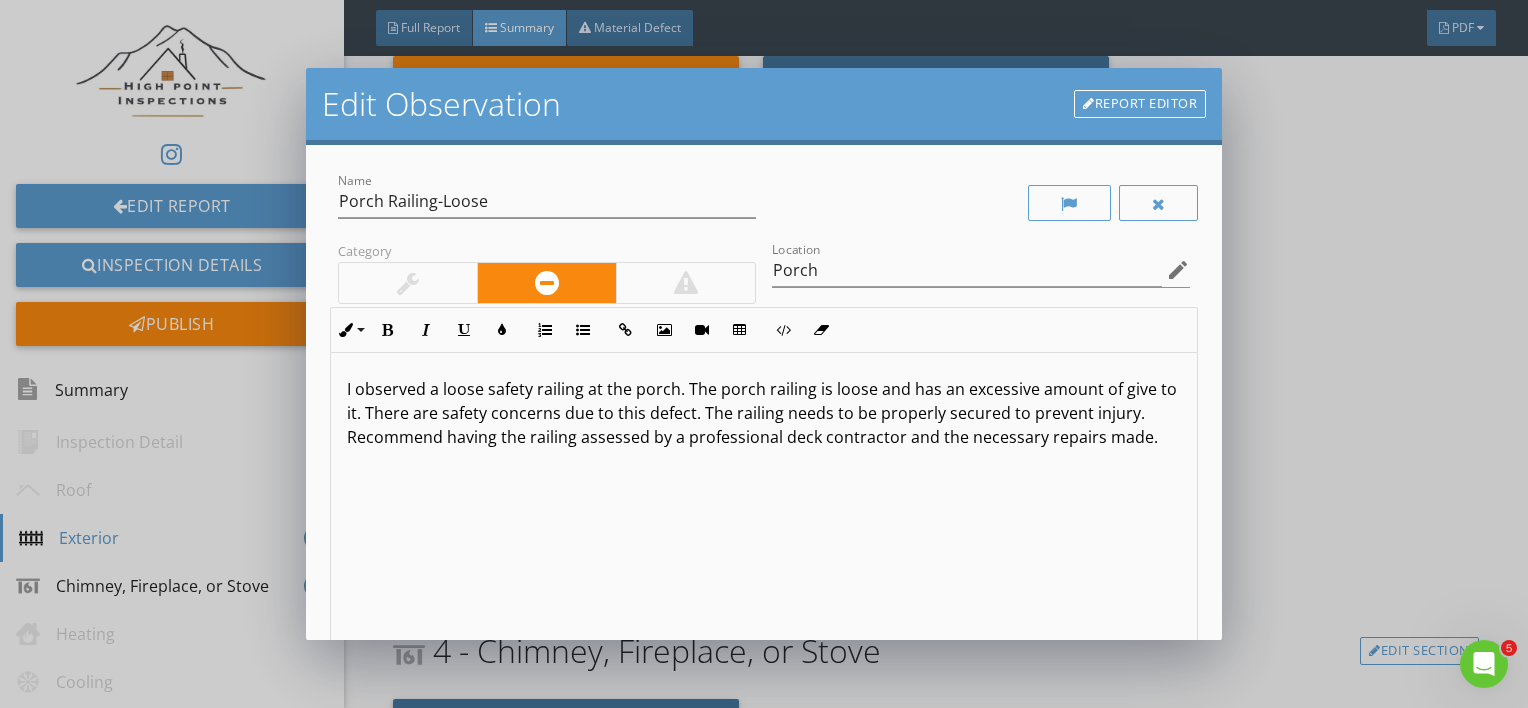 click on "I observed a loose safety railing at the porch. The porch railing is loose and has an excessive amount of give to it. There are safety concerns due to this defect. The railing needs to be properly secured to prevent injury. Recommend having the railing assessed by a professional deck contractor and the necessary repairs made." at bounding box center [764, 511] 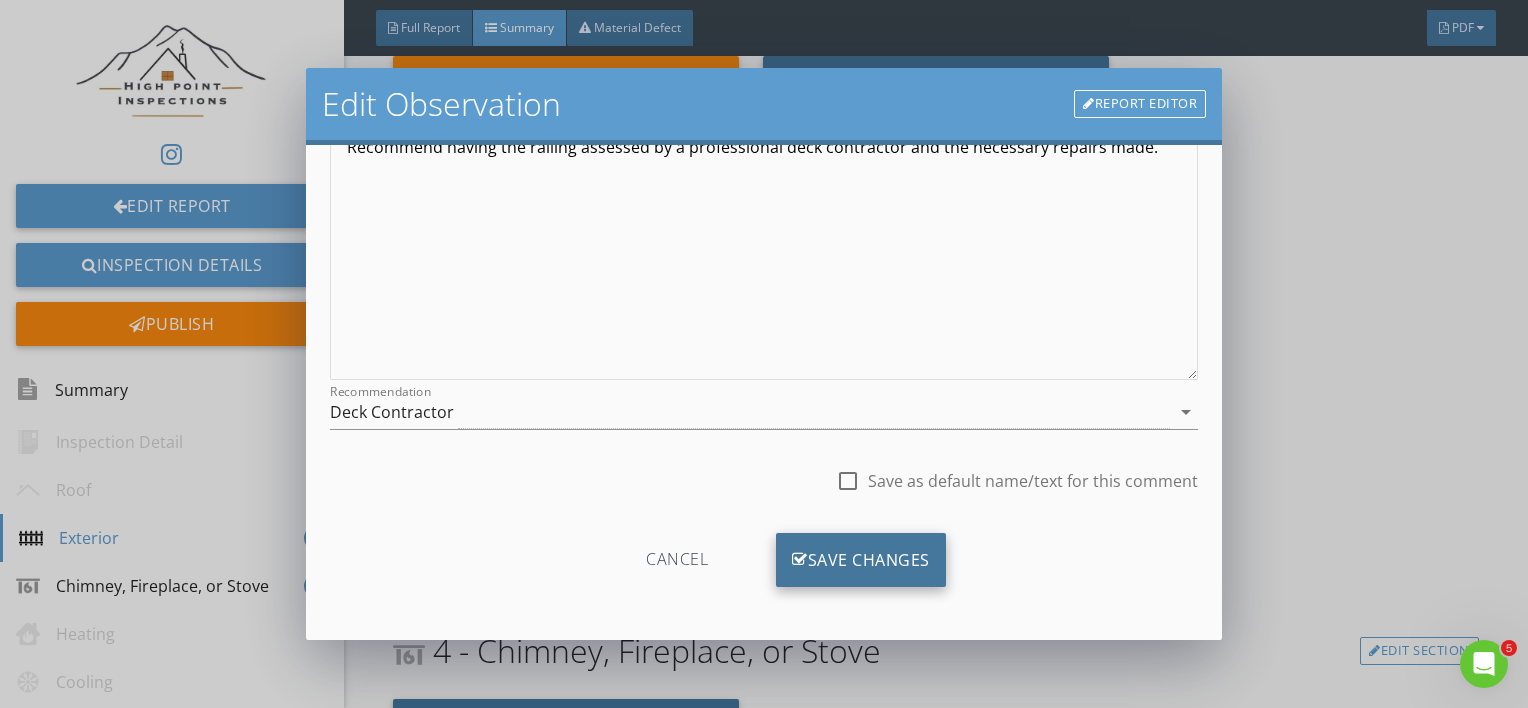 click on "Save Changes" at bounding box center (861, 560) 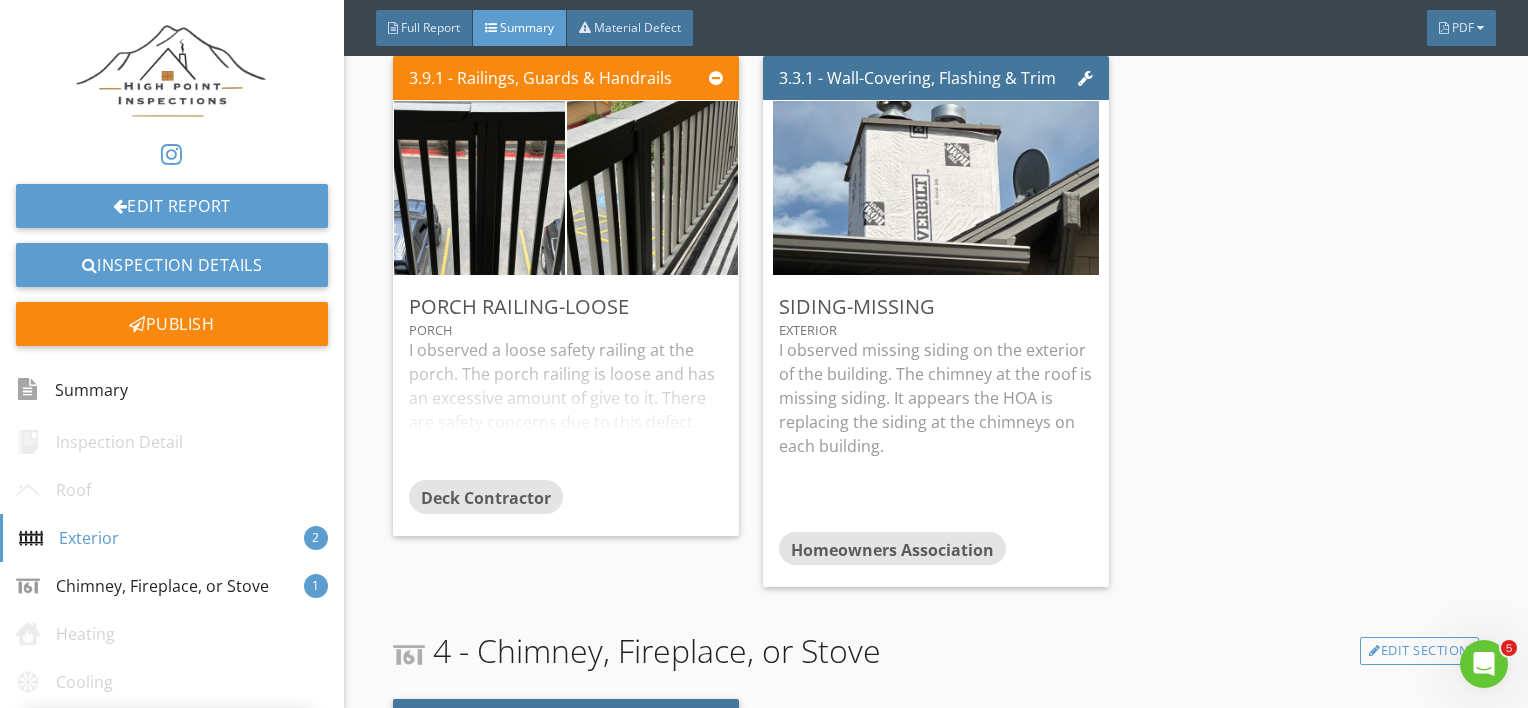 scroll, scrollTop: 53, scrollLeft: 0, axis: vertical 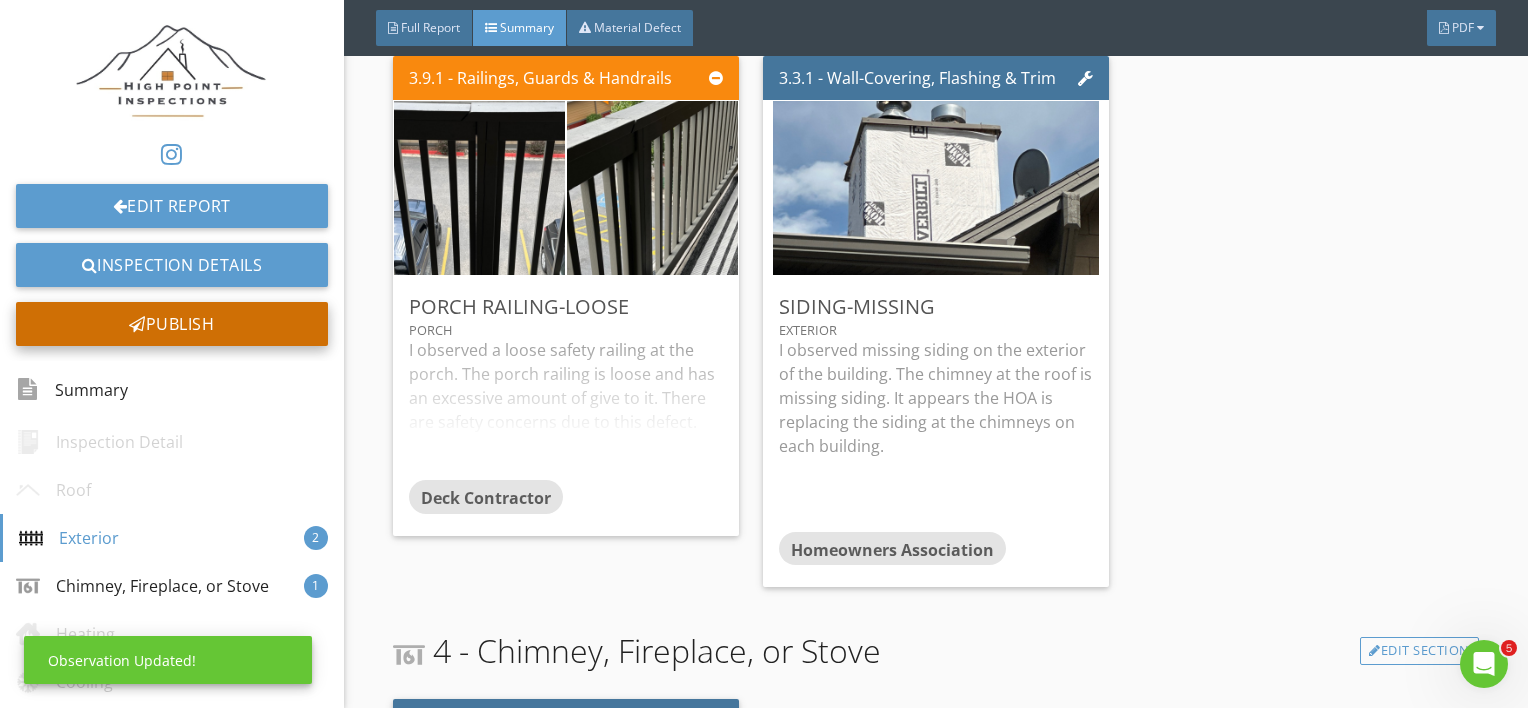 click at bounding box center [137, 324] 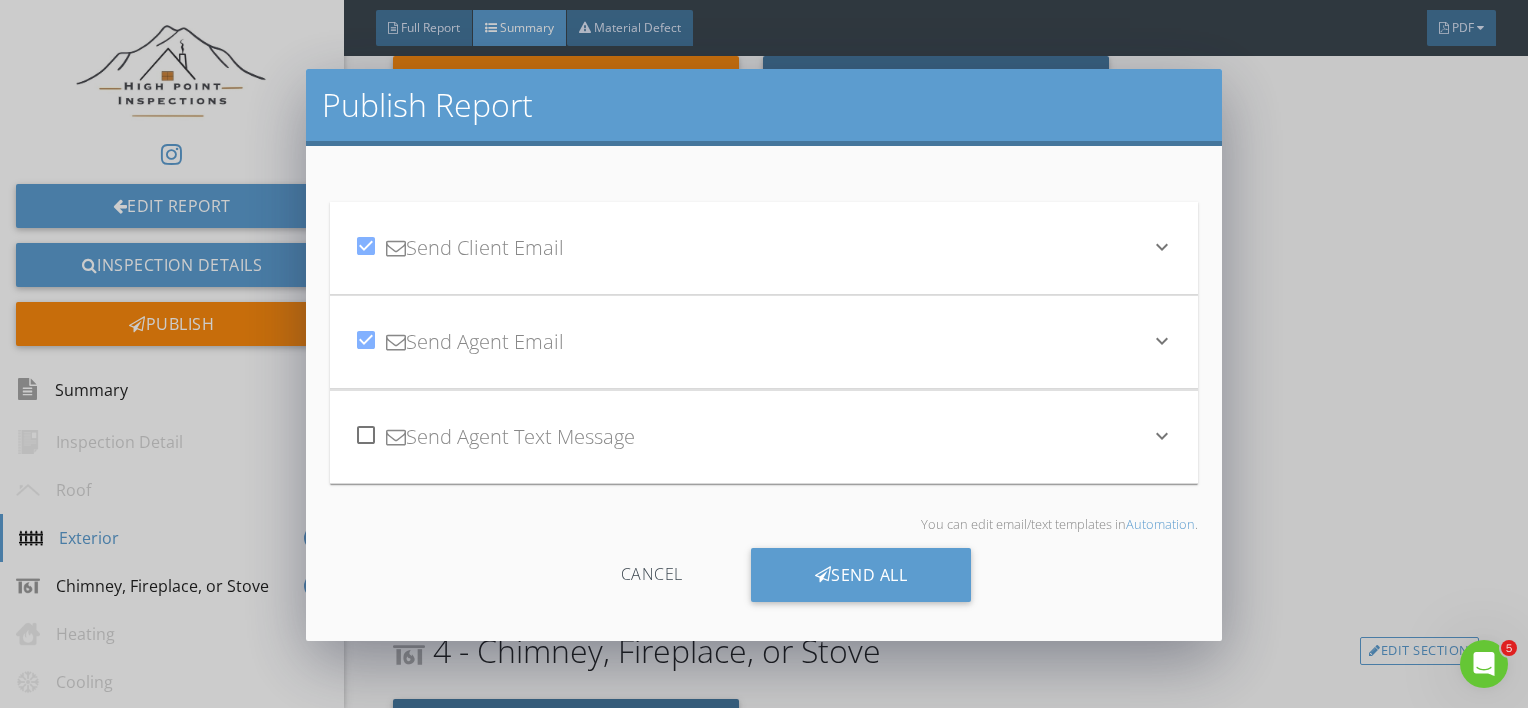 click on "check_box
Send Client Email" at bounding box center (752, 248) 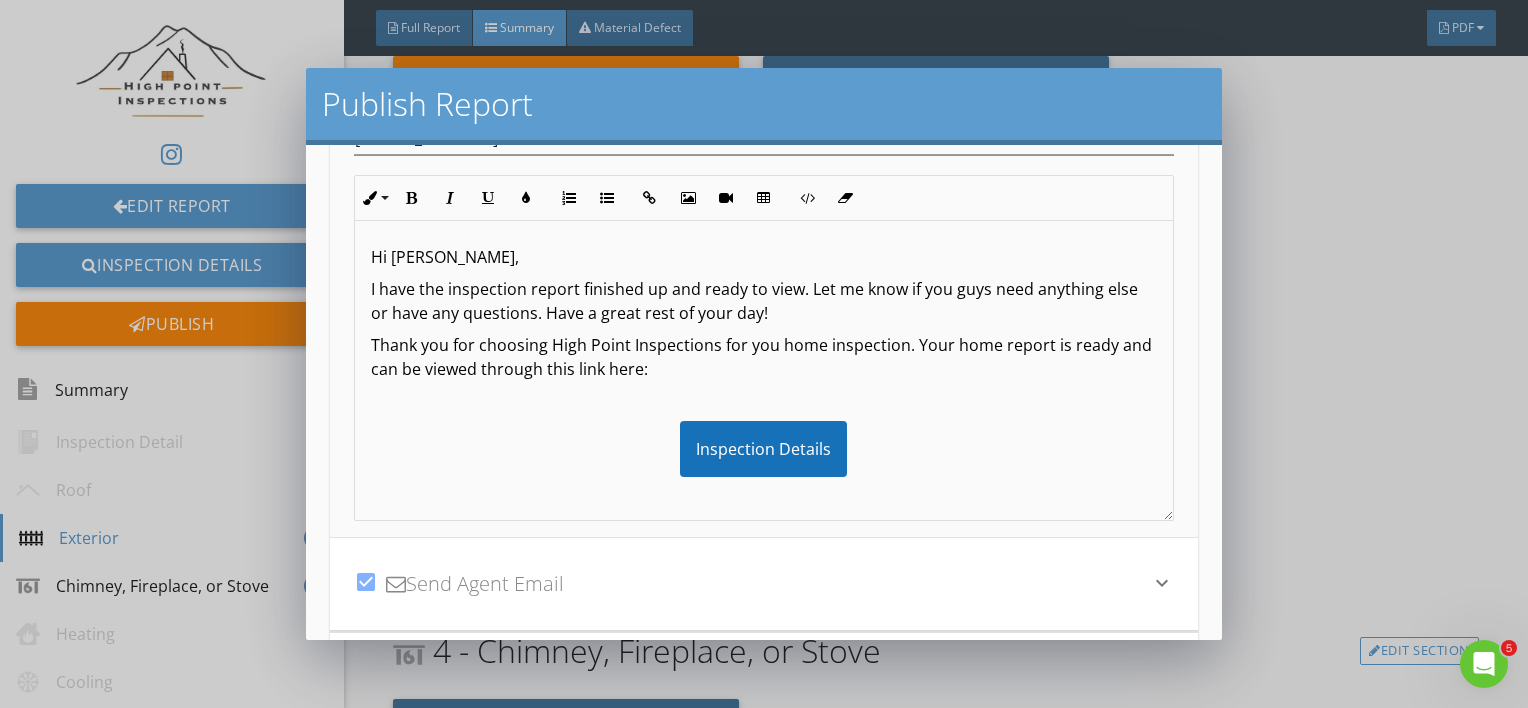 scroll, scrollTop: 220, scrollLeft: 0, axis: vertical 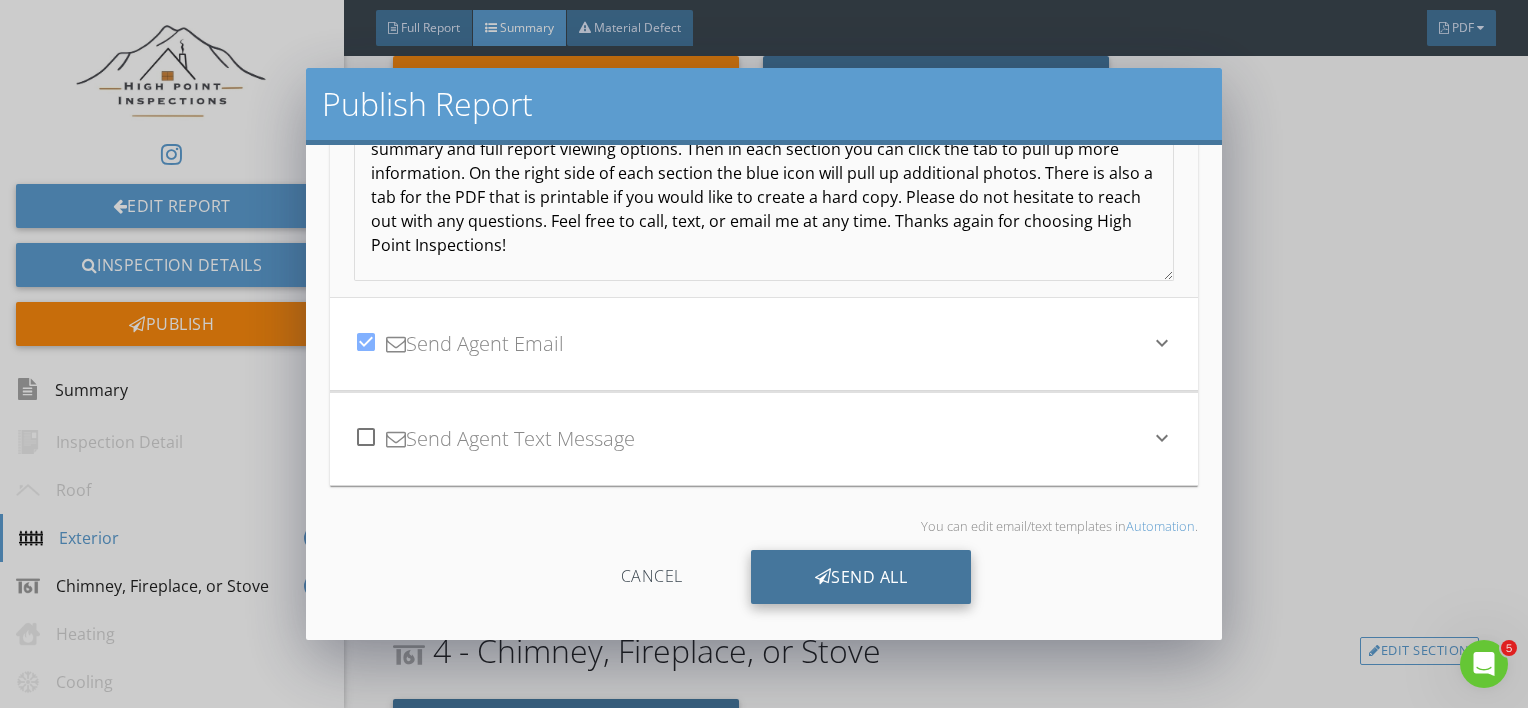 click on "Send All" at bounding box center [861, 577] 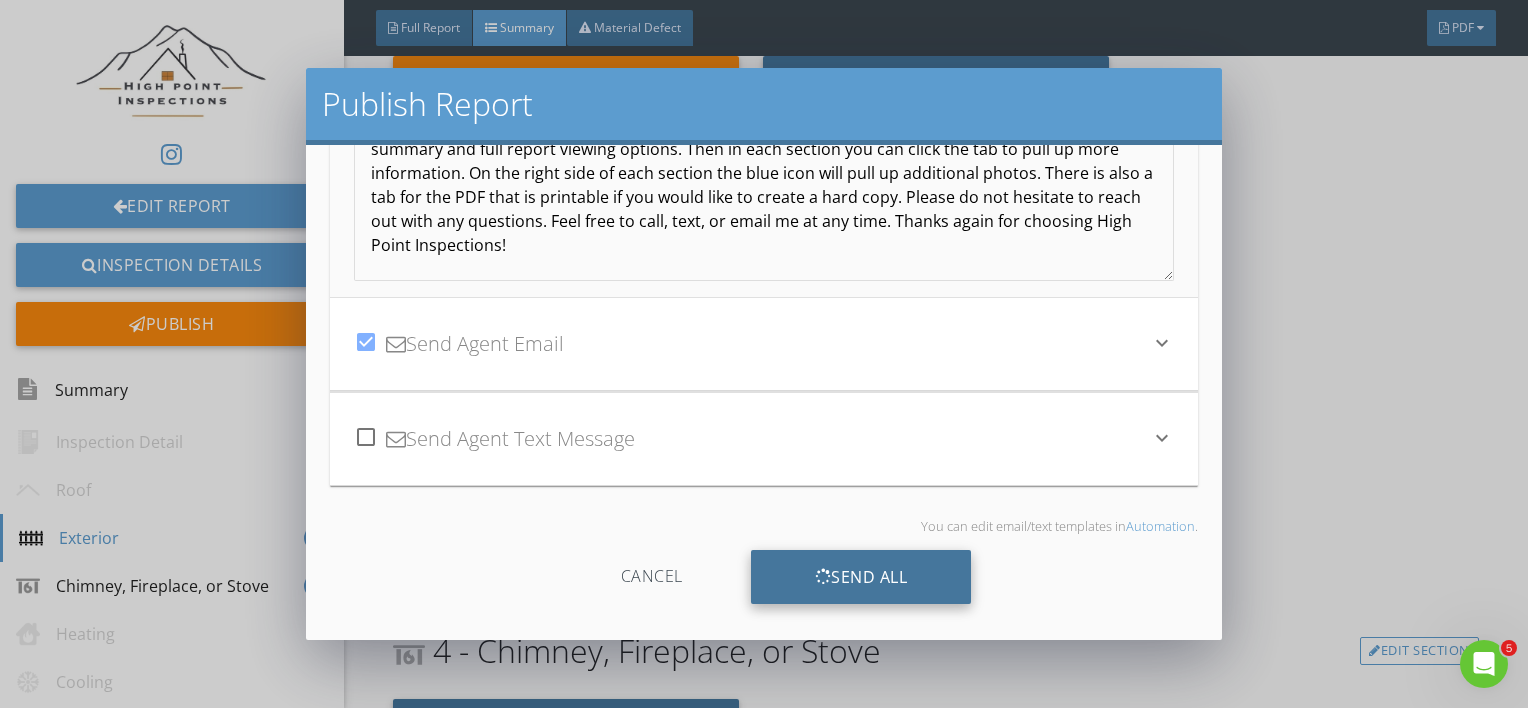 scroll, scrollTop: 224, scrollLeft: 0, axis: vertical 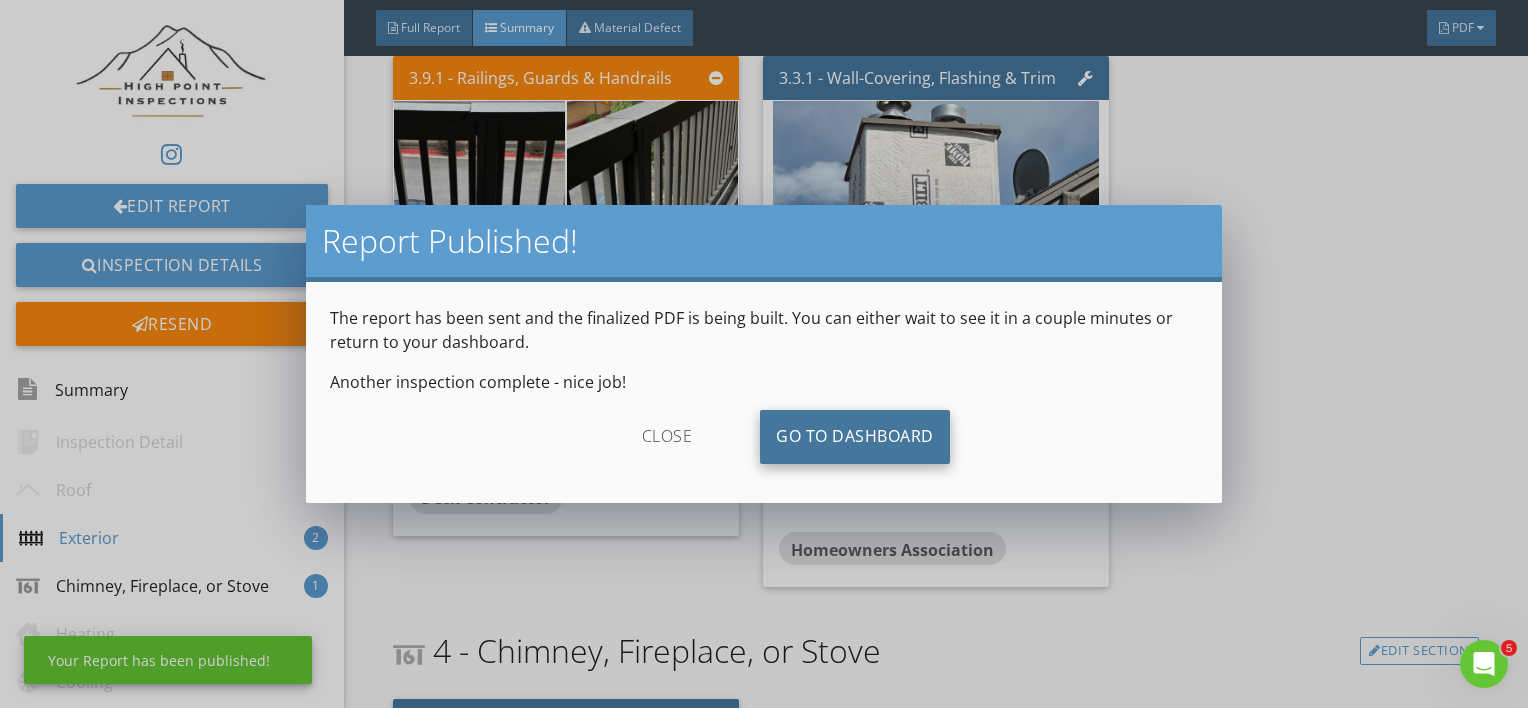 click on "Go To Dashboard" at bounding box center (855, 437) 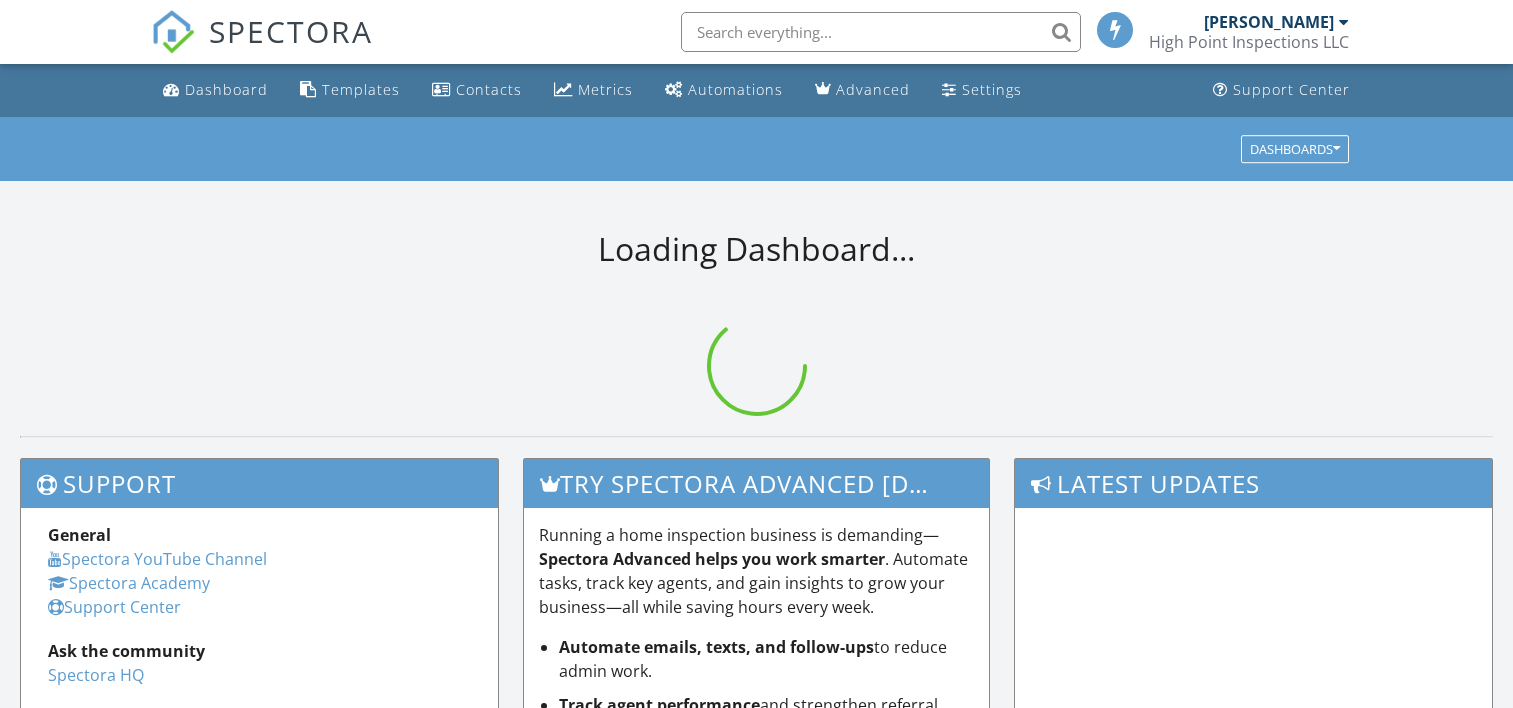 scroll, scrollTop: 0, scrollLeft: 0, axis: both 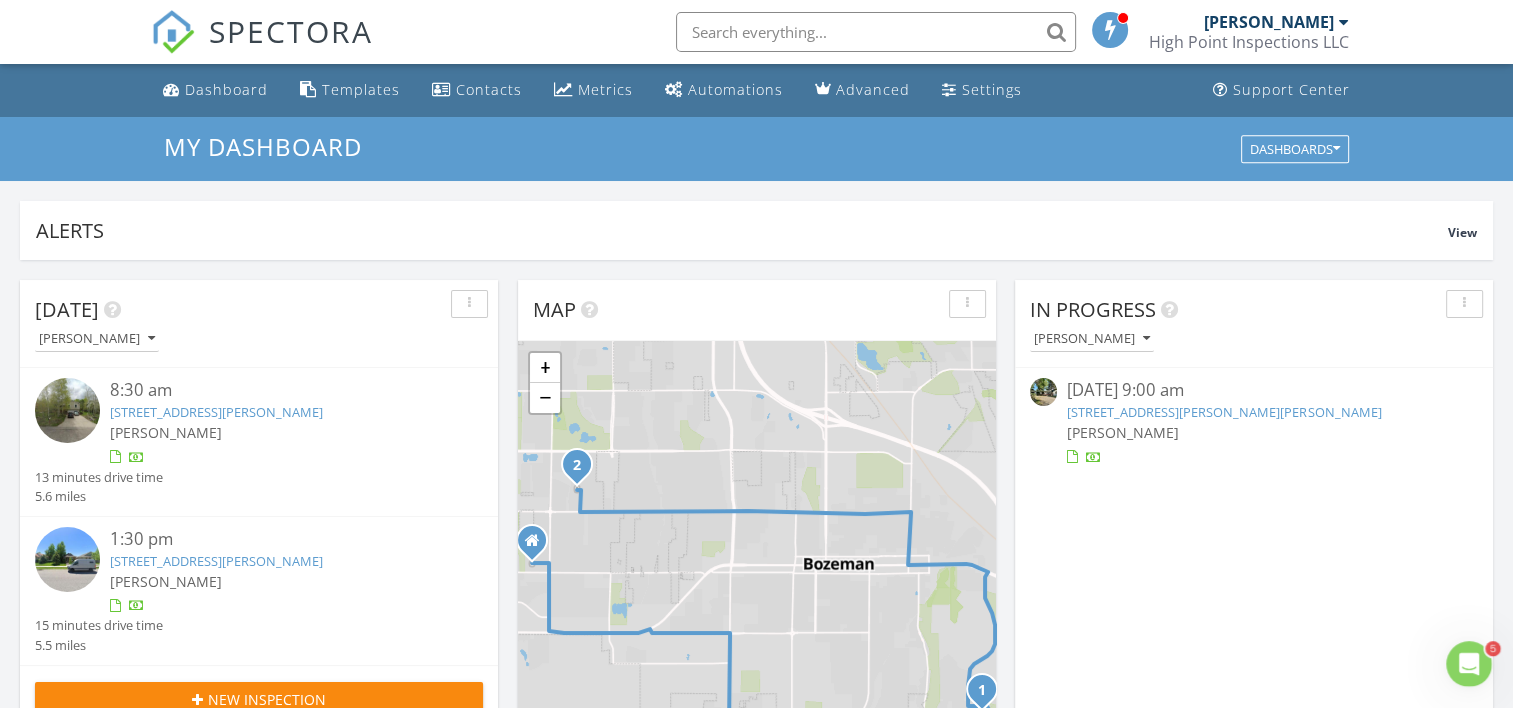click on "[STREET_ADDRESS][PERSON_NAME][PERSON_NAME]" at bounding box center (1224, 412) 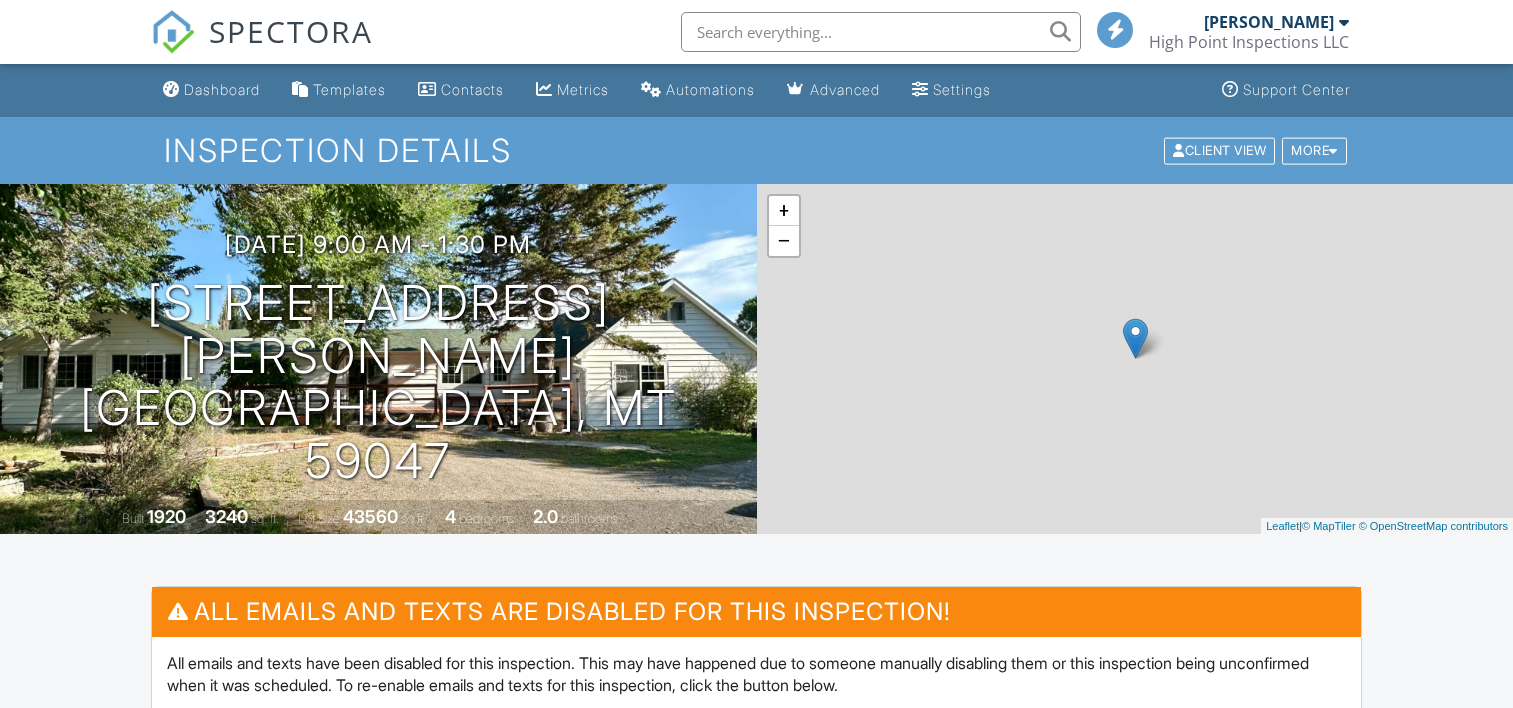 scroll, scrollTop: 0, scrollLeft: 0, axis: both 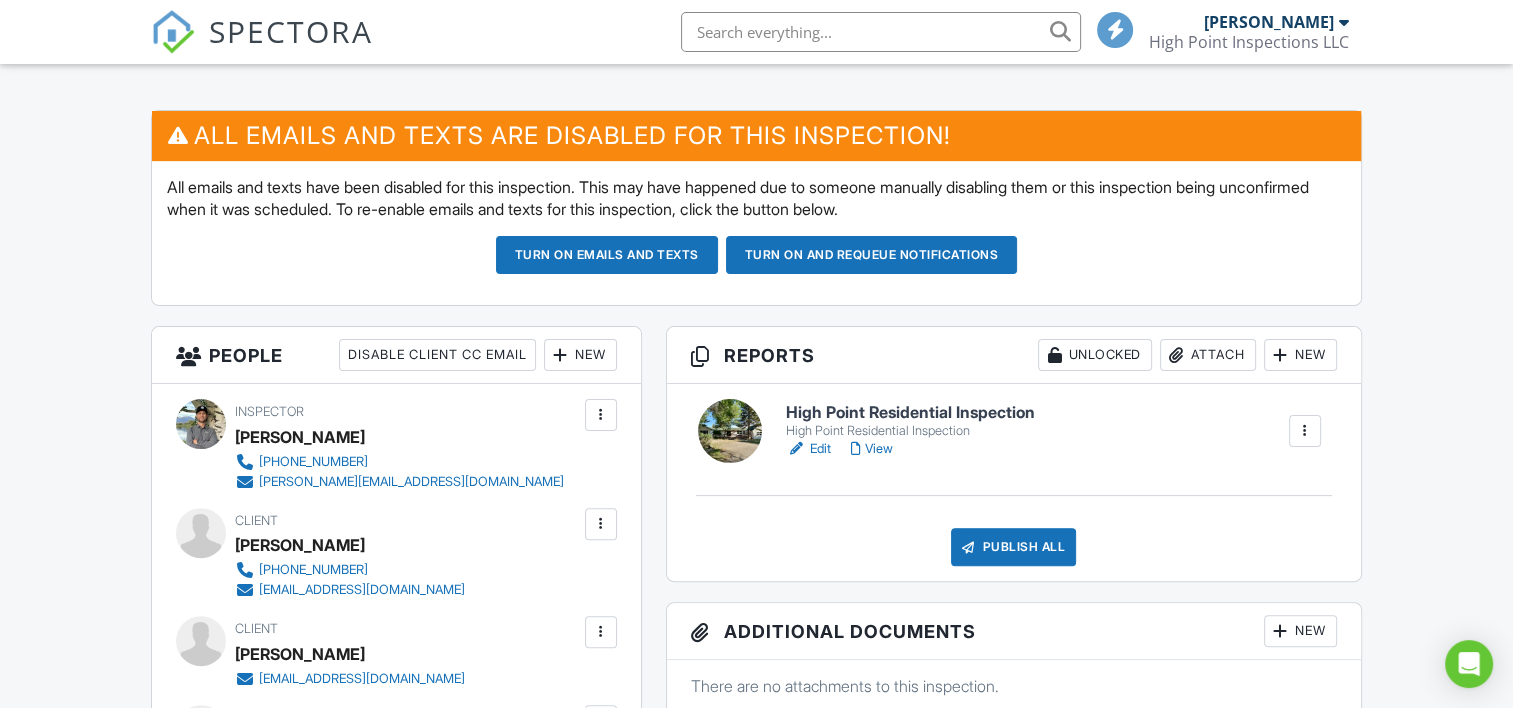 click on "High Point Residential Inspection" at bounding box center [910, 413] 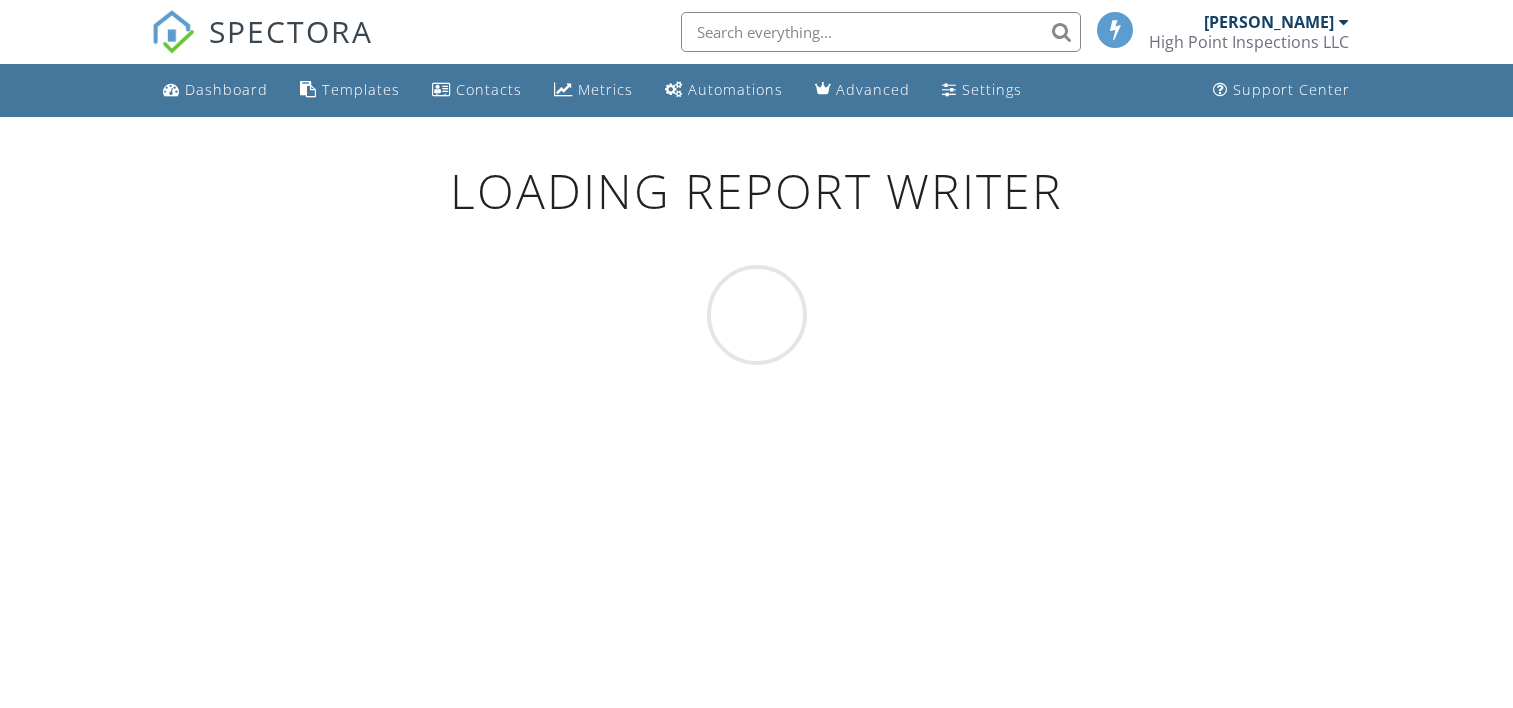 scroll, scrollTop: 0, scrollLeft: 0, axis: both 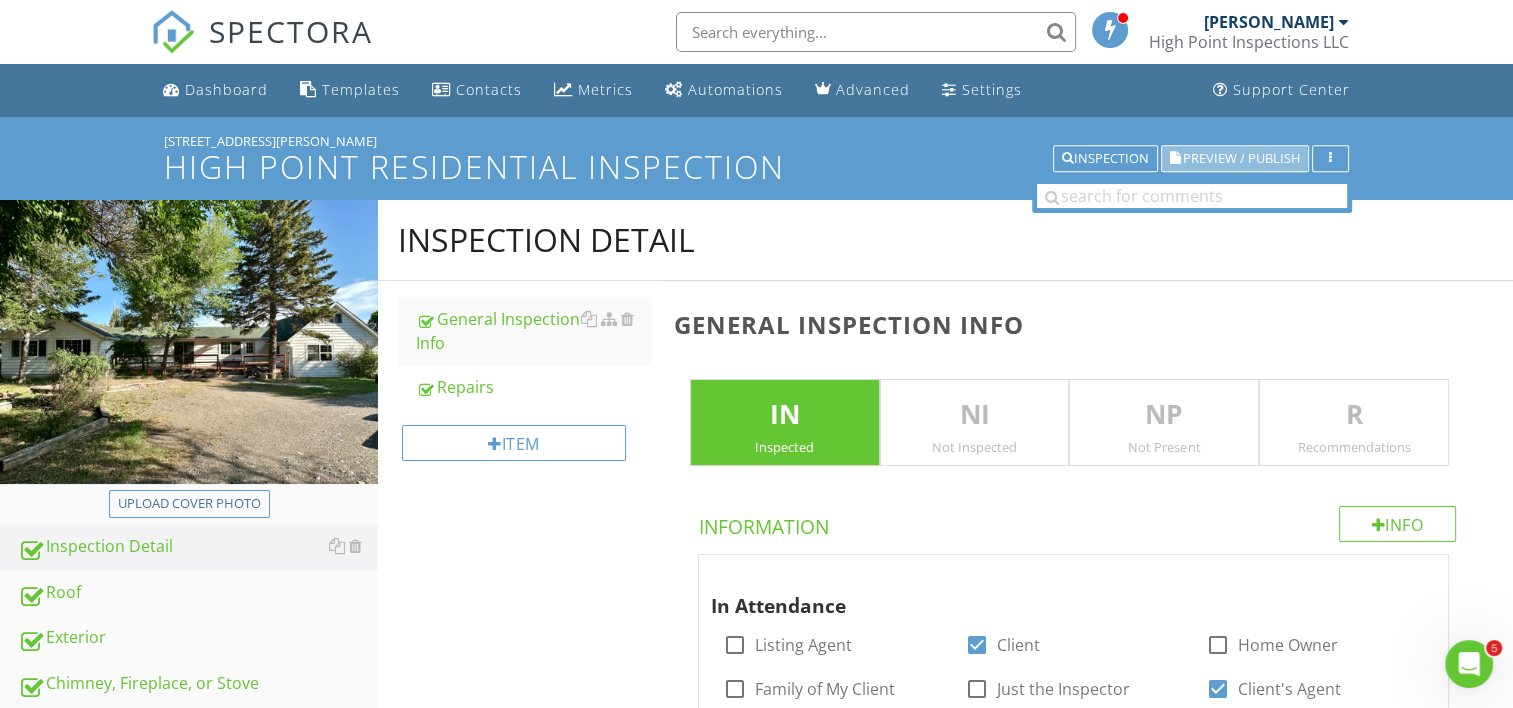 click on "Preview / Publish" at bounding box center (1241, 158) 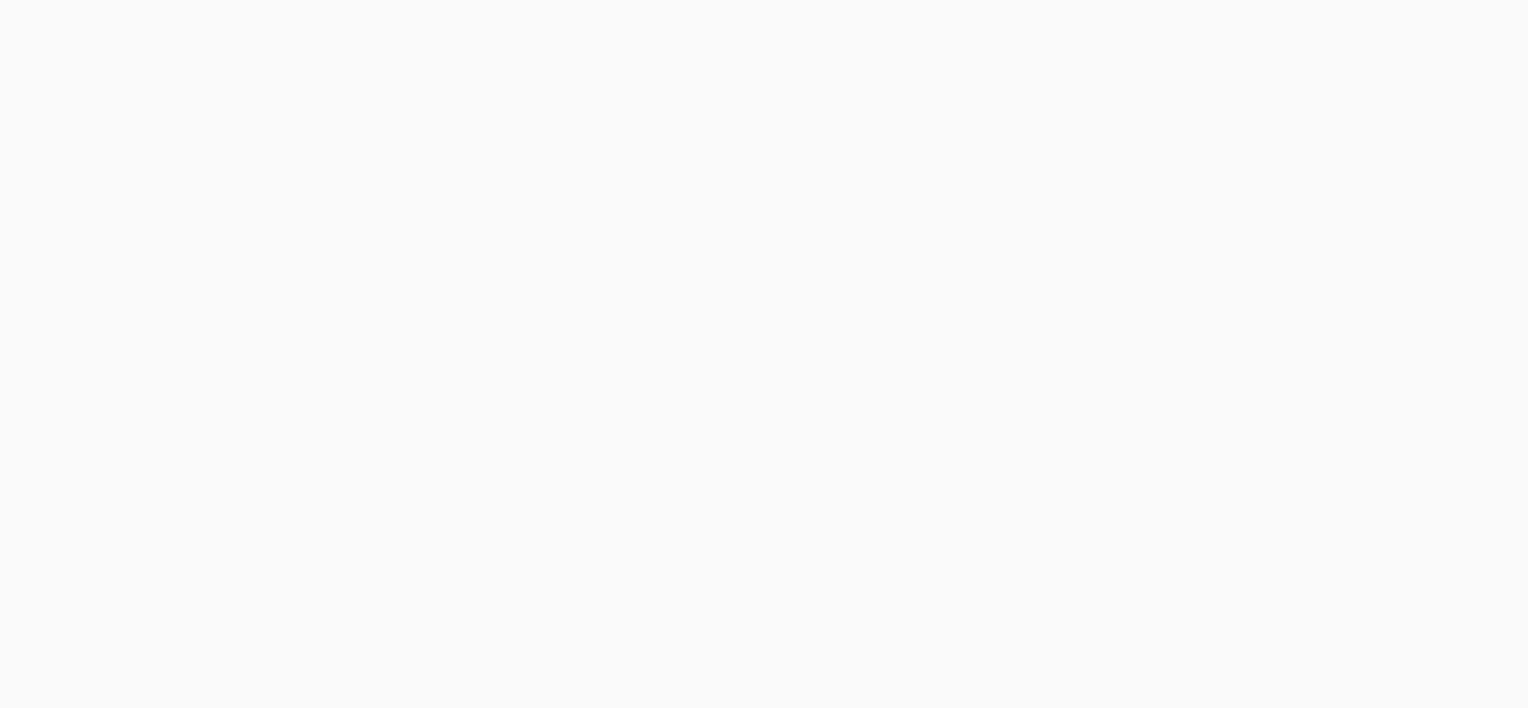 scroll, scrollTop: 0, scrollLeft: 0, axis: both 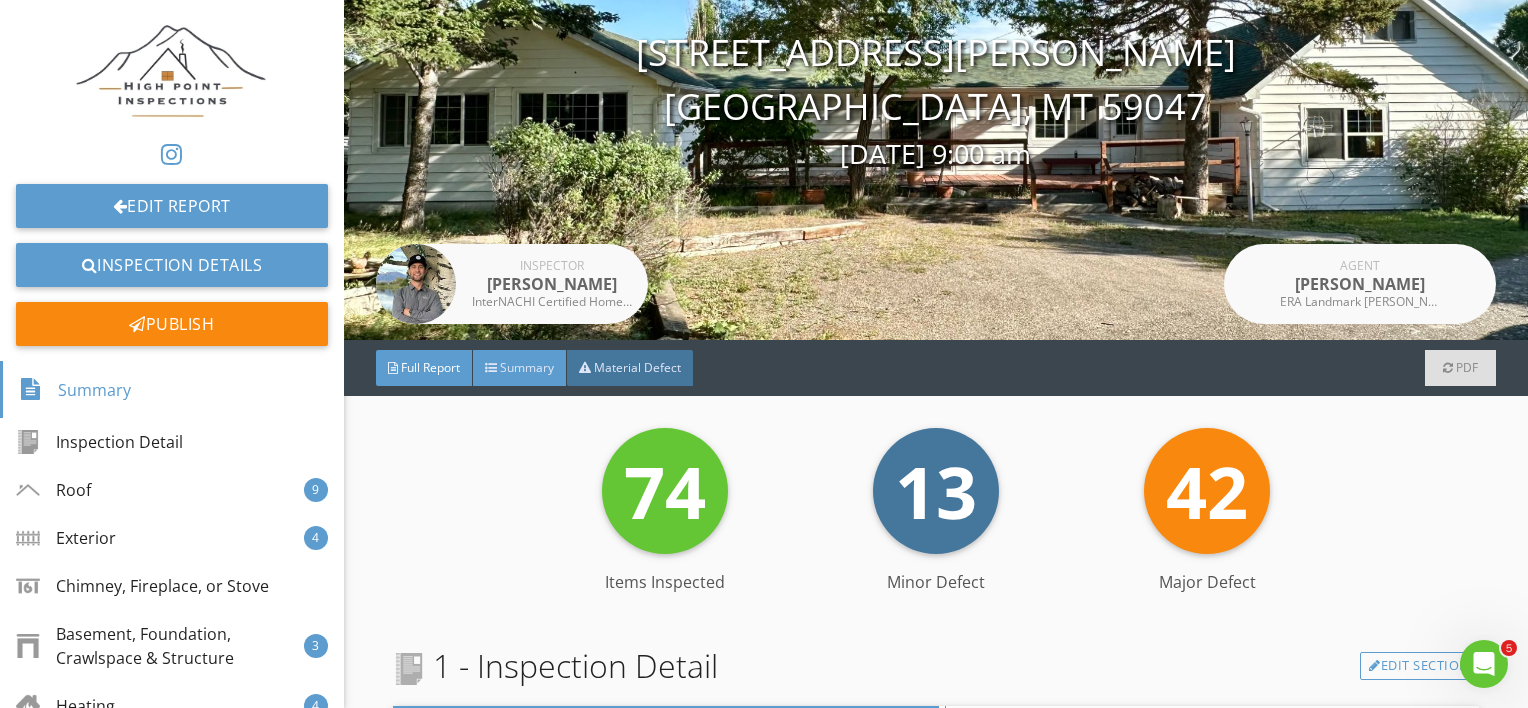 click on "Summary" at bounding box center [520, 368] 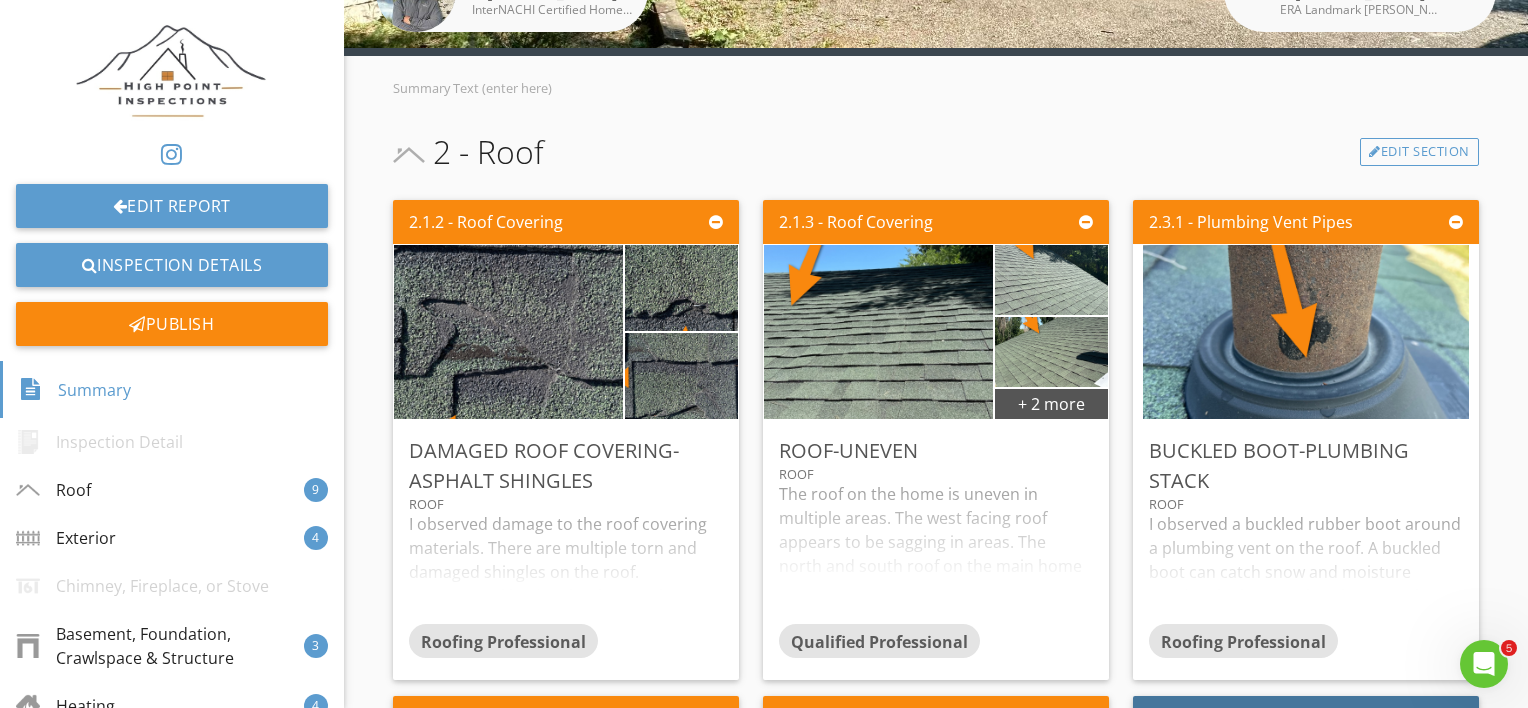 scroll, scrollTop: 500, scrollLeft: 0, axis: vertical 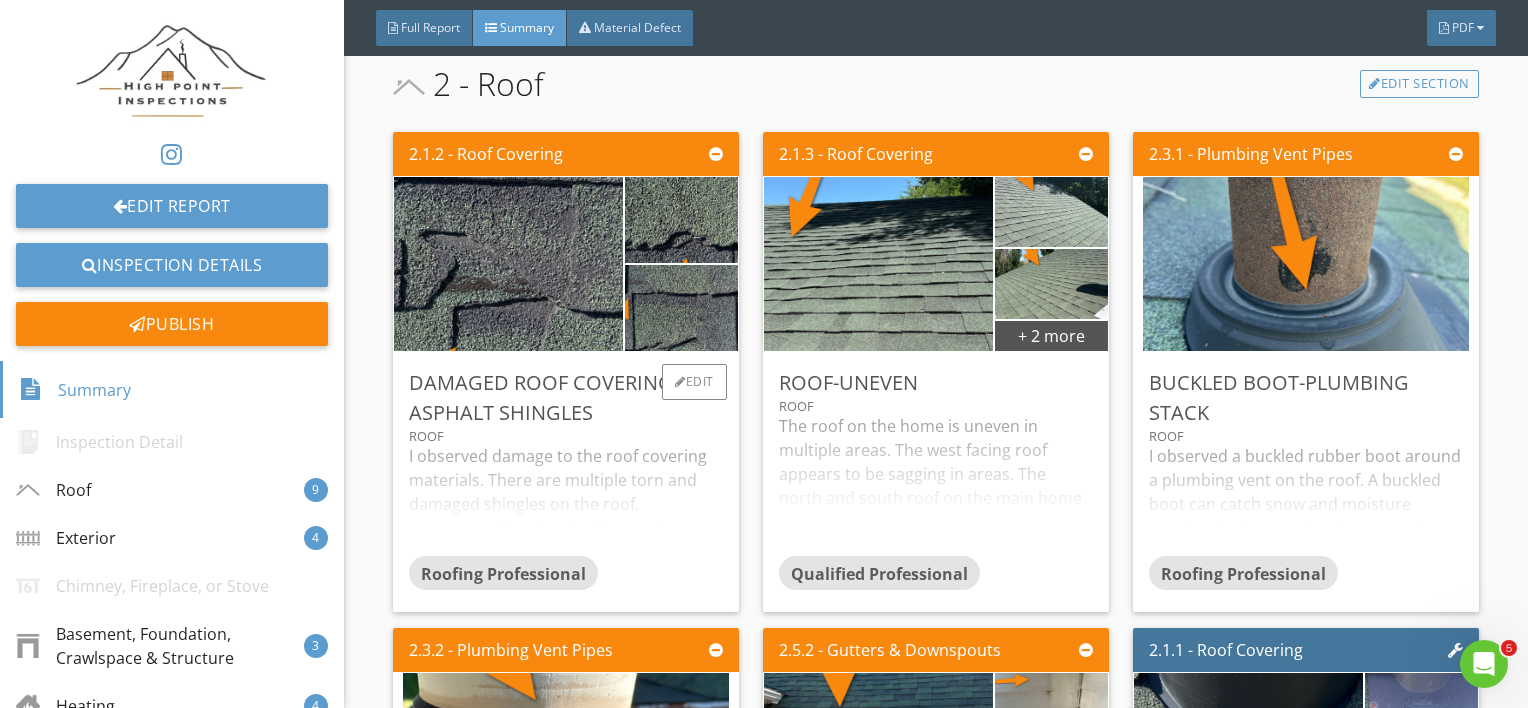 click on "I observed damage to the roof covering materials. There are multiple torn and damaged shingles on the roof. Recommend having the damaged asphalt shingles replaced/repaired by a professional roofing contractor." at bounding box center [566, 500] 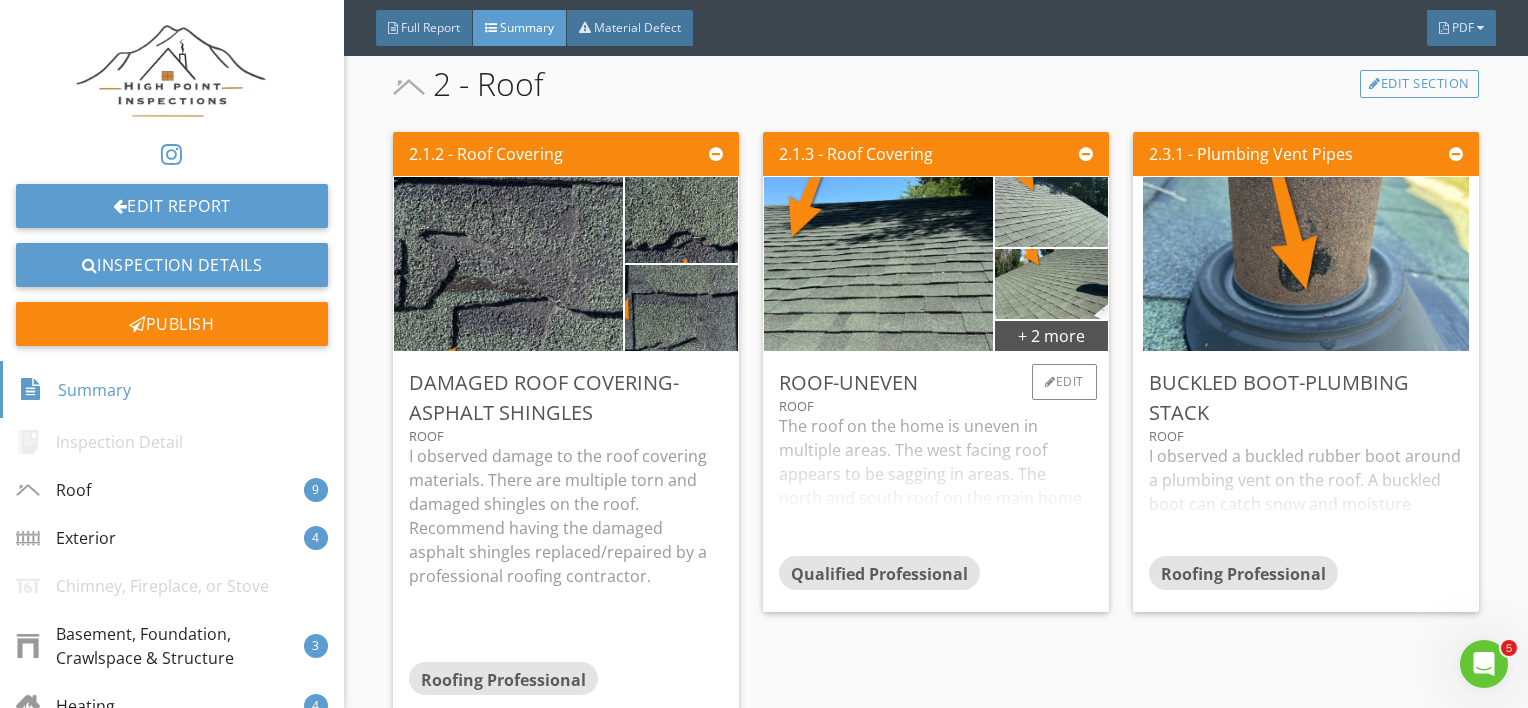 click on "The roof on the home is uneven in multiple areas. The west facing roof appears to be sagging in areas. The north and south roof on the main home have large ridges. This may be due to a structural issue indicating potential problems with the roof's framing or sheathing. I was unable to access the attic in the home to inspect the rafters and structural framing. Recommend further evaluation by a qualified contractor." at bounding box center (936, 485) 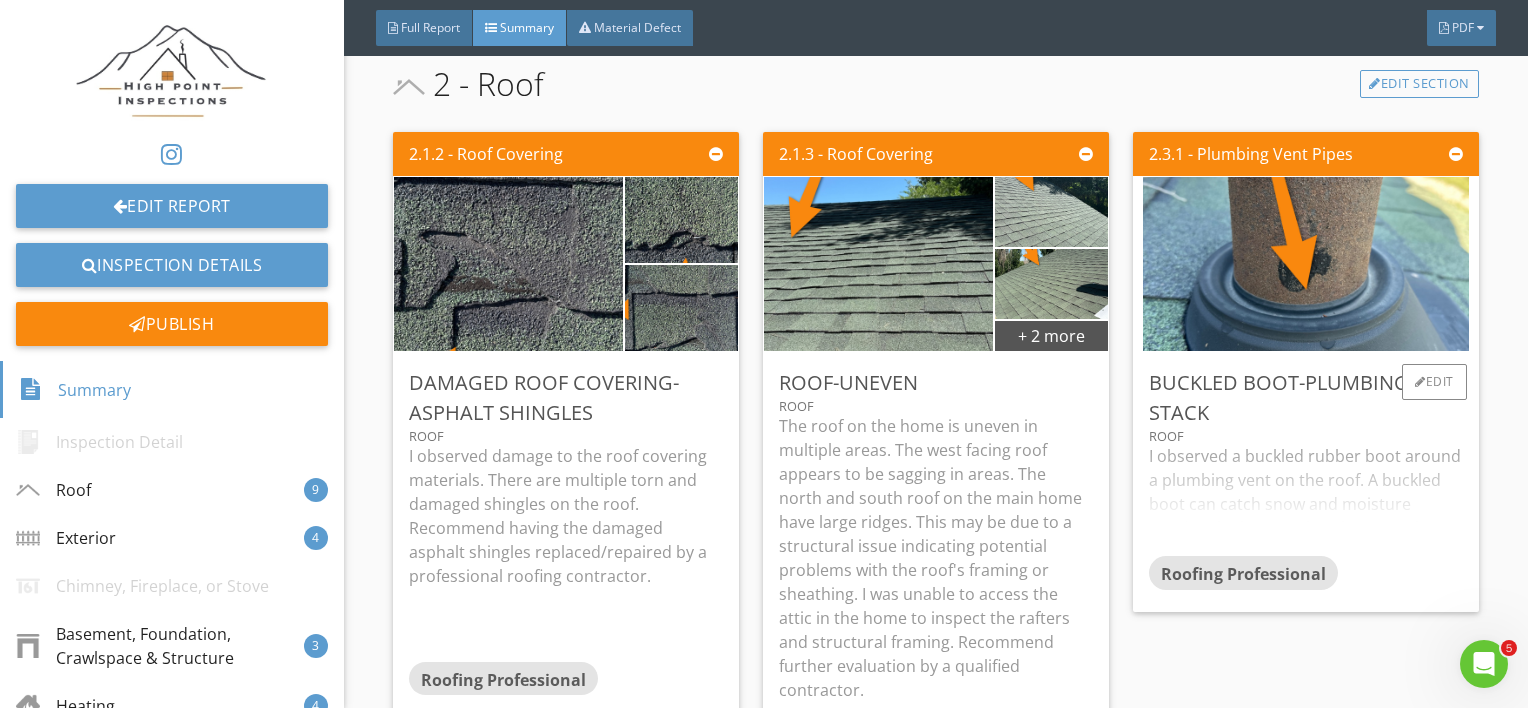 click on "I observed a buckled rubber boot around a plumbing vent on the roof. A buckled boot can catch snow and moisture causing the boot to deteriorate and shorten its life expectancy. Buckled boots are prone to cracking and leaking over time. Recommend having the buckled boot around the vent replaced by a professional roofing contractor." at bounding box center [1306, 500] 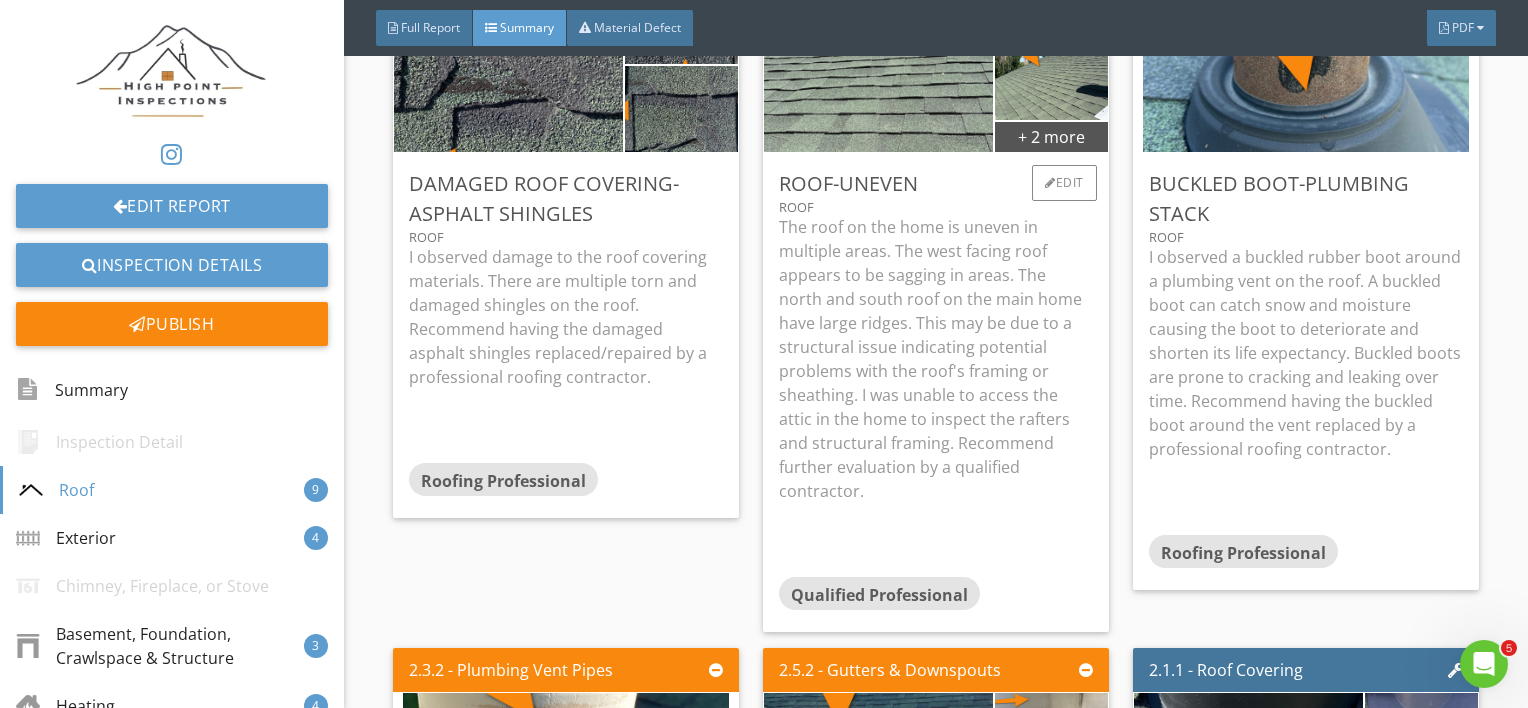 scroll, scrollTop: 707, scrollLeft: 0, axis: vertical 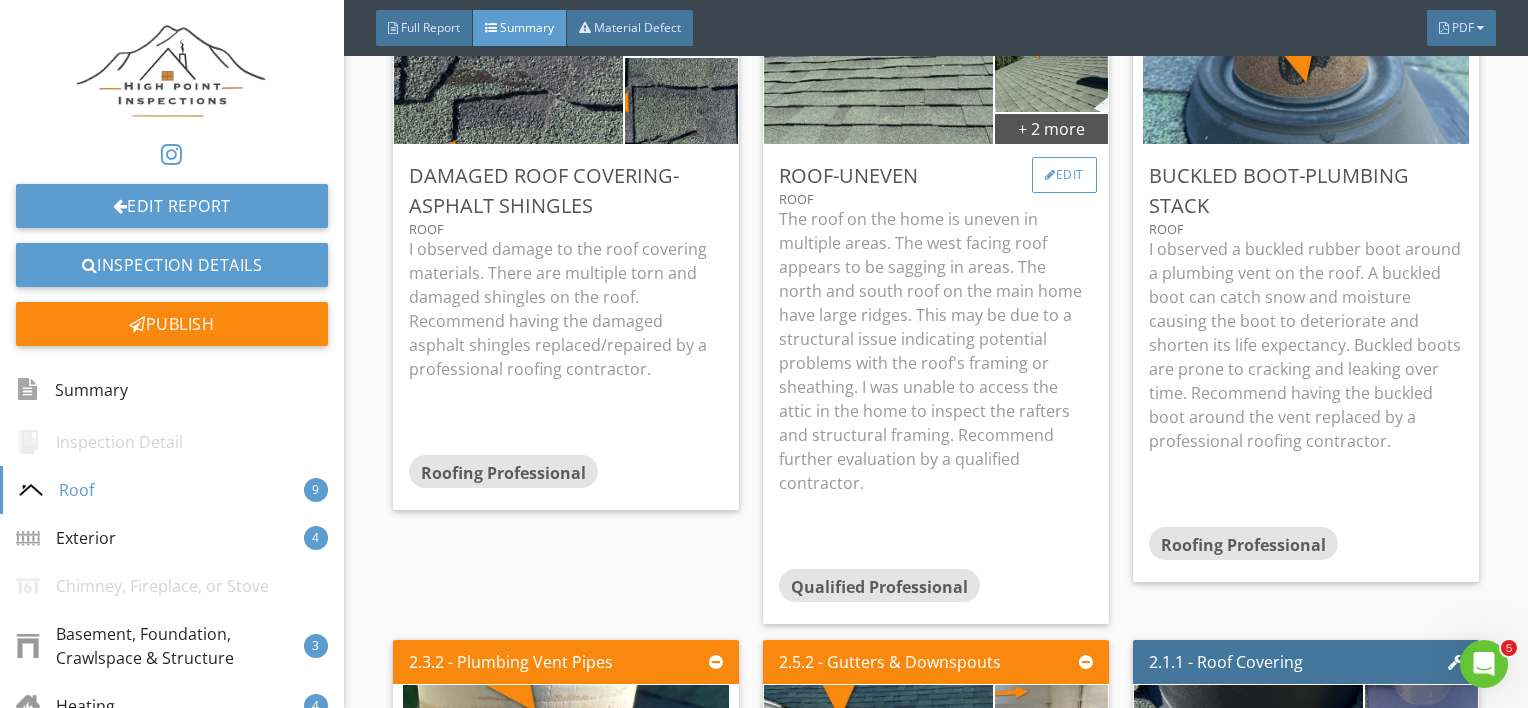 click on "Edit" at bounding box center (1064, 175) 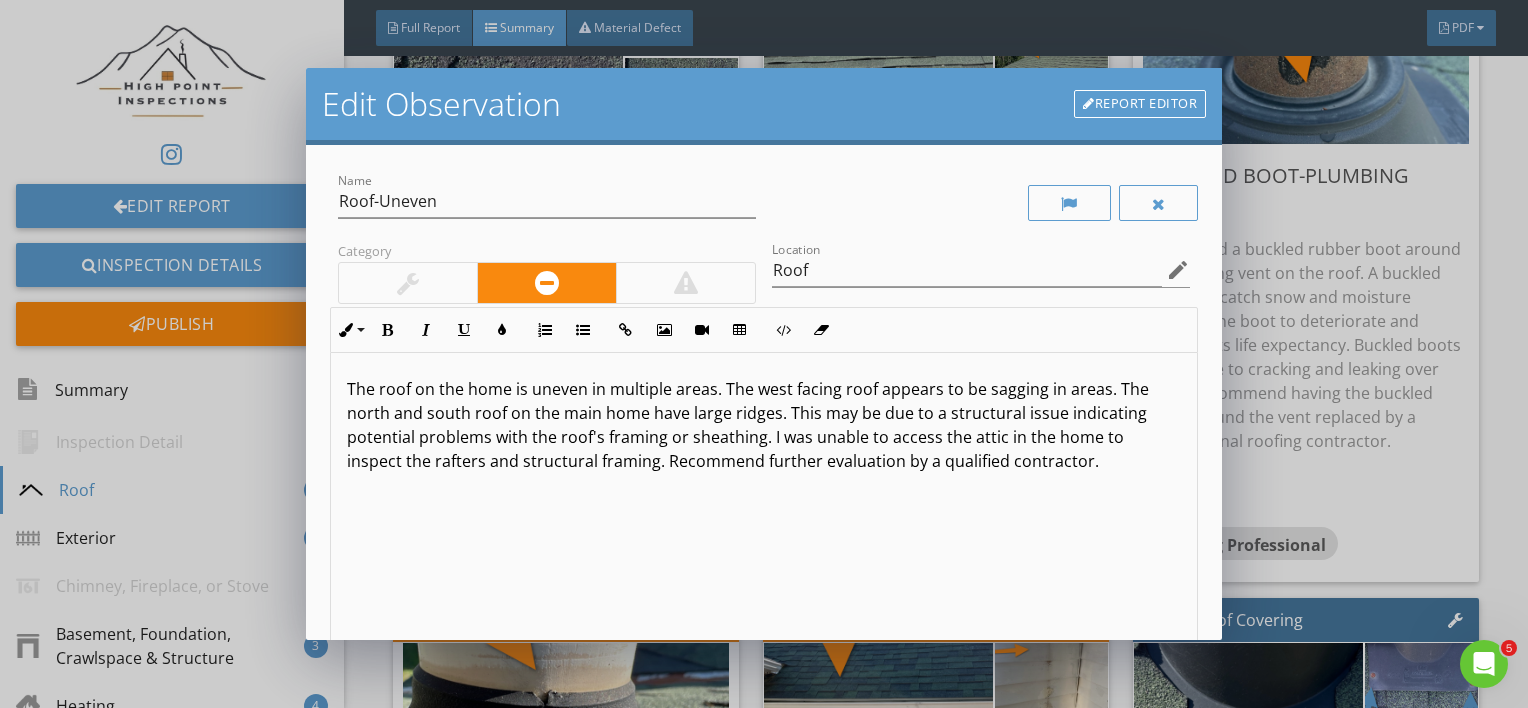 scroll, scrollTop: 0, scrollLeft: 0, axis: both 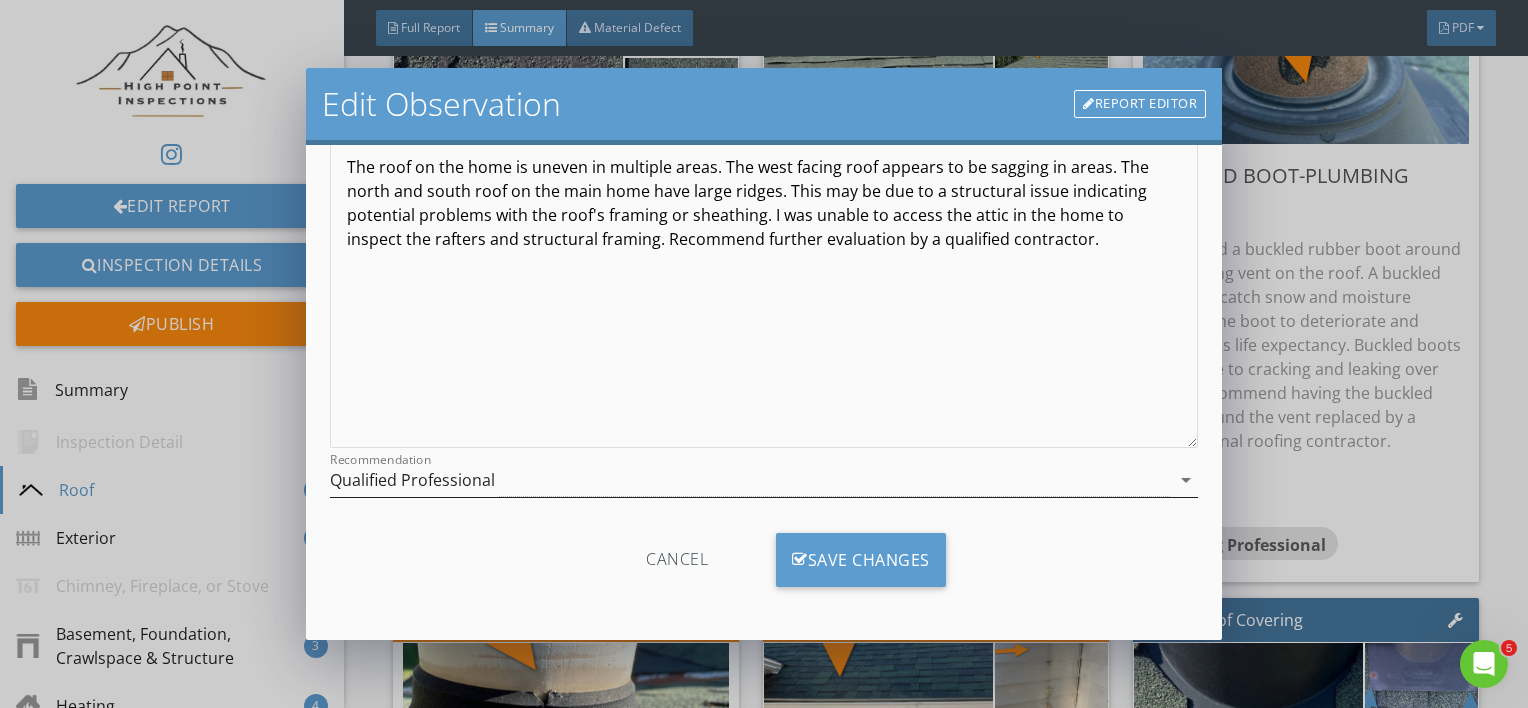click on "Qualified Professional" at bounding box center (750, 480) 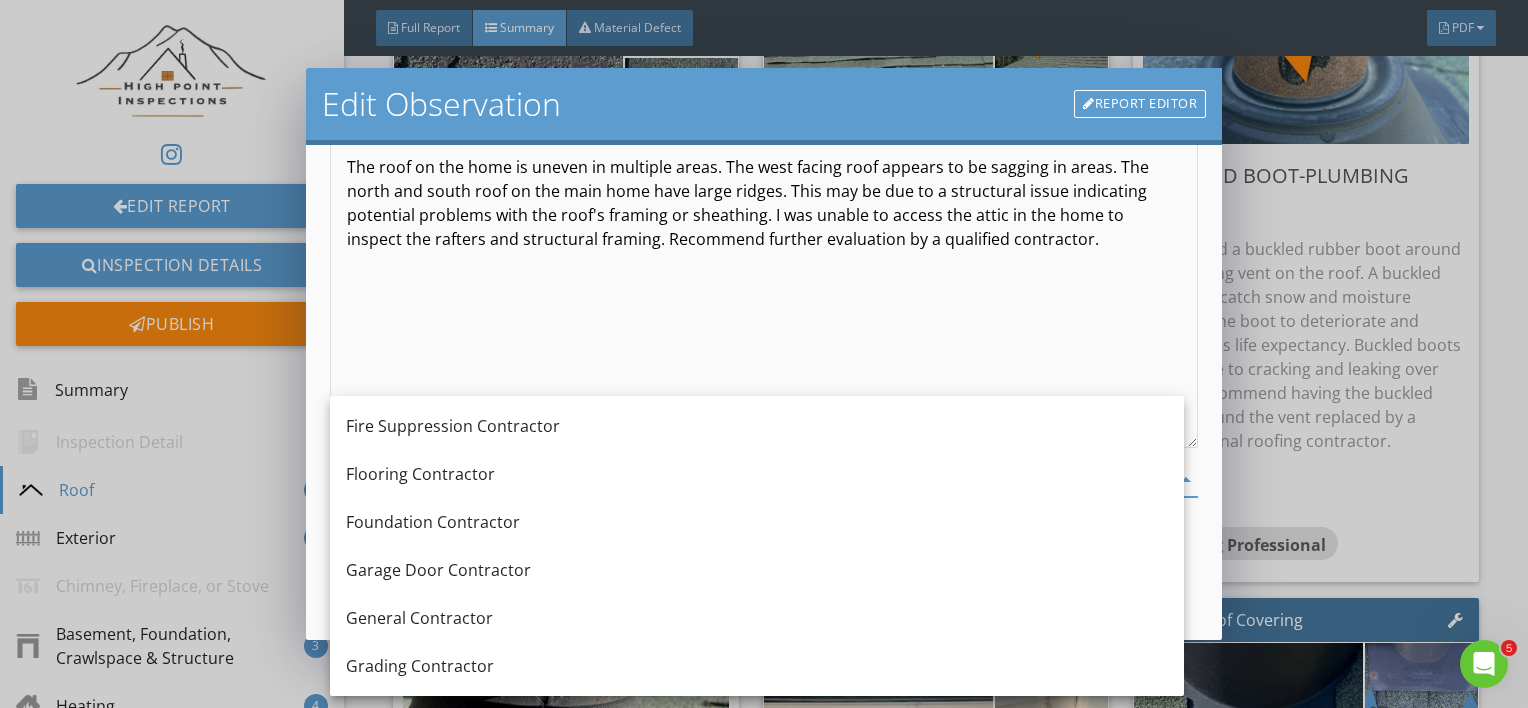scroll, scrollTop: 963, scrollLeft: 0, axis: vertical 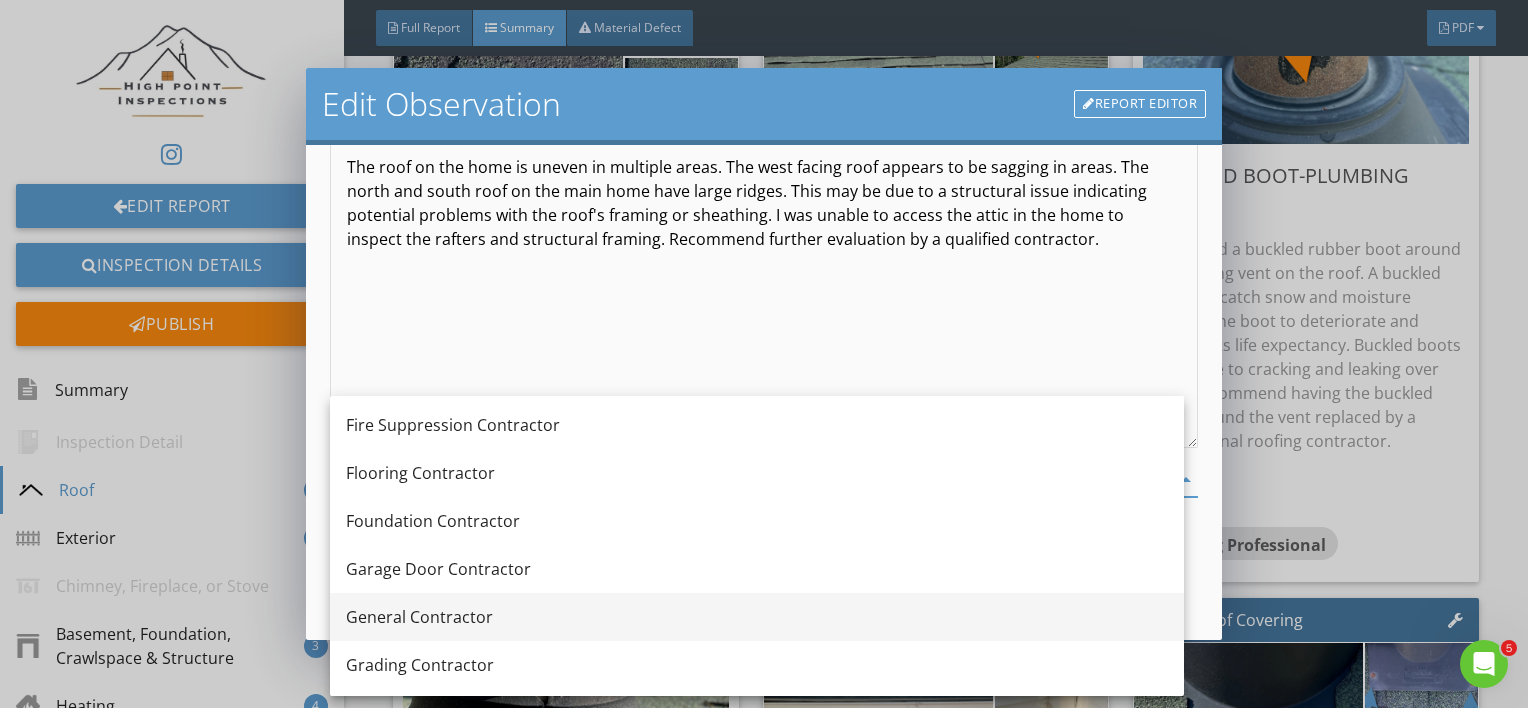 click on "General Contractor" at bounding box center [757, 617] 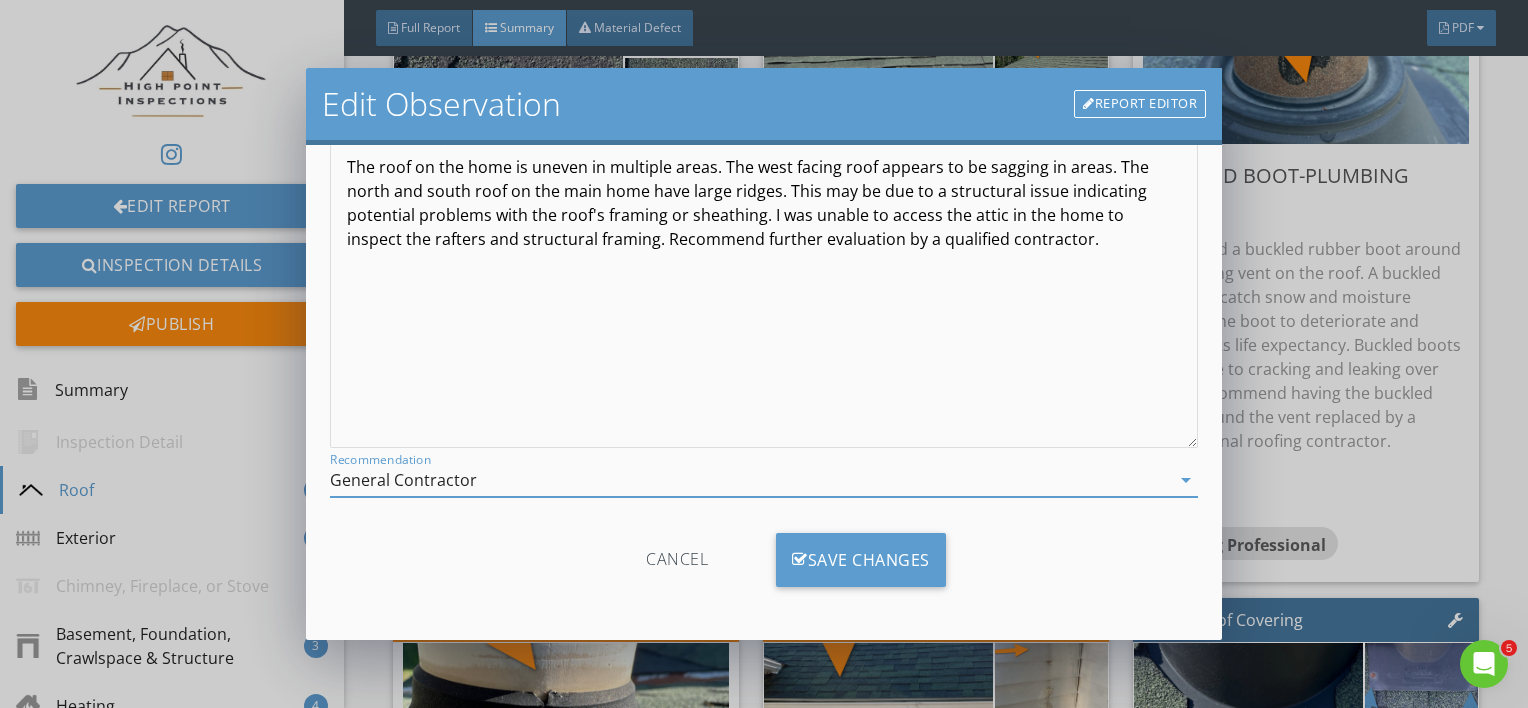 scroll, scrollTop: 0, scrollLeft: 0, axis: both 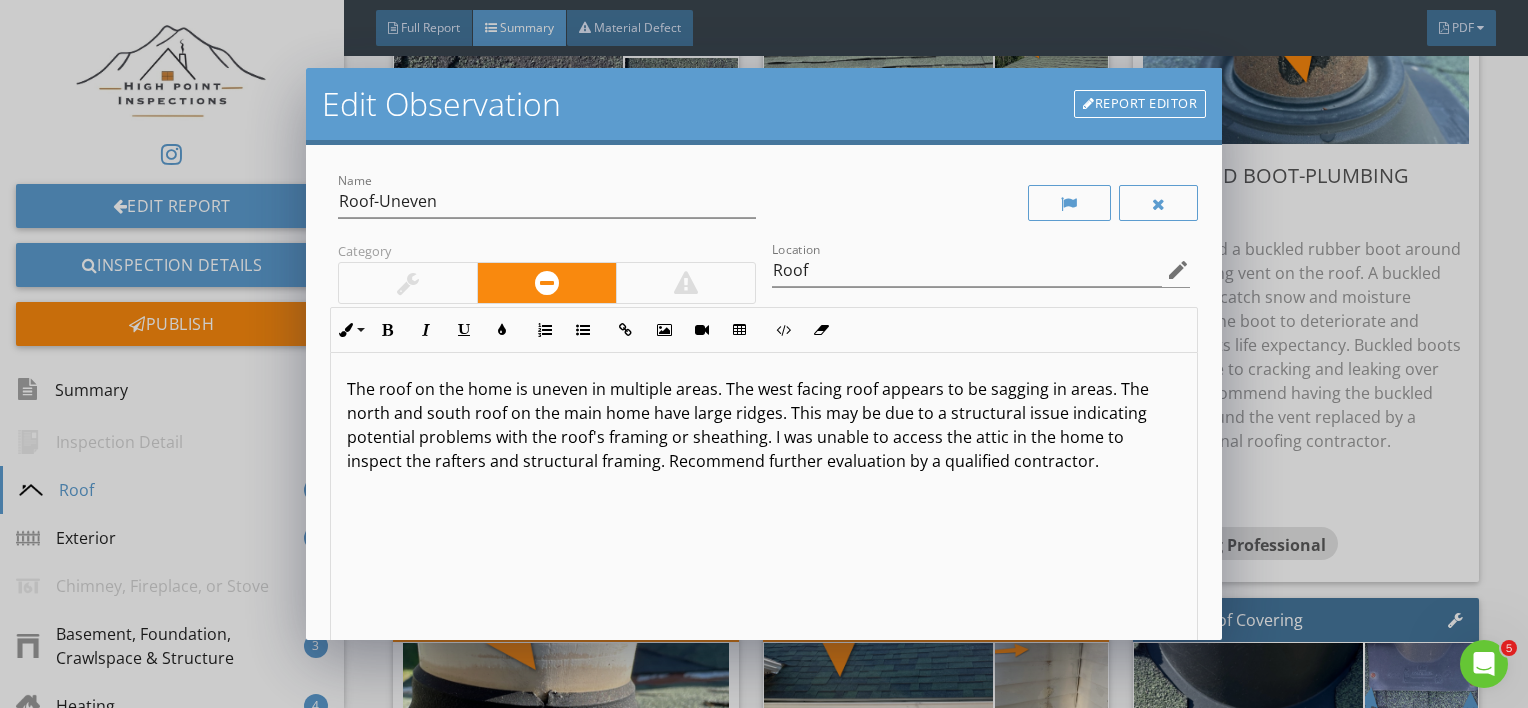 click on "The roof on the home is uneven in multiple areas. The west facing roof appears to be sagging in areas. The north and south roof on the main home have large ridges. This may be due to a structural issue indicating potential problems with the roof's framing or sheathing. I was unable to access the attic in the home to inspect the rafters and structural framing. Recommend further evaluation by a qualified contractor." at bounding box center (764, 425) 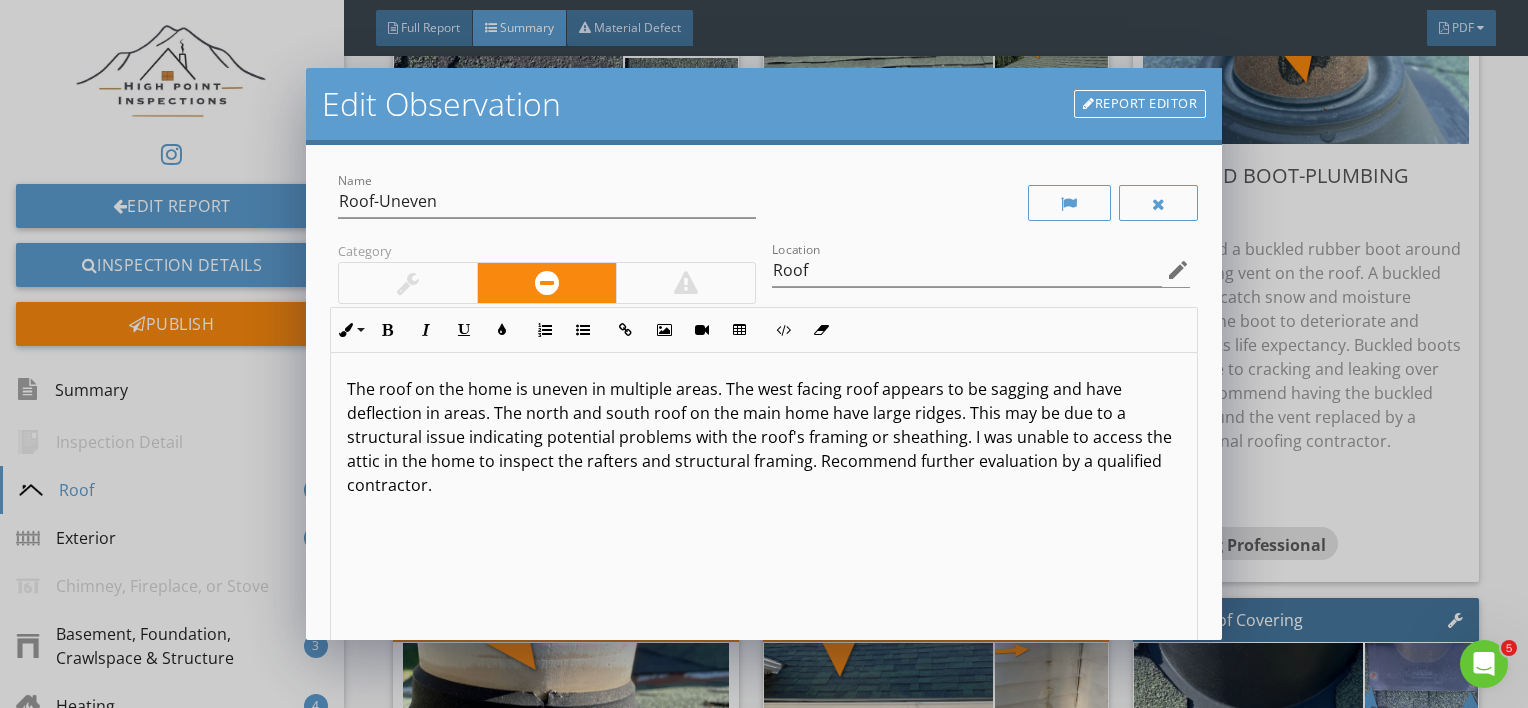 click on "The roof on the home is uneven in multiple areas. The west facing roof appears to be sagging and have deflection in areas. The north and south roof on the main home have large ridges. This may be due to a structural issue indicating potential problems with the roof's framing or sheathing. I was unable to access the attic in the home to inspect the rafters and structural framing. Recommend further evaluation by a qualified contractor." at bounding box center [764, 437] 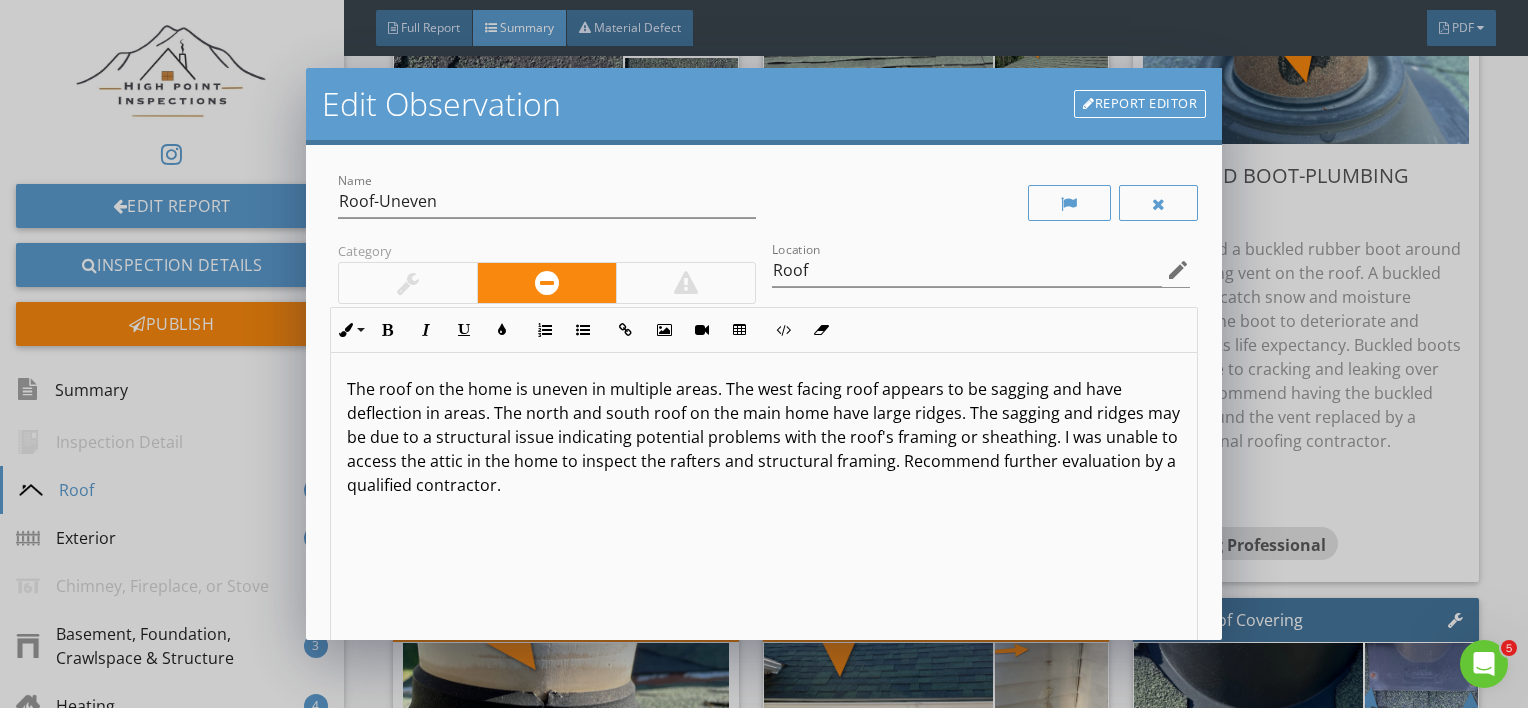 click on "The roof on the home is uneven in multiple areas. The west facing roof appears to be sagging and have deflection in areas. The north and south roof on the main home have large ridges. The sagging and ridges may be due to a structural issue indicating potential problems with the roof's framing or sheathing. I was unable to access the attic in the home to inspect the rafters and structural framing. Recommend further evaluation by a qualified contractor." at bounding box center [764, 437] 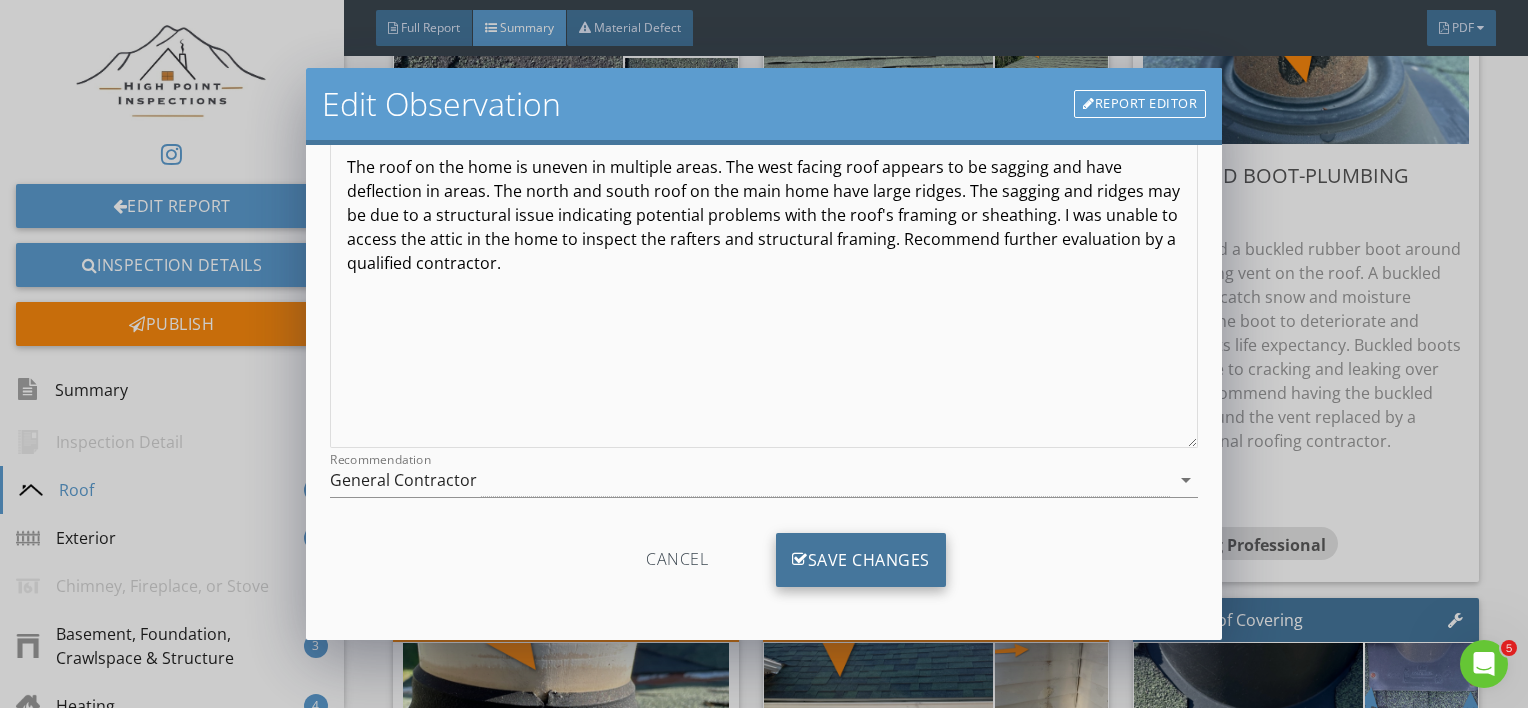 click on "Save Changes" at bounding box center [861, 560] 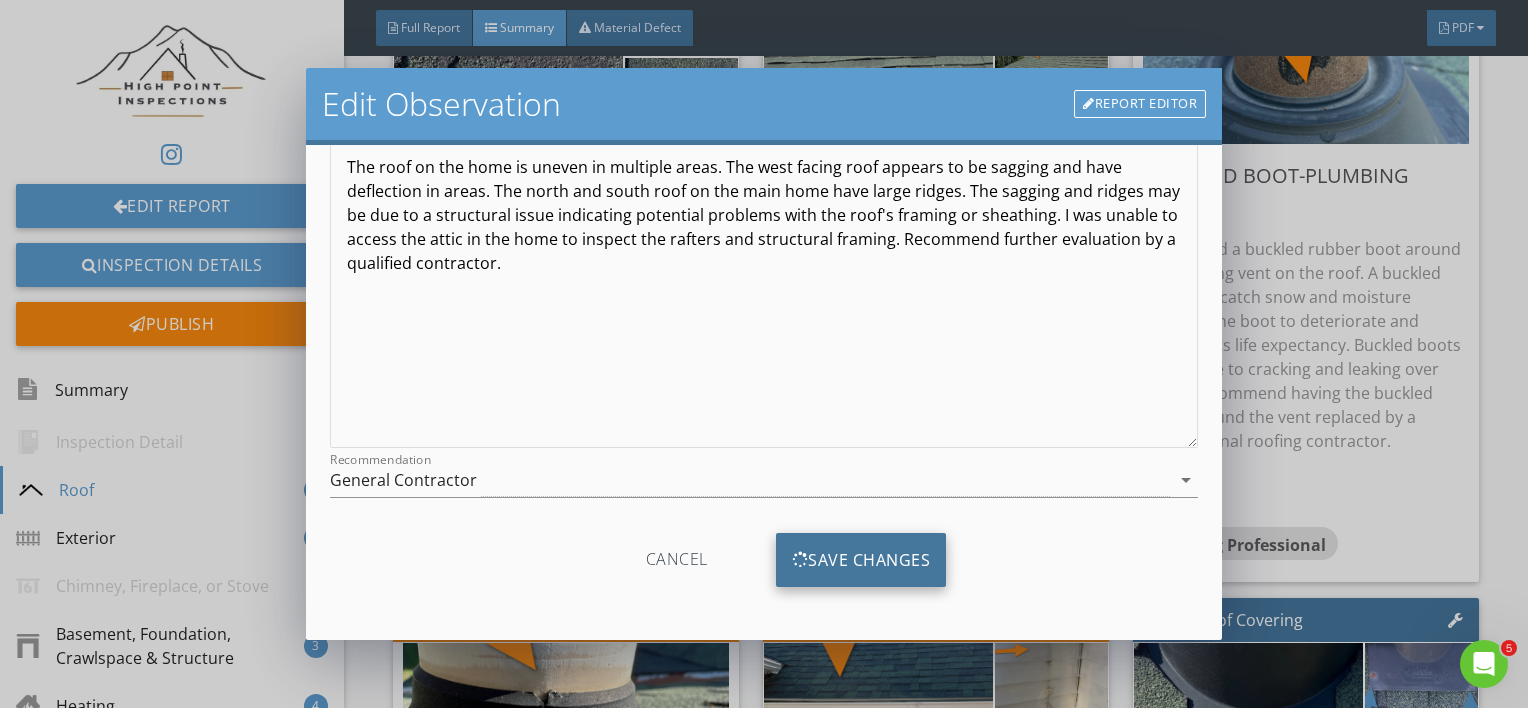 scroll, scrollTop: 0, scrollLeft: 0, axis: both 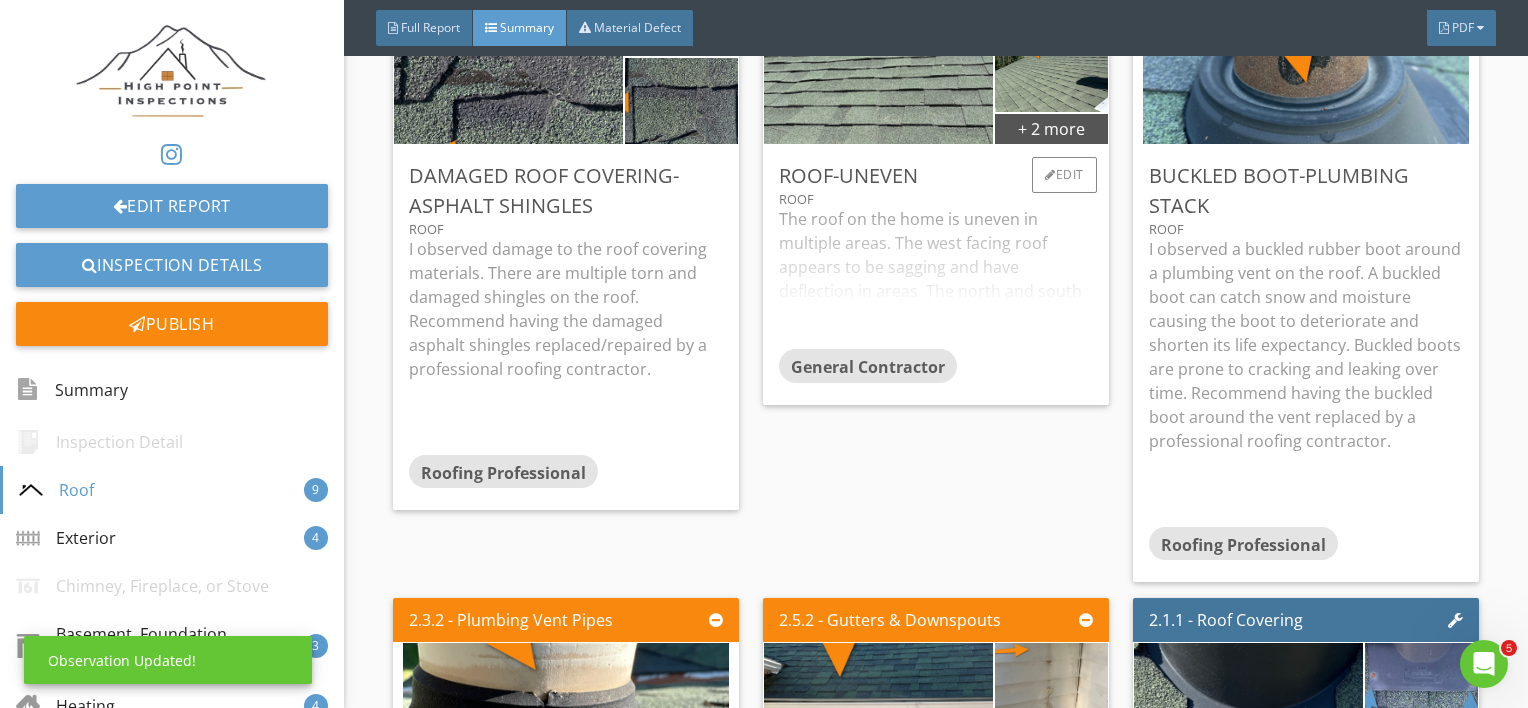 click on "The roof on the home is uneven in multiple areas. The west facing roof appears to be sagging and have deflection in areas. The north and south roof on the main home have large ridges. The sagging and ridges may be due to a structural issue indicating potential problems with the roof's framing or sheathing. I was unable to access the attic in the home to inspect the rafters and structural framing. Recommend further evaluation by a qualified contractor." at bounding box center [936, 278] 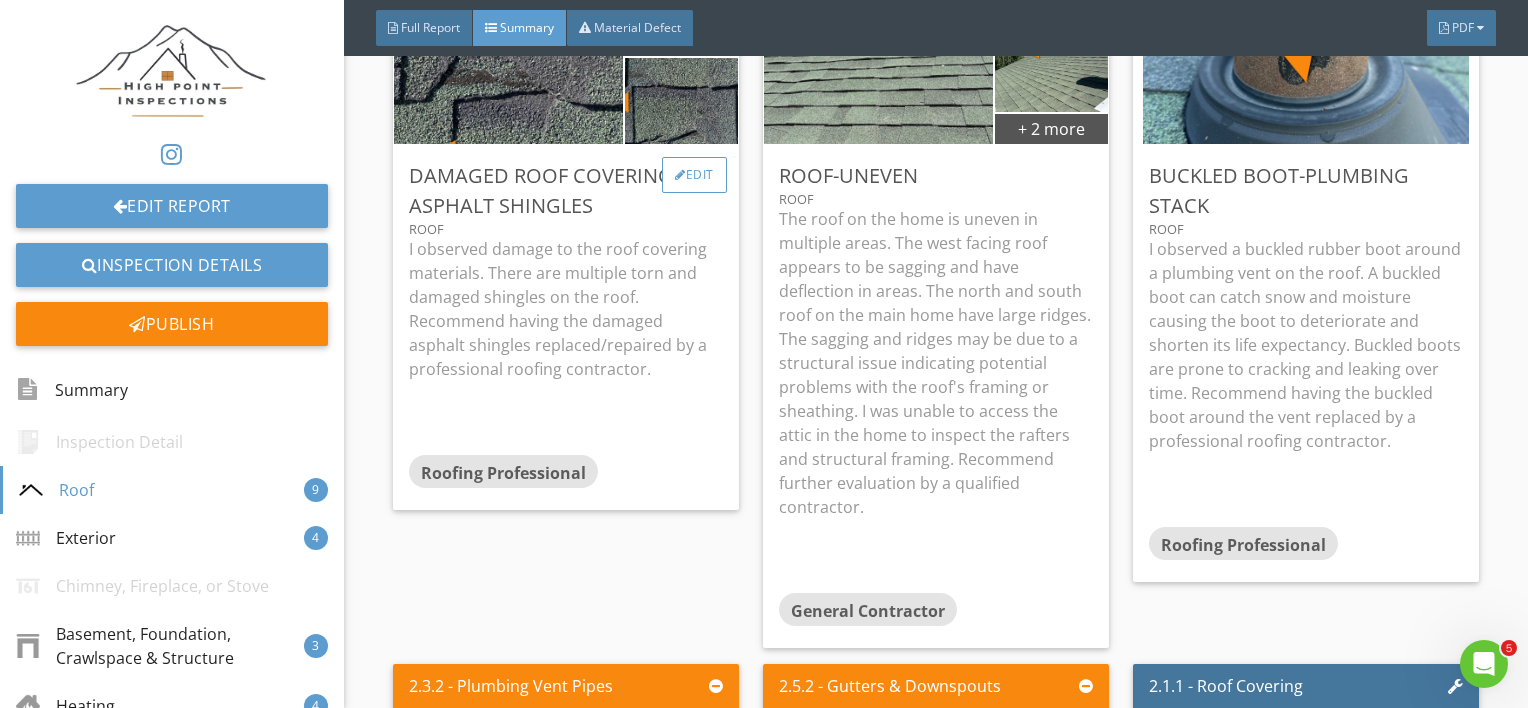 click on "Edit" at bounding box center [694, 175] 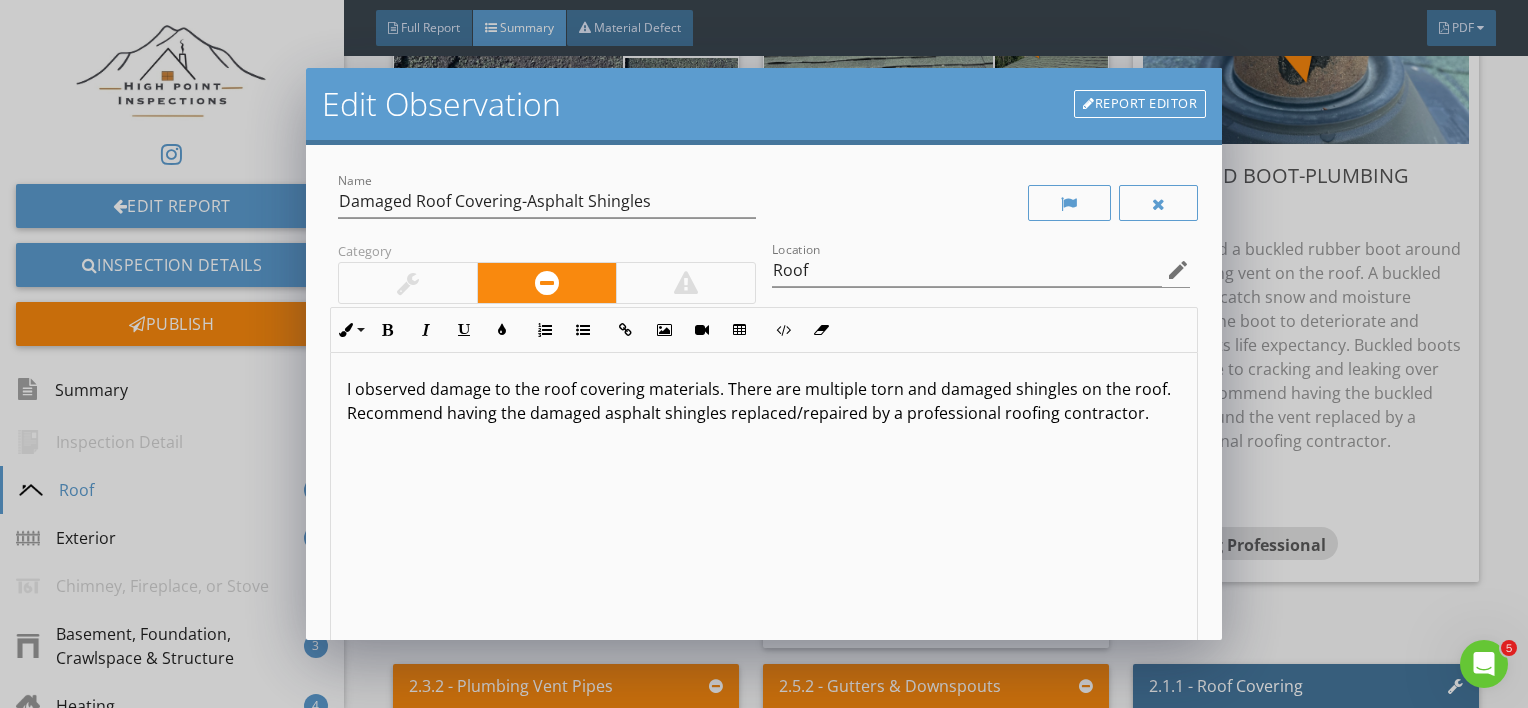 click on "I observed damage to the roof covering materials. There are multiple torn and damaged shingles on the roof. Recommend having the damaged asphalt shingles replaced/repaired by a professional roofing contractor." at bounding box center [764, 401] 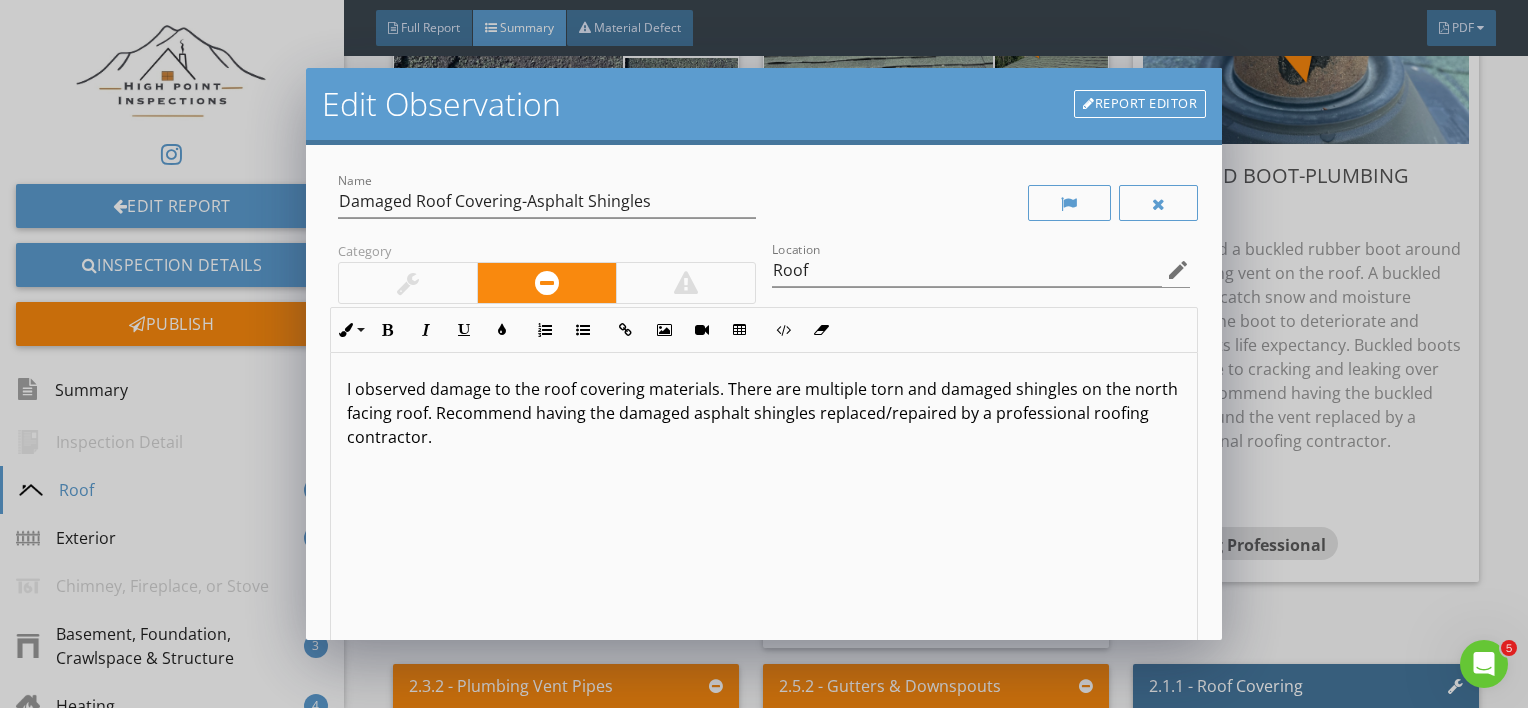 click on "I observed damage to the roof covering materials. There are multiple torn and damaged shingles on the north facing roof. Recommend having the damaged asphalt shingles replaced/repaired by a professional roofing contractor." at bounding box center (764, 511) 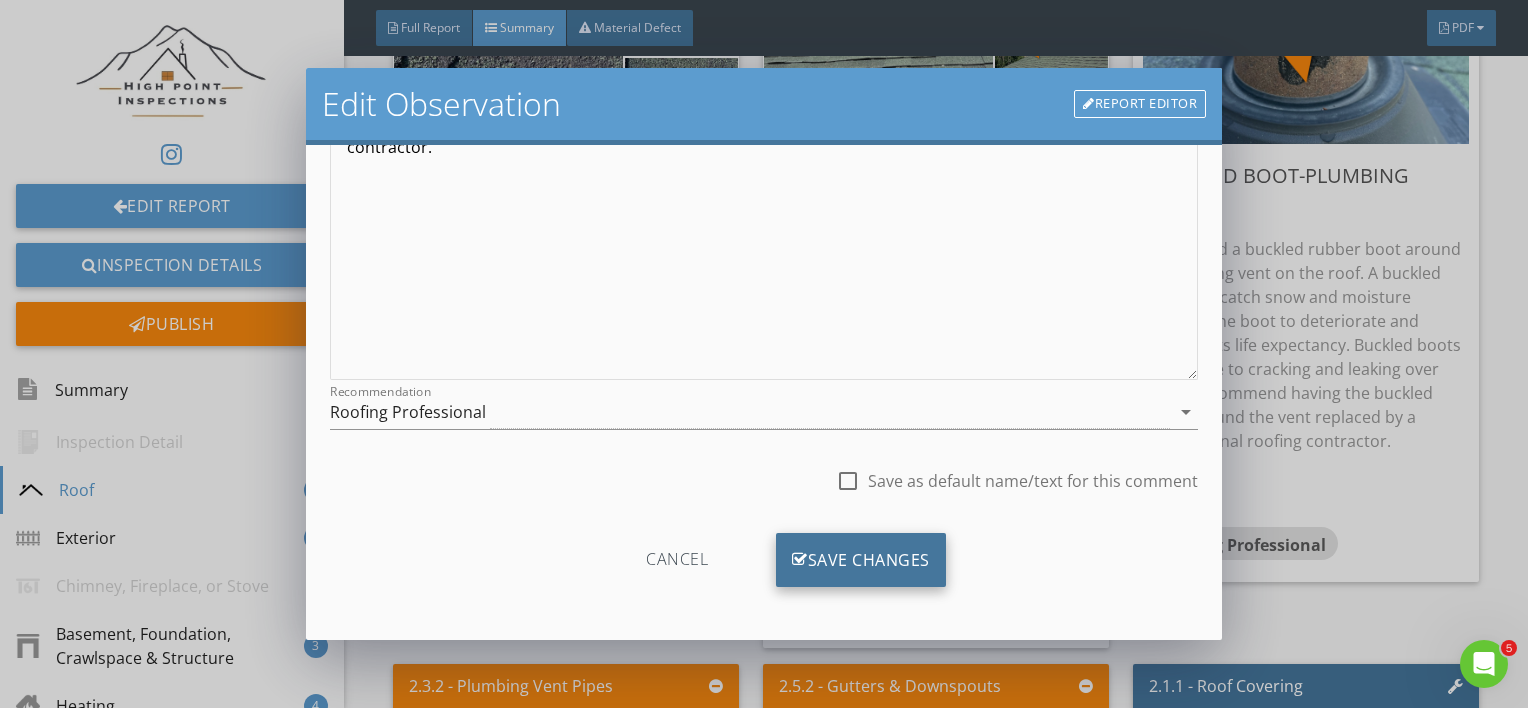 click on "Save Changes" at bounding box center (861, 560) 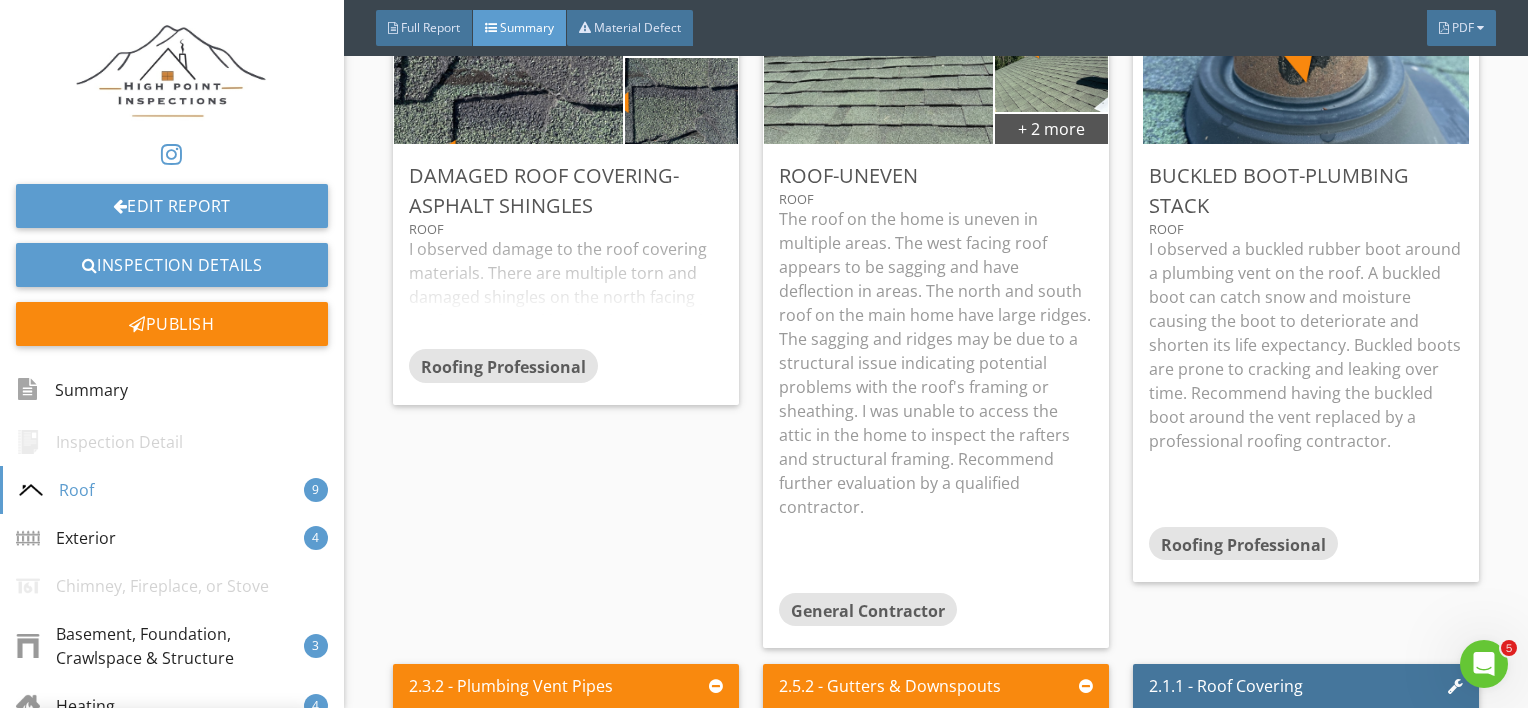 scroll, scrollTop: 53, scrollLeft: 0, axis: vertical 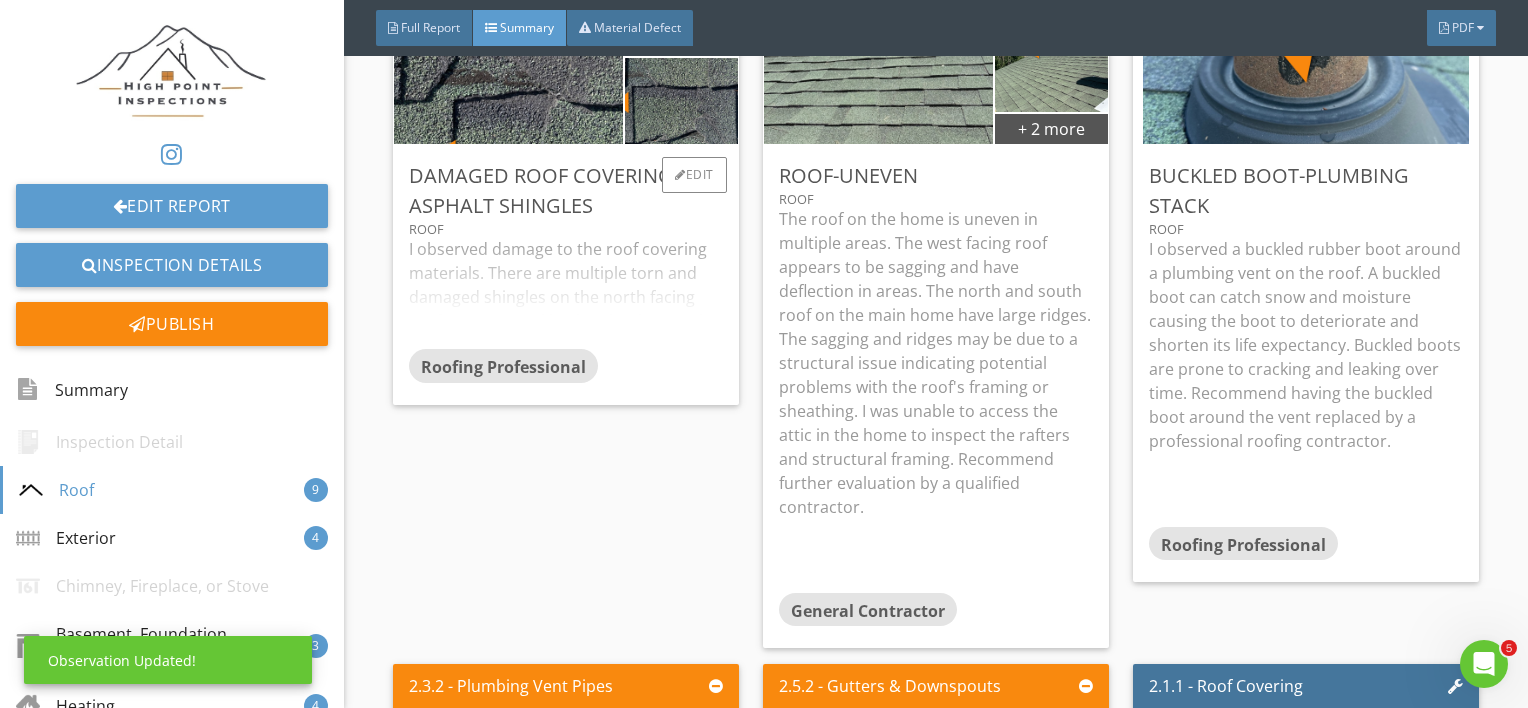 click on "I observed damage to the roof covering materials. There are multiple torn and damaged shingles on the north facing roof. Recommend having the damaged asphalt shingles replaced/repaired by a professional roofing contractor." at bounding box center [566, 293] 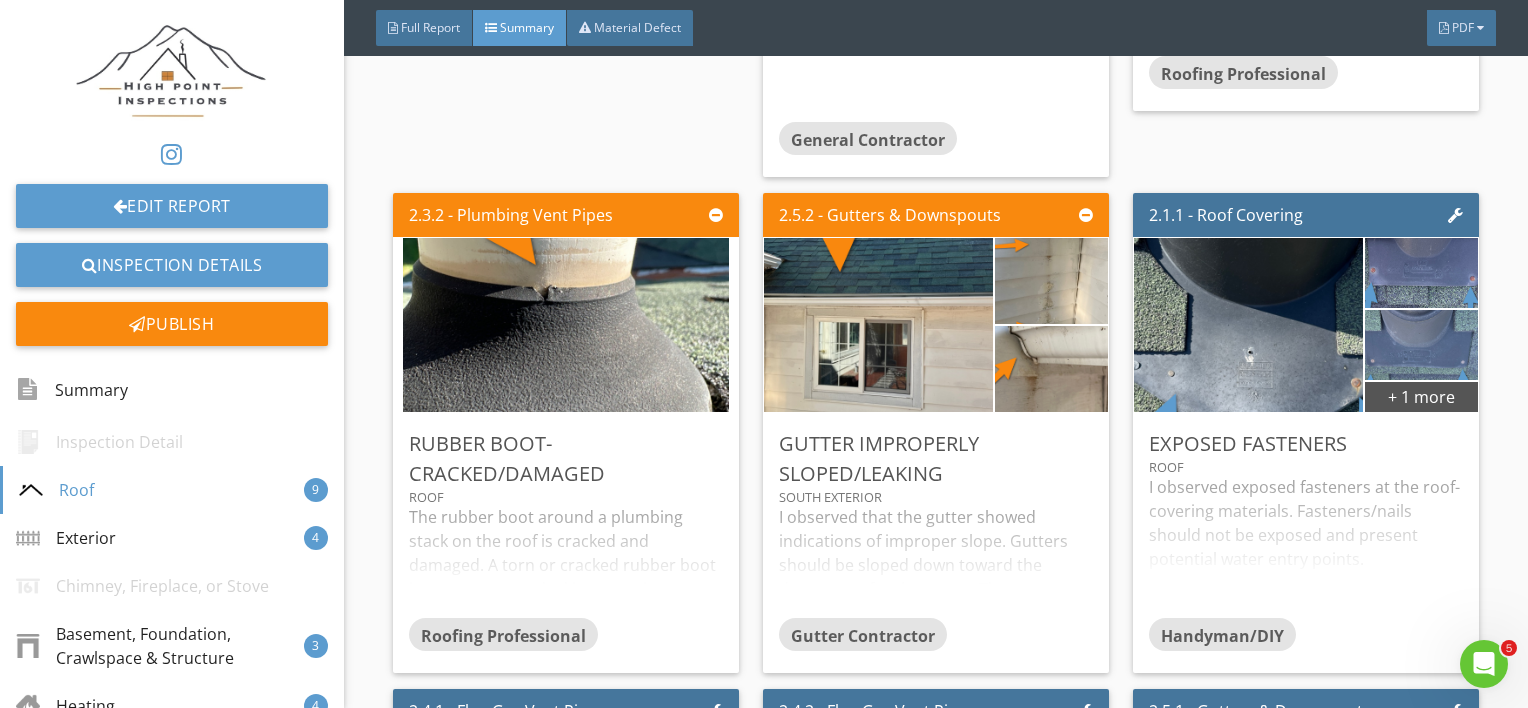 scroll, scrollTop: 1308, scrollLeft: 0, axis: vertical 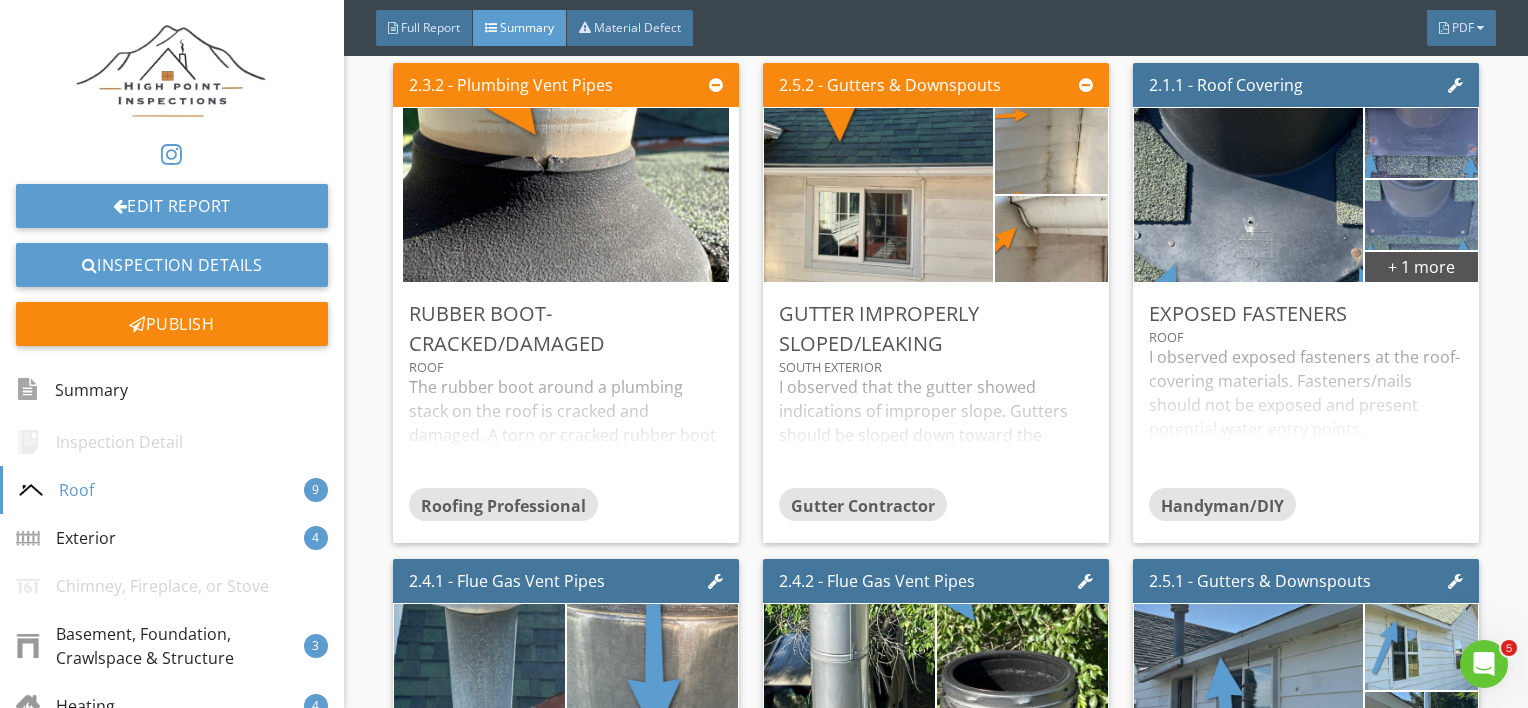 click on "I observed exposed fasteners at the roof-covering materials. Fasteners/nails should not be exposed and present potential water entry points. Recommend having the fasteners sealed with roofing cement or an approved asphalt shingle sealant." at bounding box center (1306, 416) 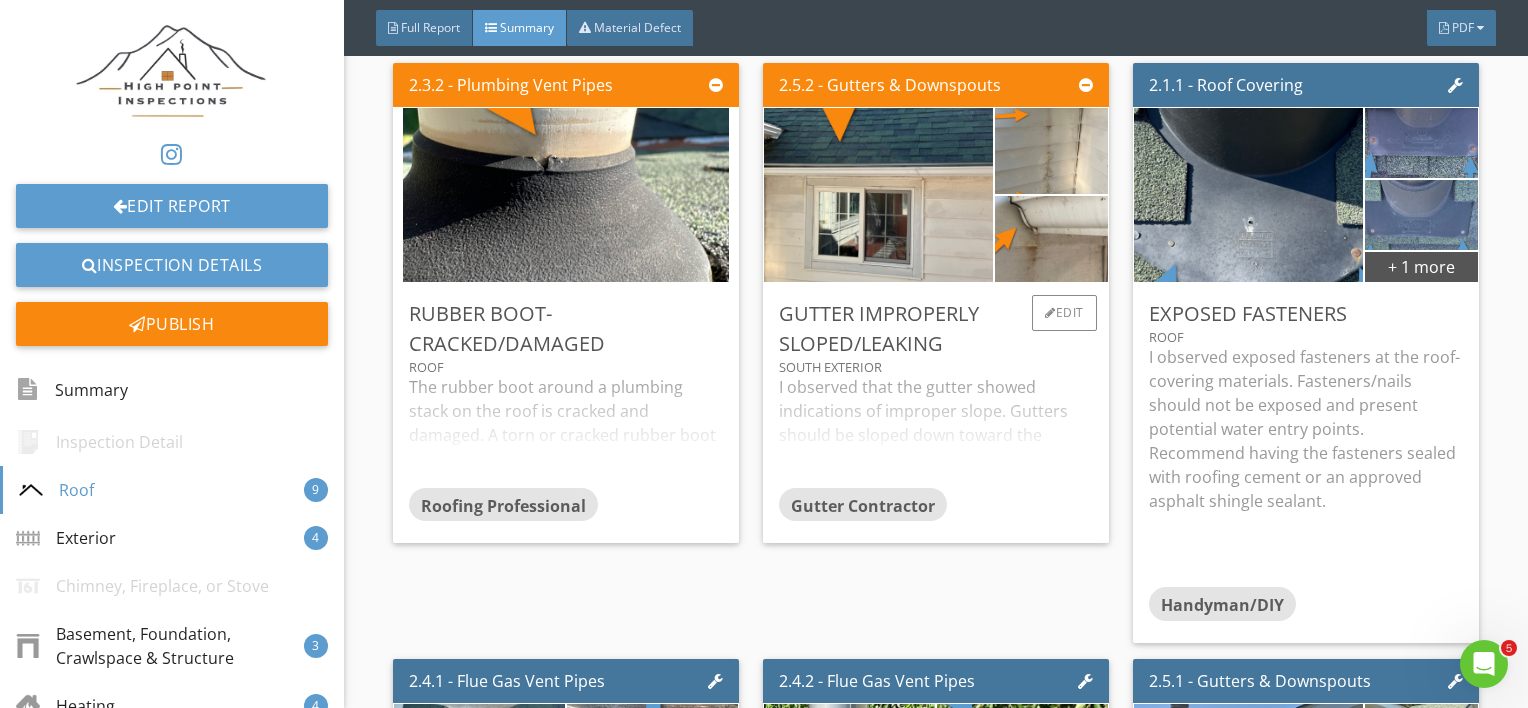 click on "I observed that the gutter showed indications of improper slope. Gutters should be sloped down toward the downspout for the gutter. The gutters on the south exterior of the home appear to be sloping towards the home and leaking  moisture onto the exterior wall. Recommend having the gutters repaired by a professional gutter contractor." at bounding box center [936, 431] 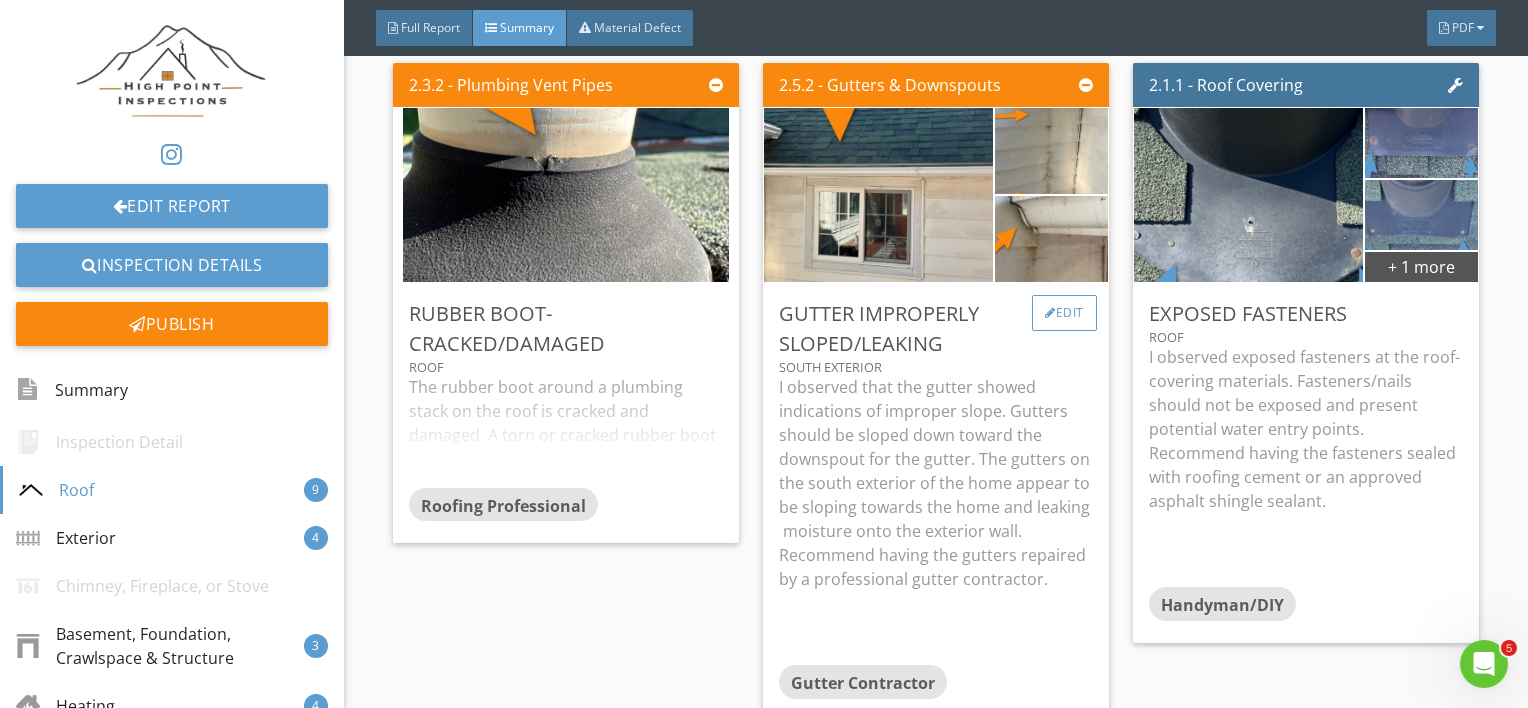 click on "Edit" at bounding box center (1064, 313) 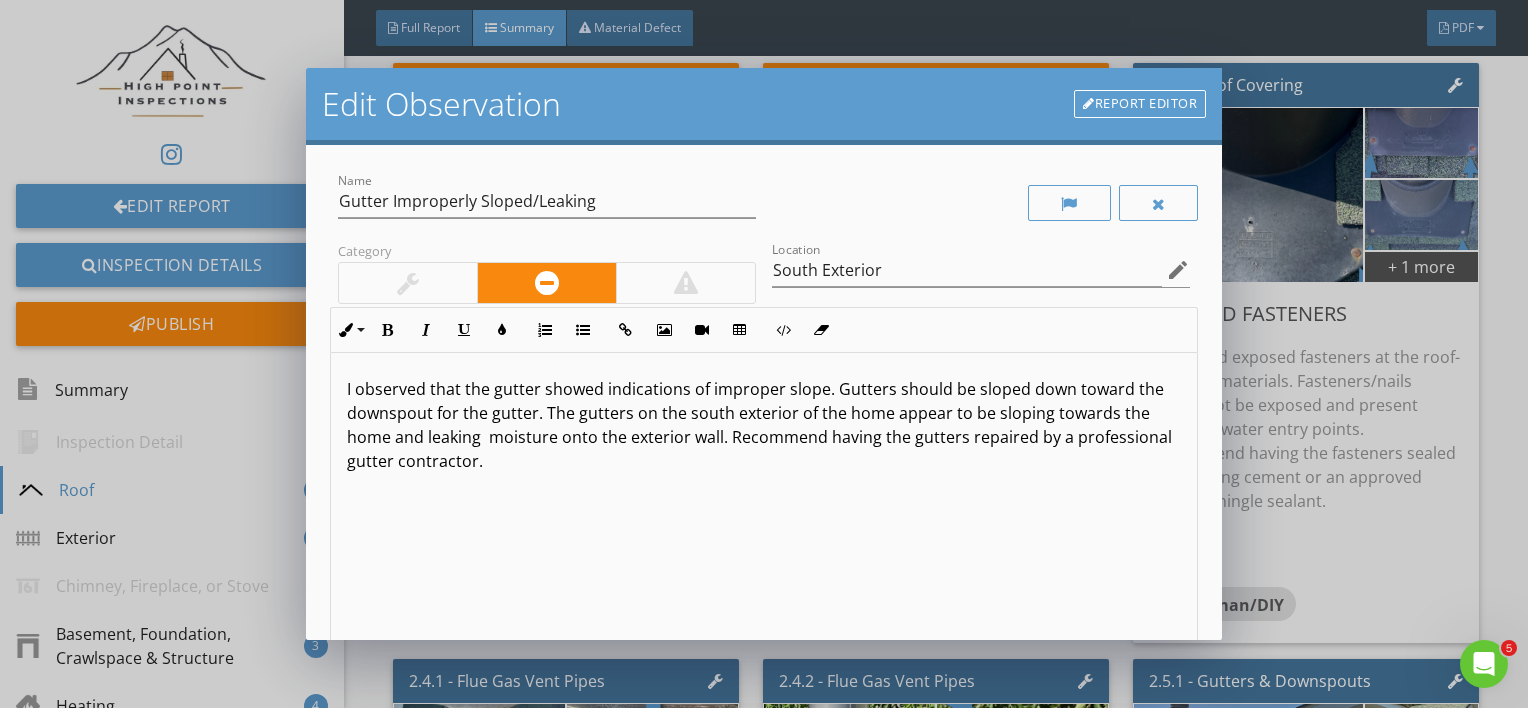 click on "I observed that the gutter showed indications of improper slope. Gutters should be sloped down toward the downspout for the gutter. The gutters on the south exterior of the home appear to be sloping towards the home and leaking  moisture onto the exterior wall. Recommend having the gutters repaired by a professional gutter contractor." at bounding box center [764, 425] 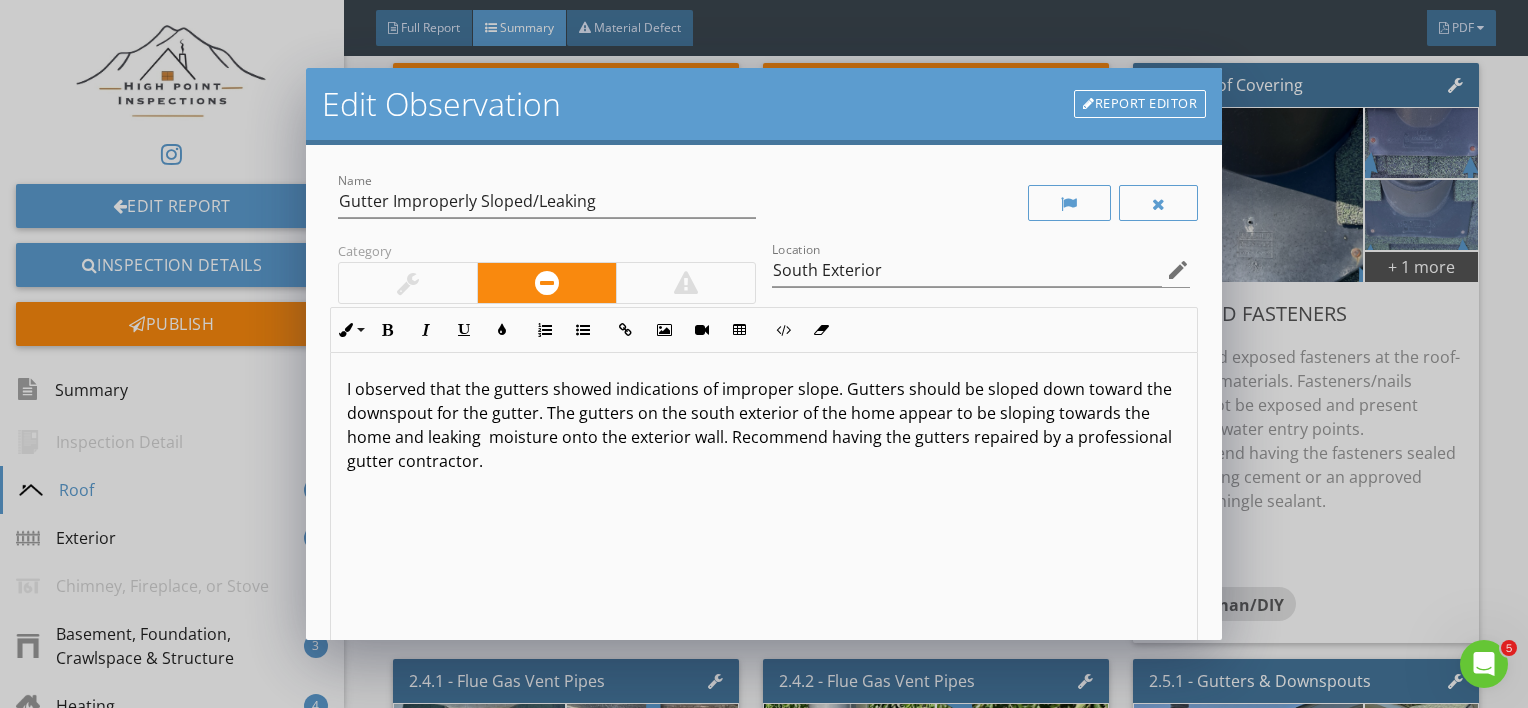 click on "I observed that the gutters showed indications of improper slope. Gutters should be sloped down toward the downspout for the gutter. The gutters on the south exterior of the home appear to be sloping towards the home and leaking  moisture onto the exterior wall. Recommend having the gutters repaired by a professional gutter contractor." at bounding box center [764, 425] 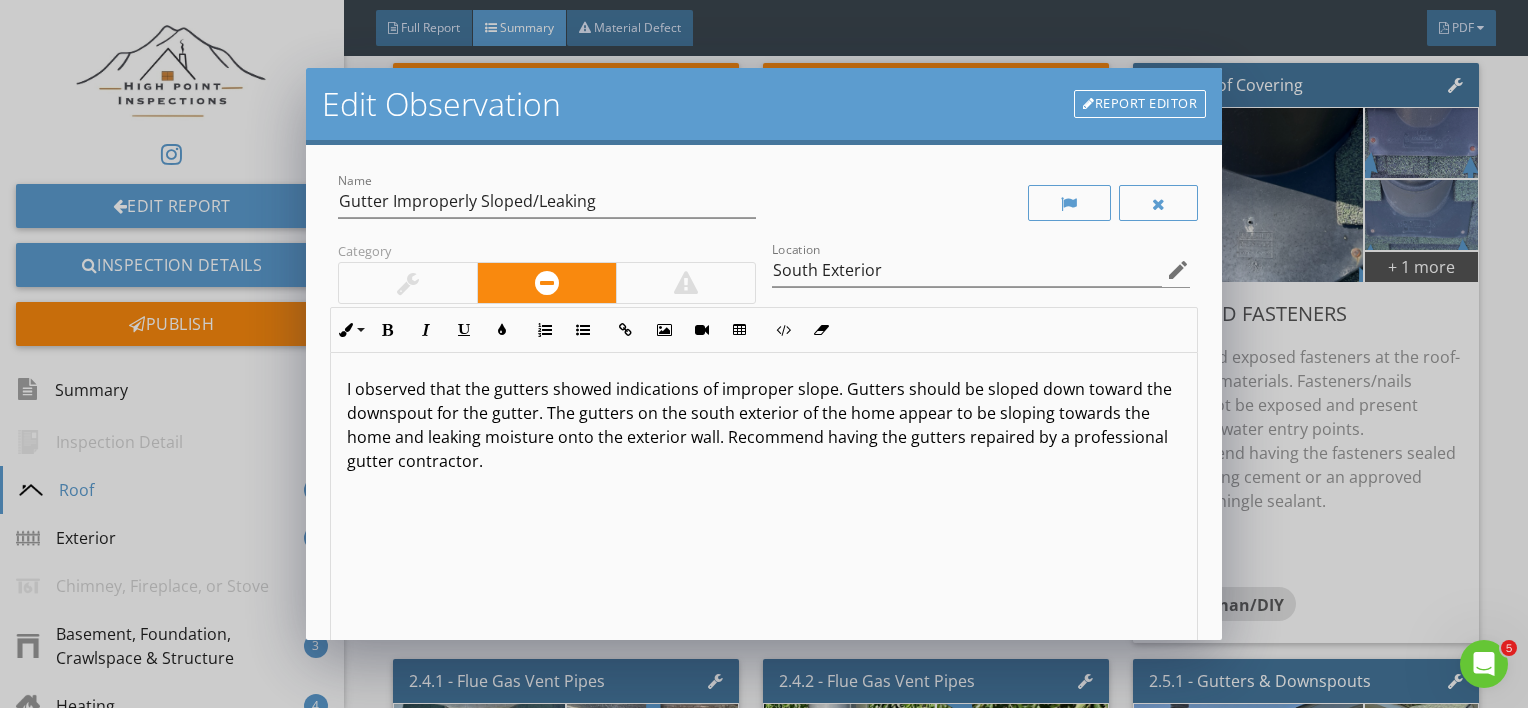 click on "I observed that the gutters showed indications of improper slope. Gutters should be sloped down toward the downspout for the gutter. The gutters on the south exterior of the home appear to be sloping towards the home and leaking moisture onto the exterior wall. Recommend having the gutters repaired by a professional gutter contractor." at bounding box center [764, 425] 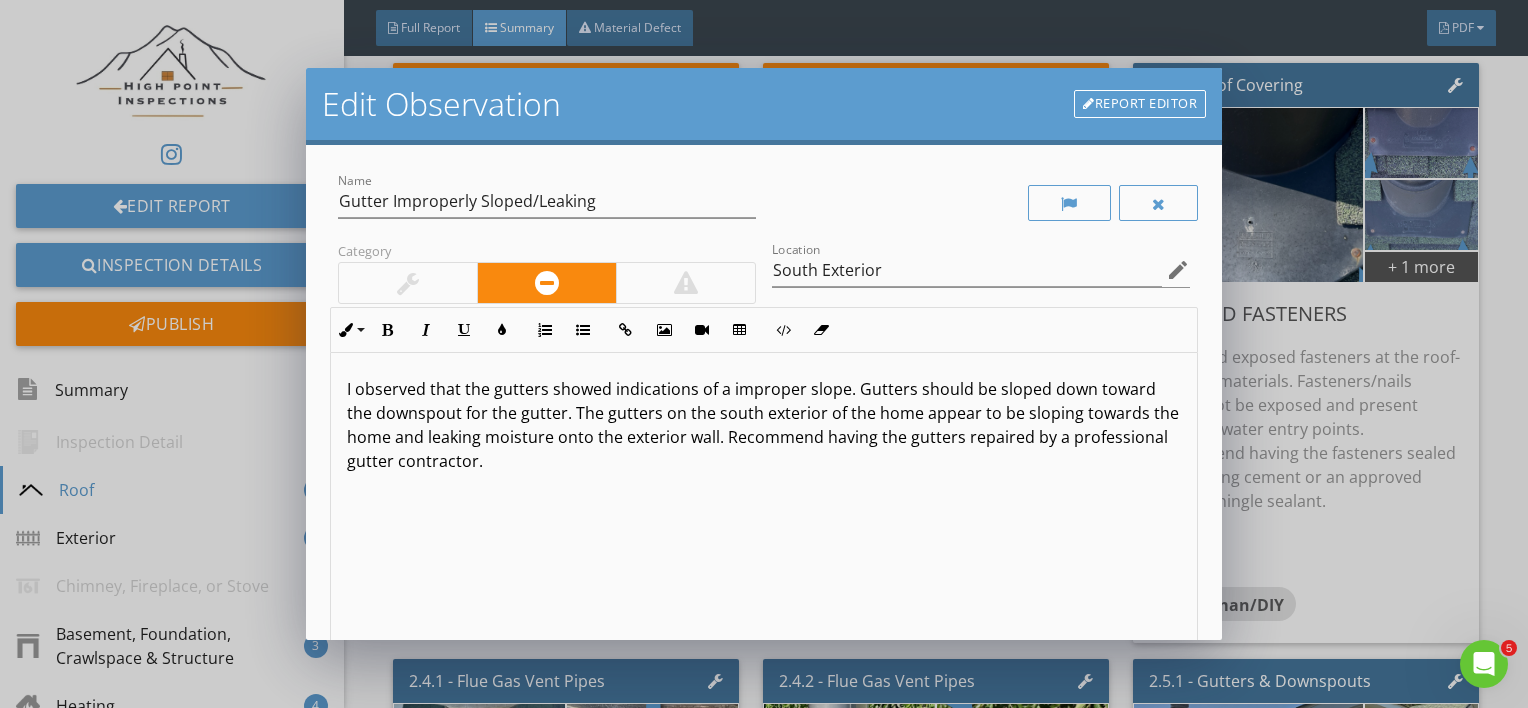 click on "I observed that the gutters showed indications of a improper slope. Gutters should be sloped down toward the downspout for the gutter. The gutters on the south exterior of the home appear to be sloping towards the home and leaking moisture onto the exterior wall. Recommend having the gutters repaired by a professional gutter contractor." at bounding box center (764, 425) 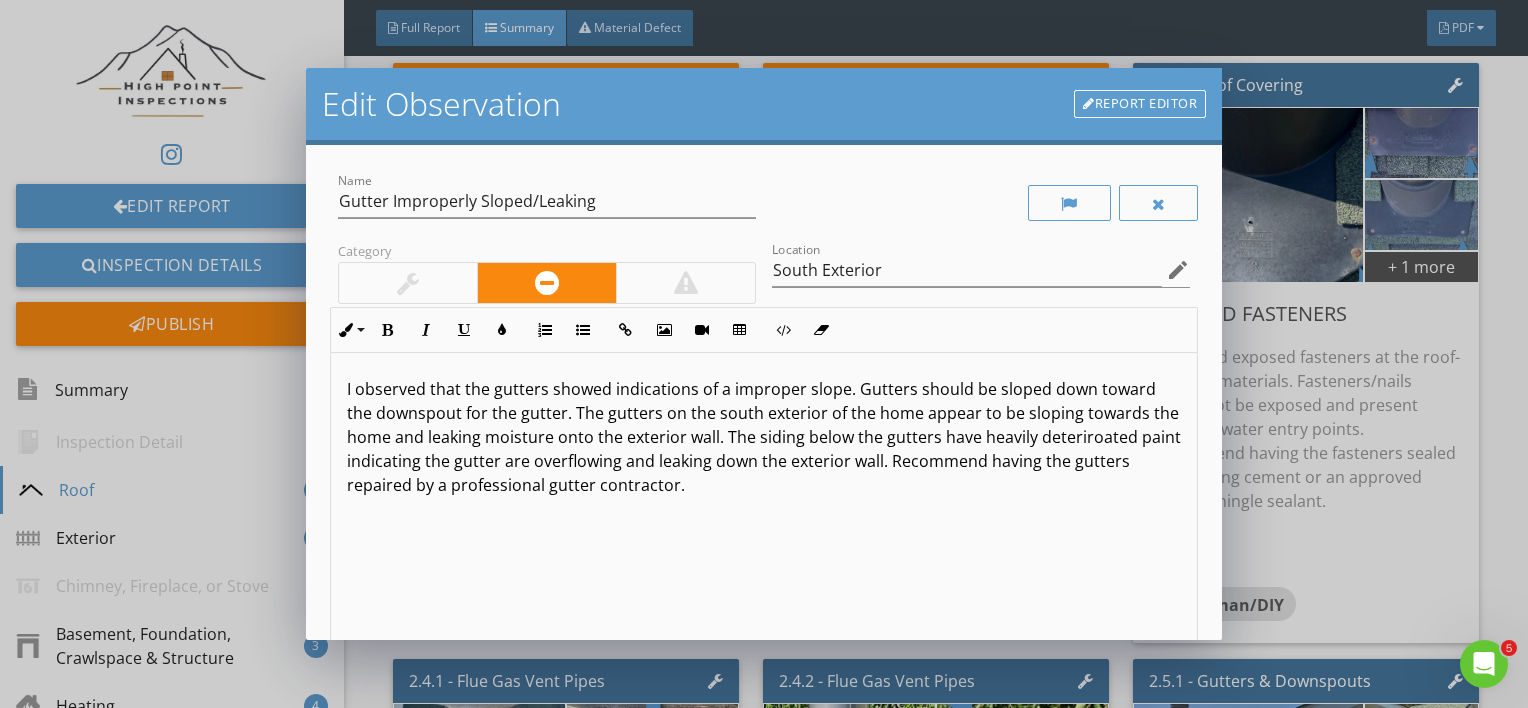 scroll, scrollTop: 0, scrollLeft: 0, axis: both 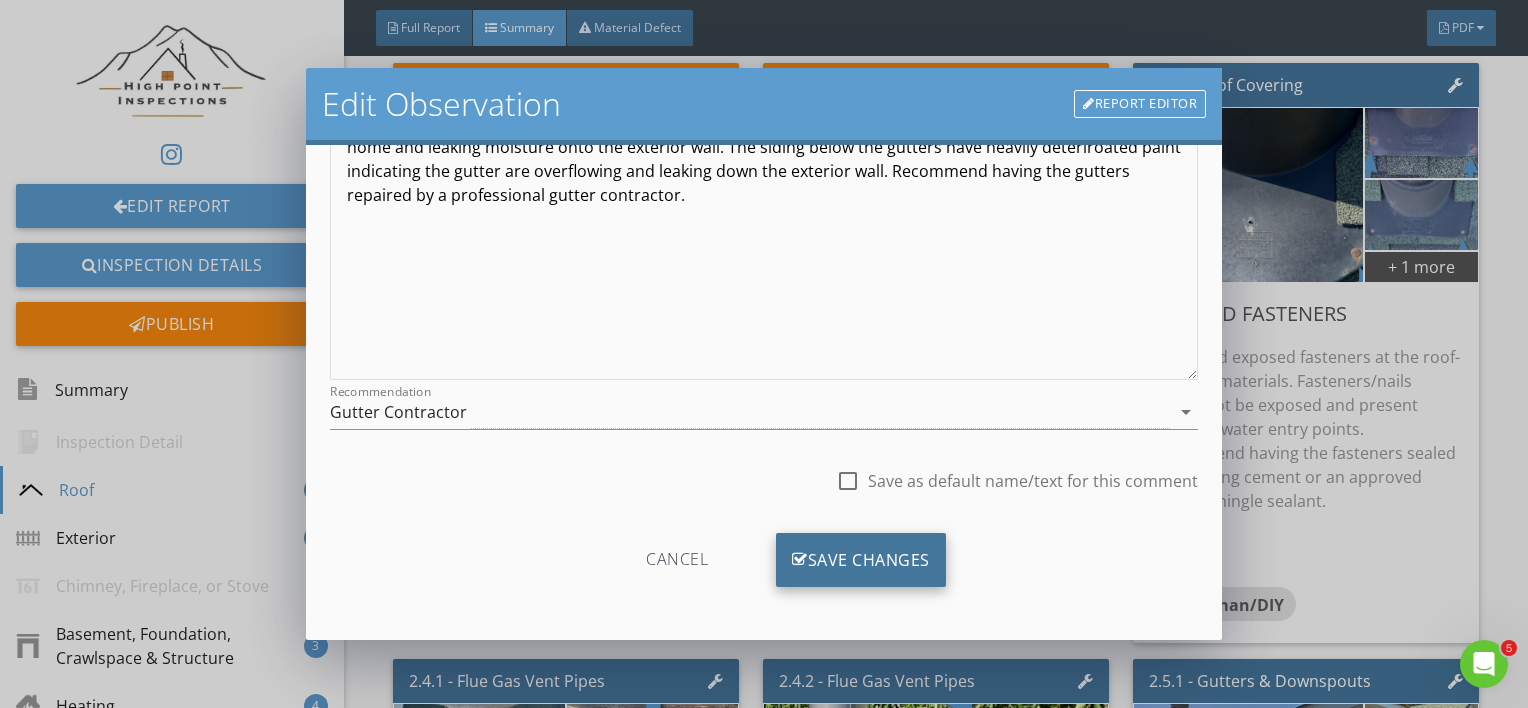 click on "Save Changes" at bounding box center [861, 560] 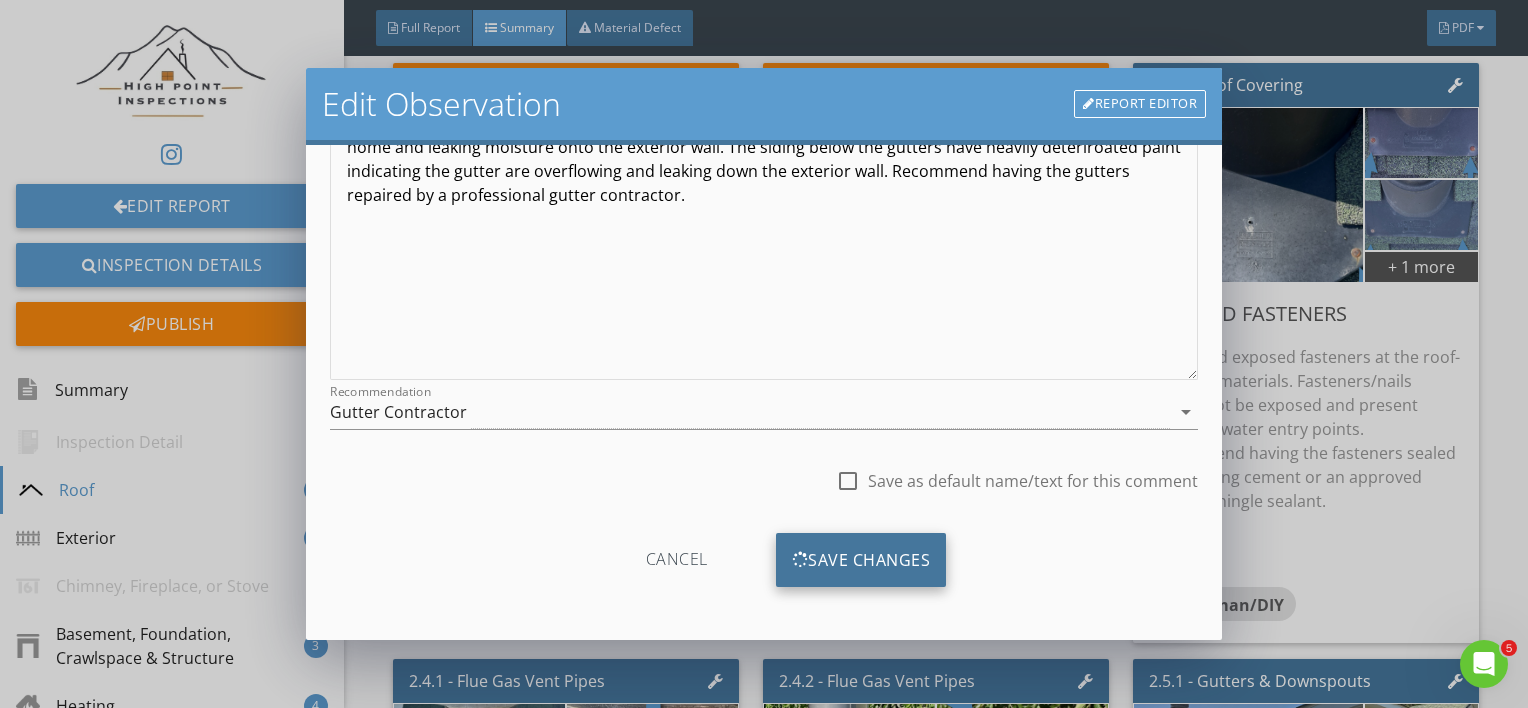 scroll, scrollTop: 53, scrollLeft: 0, axis: vertical 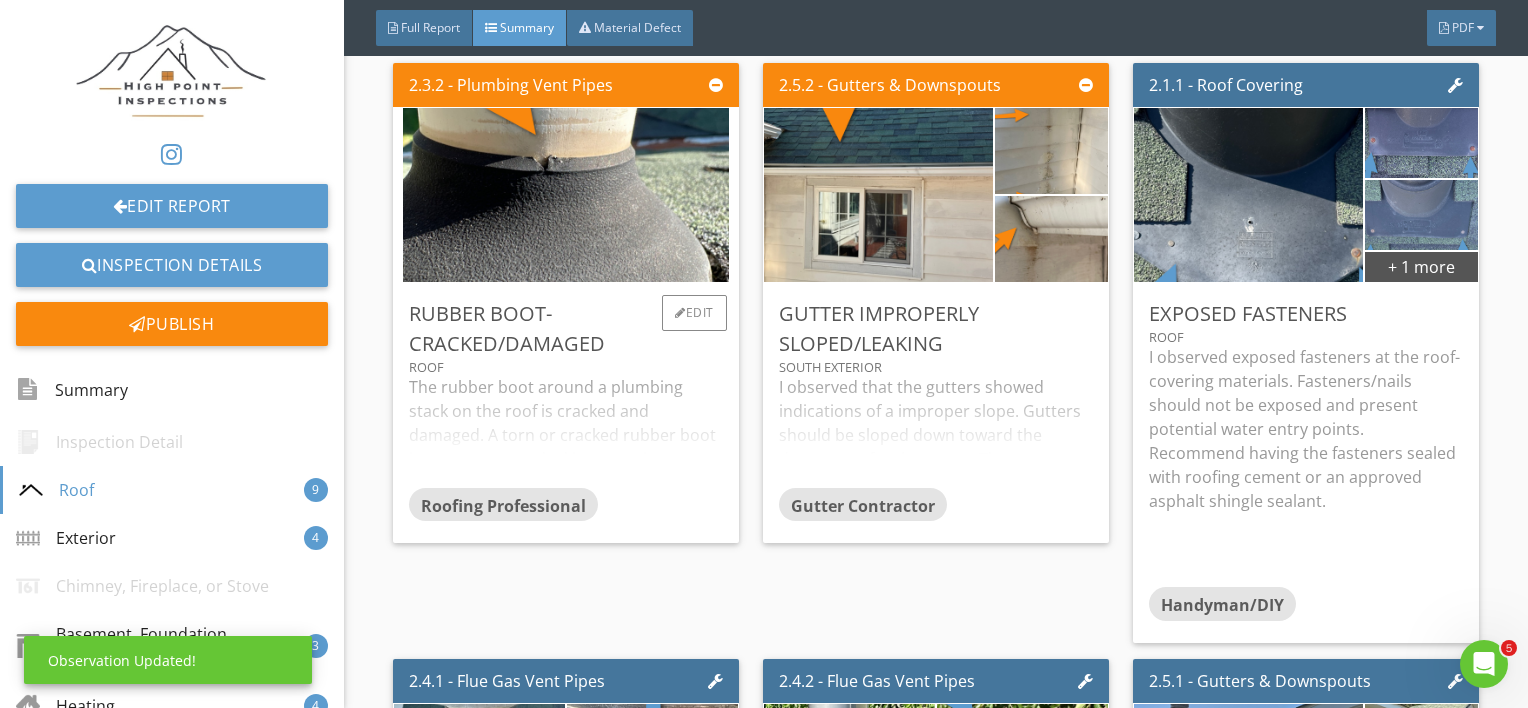 click on "The rubber boot around a plumbing stack on the roof is cracked and damaged. A torn or cracked rubber boot is prone to water leaking over time. Recommend having the damaged rubber boot around the plumbing stack replaced by a professional roofing contractor to prevent moisture intrusion into the home." at bounding box center [566, 431] 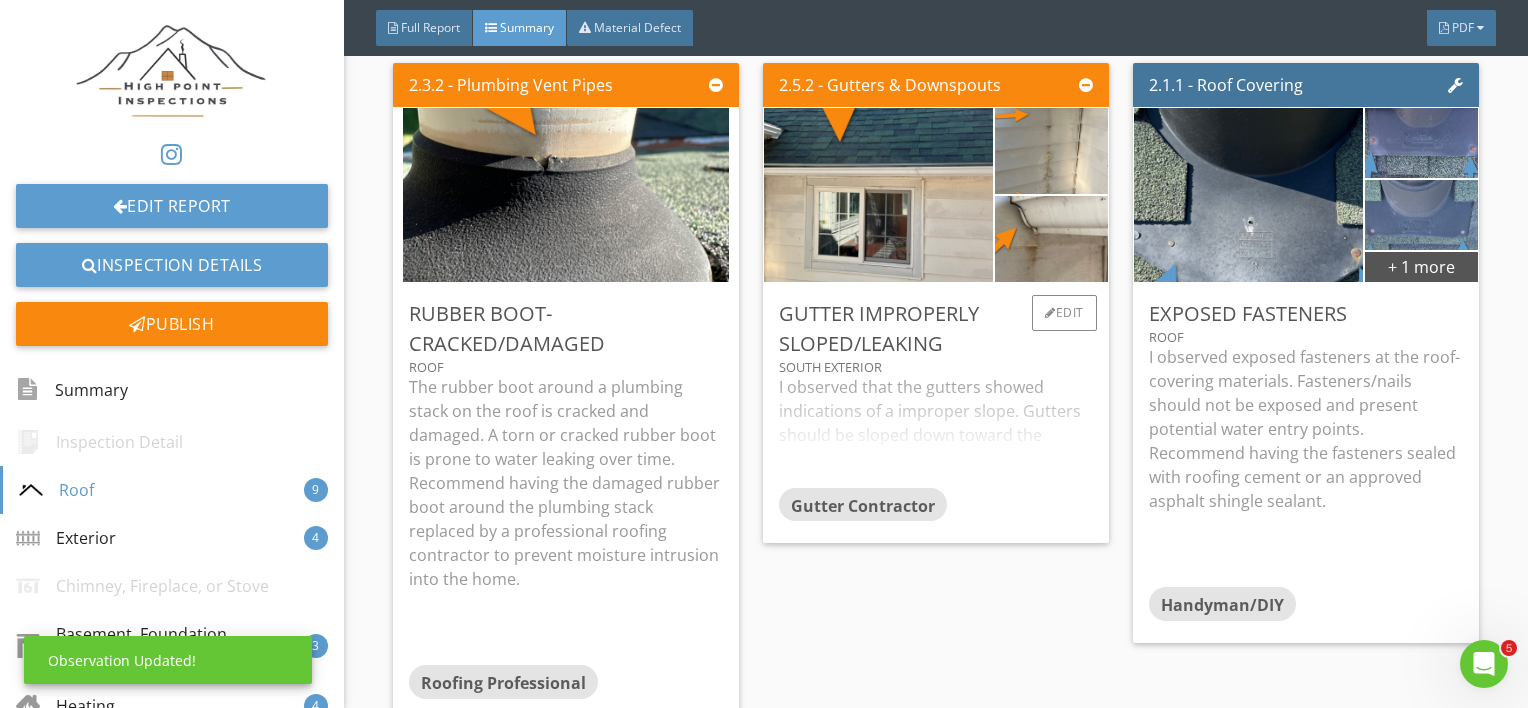 click on "I observed that the gutters showed indications of a improper slope. Gutters should be sloped down toward the downspout for the gutter. The gutters on the south exterior of the home appear to be sloping towards the home and leaking moisture onto the exterior wall. The siding below the gutters have heavily deteriroated paint indicating the gutter are overflowing and leaking down the exterior wall. Recommend having the gutters repaired by a professional gutter contractor." at bounding box center [936, 431] 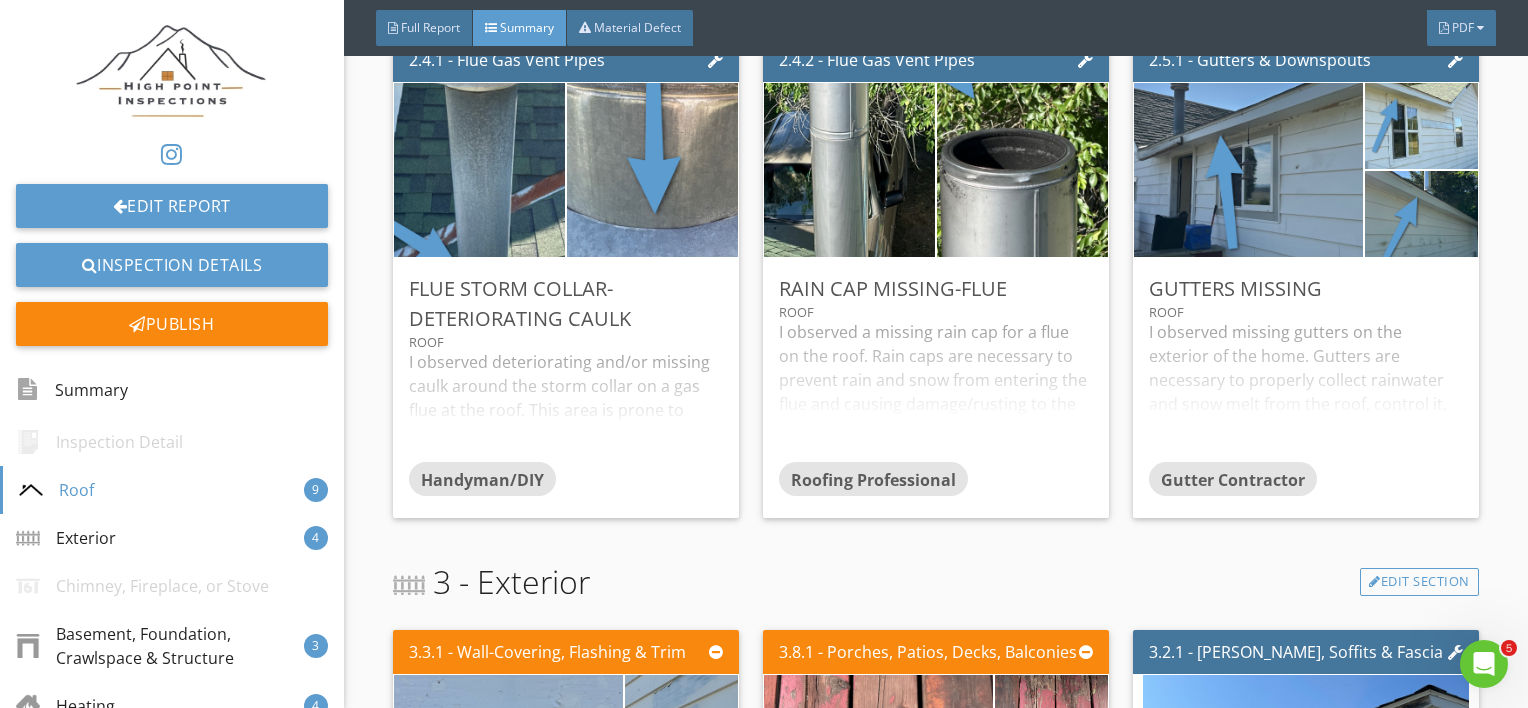 scroll, scrollTop: 2108, scrollLeft: 0, axis: vertical 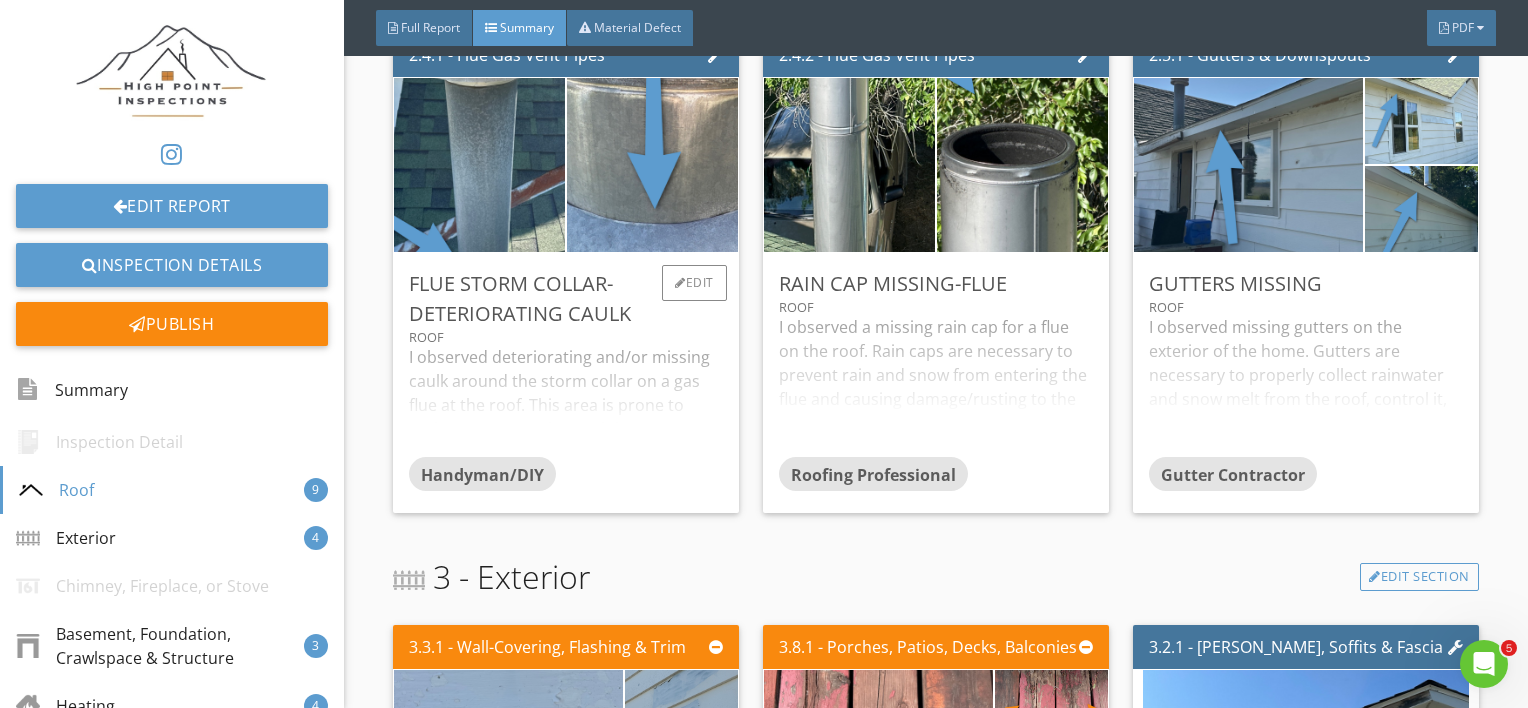 click on "Roof" at bounding box center (566, 337) 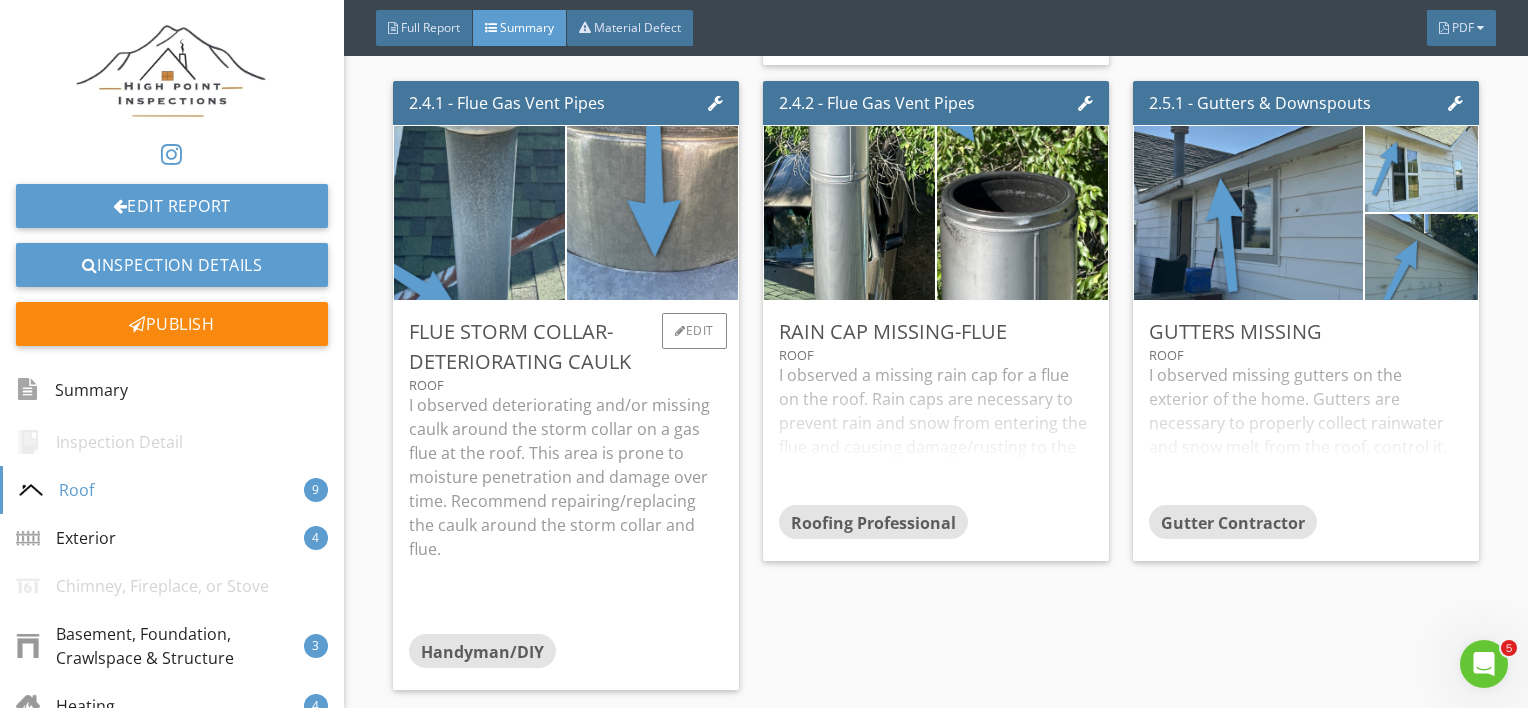 scroll, scrollTop: 2059, scrollLeft: 0, axis: vertical 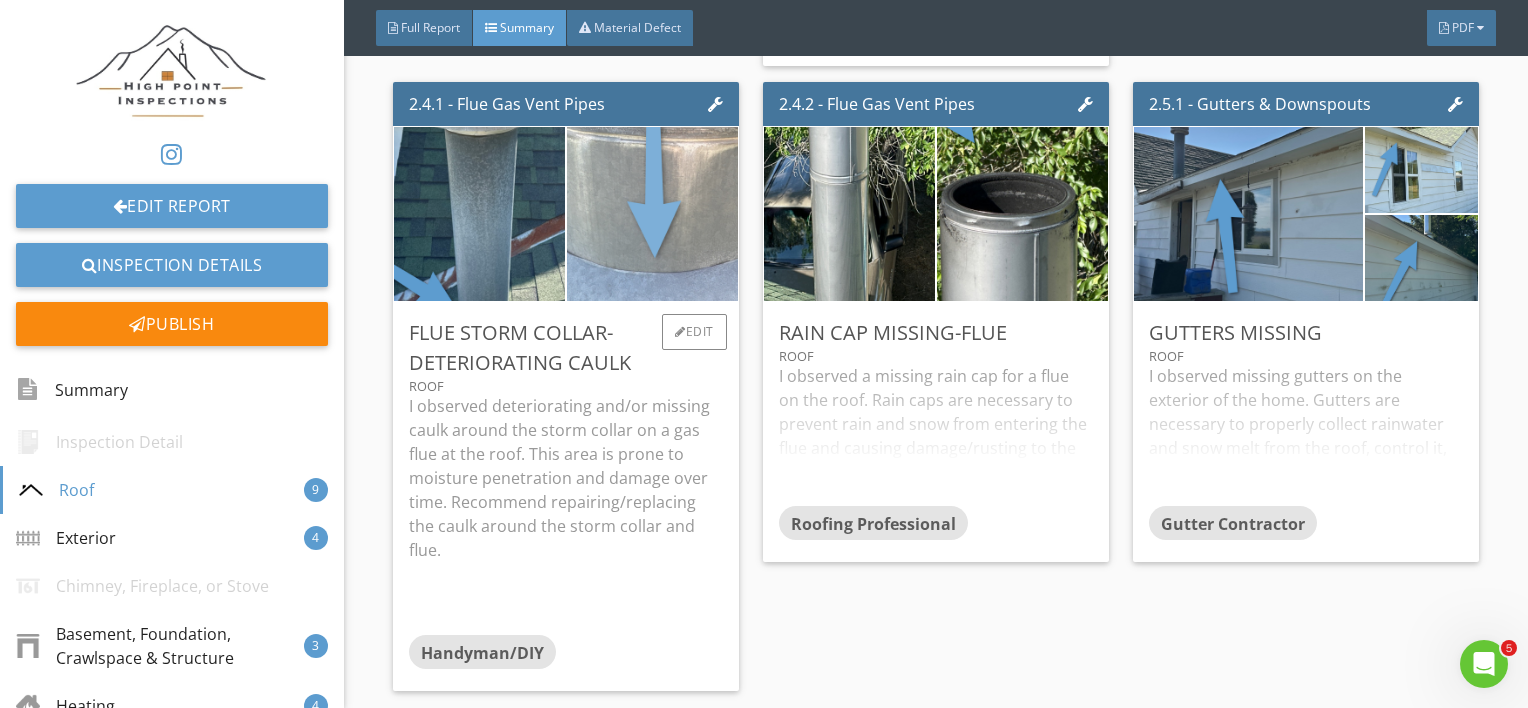 click at bounding box center (652, 213) 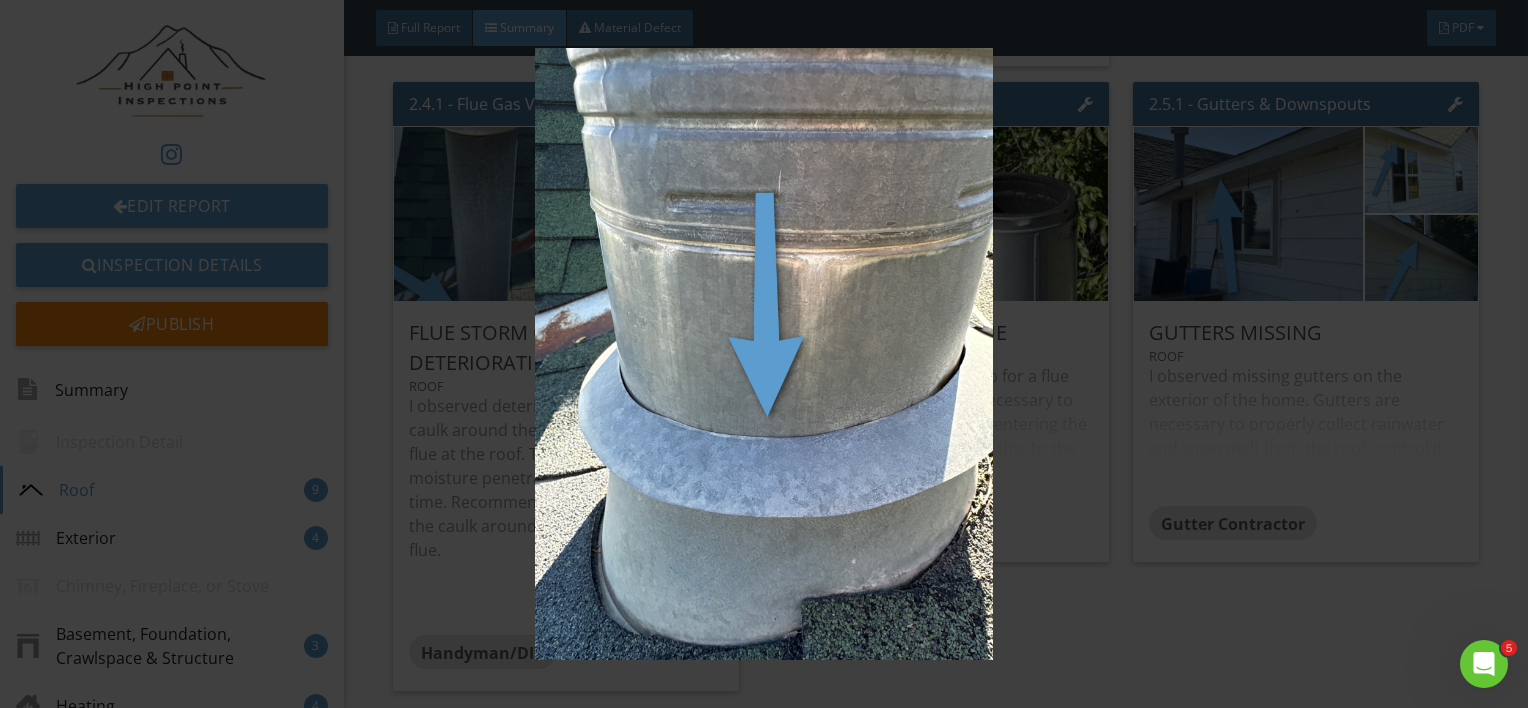 click at bounding box center [764, 354] 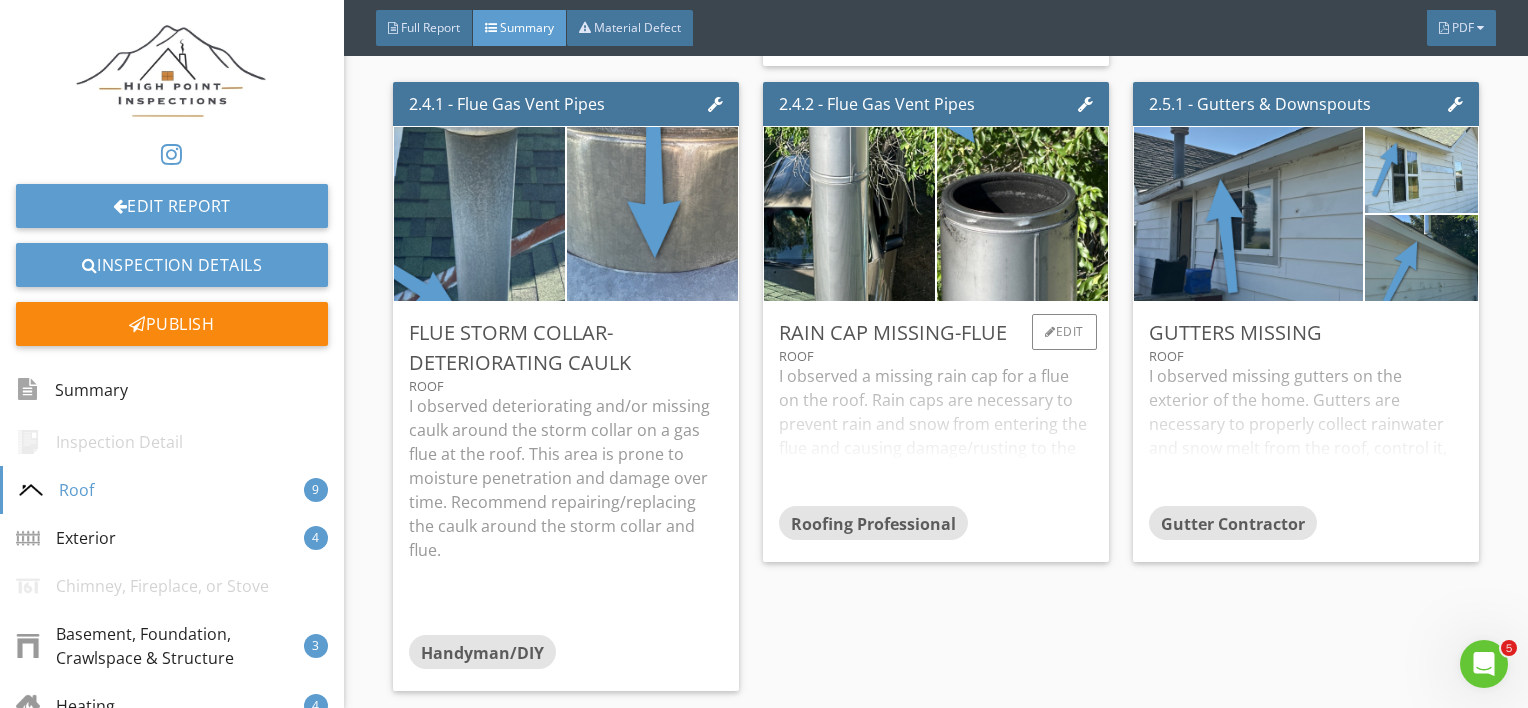 click on "I observed a missing rain cap for a flue on the roof. Rain caps are necessary to prevent rain and snow from entering the flue and causing damage/rusting to the gas fired appliances. Recommend having the missing rain cap on the flue replaced." at bounding box center (936, 435) 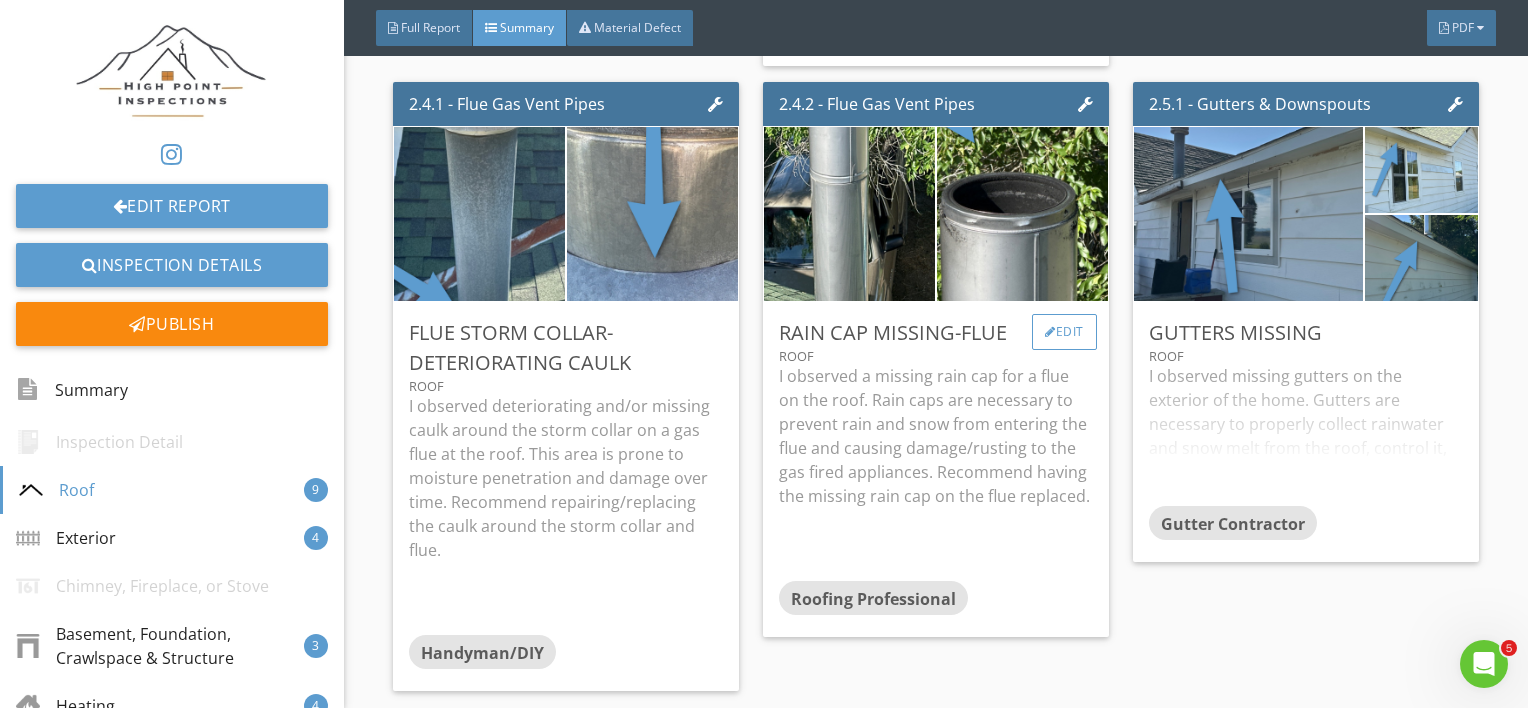 click on "Edit" at bounding box center (1064, 332) 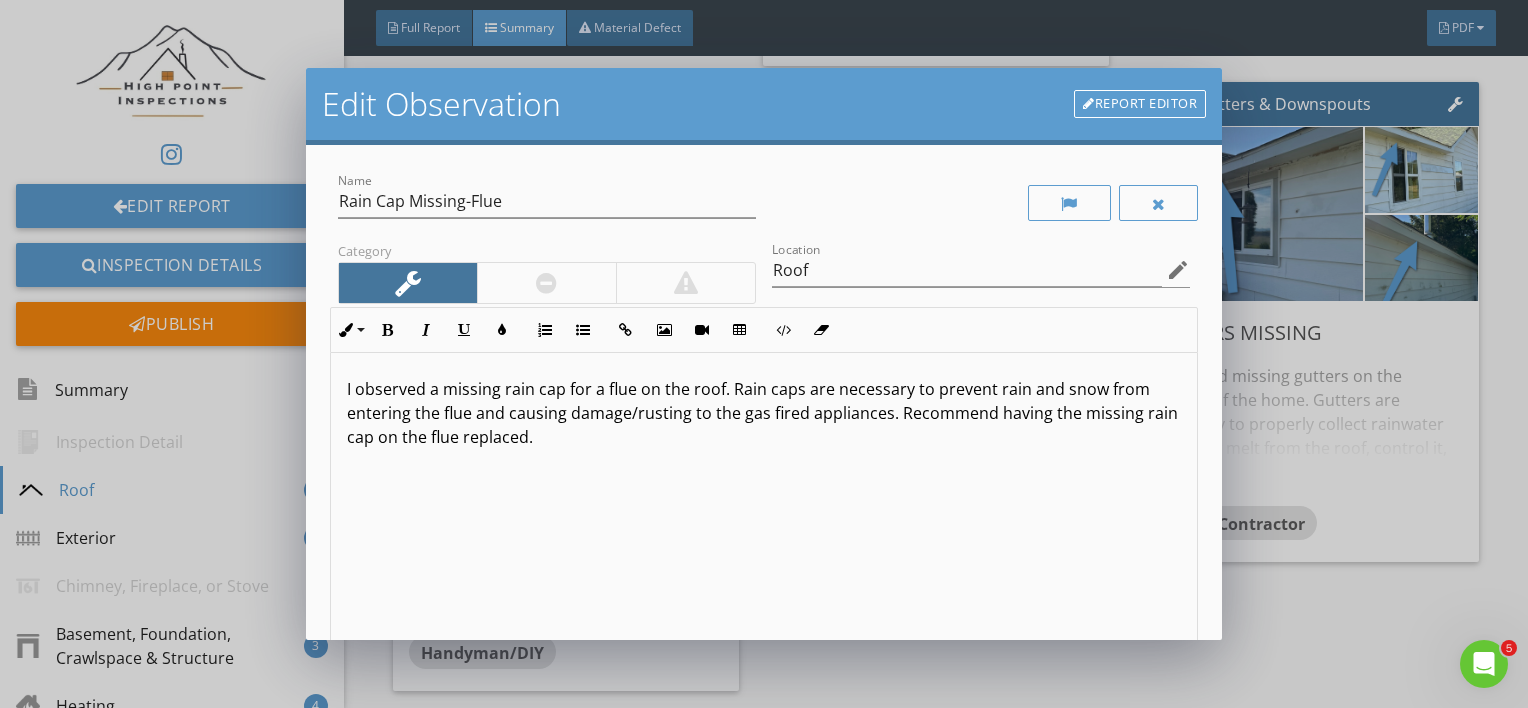 scroll, scrollTop: 0, scrollLeft: 0, axis: both 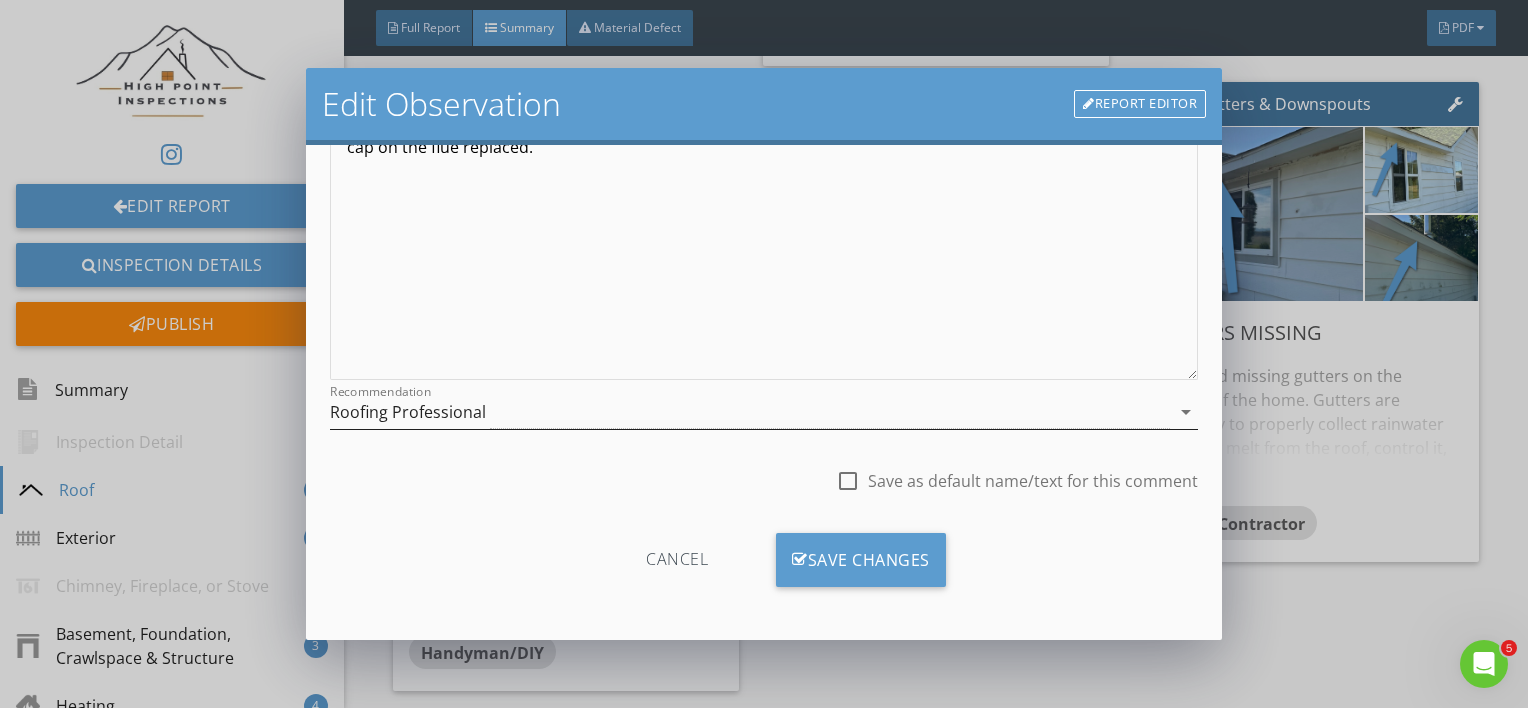click on "Roofing Professional" at bounding box center [750, 412] 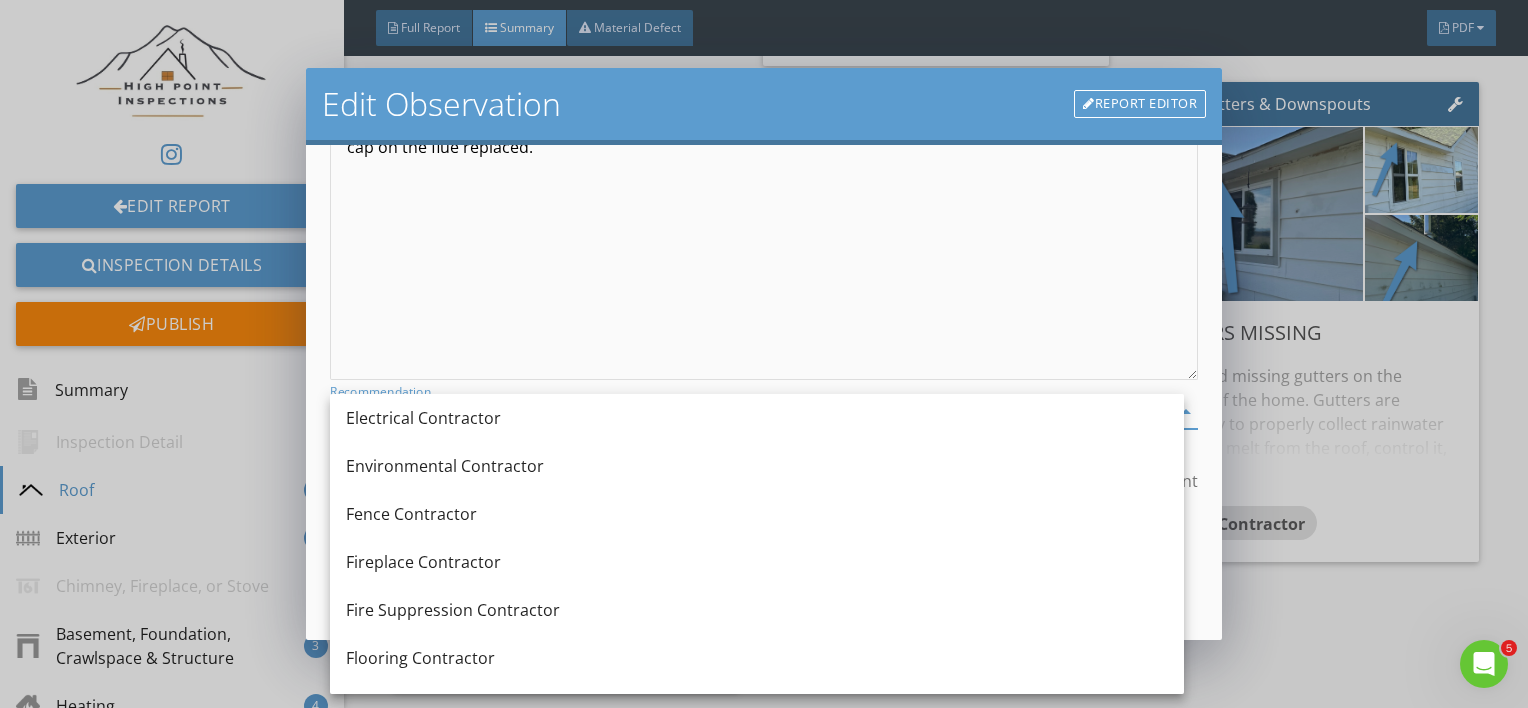 scroll, scrollTop: 780, scrollLeft: 0, axis: vertical 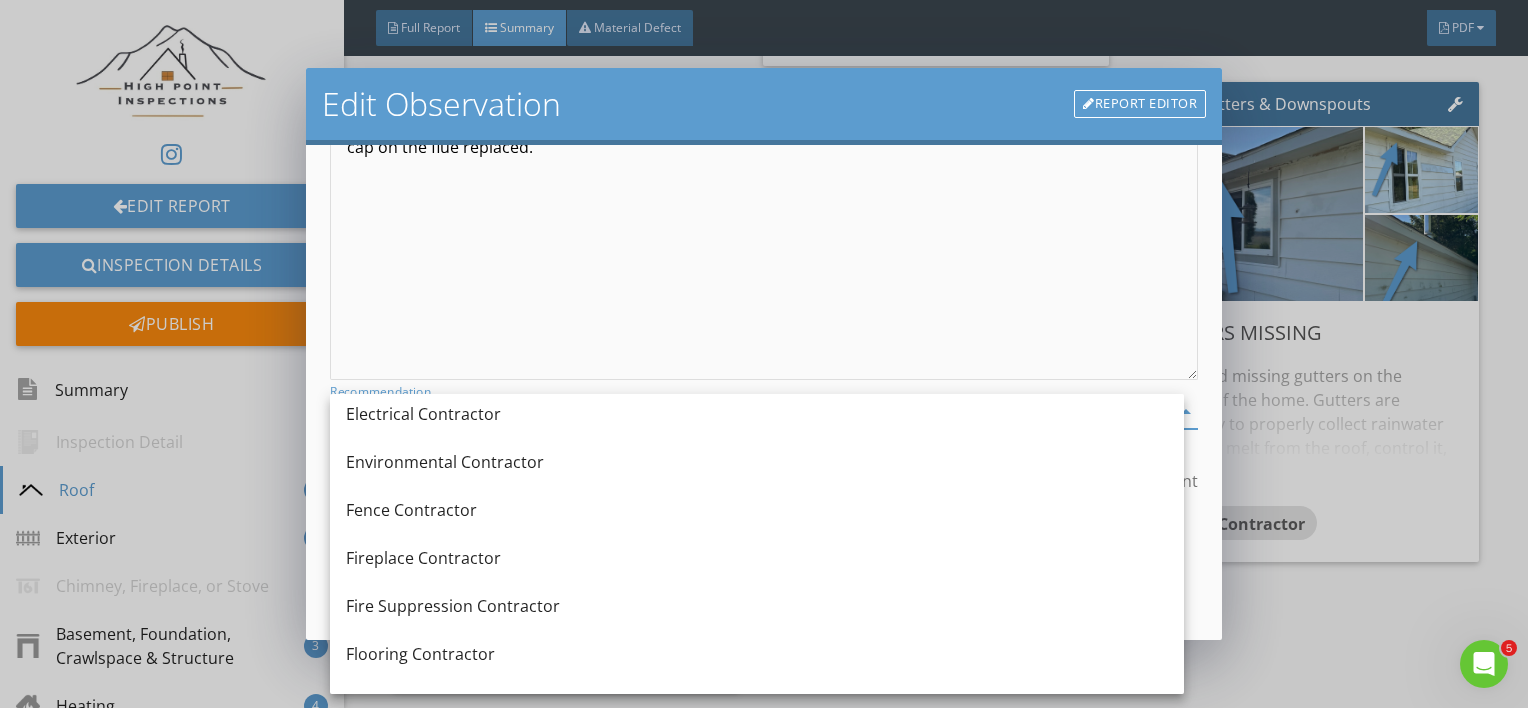 click on "Fireplace Contractor" at bounding box center (757, 558) 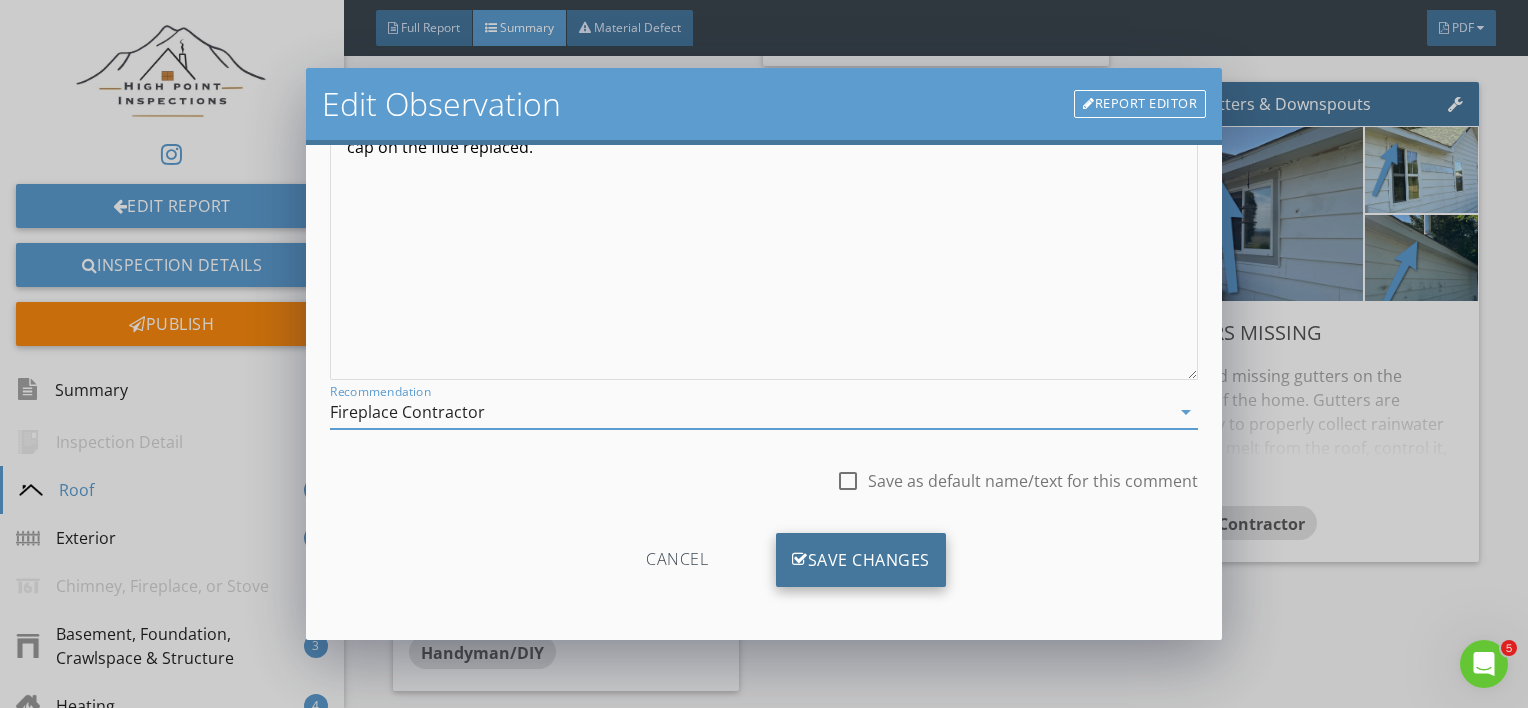 click on "Save Changes" at bounding box center (861, 560) 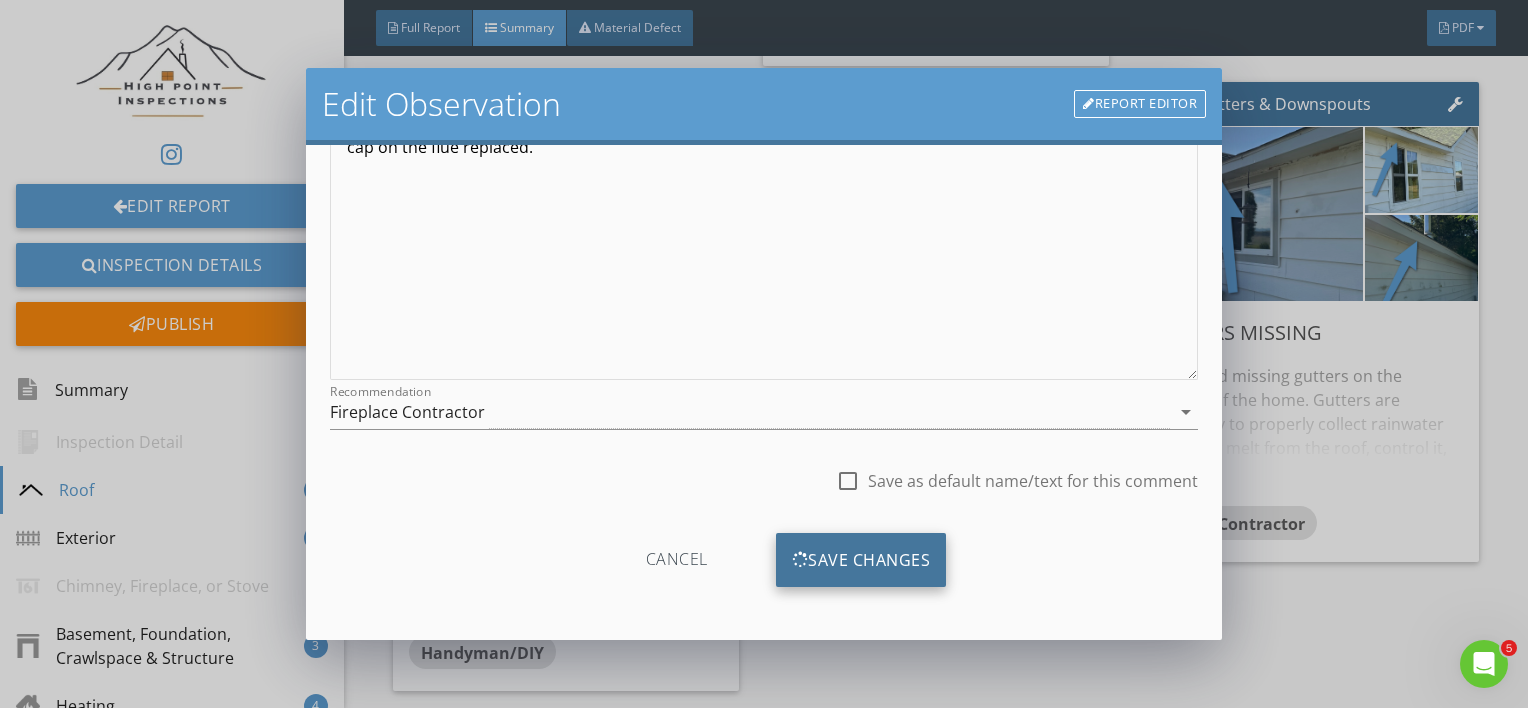 scroll, scrollTop: 53, scrollLeft: 0, axis: vertical 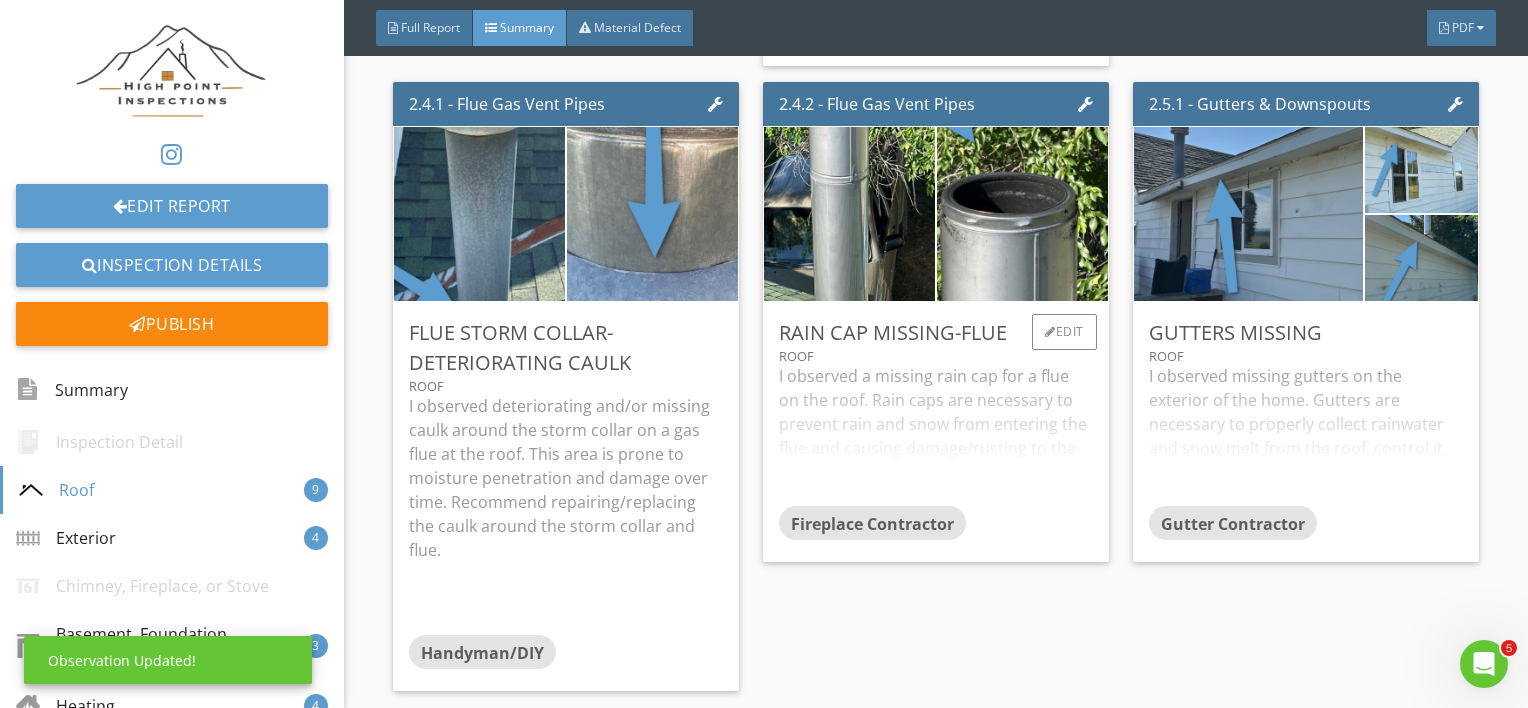 click on "Roof" at bounding box center [936, 356] 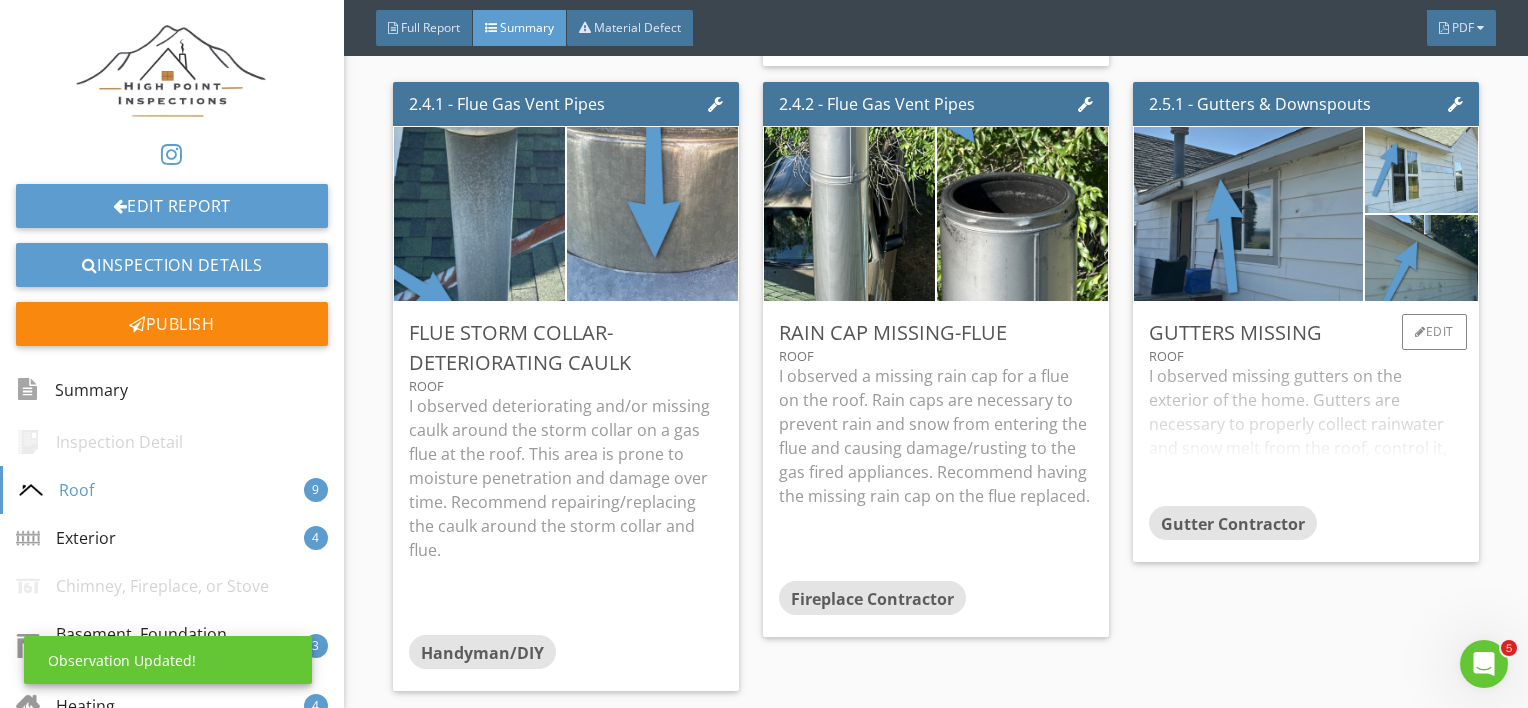 click on "Roof" at bounding box center (1306, 356) 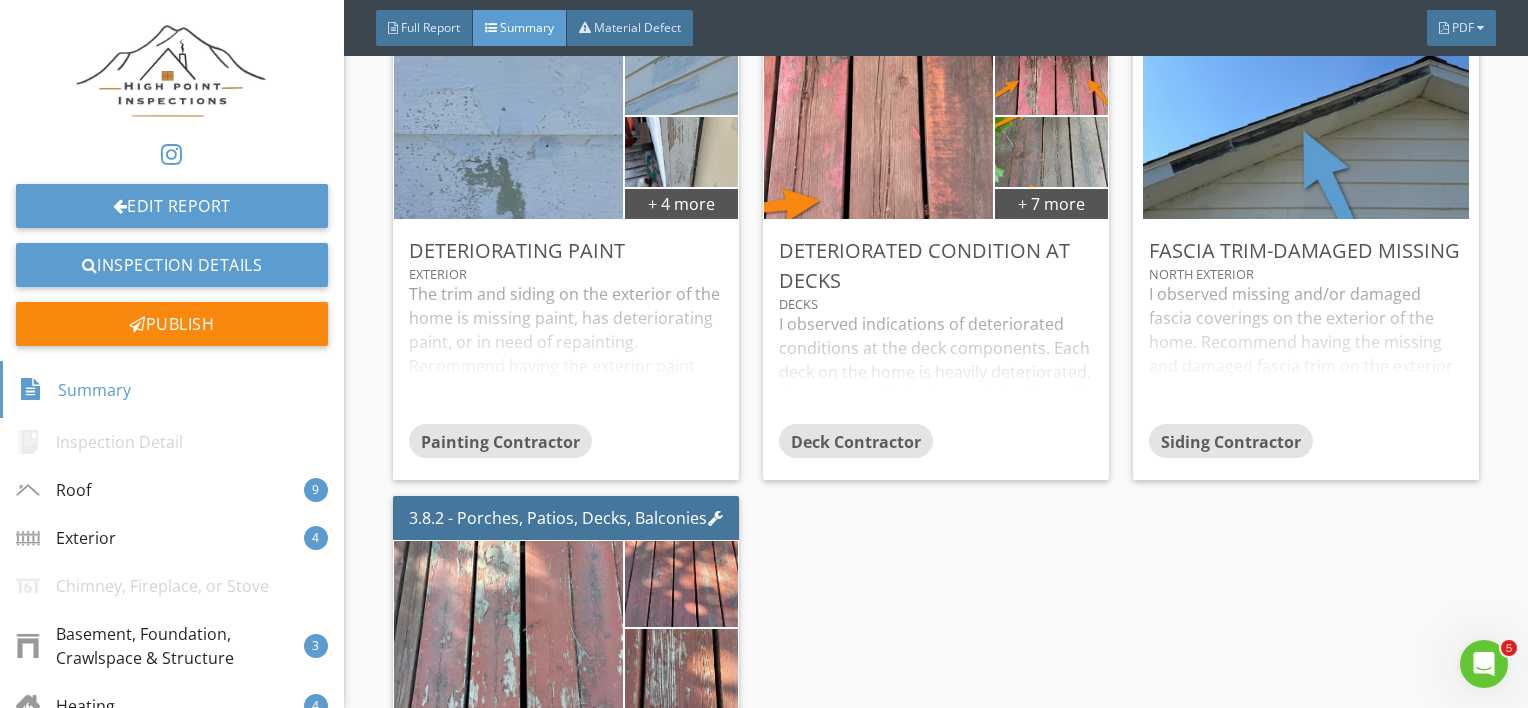 scroll, scrollTop: 3000, scrollLeft: 0, axis: vertical 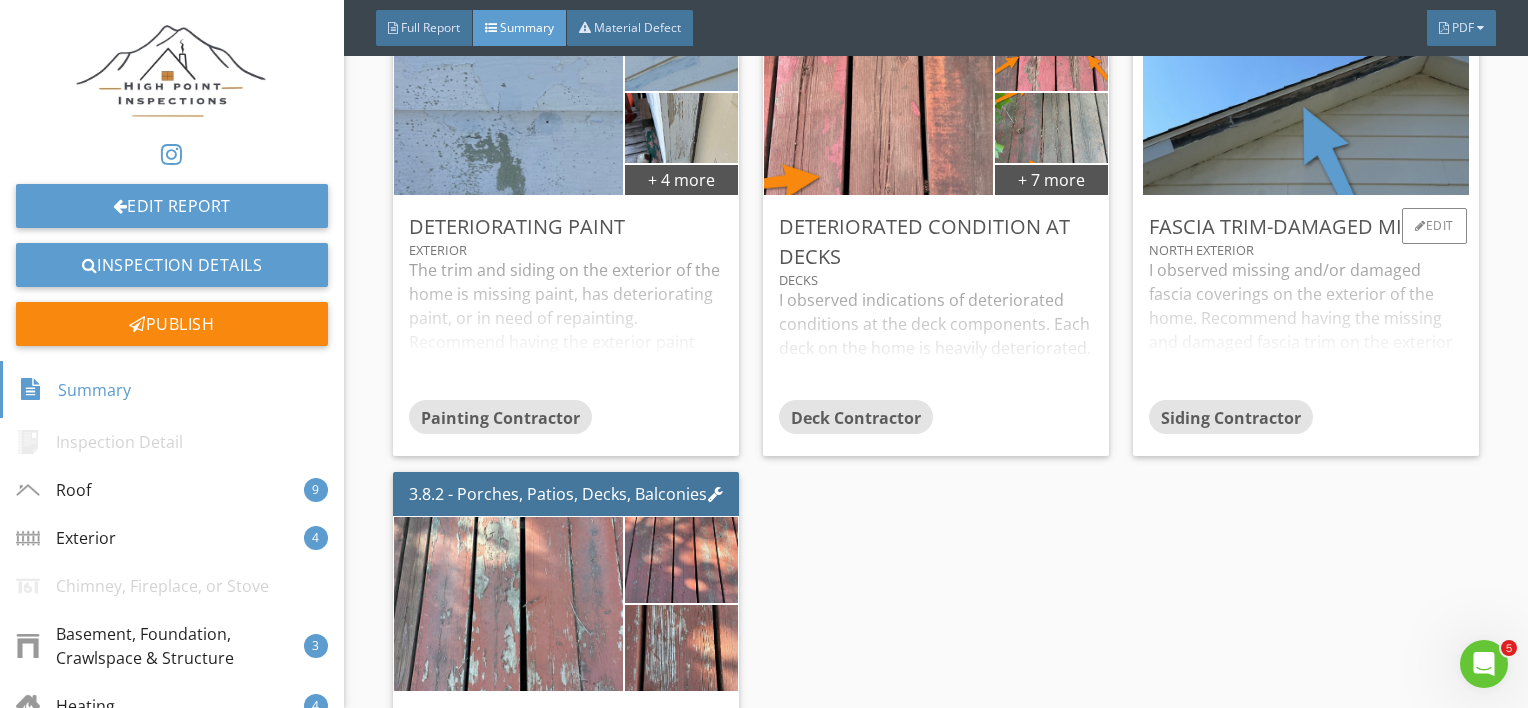 click on "I observed missing and/or damaged fascia coverings on the exterior of the home. Recommend having the missing and damaged fascia trim on the exterior replaced by a professional siding contractor." at bounding box center [1306, 329] 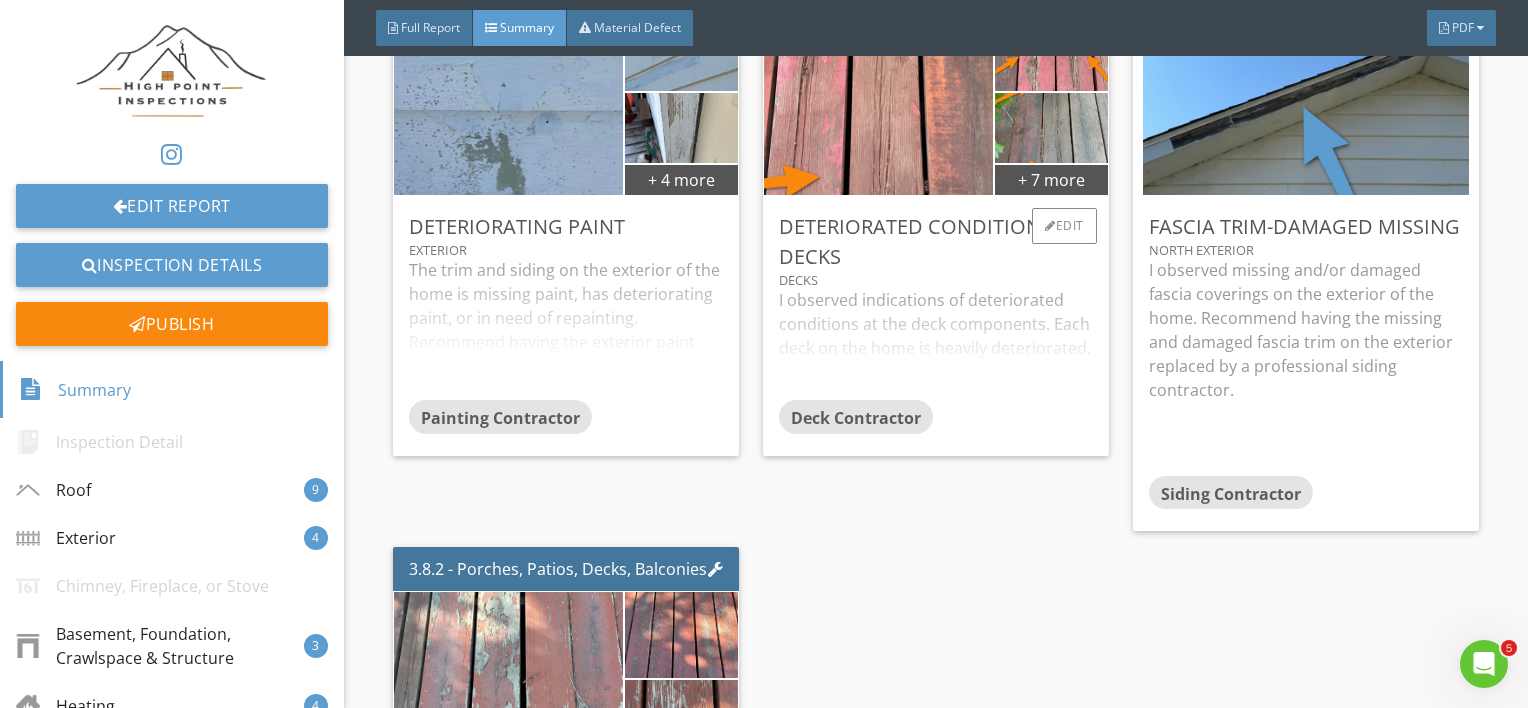 click on "I observed indications of deteriorated conditions at the deck components. Each deck on the home is heavily deteriorated. There are multiple damaged deck boards with deterioration and wood rot. Some of the deck boards are loose. The rim joists is rotten and in need of replacement. There are multiple safety concerns at the deck. Recommend having the deck assessed by a professional deck contractor and advise on repair/replacement options." at bounding box center [936, 344] 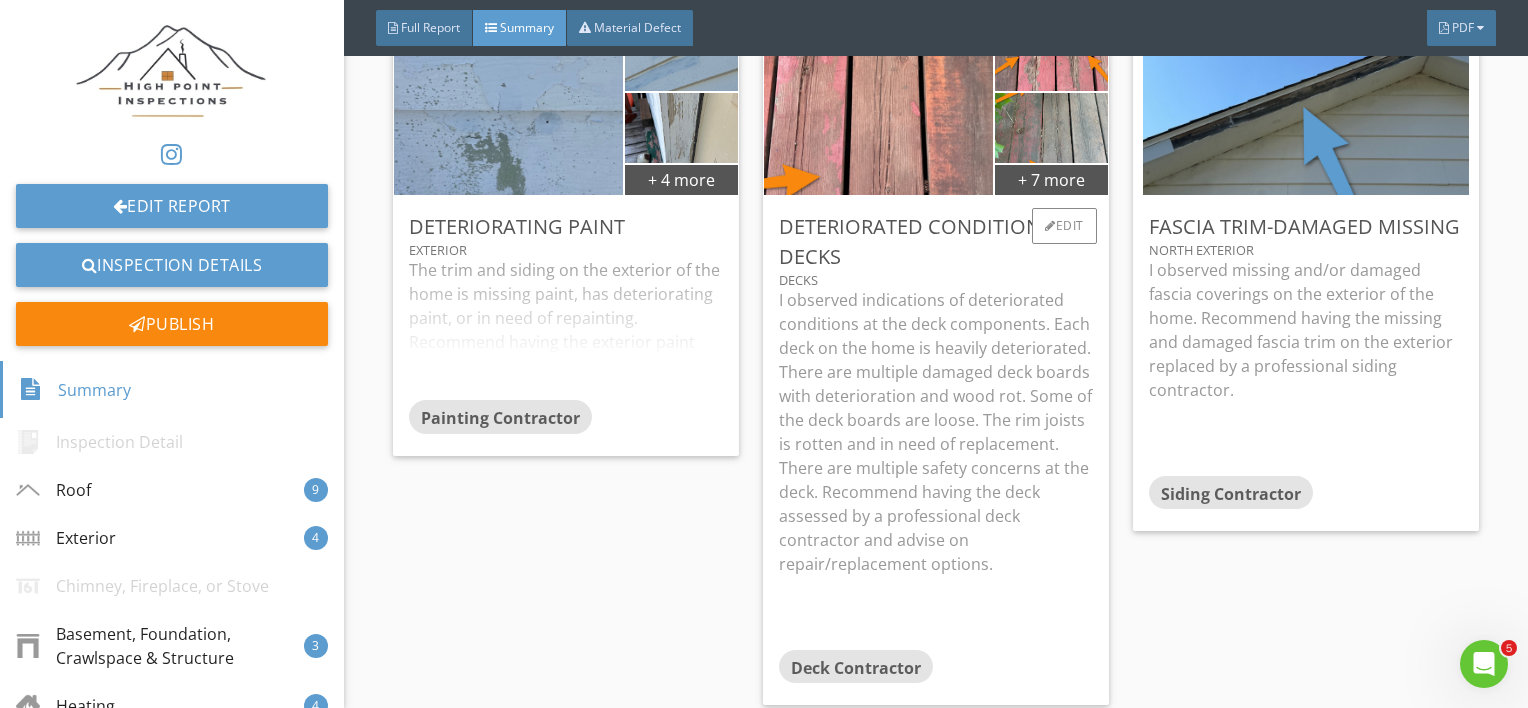 scroll, scrollTop: 2942, scrollLeft: 0, axis: vertical 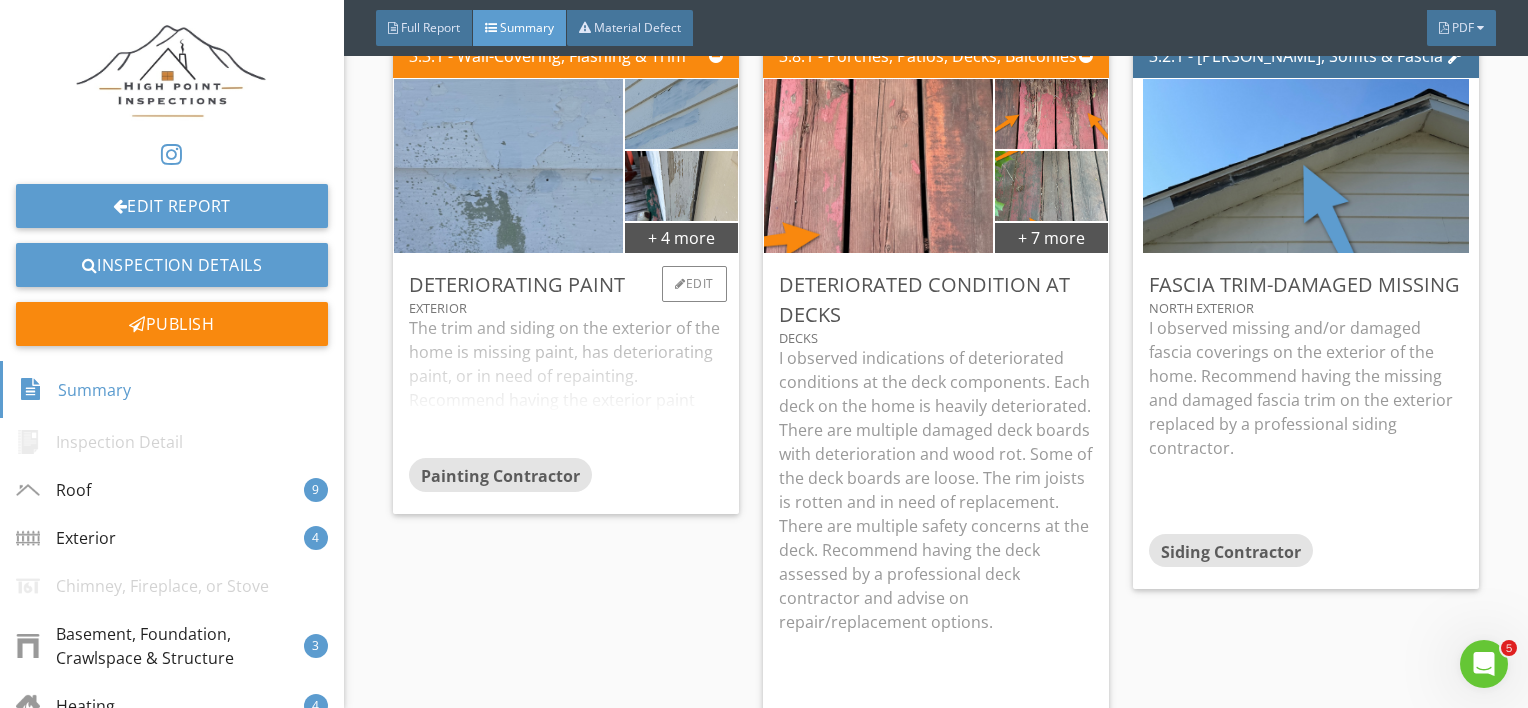 click on "The trim and siding on the exterior of the home is missing paint, has deteriorating paint, or in need of repainting. Recommend having the exterior paint touched up and/or repainted in the worn and deteriorated areas to protect the wall coverings." at bounding box center [566, 387] 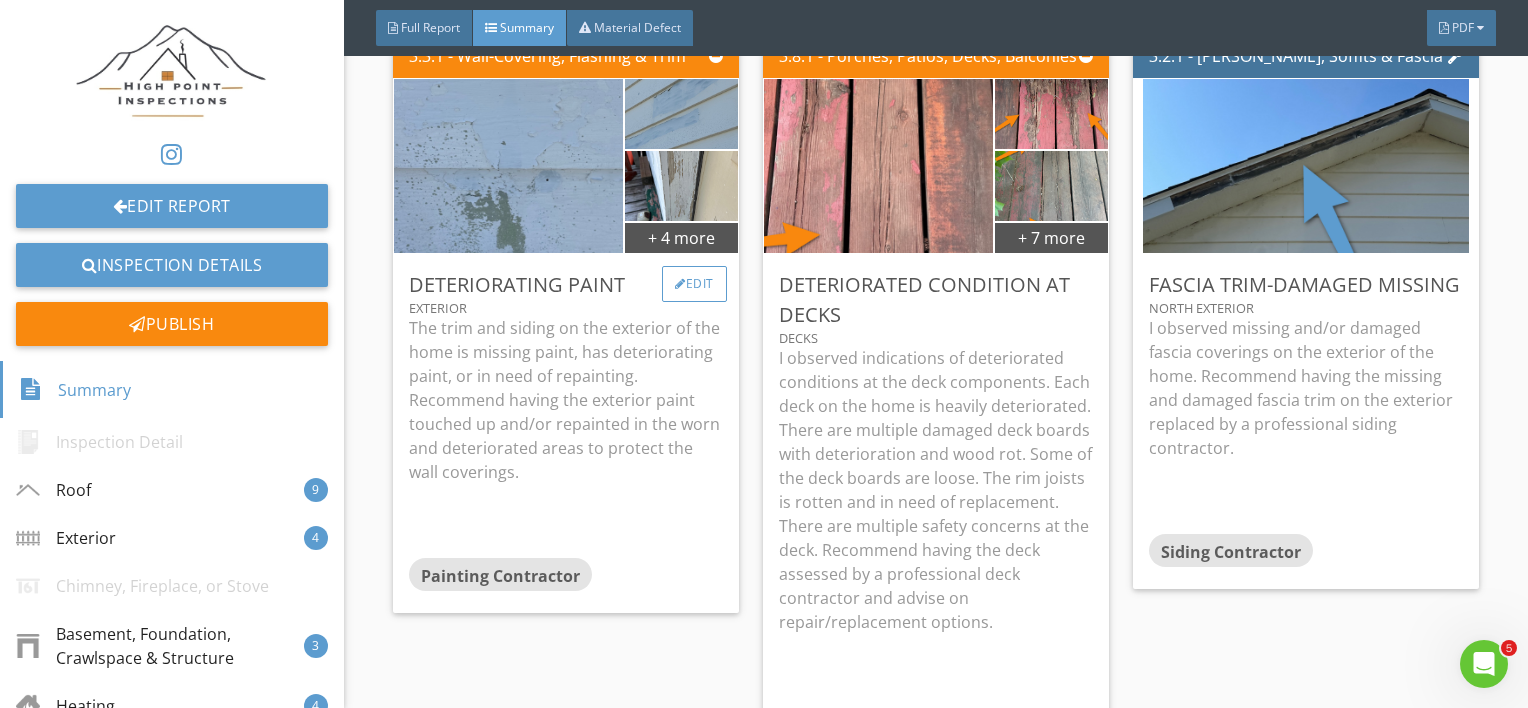click on "Edit" at bounding box center [694, 284] 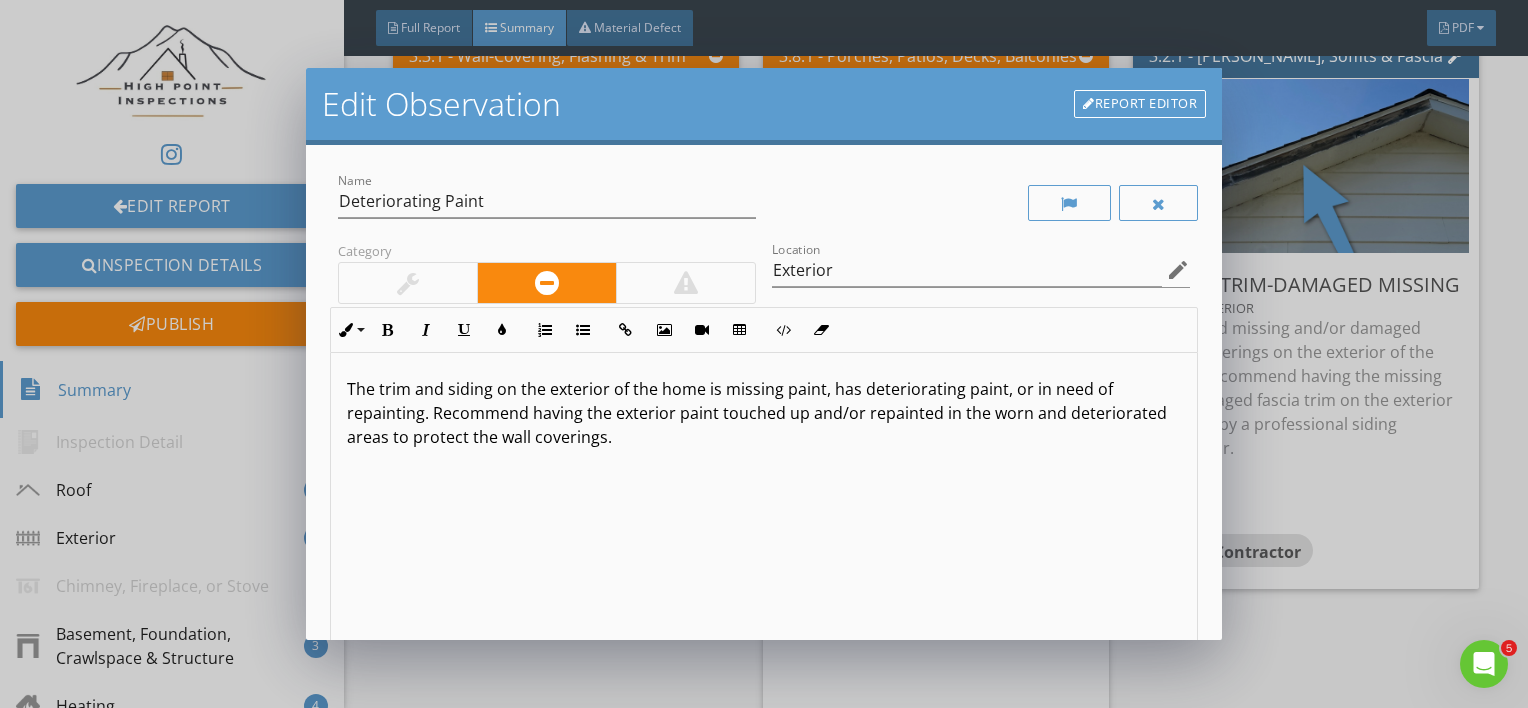 click at bounding box center (408, 283) 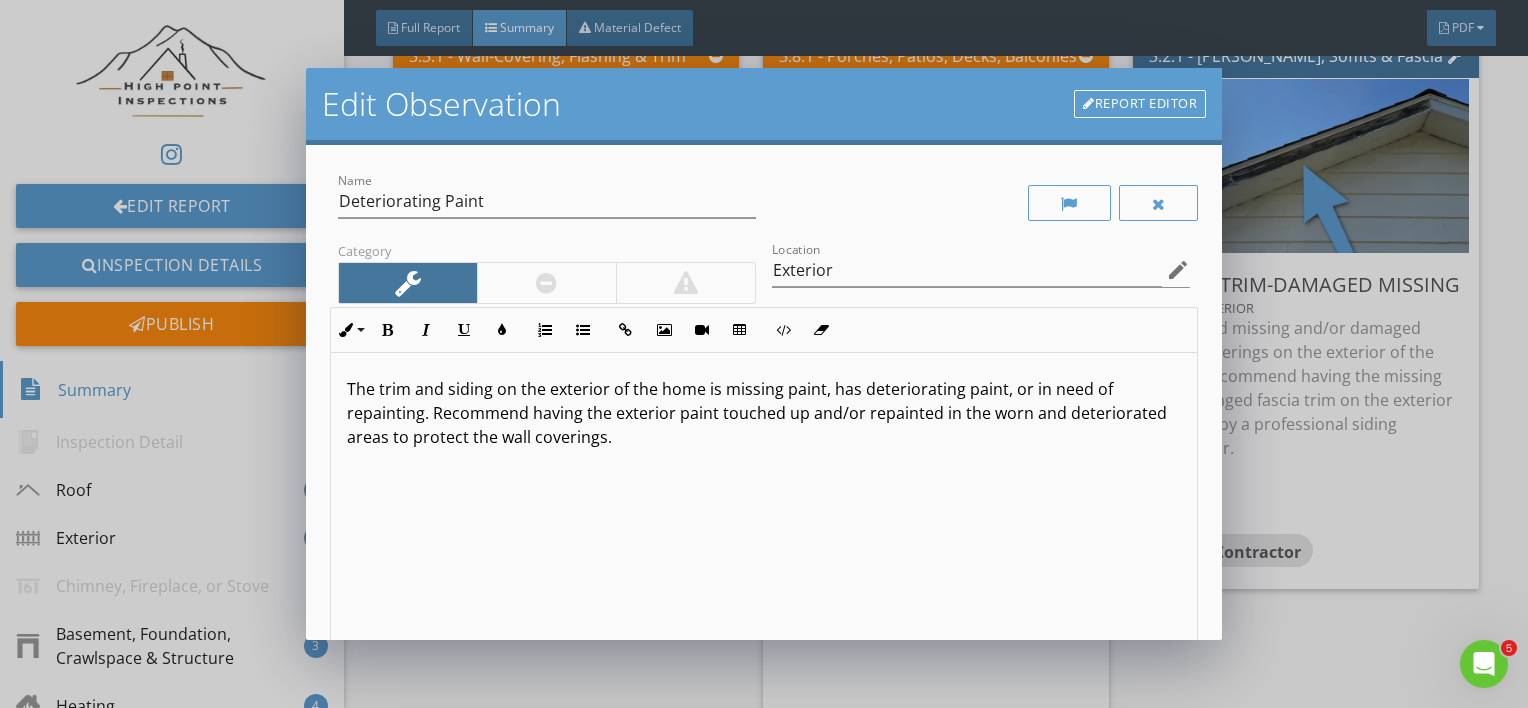 scroll, scrollTop: 0, scrollLeft: 0, axis: both 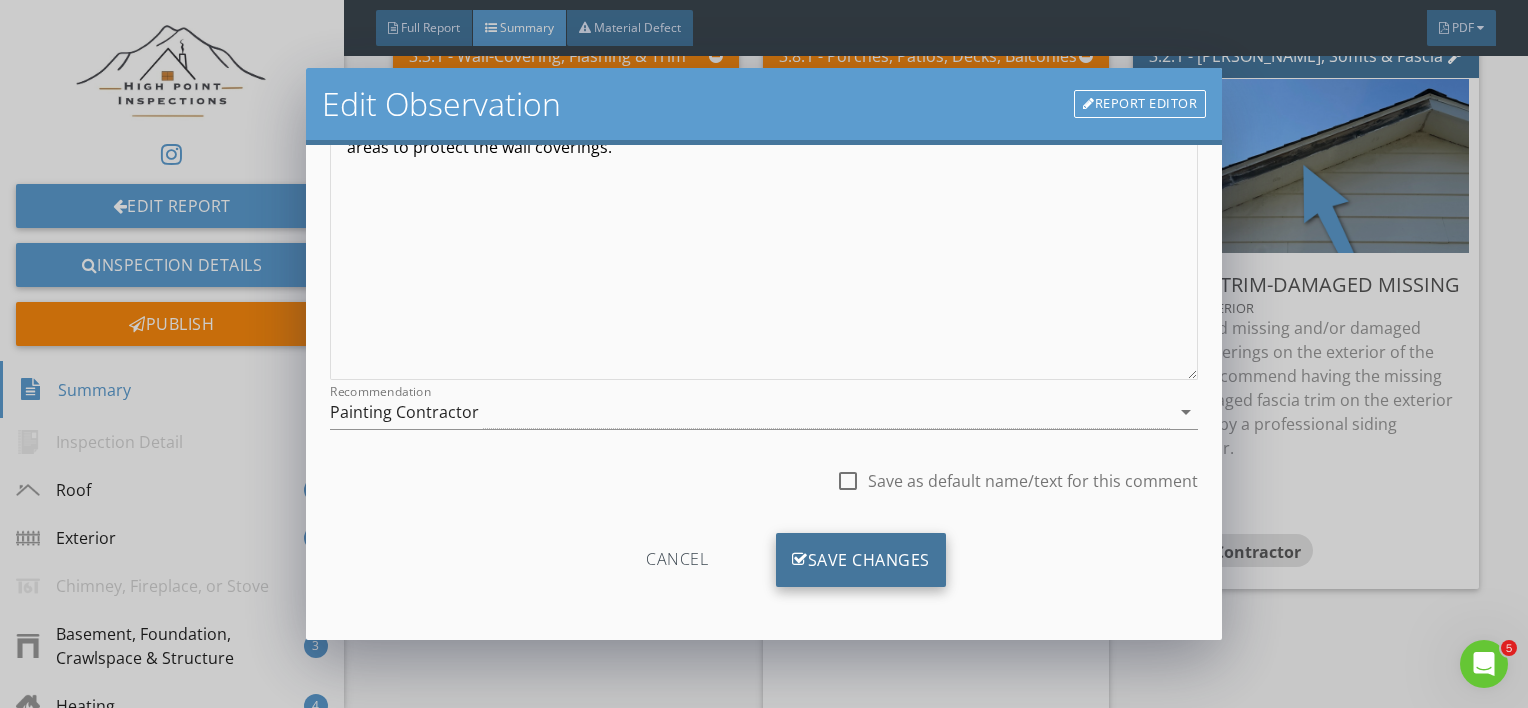 click on "Save Changes" at bounding box center (861, 560) 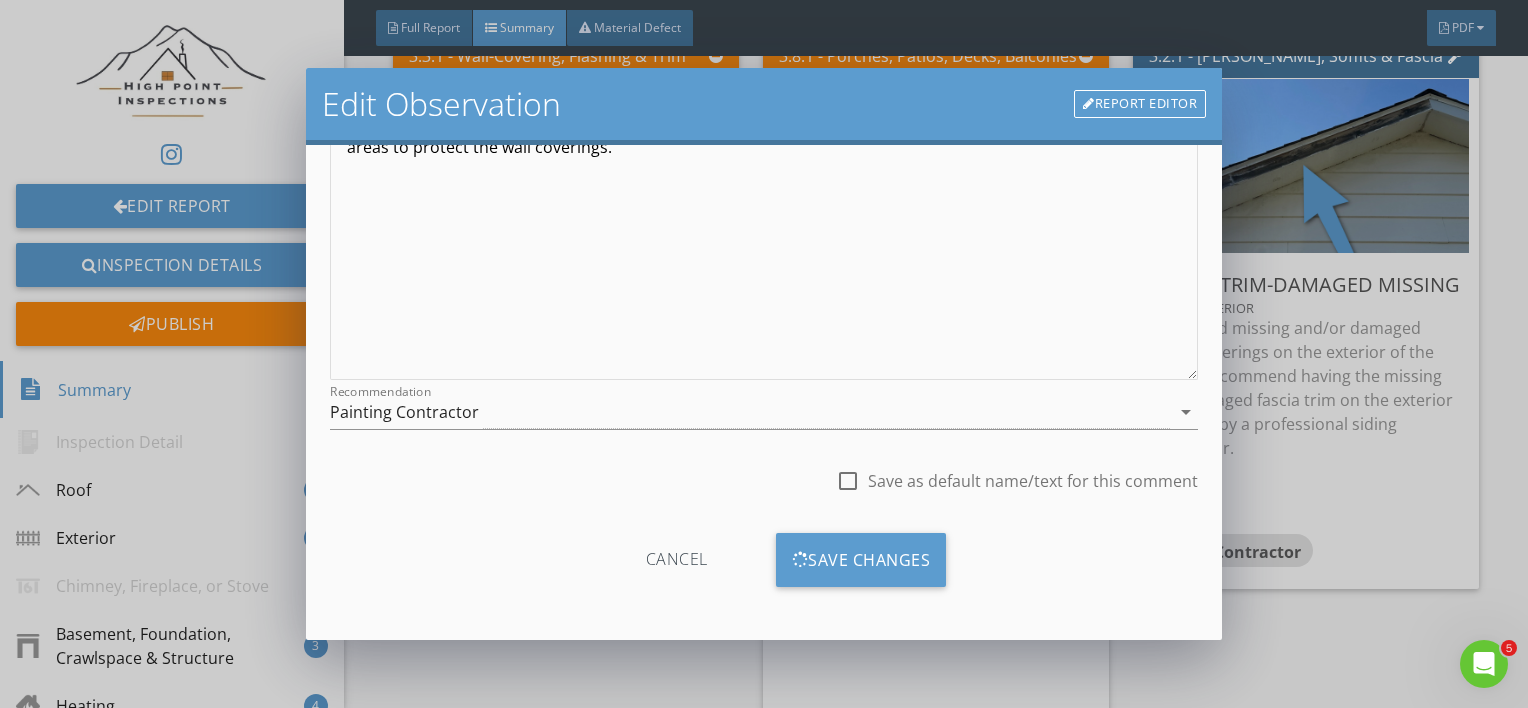 scroll, scrollTop: 53, scrollLeft: 0, axis: vertical 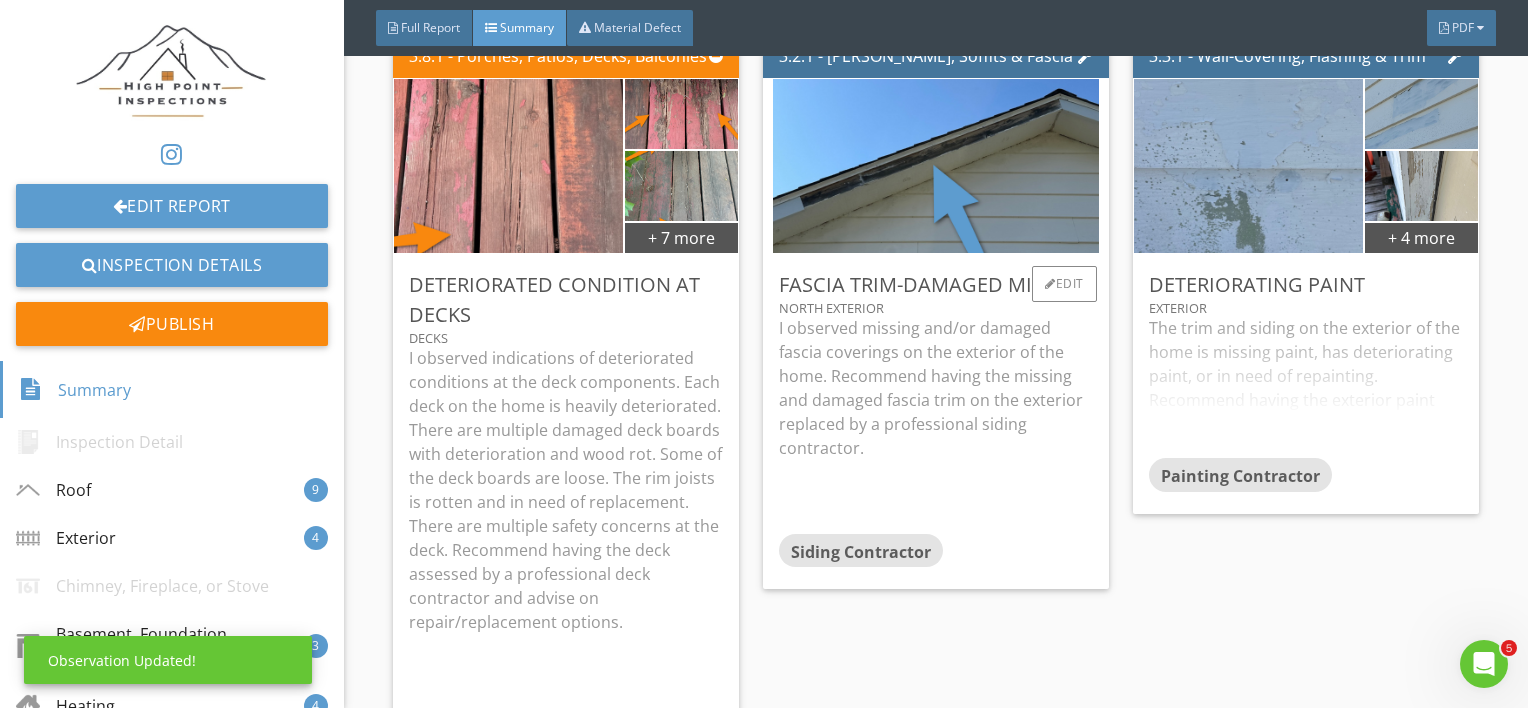click on "I observed missing and/or damaged fascia coverings on the exterior of the home. Recommend having the missing and damaged fascia trim on the exterior replaced by a professional siding contractor." at bounding box center (936, 388) 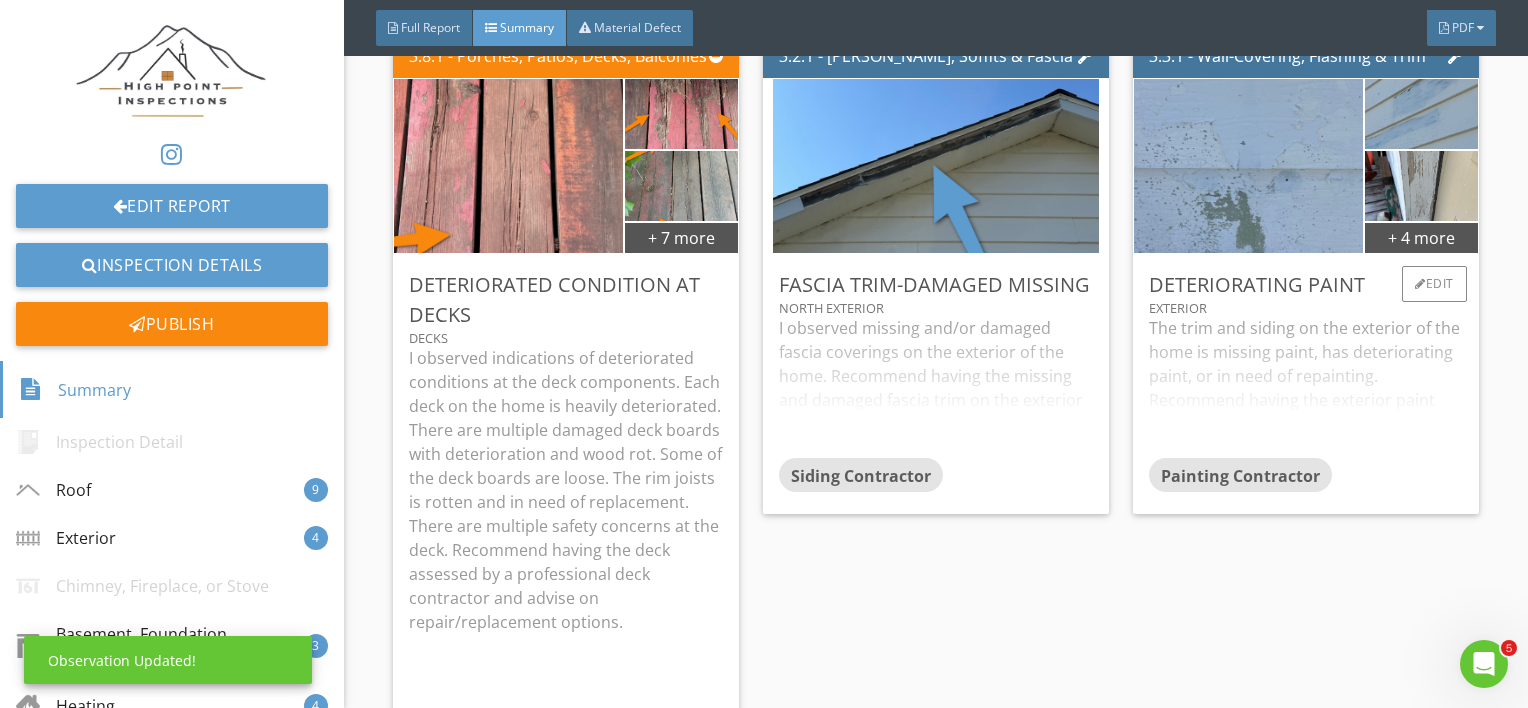 click on "The trim and siding on the exterior of the home is missing paint, has deteriorating paint, or in need of repainting. Recommend having the exterior paint touched up and/or repainted in the worn and deteriorated areas to protect the wall coverings." at bounding box center [1306, 387] 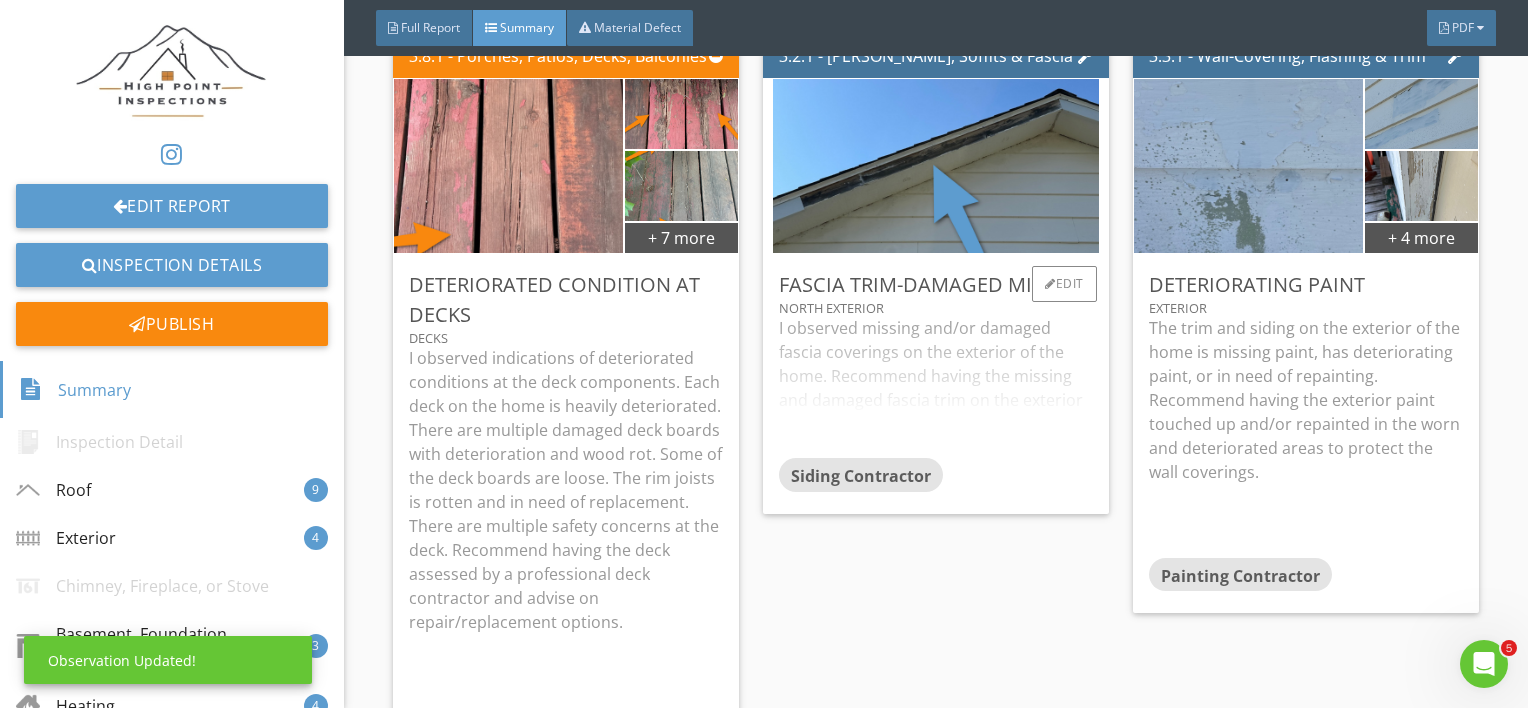 click on "I observed missing and/or damaged fascia coverings on the exterior of the home. Recommend having the missing and damaged fascia trim on the exterior replaced by a professional siding contractor." at bounding box center (936, 387) 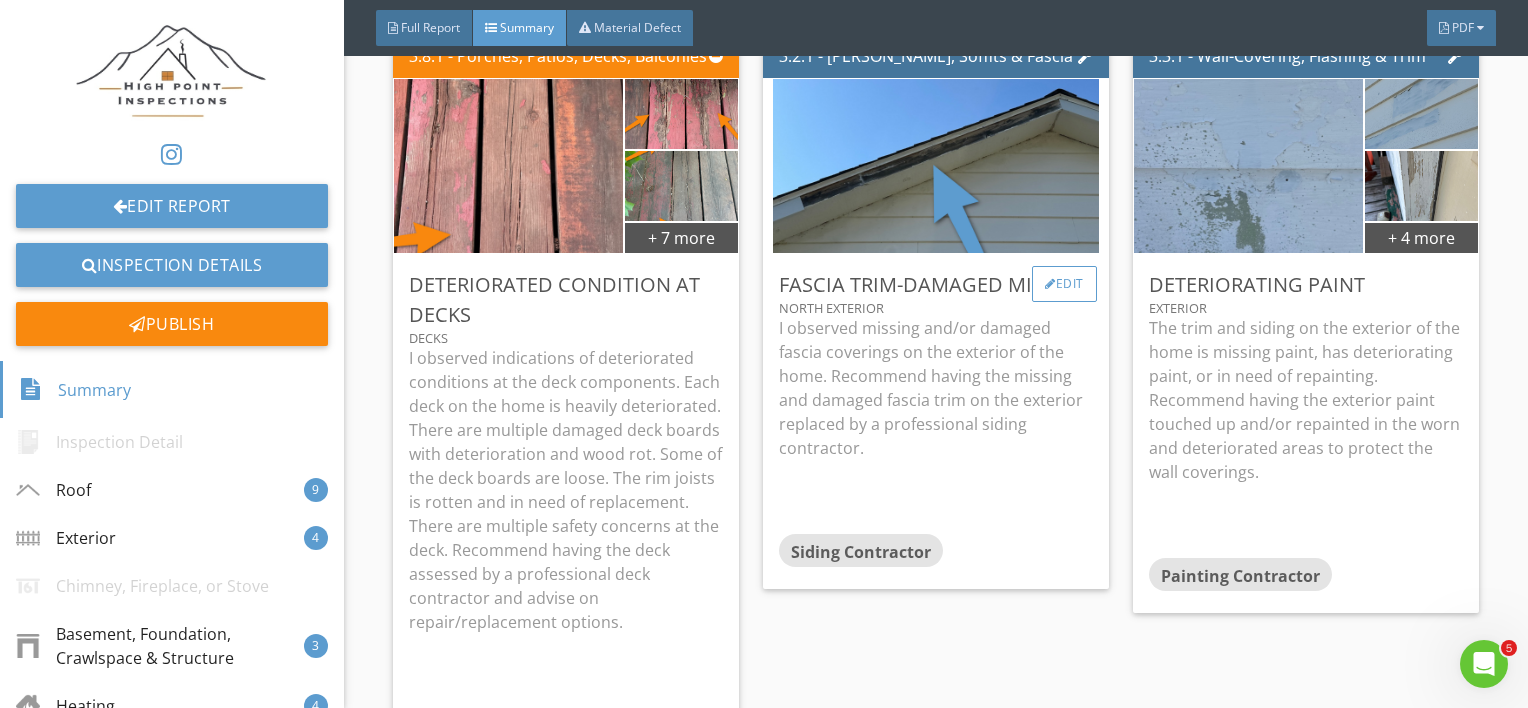 click on "Edit" at bounding box center (1064, 284) 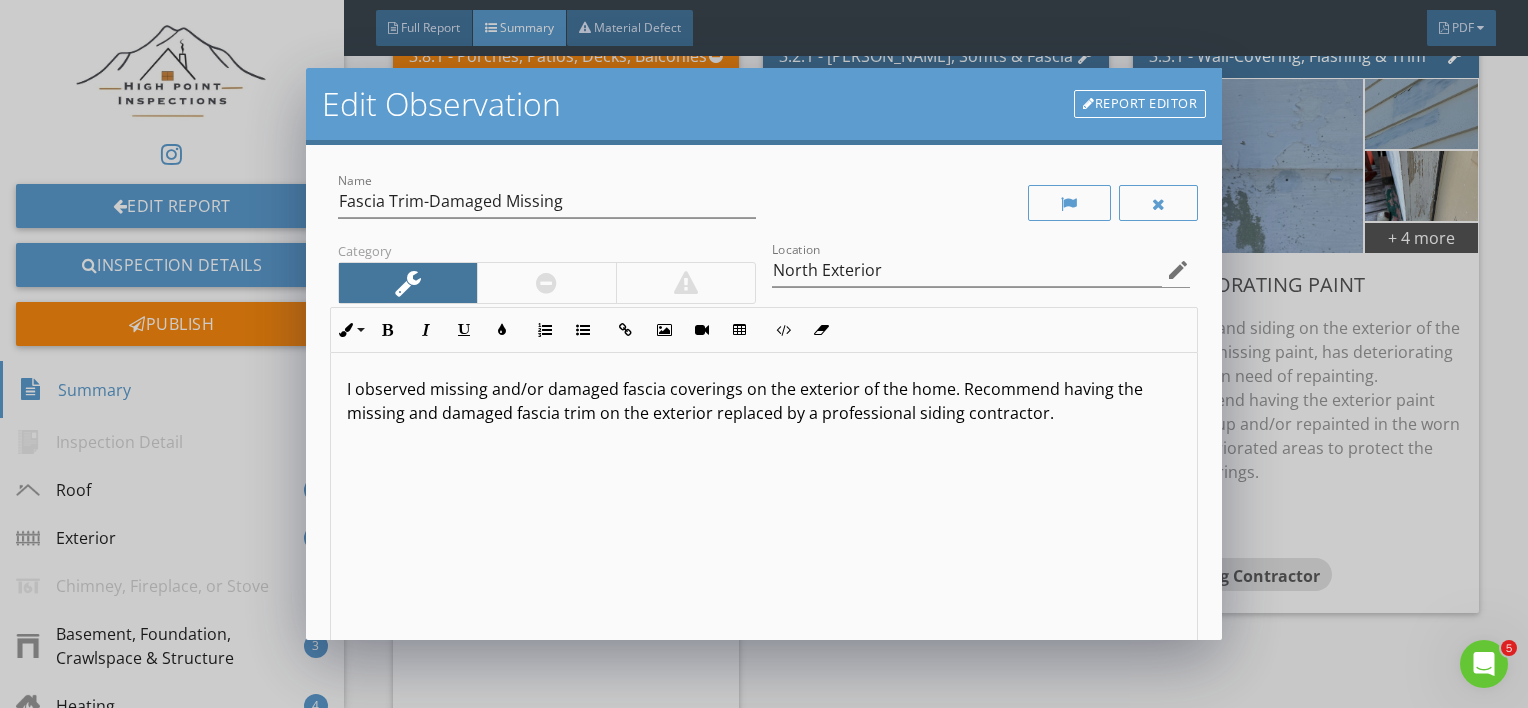 click on "I observed missing and/or damaged fascia coverings on the exterior of the home. Recommend having the missing and damaged fascia trim on the exterior replaced by a professional siding contractor." at bounding box center (764, 401) 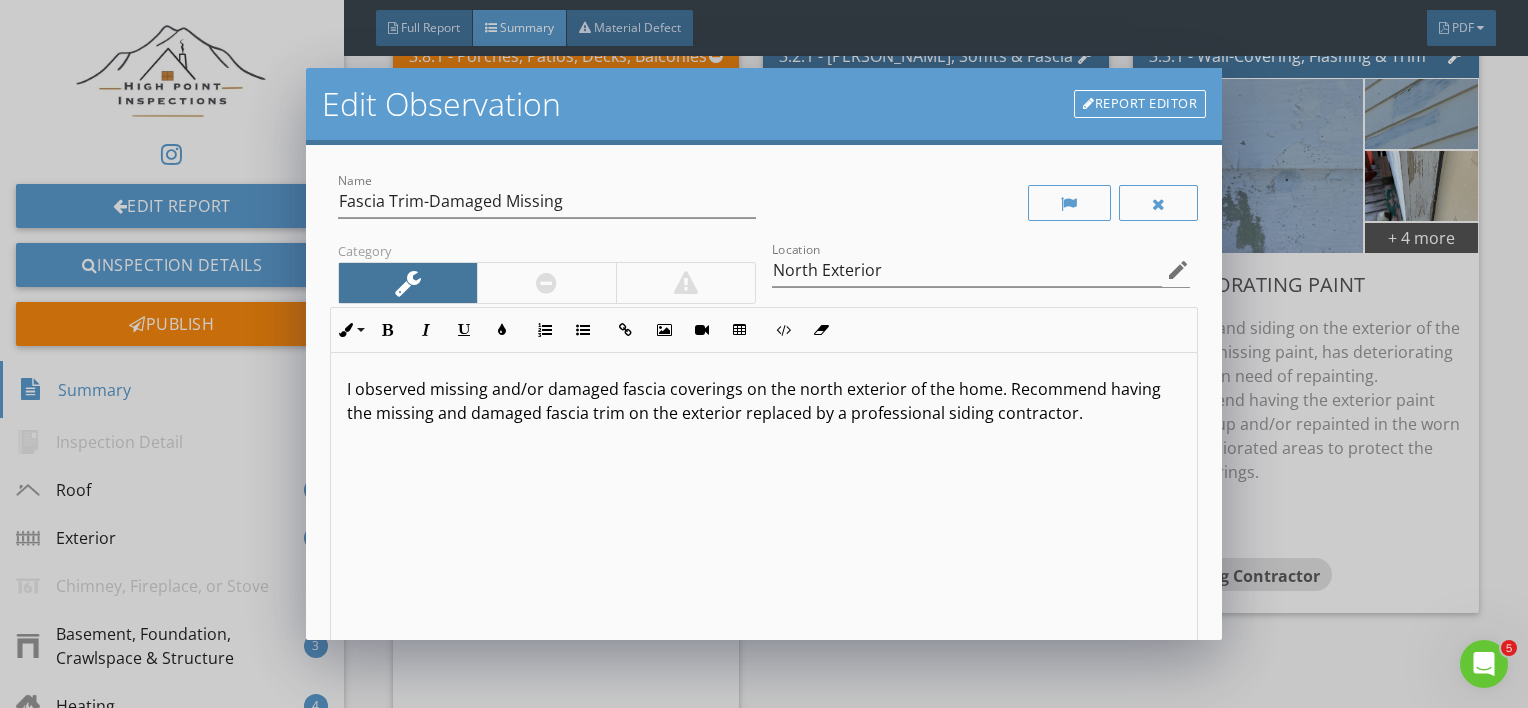 scroll, scrollTop: 0, scrollLeft: 0, axis: both 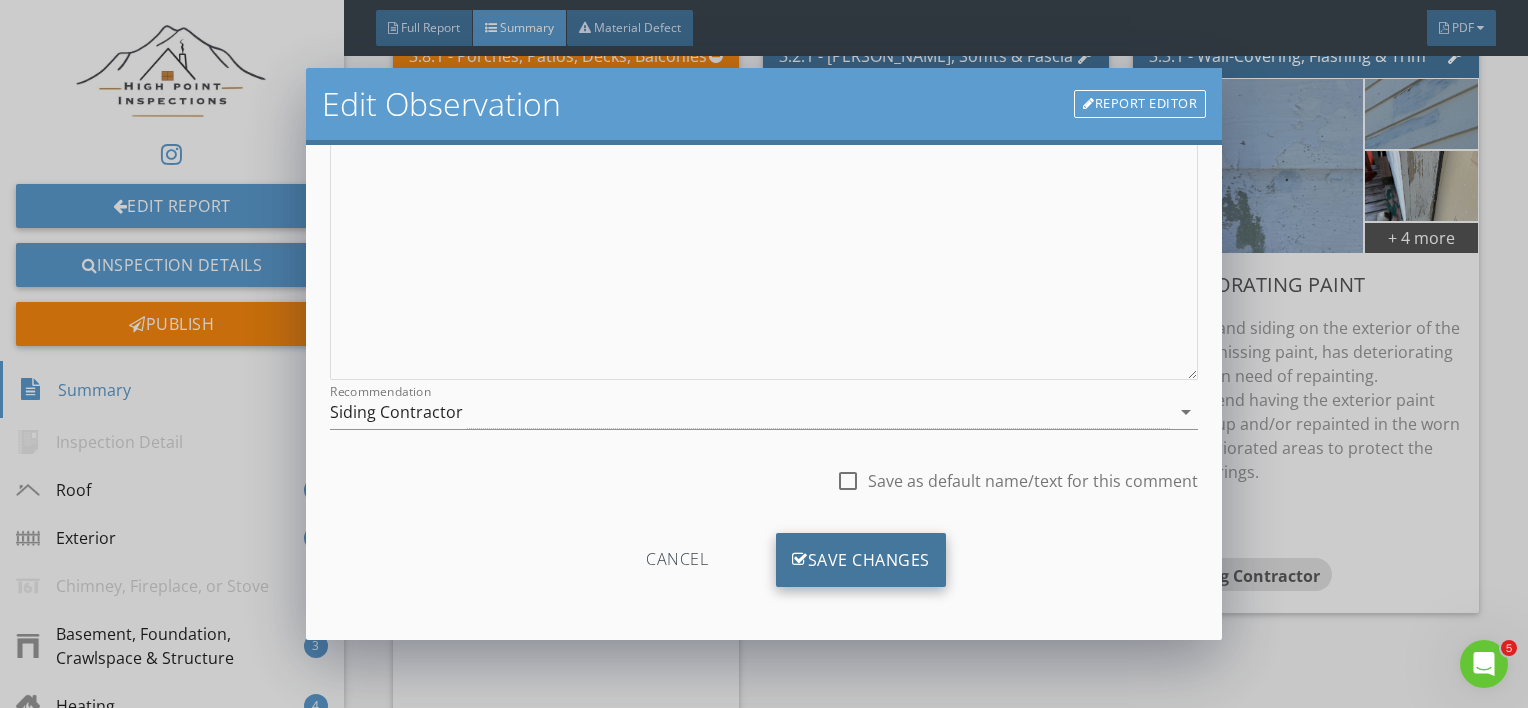 click on "Save Changes" at bounding box center (861, 560) 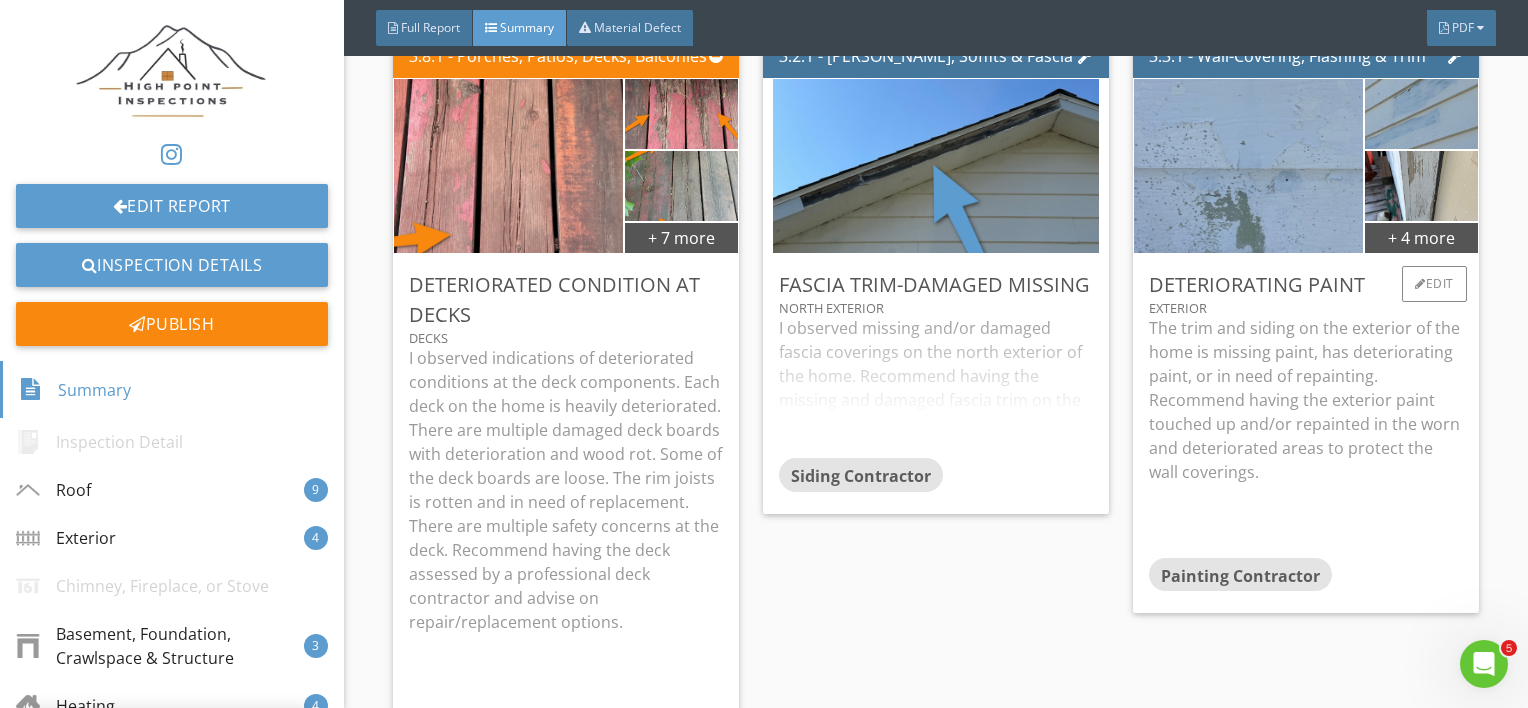 scroll, scrollTop: 53, scrollLeft: 0, axis: vertical 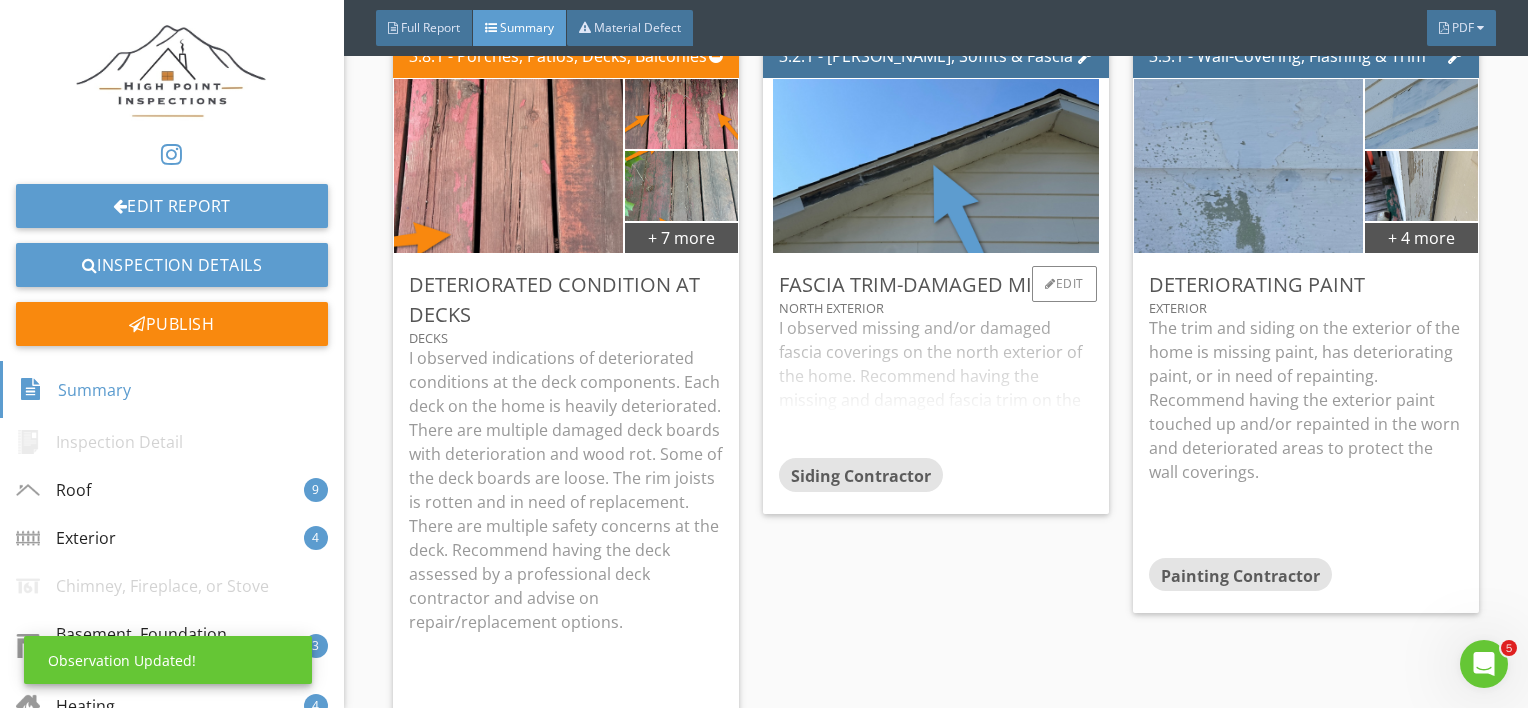 click on "I observed missing and/or damaged fascia coverings on the north exterior of the home. Recommend having the missing and damaged fascia trim on the exterior replaced by a professional siding contractor." at bounding box center [936, 387] 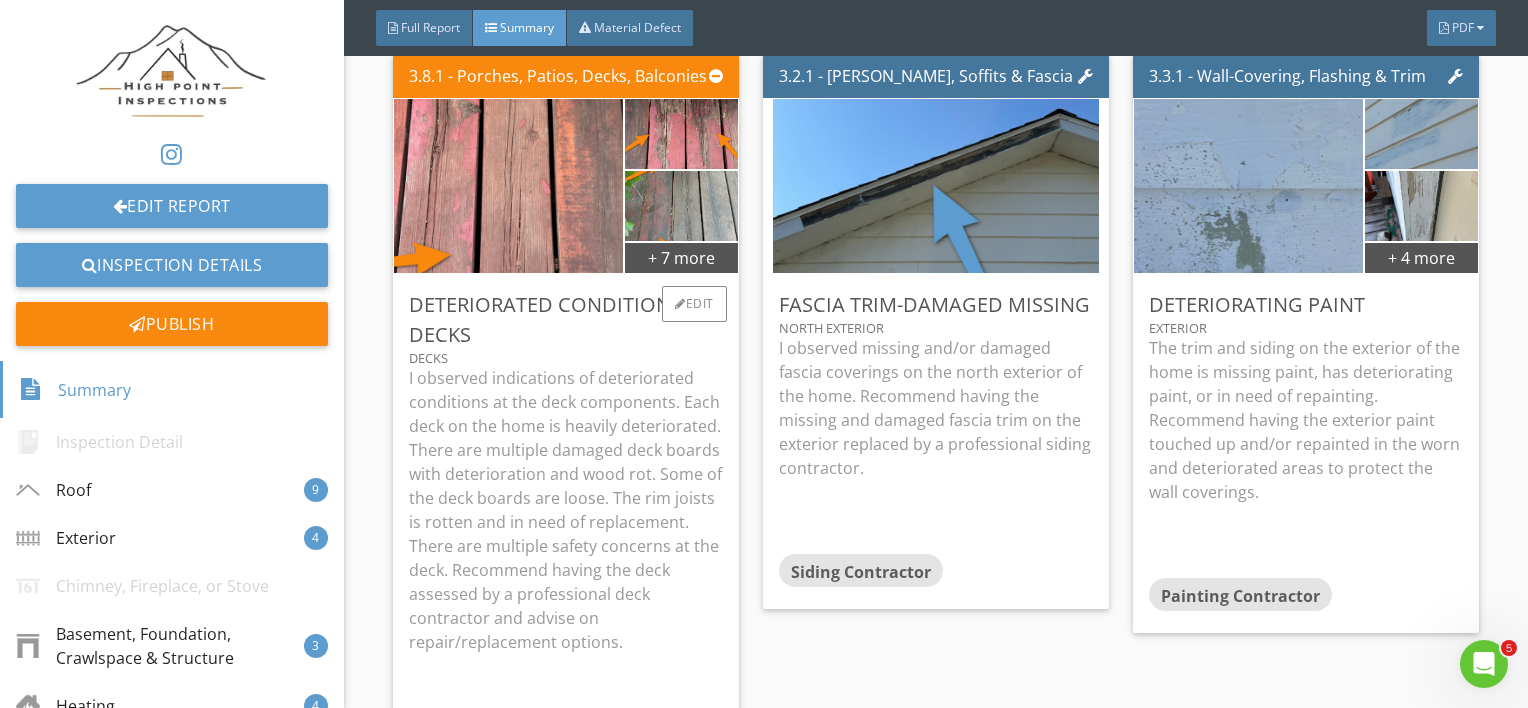 scroll, scrollTop: 2948, scrollLeft: 0, axis: vertical 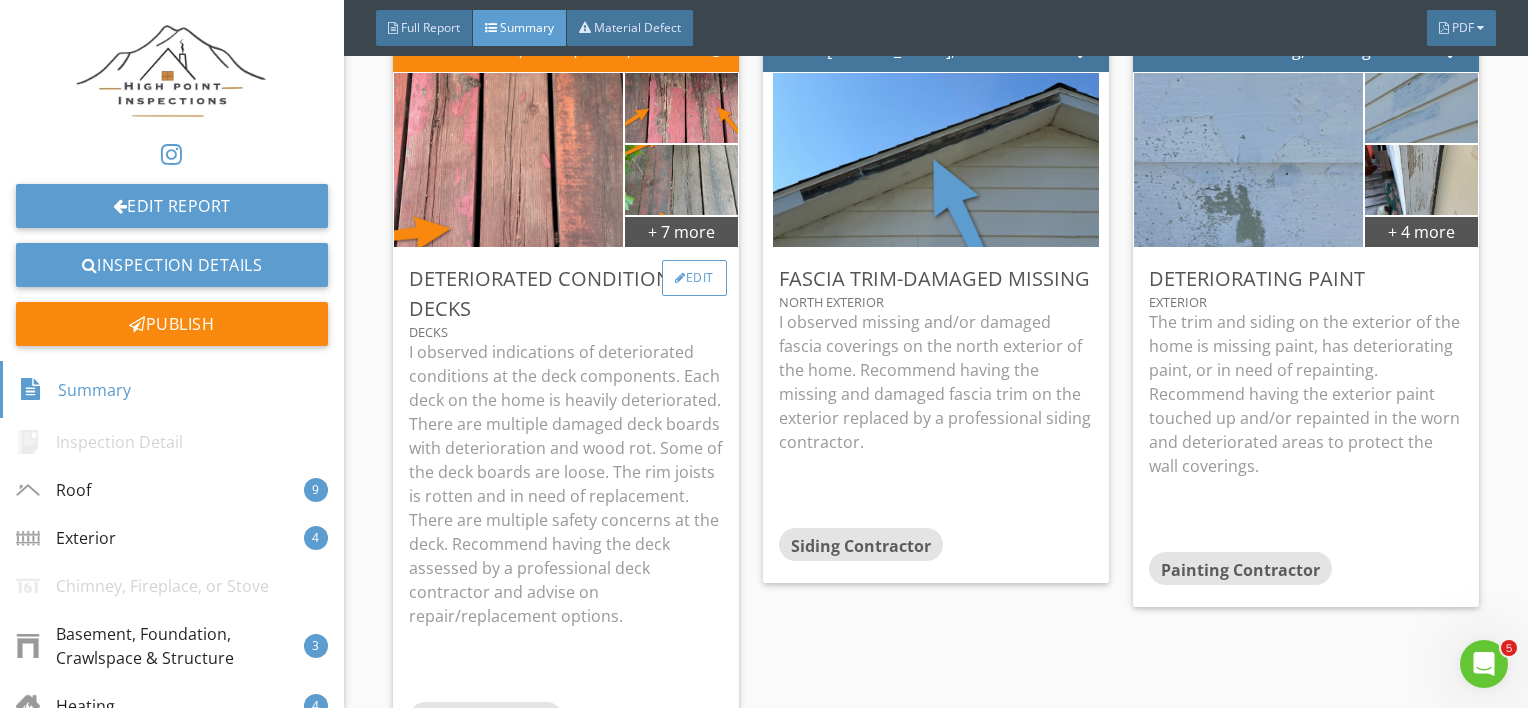 click on "Edit" at bounding box center [694, 278] 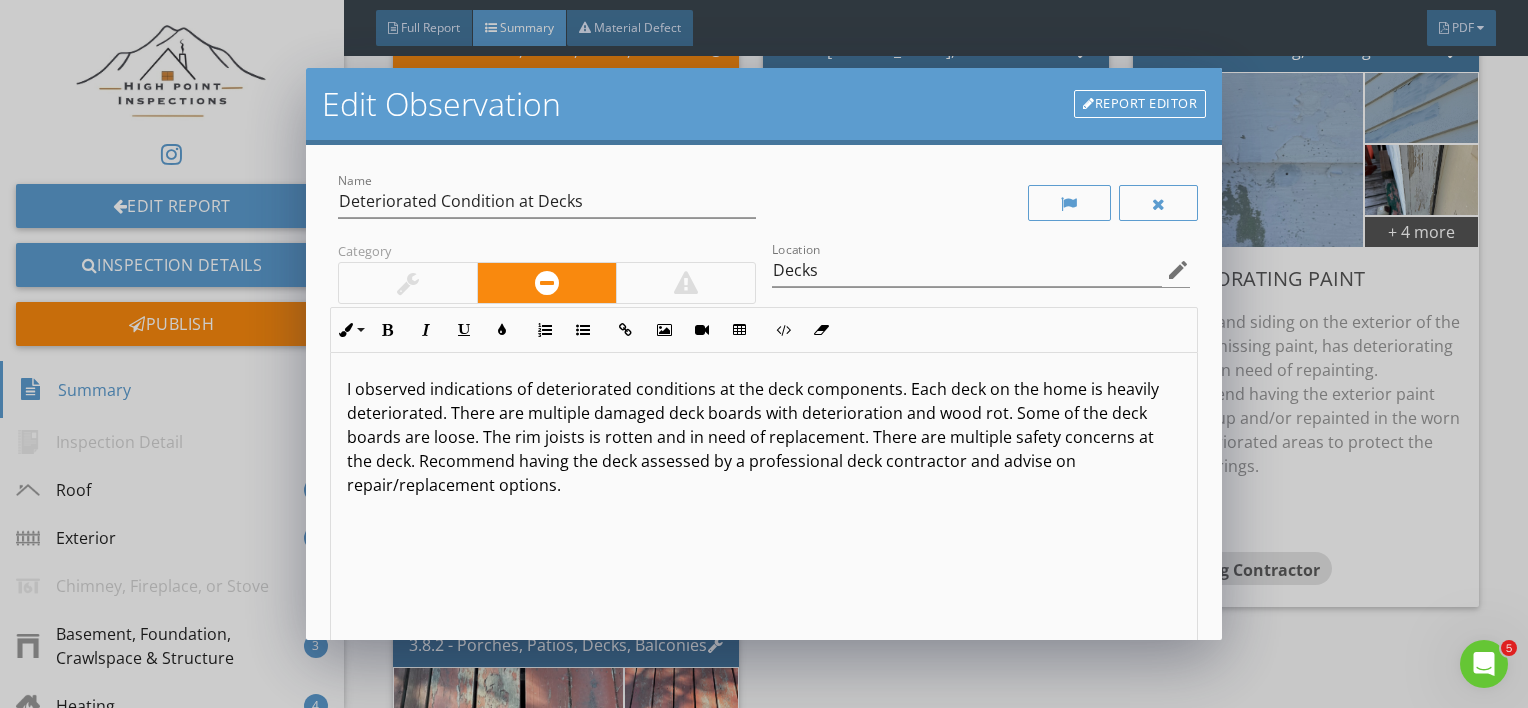 click on "I observed indications of deteriorated conditions at the deck components. Each deck on the home is heavily deteriorated. There are multiple damaged deck boards with deterioration and wood rot. Some of the deck boards are loose. The rim joists is rotten and in need of replacement. There are multiple safety concerns at the deck. Recommend having the deck assessed by a professional deck contractor and advise on repair/replacement options." at bounding box center (764, 437) 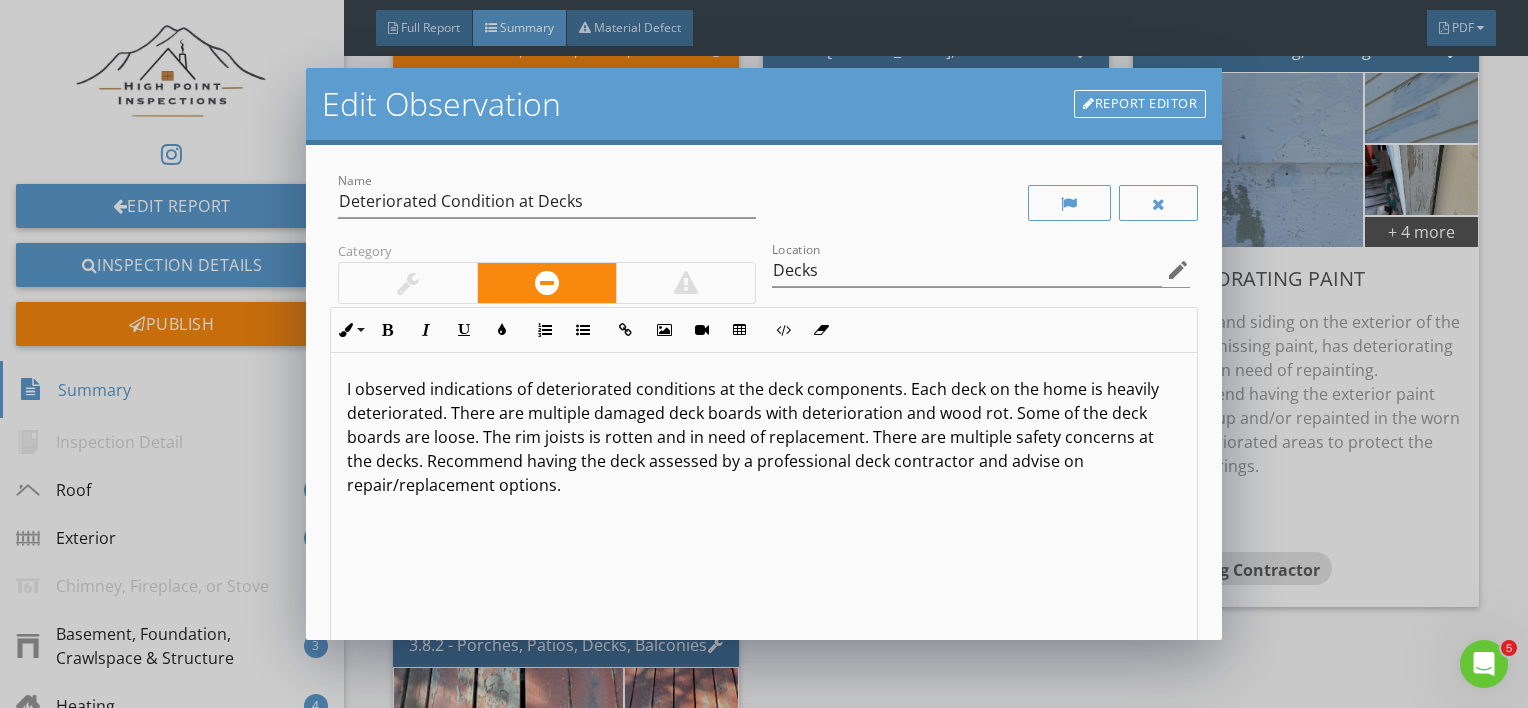 click on "I observed indications of deteriorated conditions at the deck components. Each deck on the home is heavily deteriorated. There are multiple damaged deck boards with deterioration and wood rot. Some of the deck boards are loose. The rim joists is rotten and in need of replacement. There are multiple safety concerns at the decks. Recommend having the deck assessed by a professional deck contractor and advise on repair/replacement options." at bounding box center (764, 437) 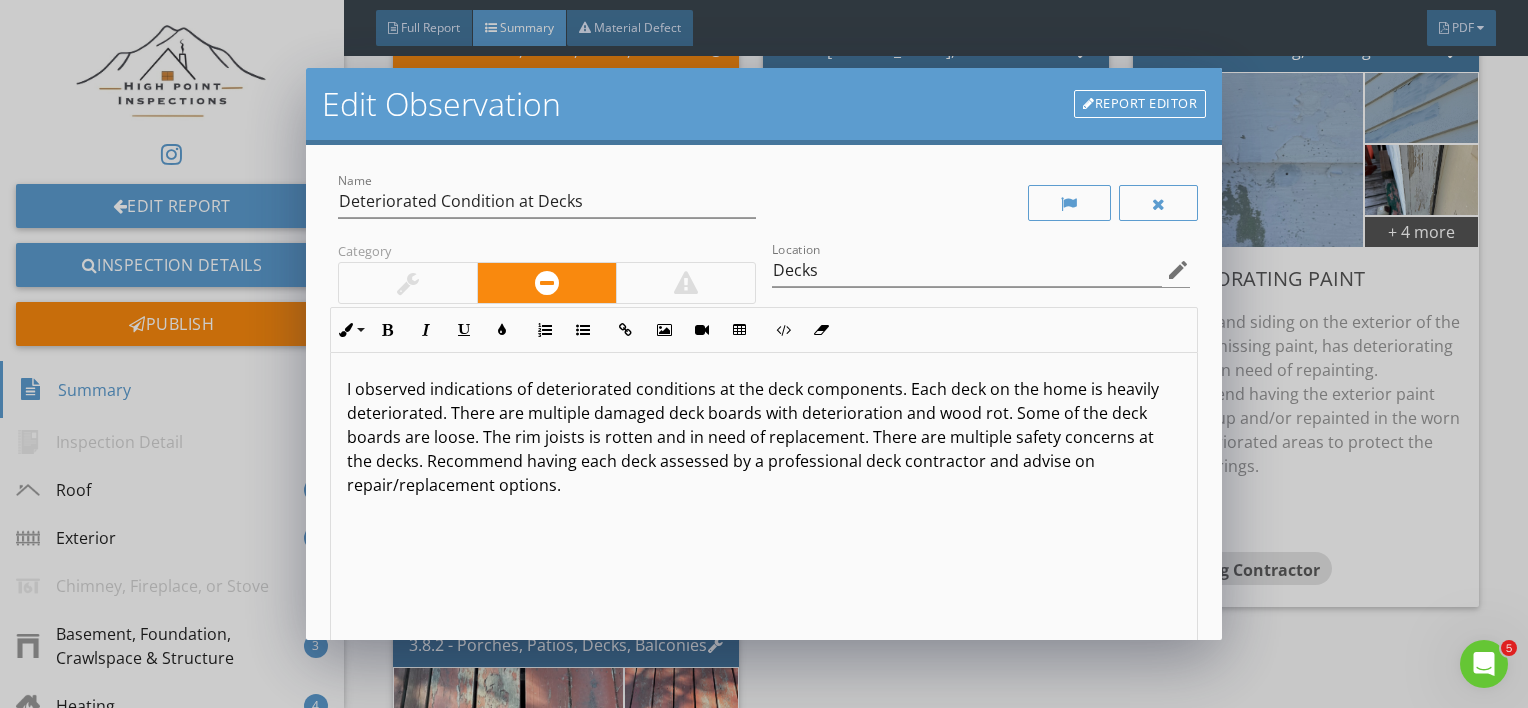 click on "I observed indications of deteriorated conditions at the deck components. Each deck on the home is heavily deteriorated. There are multiple damaged deck boards with deterioration and wood rot. Some of the deck boards are loose. The rim joists is rotten and in need of replacement. There are multiple safety concerns at the decks. Recommend having each deck assessed by a professional deck contractor and advise on repair/replacement options." at bounding box center [764, 511] 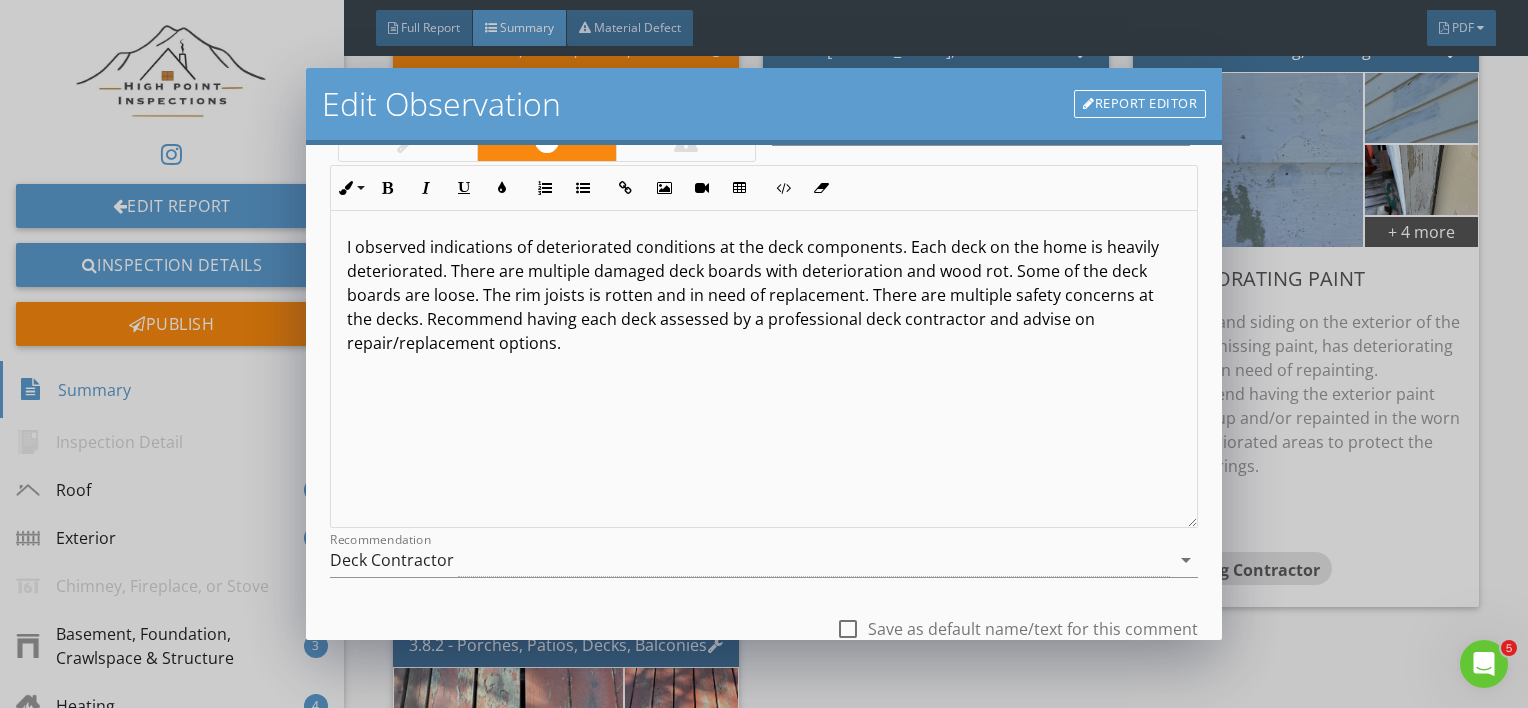 scroll, scrollTop: 290, scrollLeft: 0, axis: vertical 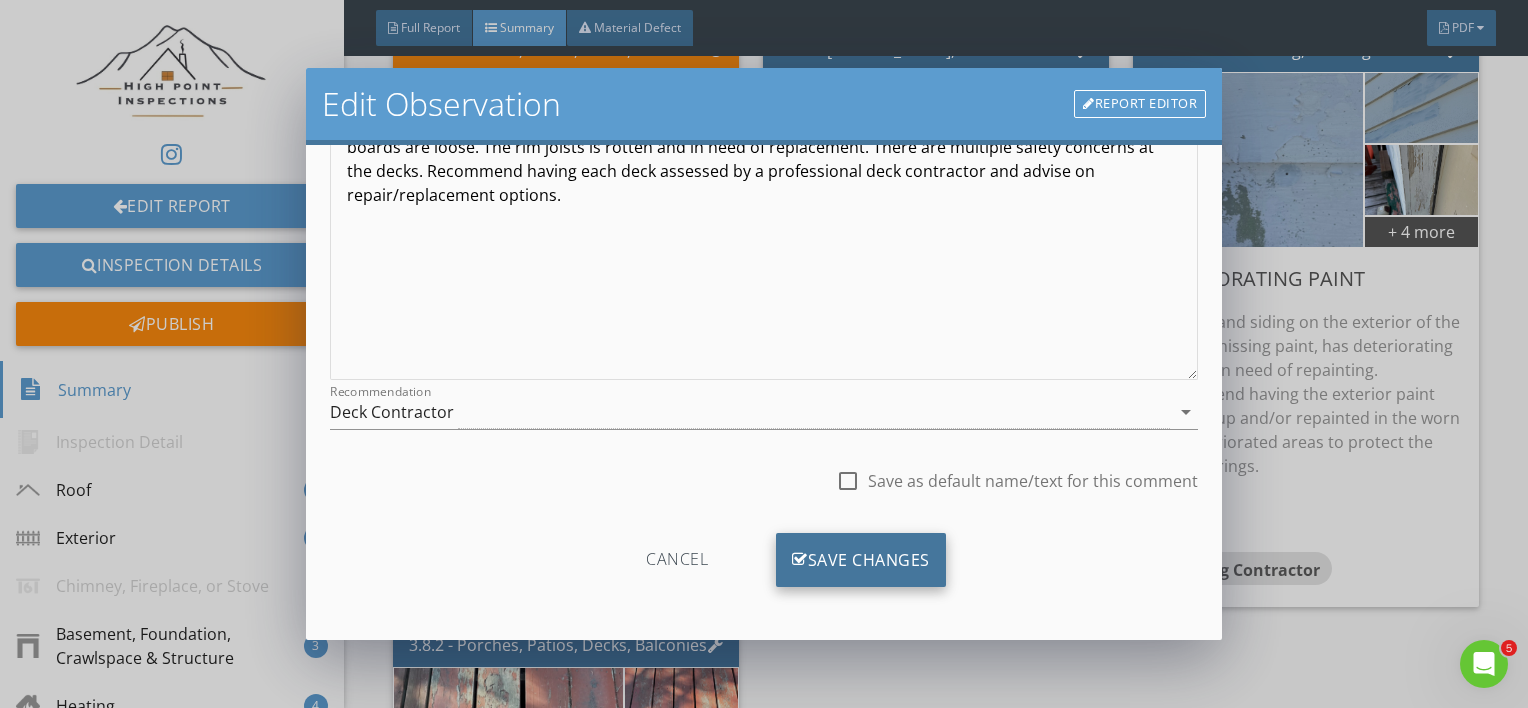click on "Save Changes" at bounding box center (861, 560) 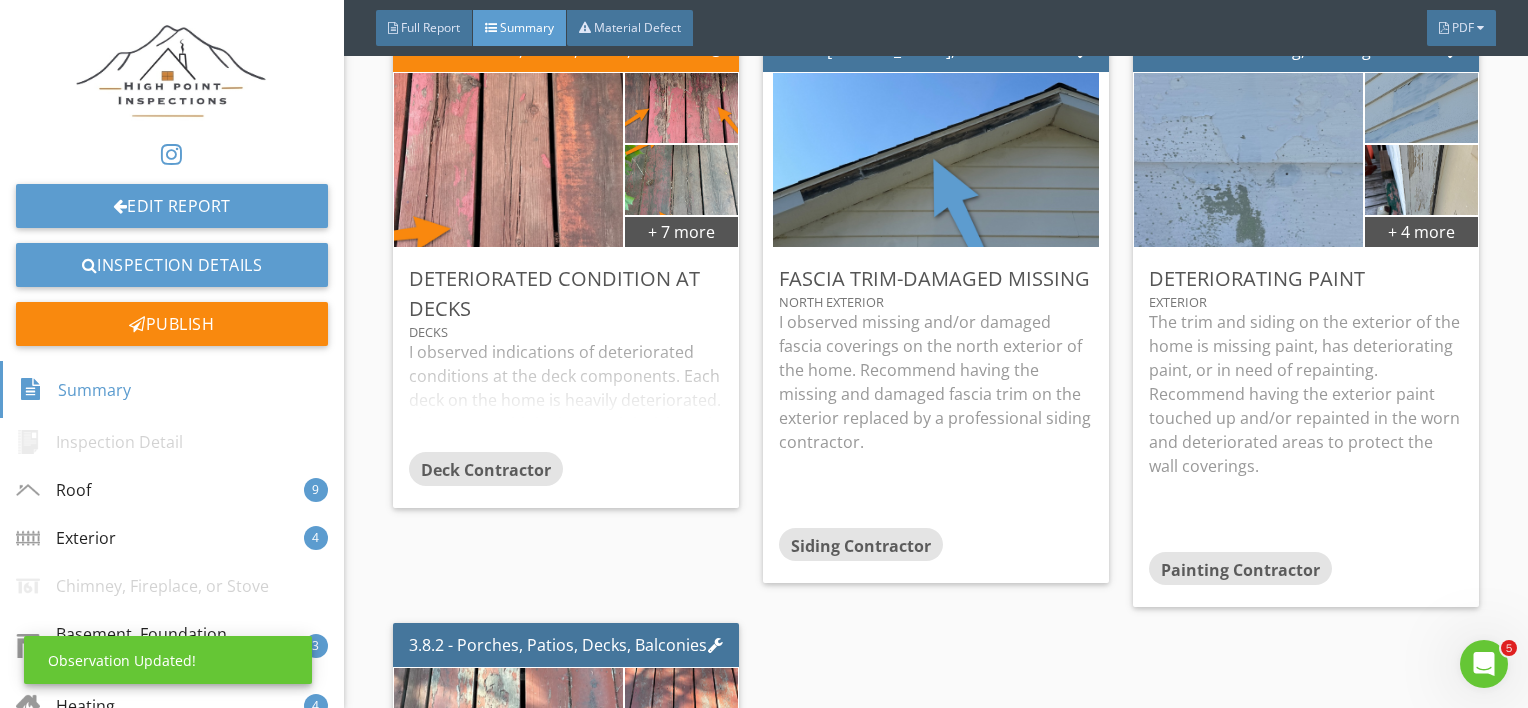 scroll, scrollTop: 53, scrollLeft: 0, axis: vertical 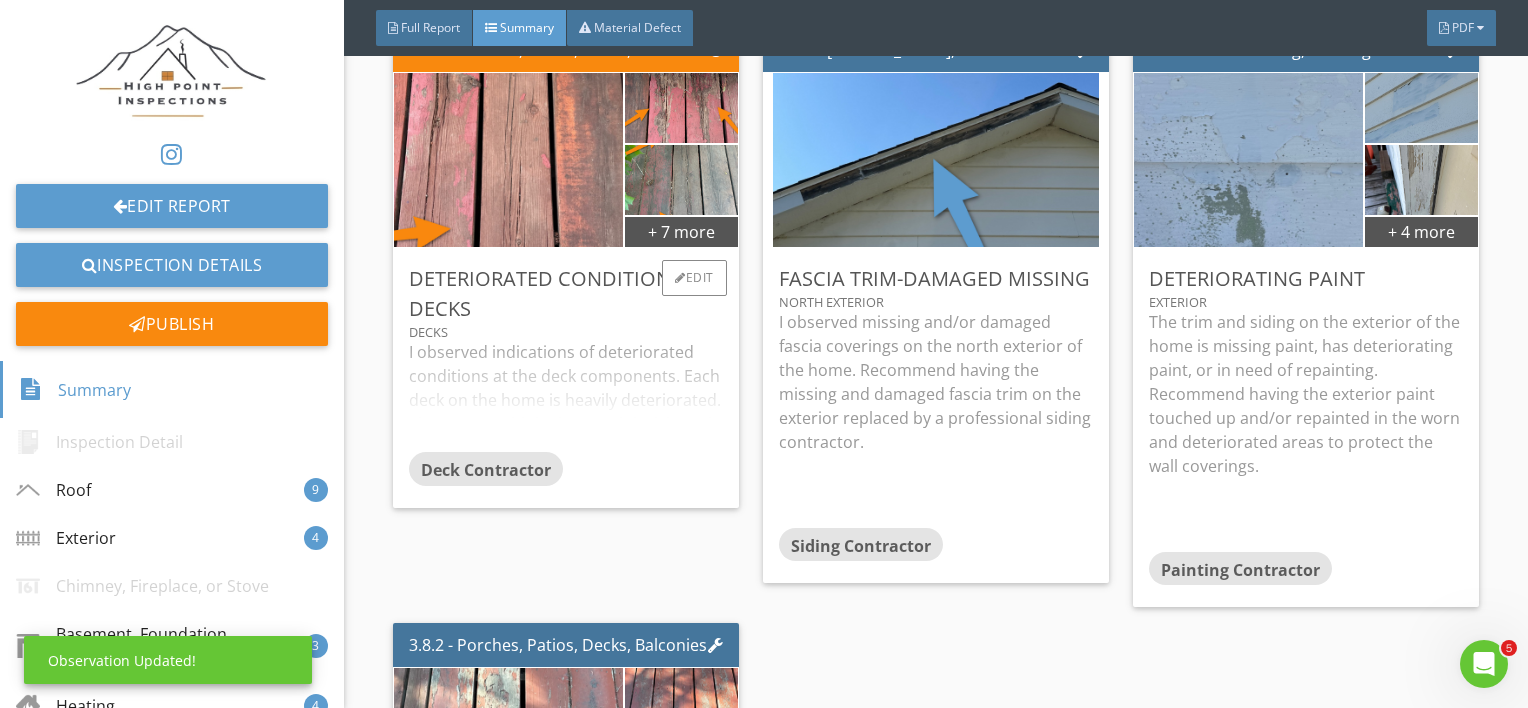 click on "I observed indications of deteriorated conditions at the deck components. Each deck on the home is heavily deteriorated. There are multiple damaged deck boards with deterioration and wood rot. Some of the deck boards are loose. The rim joists is rotten and in need of replacement. There are multiple safety concerns at the decks. Recommend having each deck assessed by a professional deck contractor and advise on repair/replacement options." at bounding box center [566, 396] 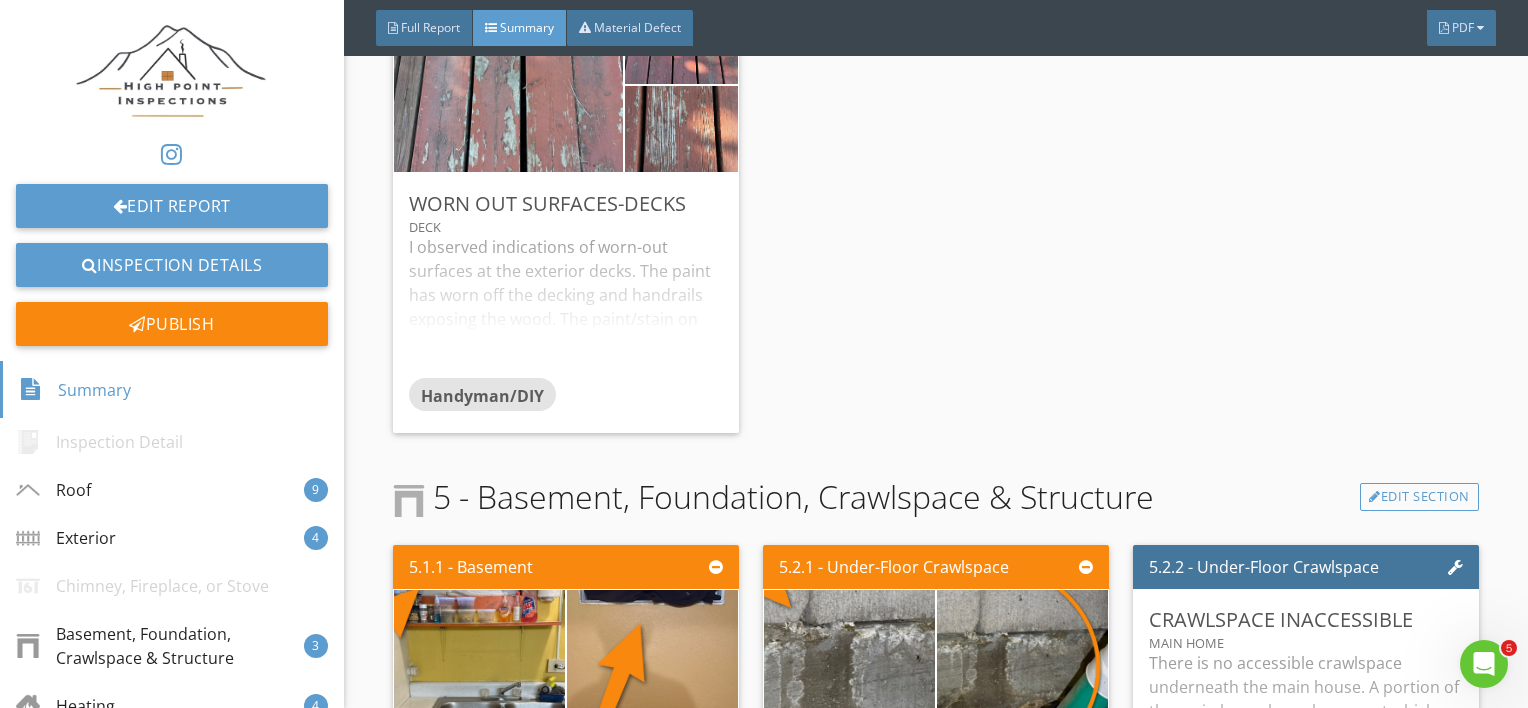 scroll, scrollTop: 3776, scrollLeft: 0, axis: vertical 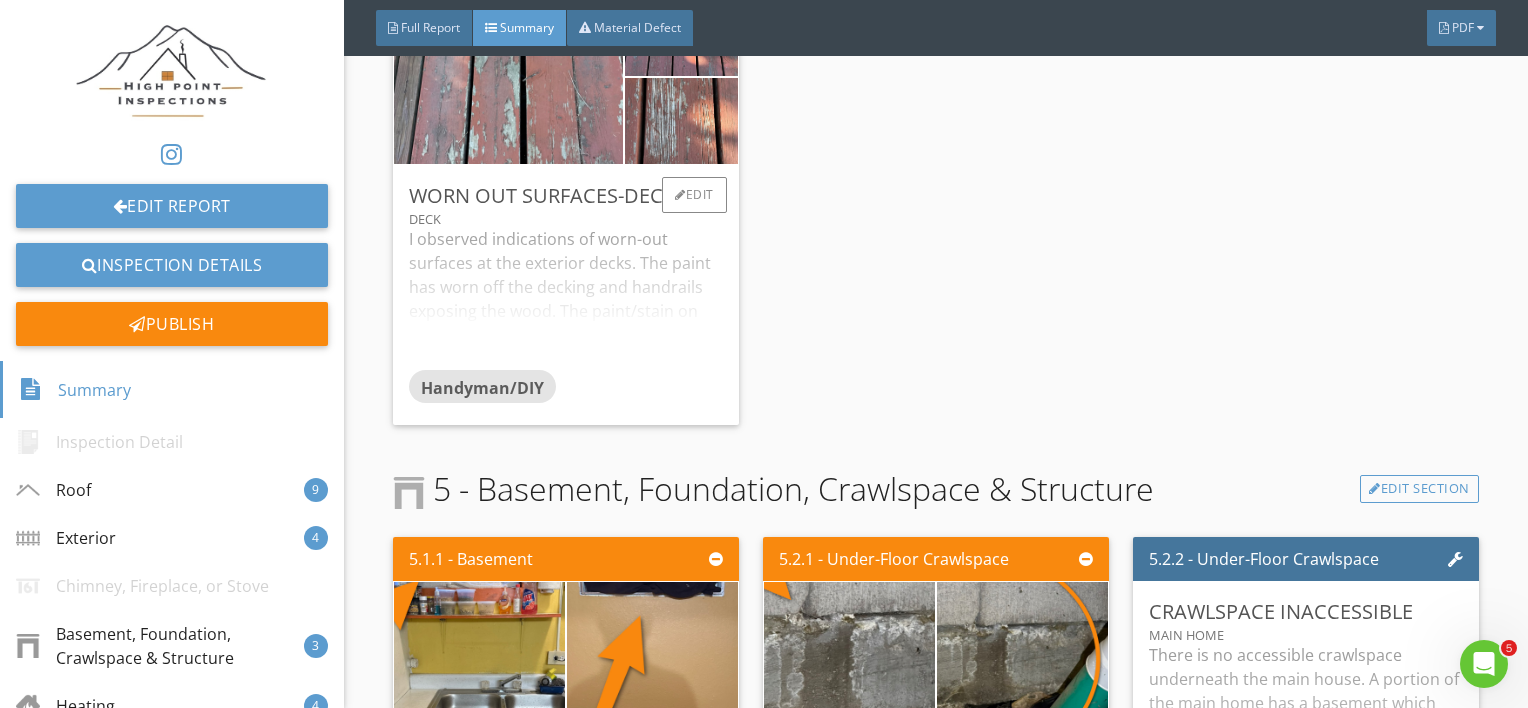 click on "I observed indications of worn-out surfaces at the exterior decks. The paint has worn off the decking and handrails exposing the wood. The paint/stain on the decking is there to protect the wood and prevent moisture/sun damage. If the wood is left unprotected it will eventually rot, split, and become a hazard. Recommend touch up paint/or stain to prevent sun and moisture damage." at bounding box center (566, 298) 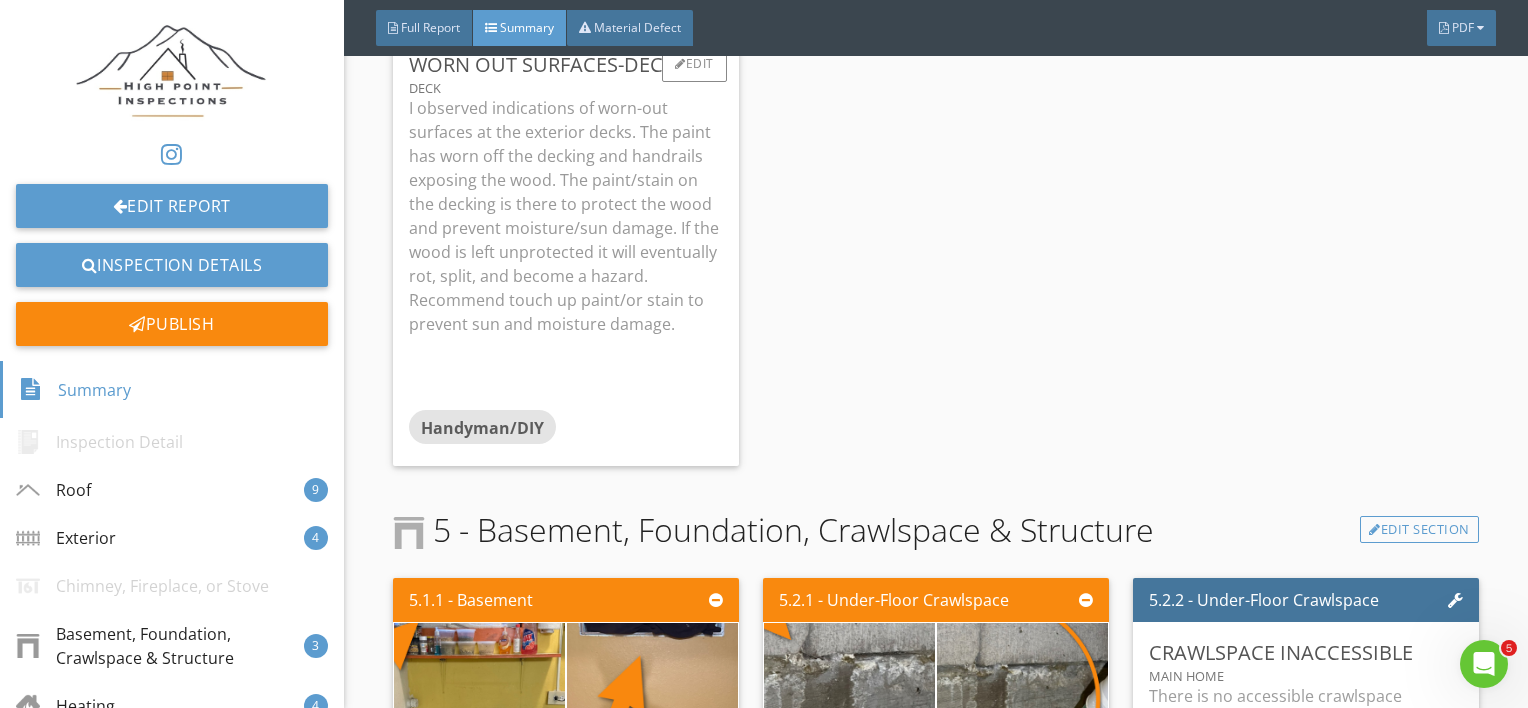 scroll, scrollTop: 3724, scrollLeft: 0, axis: vertical 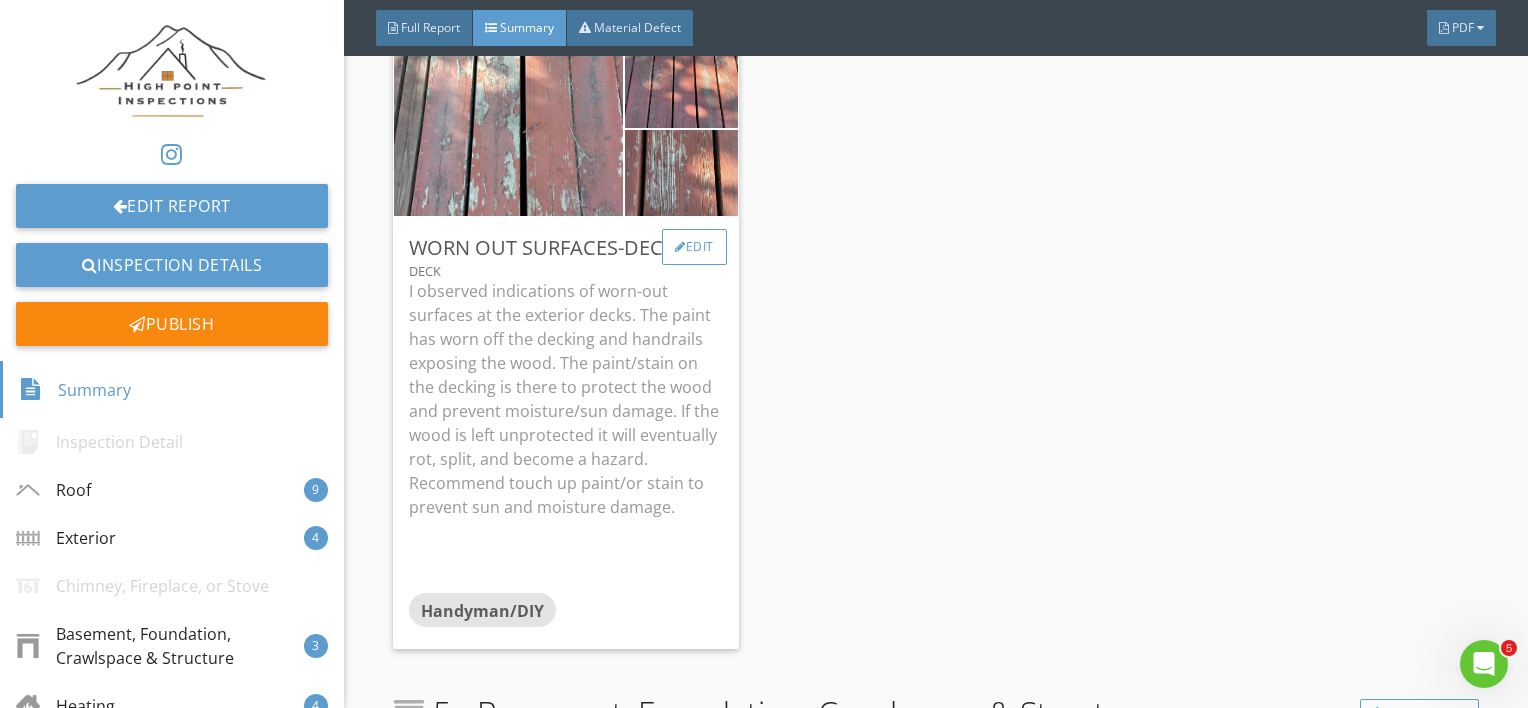 click on "Edit" at bounding box center [694, 247] 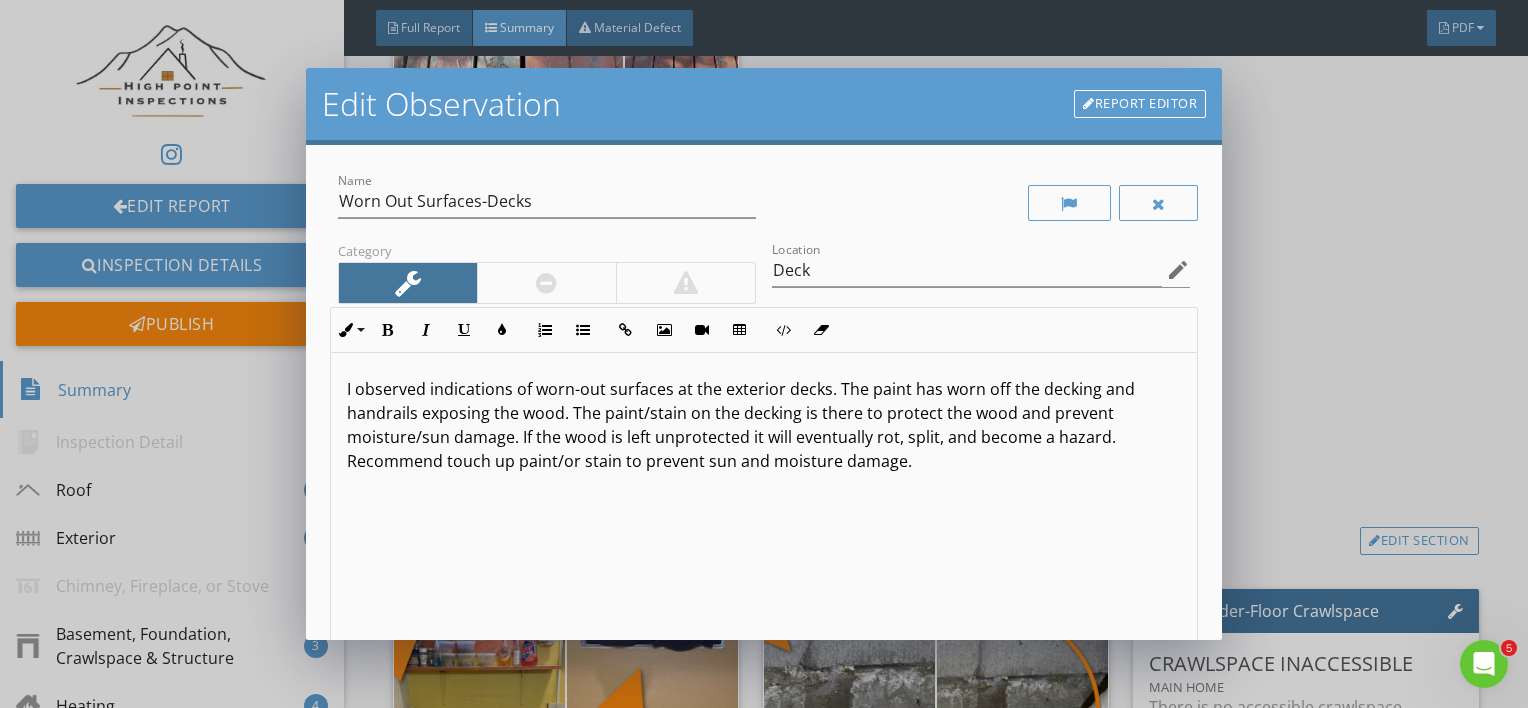 scroll, scrollTop: 0, scrollLeft: 0, axis: both 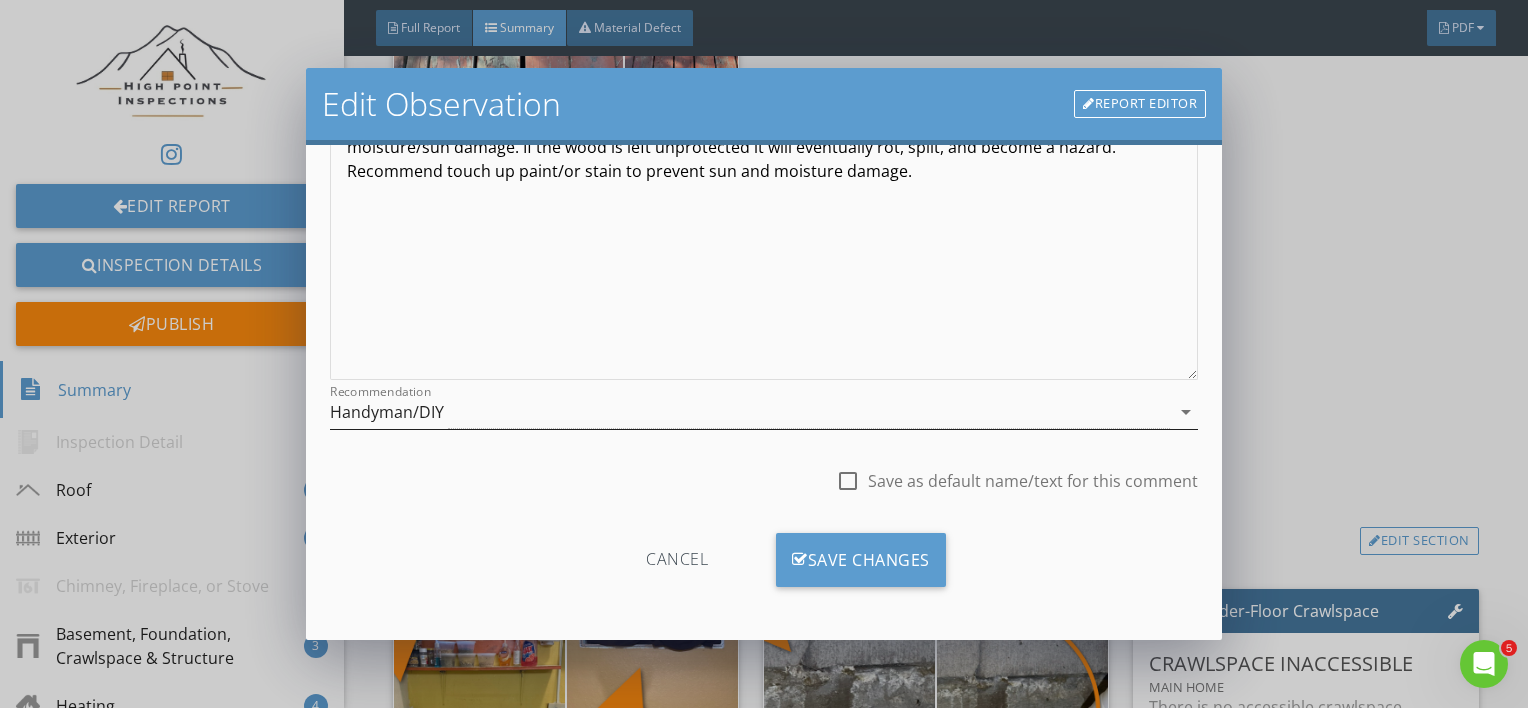 click on "Handyman/DIY" at bounding box center [387, 412] 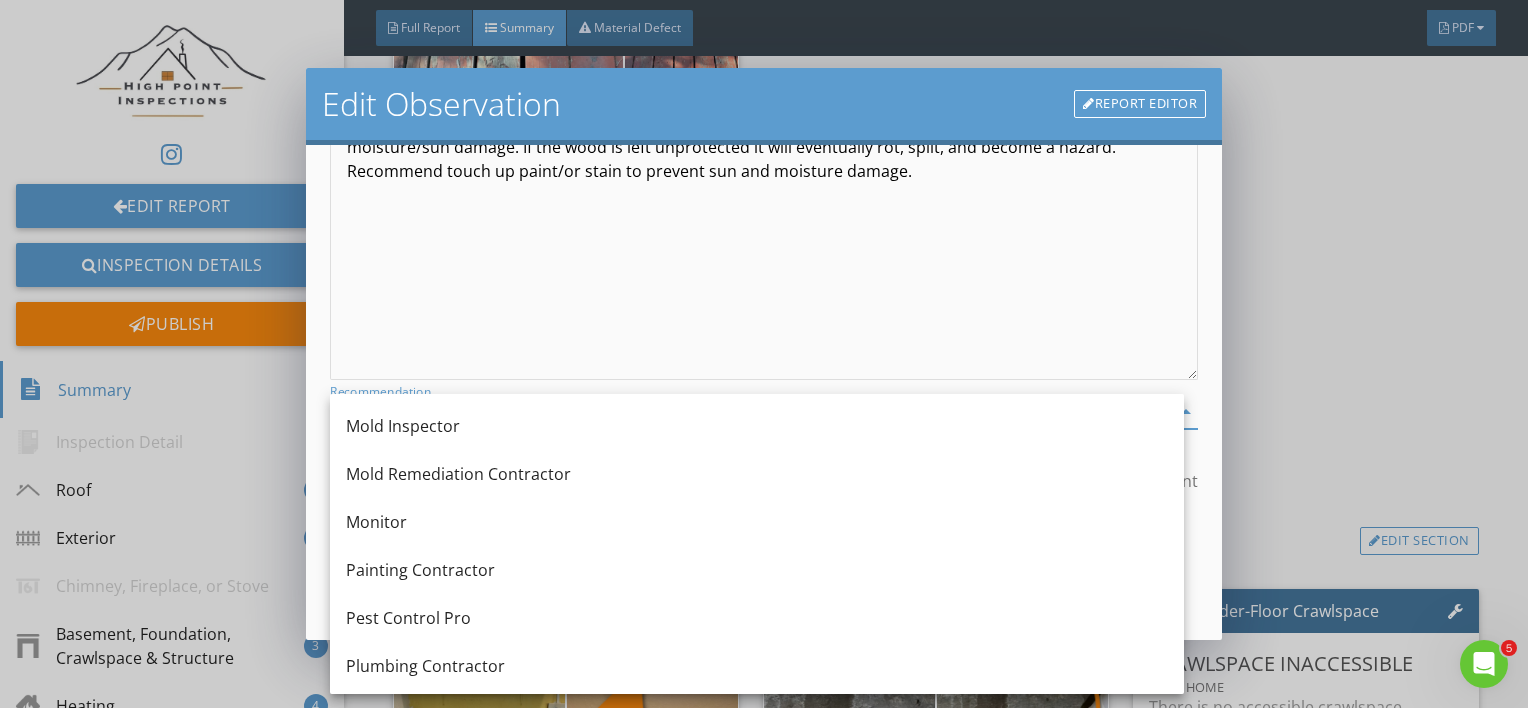 scroll, scrollTop: 1922, scrollLeft: 0, axis: vertical 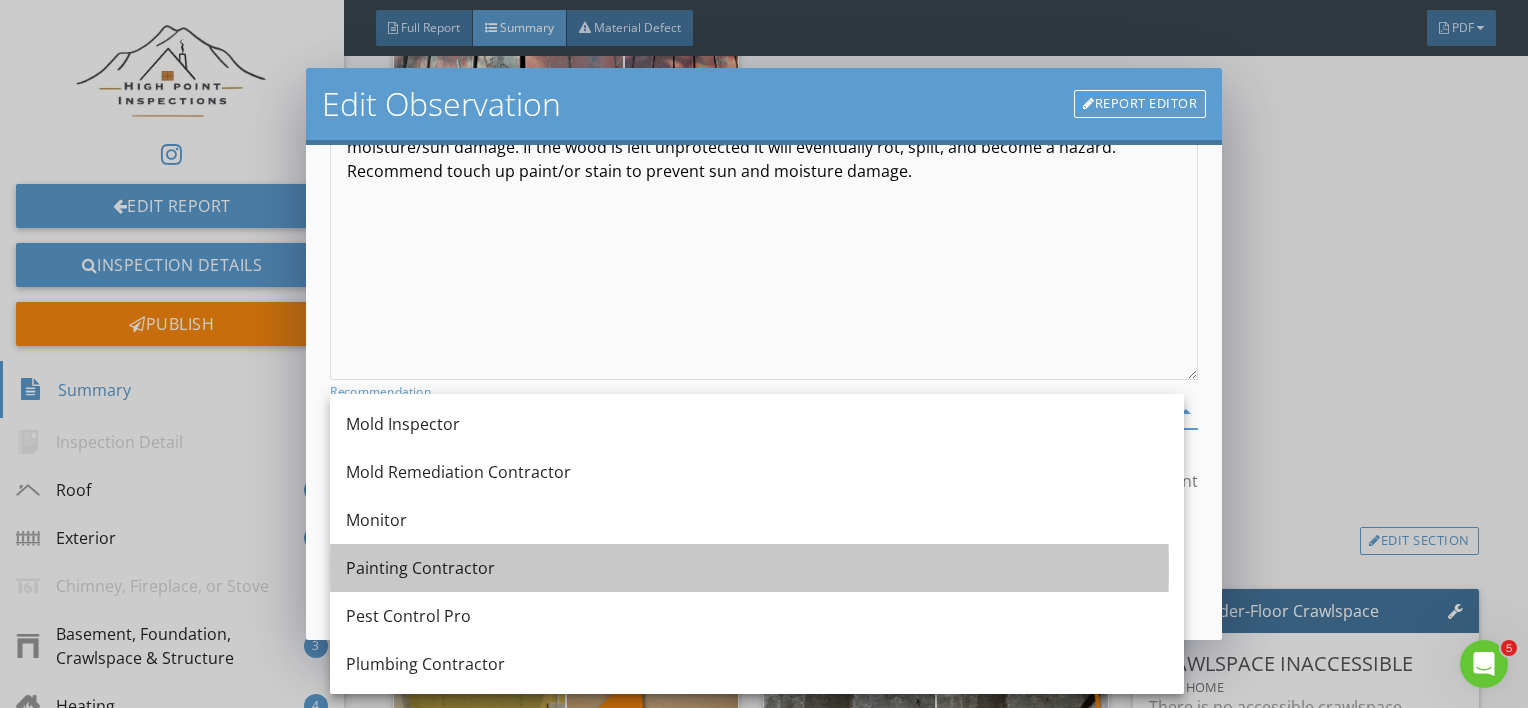click on "Painting Contractor" at bounding box center [757, 568] 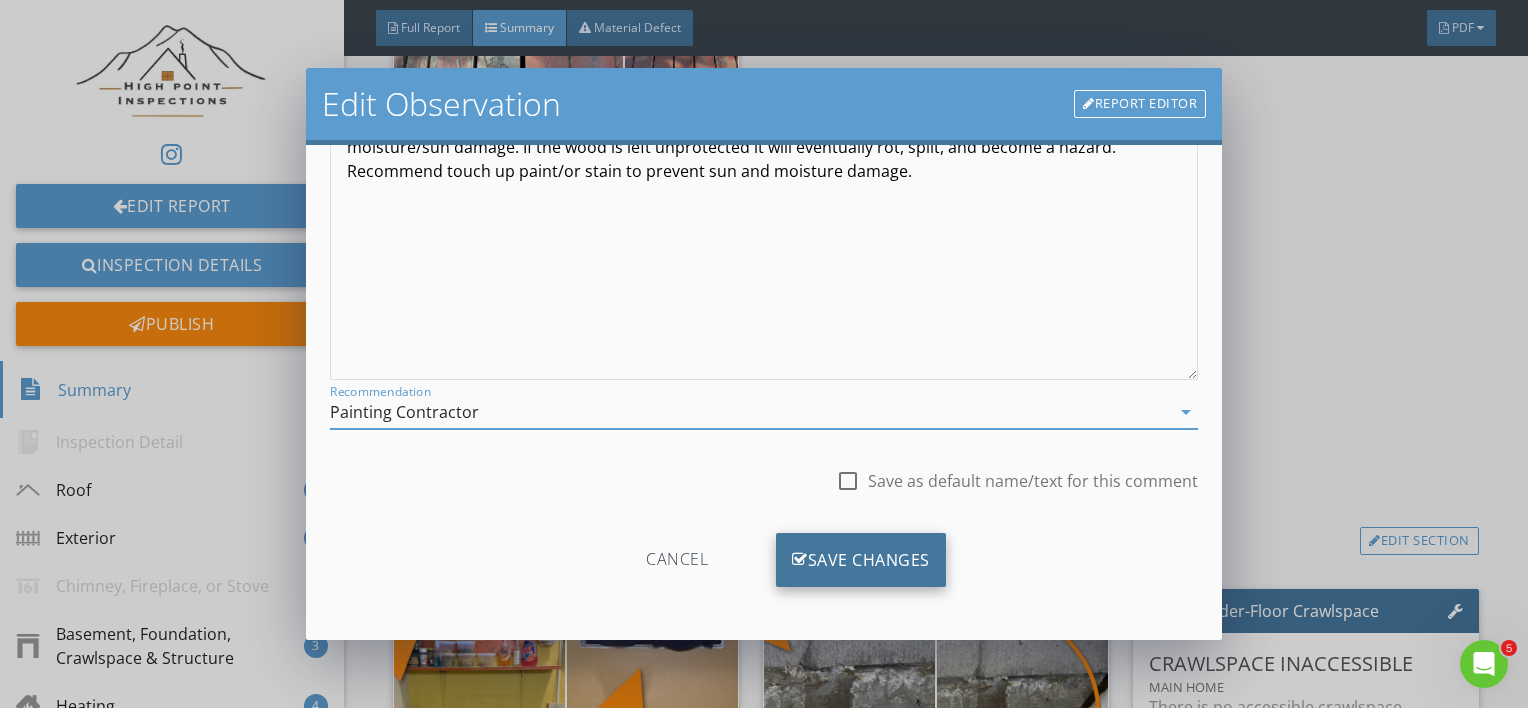 click on "Save Changes" at bounding box center [861, 560] 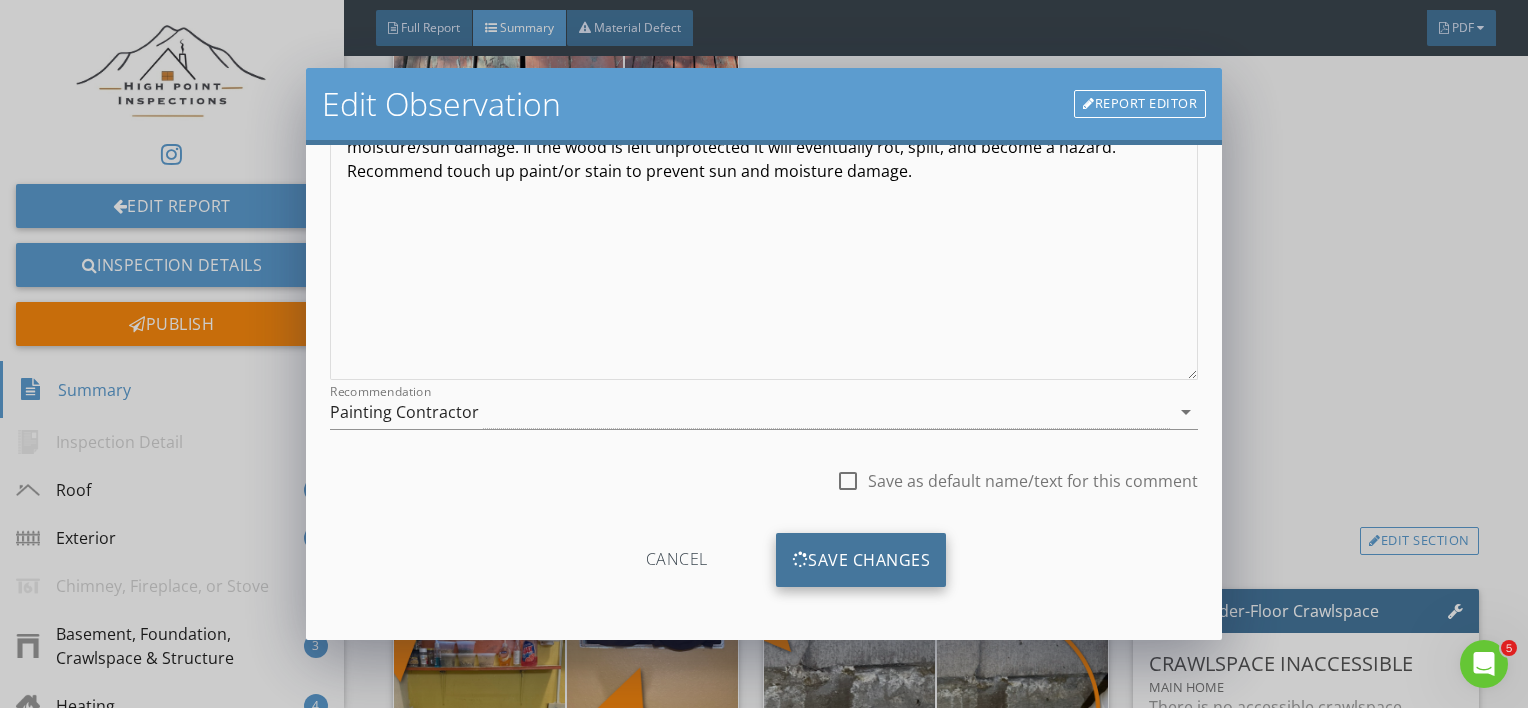 scroll, scrollTop: 53, scrollLeft: 0, axis: vertical 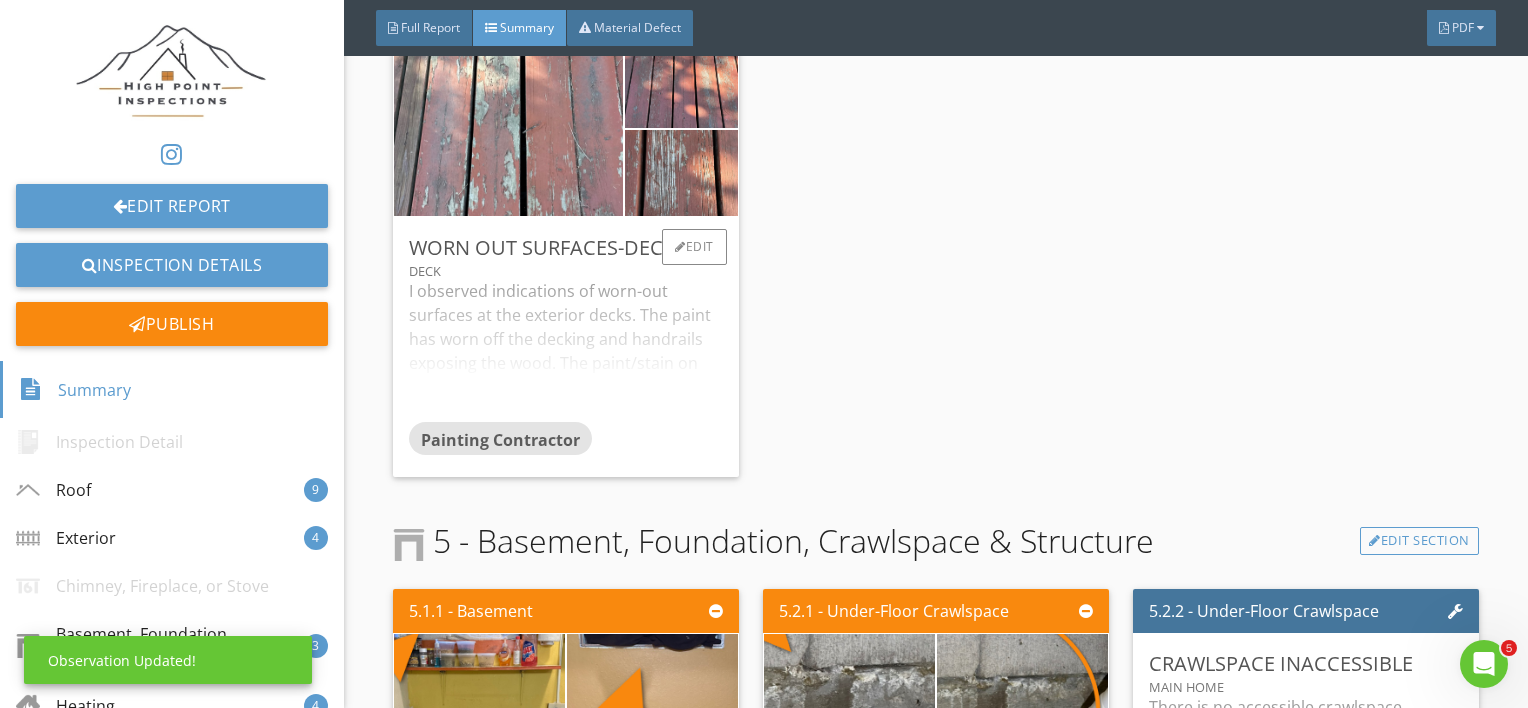click on "I observed indications of worn-out surfaces at the exterior decks. The paint has worn off the decking and handrails exposing the wood. The paint/stain on the decking is there to protect the wood and prevent moisture/sun damage. If the wood is left unprotected it will eventually rot, split, and become a hazard. Recommend touch up paint/or stain to prevent sun and moisture damage." at bounding box center [566, 350] 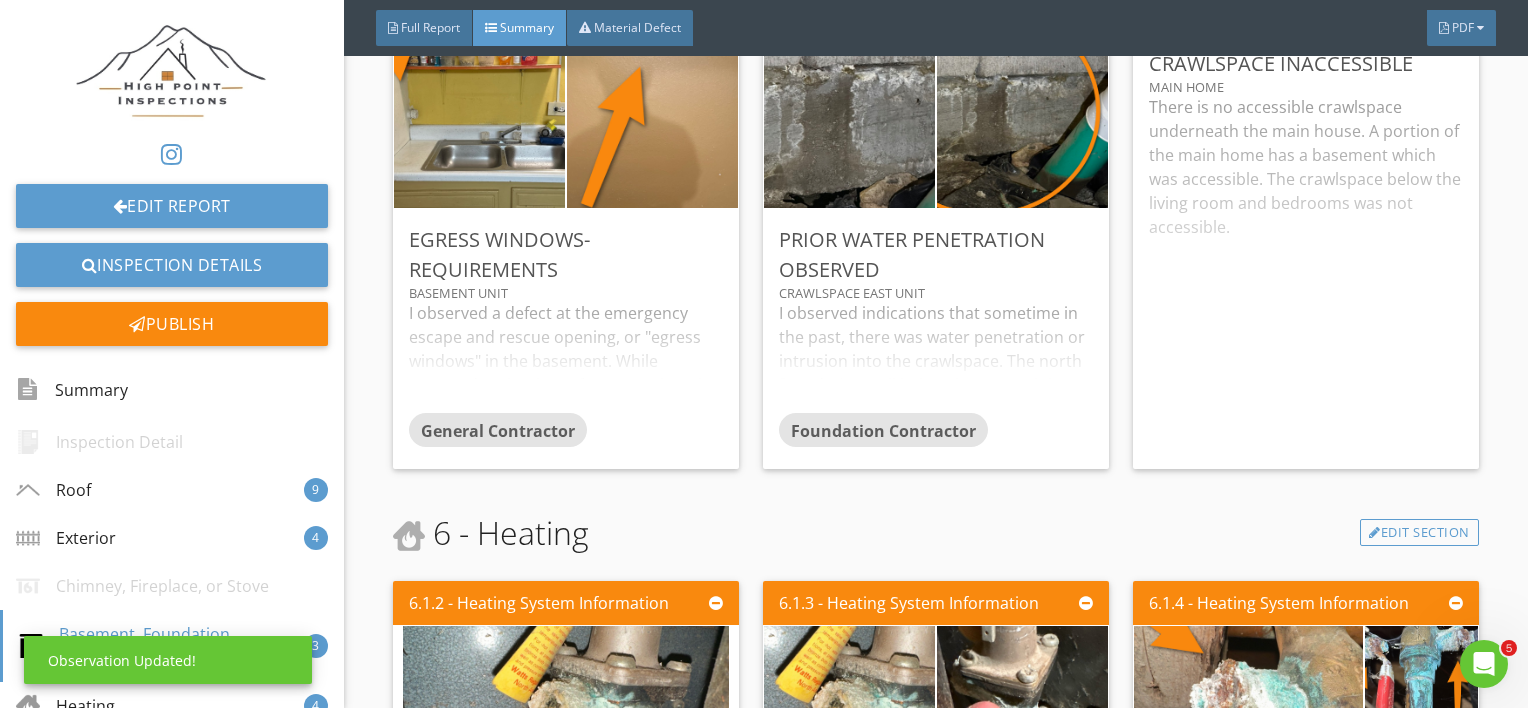 scroll, scrollTop: 4496, scrollLeft: 0, axis: vertical 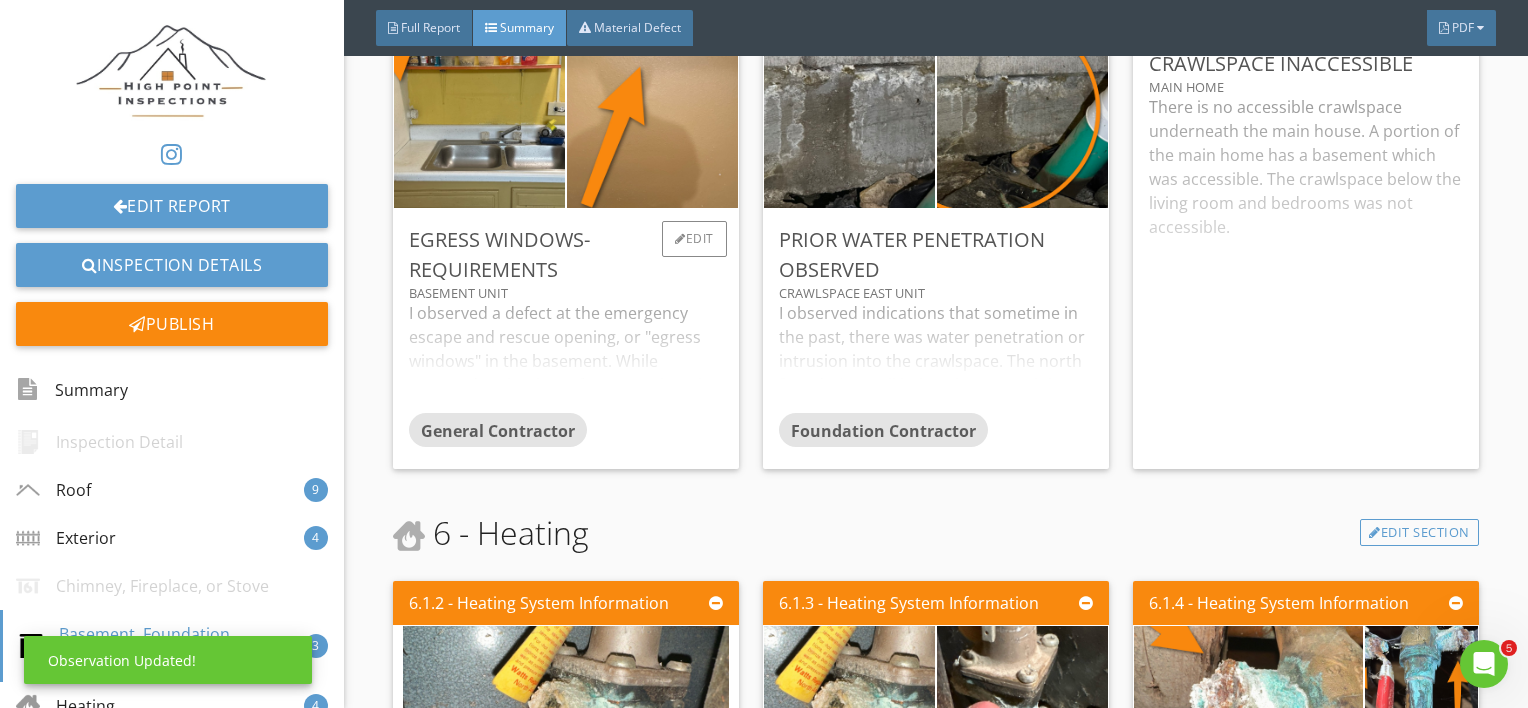 click on "I observed a defect at the emergency escape and rescue opening, or "egress windows" in the basement. While accepted at the time of construction, the windows in the basement do not meet current building standards for egress windows.  Modern Standards State: Sill height for emergency escape and rescue openings cannot be more than 44 inches from the floor. All above grade egress windows from habitable rooms shall have a net clear opening of 5.7 square feet. The minimum net clear opening width dimension shall not be less than twenty inches (20”) wide, and the minimum net clear opening height dimension shall not be less than twenty-four inches (24”) wide. The egress window/area well shall provide a minimum accessible net clear opening of nine square feet that includes a minimum horizontal dimension of thirty-six inches (36”) from the window. Egress window/area wells with a depth of more than forty-four (44”) shall be equipped with an affixed ladder, stairs or platform." at bounding box center [566, 357] 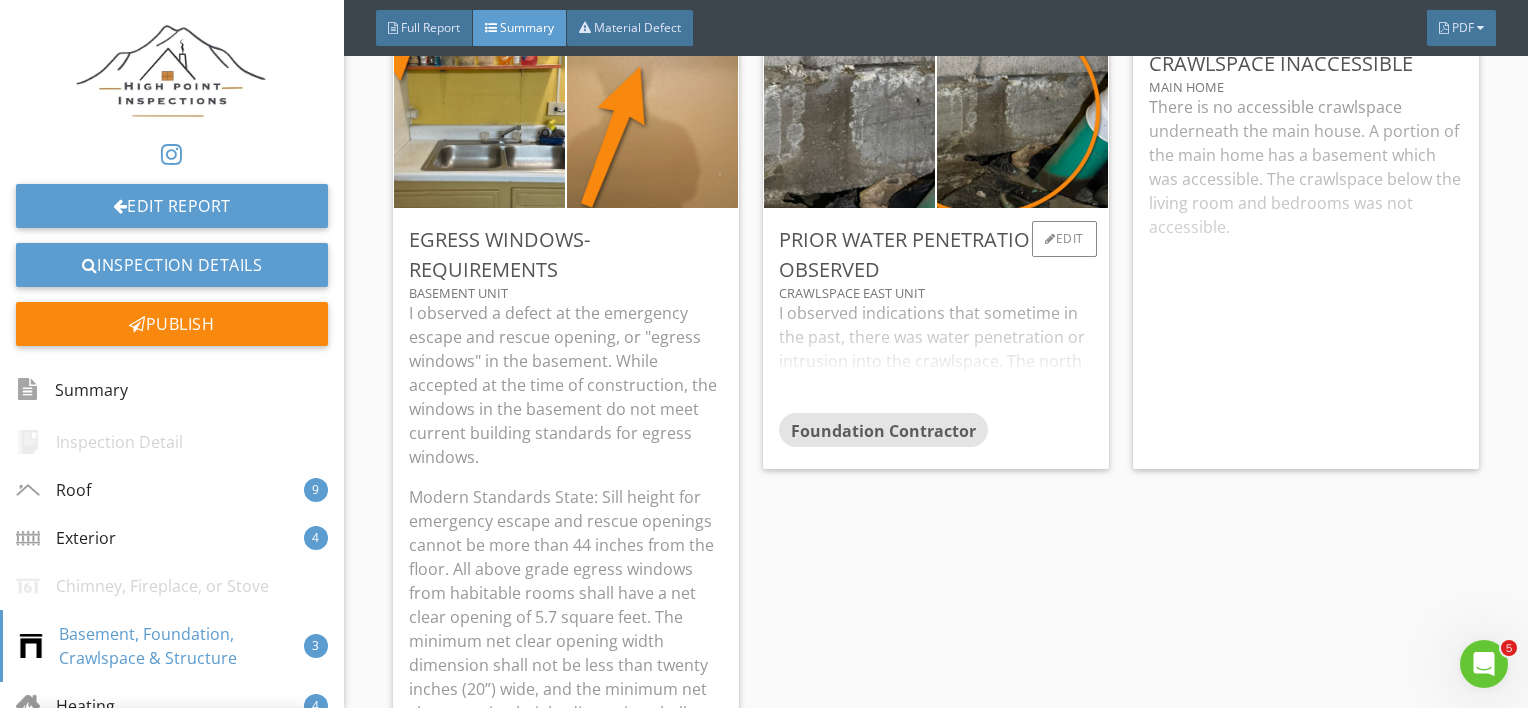 click on "I observed indications that sometime in the past, there was water penetration or intrusion into the crawlspace. The north foundation wall below the east unit has moisture stains and efflorescence indicating a previous leak at the foundation wall. Recommend having the foundation assessed by a professional contractor and advise on repair options to prevent further moisture intrusion." at bounding box center (936, 357) 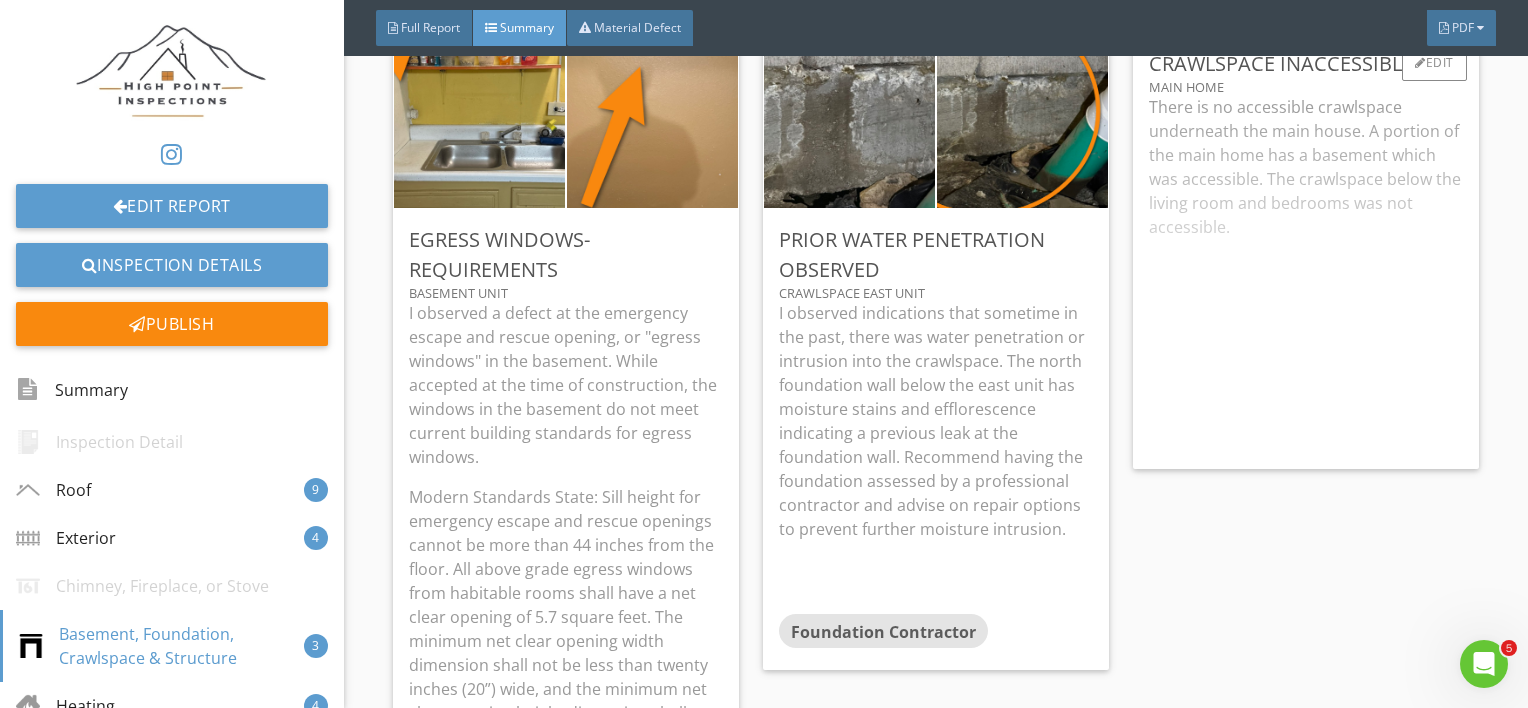click on "There is no accessible crawlspace underneath the main house. A portion of the main home has a basement which was accessible. The crawlspace below the living room and bedrooms was not accessible." at bounding box center (1306, 274) 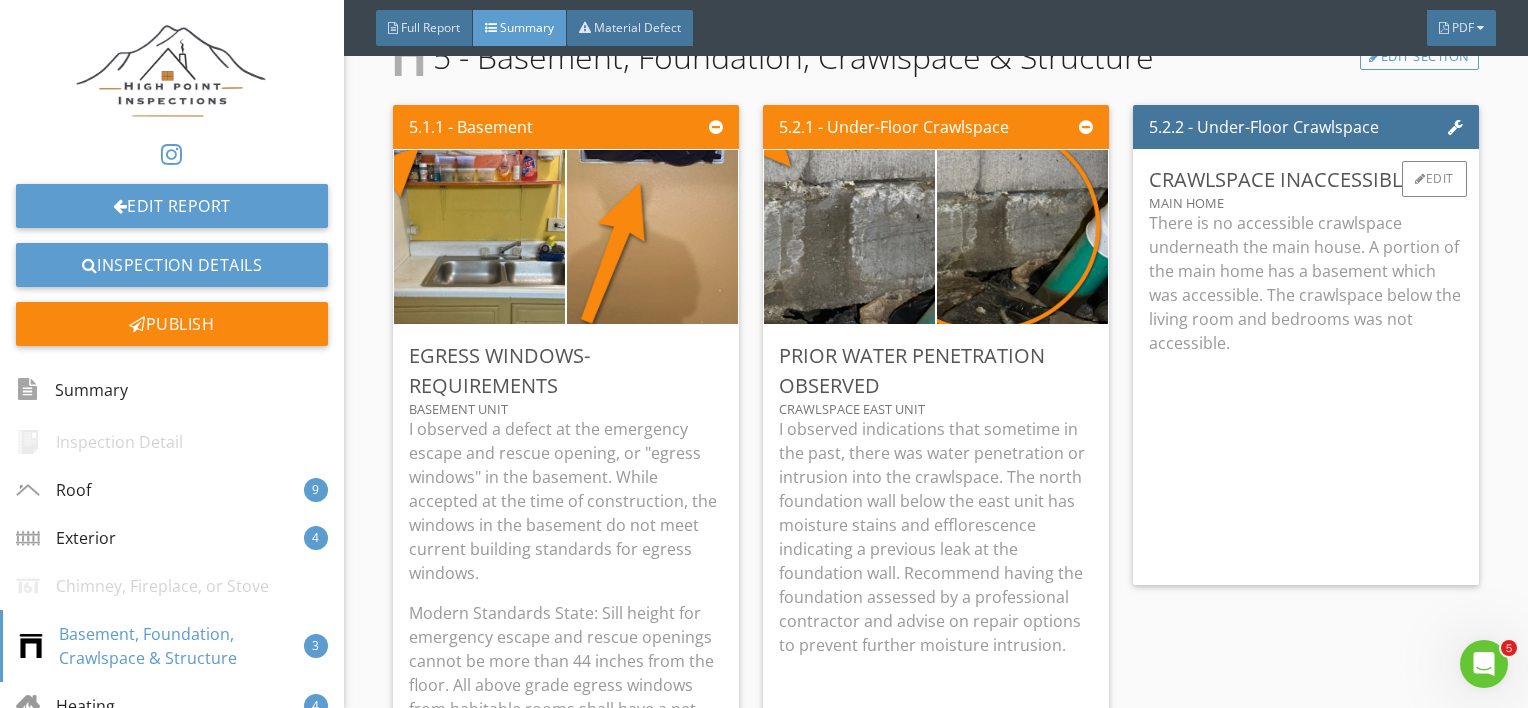 scroll, scrollTop: 4339, scrollLeft: 0, axis: vertical 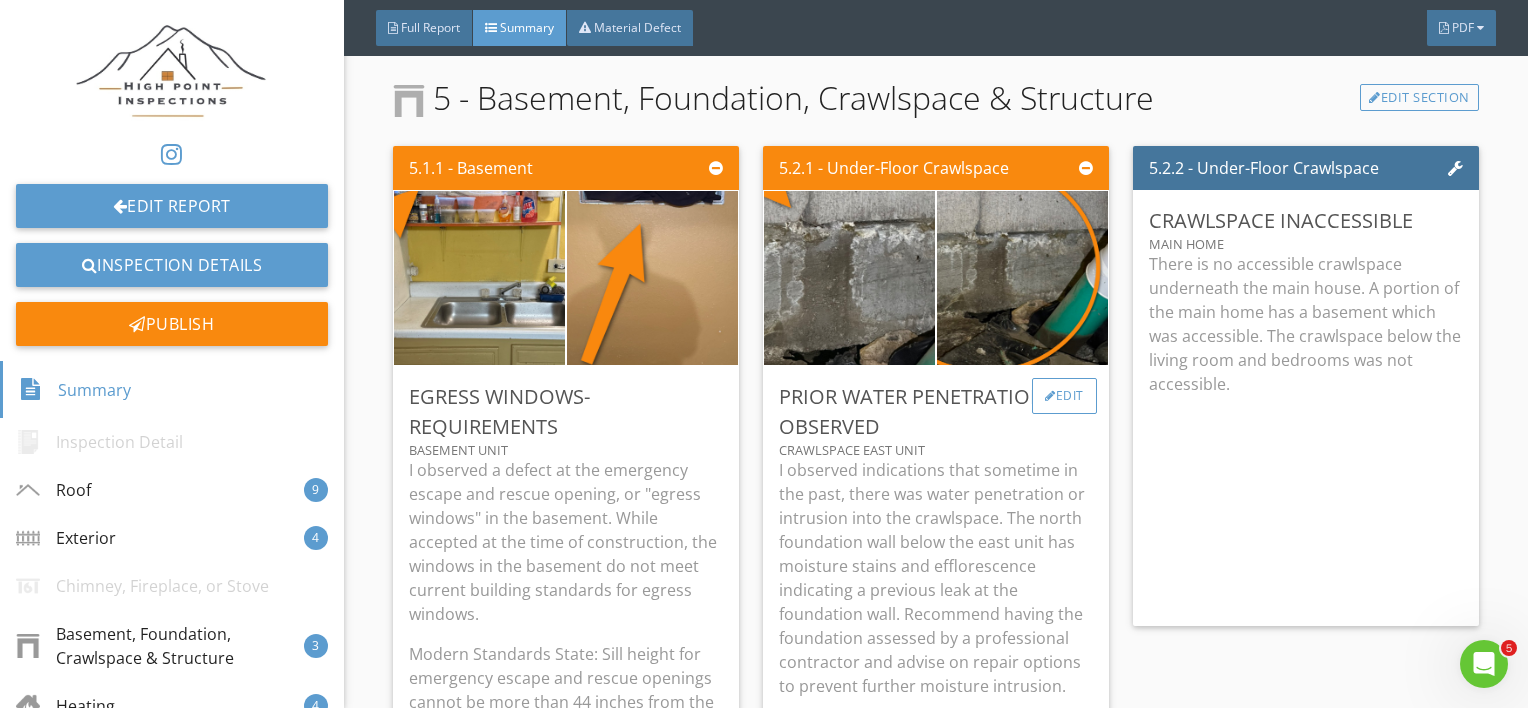 click on "Edit" at bounding box center [1064, 396] 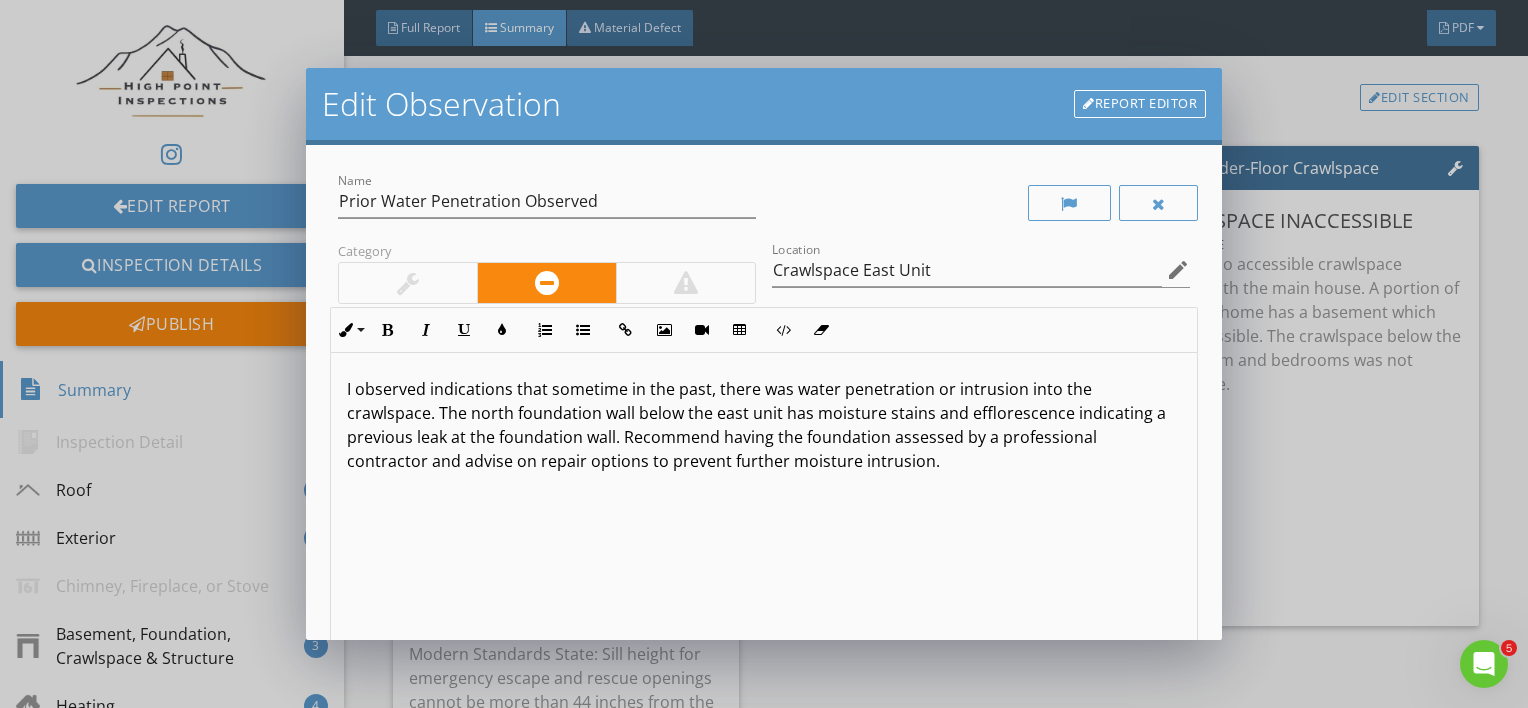 scroll, scrollTop: 0, scrollLeft: 0, axis: both 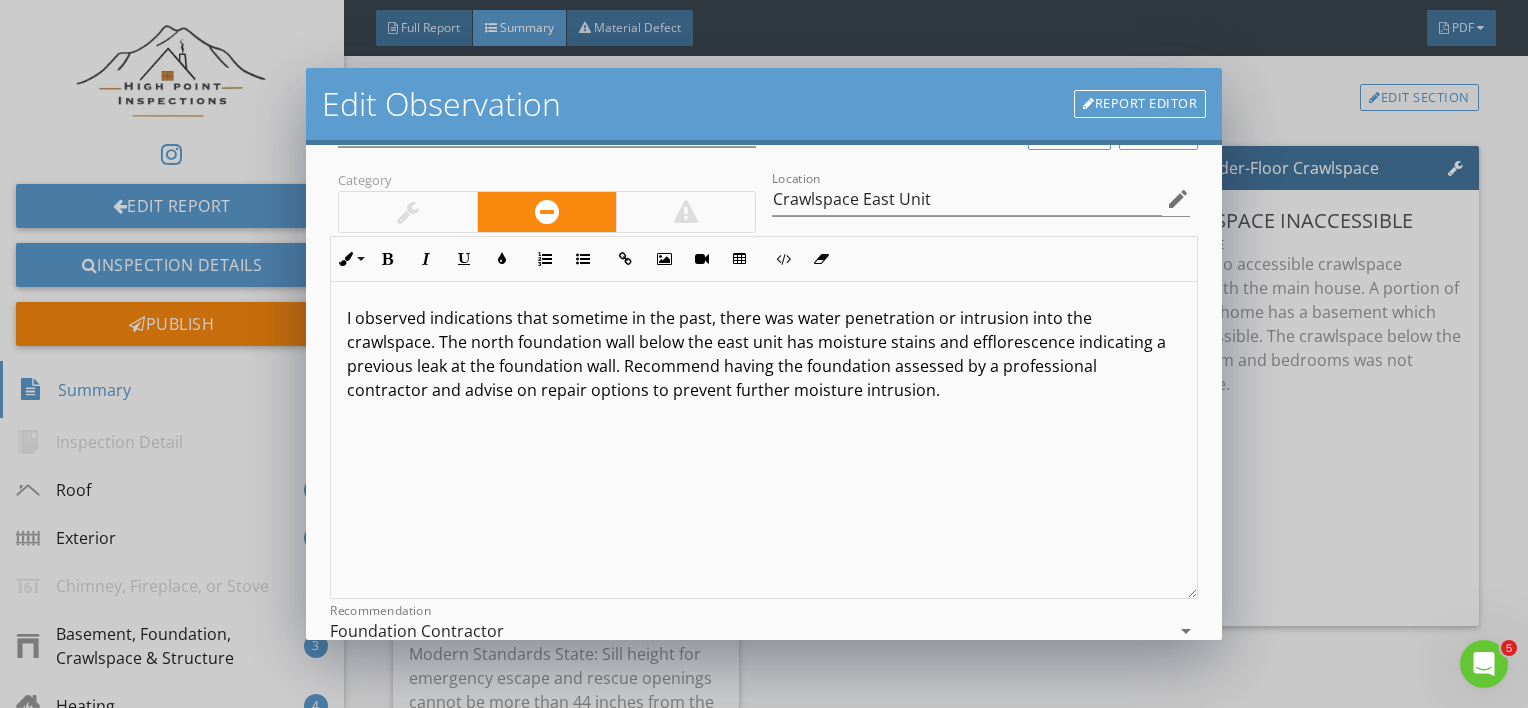 click on "I observed indications that sometime in the past, there was water penetration or intrusion into the crawlspace. The north foundation wall below the east unit has moisture stains and efflorescence indicating a previous leak at the foundation wall. Recommend having the foundation assessed by a professional contractor and advise on repair options to prevent further moisture intrusion." at bounding box center (764, 354) 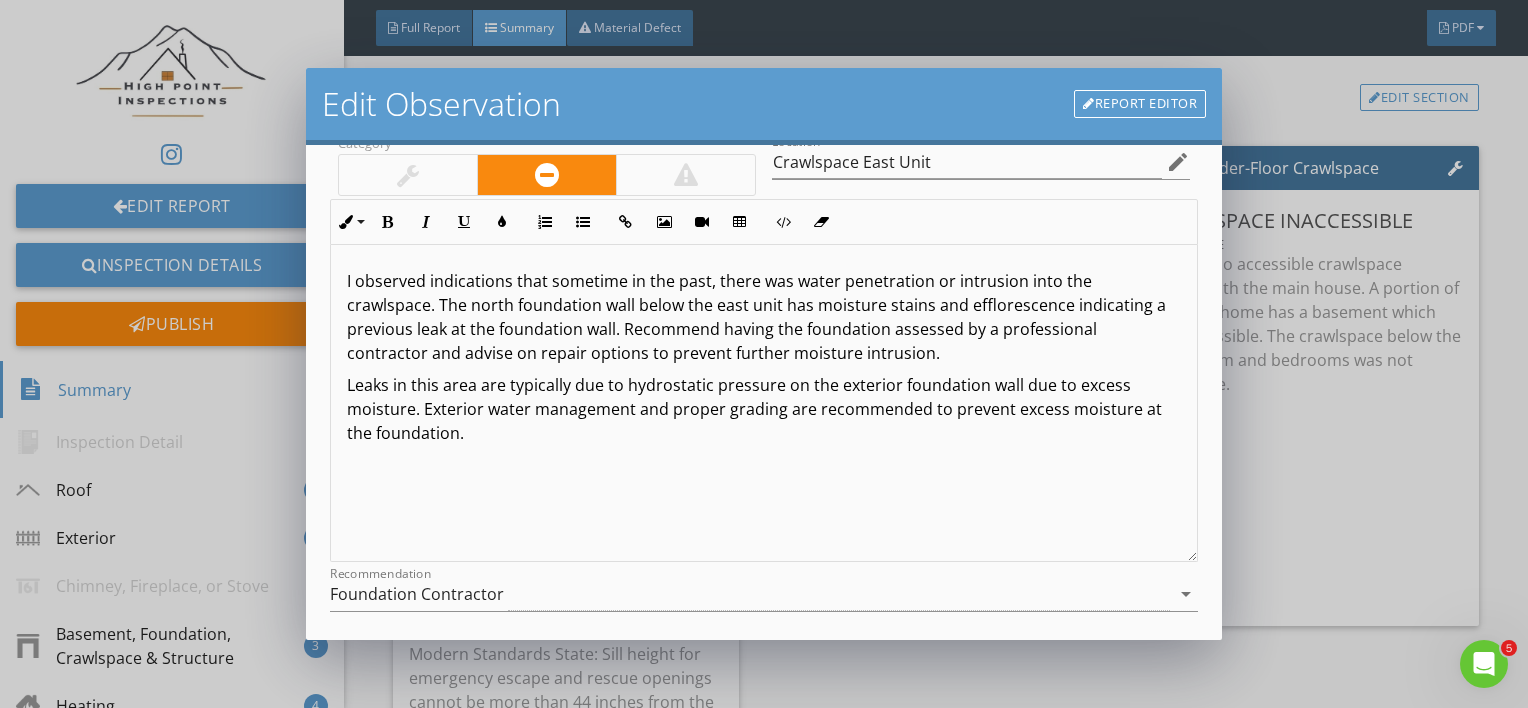 scroll, scrollTop: 120, scrollLeft: 0, axis: vertical 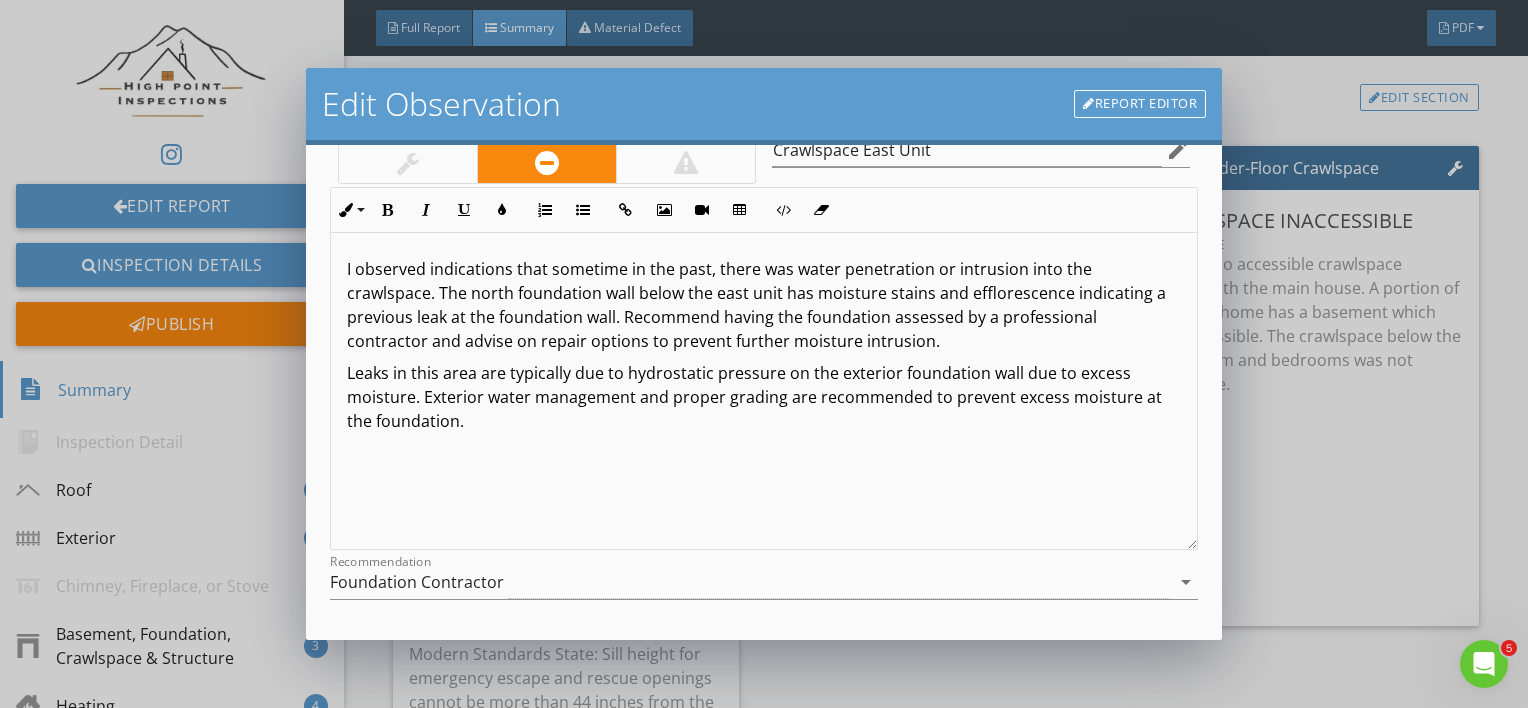 click on "I observed indications that sometime in the past, there was water penetration or intrusion into the crawlspace. The north foundation wall below the east unit has moisture stains and efflorescence indicating a previous leak at the foundation wall. Recommend having the foundation assessed by a professional contractor and advise on repair options to prevent further moisture intrusion." at bounding box center (764, 305) 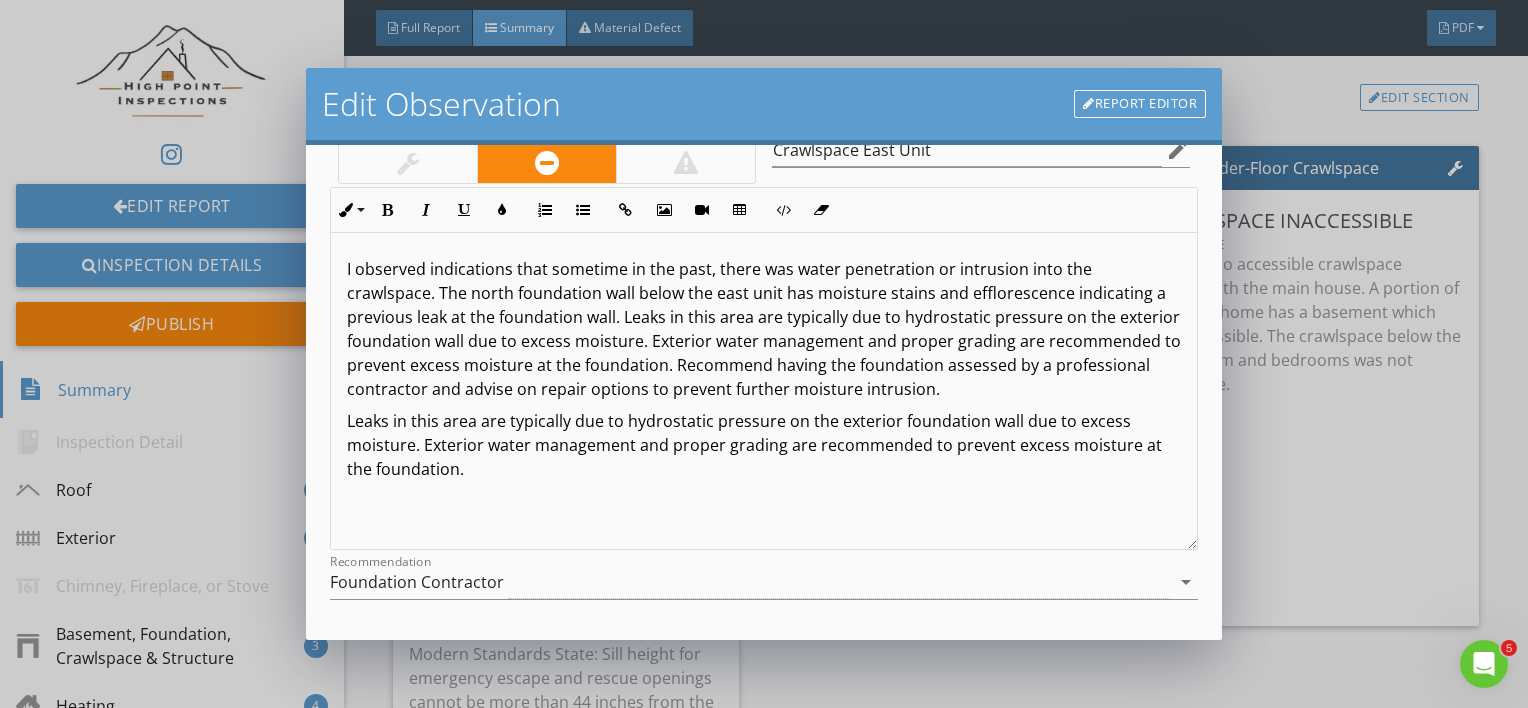 click on "I observed indications that sometime in the past, there was water penetration or intrusion into the crawlspace. The north foundation wall below the east unit has moisture stains and efflorescence indicating a previous leak at the foundation wall. Leaks in this area are typically due to hydrostatic pressure on the exterior foundation wall due to excess moisture. Exterior water management and proper grading are recommended to prevent excess moisture at the foundation. Recommend having the foundation assessed by a professional contractor and advise on repair options to prevent further moisture intrusion.  Leaks in this area are typically due to hydrostatic pressure on the exterior foundation wall due to excess moisture. Exterior water management and proper grading are recommended to prevent excess moisture at the foundation." at bounding box center [764, 391] 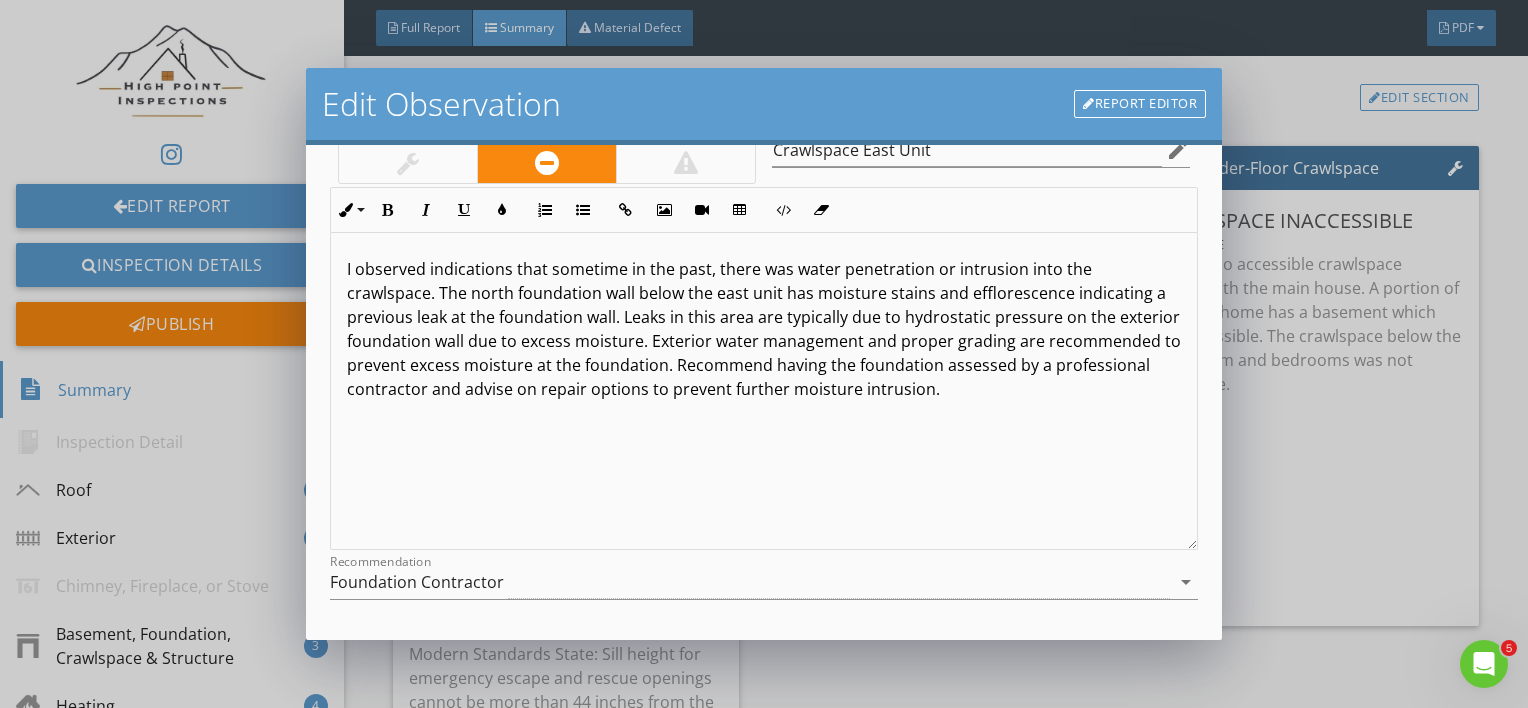 click on "I observed indications that sometime in the past, there was water penetration or intrusion into the crawlspace. The north foundation wall below the east unit has moisture stains and efflorescence indicating a previous leak at the foundation wall. Leaks in this area are typically due to hydrostatic pressure on the exterior foundation wall due to excess moisture. Exterior water management and proper grading are recommended to prevent excess moisture at the foundation. Recommend having the foundation assessed by a professional contractor and advise on repair options to prevent further moisture intrusion." at bounding box center [764, 391] 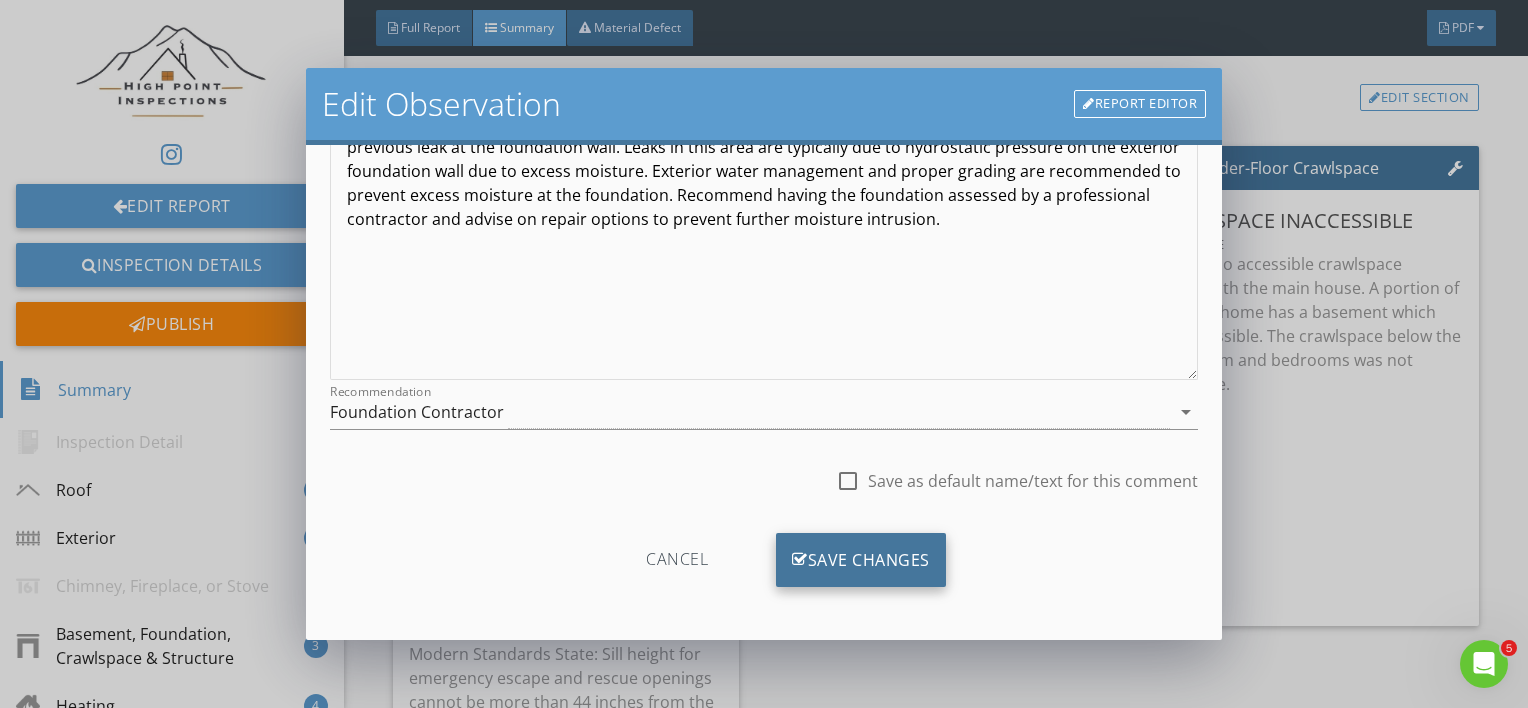 click on "Save Changes" at bounding box center (861, 560) 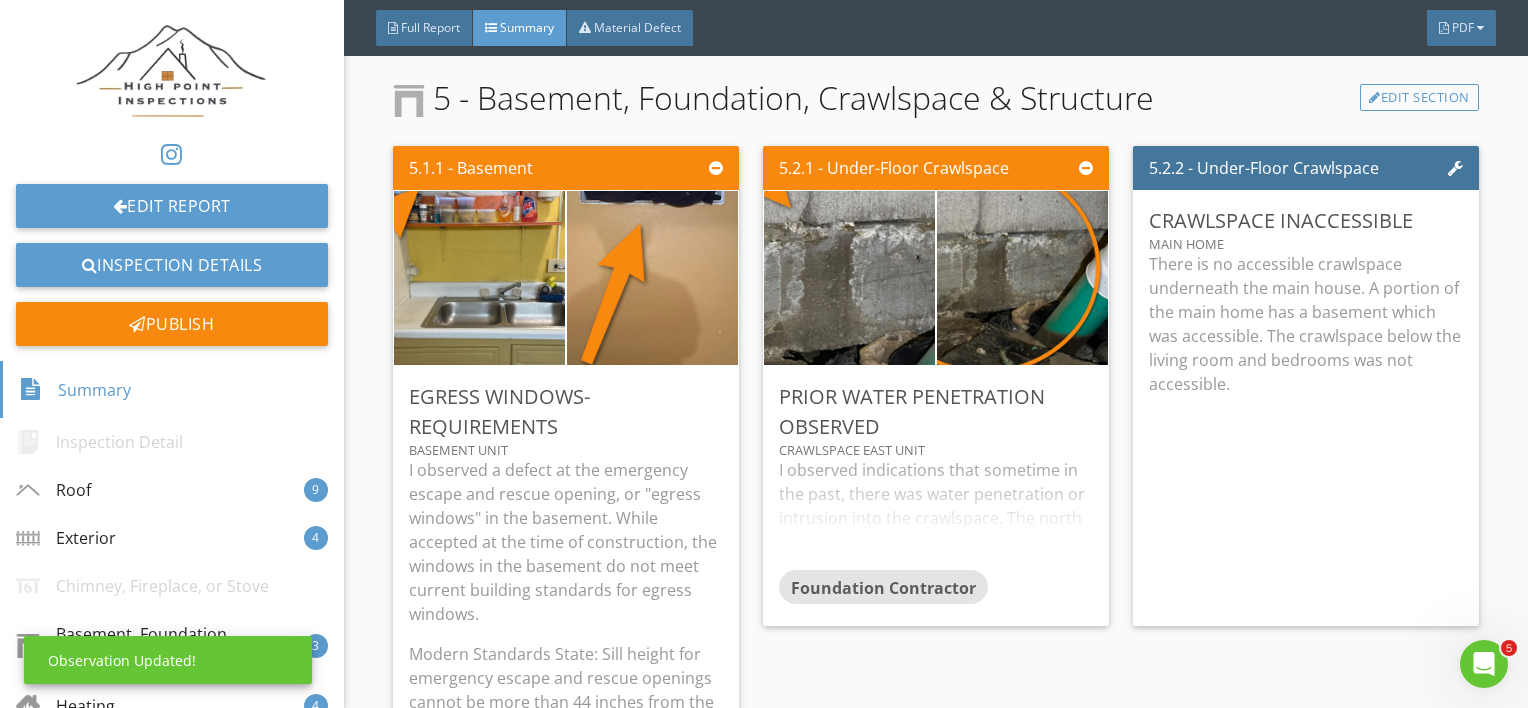 scroll, scrollTop: 53, scrollLeft: 0, axis: vertical 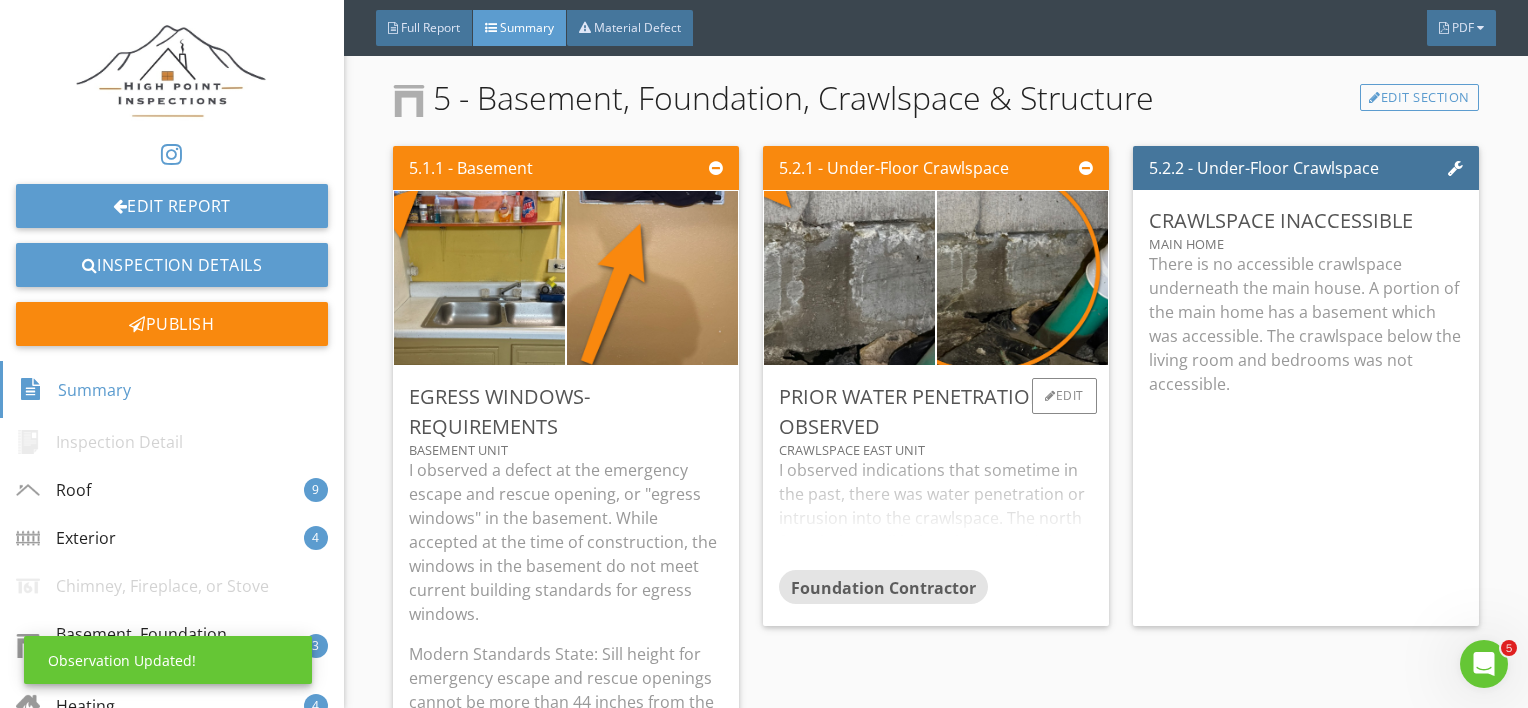 click on "I observed indications that sometime in the past, there was water penetration or intrusion into the crawlspace. The north foundation wall below the east unit has moisture stains and efflorescence indicating a previous leak at the foundation wall. Leaks in this area are typically due to hydrostatic pressure on the exterior foundation wall due to excess moisture. Exterior water management and proper grading are recommended to prevent excess moisture at the foundation. Recommend having the foundation assessed by a professional contractor and advise on repair options to prevent further moisture intrusion." at bounding box center [936, 514] 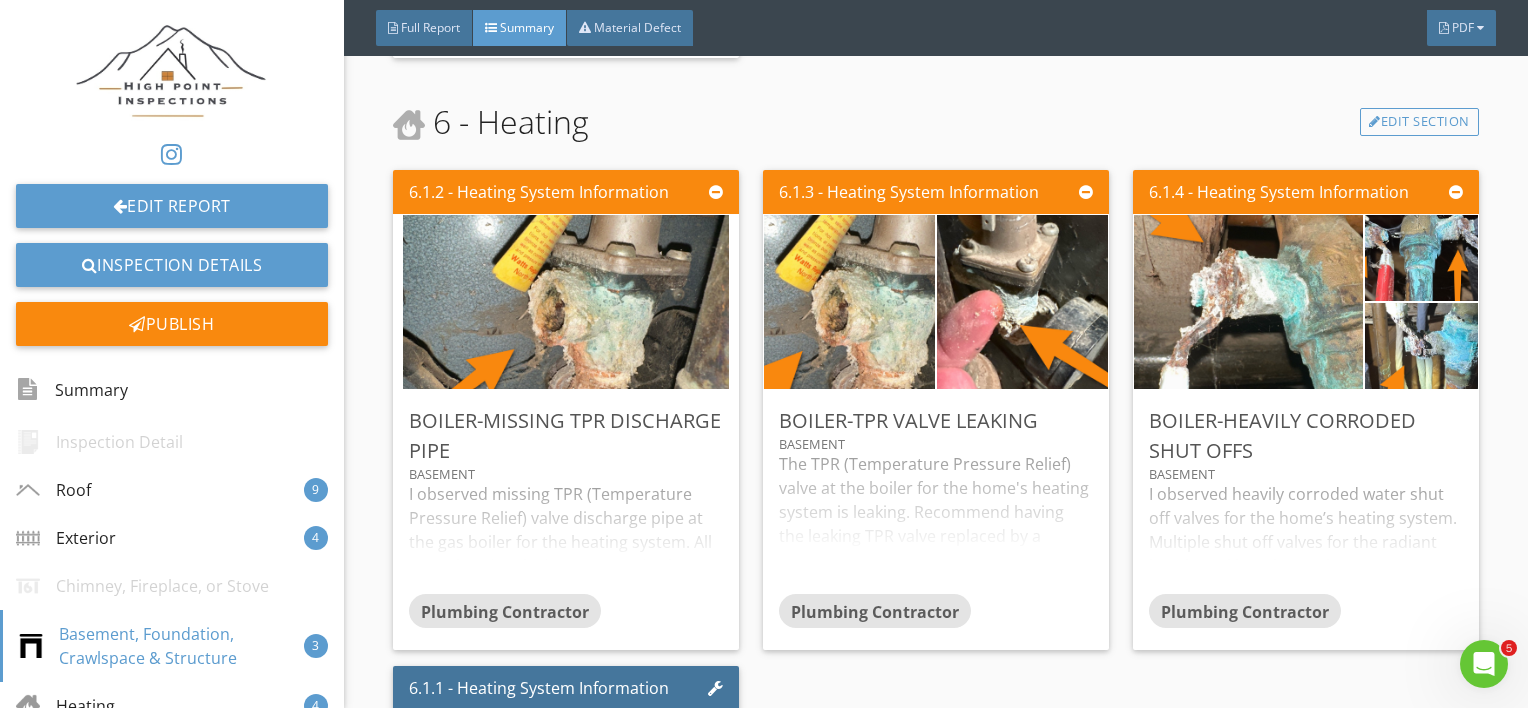 scroll, scrollTop: 5574, scrollLeft: 0, axis: vertical 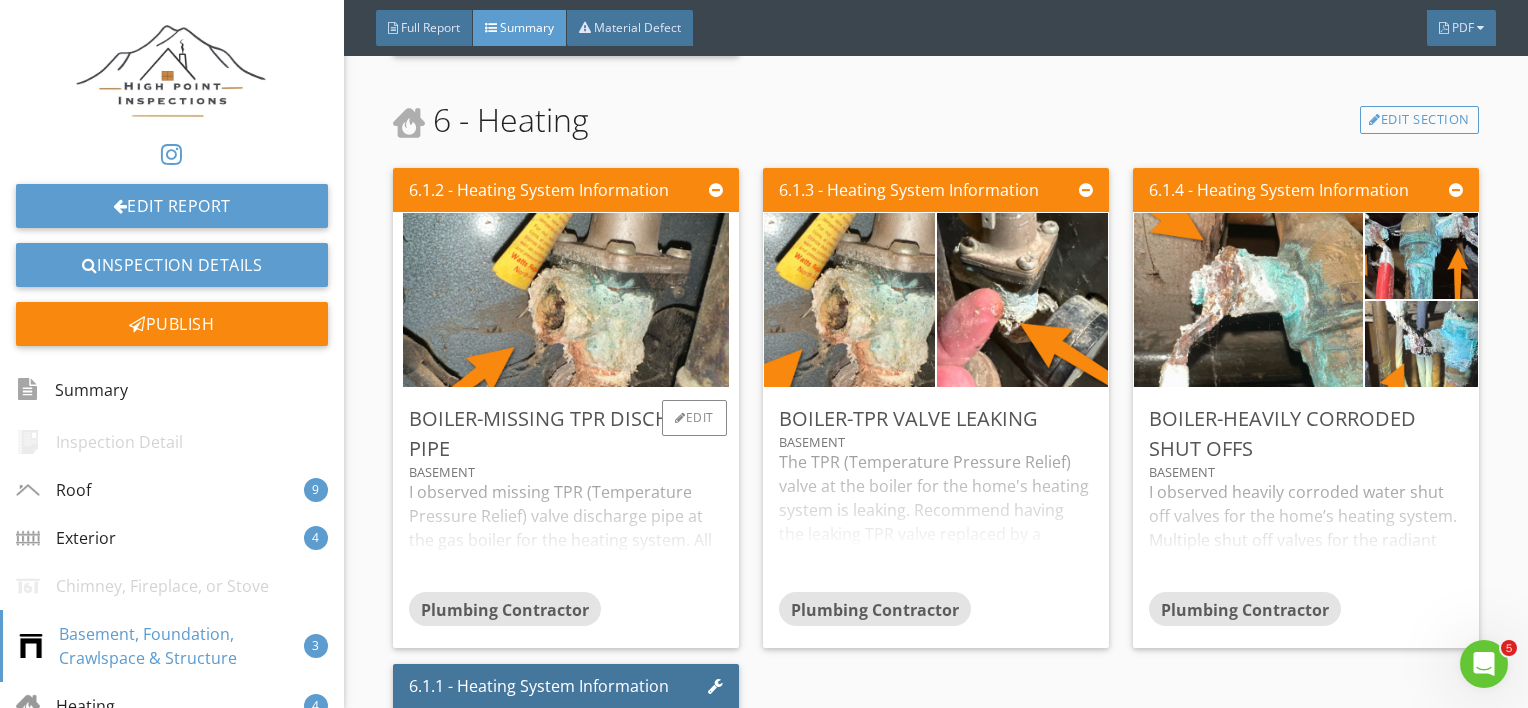 click on "I observed missing TPR (Temperature Pressure Relief) valve discharge pipe at the gas boiler for the heating system. All water heating devices are required to have TPR valves and discharge pipes. There is no discharge pipe connected to the TPR valve. Recommend having the missing discharge pipe replaced. I have included a copy of the discharge pipe requirements according to modern building standards below. The discharge pipe that serves a temperature pressure relief valve must:  Not be connected to the drainage system. Discharge through an air gap located in the same room as the water heater. Not be smaller than the diameter of the outlet of the valve. Serve a single relief device. Discharge to the floor. Discharge in a manner that does not cause personal injury or structural damage. Discharge to a termination point that is readily observable. Not be trapped. Be installed so as to flow by gravity. Not have valves or tee fittings. Be constructed of materials listed or rated for such use." at bounding box center [566, 536] 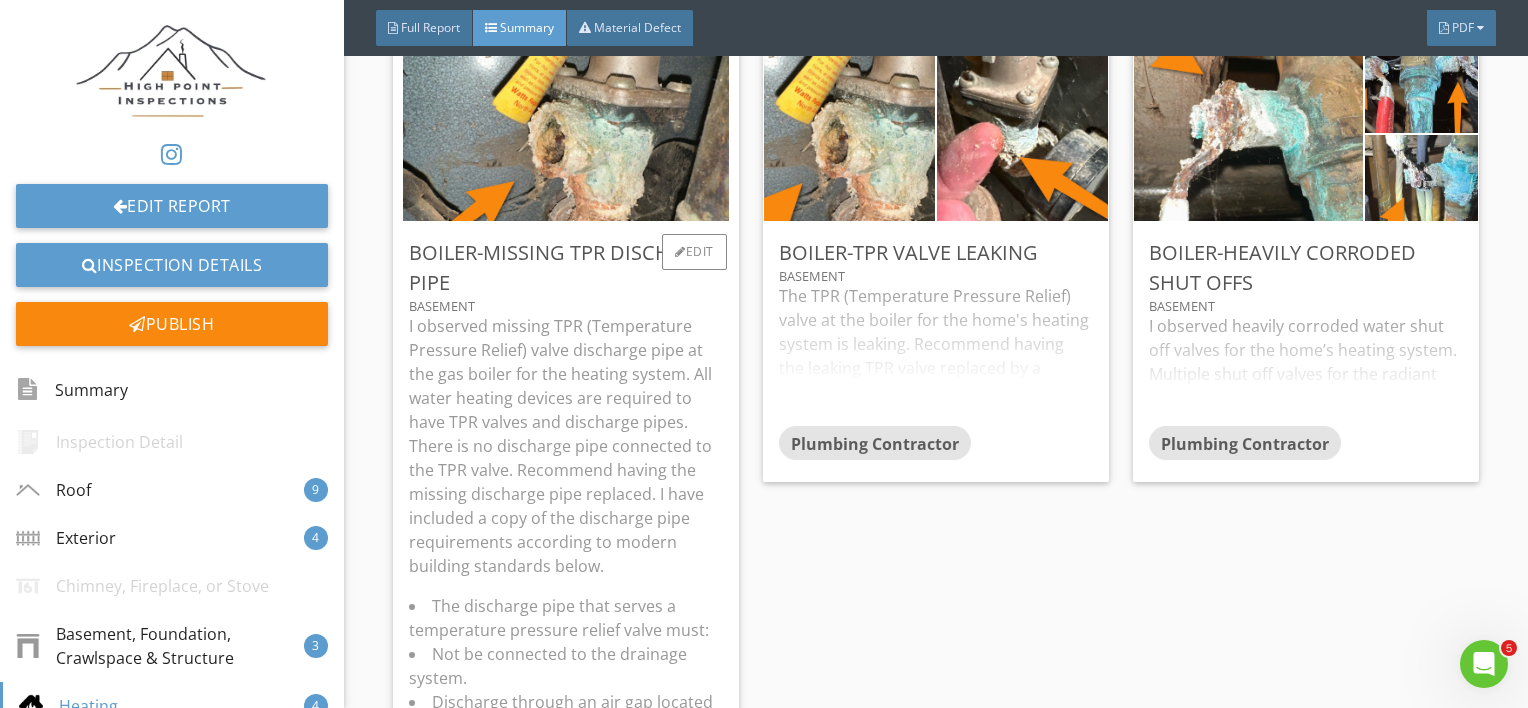 scroll, scrollTop: 5744, scrollLeft: 0, axis: vertical 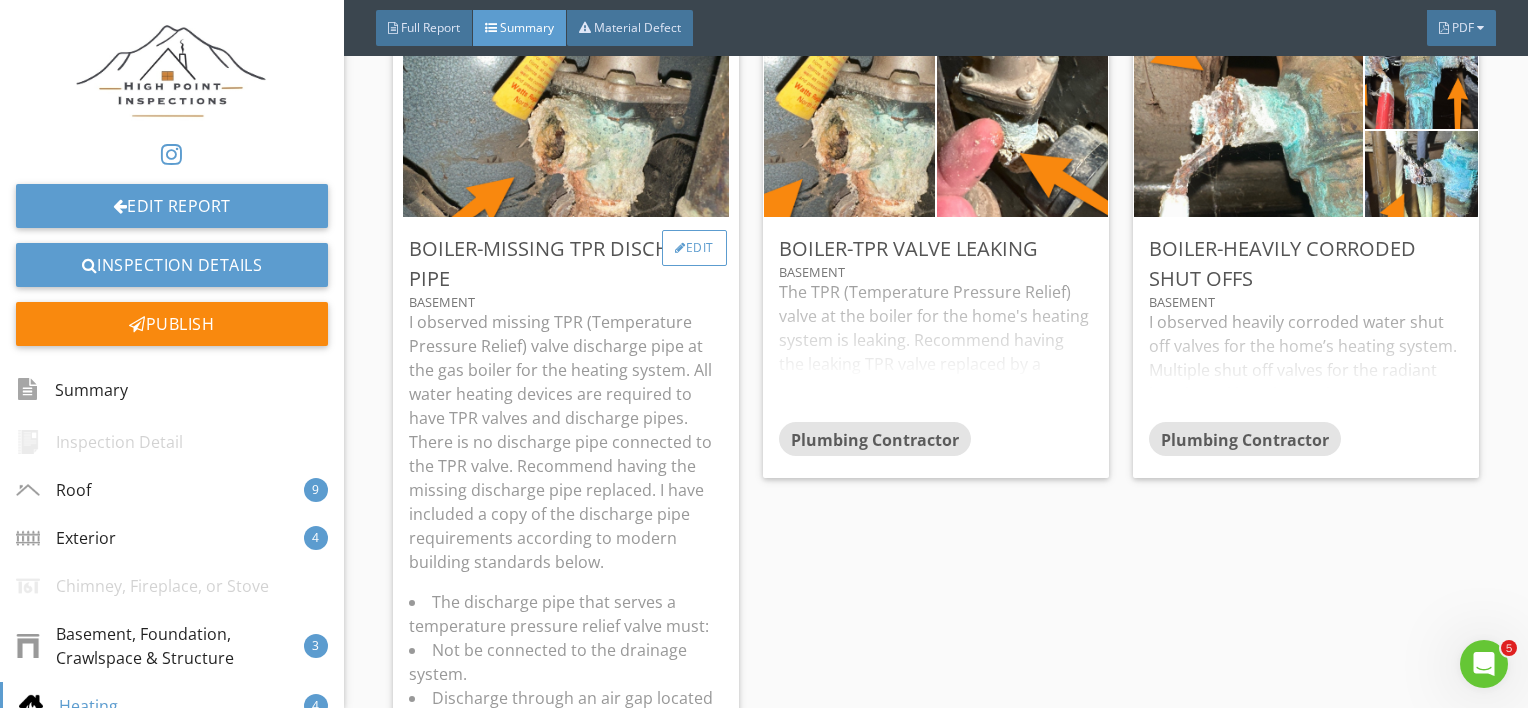 click on "Edit" at bounding box center (694, 248) 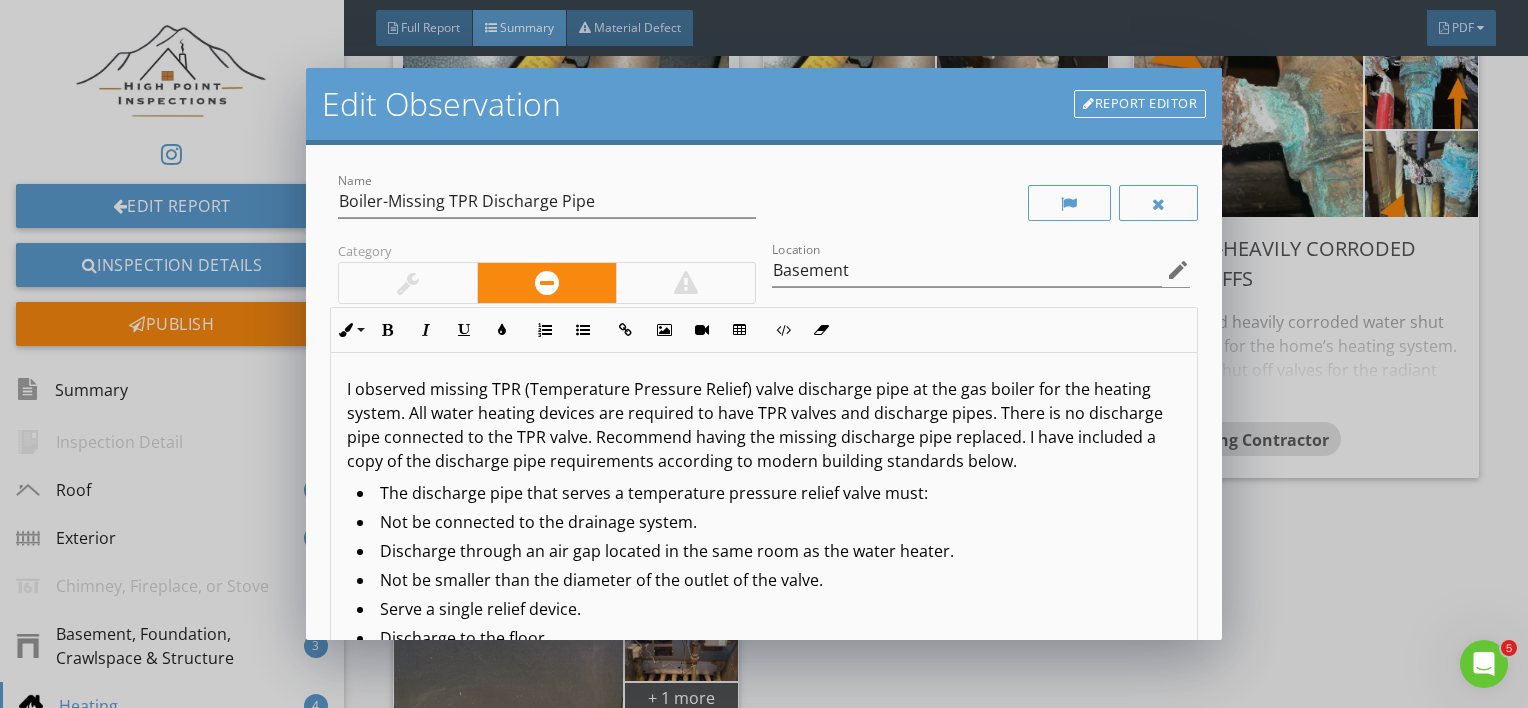 click on "I observed missing TPR (Temperature Pressure Relief) valve discharge pipe at the gas boiler for the heating system. All water heating devices are required to have TPR valves and discharge pipes. There is no discharge pipe connected to the TPR valve. Recommend having the missing discharge pipe replaced. I have included a copy of the discharge pipe requirements according to modern building standards below." at bounding box center (764, 425) 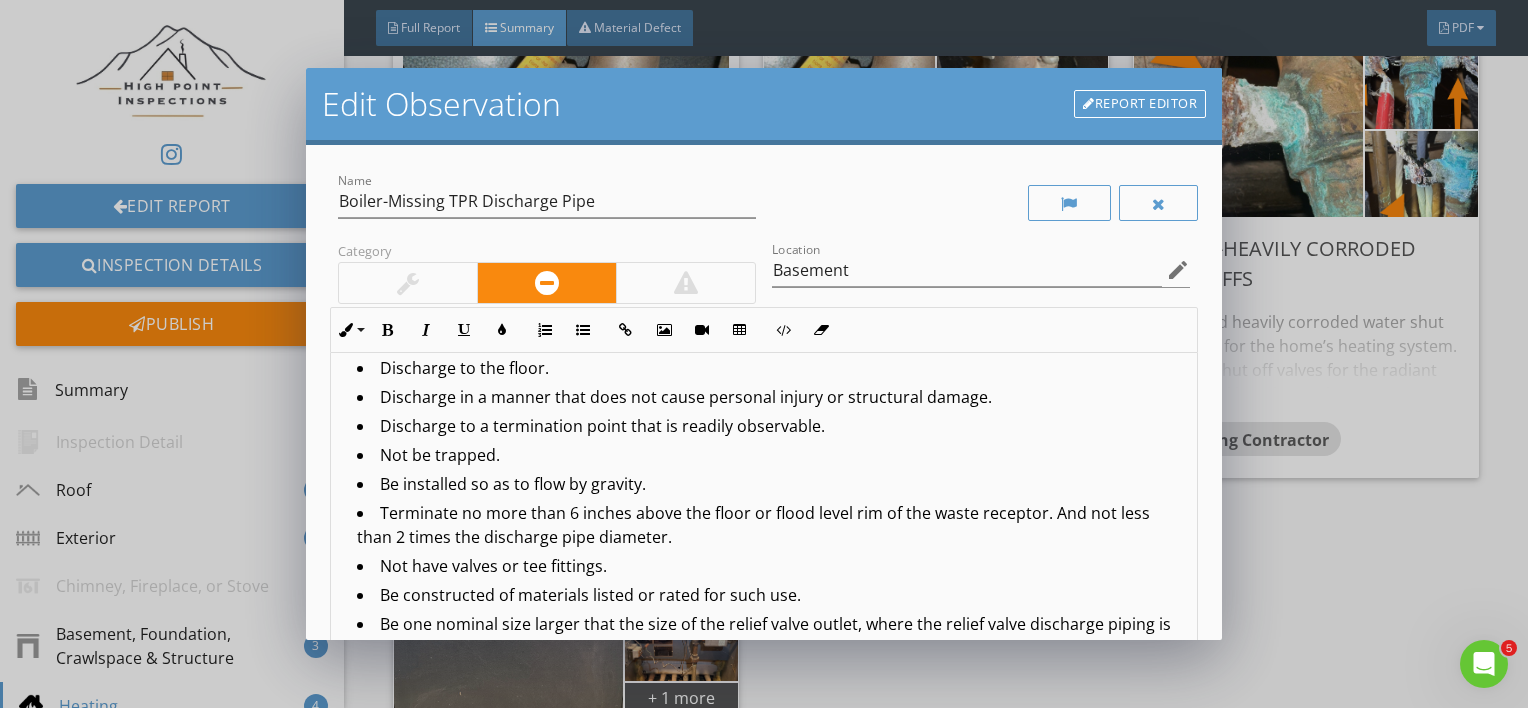 scroll, scrollTop: 281, scrollLeft: 0, axis: vertical 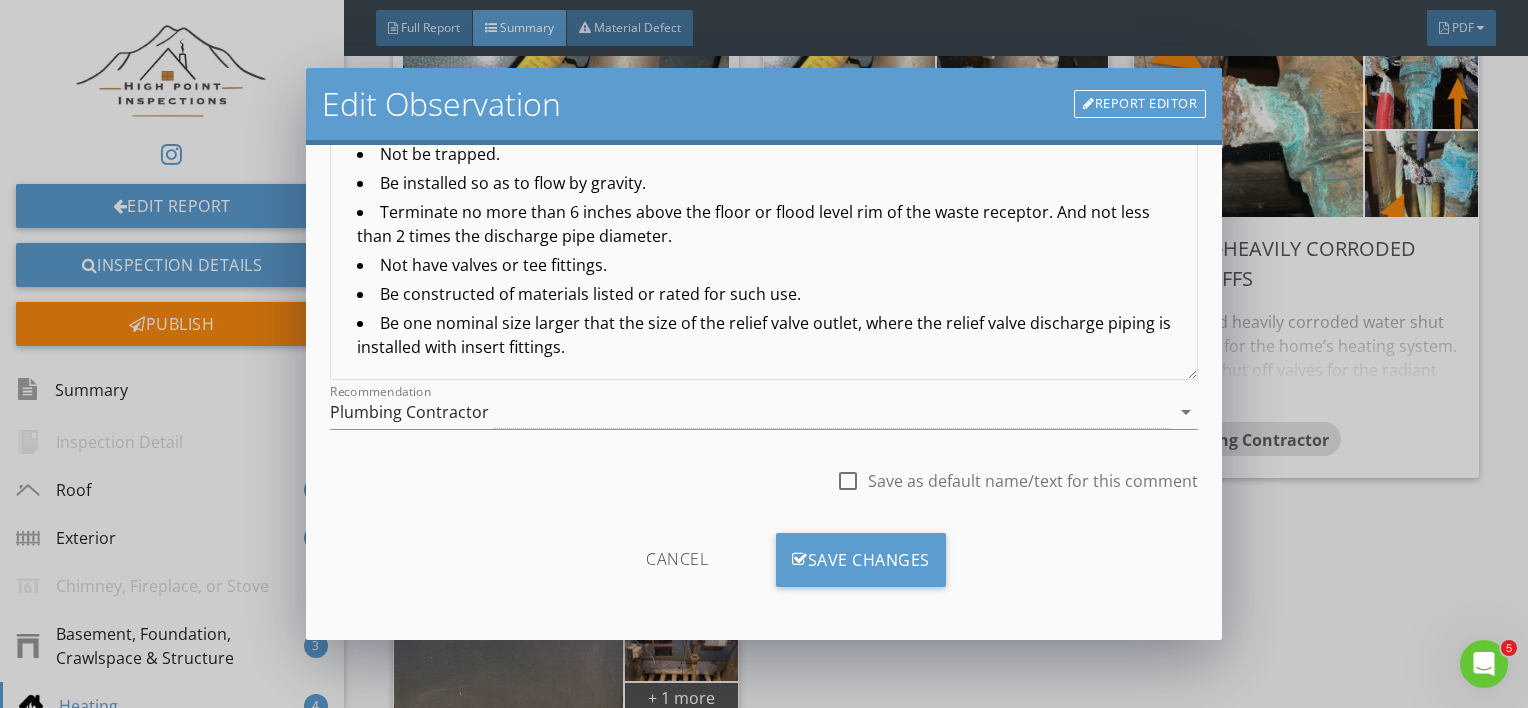 click at bounding box center (848, 481) 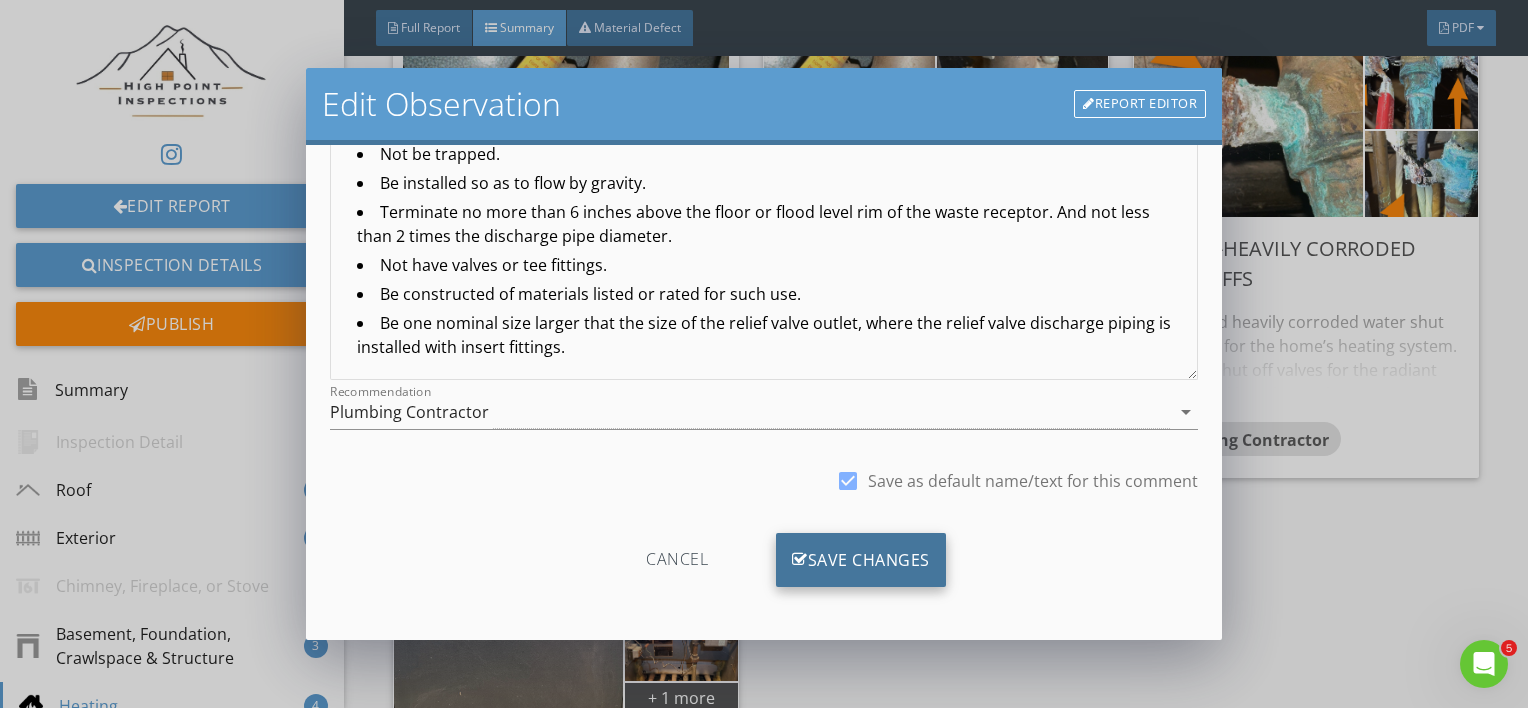 click on "Save Changes" at bounding box center [861, 560] 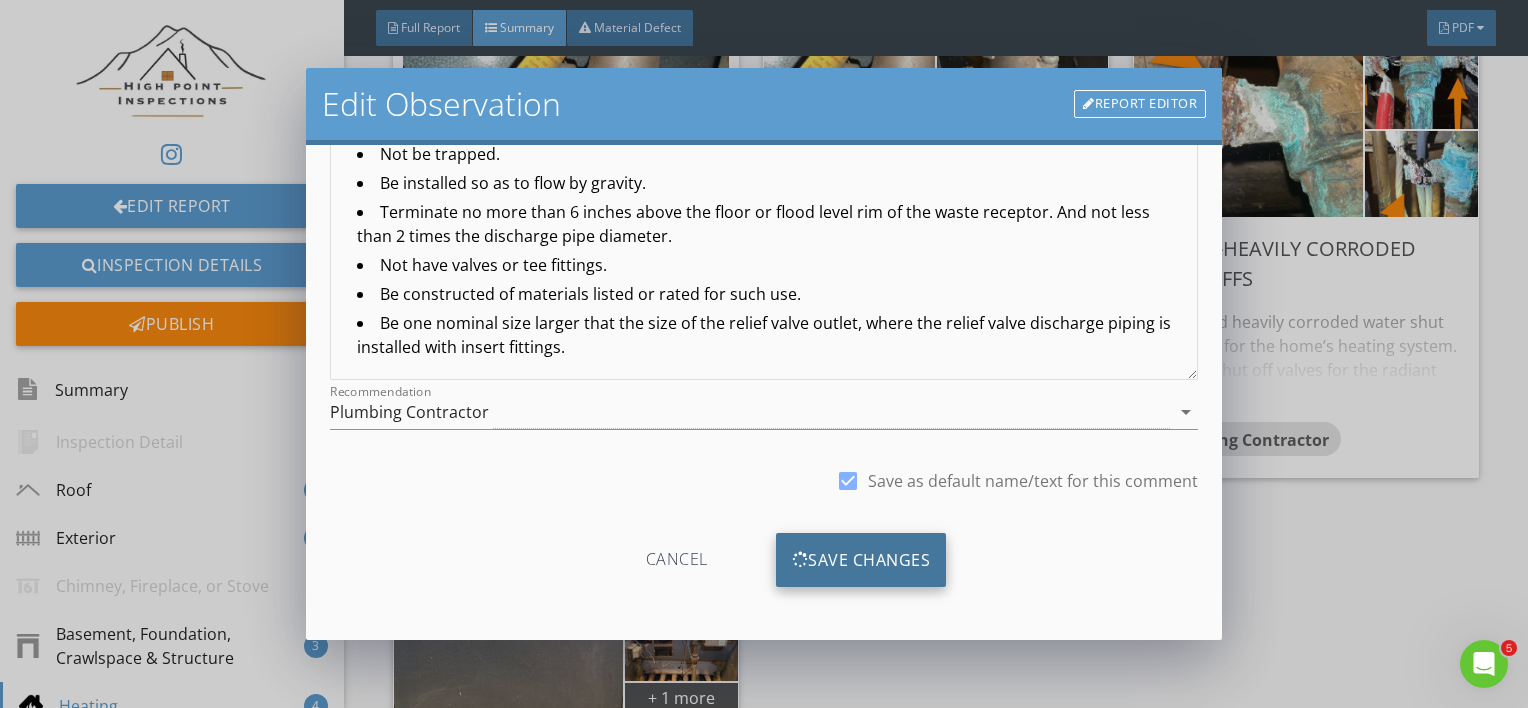 scroll, scrollTop: 53, scrollLeft: 0, axis: vertical 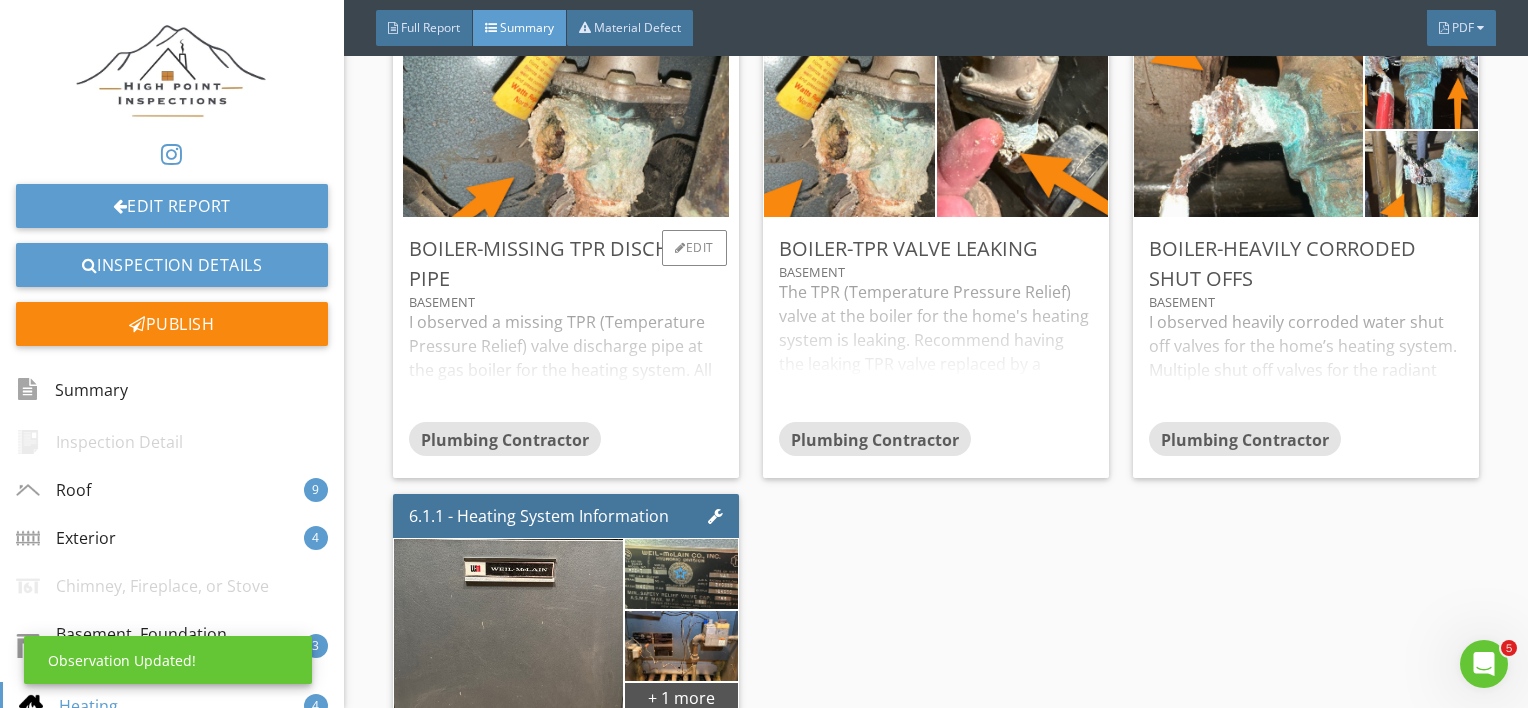 click on "I observed a missing TPR (Temperature Pressure Relief) valve discharge pipe at the gas boiler for the heating system. All water heating devices are required to have TPR valves and discharge pipes. There is no discharge pipe connected to the TPR valve. Recommend having the missing discharge pipe replaced. I have included a copy of the discharge pipe requirements according to modern building standards below. The discharge pipe that serves a temperature pressure relief valve must:  Not be connected to the drainage system. Discharge through an air gap located in the same room as the water heater. Not be smaller than the diameter of the outlet of the valve. Serve a single relief device. Discharge to the floor. Discharge in a manner that does not cause personal injury or structural damage. Discharge to a termination point that is readily observable. Not be trapped. Be installed so as to flow by gravity. Not have valves or tee fittings. Be constructed of materials listed or rated for such use." at bounding box center (566, 366) 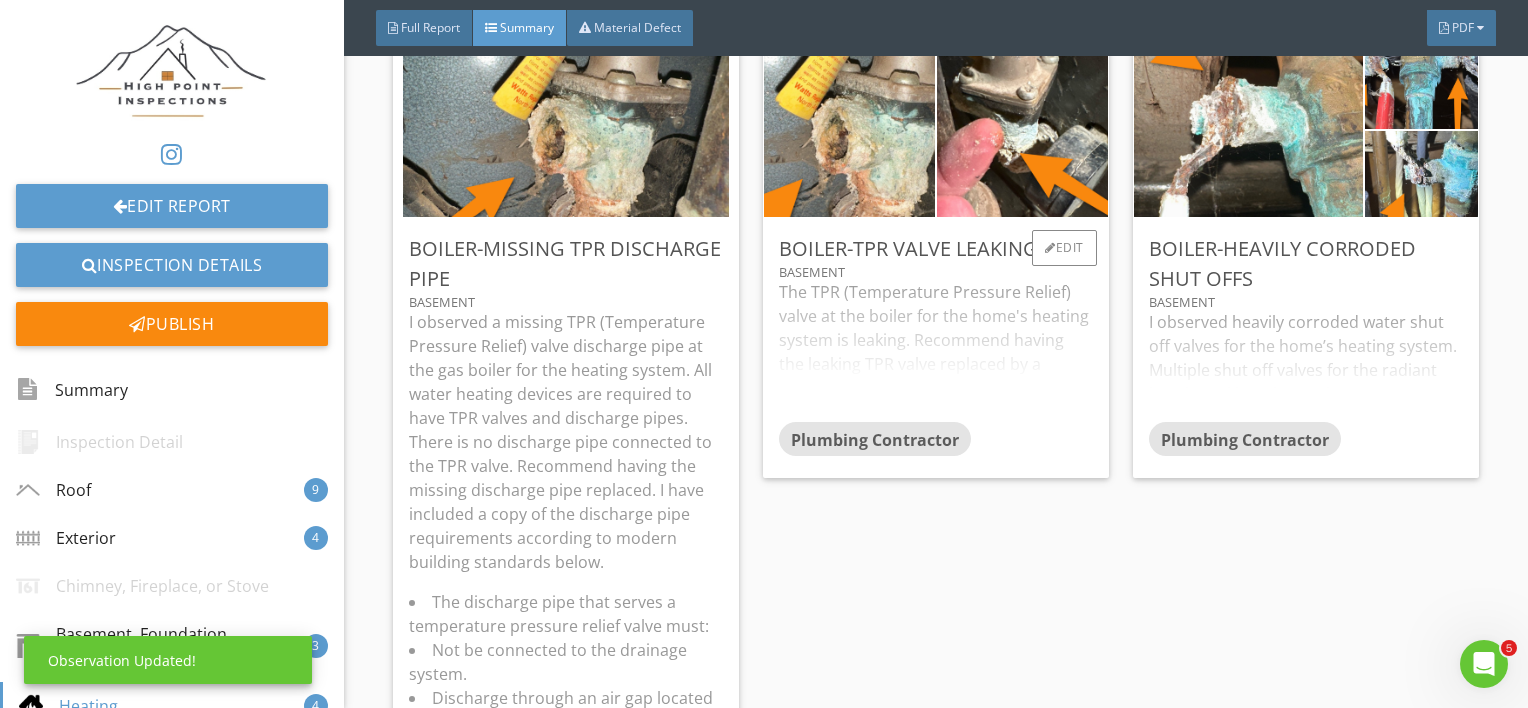 click on "The TPR (Temperature Pressure Relief) valve at the boiler for the home's heating system is leaking. Recommend having the leaking TPR valve replaced by a professional plumbing contractor." at bounding box center (936, 351) 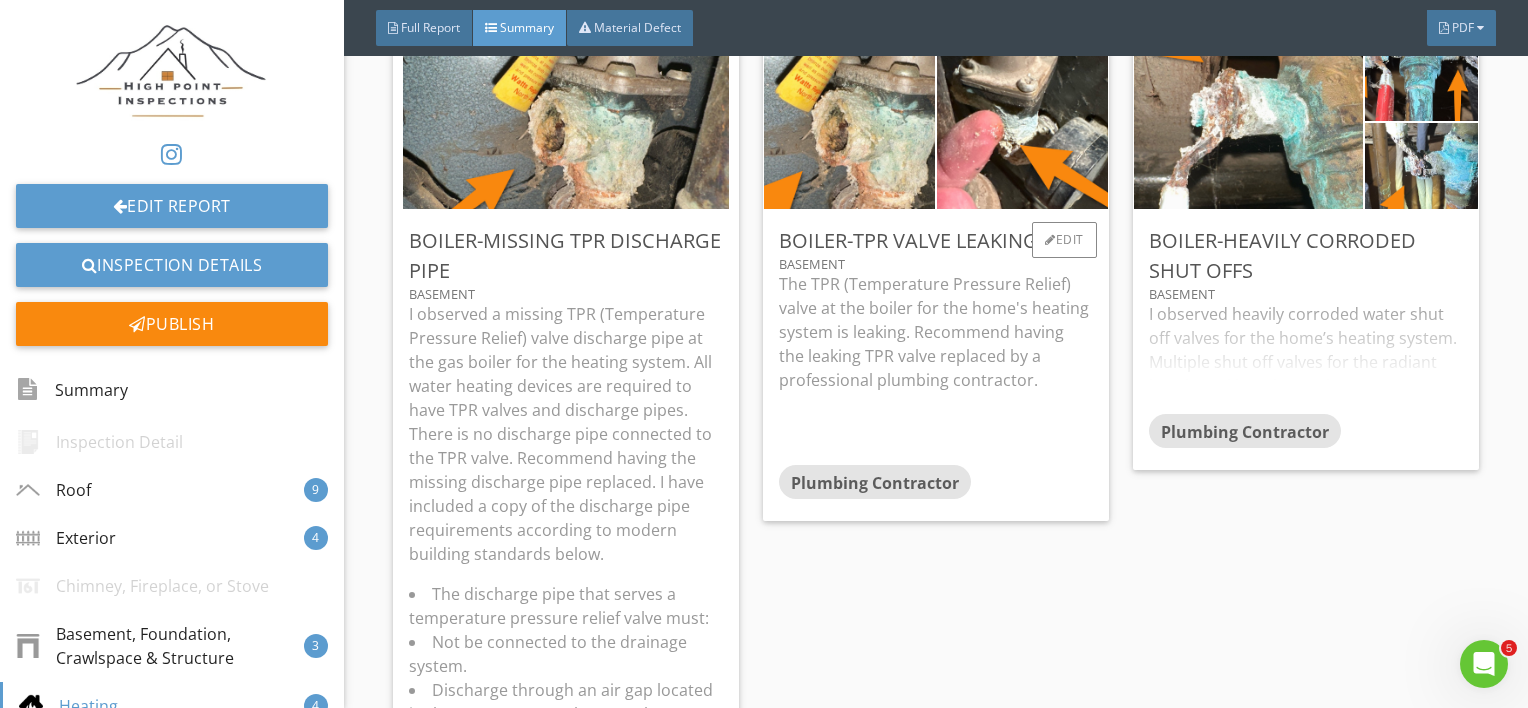 scroll, scrollTop: 5716, scrollLeft: 0, axis: vertical 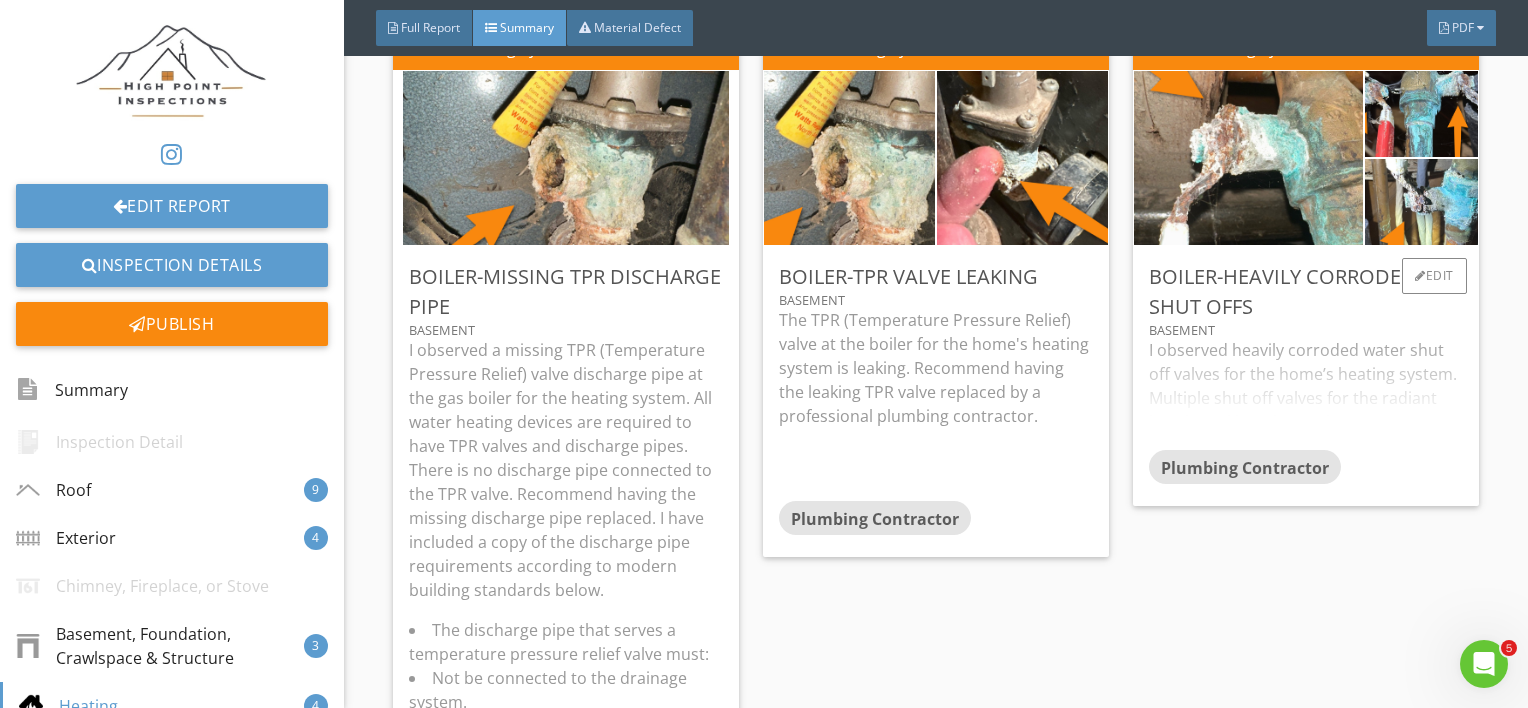 click on "I observed heavily corroded water shut off valves for the home’s heating system. Multiple shut off valves for the radiant baseboard heat have a large amount corrosion. Heavily corroded shut off valves are prone to leaking. Recommend having the heating system and shut off valves assessed by a professional plumbing contractor and advise on the necessary repairs." at bounding box center [1306, 394] 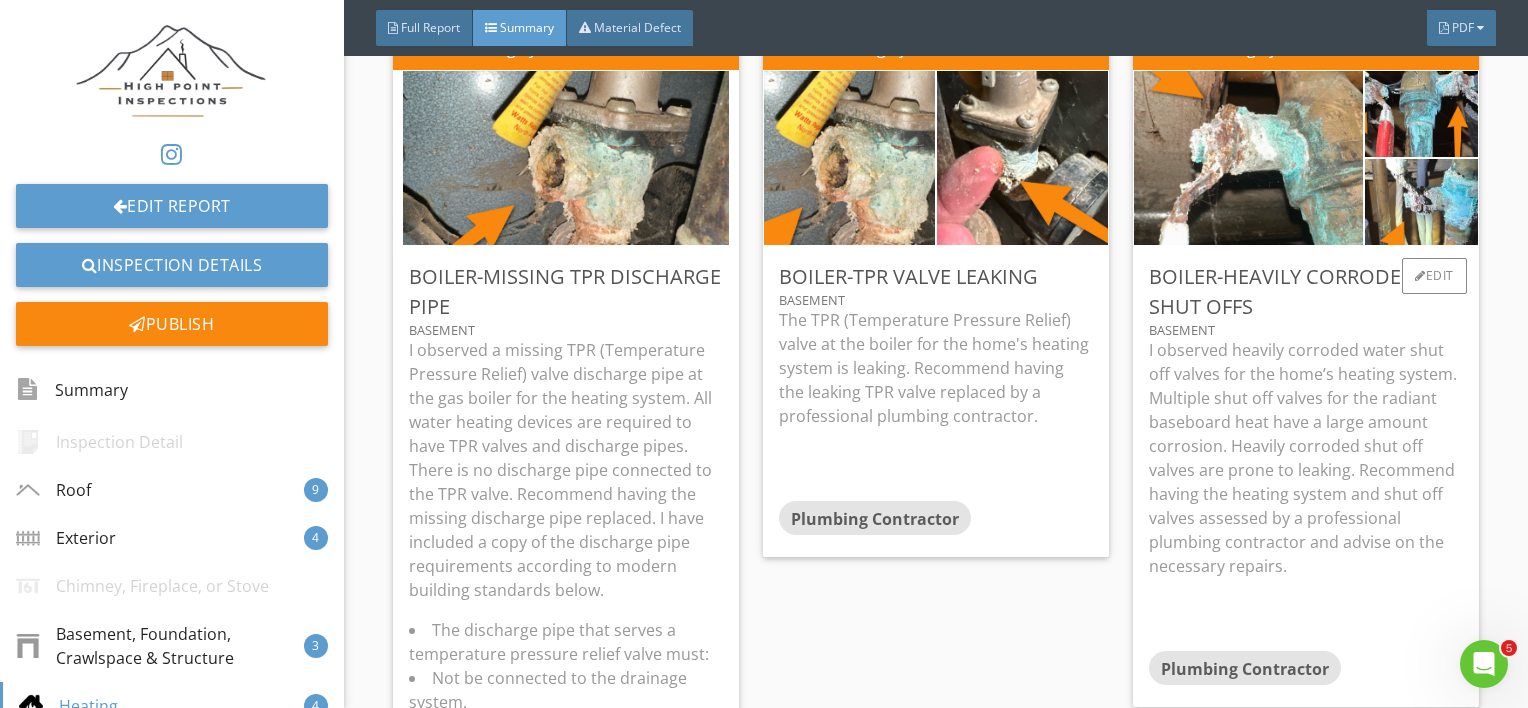 scroll, scrollTop: 5774, scrollLeft: 0, axis: vertical 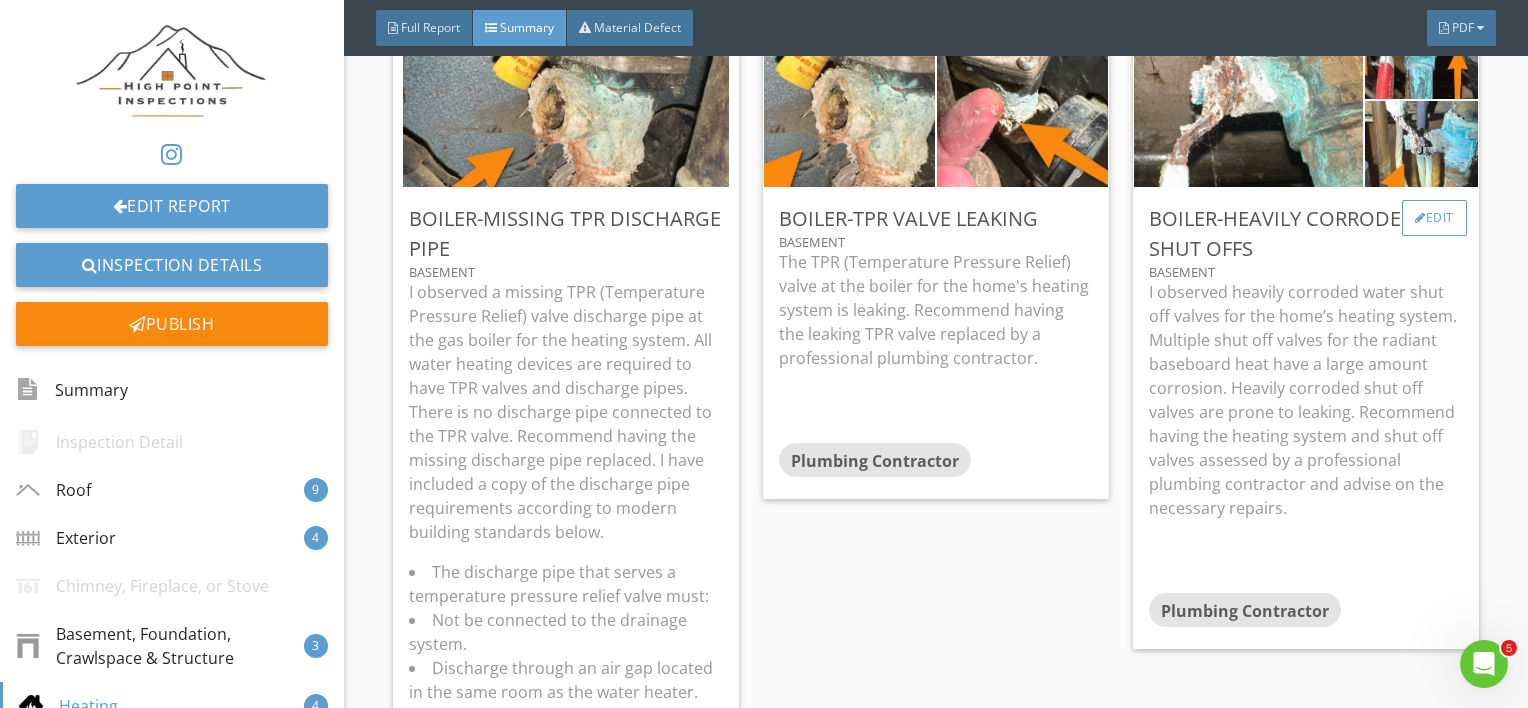click on "Edit" at bounding box center [1434, 218] 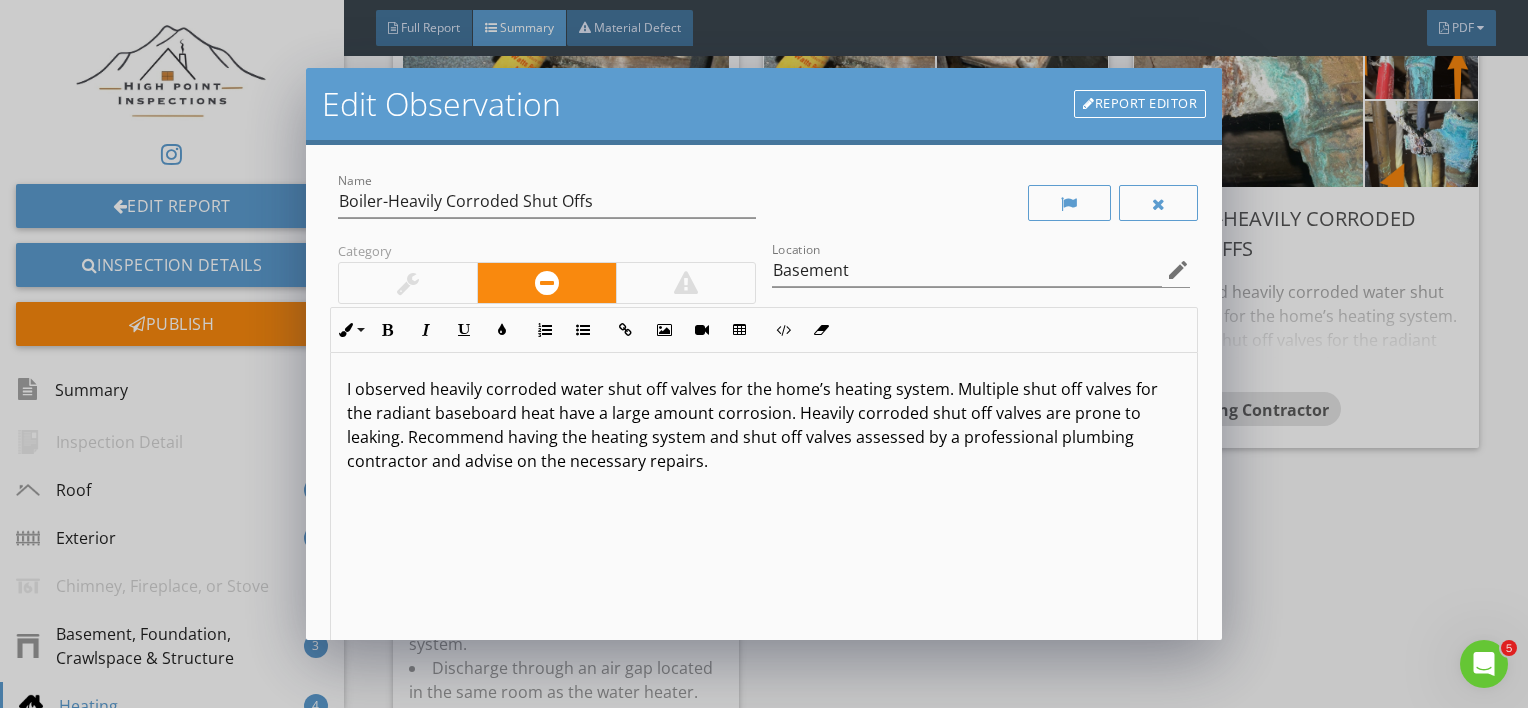 click on "I observed heavily corroded water shut off valves for the home’s heating system. Multiple shut off valves for the radiant baseboard heat have a large amount corrosion. Heavily corroded shut off valves are prone to leaking. Recommend having the heating system and shut off valves assessed by a professional plumbing contractor and advise on the necessary repairs." at bounding box center (764, 425) 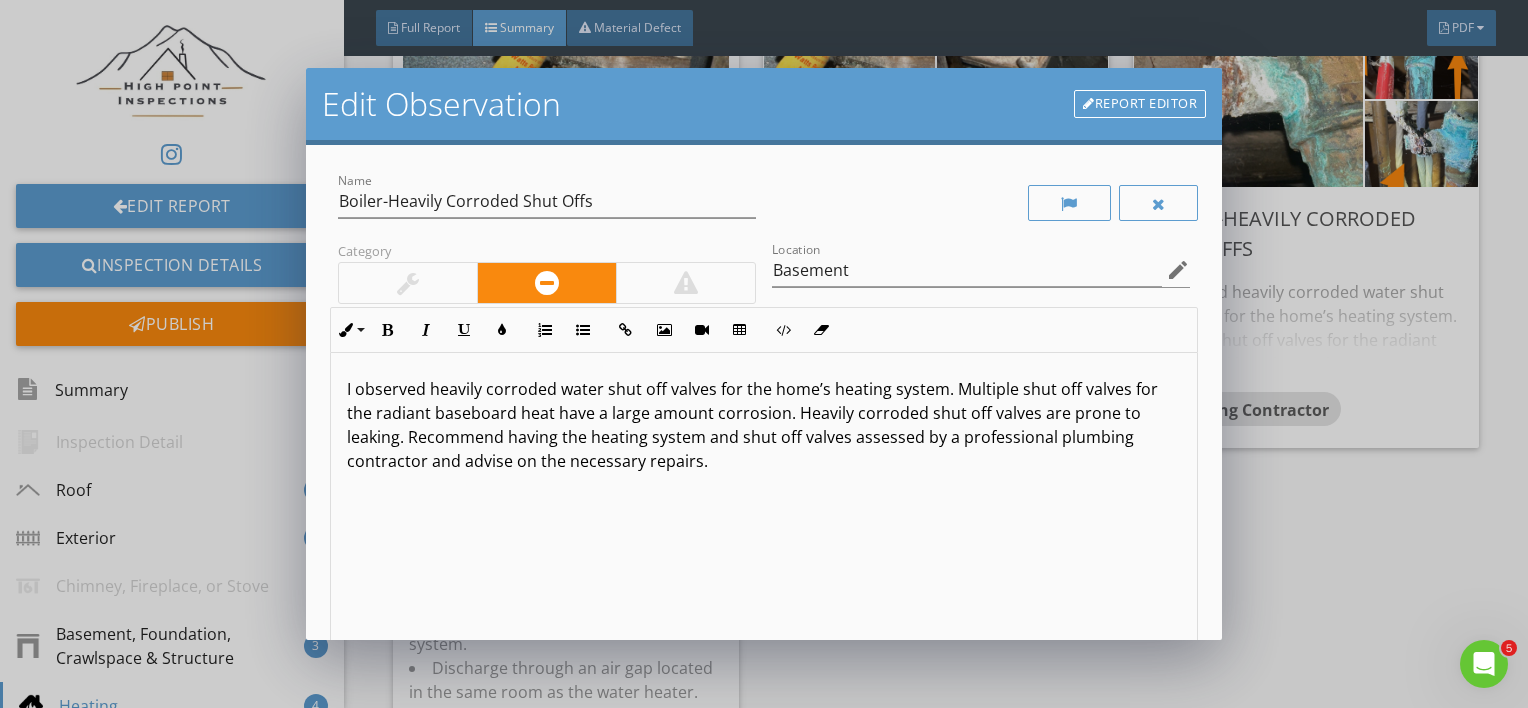 click on "I observed heavily corroded water shut off valves for the home’s heating system. Multiple shut off valves for the radiant baseboard heat have a large amount corrosion. Heavily corroded shut off valves are prone to leaking. Recommend having the heating system and shut off valves assessed by a professional plumbing contractor and advise on the necessary repairs." at bounding box center [764, 425] 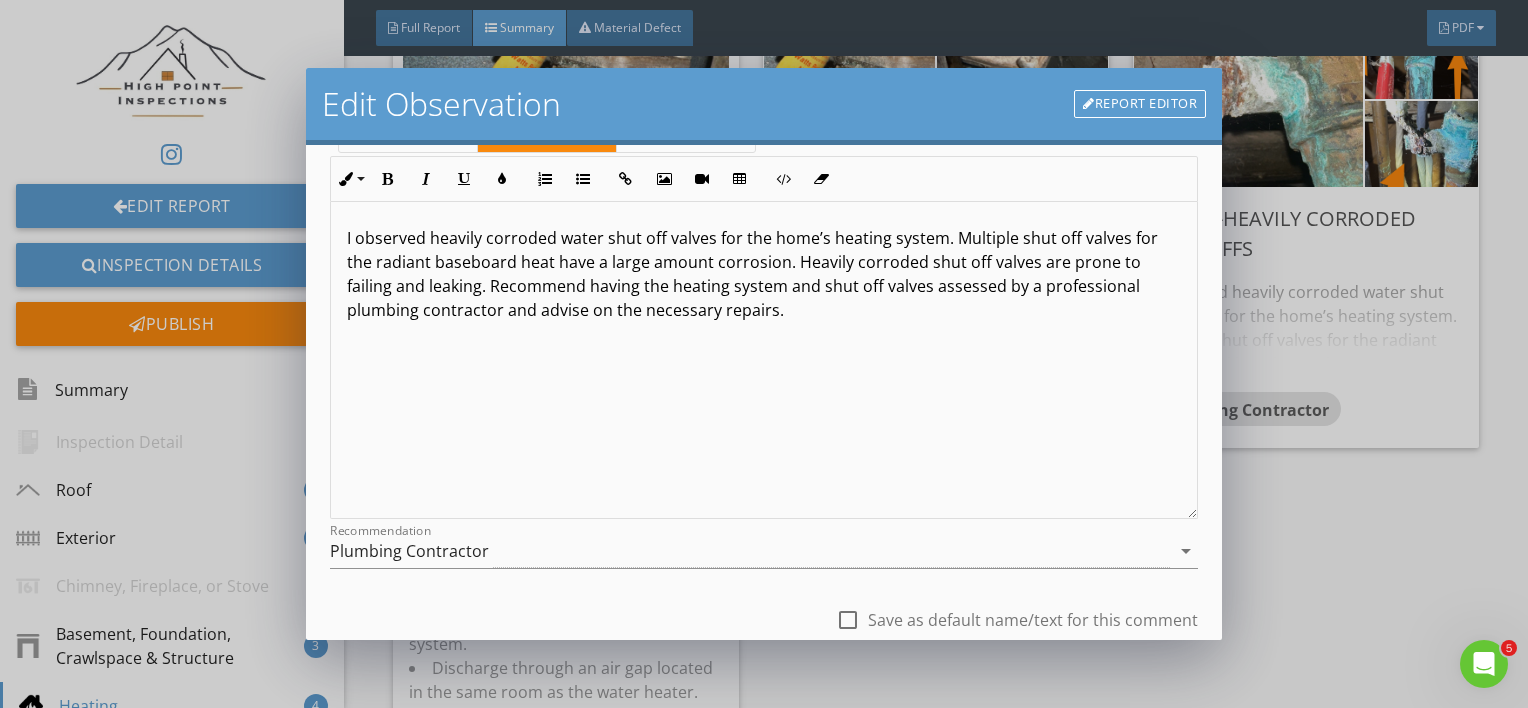 scroll, scrollTop: 290, scrollLeft: 0, axis: vertical 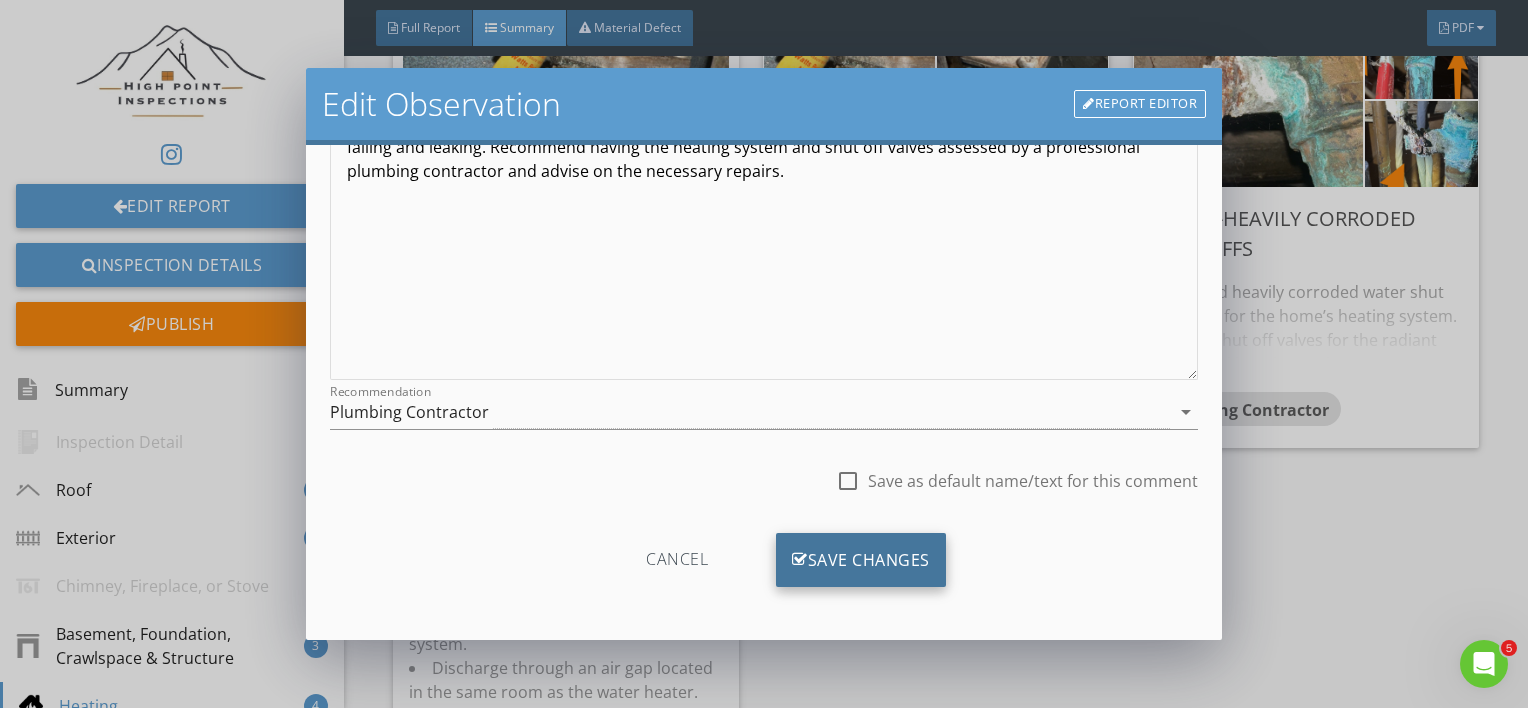 click on "Save Changes" at bounding box center (861, 560) 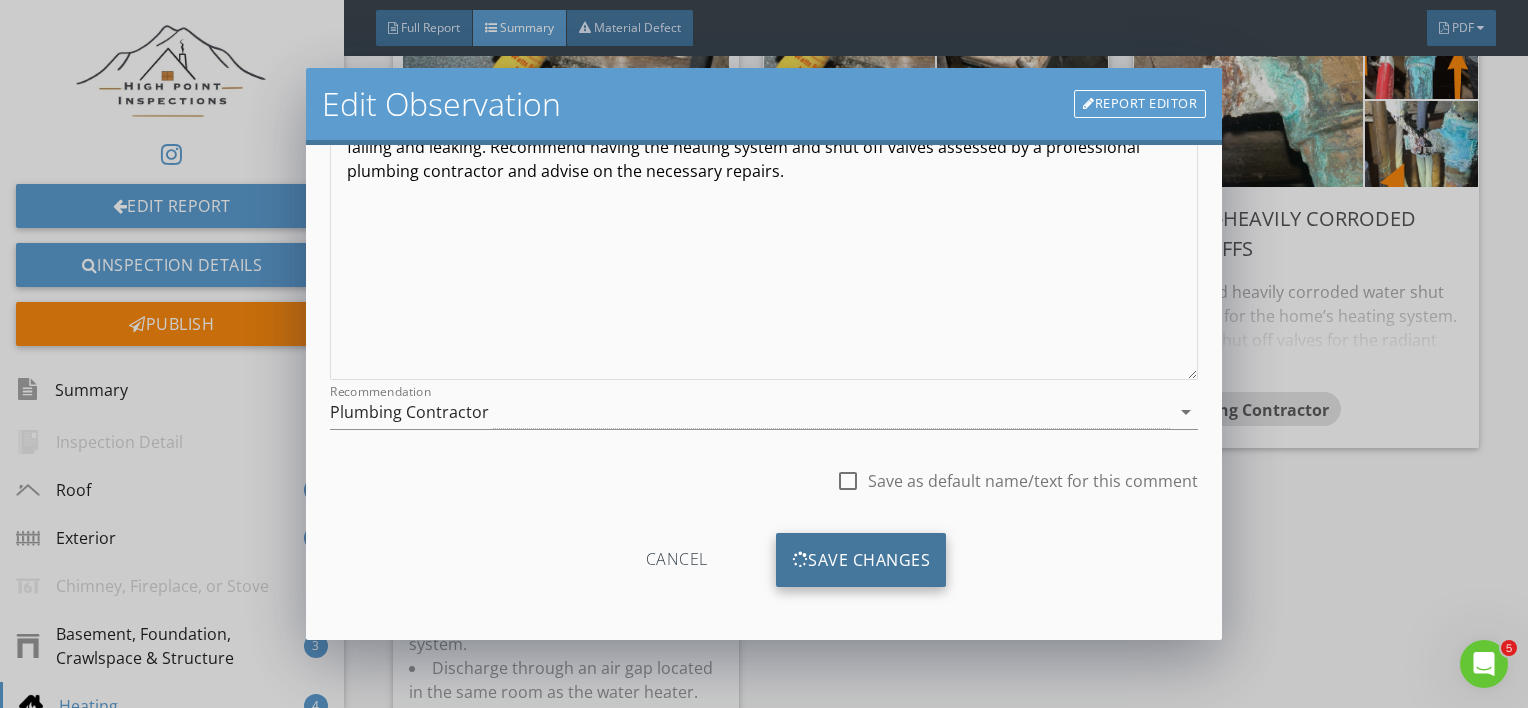 scroll, scrollTop: 53, scrollLeft: 0, axis: vertical 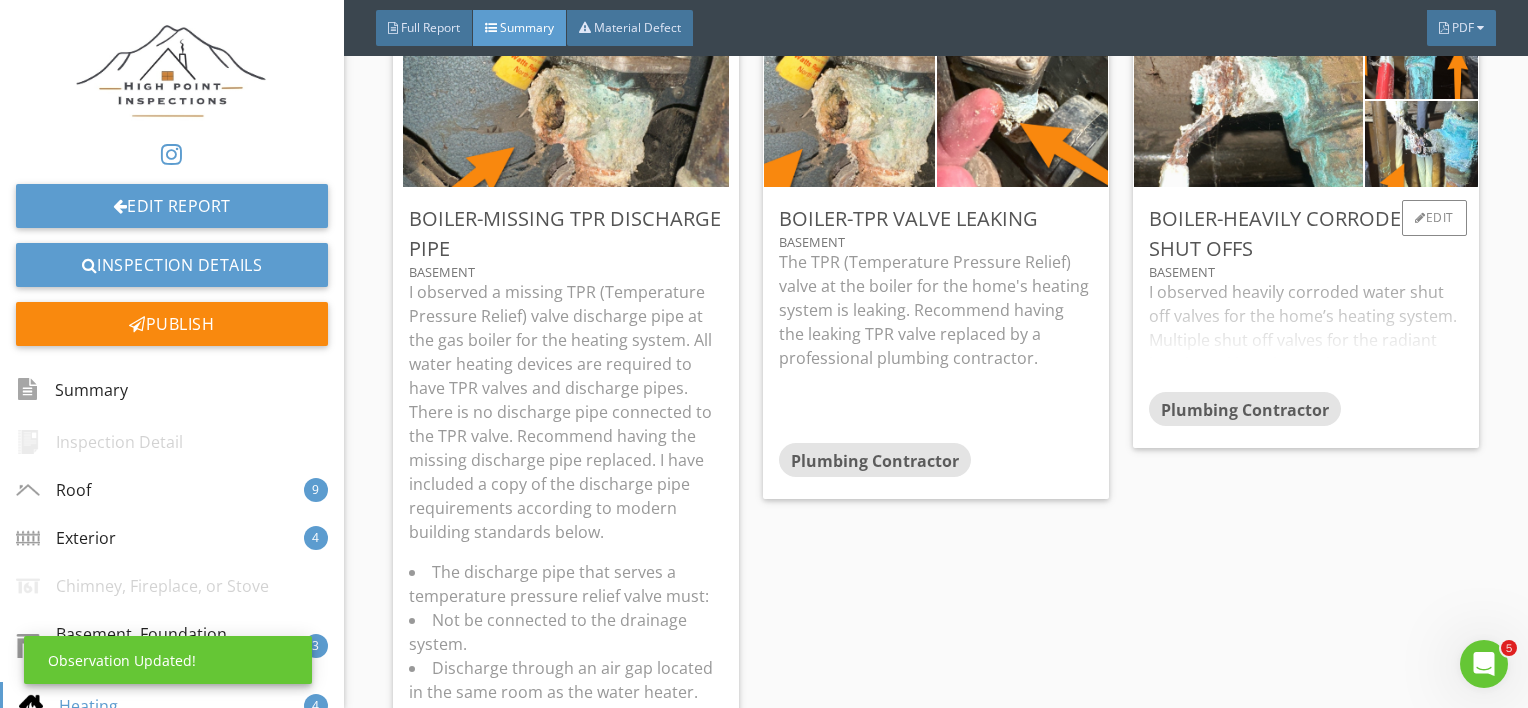 click on "I observed heavily corroded water shut off valves for the home’s heating system. Multiple shut off valves for the radiant baseboard heat have a large amount corrosion. Heavily corroded shut off valves are prone to failing and leaking. Recommend having the heating system and shut off valves assessed by a professional plumbing contractor and advise on the necessary repairs." at bounding box center (1306, 336) 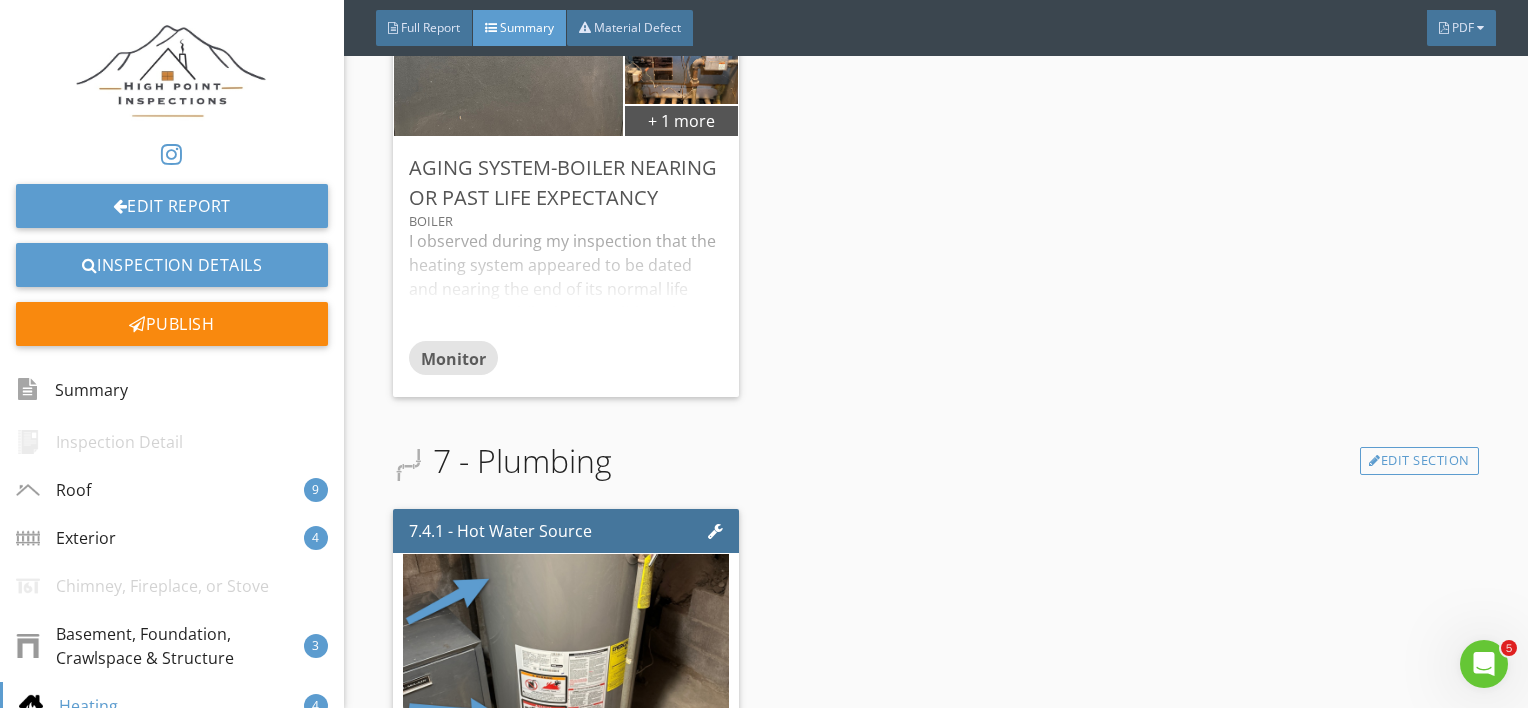 scroll, scrollTop: 7220, scrollLeft: 0, axis: vertical 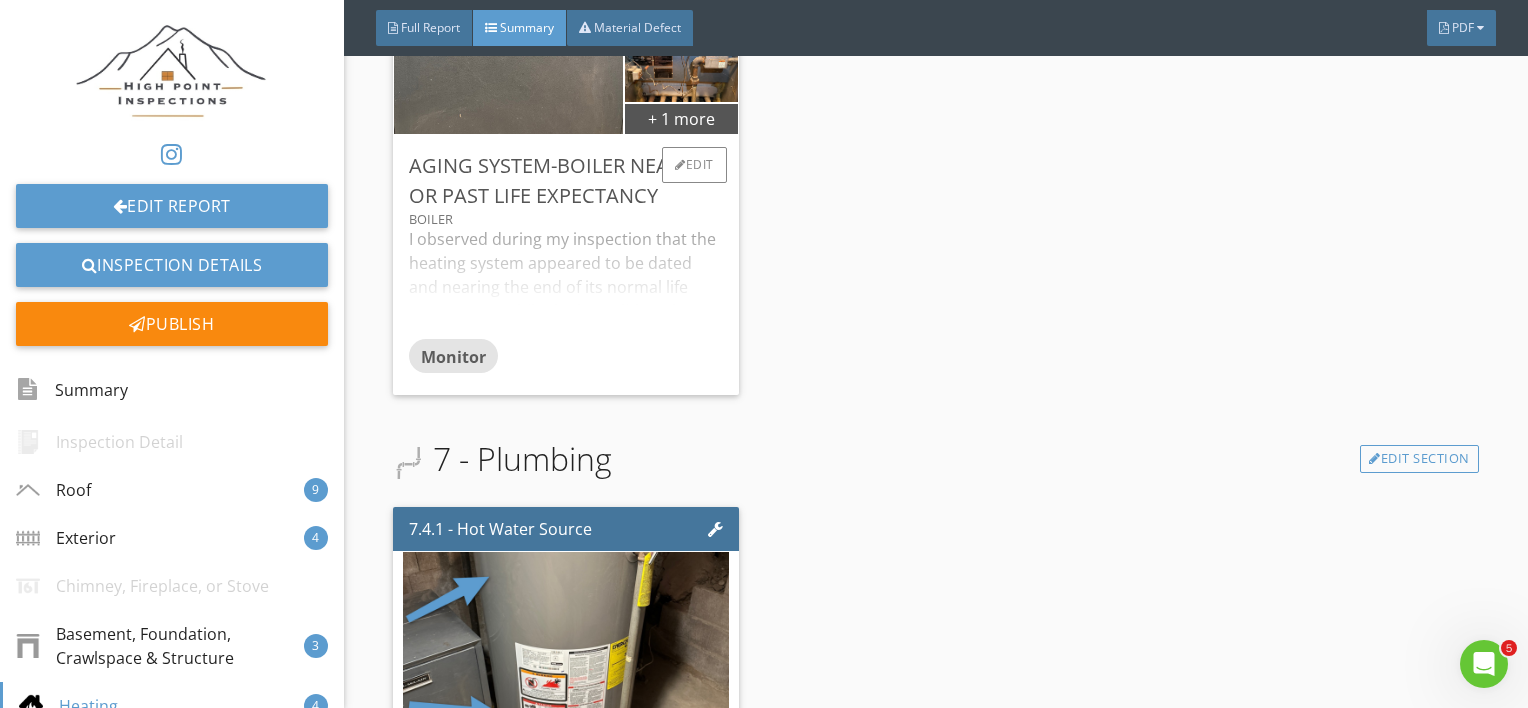 click on "I observed during my inspection that the heating system appeared to be dated and nearing the end of its normal life expectancy. While the heat did work during the inspection, it may not be reliable. Ask the homeowner or occupant about its recent performance. Regular maintenance and monitoring of its condition is recommended. Budgeting for repairs and future replacement is recommended.  InterNACHI's Standard Estimate Life Expectancy Chart for Homes The boiler does not have a CP number to date the unit. Inside the boiler there is 1996 written indicating the unit is over 25 years old.  The average life expectancy of a gas boiler is between 20-25 years." at bounding box center (566, 283) 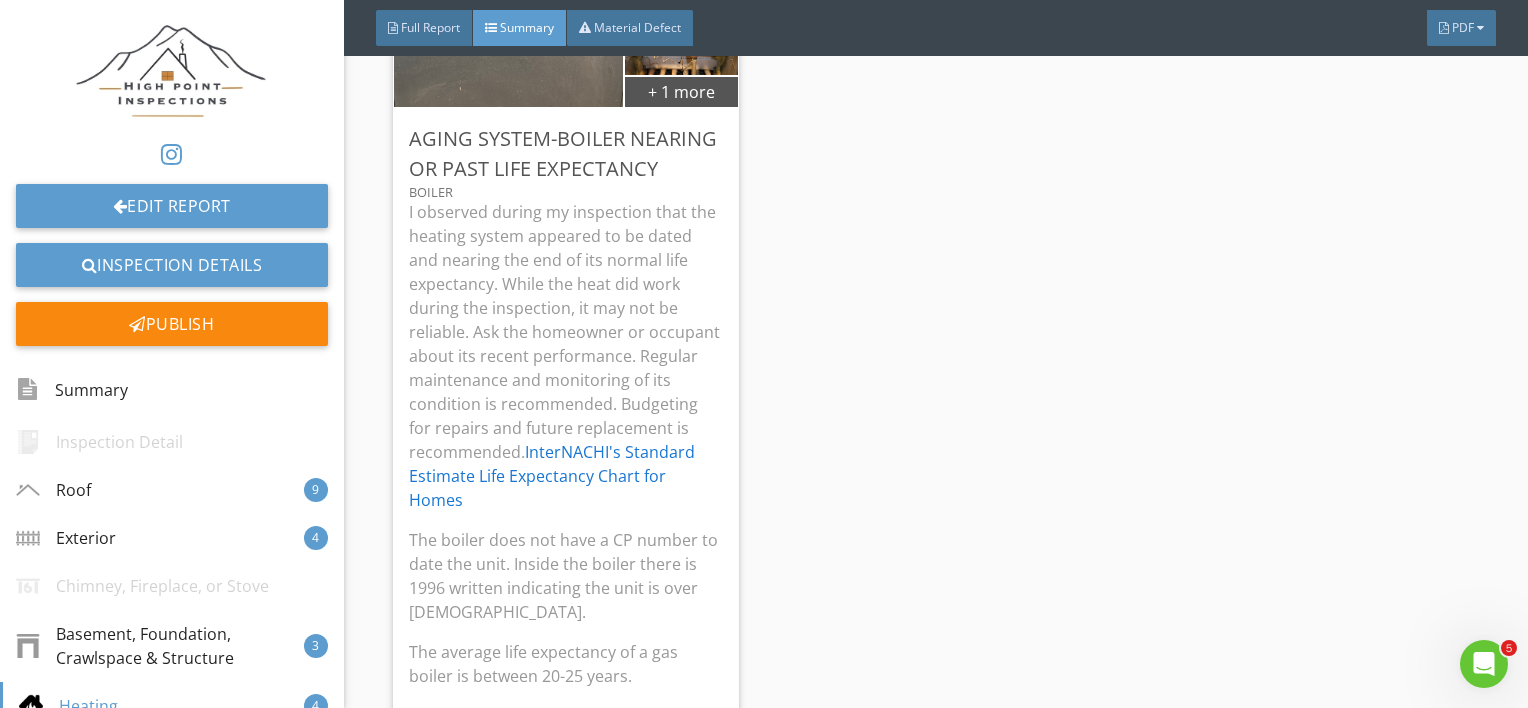 scroll, scrollTop: 7246, scrollLeft: 0, axis: vertical 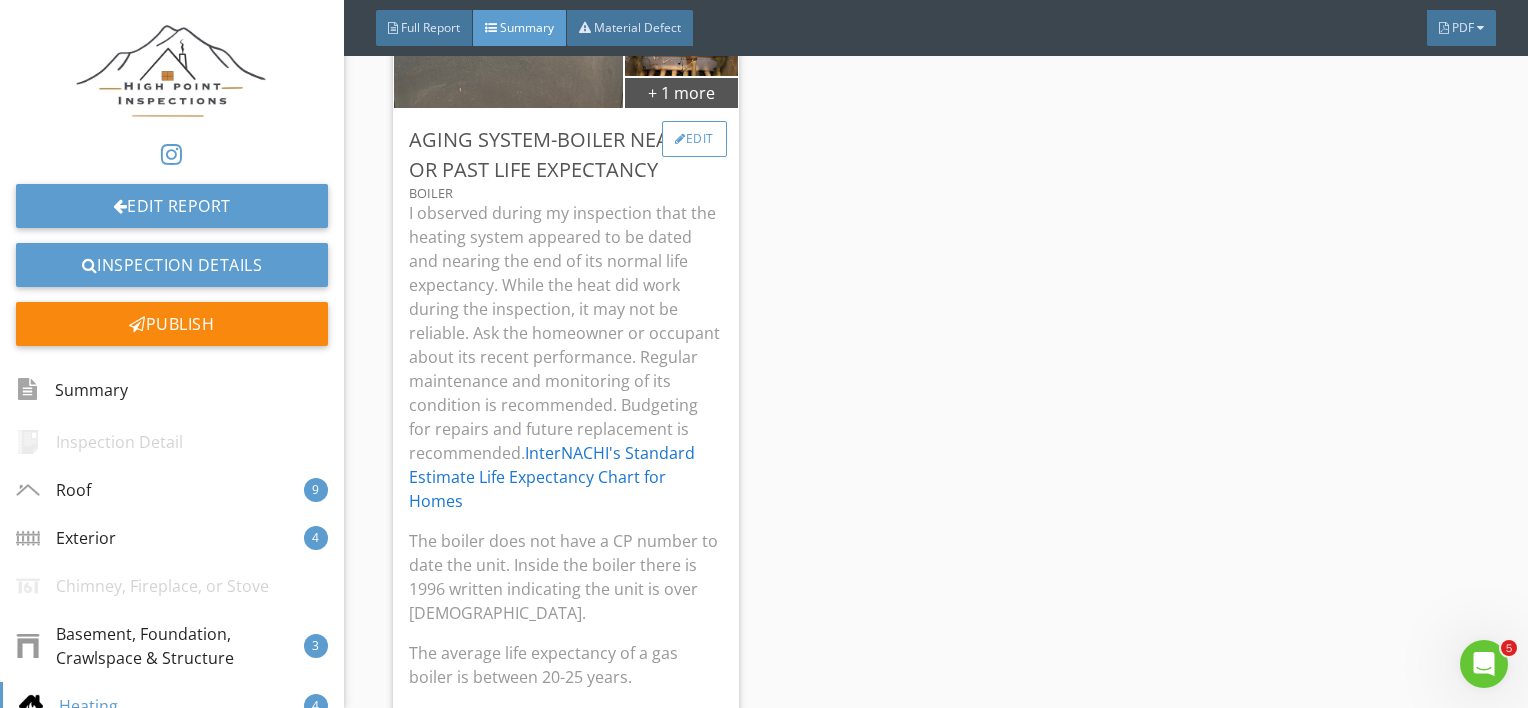 click on "Edit" at bounding box center (694, 139) 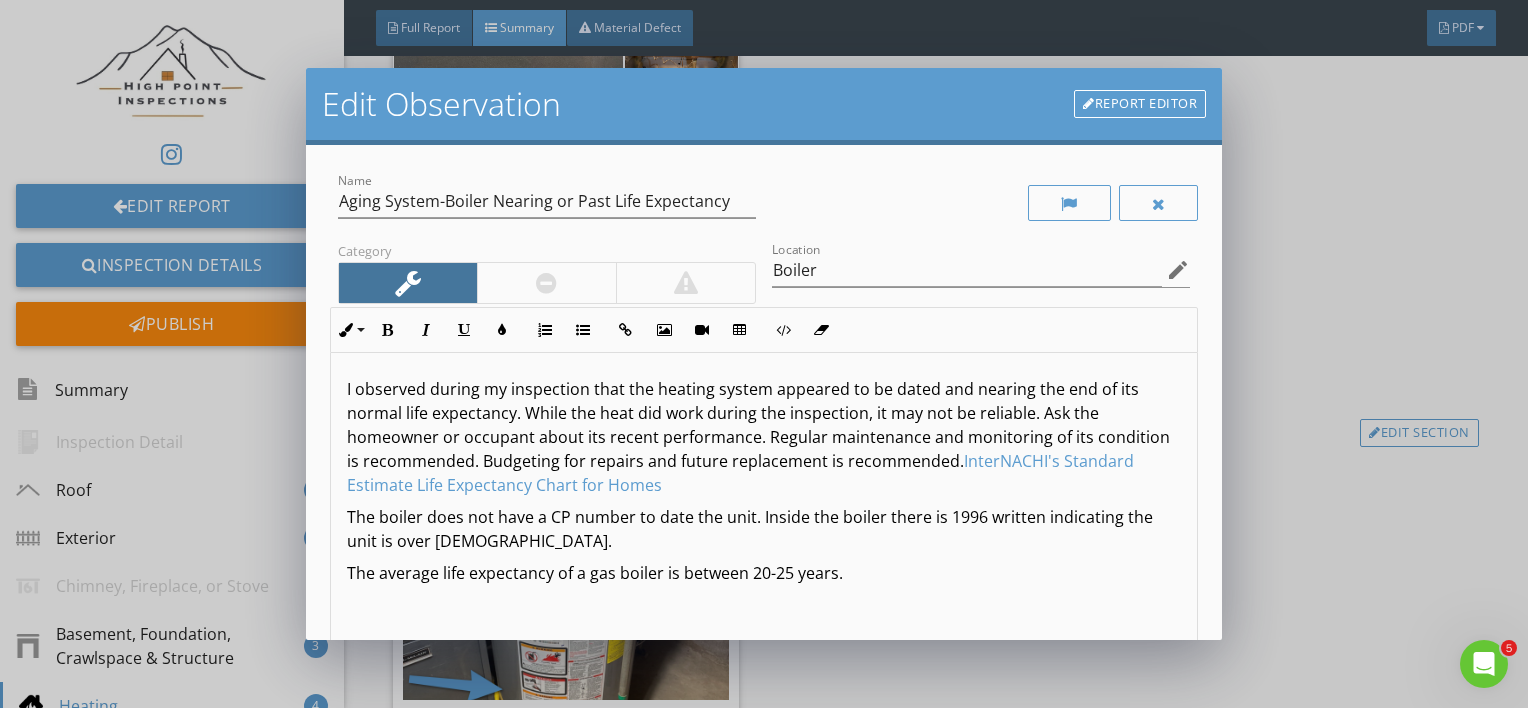 click on "The boiler does not have a CP number to date the unit. Inside the boiler there is 1996 written indicating the unit is over 25 years old." at bounding box center (764, 529) 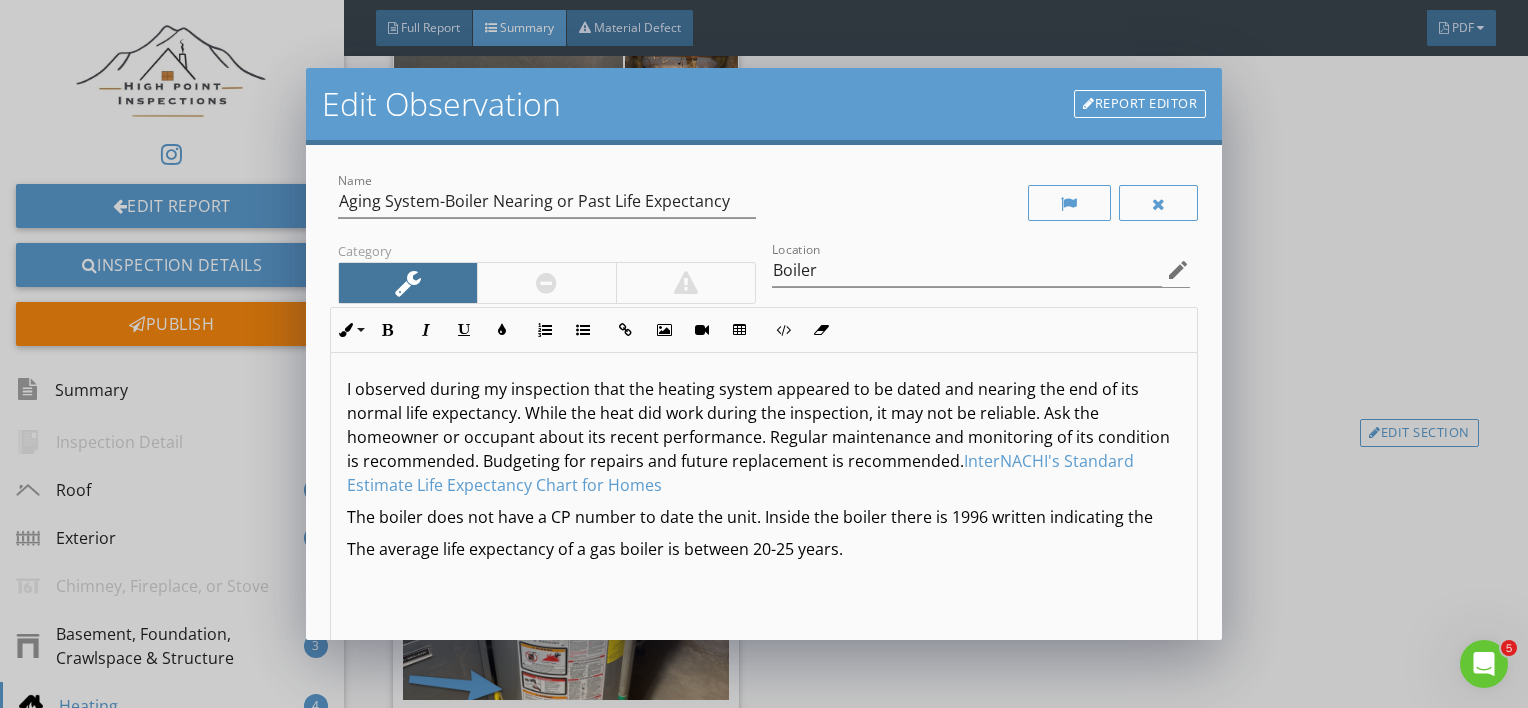 type 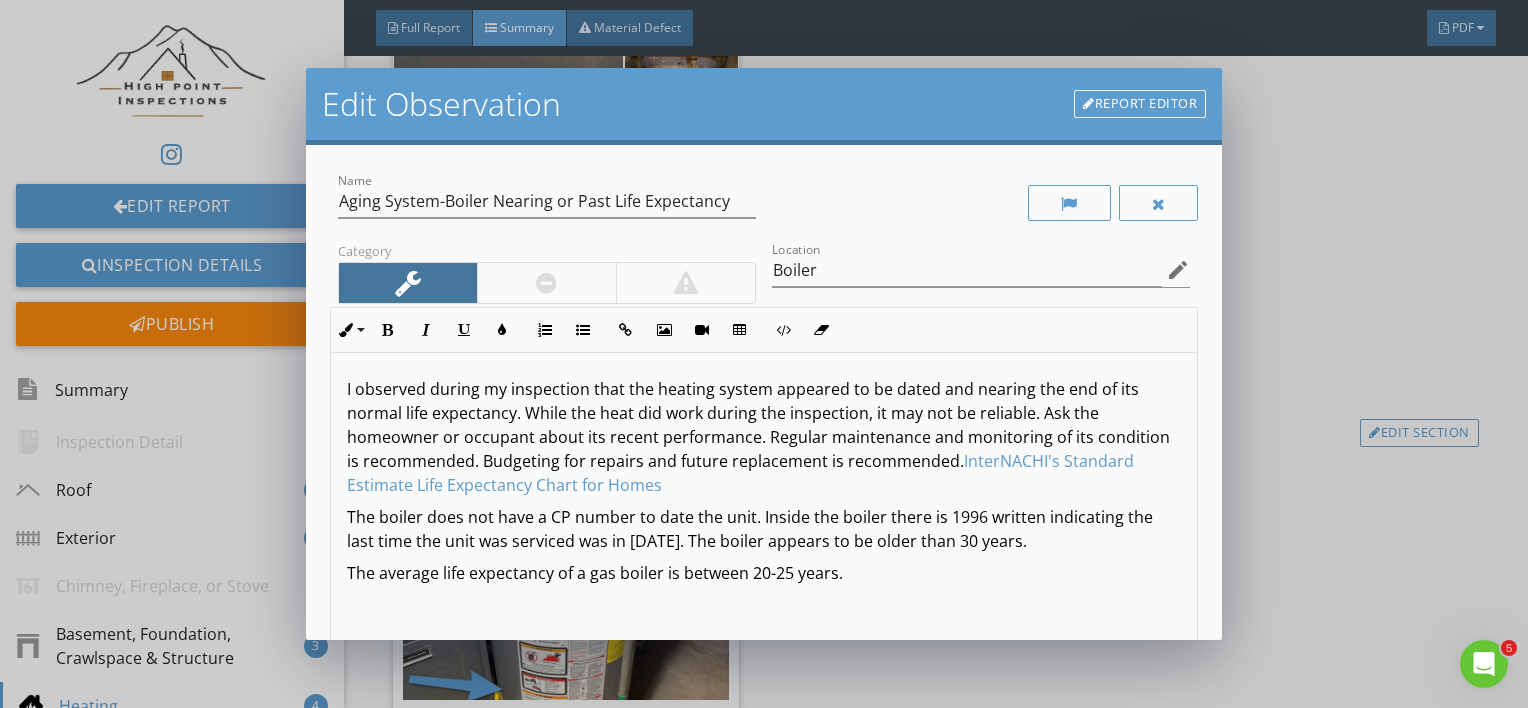 scroll, scrollTop: 0, scrollLeft: 0, axis: both 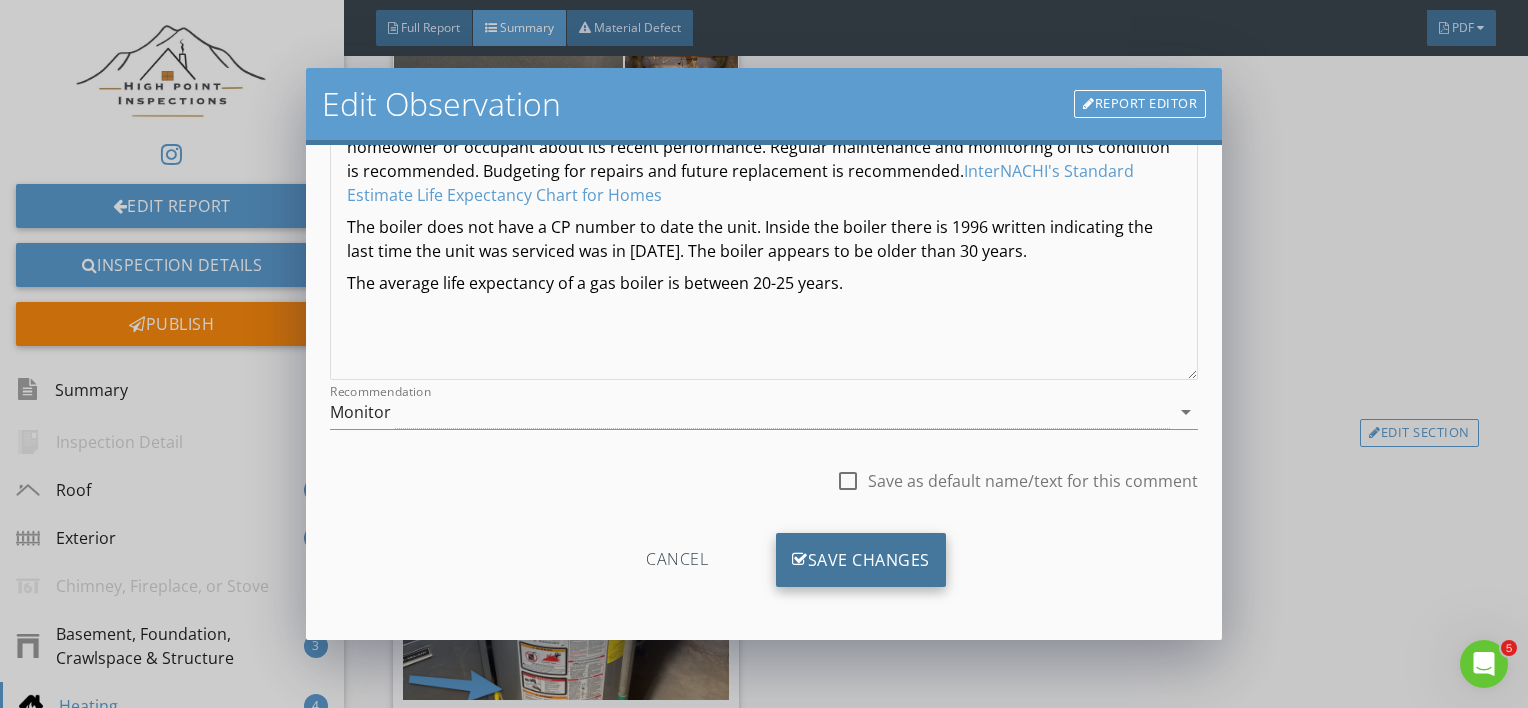 click on "Save Changes" at bounding box center (861, 560) 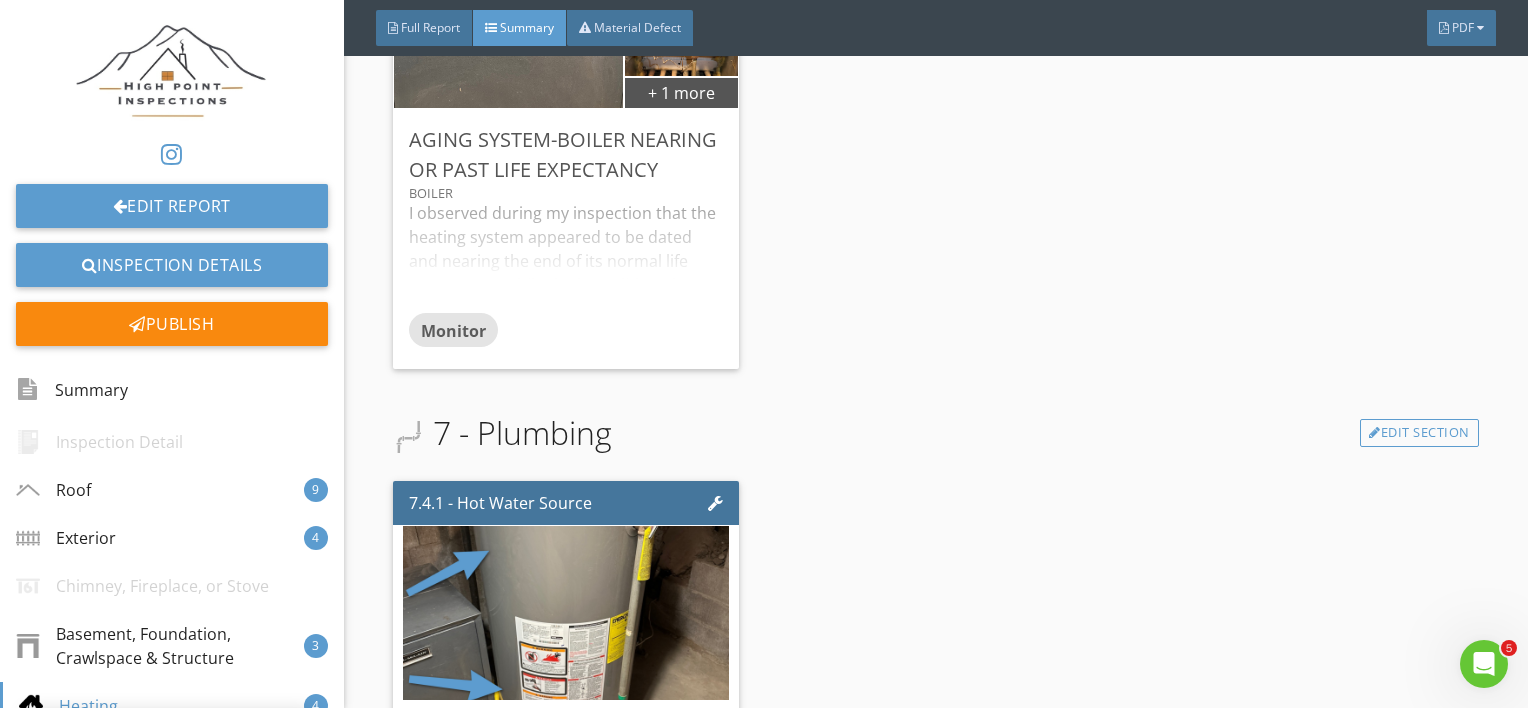 scroll, scrollTop: 53, scrollLeft: 0, axis: vertical 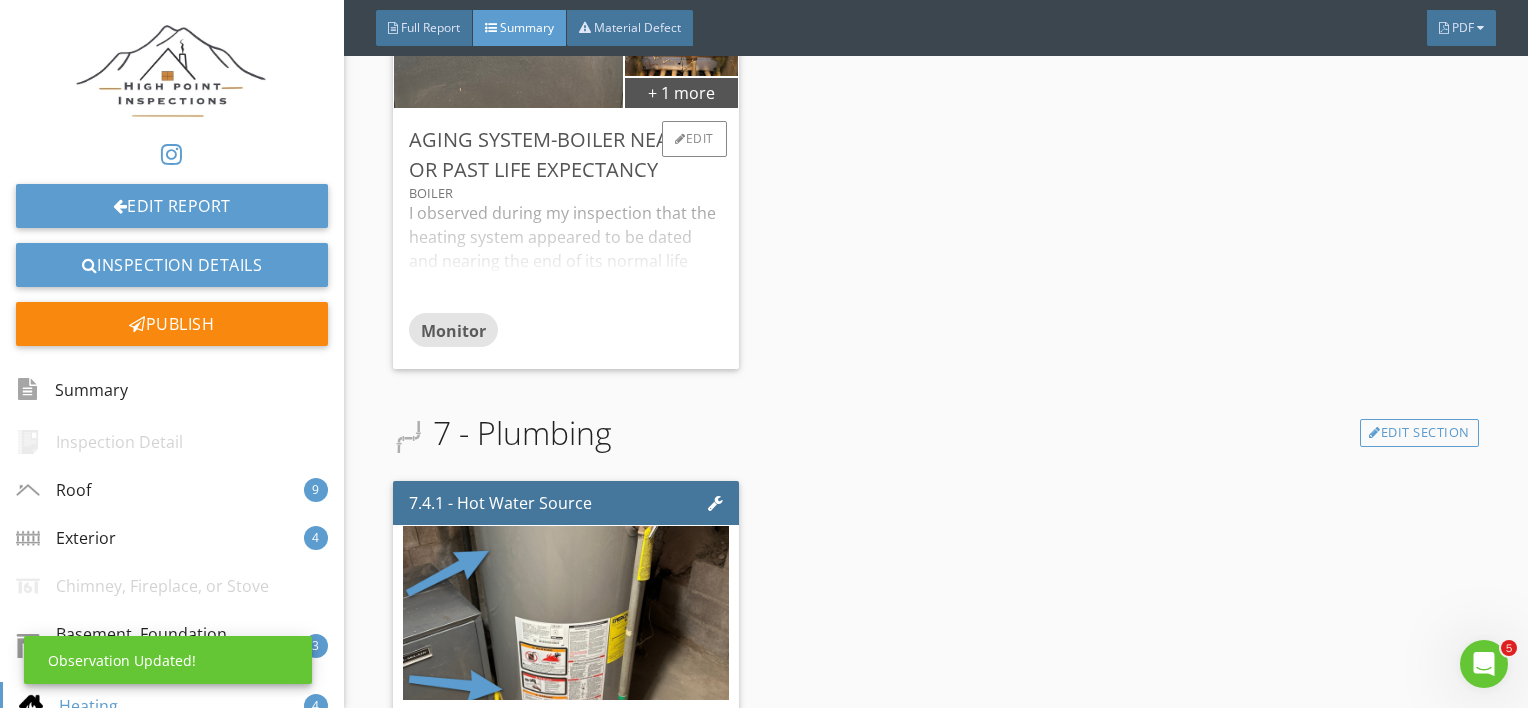 click on "I observed during my inspection that the heating system appeared to be dated and nearing the end of its normal life expectancy. While the heat did work during the inspection, it may not be reliable. Ask the homeowner or occupant about its recent performance. Regular maintenance and monitoring of its condition is recommended. Budgeting for repairs and future replacement is recommended.  InterNACHI's Standard Estimate Life Expectancy Chart for Homes The boiler does not have a CP number to date the unit. Inside the boiler there is 1996 written indicating the last time the unit was serviced was in 1996. The boiler appears to be older than 30 years.   The average life expectancy of a gas boiler is between 20-25 years." at bounding box center (566, 257) 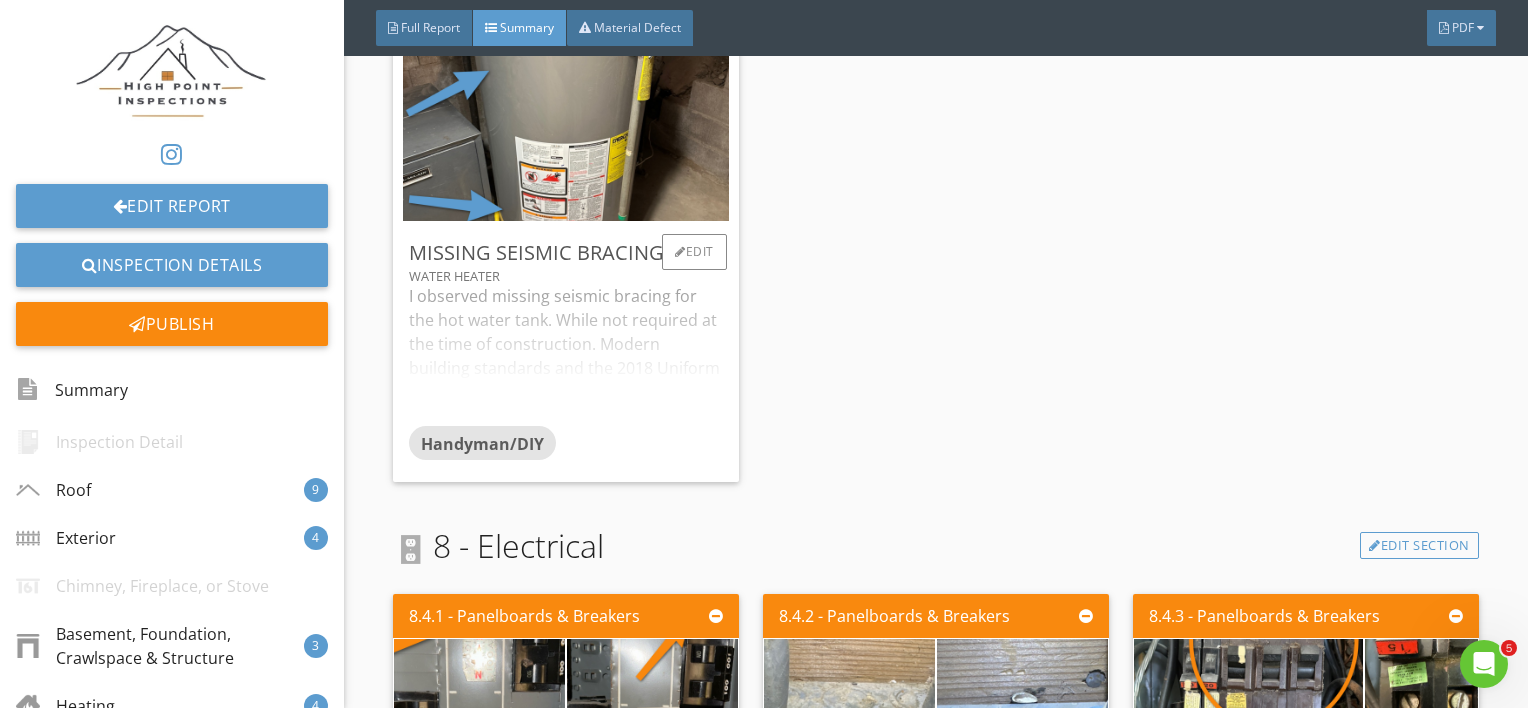 click on "I observed missing seismic bracing for the hot water tank. While not required at the time of construction. Modern building standards and the 2018 Uniform Plumbing Code adopted by Montana require seismic bracing on all water heaters both direct and indirect. Two straps are required, one at the top third of the tank and one at the bottom third of the tank. Recommend having seismic bracing/straps added to protect the tank in the event of seismic activity." at bounding box center (566, 355) 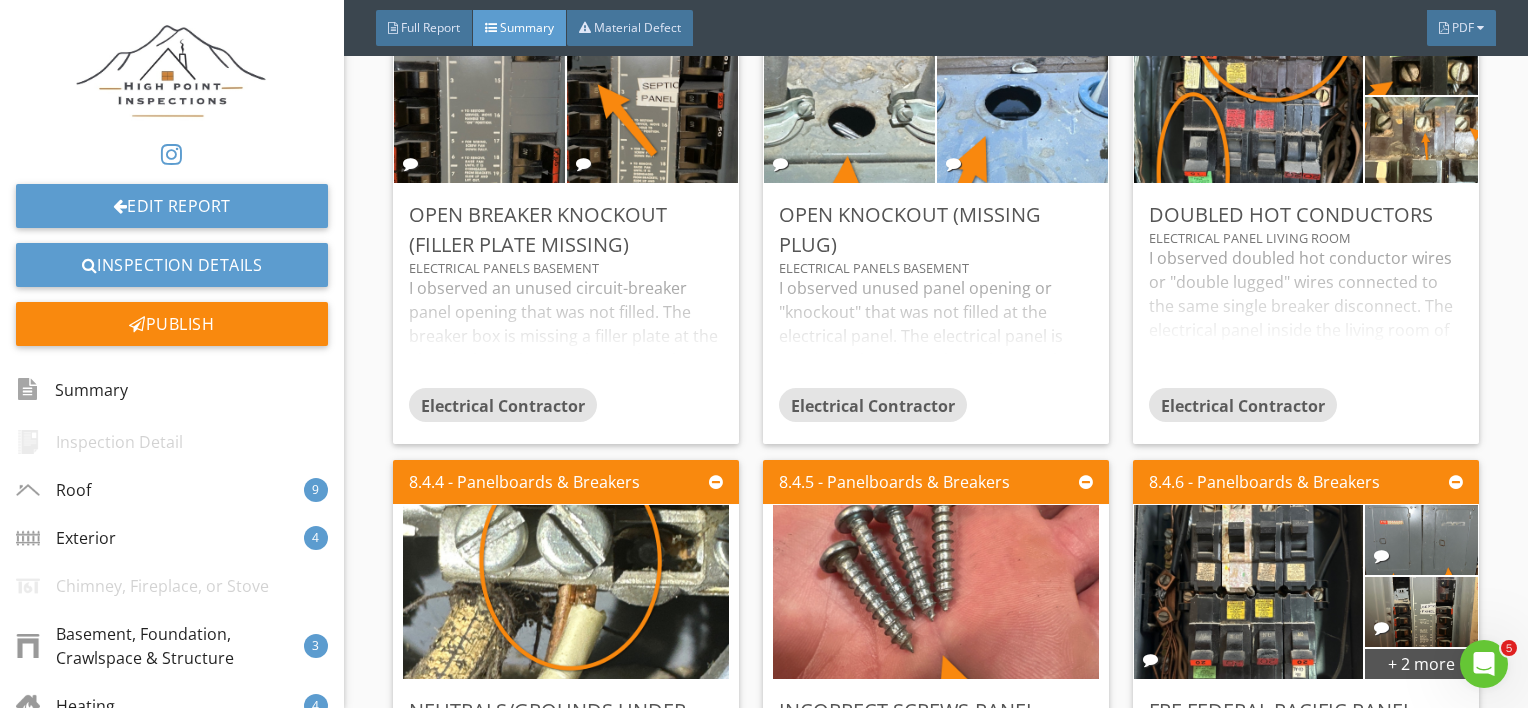scroll, scrollTop: 9051, scrollLeft: 0, axis: vertical 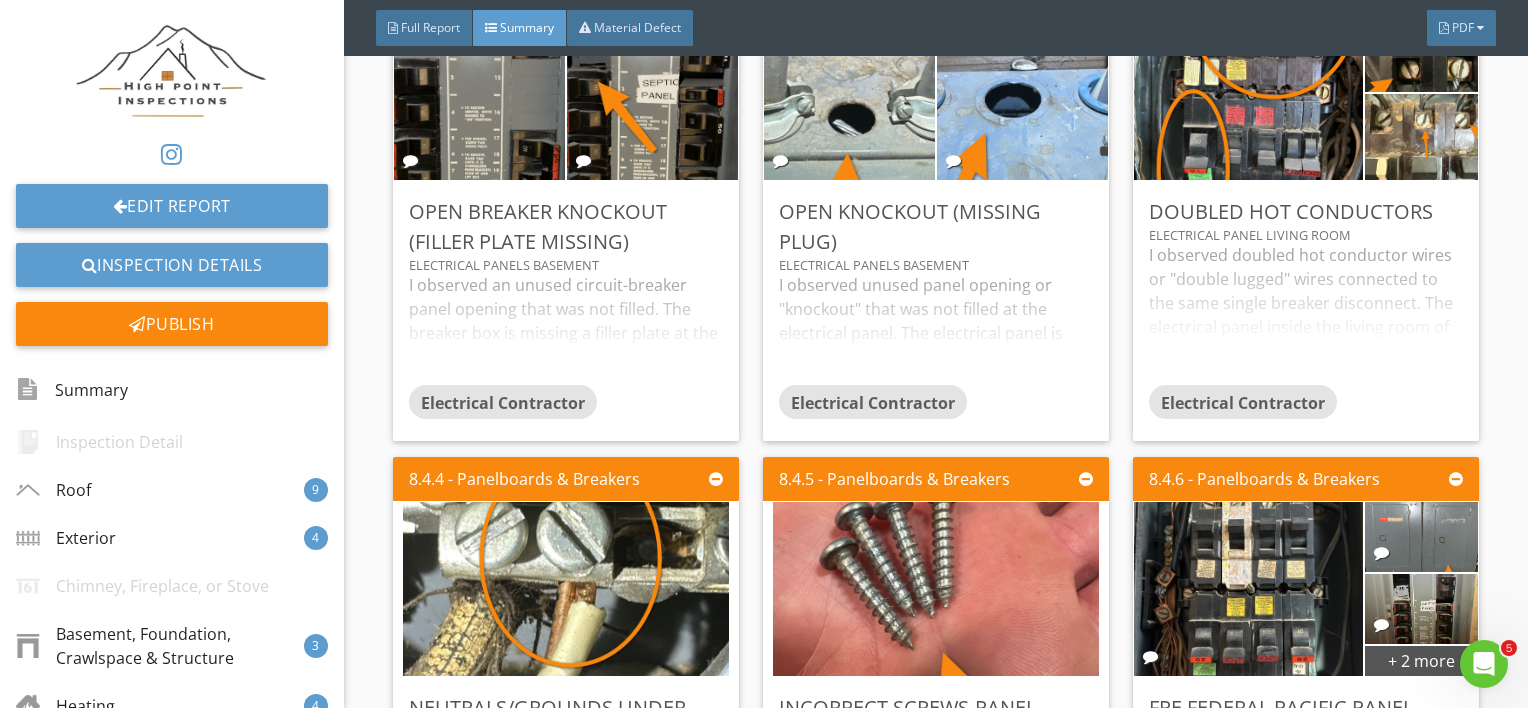 click on "I observed an unused circuit-breaker panel opening that was not filled. The breaker box is missing a filler plate at the electrical panel cover where a breaker has been removed. This is a potential electrical/safety hazard if someone sticks their finger through the opening and touches a live electrical component. Recommend having a professional electrical contractor add filler plates to the openings in the breaker box." at bounding box center (566, 329) 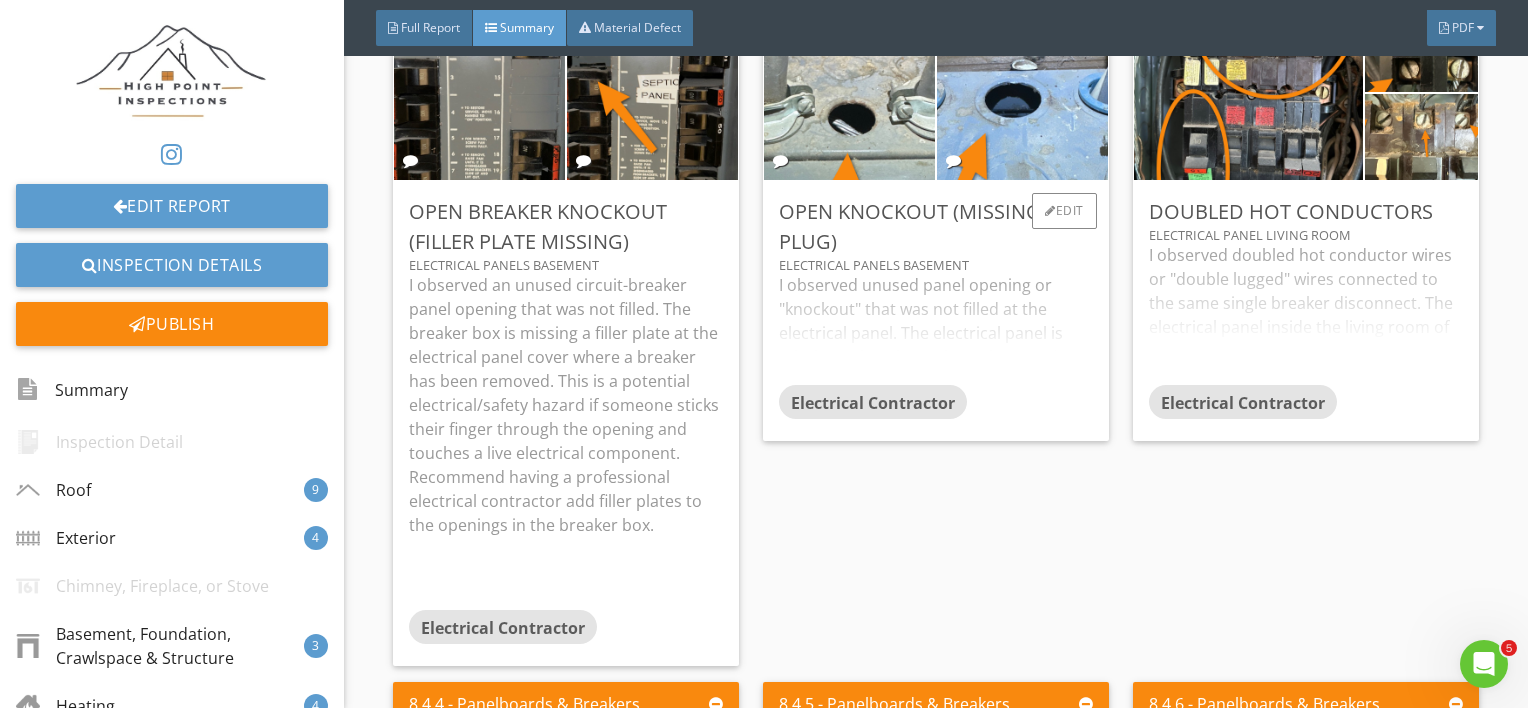 click on "I observed unused panel opening or "knockout" that was not filled at the electrical panel. The electrical panel is missing a "knockout plug" where a wire knockout has been removed. This is a potential electrical/safety hazard if someone sticks their finger through the opening and touches a live electrical component. Recommend having a professional electrical contractor add a knockout plug to the opening in the breaker box." at bounding box center (936, 329) 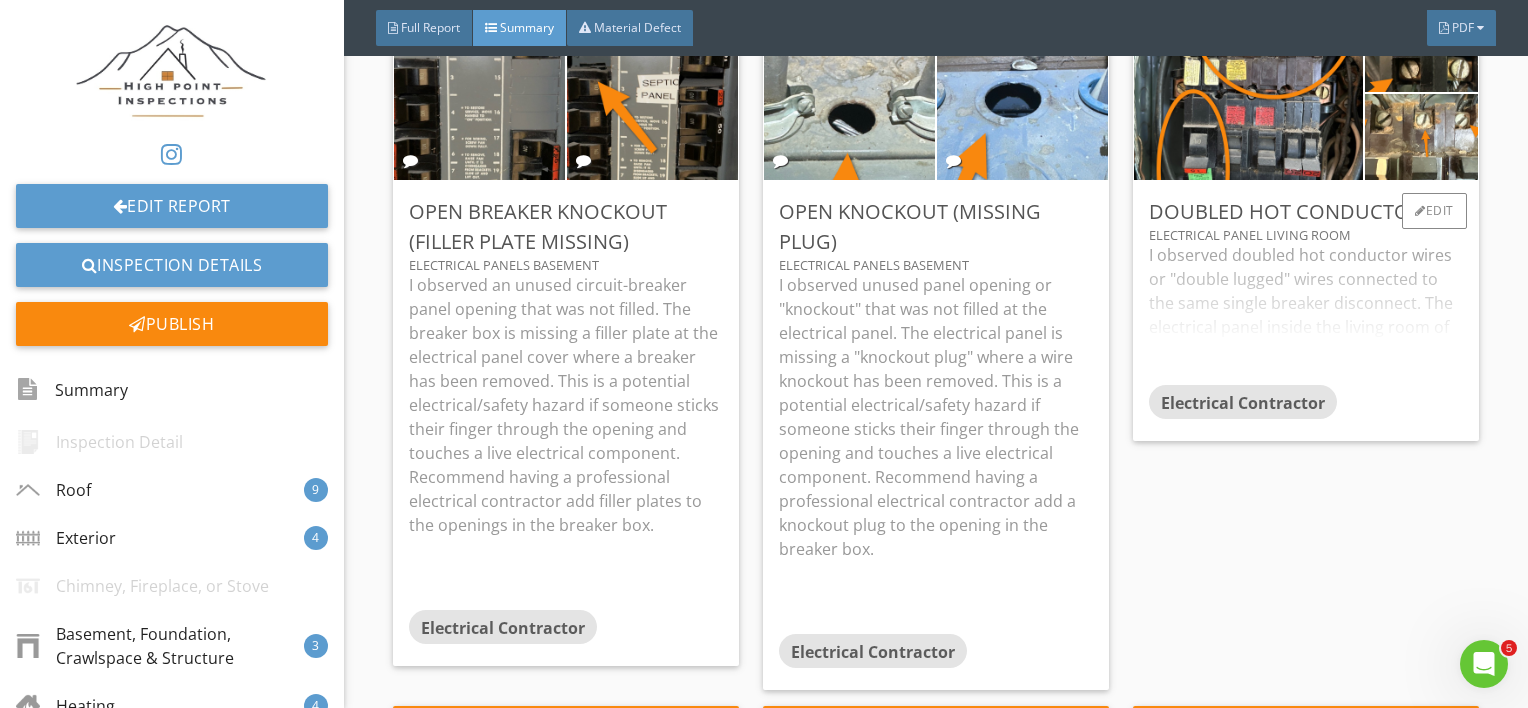 click on "I observed doubled hot conductor wires or "double lugged" wires connected to the same single breaker disconnect. The electrical panel inside the living room of the basement unit has multiple double tapped breakers. These breakers are labeled as a single pole breaker. Each breaker should have just one conductor connected to it. Recommend having an electrical professional assess the double lugged breaker and make the necessary repairs." at bounding box center (1306, 314) 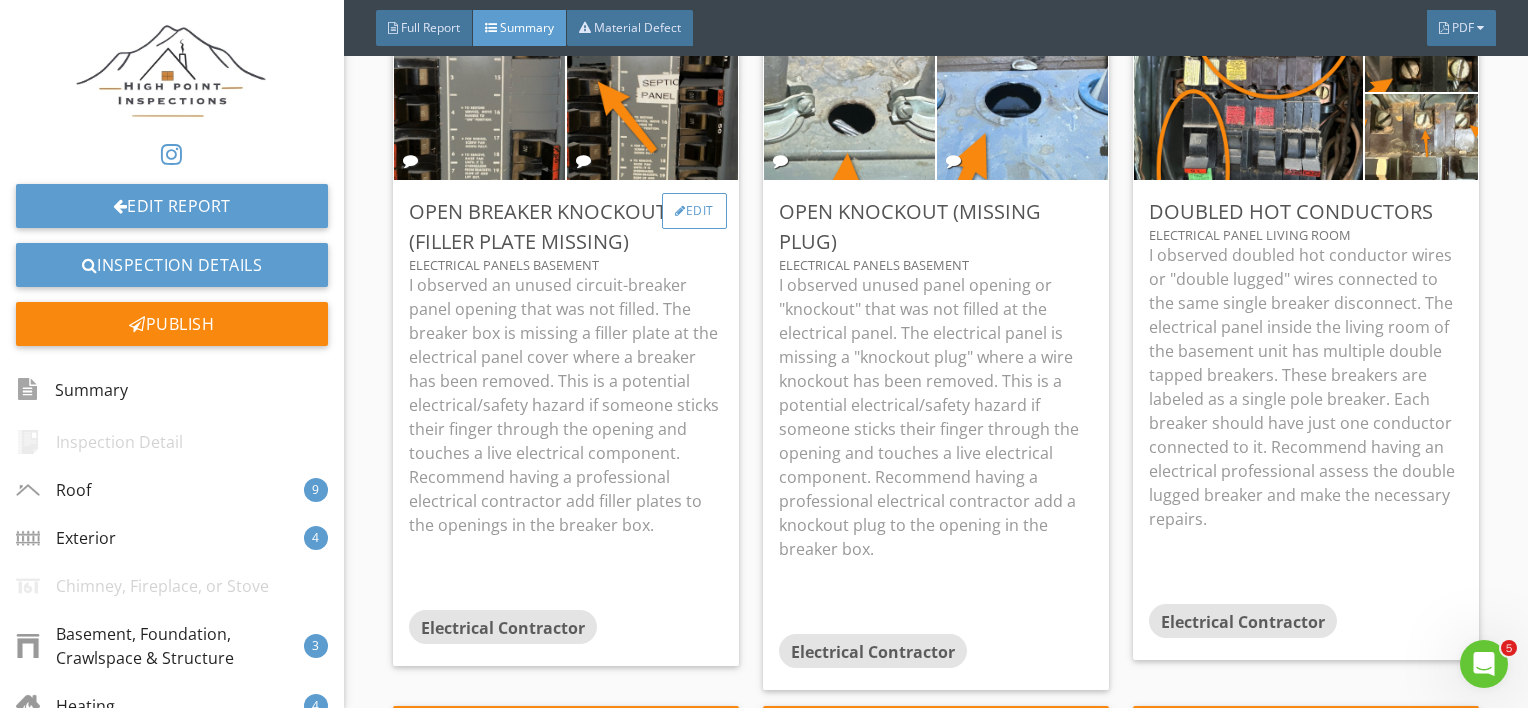 click on "Edit" at bounding box center (694, 211) 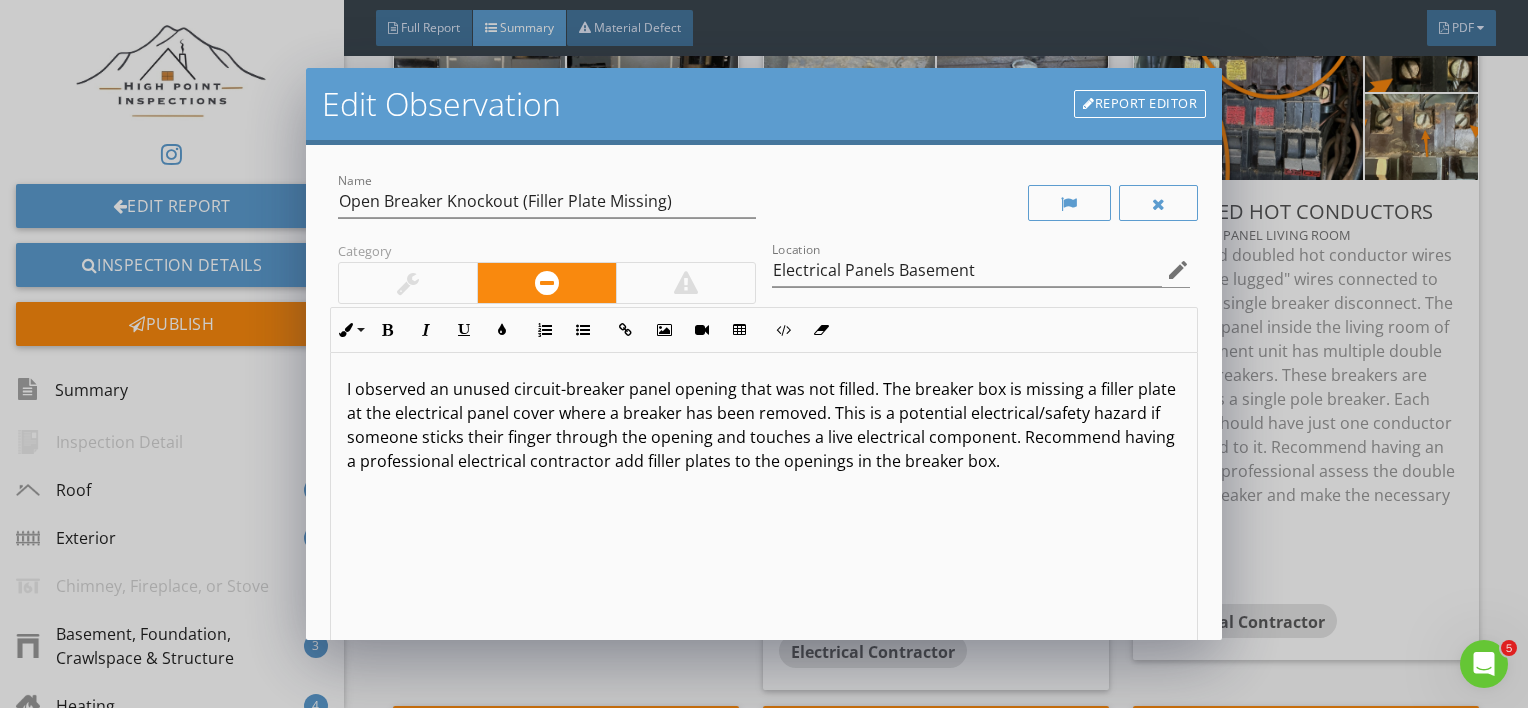 click on "I observed an unused circuit-breaker panel opening that was not filled. The breaker box is missing a filler plate at the electrical panel cover where a breaker has been removed. This is a potential electrical/safety hazard if someone sticks their finger through the opening and touches a live electrical component. Recommend having a professional electrical contractor add filler plates to the openings in the breaker box." at bounding box center (764, 425) 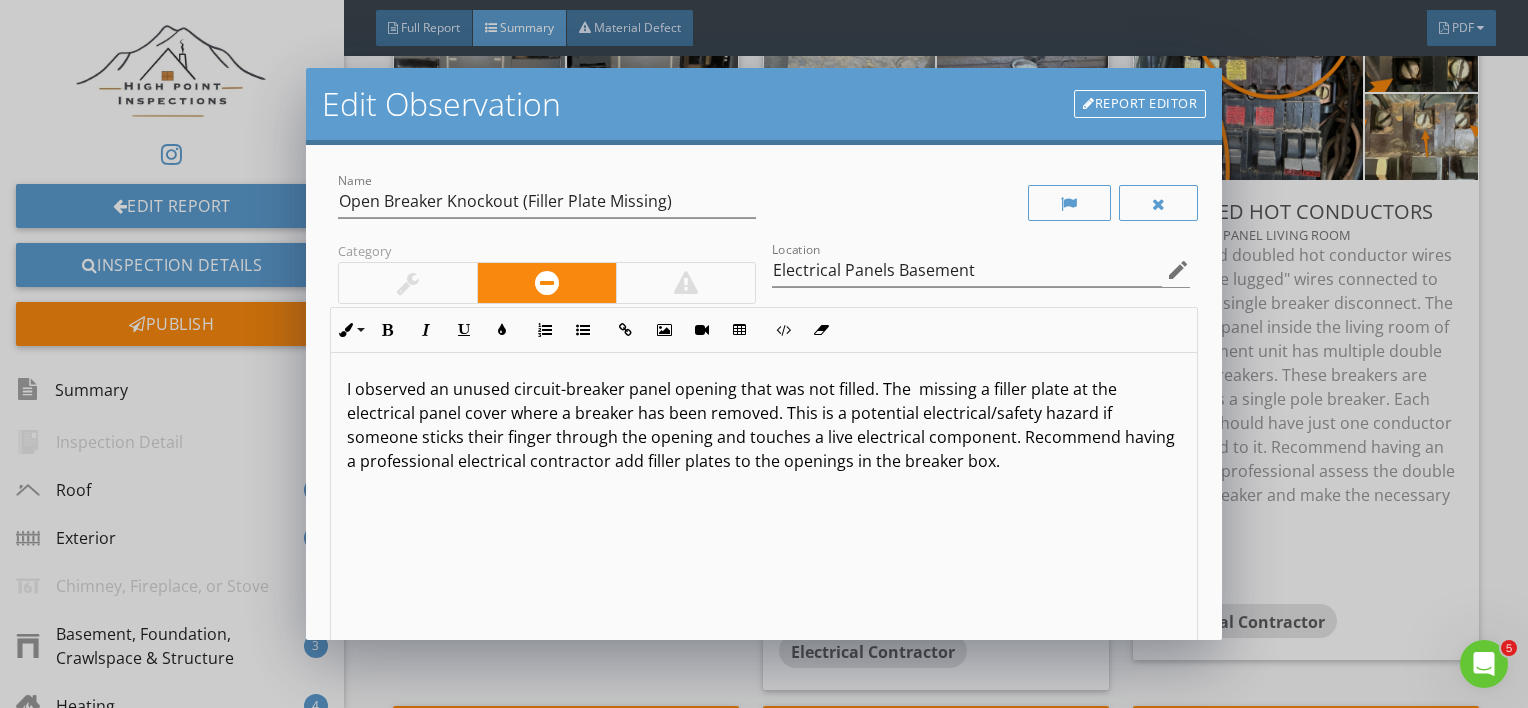type 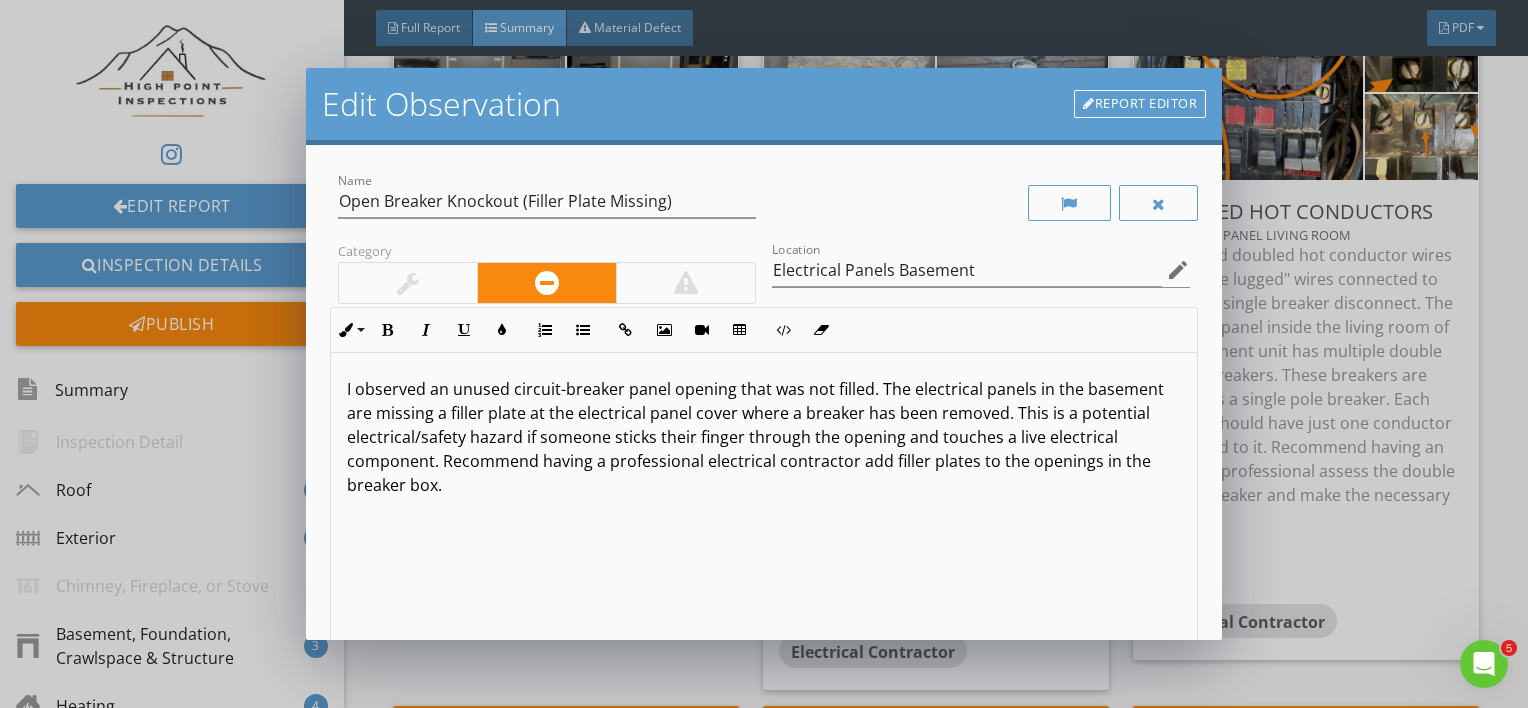 click on "I observed an unused circuit-breaker panel opening that was not filled. The electrical panels in the basement are missing a filler plate at the electrical panel cover where a breaker has been removed. This is a potential electrical/safety hazard if someone sticks their finger through the opening and touches a live electrical component. Recommend having a professional electrical contractor add filler plates to the openings in the breaker box." at bounding box center [764, 437] 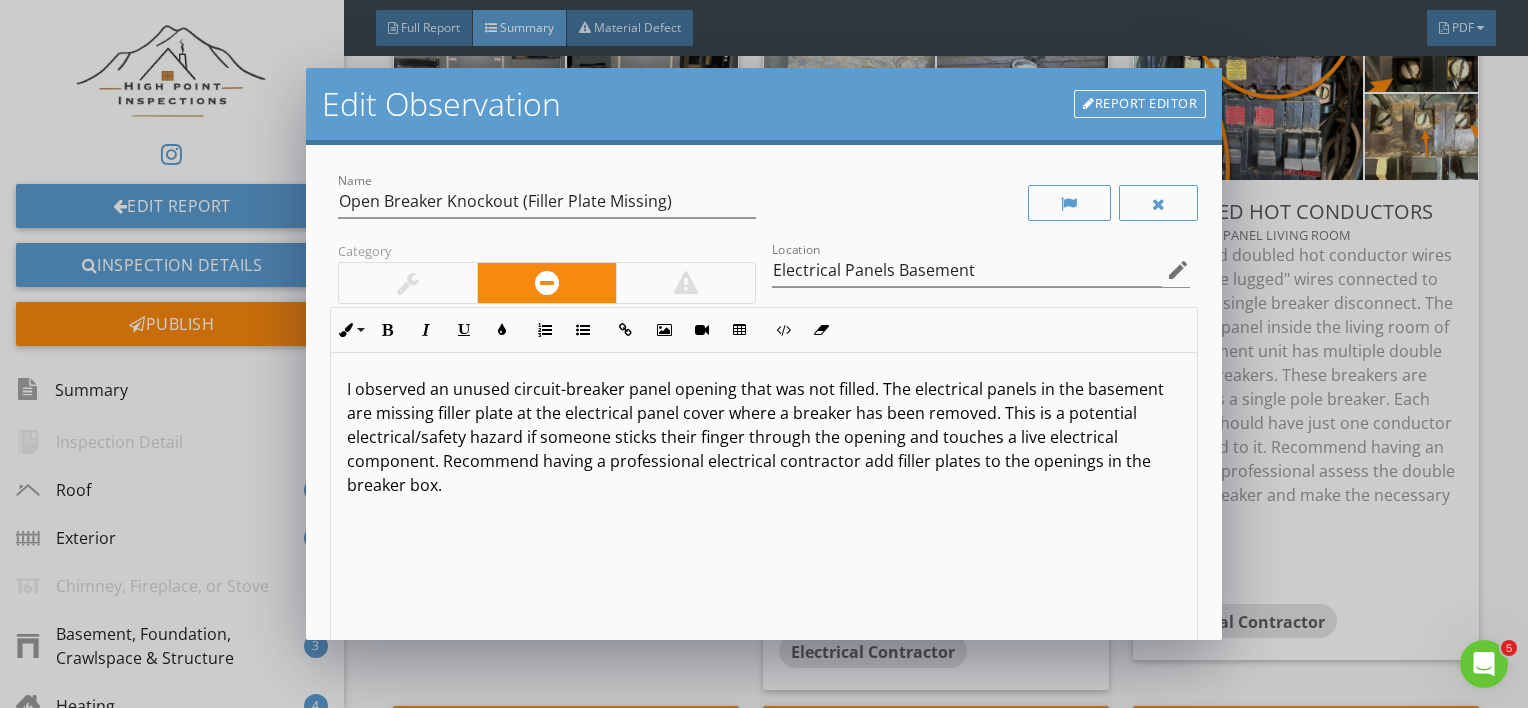 click on "I observed an unused circuit-breaker panel opening that was not filled. The electrical panels in the basement are missing filler plate at the electrical panel cover where a breaker has been removed. This is a potential electrical/safety hazard if someone sticks their finger through the opening and touches a live electrical component. Recommend having a professional electrical contractor add filler plates to the openings in the breaker box." at bounding box center [764, 437] 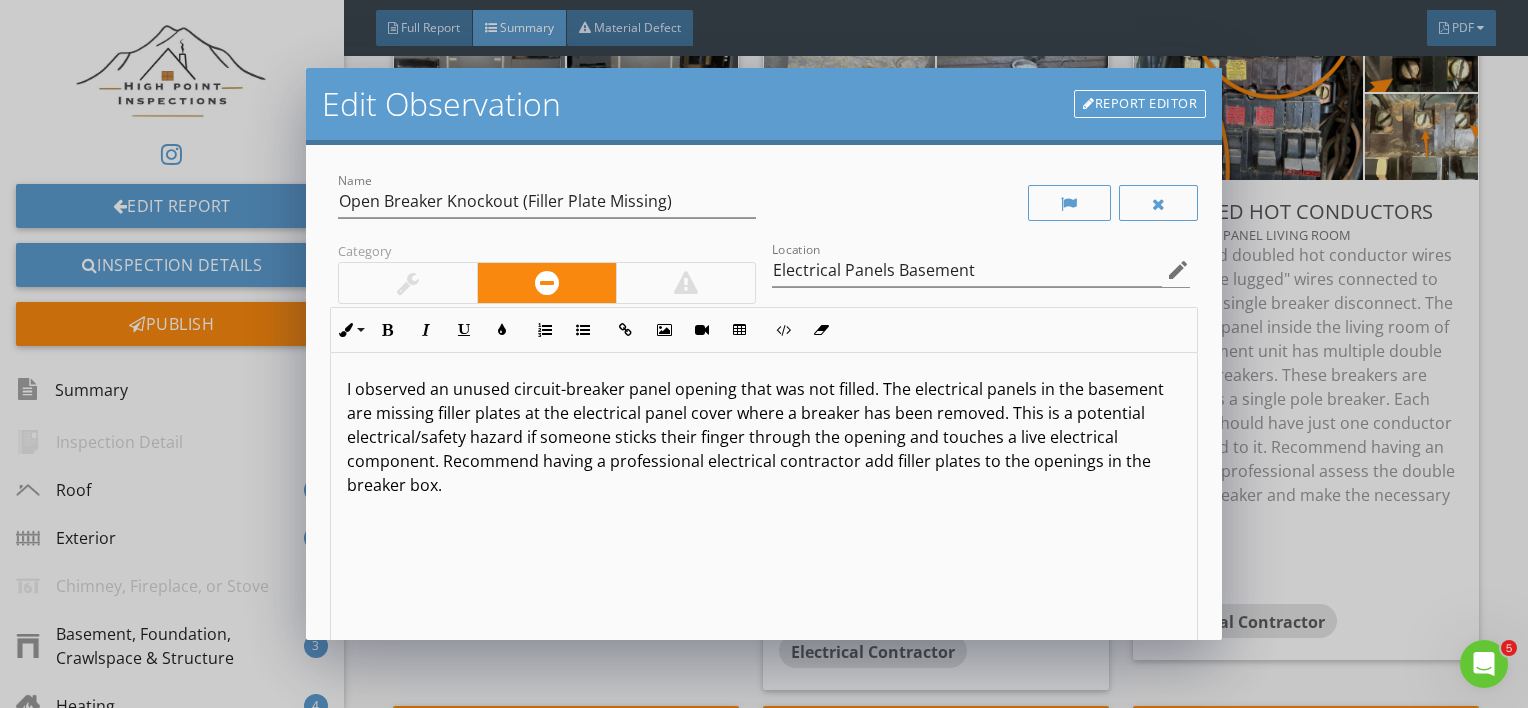 scroll, scrollTop: 0, scrollLeft: 0, axis: both 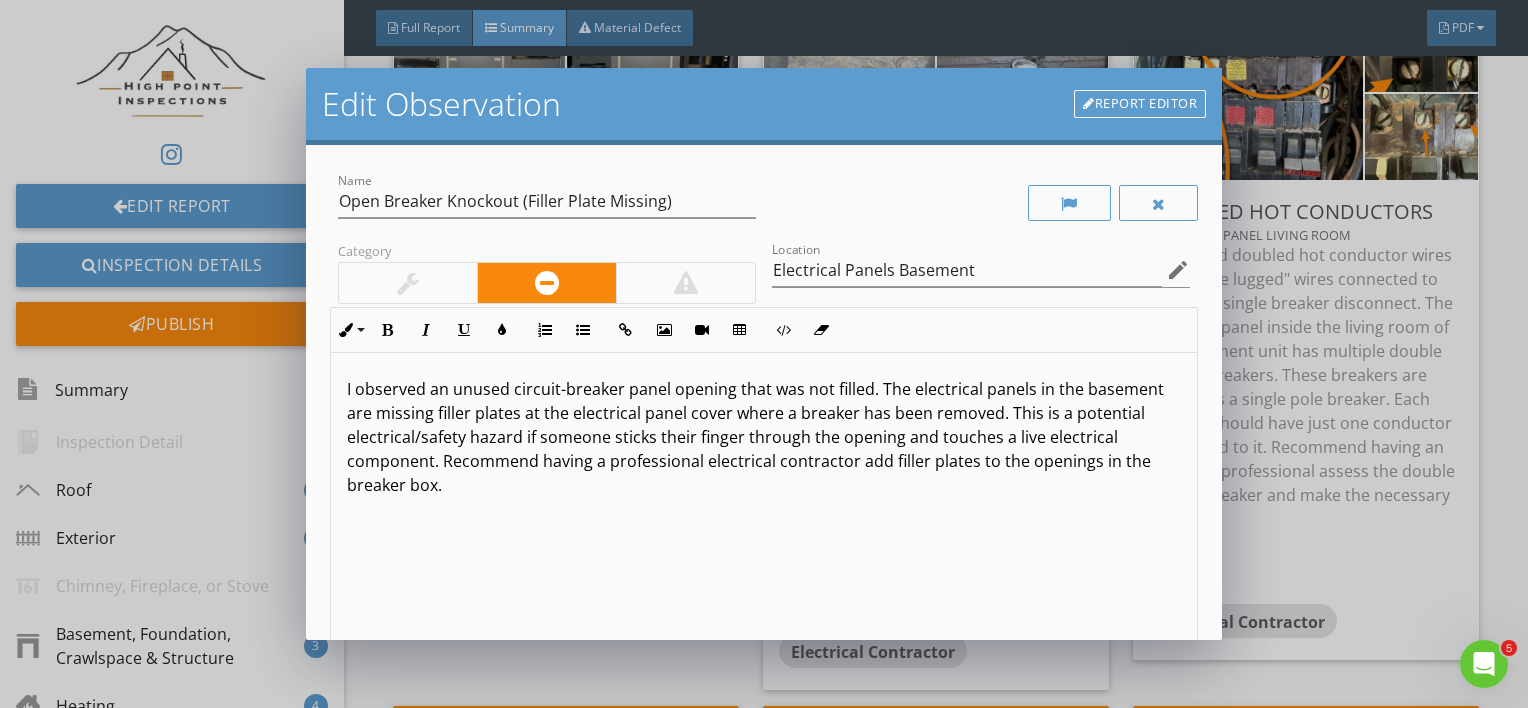 click on "I observed an unused circuit-breaker panel opening that was not filled. The electrical panels in the basement are missing filler plates at the electrical panel cover where a breaker has been removed. This is a potential electrical/safety hazard if someone sticks their finger through the opening and touches a live electrical component. Recommend having a professional electrical contractor add filler plates to the openings in the breaker box." at bounding box center (764, 437) 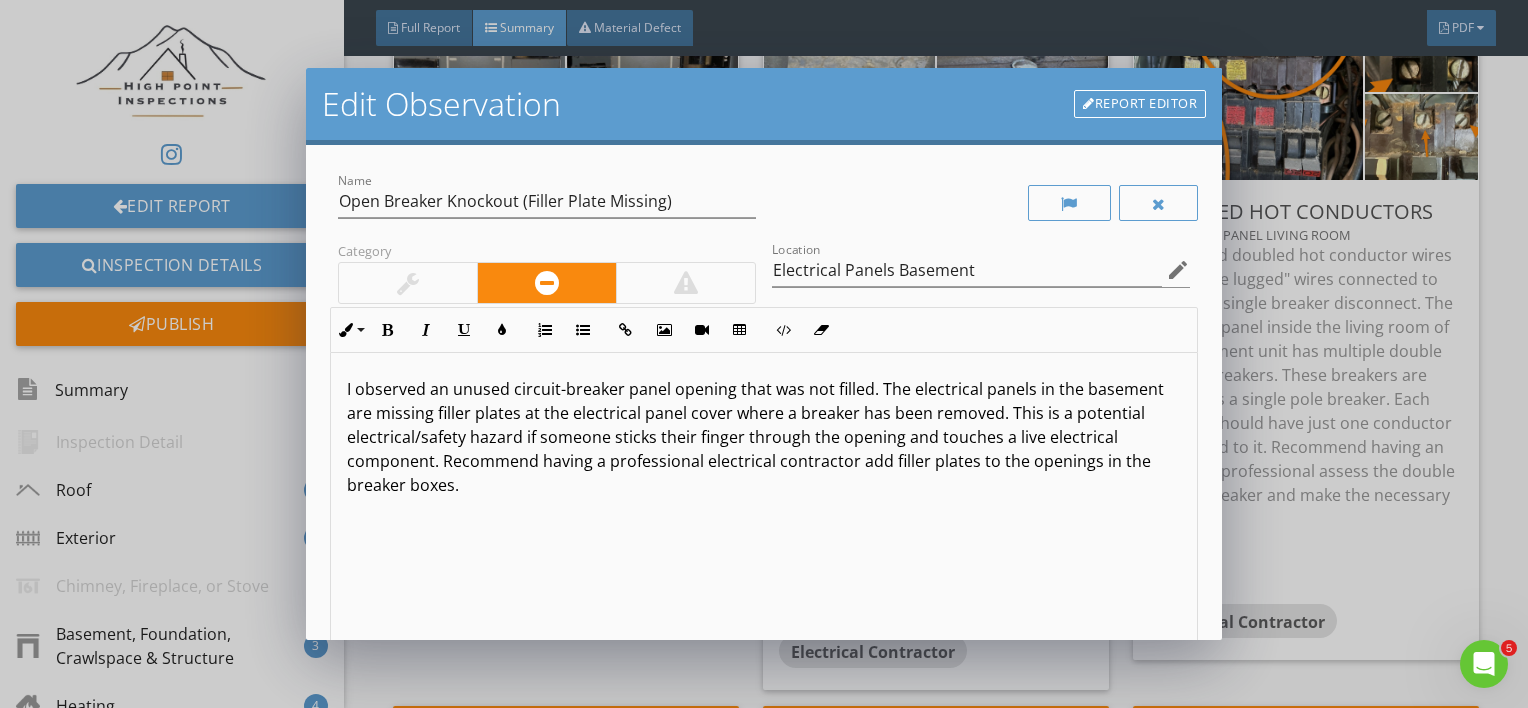 click on "I observed an unused circuit-breaker panel opening that was not filled. The electrical panels in the basement are missing filler plates at the electrical panel cover where a breaker has been removed. This is a potential electrical/safety hazard if someone sticks their finger through the opening and touches a live electrical component. Recommend having a professional electrical contractor add filler plates to the openings in the breaker boxes." at bounding box center (764, 511) 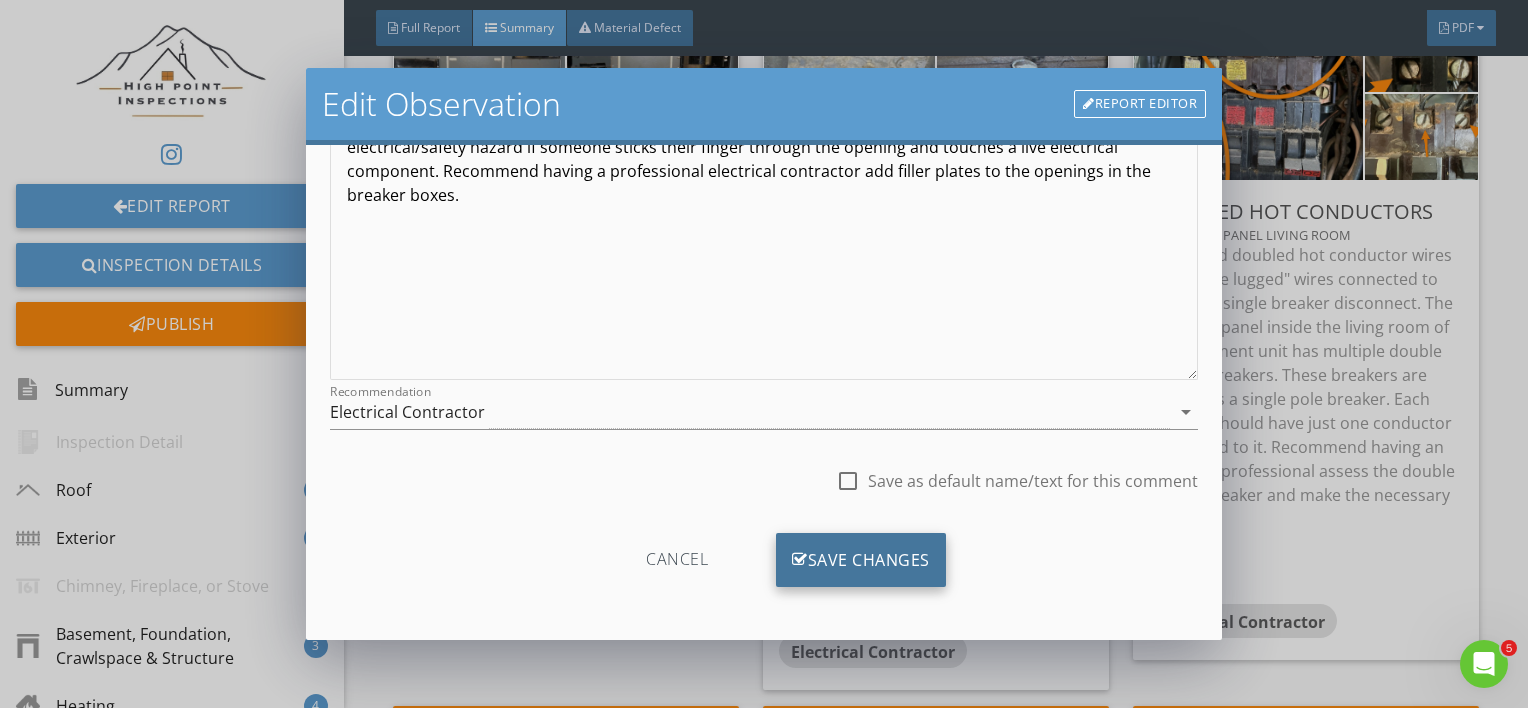 click on "Save Changes" at bounding box center [861, 560] 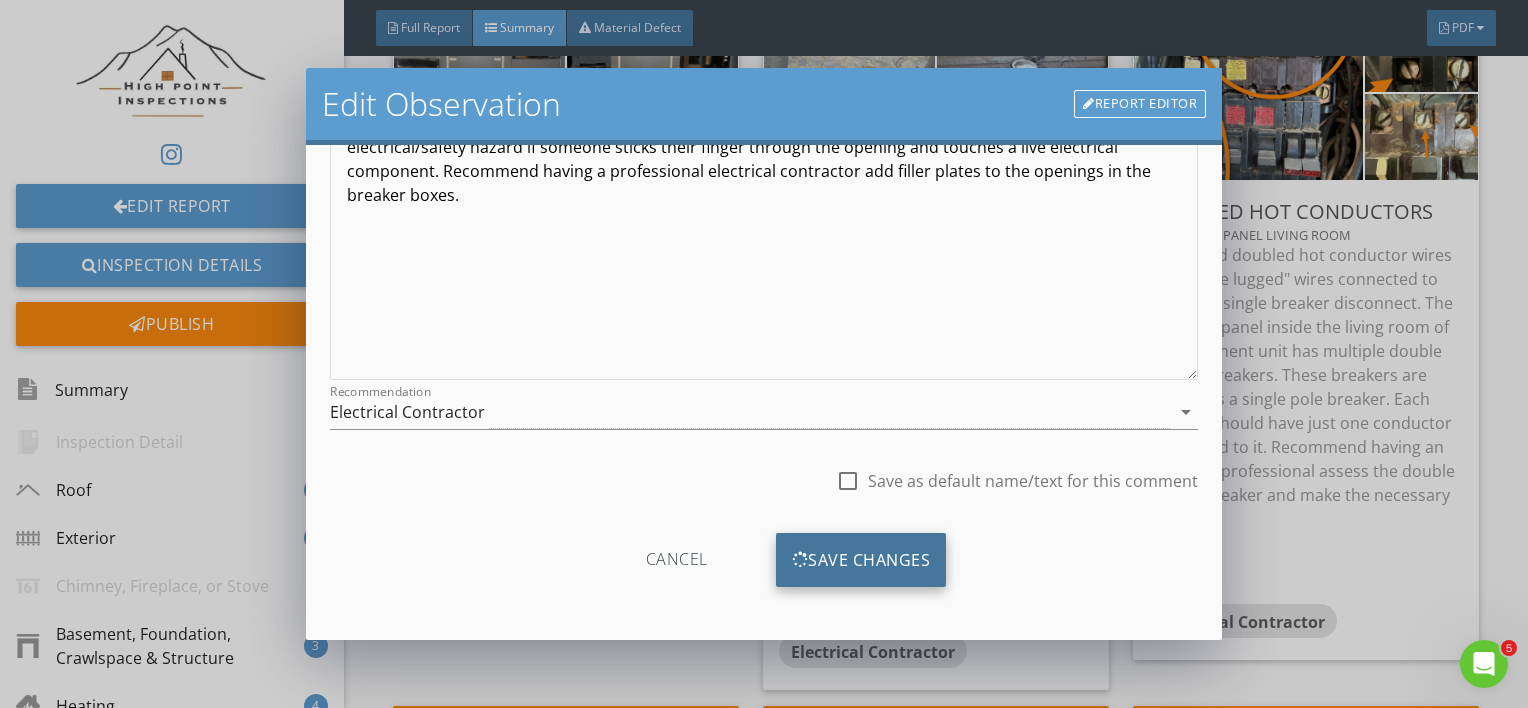 scroll, scrollTop: 53, scrollLeft: 0, axis: vertical 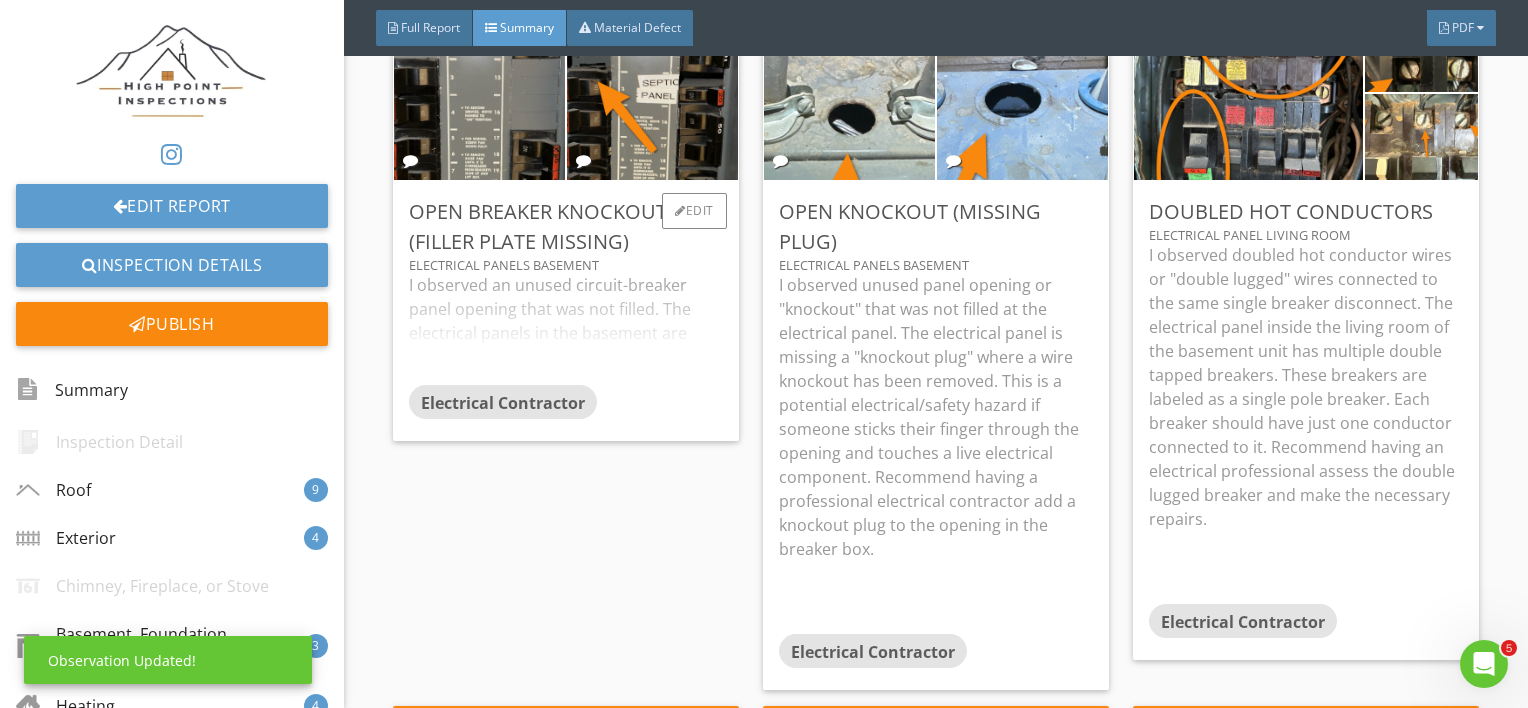 click on "I observed an unused circuit-breaker panel opening that was not filled. The electrical panels in the basement are missing filler plates at the electrical panel cover where a breaker has been removed. This is a potential electrical/safety hazard if someone sticks their finger through the opening and touches a live electrical component. Recommend having a professional electrical contractor add filler plates to the openings in the breaker boxes." at bounding box center [566, 329] 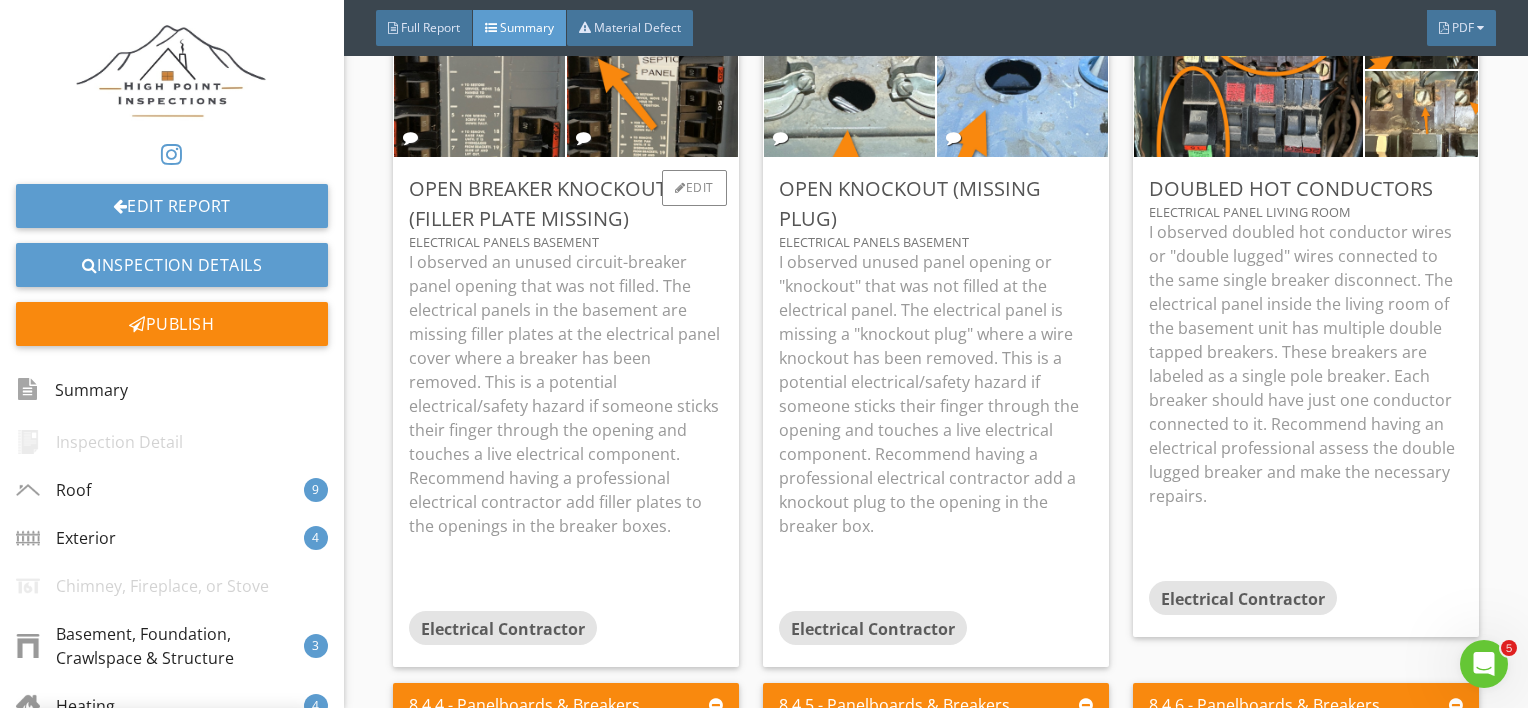 scroll, scrollTop: 9075, scrollLeft: 0, axis: vertical 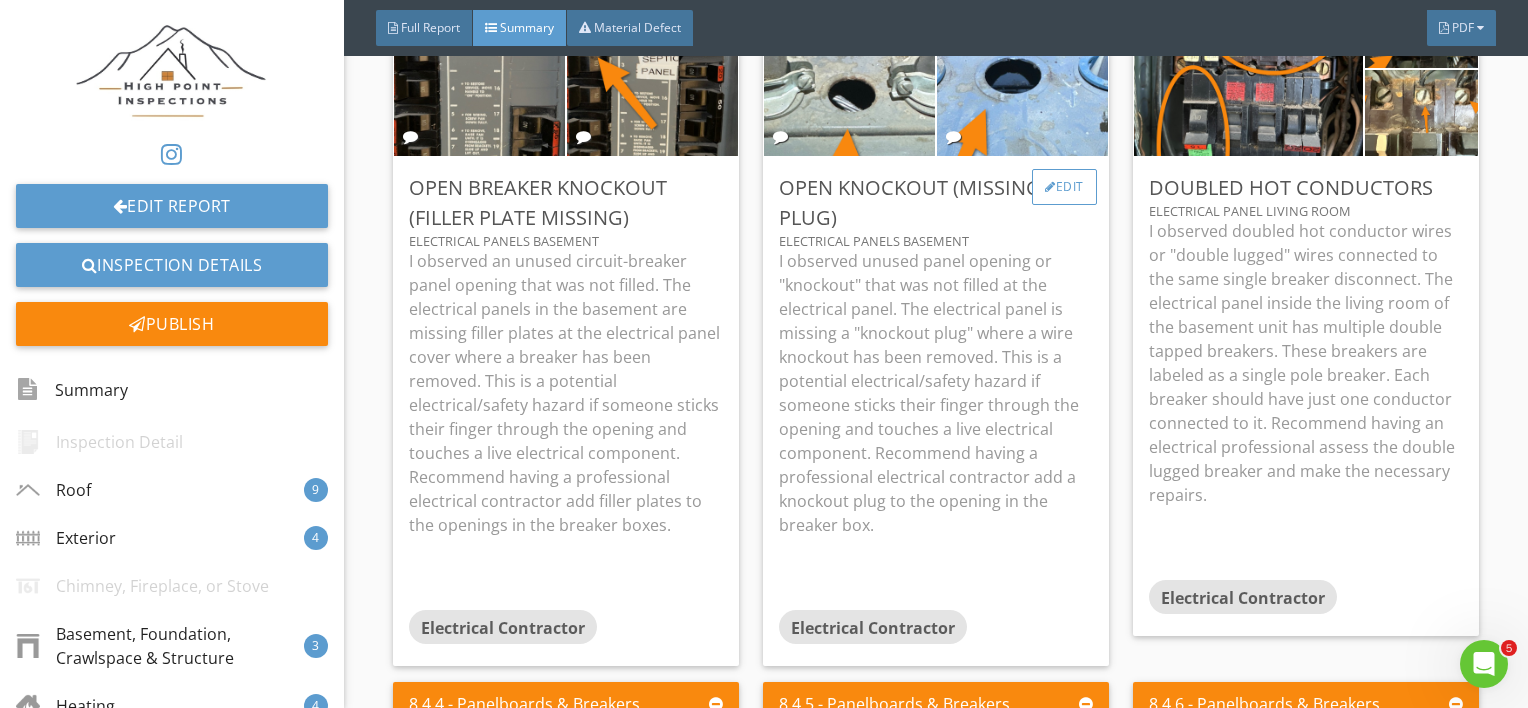 click on "Edit" at bounding box center [1064, 187] 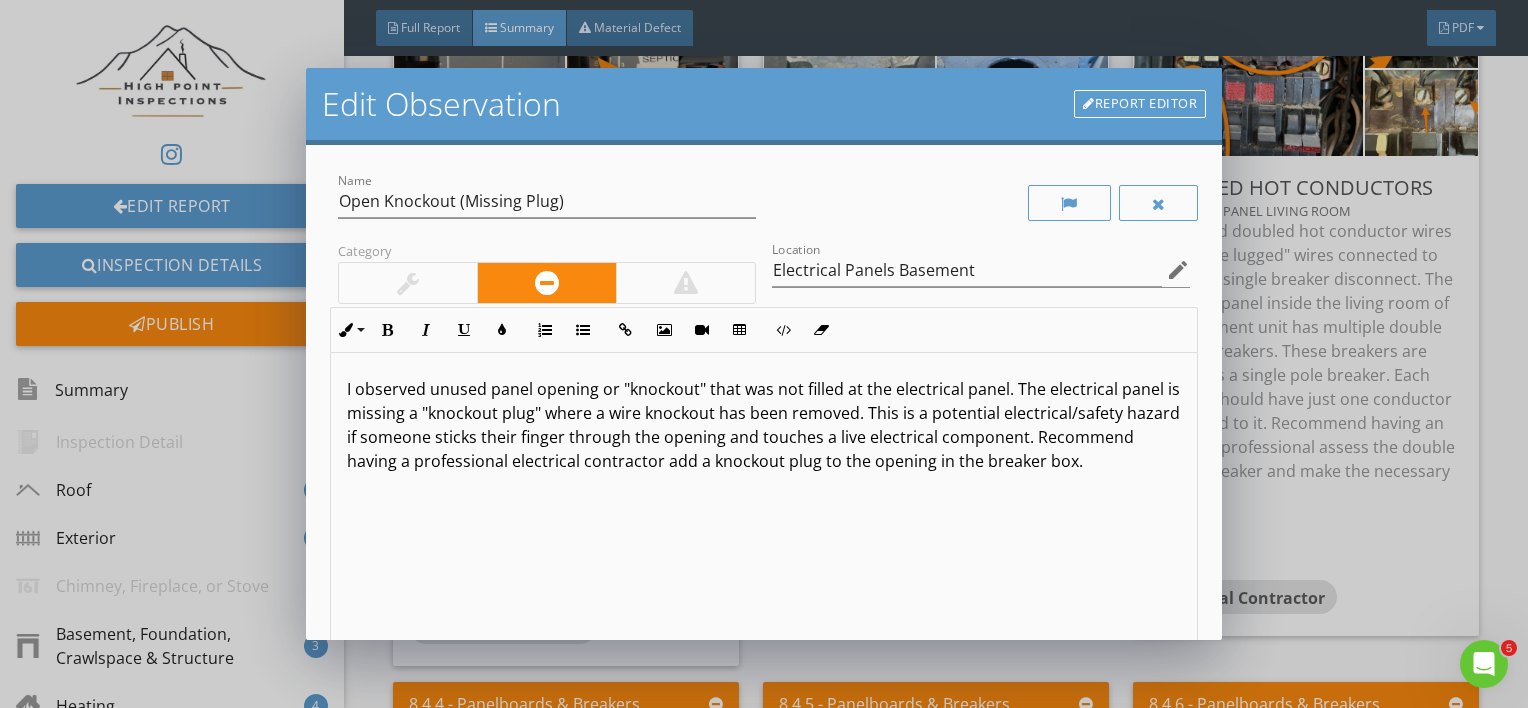 click on "I observed unused panel opening or "knockout" that was not filled at the electrical panel. The electrical panel is missing a "knockout plug" where a wire knockout has been removed. This is a potential electrical/safety hazard if someone sticks their finger through the opening and touches a live electrical component. Recommend having a professional electrical contractor add a knockout plug to the opening in the breaker box." at bounding box center [764, 425] 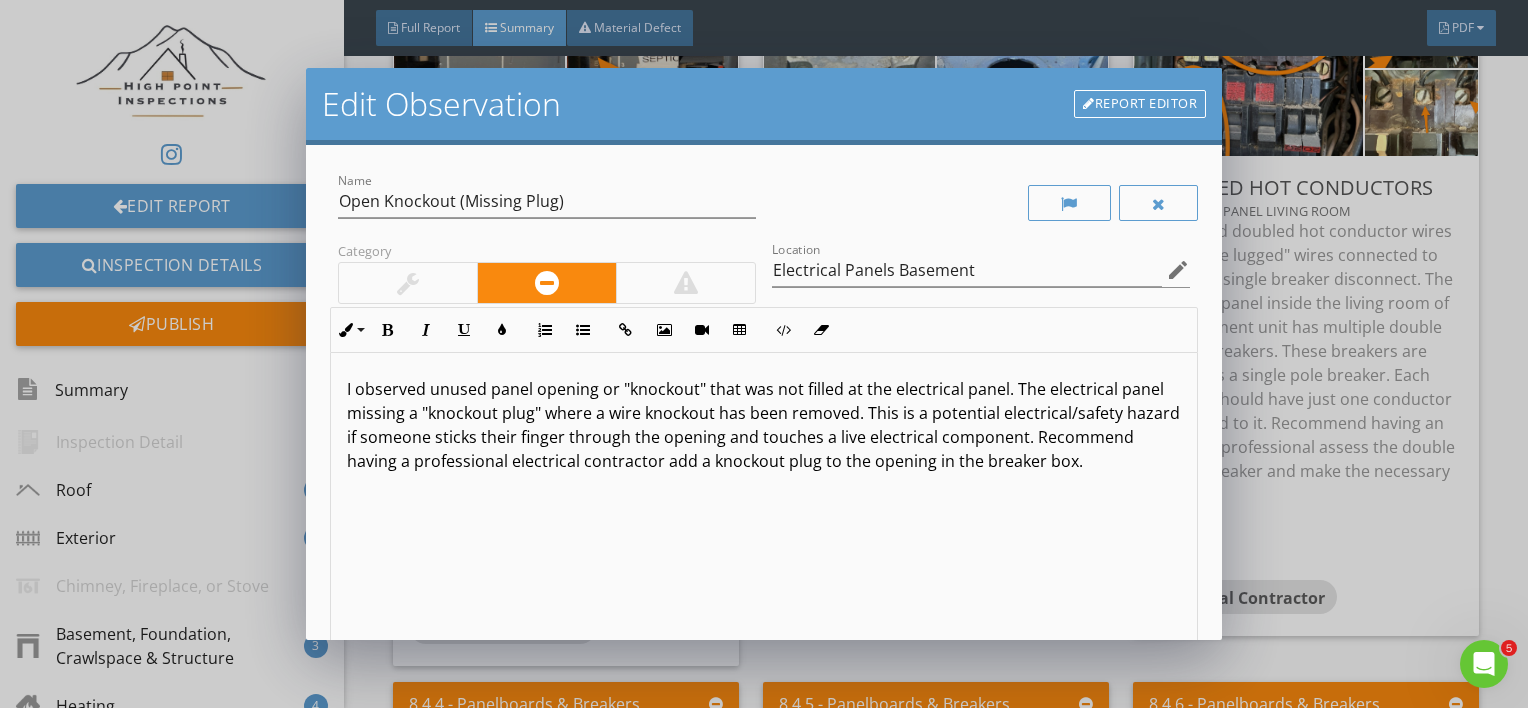 type 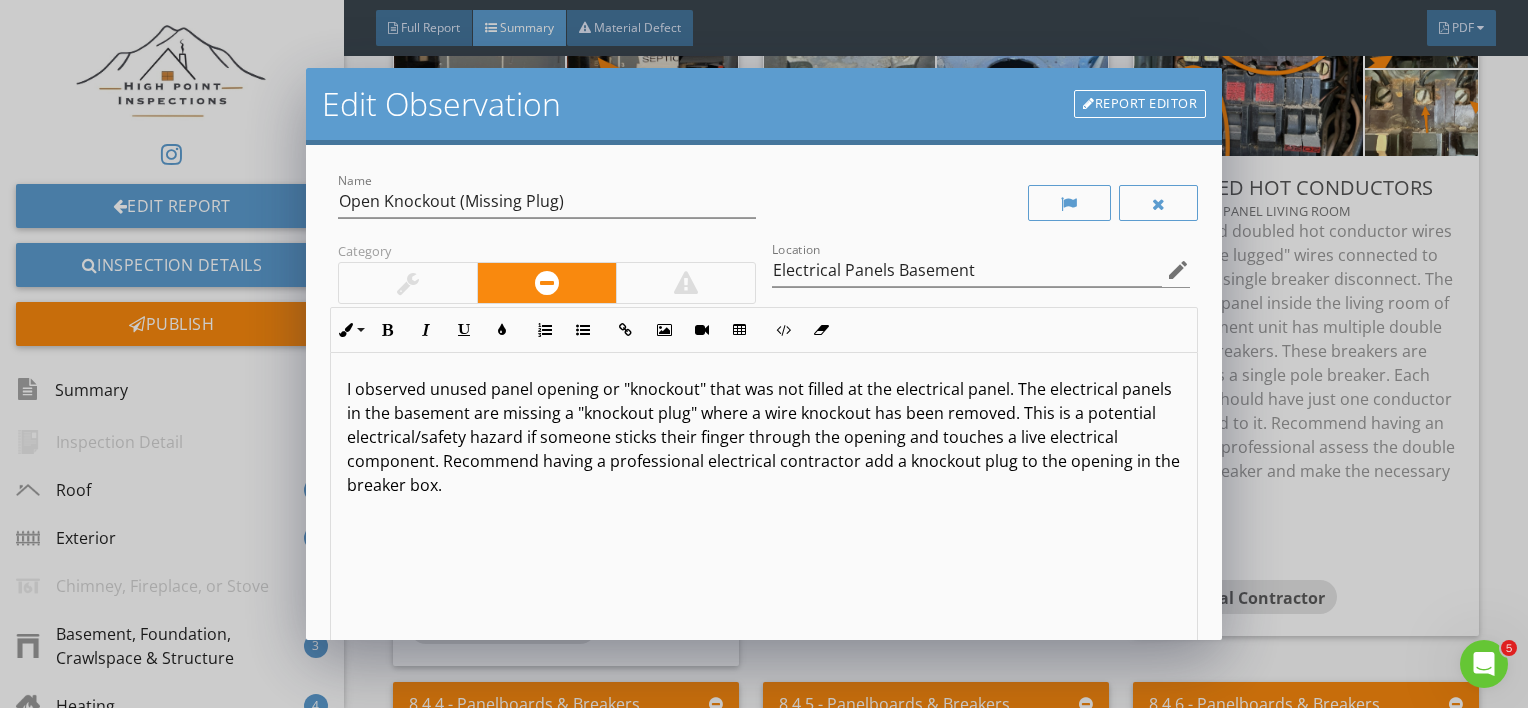 click on "I observed unused panel opening or "knockout" that was not filled at the electrical panel. The electrical panels in the basement are missing a "knockout plug" where a wire knockout has been removed. This is a potential electrical/safety hazard if someone sticks their finger through the opening and touches a live electrical component. Recommend having a professional electrical contractor add a knockout plug to the opening in the breaker box." at bounding box center [764, 511] 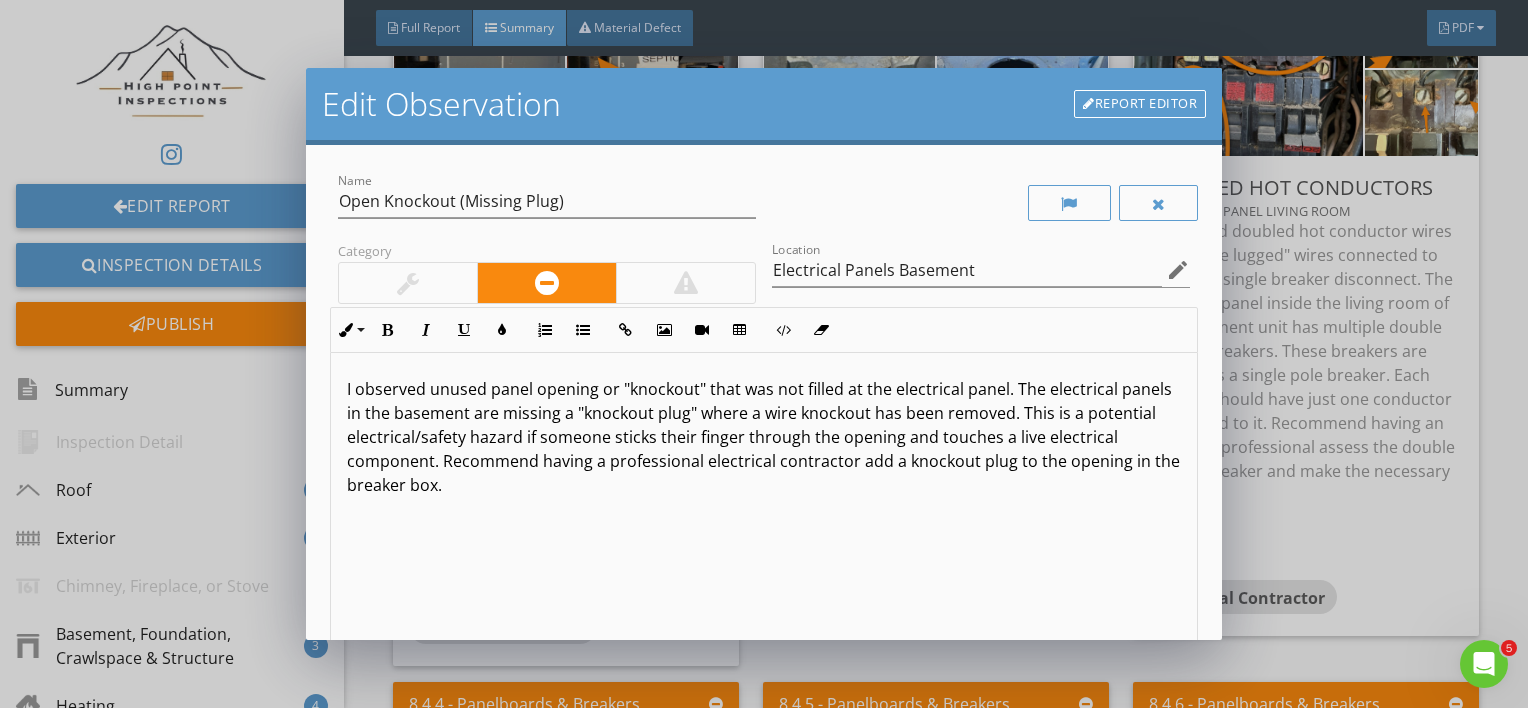 click on "I observed unused panel opening or "knockout" that was not filled at the electrical panel. The electrical panels in the basement are missing a "knockout plug" where a wire knockout has been removed. This is a potential electrical/safety hazard if someone sticks their finger through the opening and touches a live electrical component. Recommend having a professional electrical contractor add a knockout plug to the opening in the breaker box." at bounding box center (764, 437) 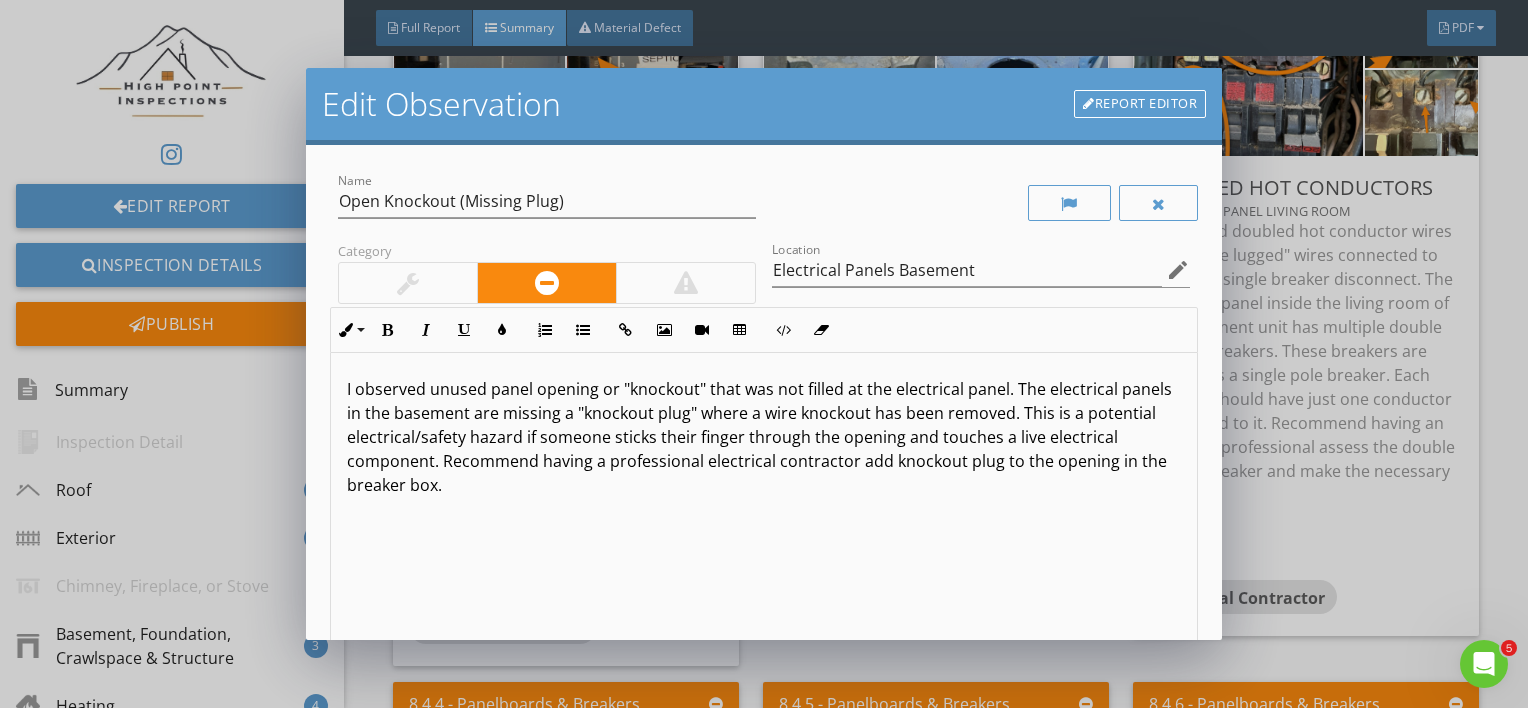 click on "I observed unused panel opening or "knockout" that was not filled at the electrical panel. The electrical panels in the basement are missing a "knockout plug" where a wire knockout has been removed. This is a potential electrical/safety hazard if someone sticks their finger through the opening and touches a live electrical component. Recommend having a professional electrical contractor add knockout plug to the opening in the breaker box." at bounding box center [764, 437] 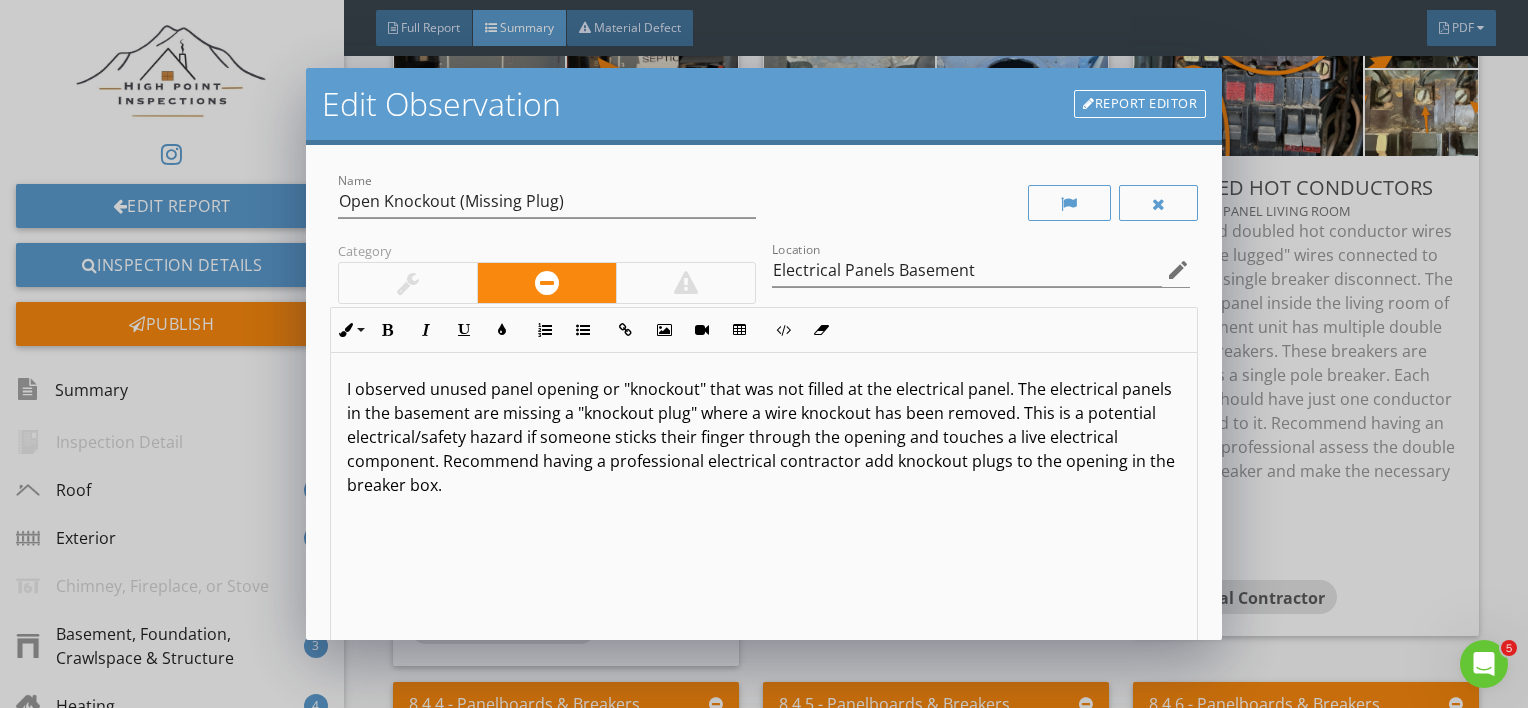 click on "I observed unused panel opening or "knockout" that was not filled at the electrical panel. The electrical panels in the basement are missing a "knockout plug" where a wire knockout has been removed. This is a potential electrical/safety hazard if someone sticks their finger through the opening and touches a live electrical component. Recommend having a professional electrical contractor add knockout plugs to the opening in the breaker box." at bounding box center (764, 437) 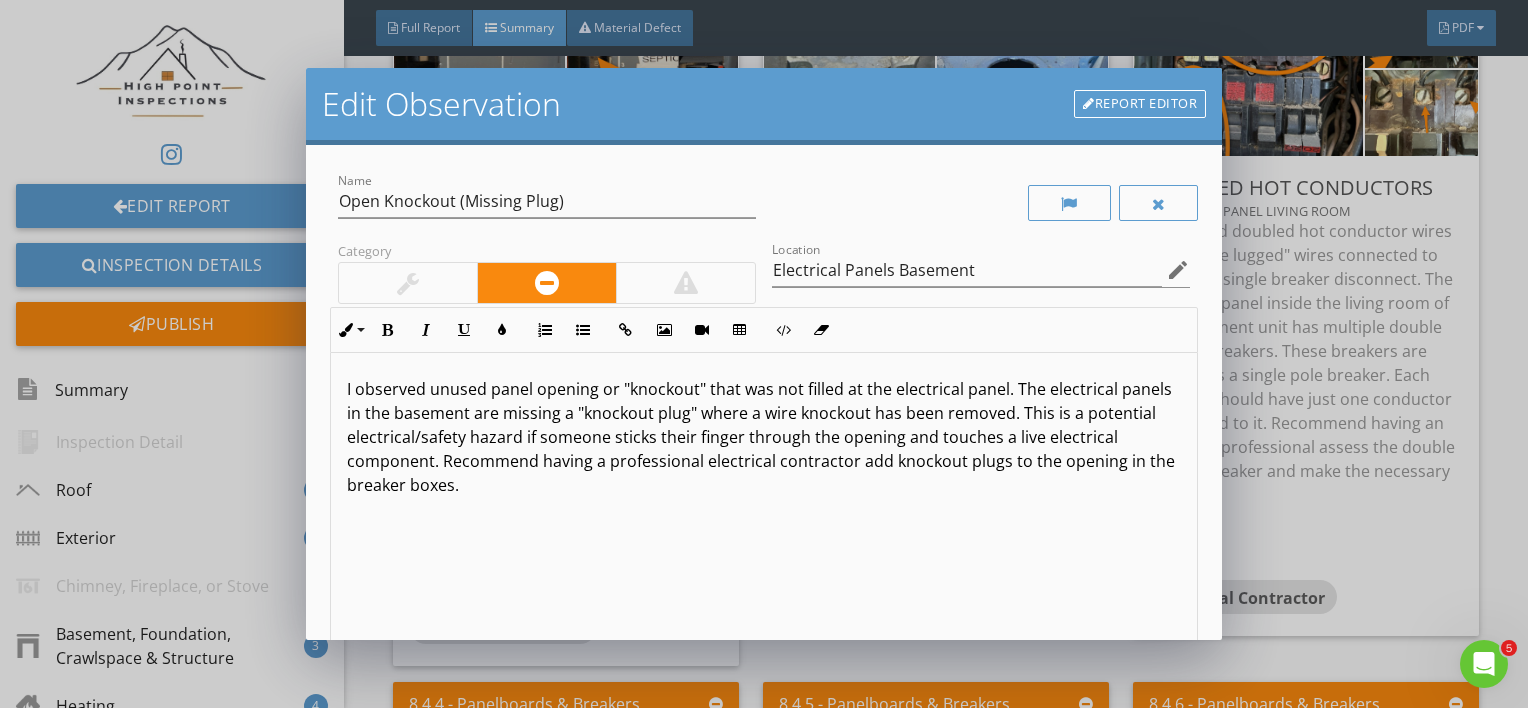 click on "I observed unused panel opening or "knockout" that was not filled at the electrical panel. The electrical panels in the basement are missing a "knockout plug" where a wire knockout has been removed. This is a potential electrical/safety hazard if someone sticks their finger through the opening and touches a live electrical component. Recommend having a professional electrical contractor add knockout plugs to the opening in the breaker boxes." at bounding box center (764, 511) 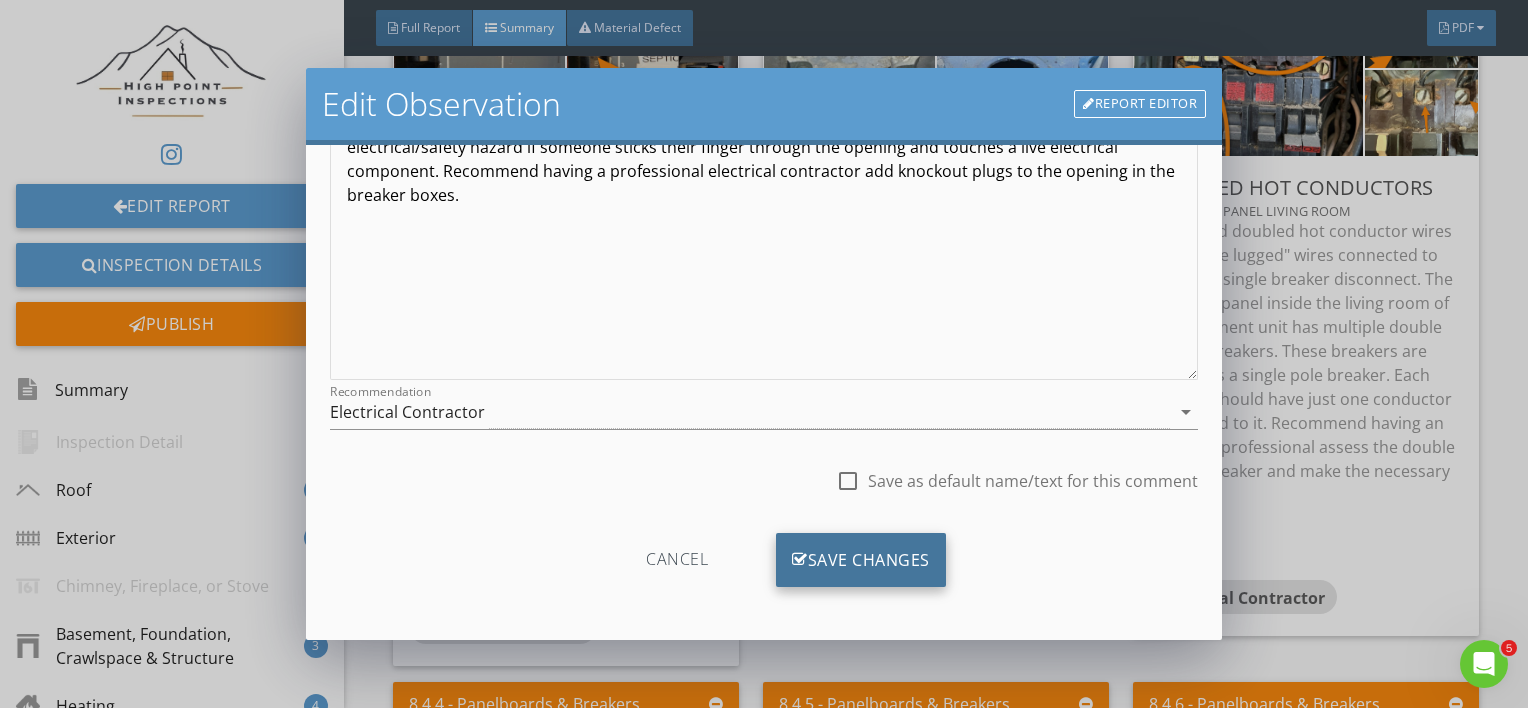 click on "Save Changes" at bounding box center (861, 560) 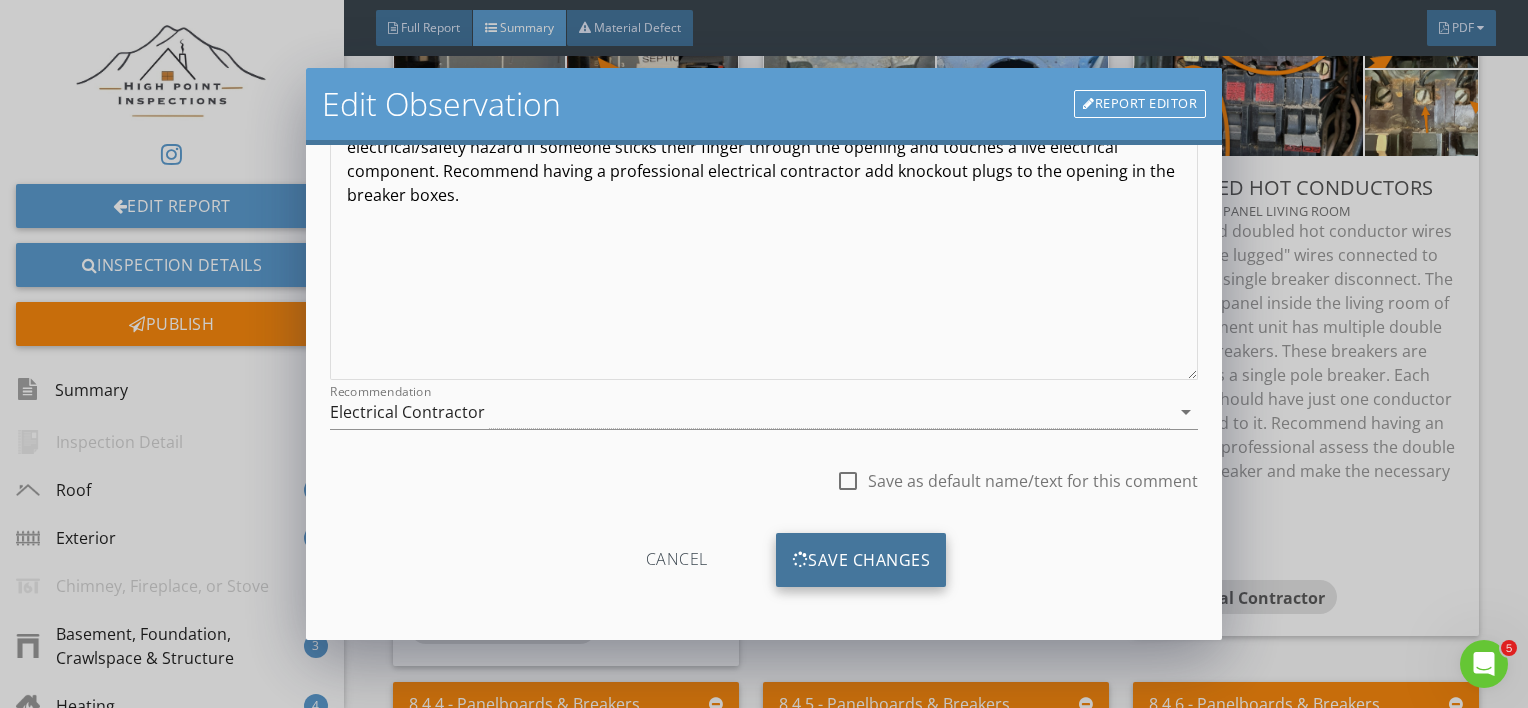 scroll, scrollTop: 53, scrollLeft: 0, axis: vertical 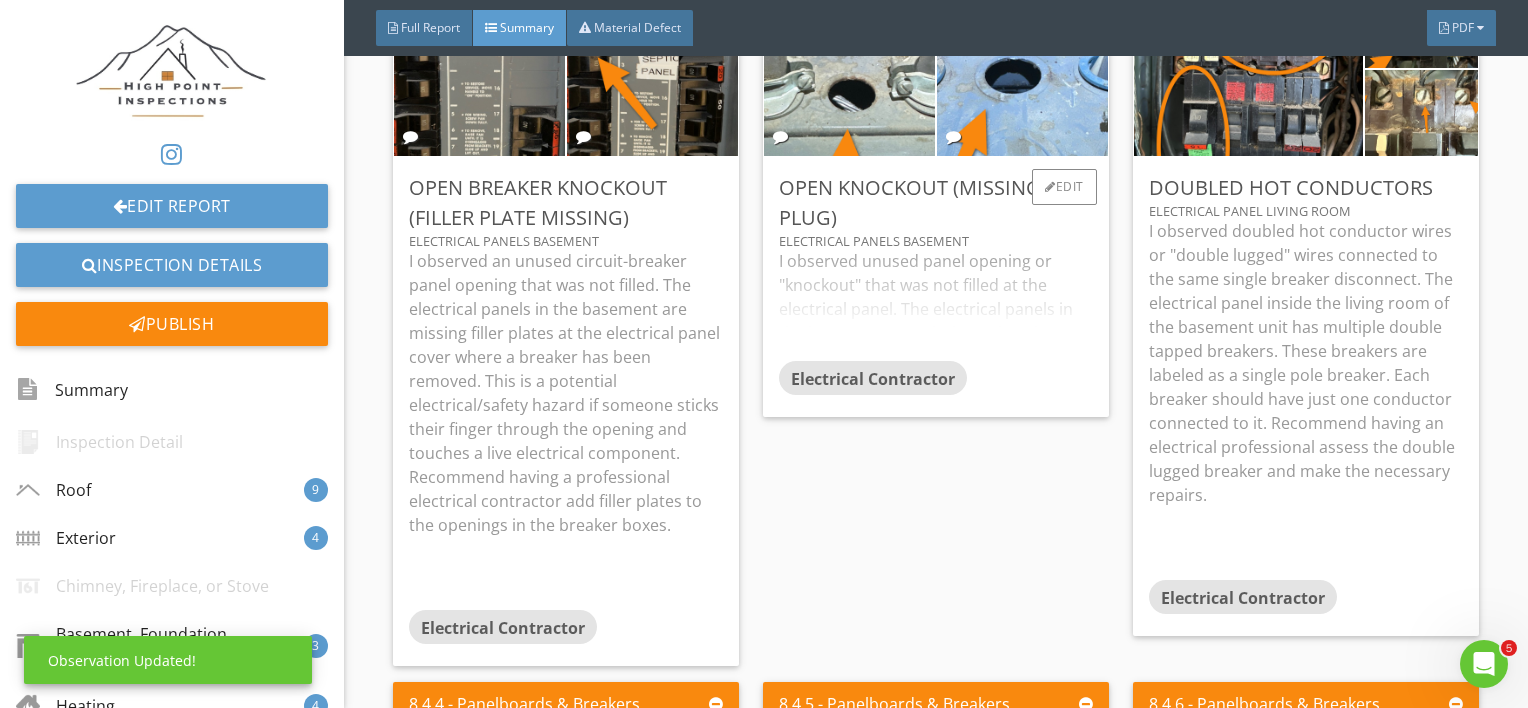 click on "Open Knockout (Missing Plug)" at bounding box center [936, 203] 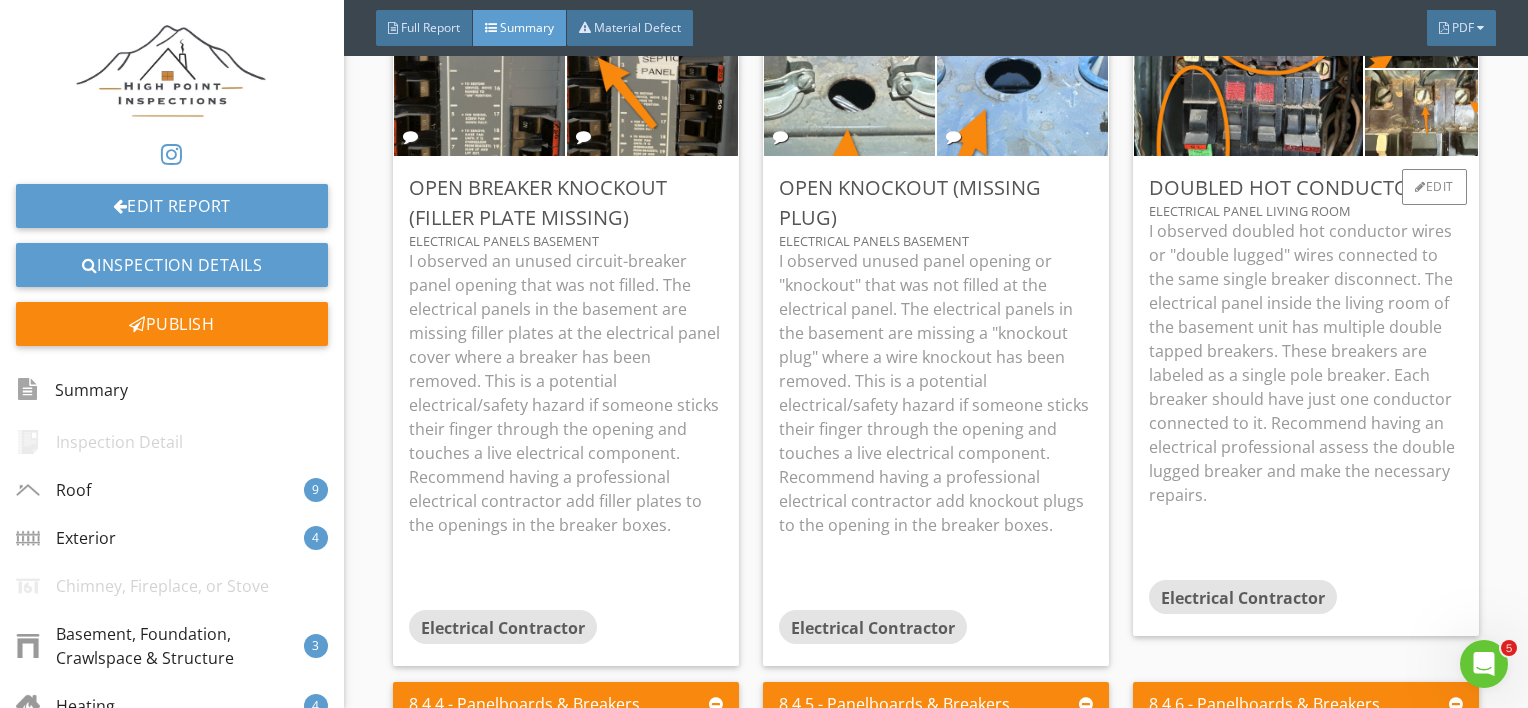 scroll, scrollTop: 9079, scrollLeft: 0, axis: vertical 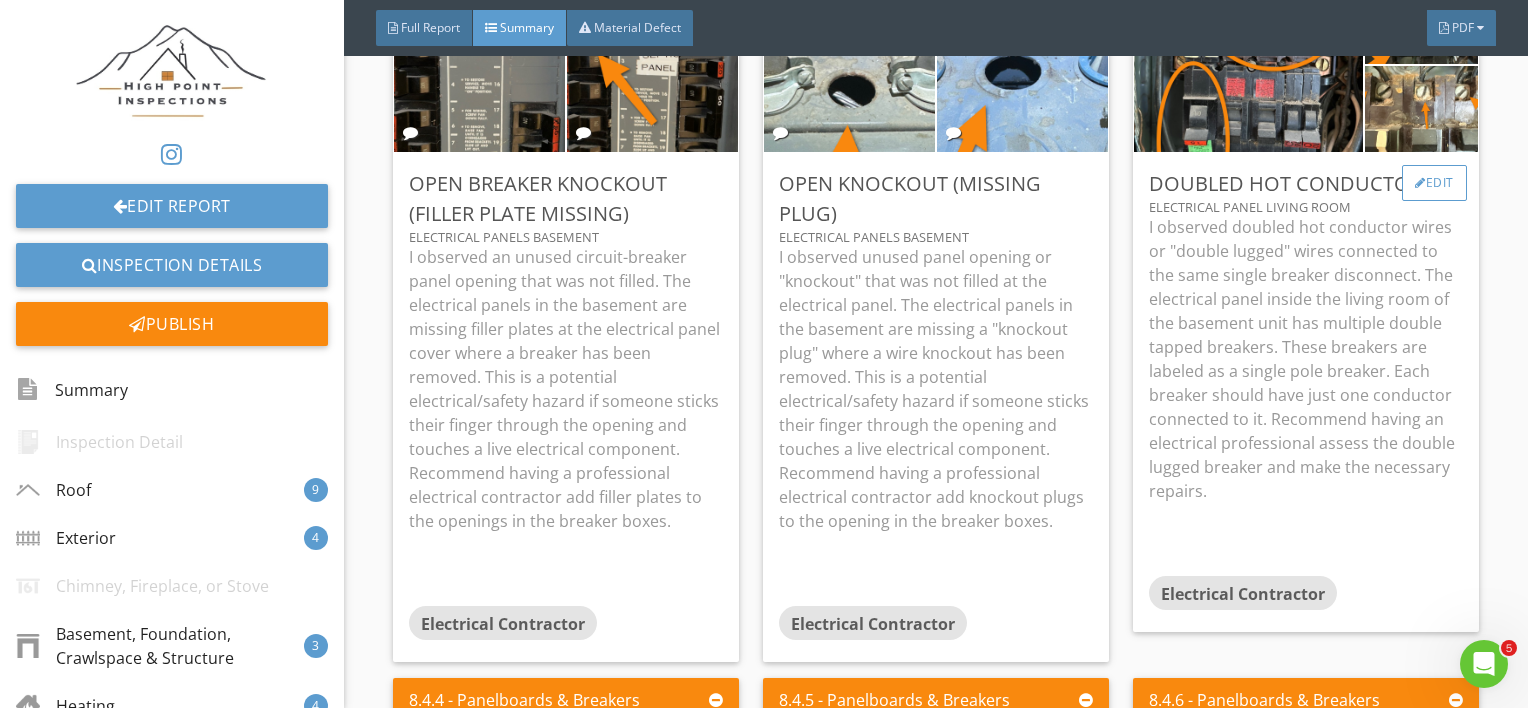 click on "Edit" at bounding box center [1434, 183] 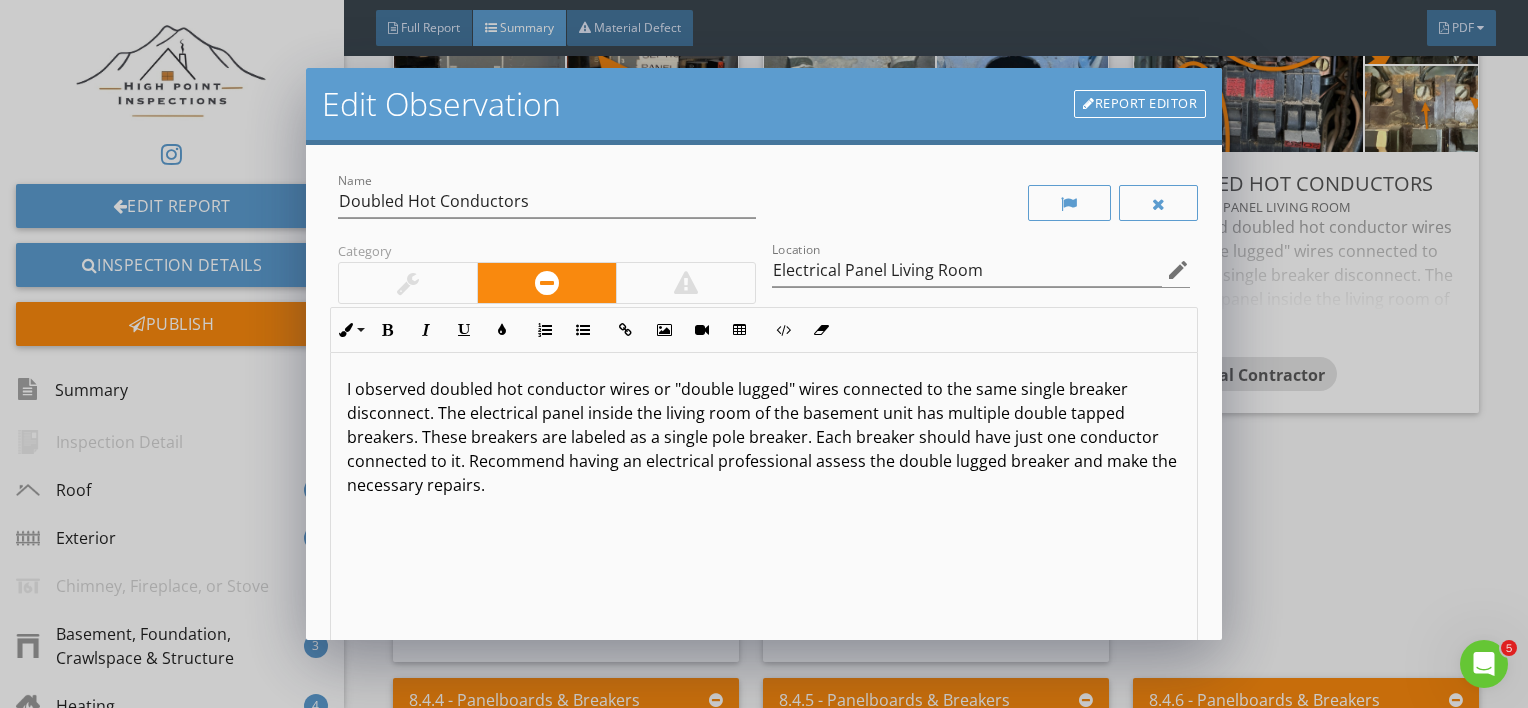 click on "I observed doubled hot conductor wires or "double lugged" wires connected to the same single breaker disconnect. The electrical panel inside the living room of the basement unit has multiple double tapped breakers. These breakers are labeled as a single pole breaker. Each breaker should have just one conductor connected to it. Recommend having an electrical professional assess the double lugged breaker and make the necessary repairs." at bounding box center (764, 437) 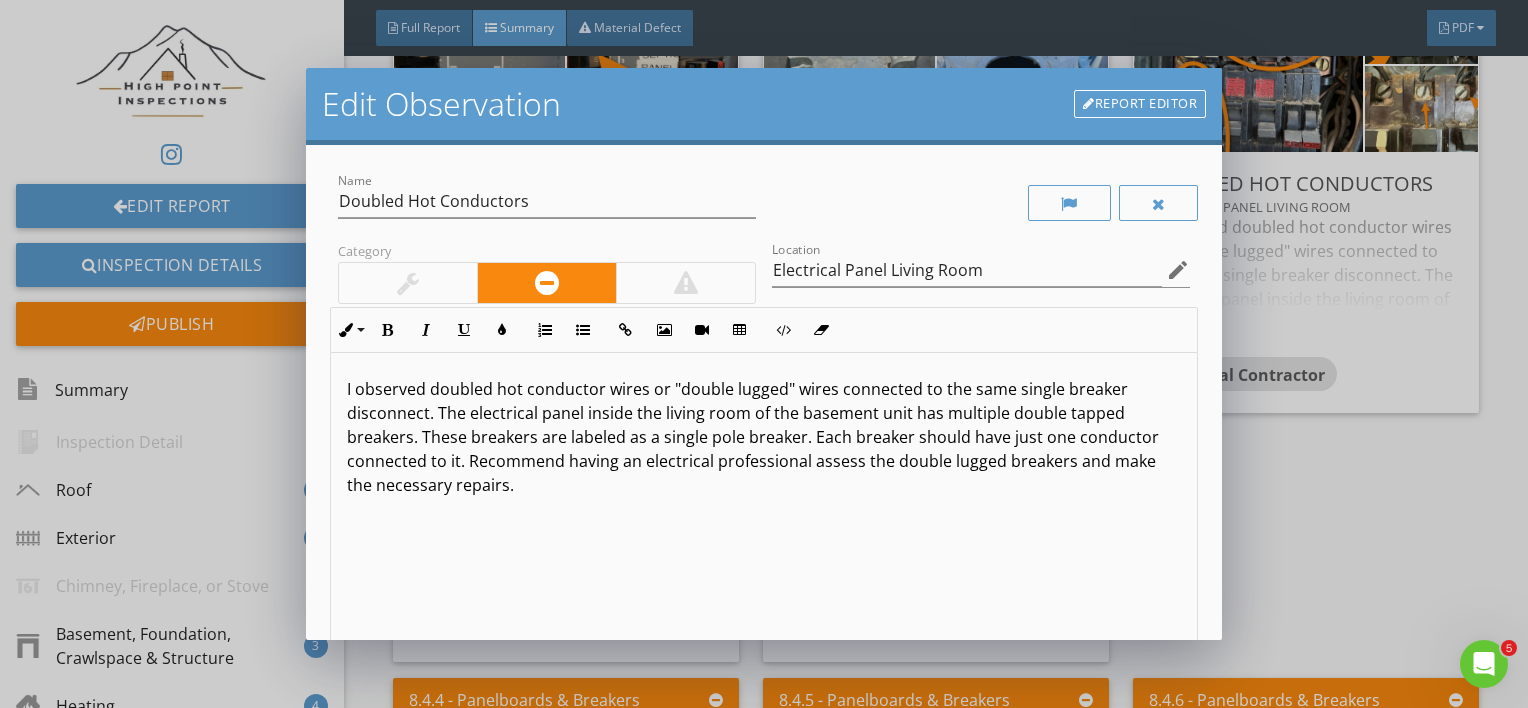 click on "I observed doubled hot conductor wires or "double lugged" wires connected to the same single breaker disconnect. The electrical panel inside the living room of the basement unit has multiple double tapped breakers. These breakers are labeled as a single pole breaker. Each breaker should have just one conductor connected to it. Recommend having an electrical professional assess the double lugged breakers and make the necessary repairs." at bounding box center [764, 437] 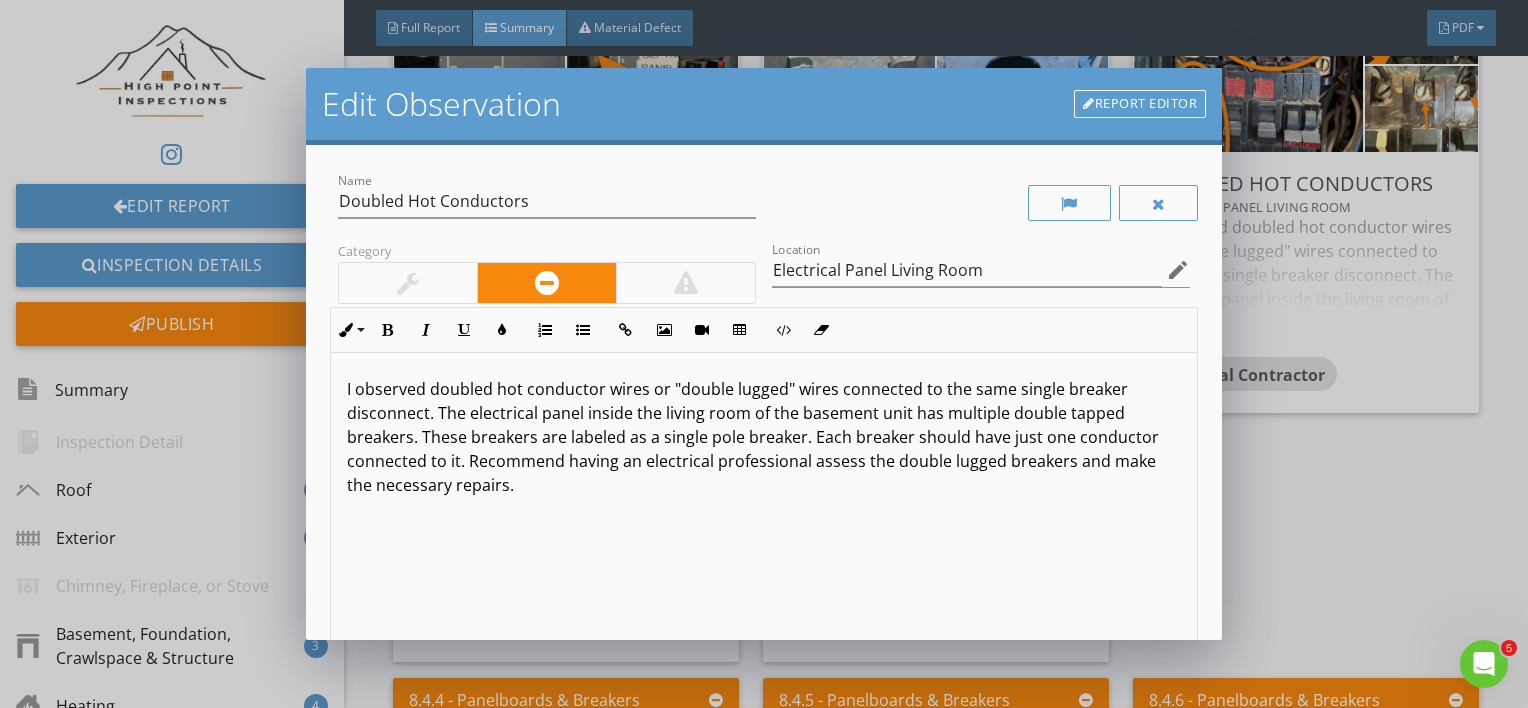 click on "I observed doubled hot conductor wires or "double lugged" wires connected to the same single breaker disconnect. The electrical panel inside the living room of the basement unit has multiple double tapped breakers. These breakers are labeled as a single pole breaker. Each breaker should have just one conductor connected to it. Recommend having an electrical professional assess the double lugged breakers and make the necessary repairs." at bounding box center [764, 511] 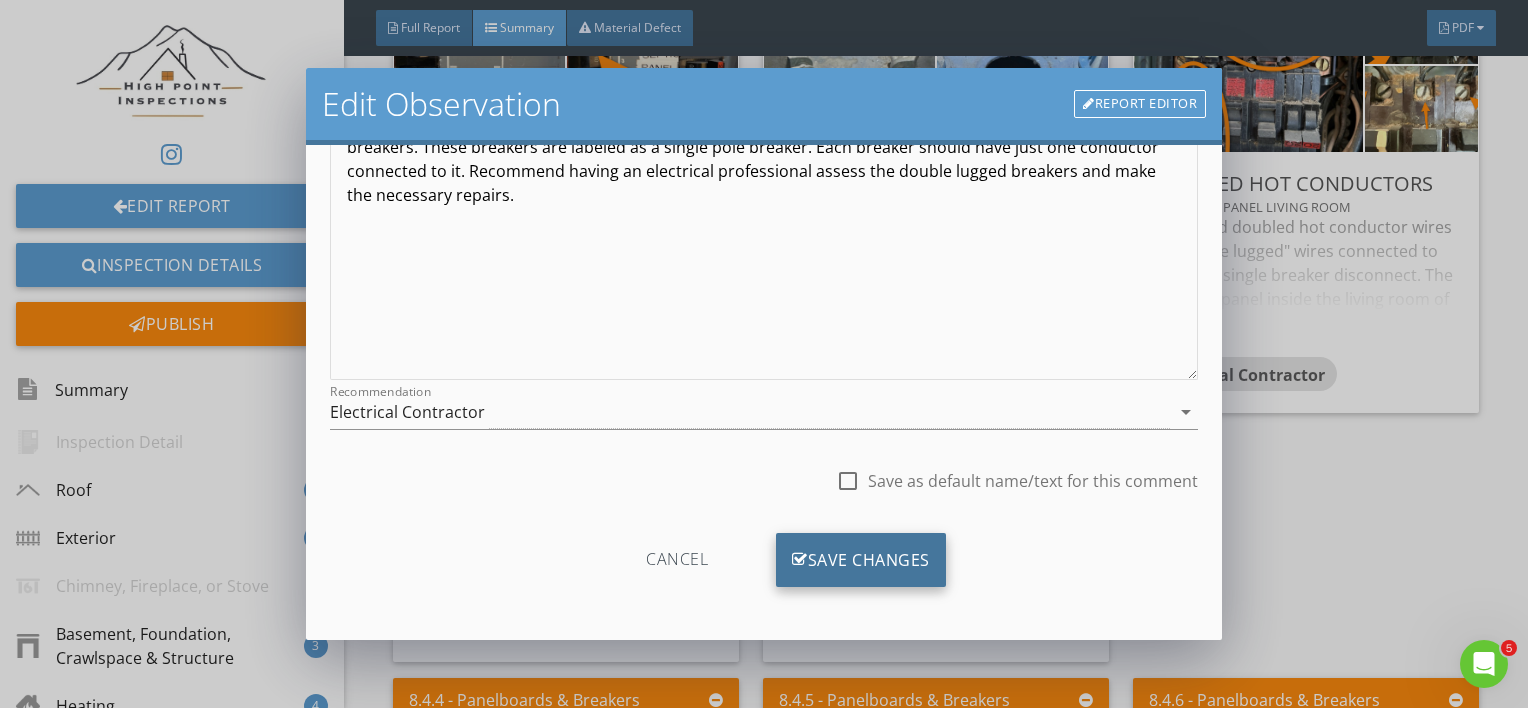 click on "Save Changes" at bounding box center (861, 560) 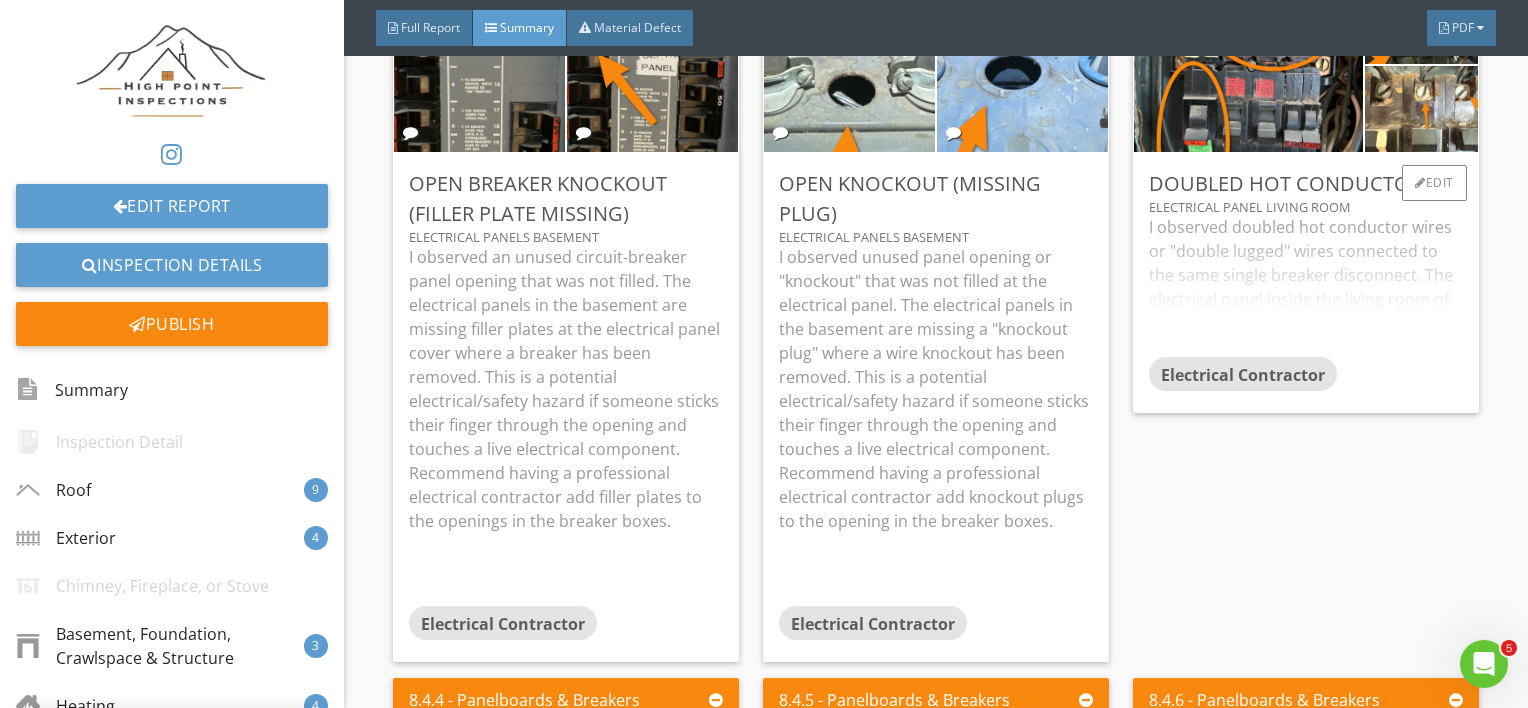 scroll, scrollTop: 53, scrollLeft: 0, axis: vertical 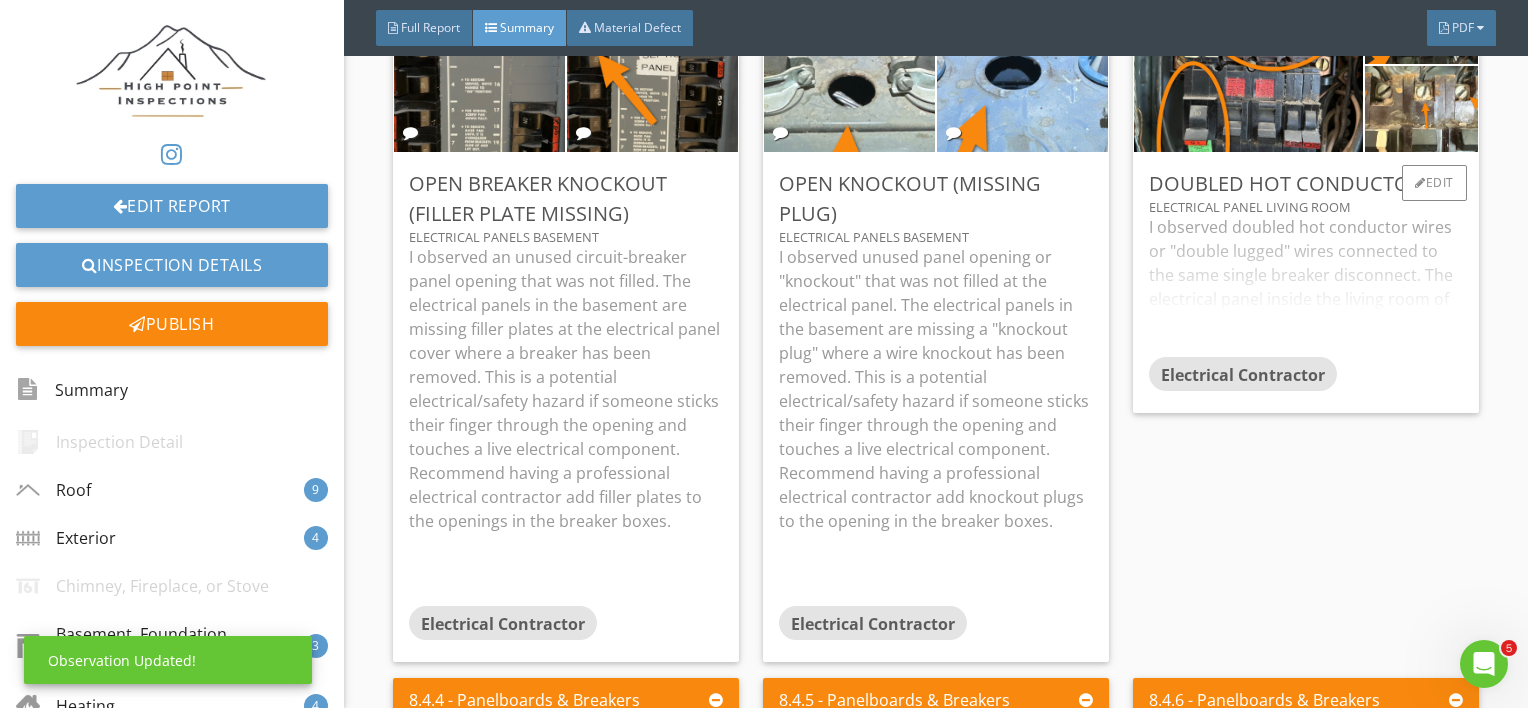click on "I observed doubled hot conductor wires or "double lugged" wires connected to the same single breaker disconnect. The electrical panel inside the living room of the basement unit has multiple double tapped breakers. These breakers are labeled as a single pole breaker. Each breaker should have just one conductor connected to it. Recommend having an electrical professional assess the double lugged breakers and make the necessary repairs." at bounding box center (1306, 286) 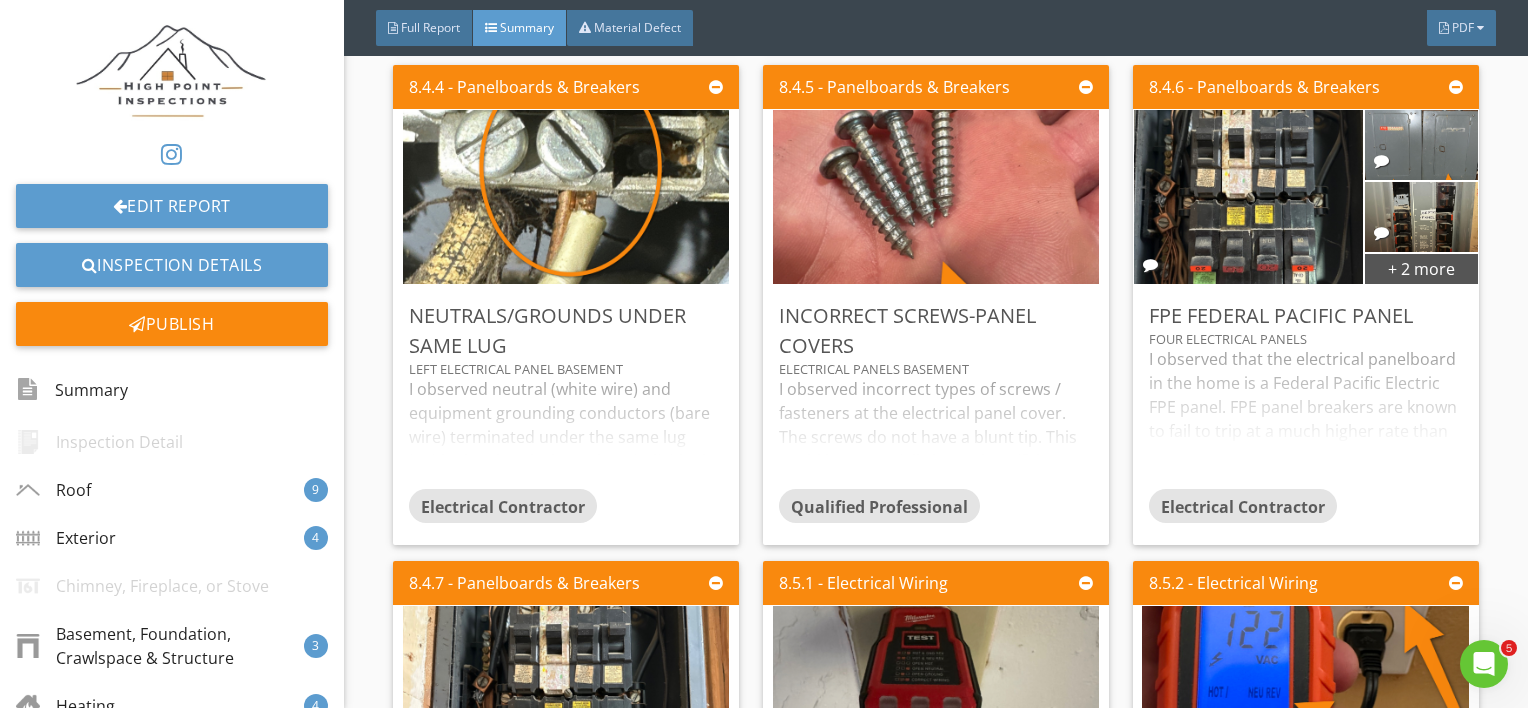 scroll, scrollTop: 9700, scrollLeft: 0, axis: vertical 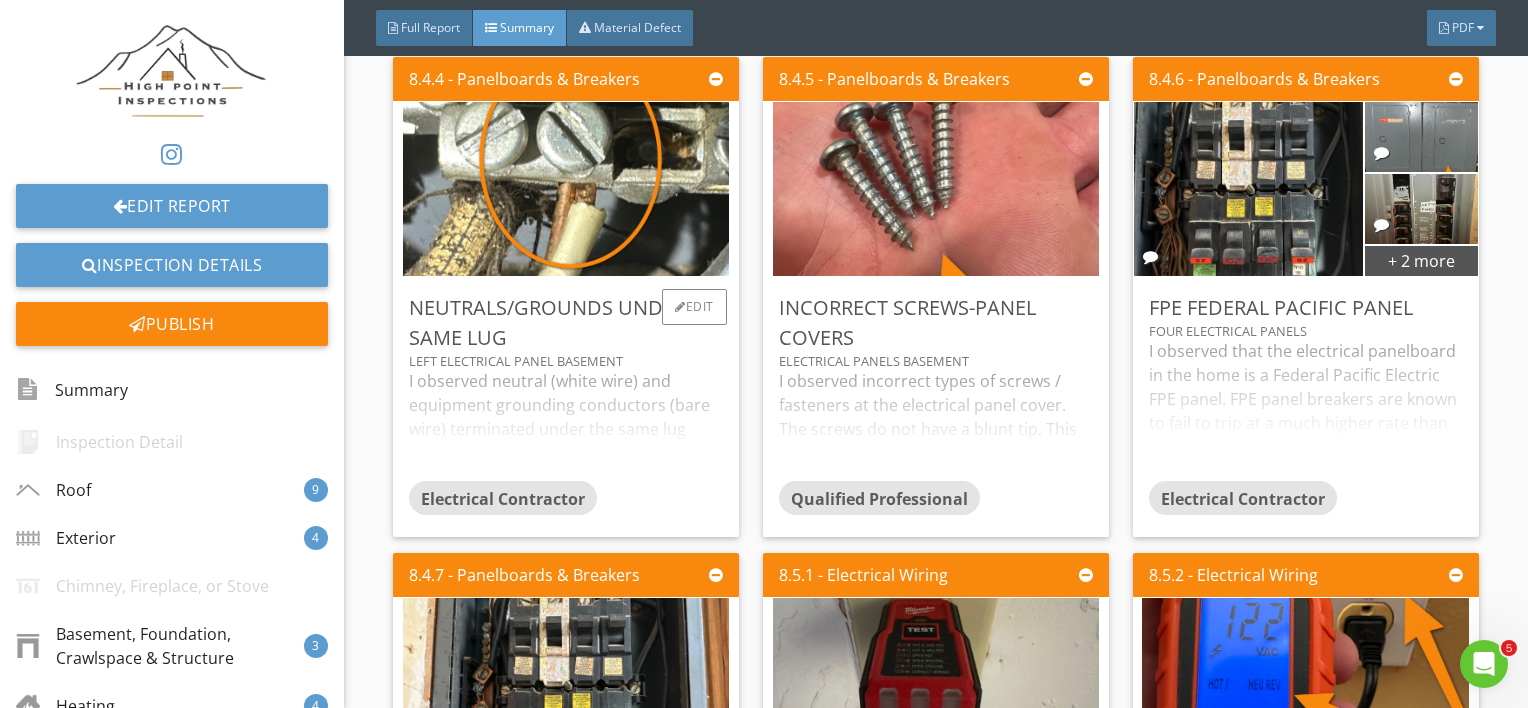 click on "I observed neutral (white wire) and equipment grounding conductors (bare wire) terminated under the same lug inside the electrical panel. An individual terminal should be provided for the connection of each branch-circuit neutral conductor. When the neutral is disconnected, the objective is to still have the equipment ground connected. If both the neutral and grounded conductor are under the same terminal, this cannot be accomplished. Recommend repair by a licensed electrical contractor." at bounding box center (566, 425) 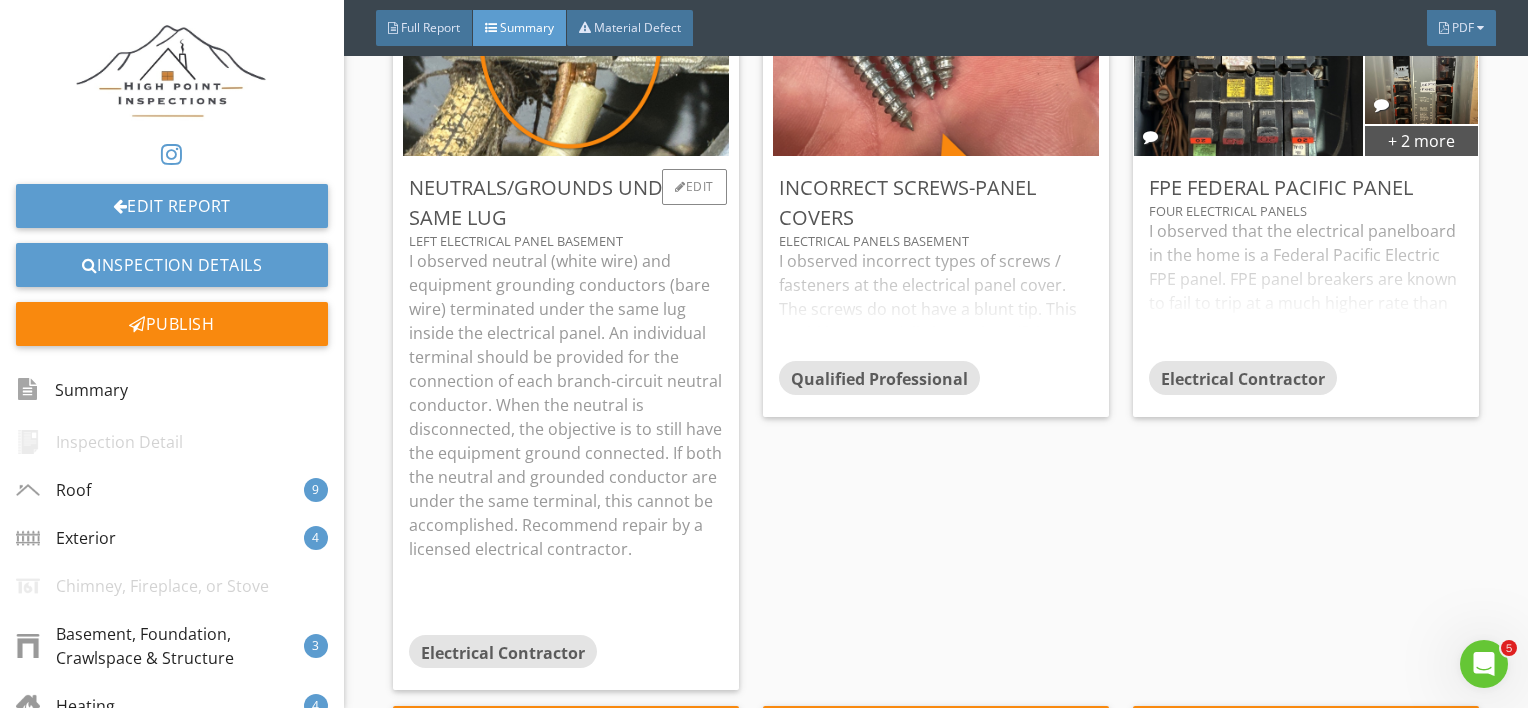scroll, scrollTop: 9820, scrollLeft: 0, axis: vertical 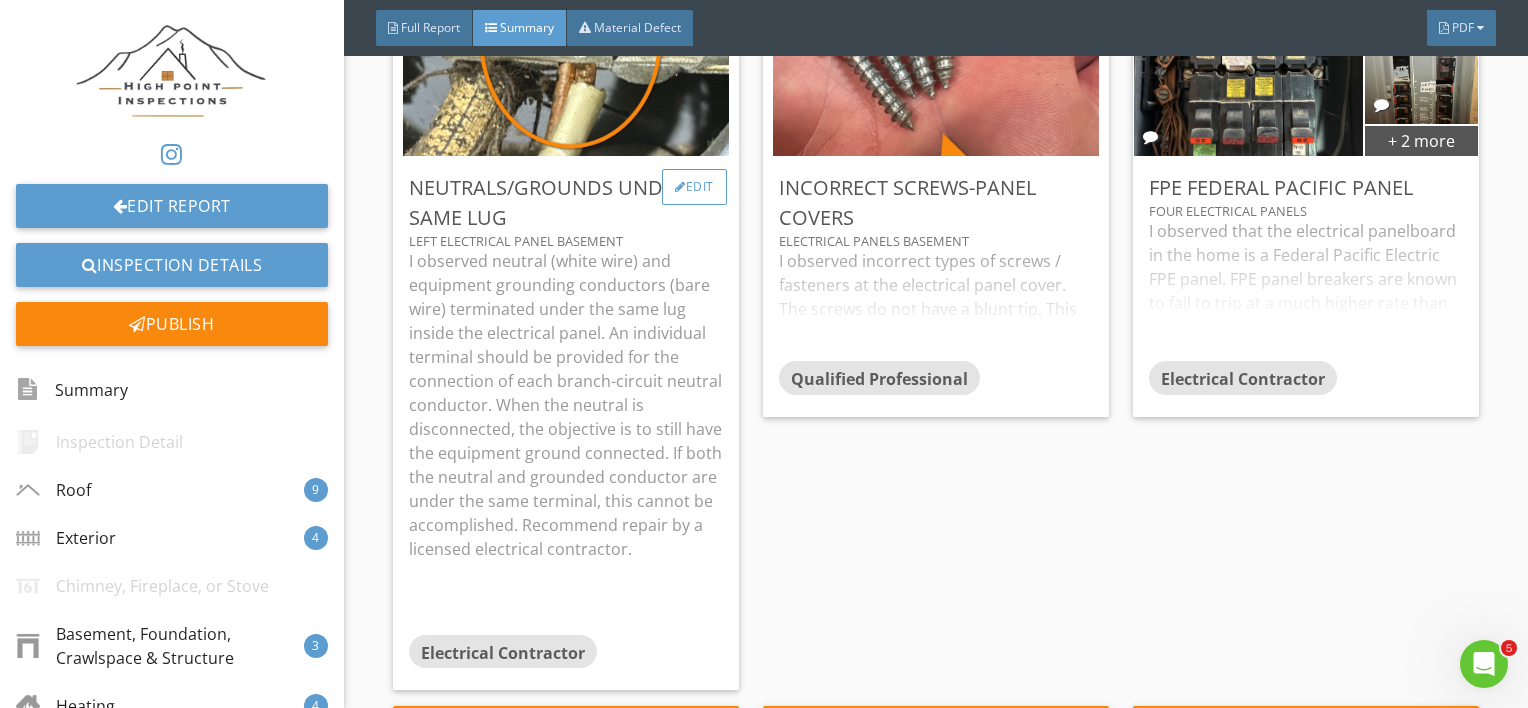 click on "Edit" at bounding box center [694, 187] 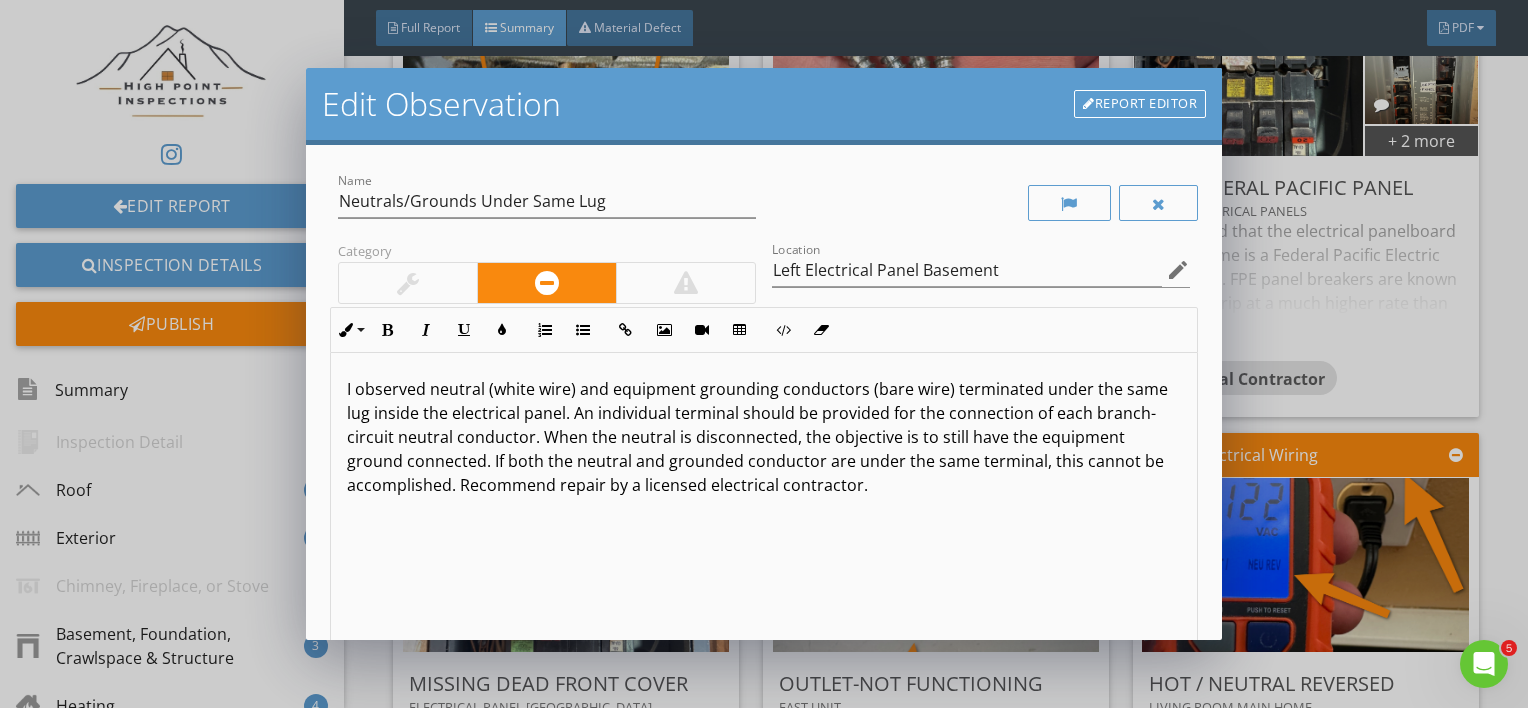 click on "I observed neutral (white wire) and equipment grounding conductors (bare wire) terminated under the same lug inside the electrical panel. An individual terminal should be provided for the connection of each branch-circuit neutral conductor. When the neutral is disconnected, the objective is to still have the equipment ground connected. If both the neutral and grounded conductor are under the same terminal, this cannot be accomplished. Recommend repair by a licensed electrical contractor." at bounding box center [764, 437] 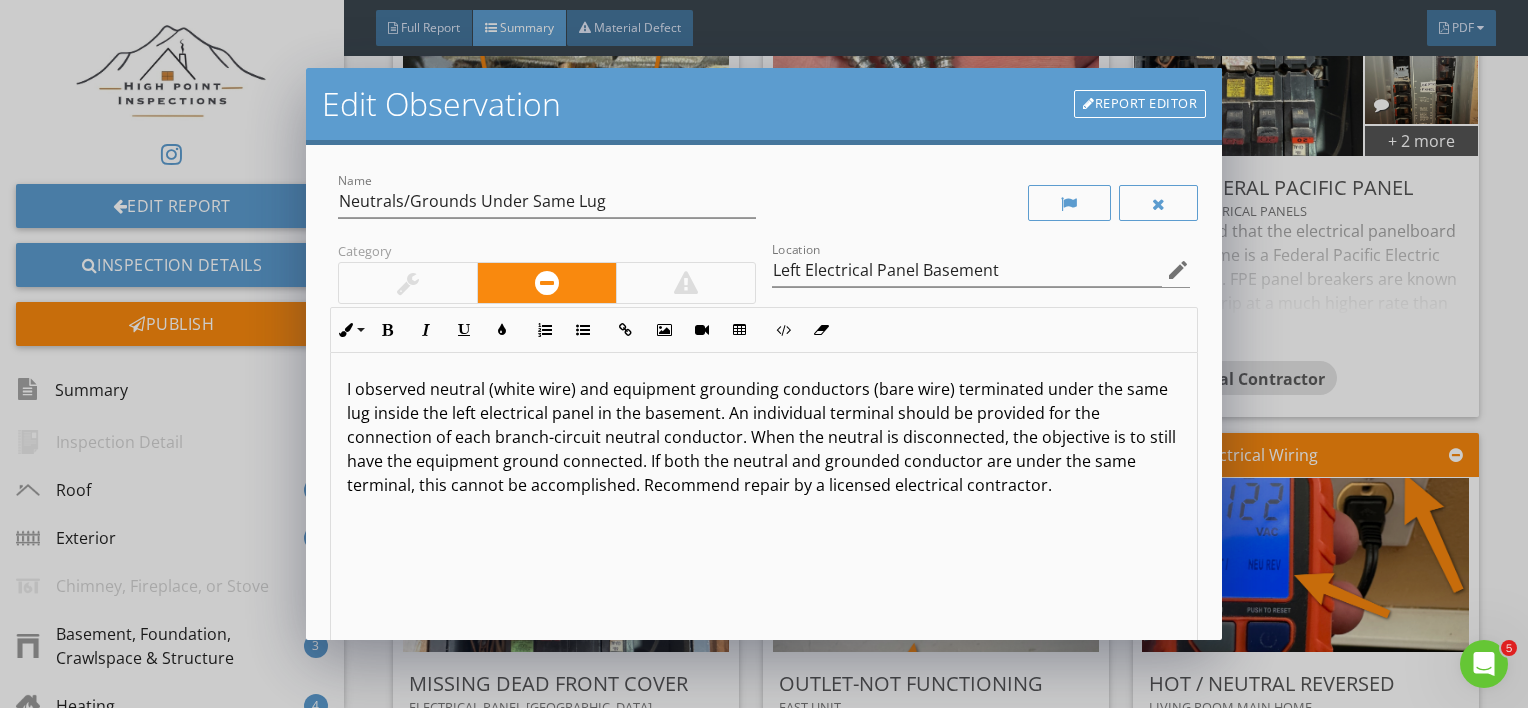 click on "I observed neutral (white wire) and equipment grounding conductors (bare wire) terminated under the same lug inside the left electrical panel in the basement. An individual terminal should be provided for the connection of each branch-circuit neutral conductor. When the neutral is disconnected, the objective is to still have the equipment ground connected. If both the neutral and grounded conductor are under the same terminal, this cannot be accomplished. Recommend repair by a licensed electrical contractor." at bounding box center (764, 511) 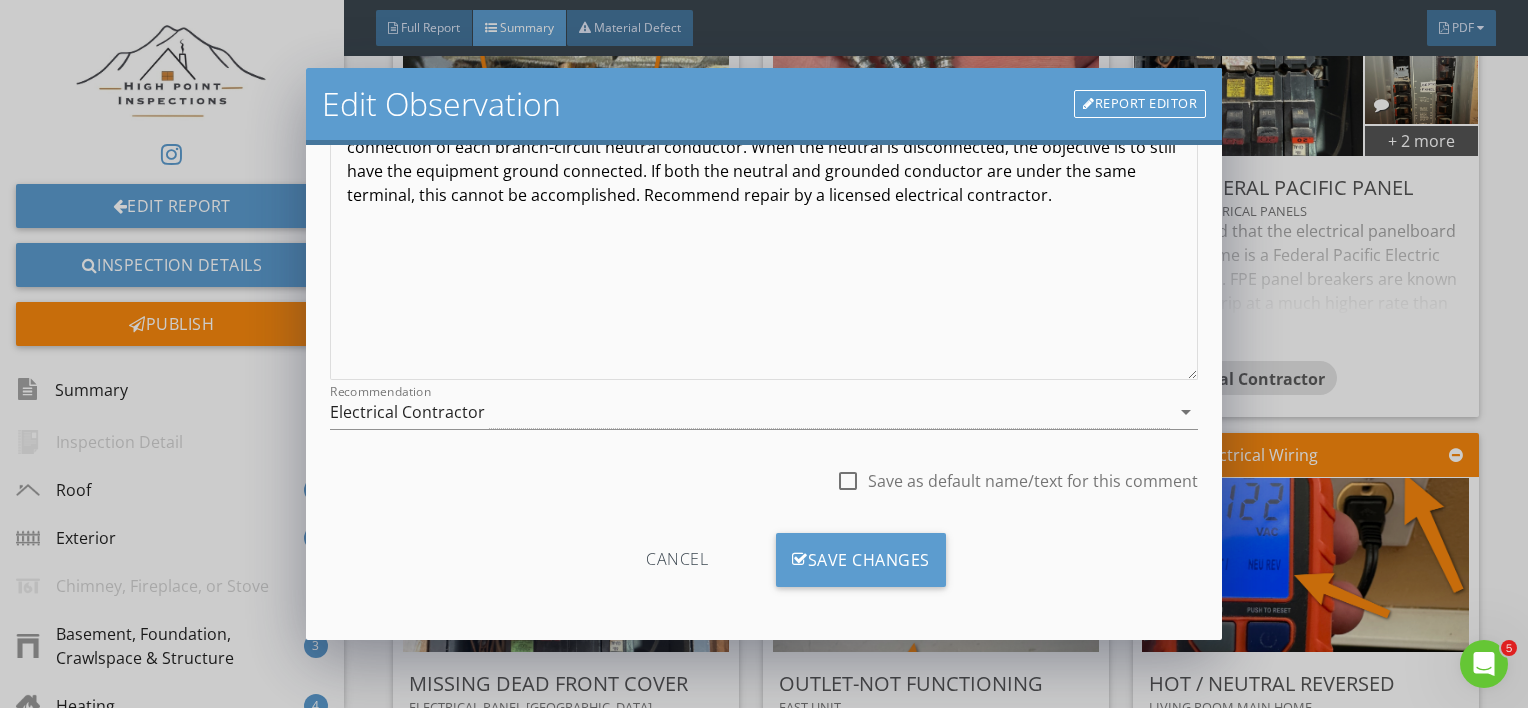 click on "Cancel" at bounding box center [677, 560] 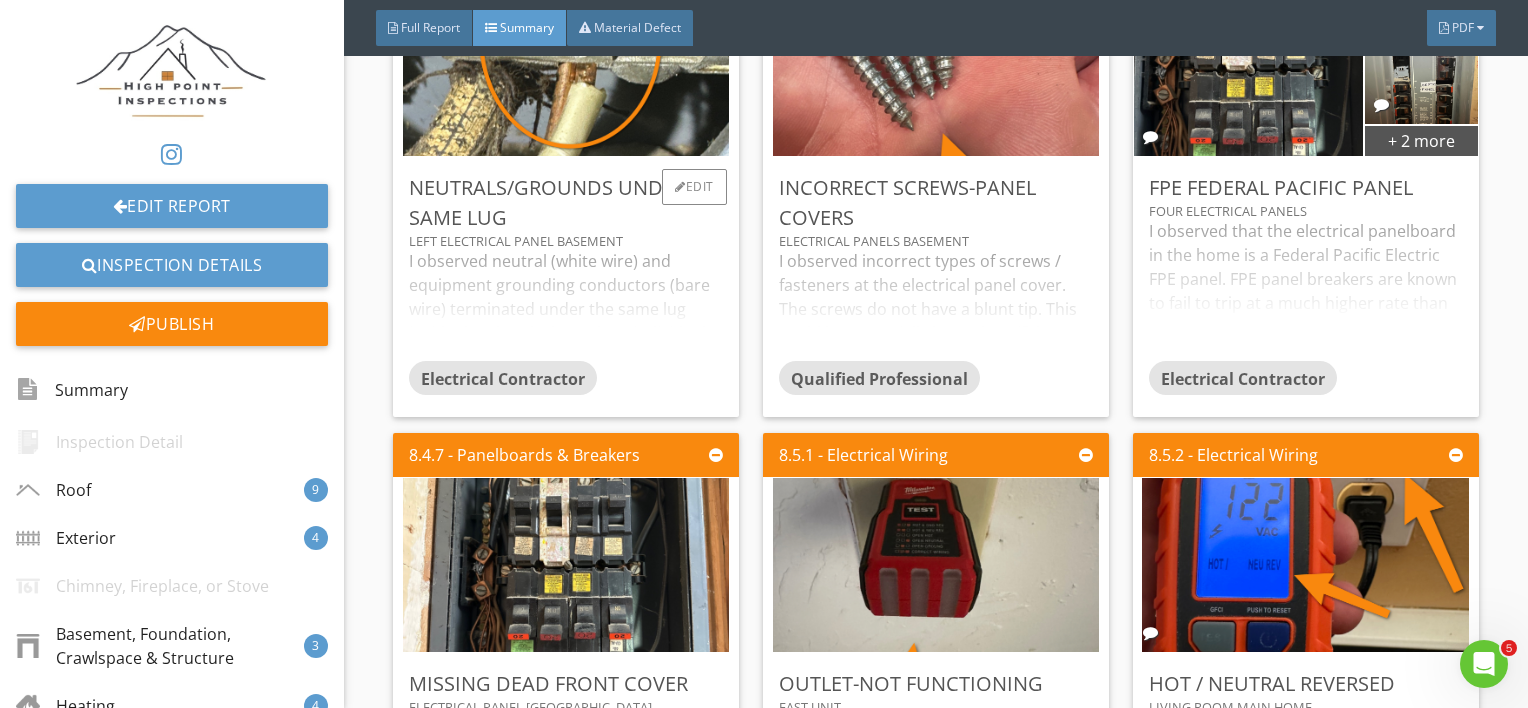click on "I observed neutral (white wire) and equipment grounding conductors (bare wire) terminated under the same lug inside the electrical panel. An individual terminal should be provided for the connection of each branch-circuit neutral conductor. When the neutral is disconnected, the objective is to still have the equipment ground connected. If both the neutral and grounded conductor are under the same terminal, this cannot be accomplished. Recommend repair by a licensed electrical contractor." at bounding box center [566, 305] 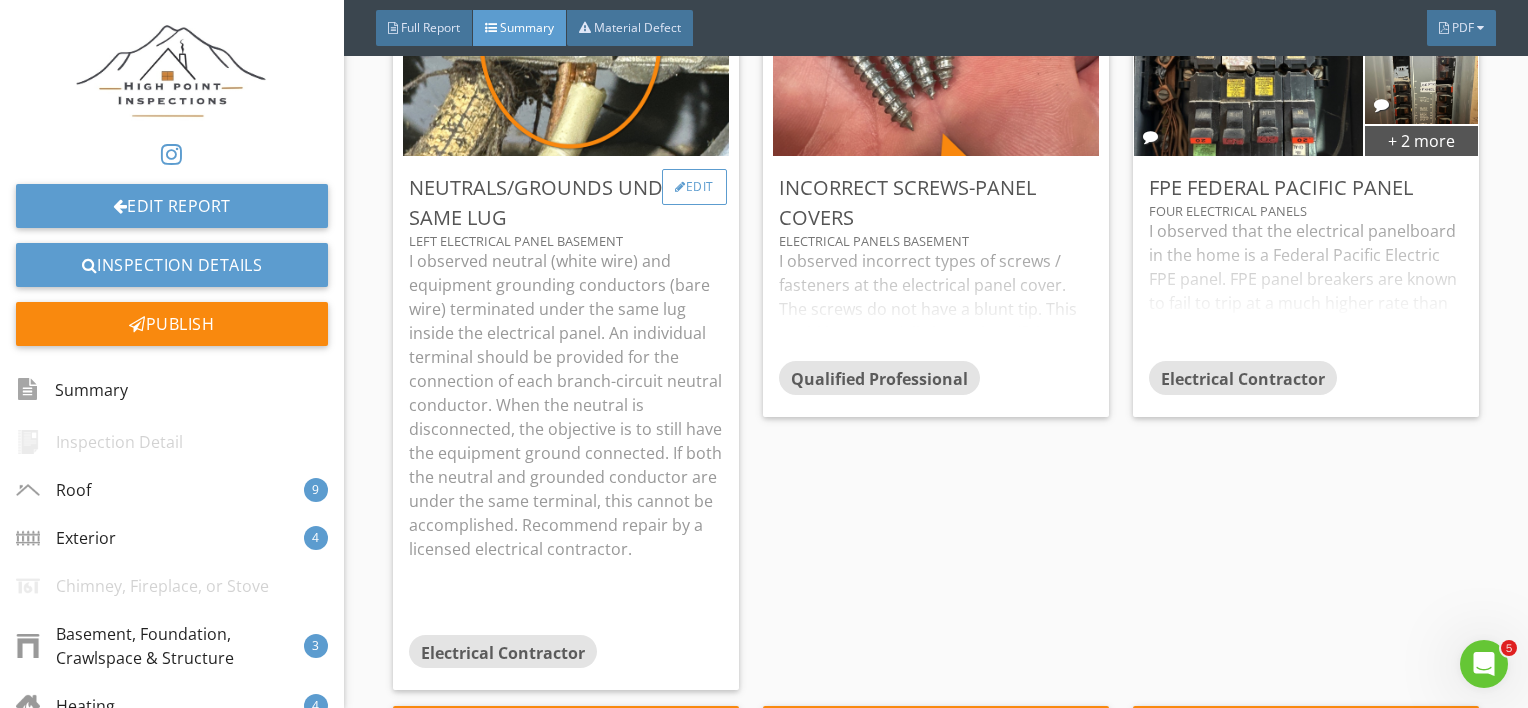 click on "Edit" at bounding box center [694, 187] 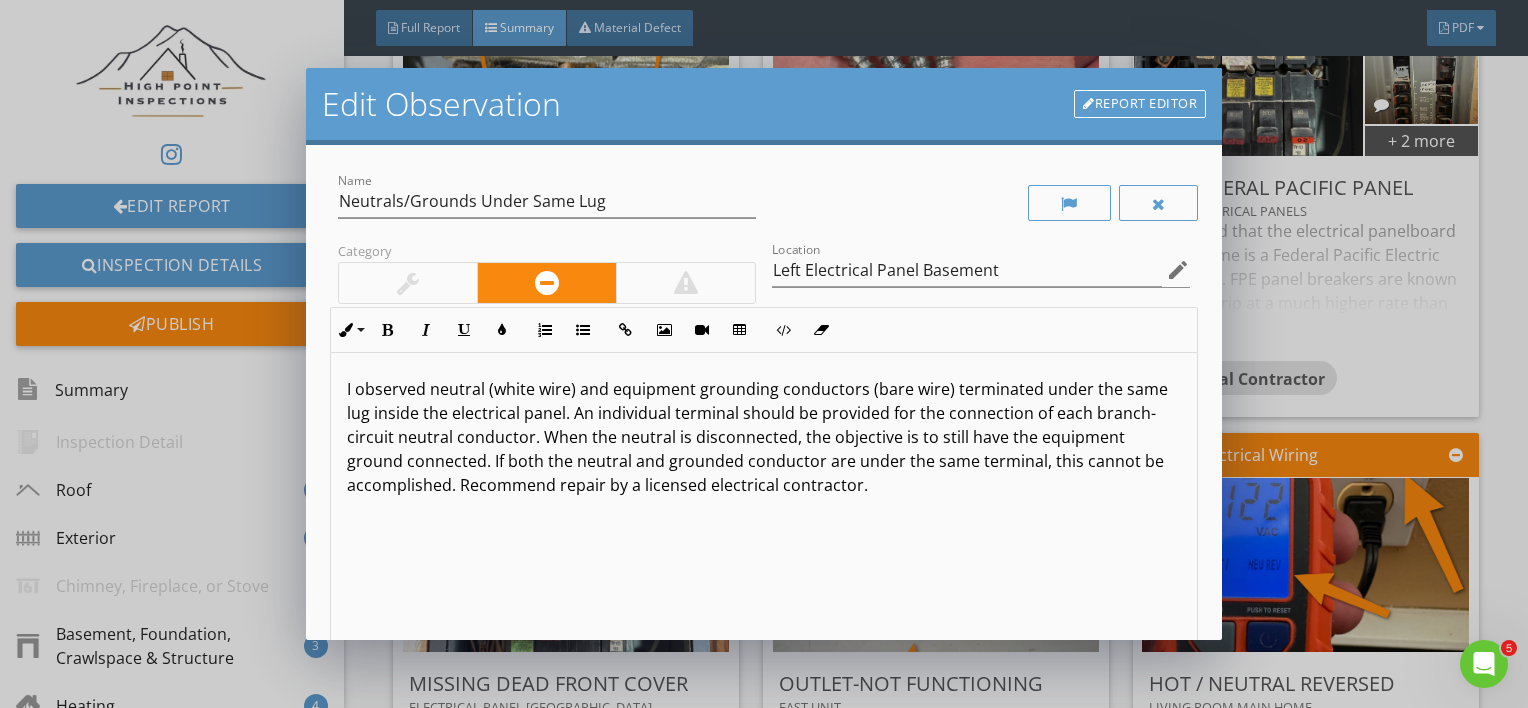 click on "I observed neutral (white wire) and equipment grounding conductors (bare wire) terminated under the same lug inside the electrical panel. An individual terminal should be provided for the connection of each branch-circuit neutral conductor. When the neutral is disconnected, the objective is to still have the equipment ground connected. If both the neutral and grounded conductor are under the same terminal, this cannot be accomplished. Recommend repair by a licensed electrical contractor." at bounding box center [764, 437] 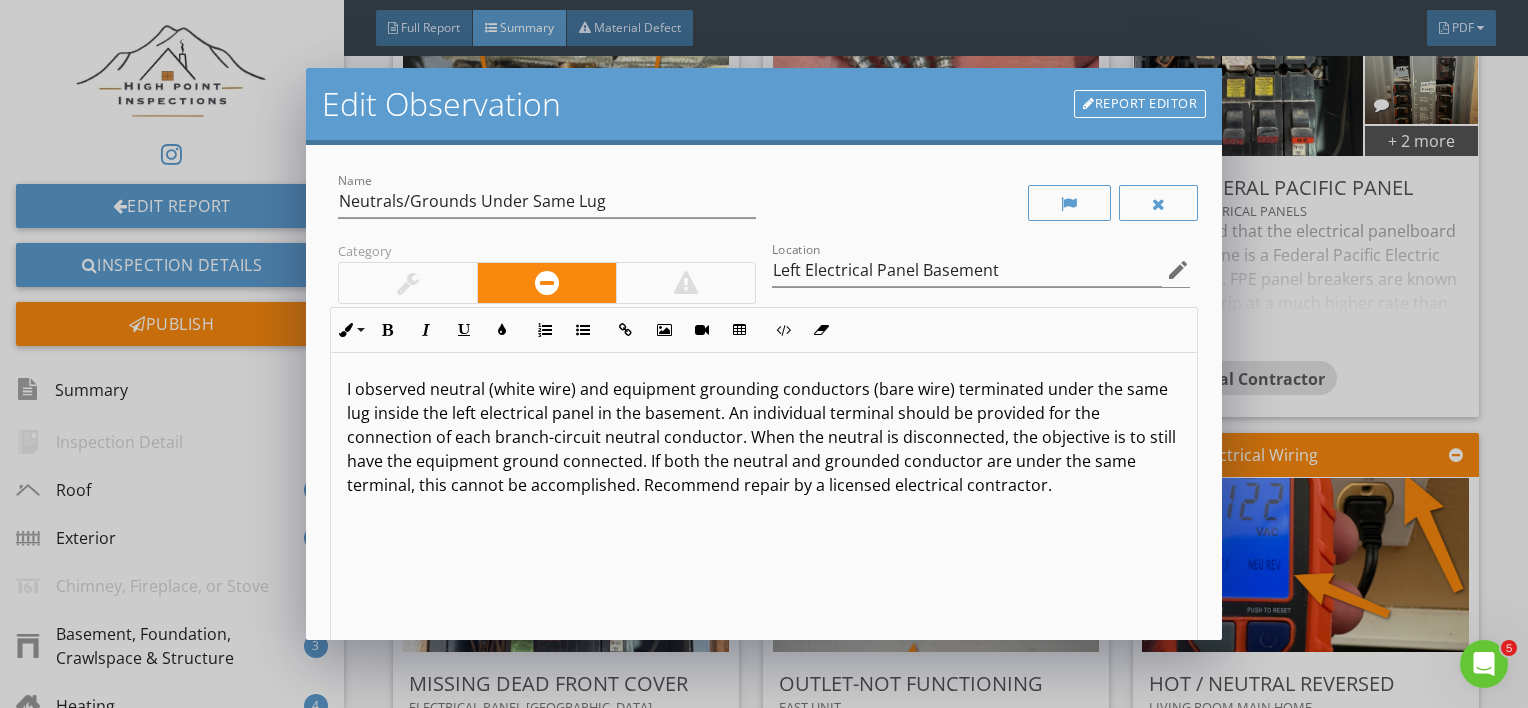 click on "I observed neutral (white wire) and equipment grounding conductors (bare wire) terminated under the same lug inside the left electrical panel in the basement. An individual terminal should be provided for the connection of each branch-circuit neutral conductor. When the neutral is disconnected, the objective is to still have the equipment ground connected. If both the neutral and grounded conductor are under the same terminal, this cannot be accomplished. Recommend repair by a licensed electrical contractor." at bounding box center [764, 437] 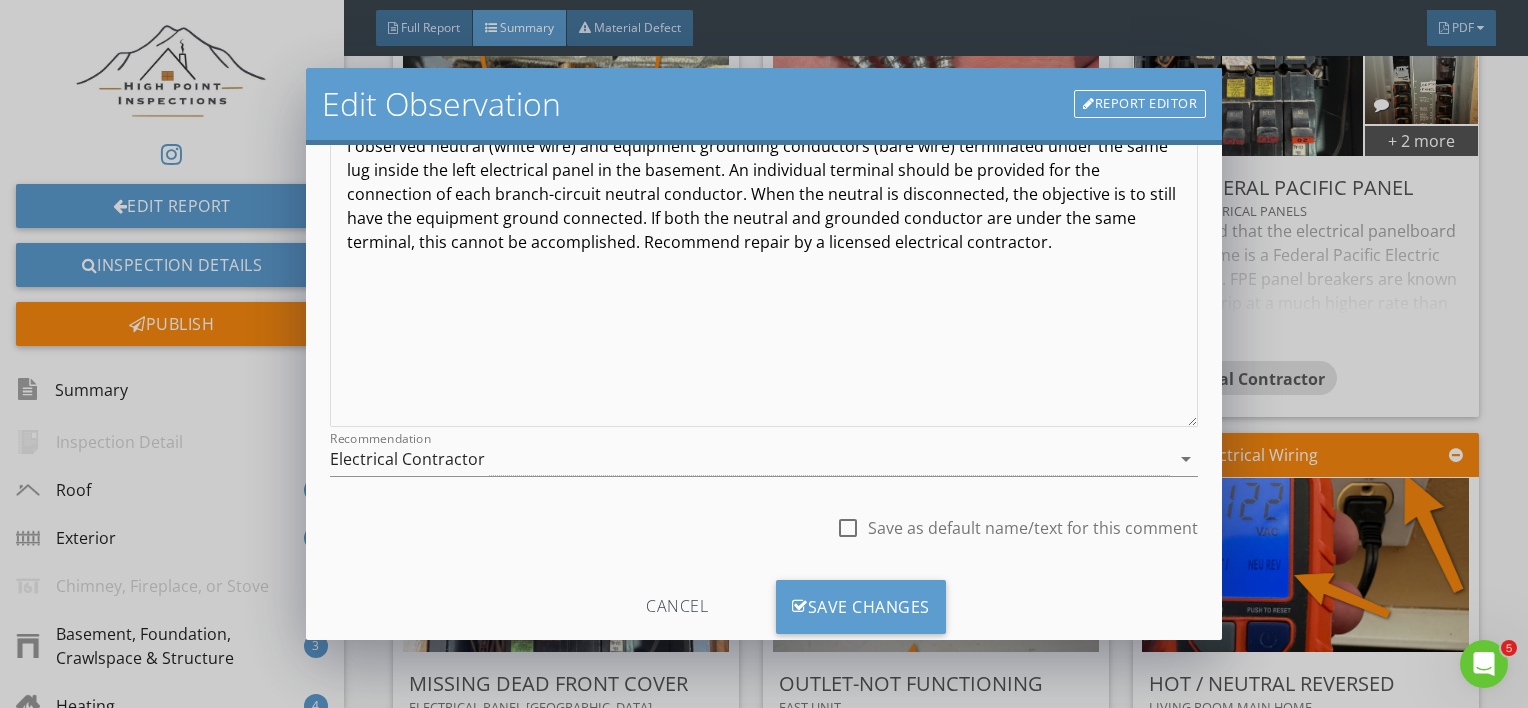 scroll, scrollTop: 290, scrollLeft: 0, axis: vertical 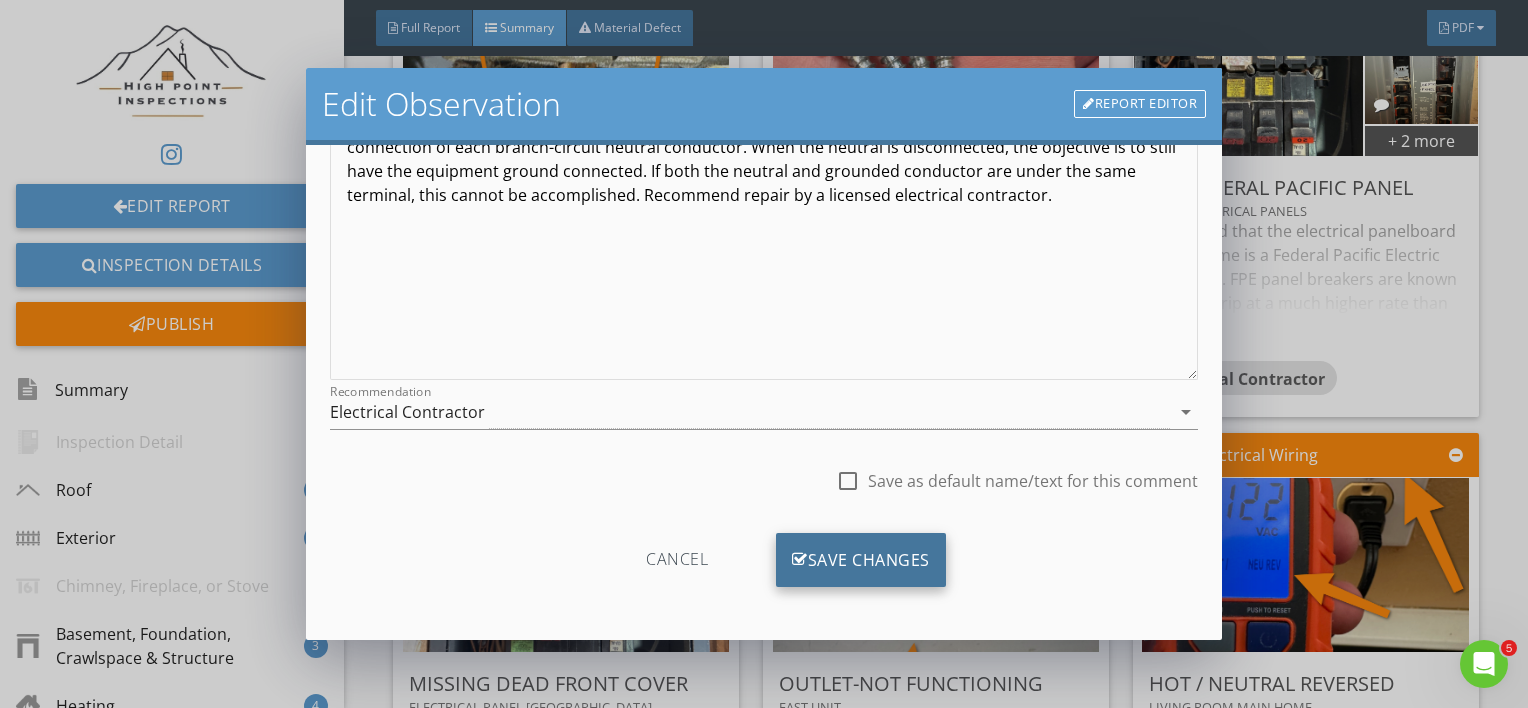 click on "Save Changes" at bounding box center [861, 560] 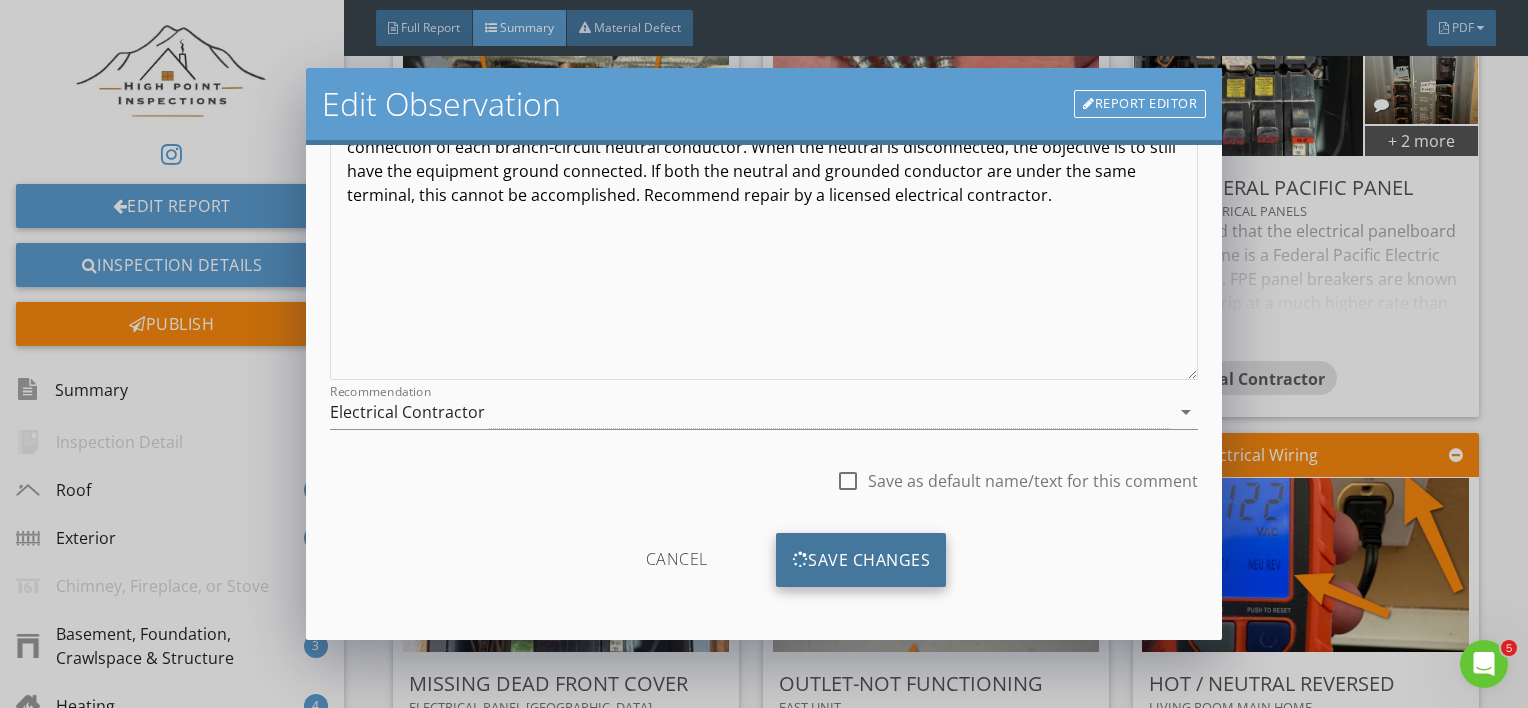 scroll, scrollTop: 53, scrollLeft: 0, axis: vertical 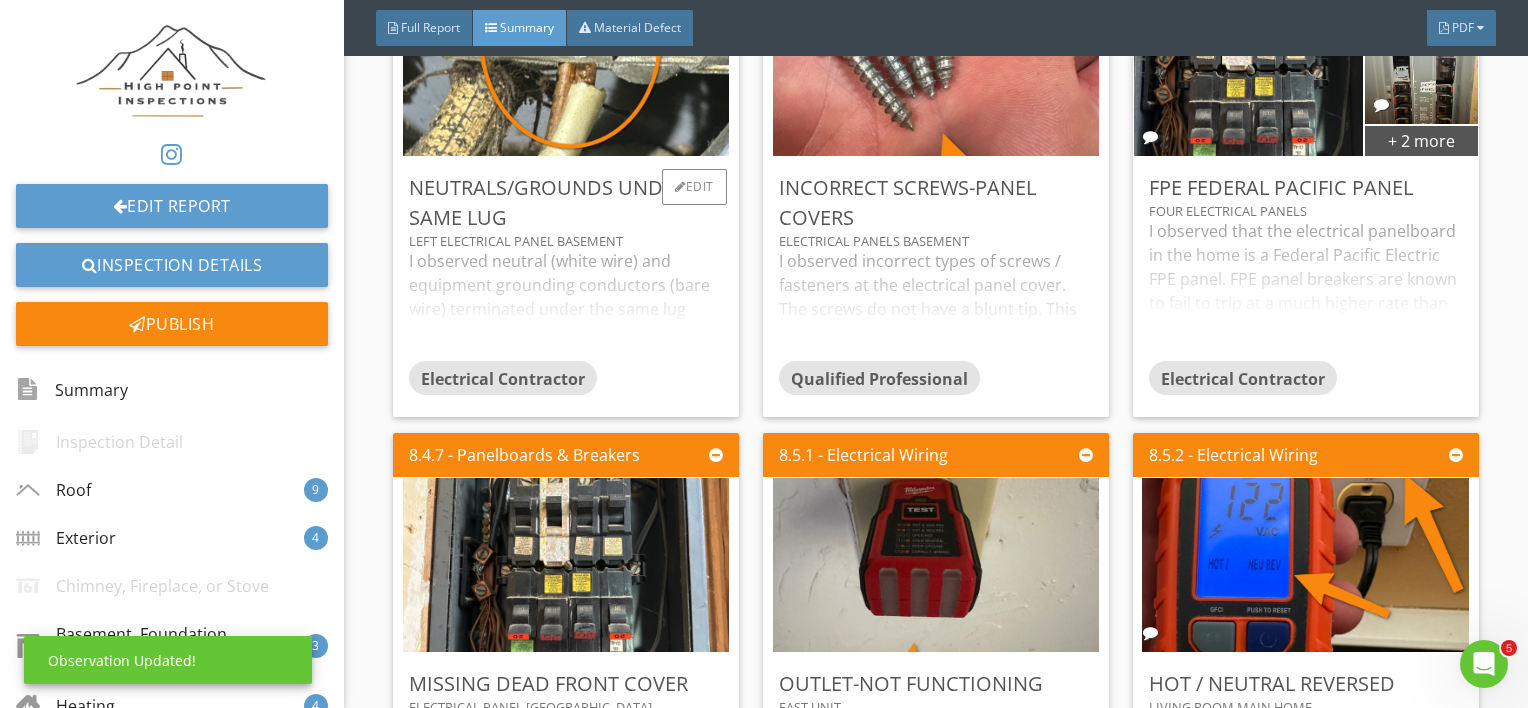 click on "I observed neutral (white wire) and equipment grounding conductors (bare wire) terminated under the same lug inside the left electrical panel in the basement. An individual terminal should be provided for the connection of each branch-circuit neutral conductor. When the neutral is disconnected, the objective is to still have the equipment ground connected. If both the neutral and grounded conductor are under the same terminal, this cannot be accomplished. Recommend repair by a licensed electrical contractor." at bounding box center (566, 305) 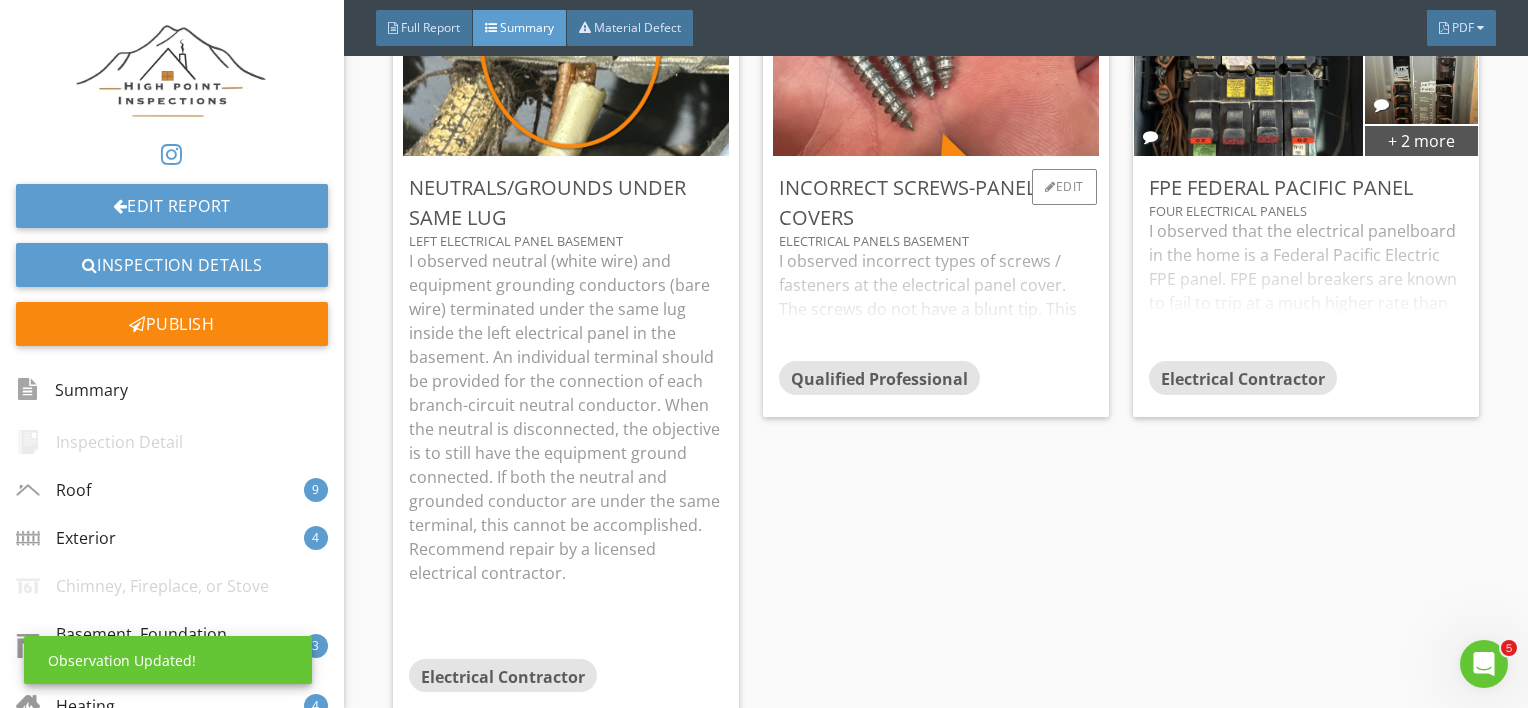 click on "I observed incorrect types of screws / fasteners at the electrical panel cover. The screws do not have a blunt tip. This could be potentially hazardous if the screws puncture a live electrical wire. Recommend having the screws for the electrical replaced with a blunt tip screw intended for electrical panels." at bounding box center [936, 305] 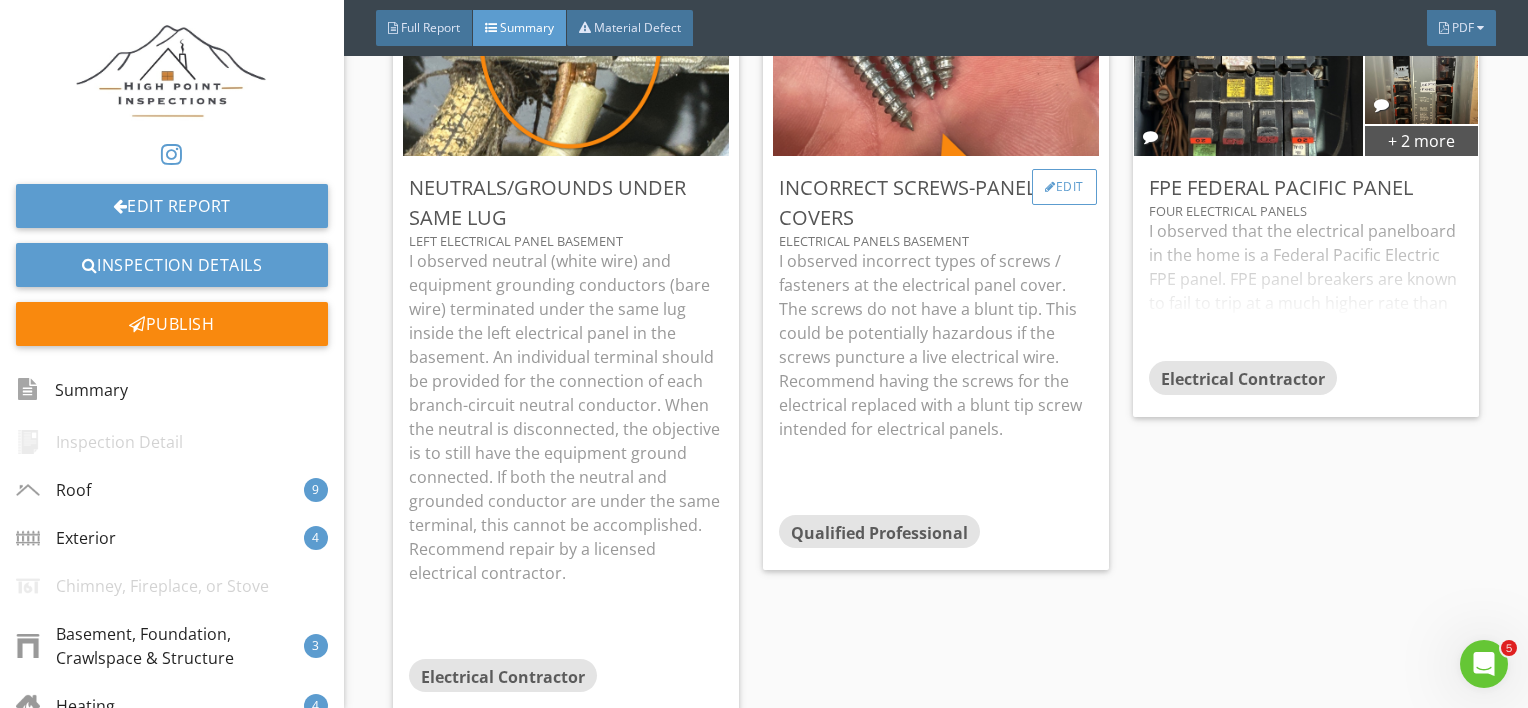 click on "Edit" at bounding box center [1064, 187] 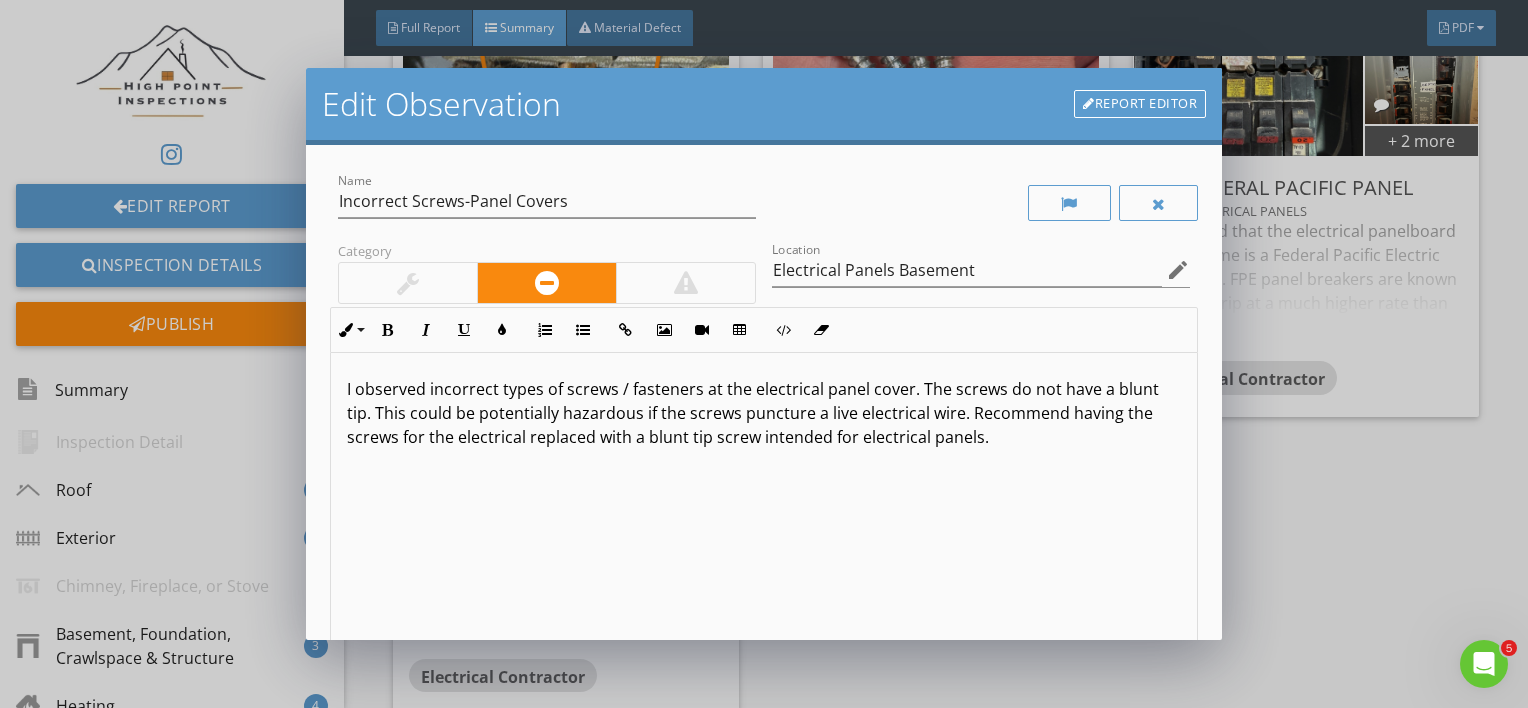 click on "I observed incorrect types of screws / fasteners at the electrical panel cover. The screws do not have a blunt tip. This could be potentially hazardous if the screws puncture a live electrical wire. Recommend having the screws for the electrical replaced with a blunt tip screw intended for electrical panels." at bounding box center [764, 413] 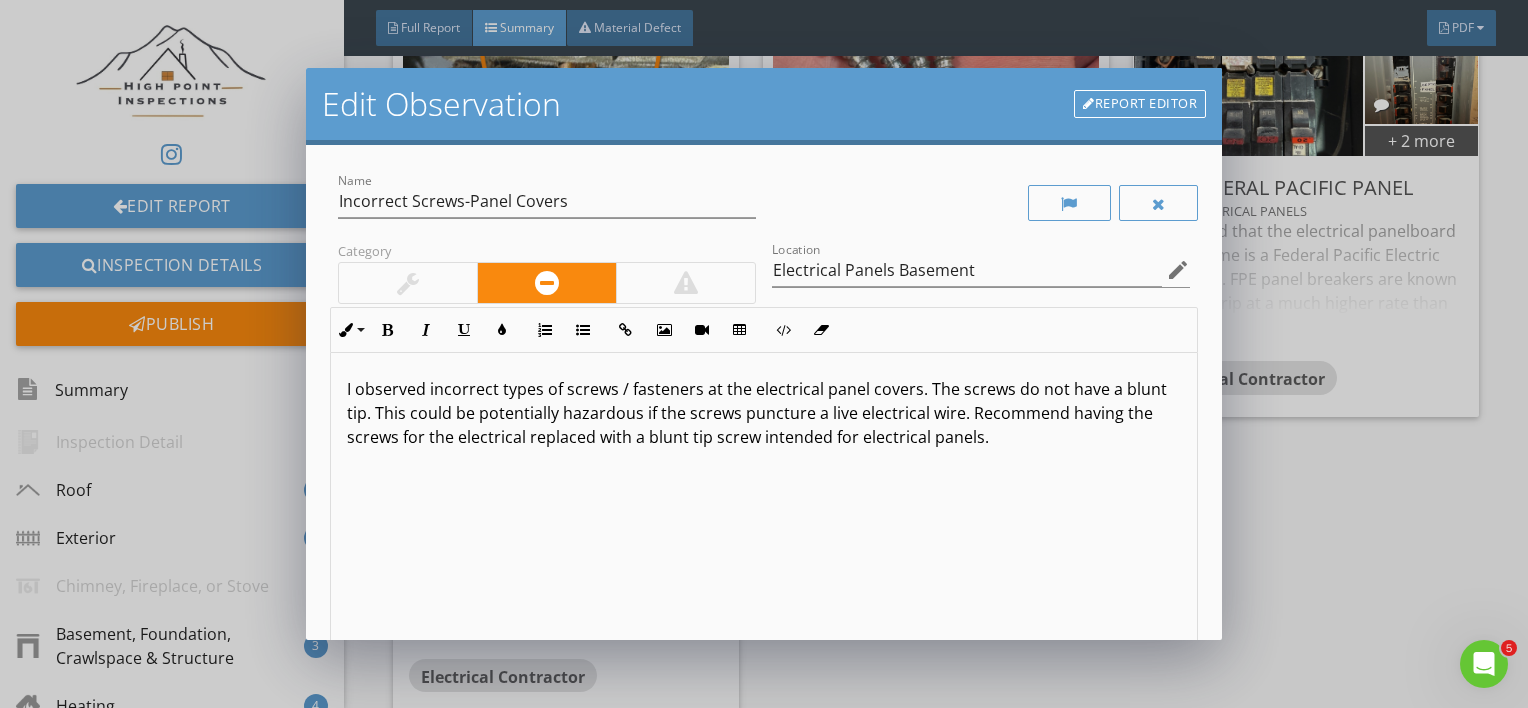 scroll, scrollTop: 0, scrollLeft: 0, axis: both 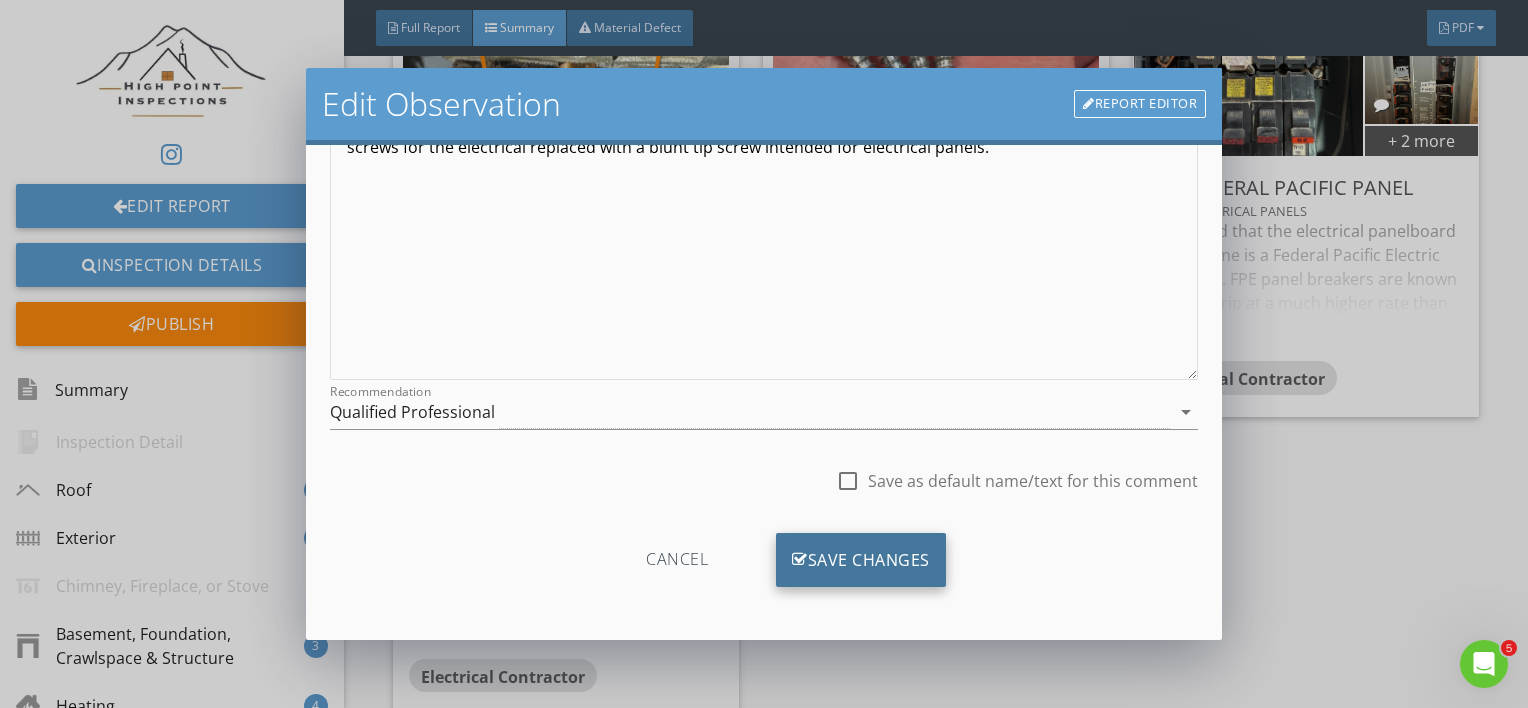 click on "Save Changes" at bounding box center [861, 560] 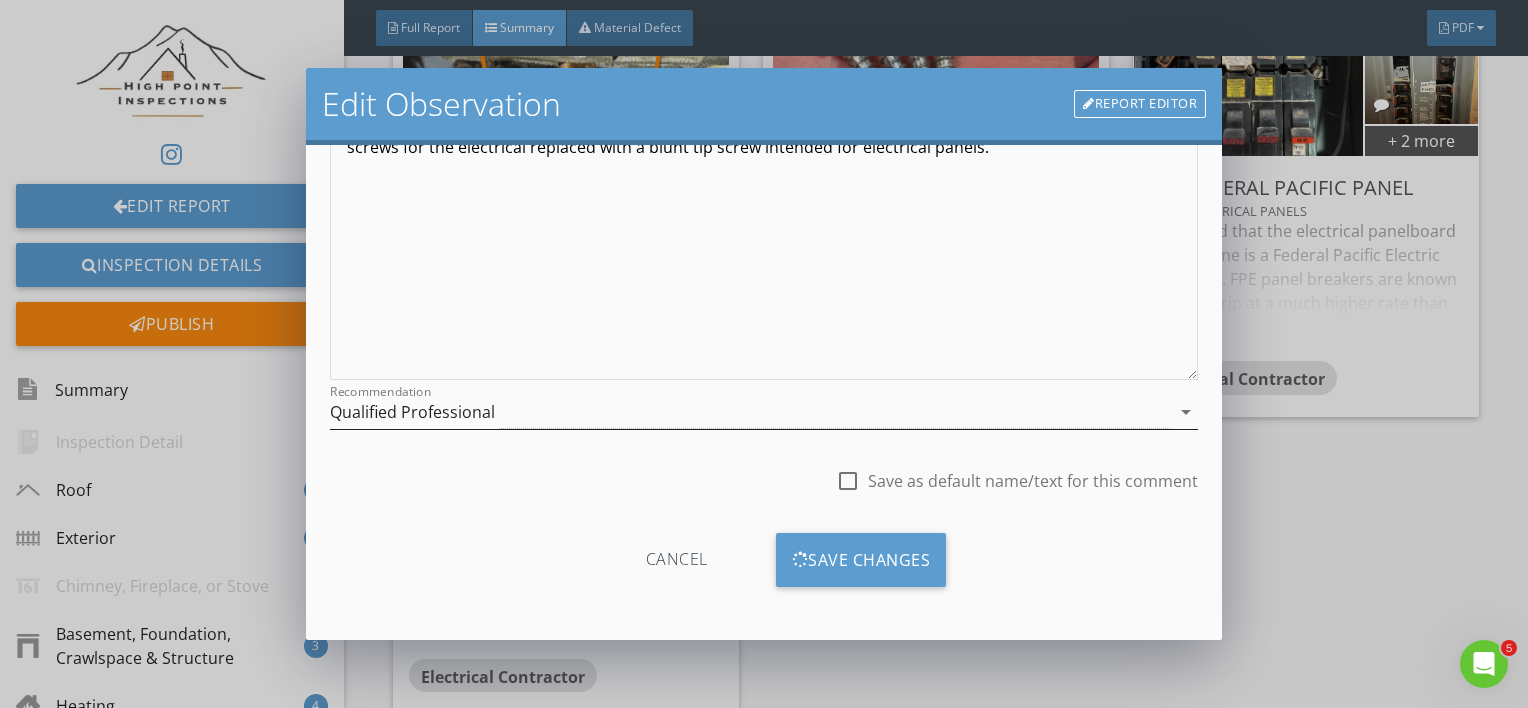scroll, scrollTop: 53, scrollLeft: 0, axis: vertical 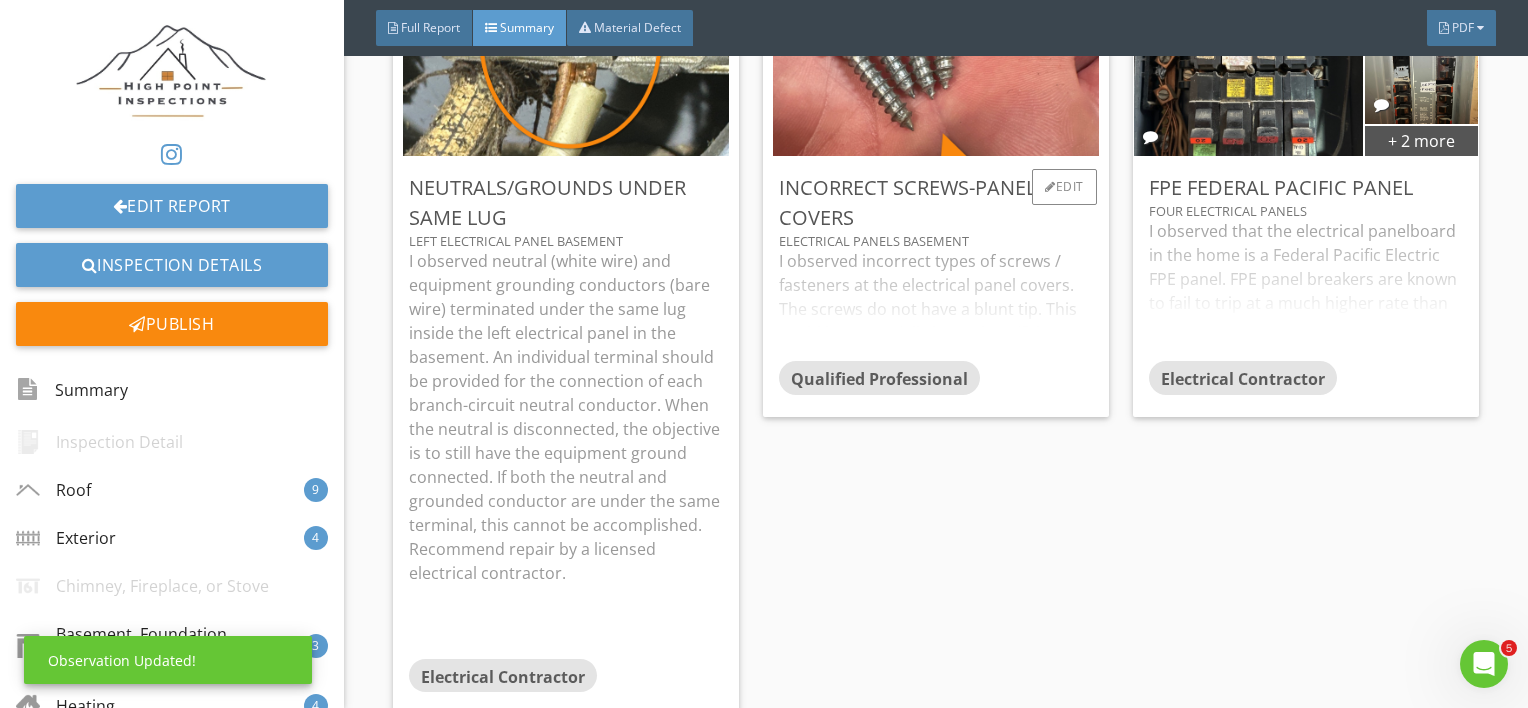 click on "I observed incorrect types of screws / fasteners at the electrical panel covers. The screws do not have a blunt tip. This could be potentially hazardous if the screws puncture a live electrical wire. Recommend having the screws for the electrical replaced with a blunt tip screw intended for electrical panels." at bounding box center (936, 305) 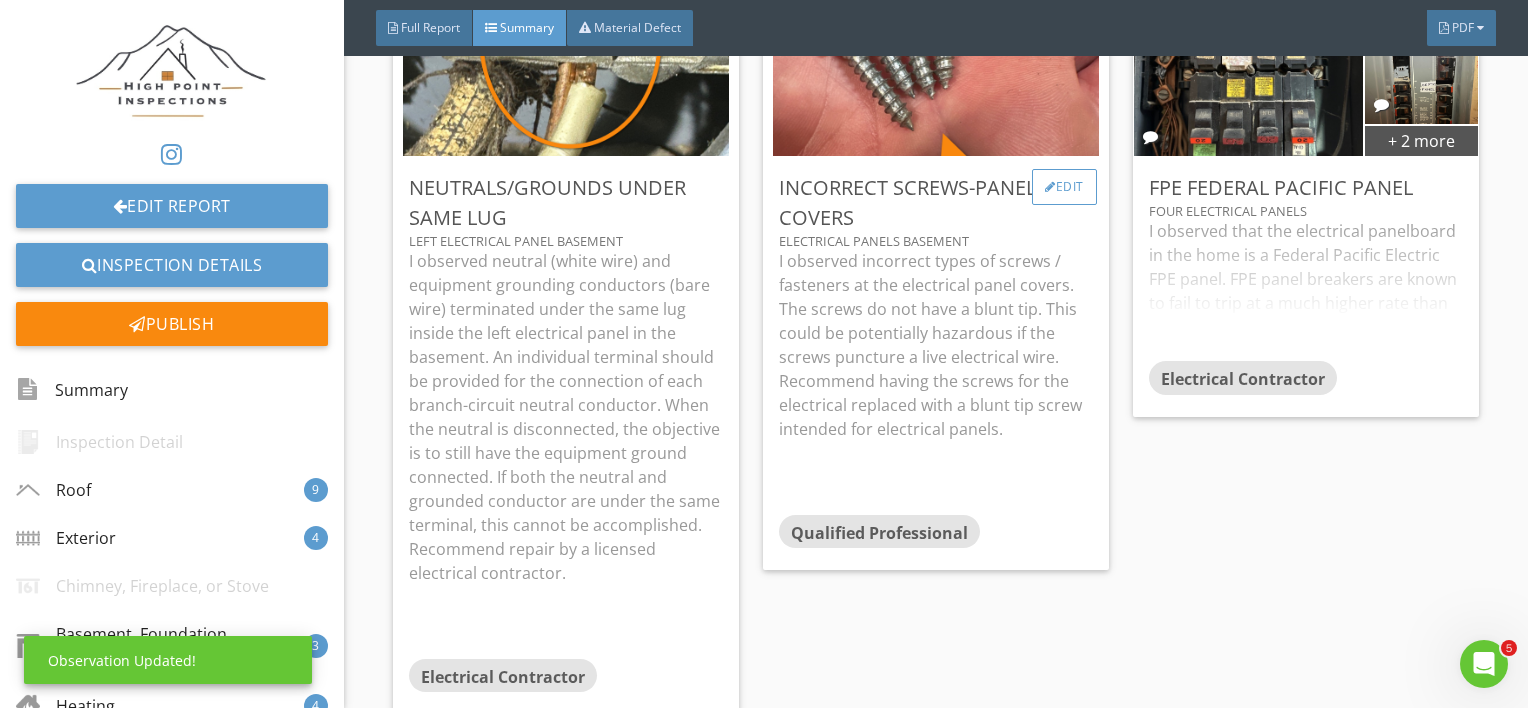 click on "Edit" at bounding box center (1064, 187) 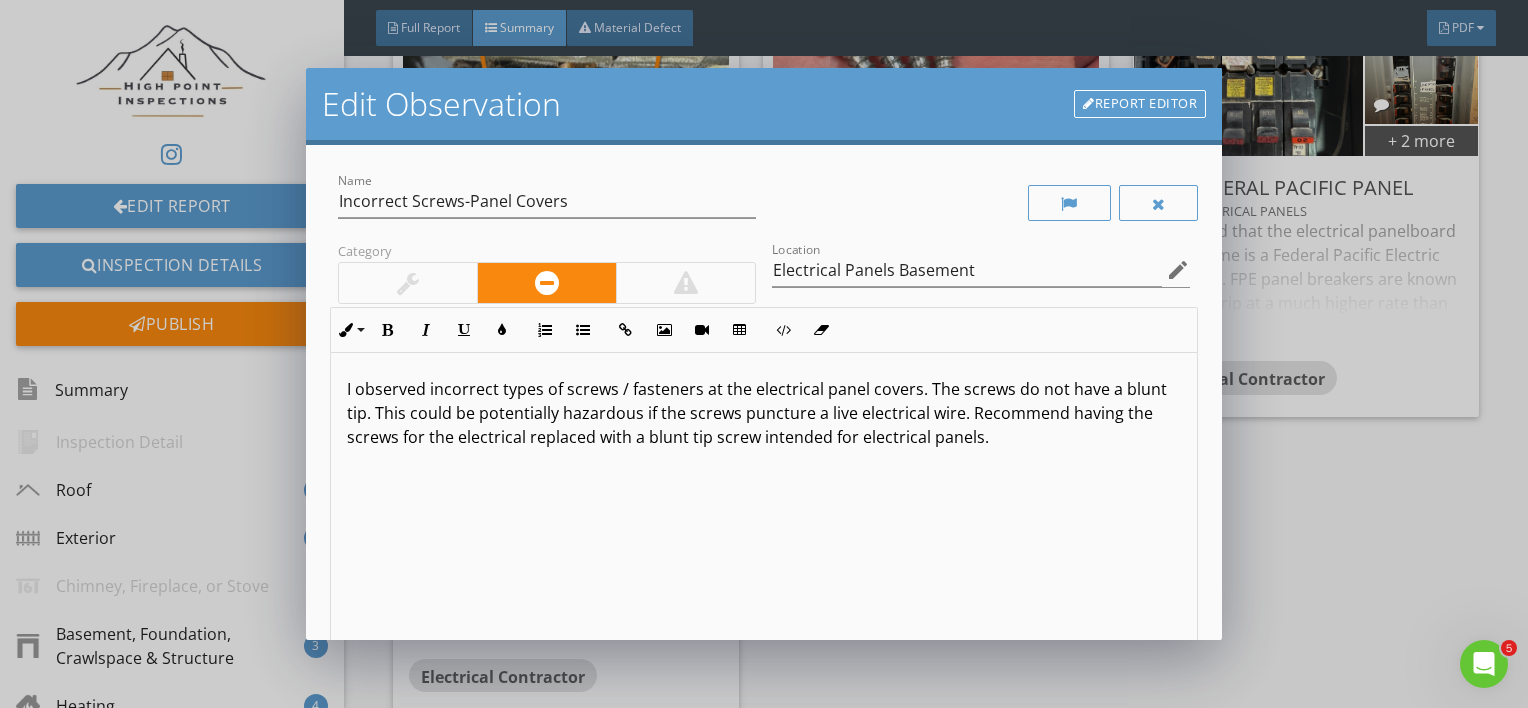 scroll, scrollTop: 0, scrollLeft: 0, axis: both 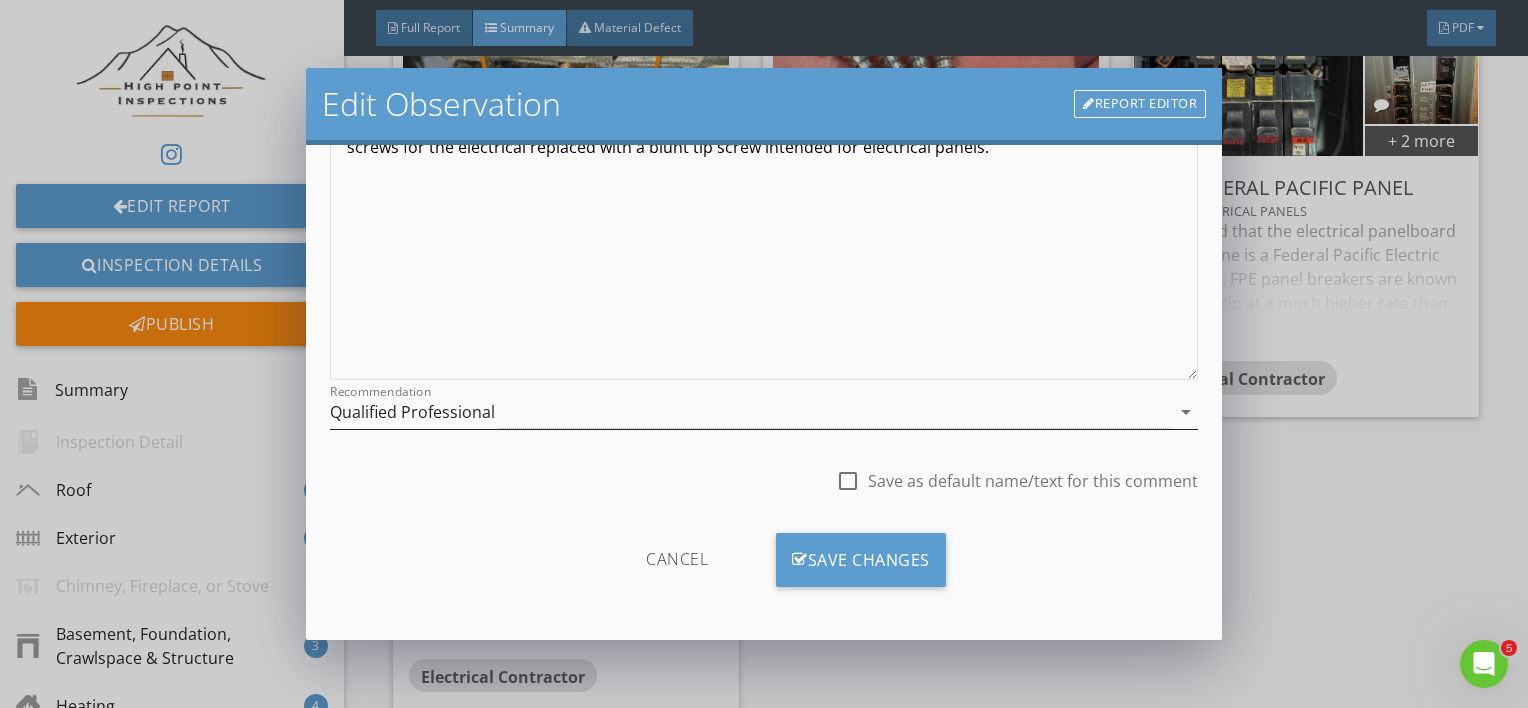 click on "Qualified Professional" at bounding box center [412, 412] 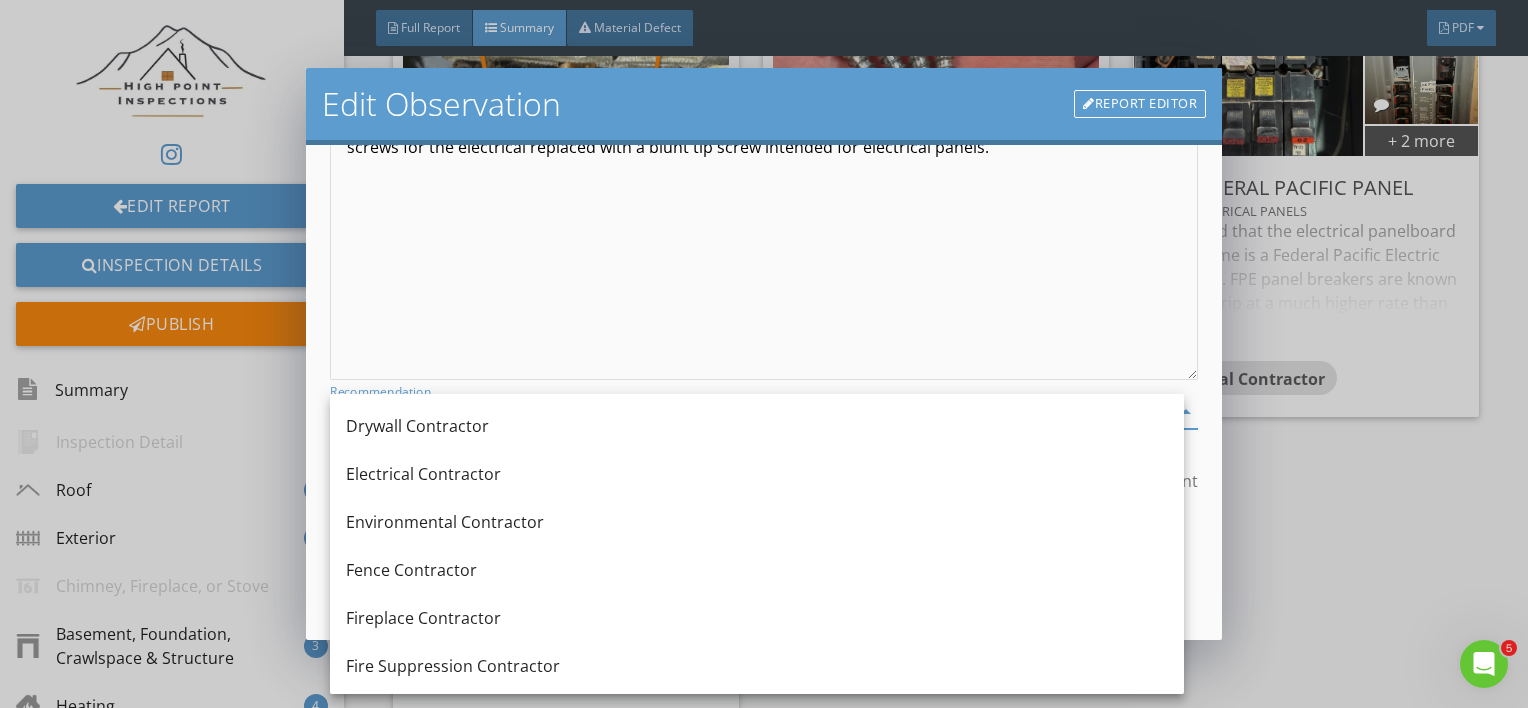 scroll, scrollTop: 711, scrollLeft: 0, axis: vertical 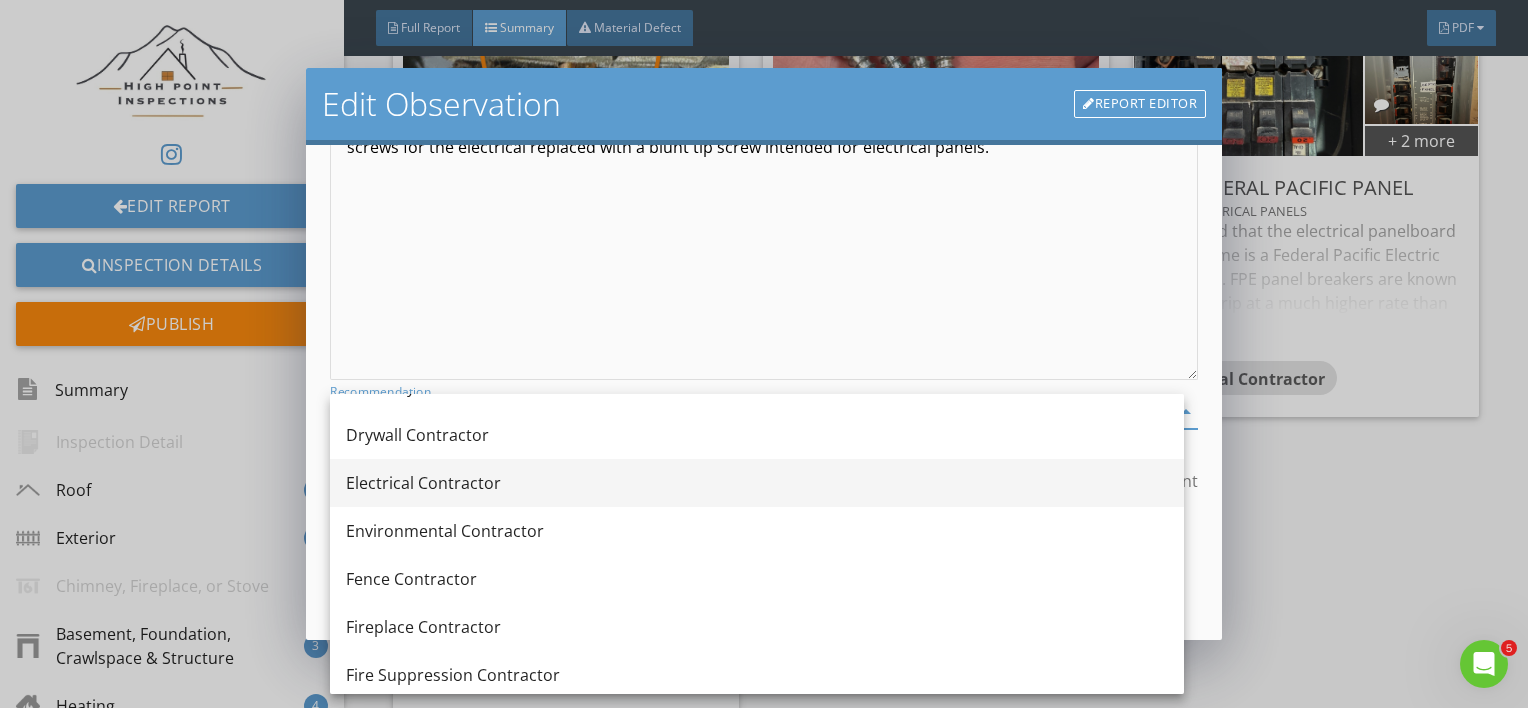 click on "Electrical Contractor" at bounding box center [757, 483] 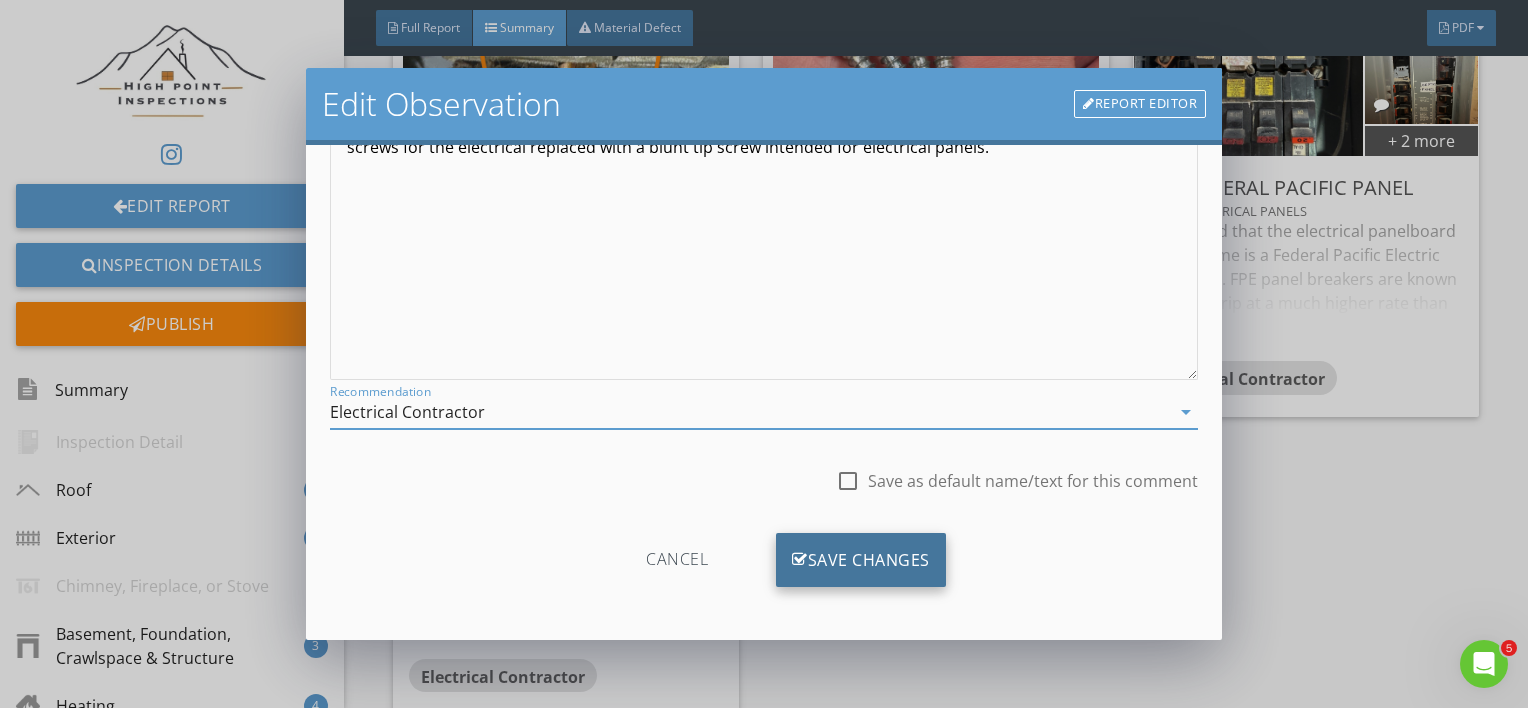 click on "Save Changes" at bounding box center (861, 560) 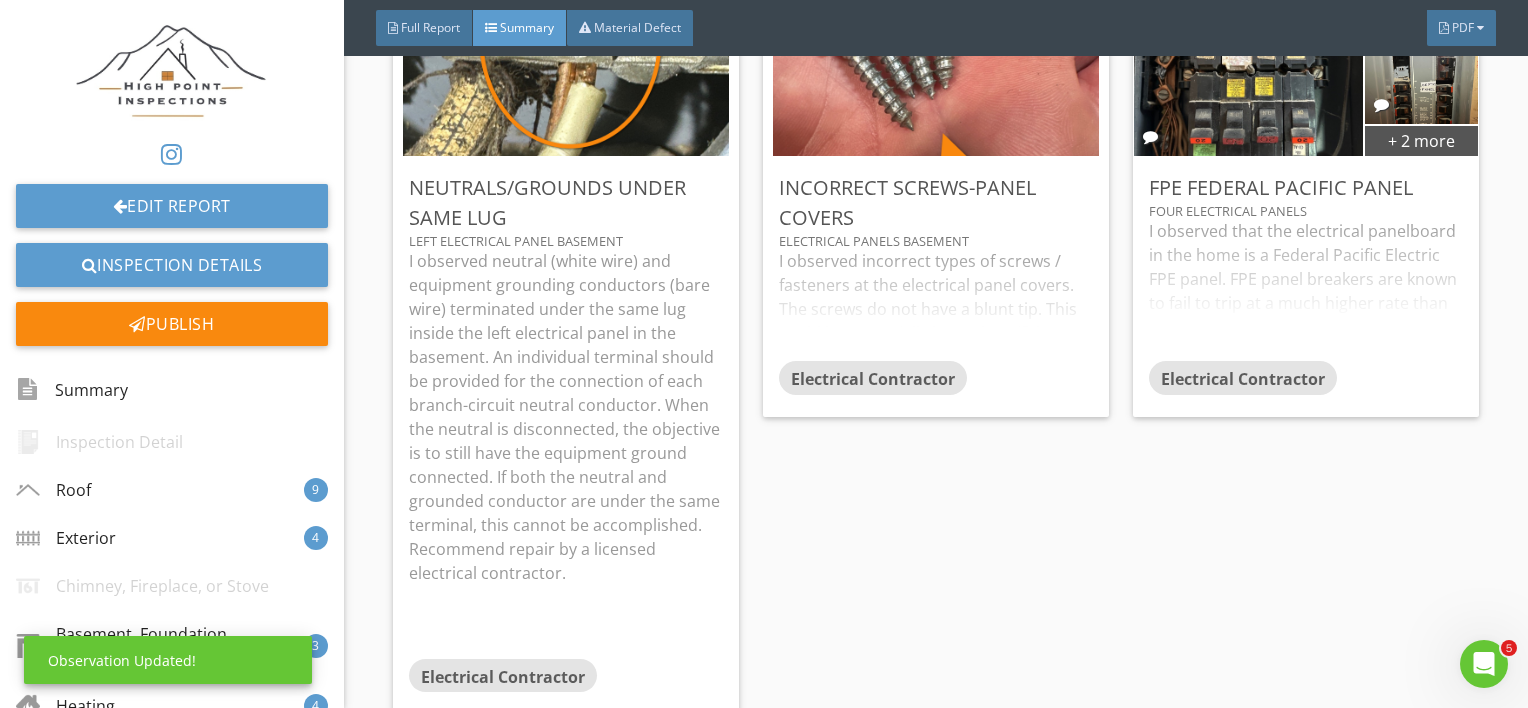 scroll, scrollTop: 53, scrollLeft: 0, axis: vertical 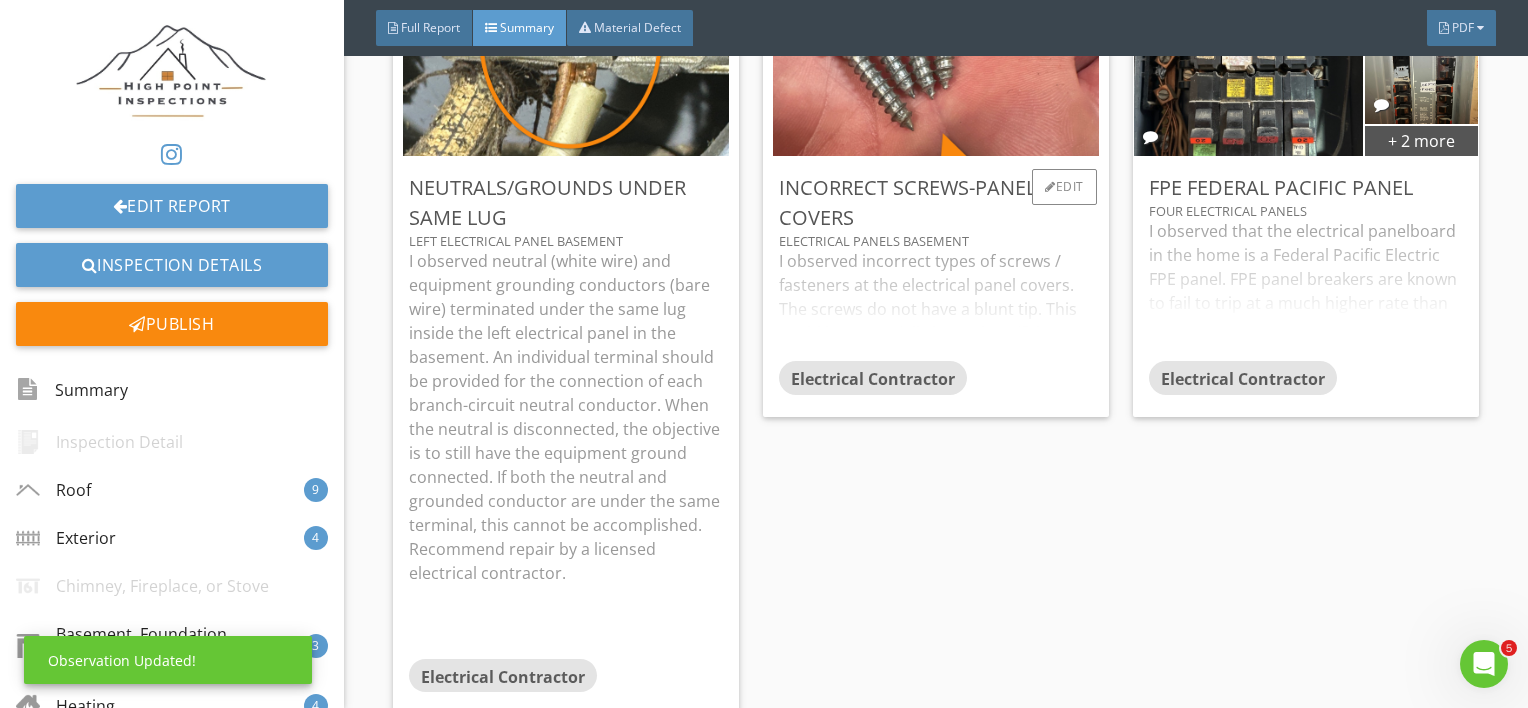 drag, startPoint x: 812, startPoint y: 532, endPoint x: 921, endPoint y: 263, distance: 290.24472 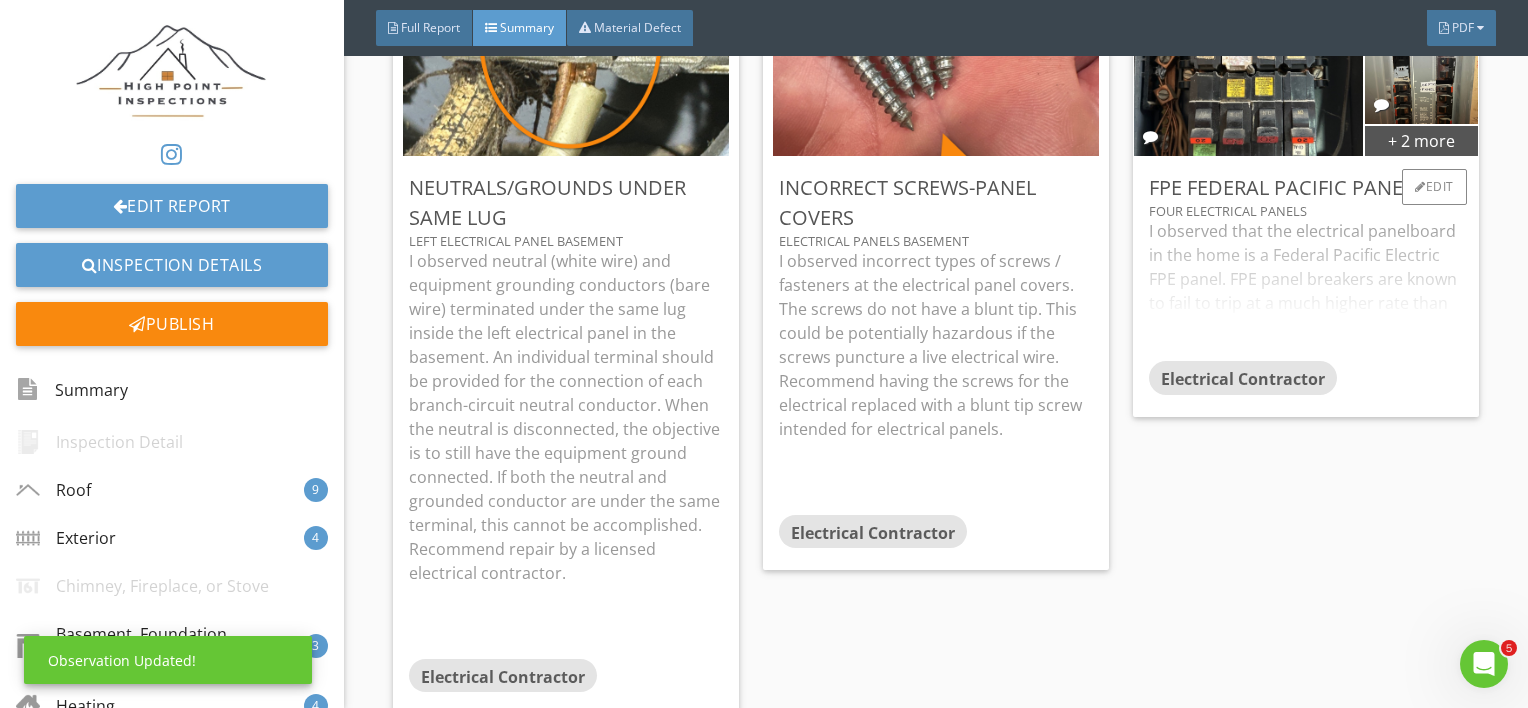 click on "I observed that the electrical panelboard in the home is a Federal Pacific Electric FPE panel. FPE panel breakers are known to fail to trip at a much higher rate than standard panels. When a breaker fails to trip, the breaker and other components, including wires, may overheat and melt. The panel itself could overheat and catch fire. A high percentage of FPE Stab-Lok breakers have failed to open under over-current conditions. Replacement is advised for safety reasons. At a minimum, the panel should be thoroughly inspected and deemed acceptable by a competent licensed electrician familiar with this type of panel." at bounding box center (1306, 290) 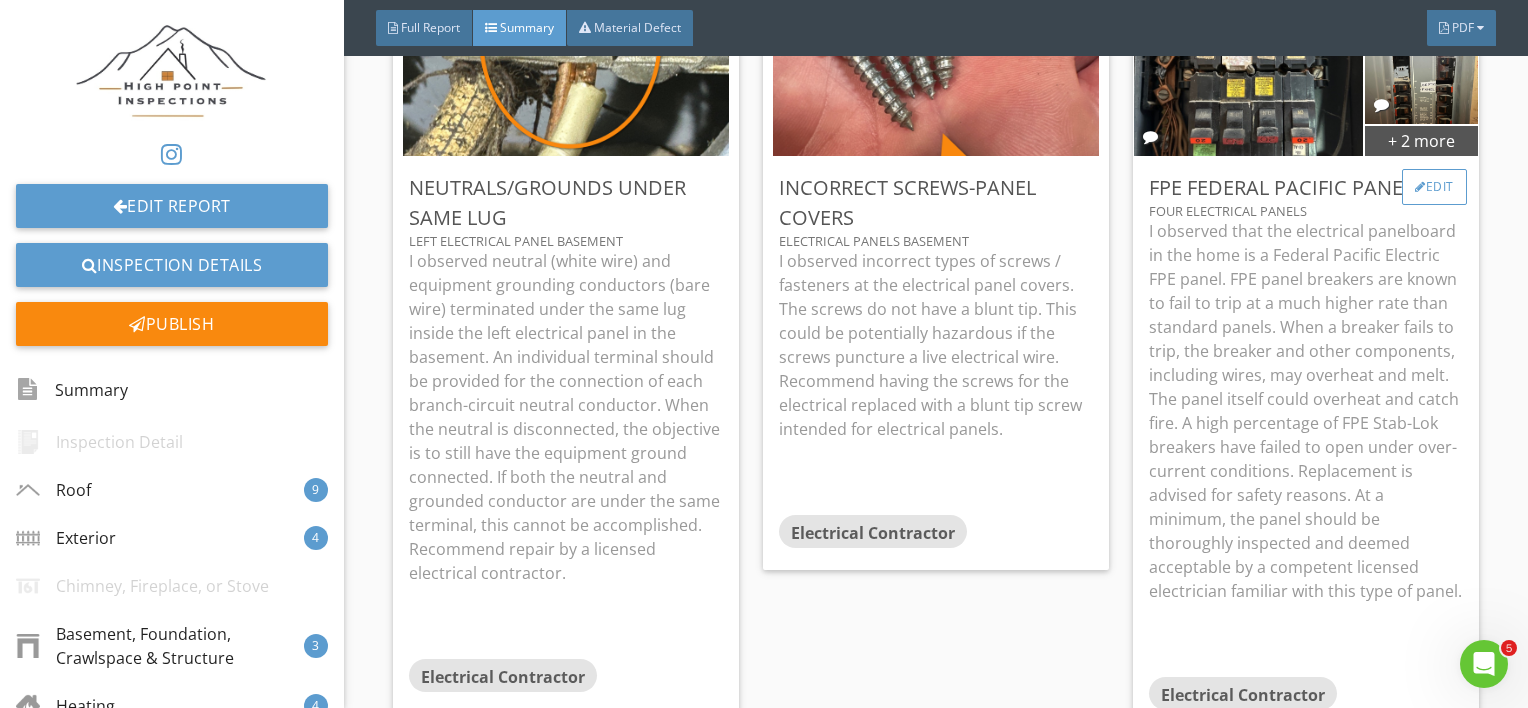 click on "Edit" at bounding box center [1434, 187] 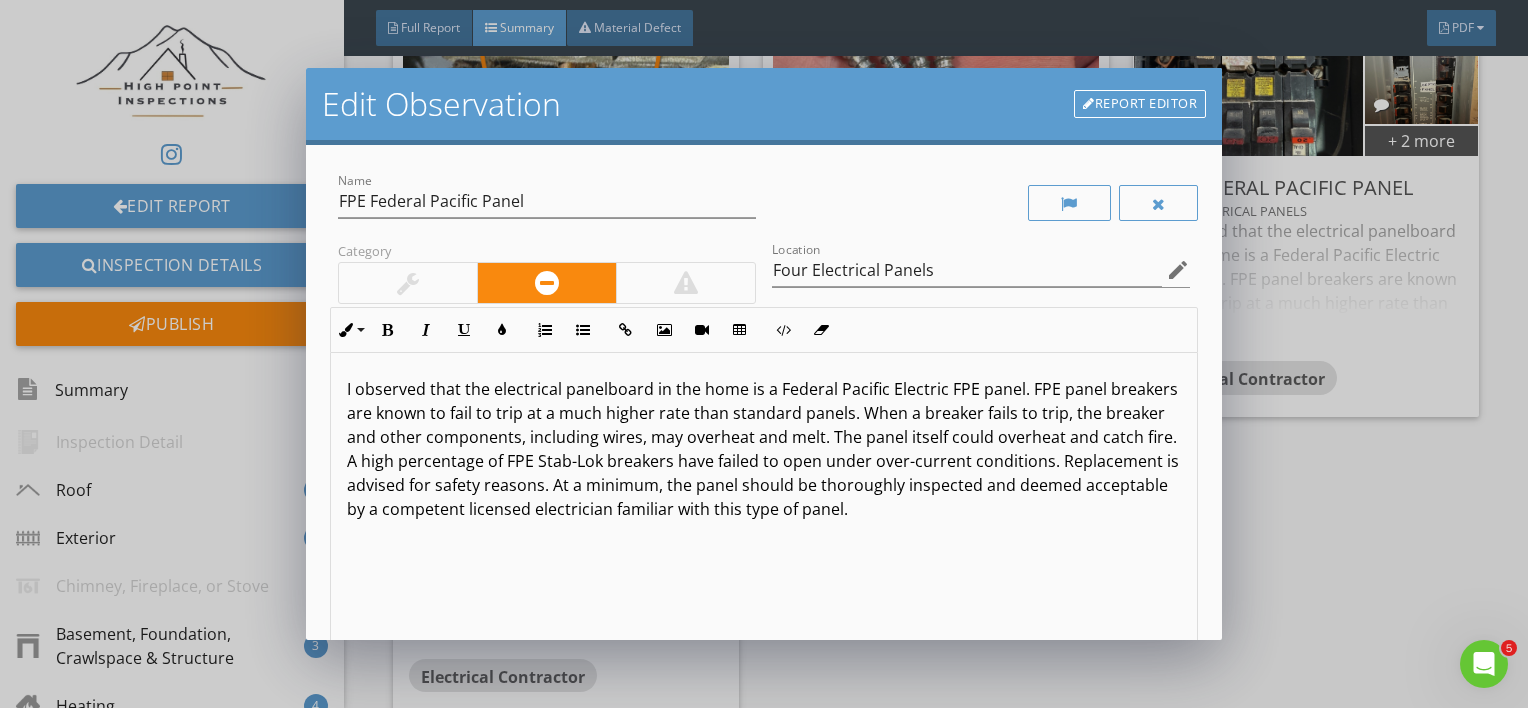 click on "I observed that the electrical panelboard in the home is a Federal Pacific Electric FPE panel. FPE panel breakers are known to fail to trip at a much higher rate than standard panels. When a breaker fails to trip, the breaker and other components, including wires, may overheat and melt. The panel itself could overheat and catch fire. A high percentage of FPE Stab-Lok breakers have failed to open under over-current conditions. Replacement is advised for safety reasons. At a minimum, the panel should be thoroughly inspected and deemed acceptable by a competent licensed electrician familiar with this type of panel." at bounding box center [764, 449] 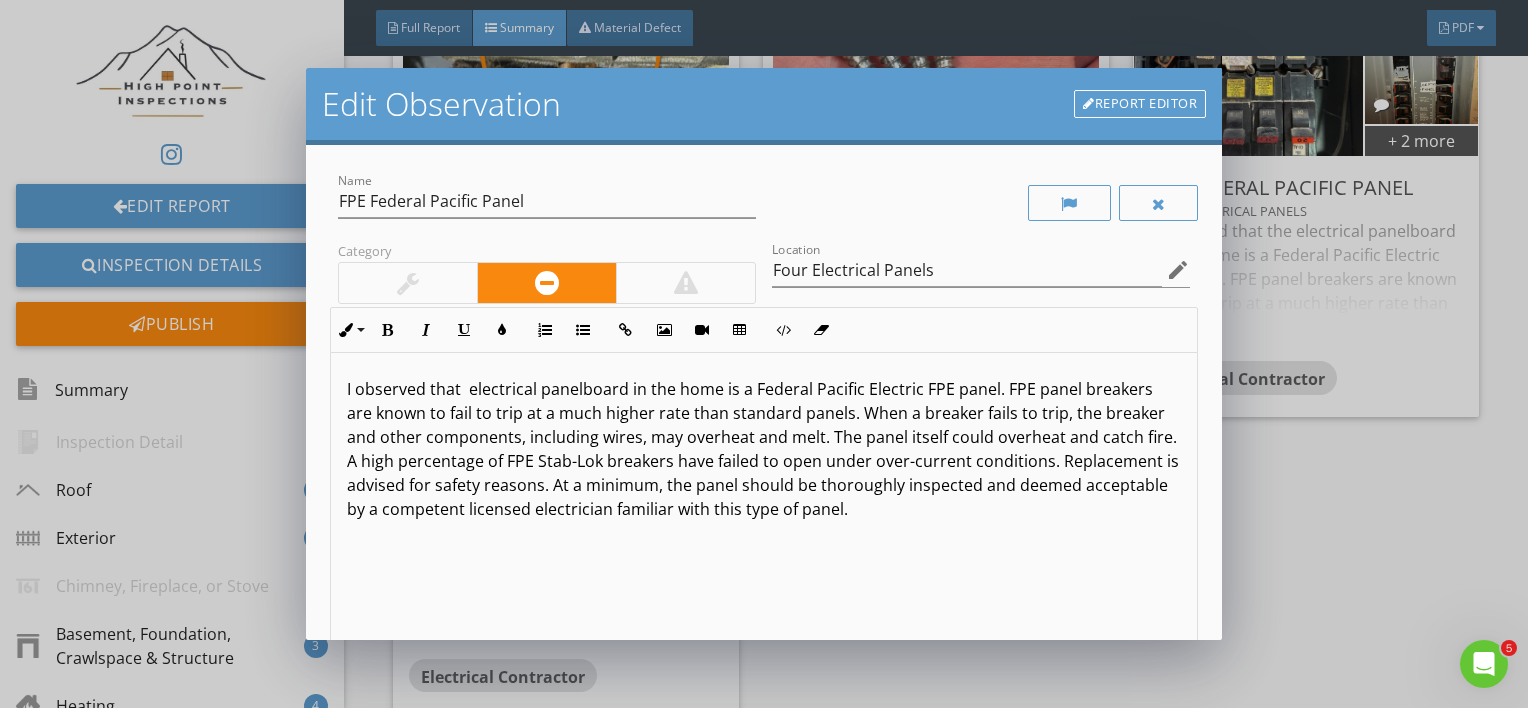 click on "I observed that  electrical panelboard in the home is a Federal Pacific Electric FPE panel. FPE panel breakers are known to fail to trip at a much higher rate than standard panels. When a breaker fails to trip, the breaker and other components, including wires, may overheat and melt. The panel itself could overheat and catch fire. A high percentage of FPE Stab-Lok breakers have failed to open under over-current conditions. Replacement is advised for safety reasons. At a minimum, the panel should be thoroughly inspected and deemed acceptable by a competent licensed electrician familiar with this type of panel." at bounding box center (764, 449) 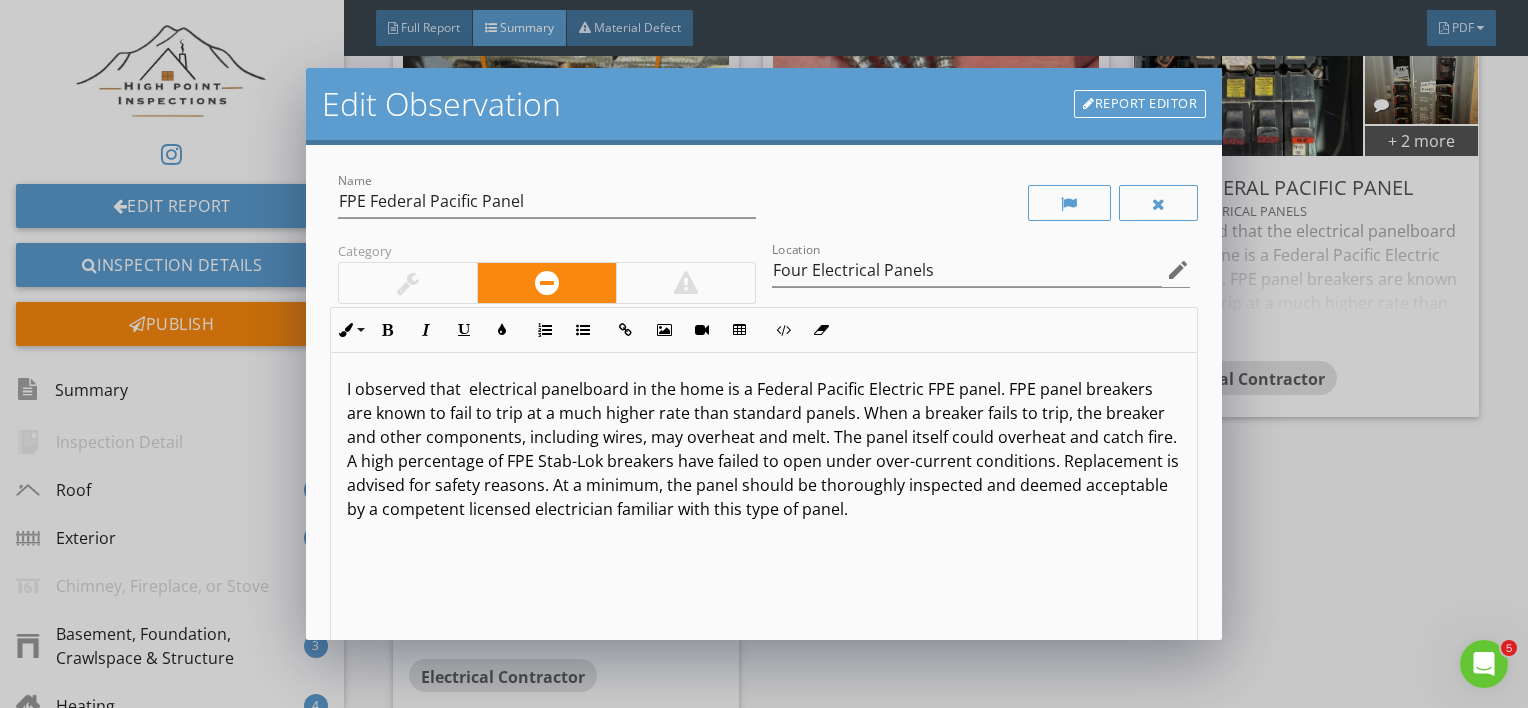 click on "I observed that  electrical panelboard in the home is a Federal Pacific Electric FPE panel. FPE panel breakers are known to fail to trip at a much higher rate than standard panels. When a breaker fails to trip, the breaker and other components, including wires, may overheat and melt. The panel itself could overheat and catch fire. A high percentage of FPE Stab-Lok breakers have failed to open under over-current conditions. Replacement is advised for safety reasons. At a minimum, the panel should be thoroughly inspected and deemed acceptable by a competent licensed electrician familiar with this type of panel." at bounding box center [764, 449] 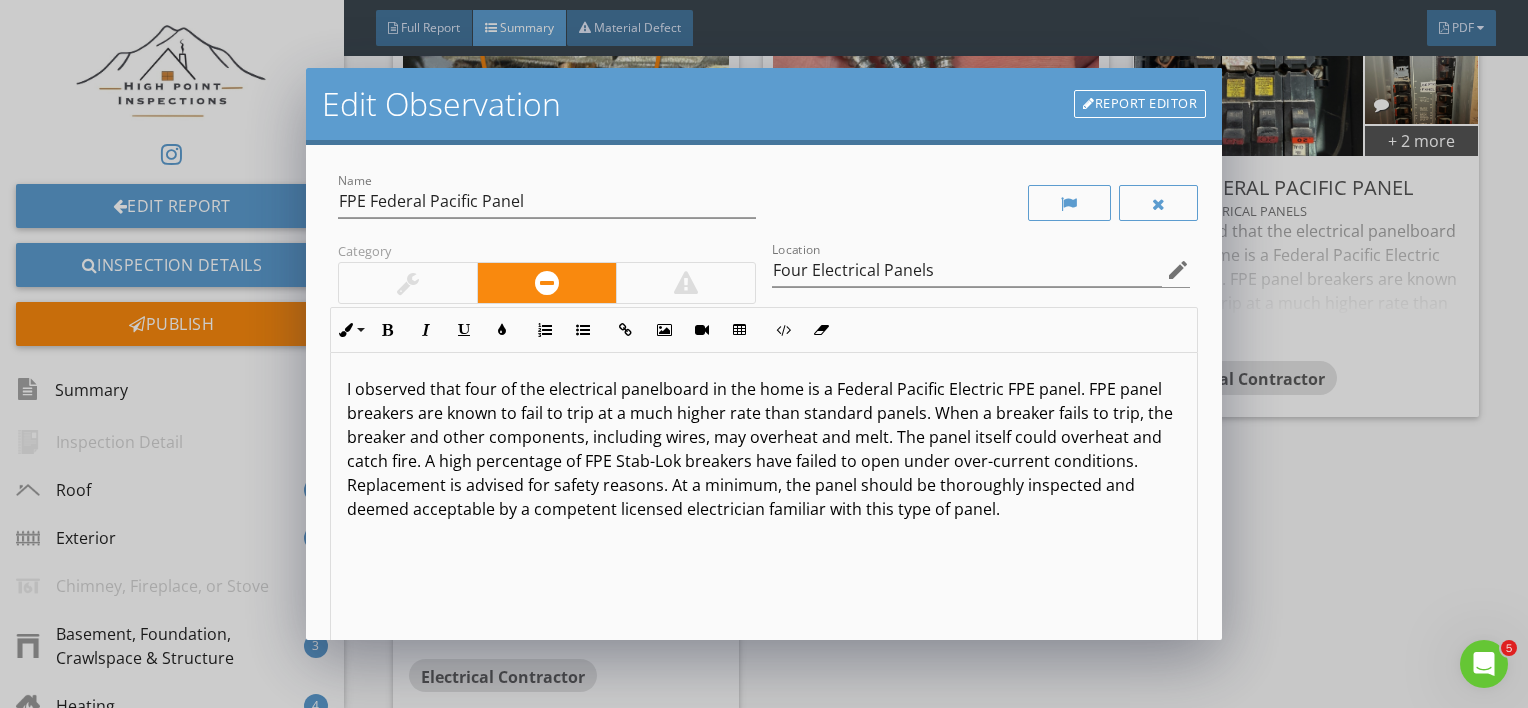 click on "I observed that four of the electrical panelboard in the home is a Federal Pacific Electric FPE panel. FPE panel breakers are known to fail to trip at a much higher rate than standard panels. When a breaker fails to trip, the breaker and other components, including wires, may overheat and melt. The panel itself could overheat and catch fire. A high percentage of FPE Stab-Lok breakers have failed to open under over-current conditions. Replacement is advised for safety reasons. At a minimum, the panel should be thoroughly inspected and deemed acceptable by a competent licensed electrician familiar with this type of panel." at bounding box center [764, 449] 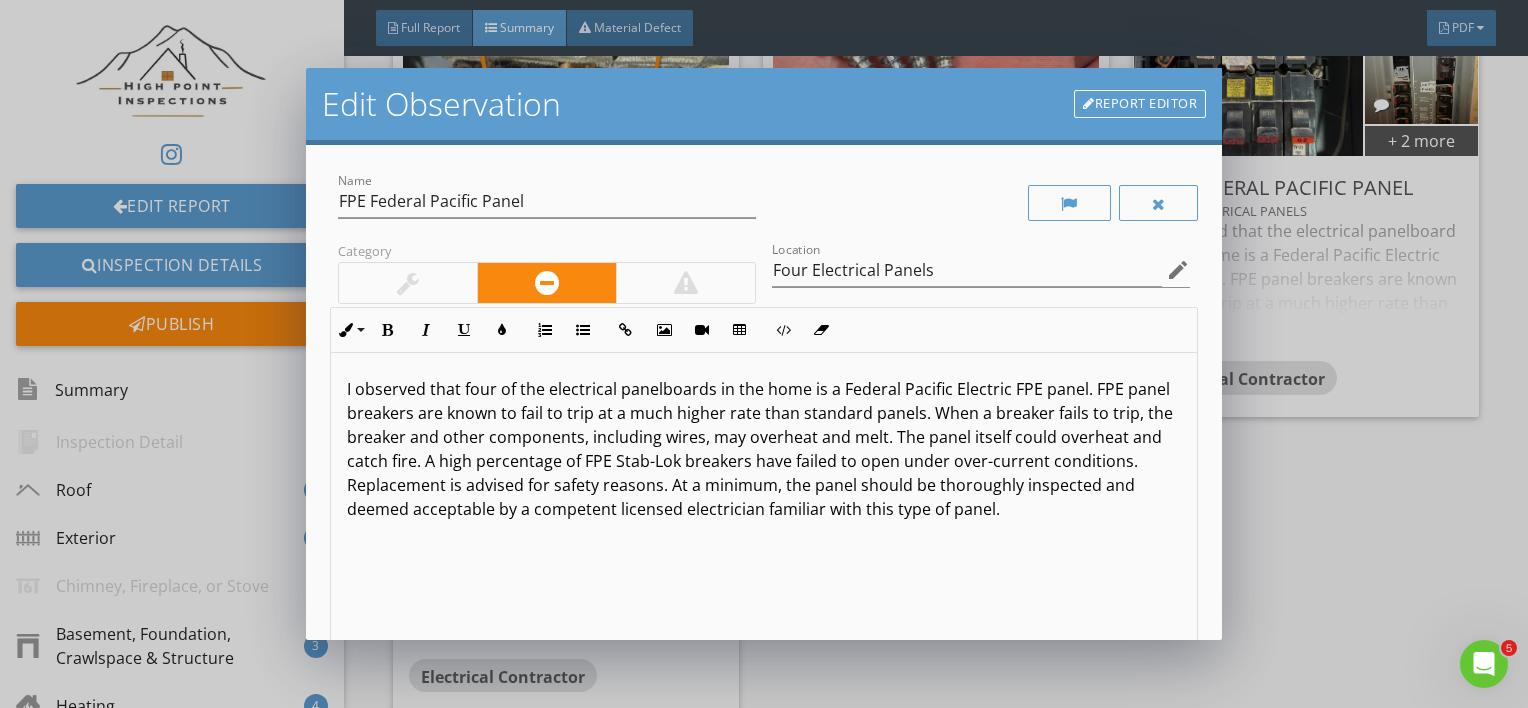 click on "I observed that four of the electrical panelboards in the home is a Federal Pacific Electric FPE panel. FPE panel breakers are known to fail to trip at a much higher rate than standard panels. When a breaker fails to trip, the breaker and other components, including wires, may overheat and melt. The panel itself could overheat and catch fire. A high percentage of FPE Stab-Lok breakers have failed to open under over-current conditions. Replacement is advised for safety reasons. At a minimum, the panel should be thoroughly inspected and deemed acceptable by a competent licensed electrician familiar with this type of panel." at bounding box center (764, 449) 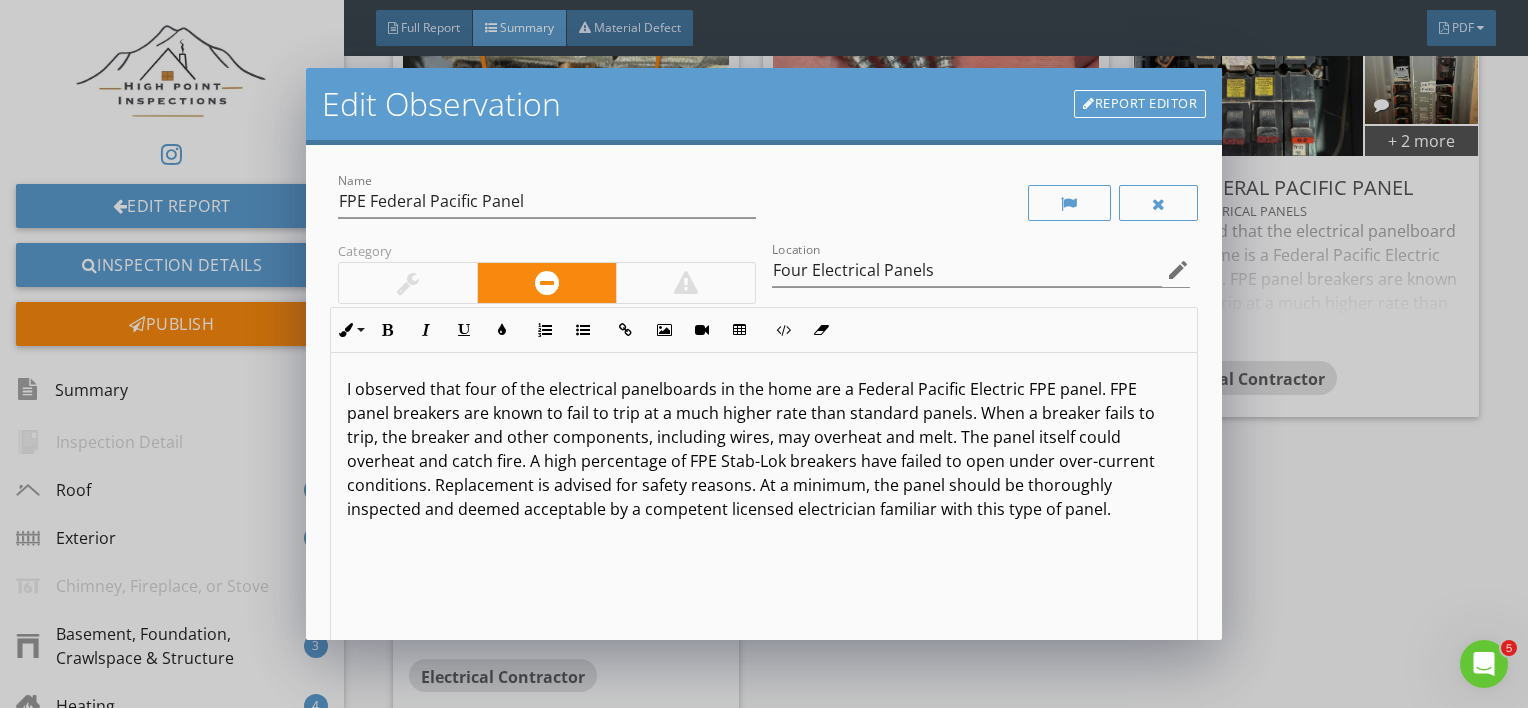 click on "I observed that four of the electrical panelboards in the home are a Federal Pacific Electric FPE panel. FPE panel breakers are known to fail to trip at a much higher rate than standard panels. When a breaker fails to trip, the breaker and other components, including wires, may overheat and melt. The panel itself could overheat and catch fire. A high percentage of FPE Stab-Lok breakers have failed to open under over-current conditions. Replacement is advised for safety reasons. At a minimum, the panel should be thoroughly inspected and deemed acceptable by a competent licensed electrician familiar with this type of panel." at bounding box center (764, 511) 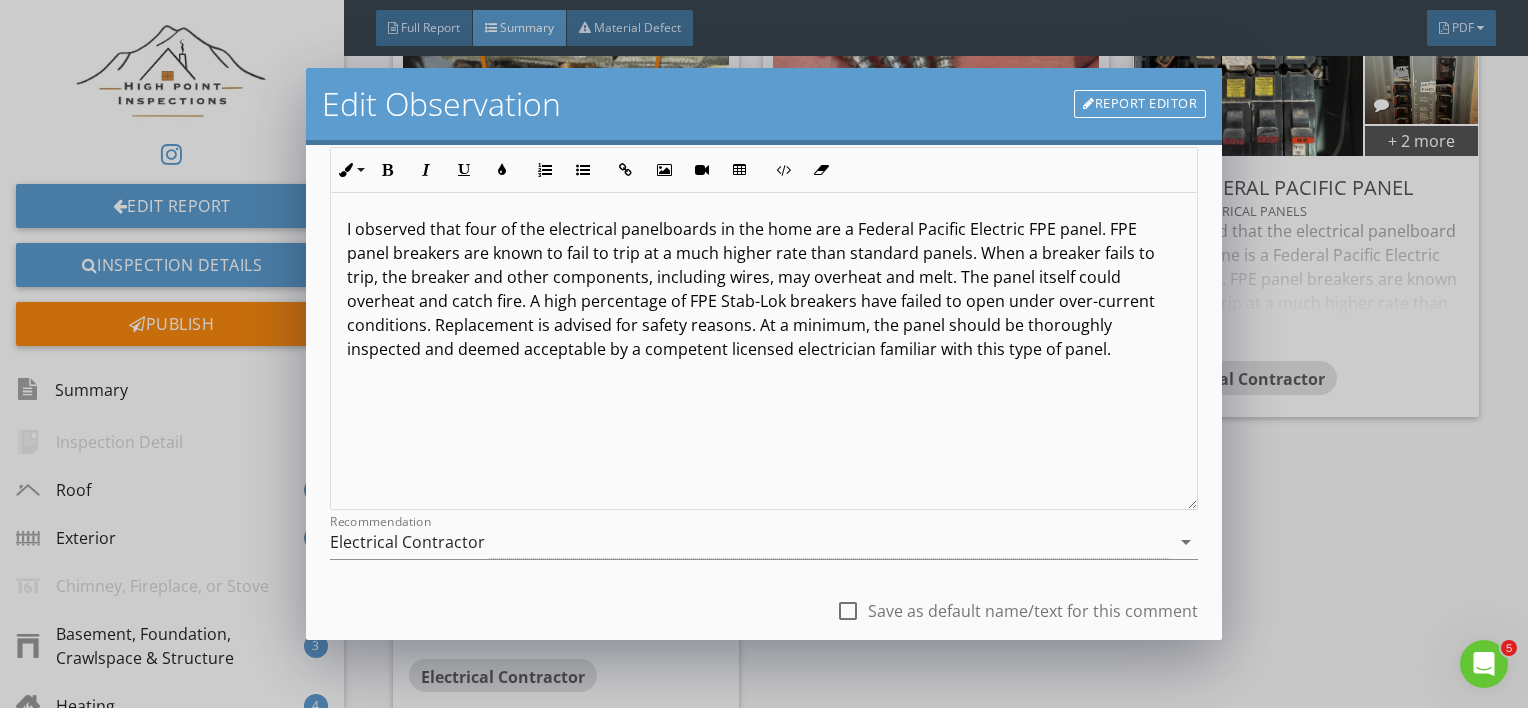 scroll, scrollTop: 290, scrollLeft: 0, axis: vertical 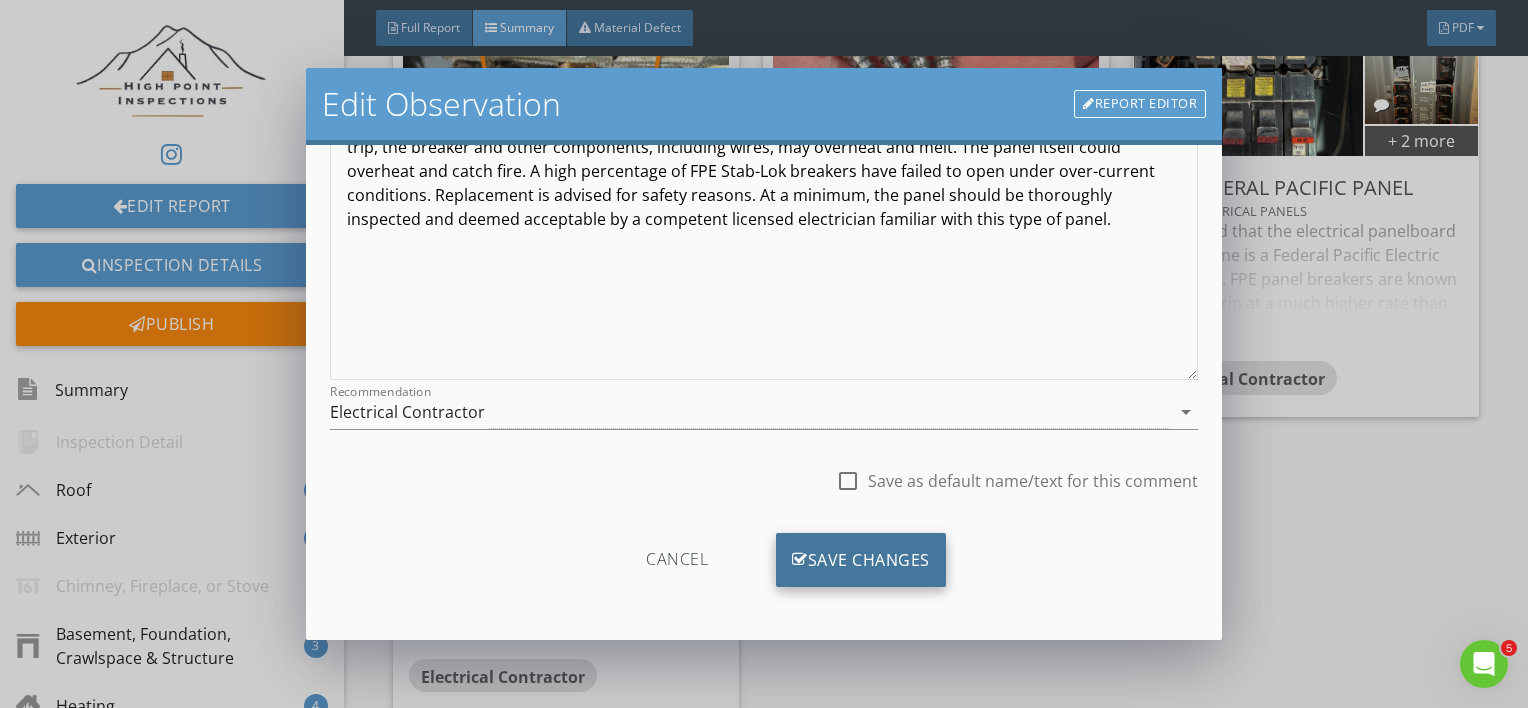 click on "Save Changes" at bounding box center (861, 560) 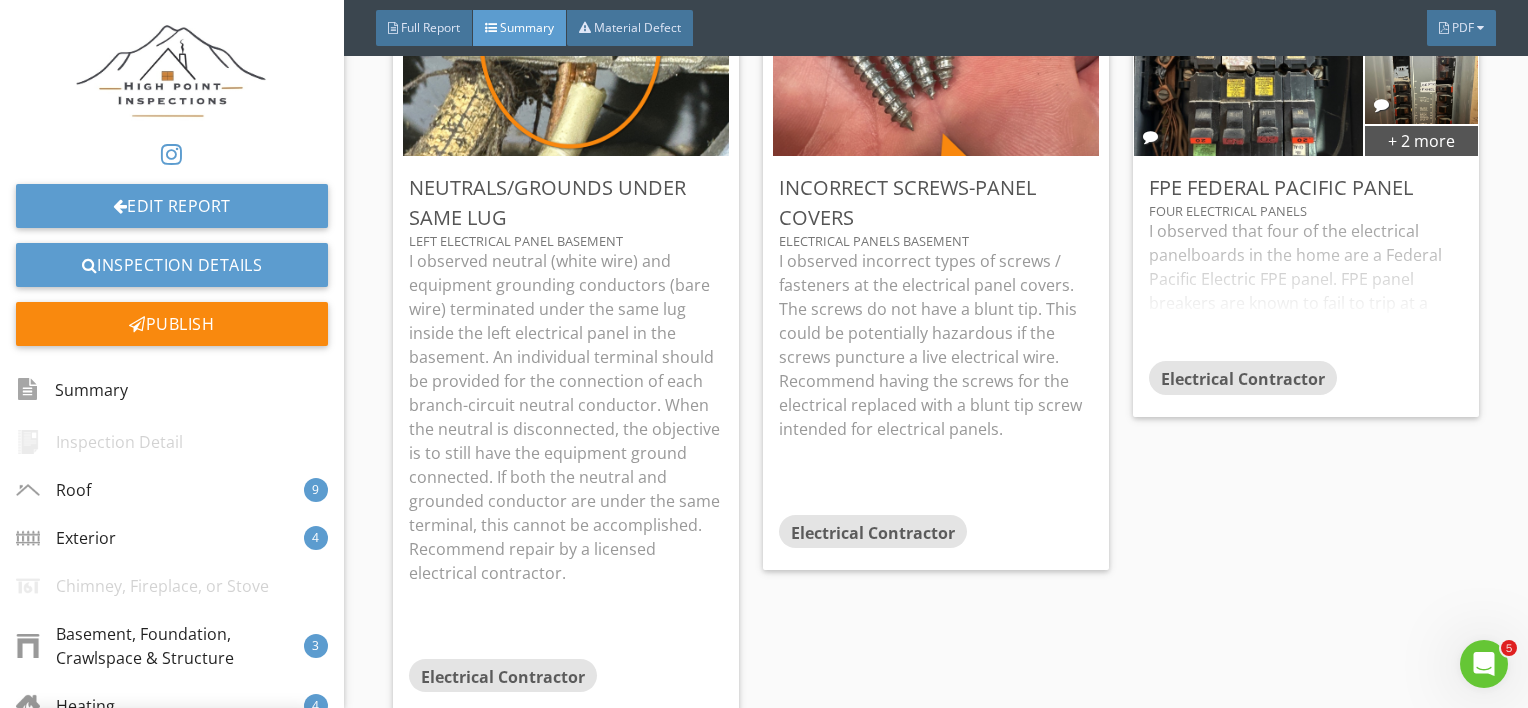 scroll, scrollTop: 53, scrollLeft: 0, axis: vertical 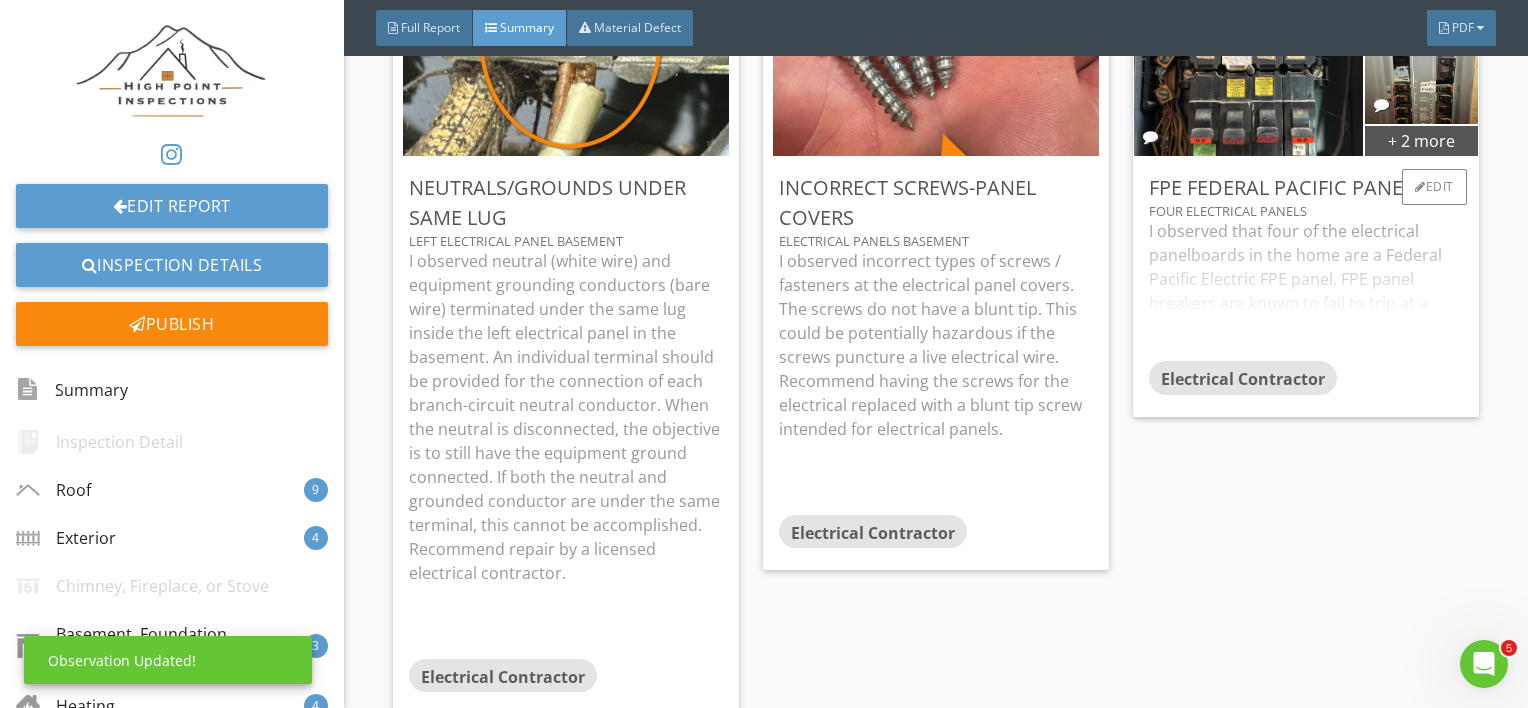 click on "I observed that four of the electrical panelboards in the home are a Federal Pacific Electric FPE panel. FPE panel breakers are known to fail to trip at a much higher rate than standard panels. When a breaker fails to trip, the breaker and other components, including wires, may overheat and melt. The panel itself could overheat and catch fire. A high percentage of FPE Stab-Lok breakers have failed to open under over-current conditions. Replacement is advised for safety reasons. At a minimum, the panel should be thoroughly inspected and deemed acceptable by a competent licensed electrician familiar with this type of panel." at bounding box center (1306, 290) 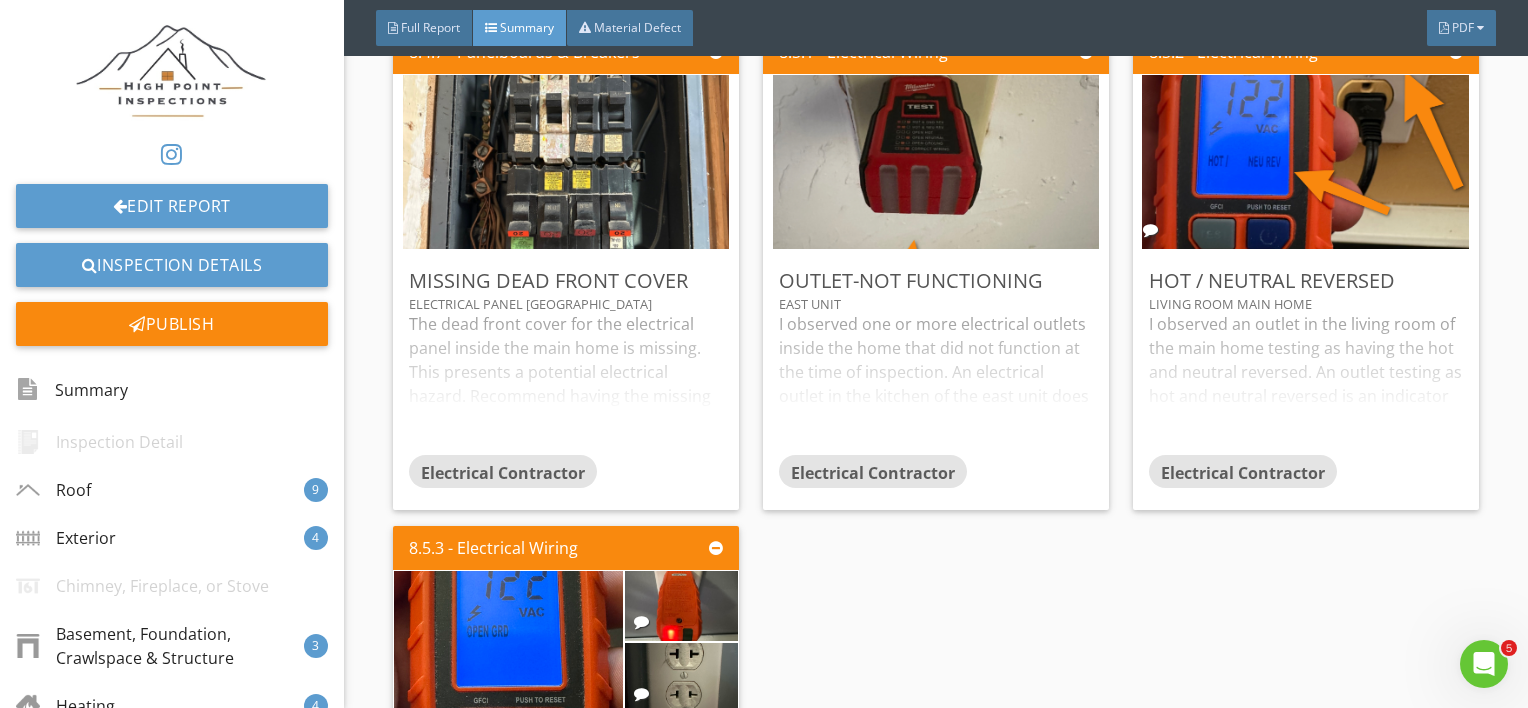scroll, scrollTop: 10563, scrollLeft: 0, axis: vertical 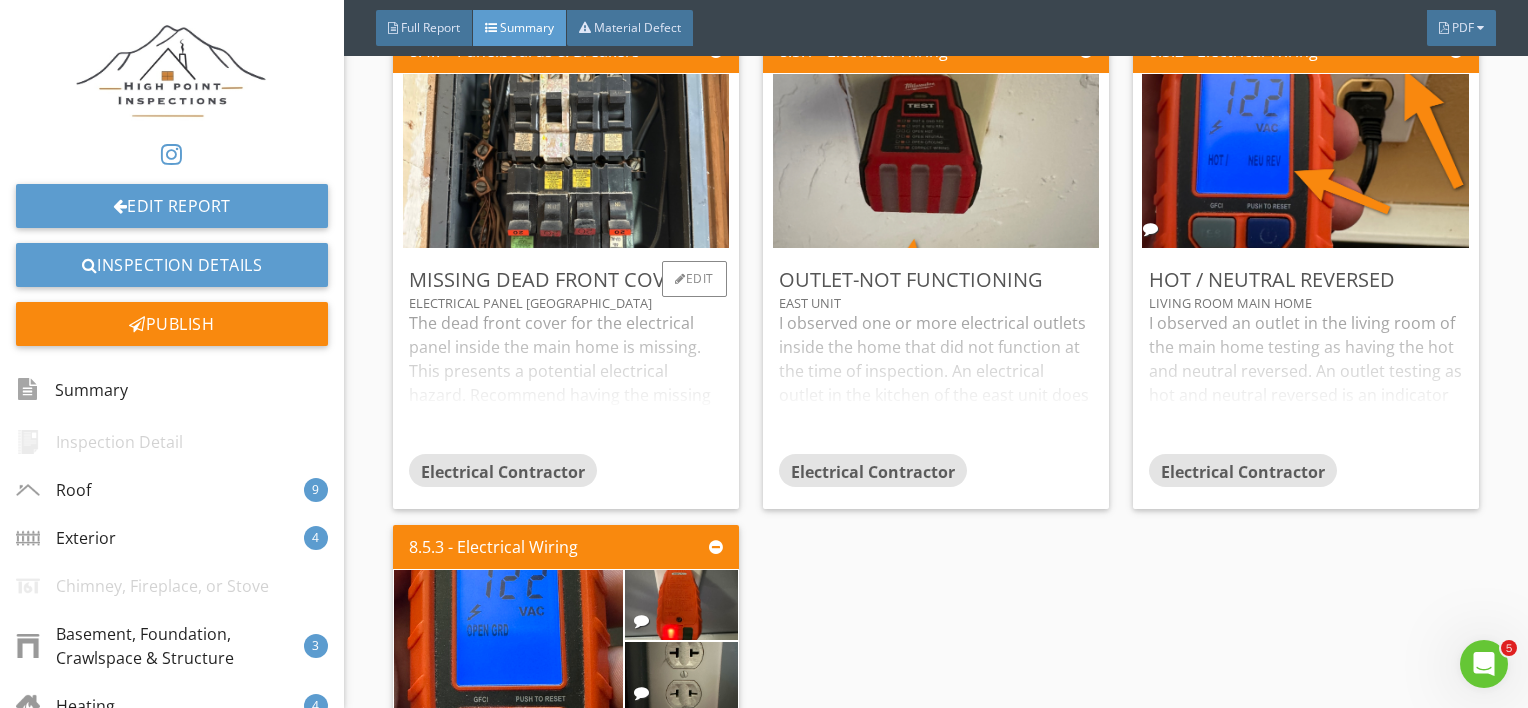 click on "The dead front cover for the electrical panel inside the main home is missing. This presents a potential electrical hazard. Recommend having the missing cover replaced by a professional electrical contractor." at bounding box center (566, 382) 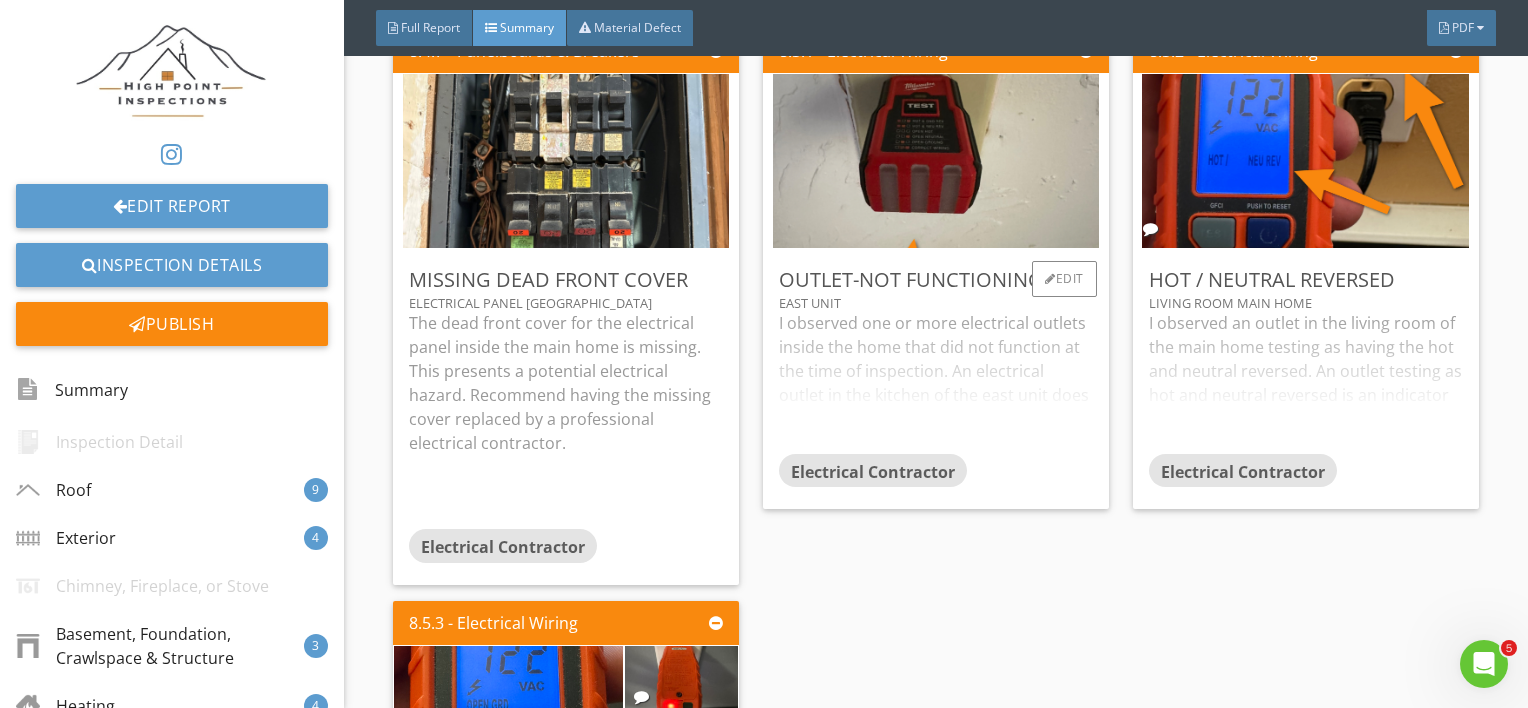 click on "I observed one or more electrical outlets inside the home that did not function at the time of inspection. An electrical outlet in the kitchen of the east unit does not function. Recommend having the electrical outlet assessed by an electrical contractor and the necessary repairs made." at bounding box center [936, 382] 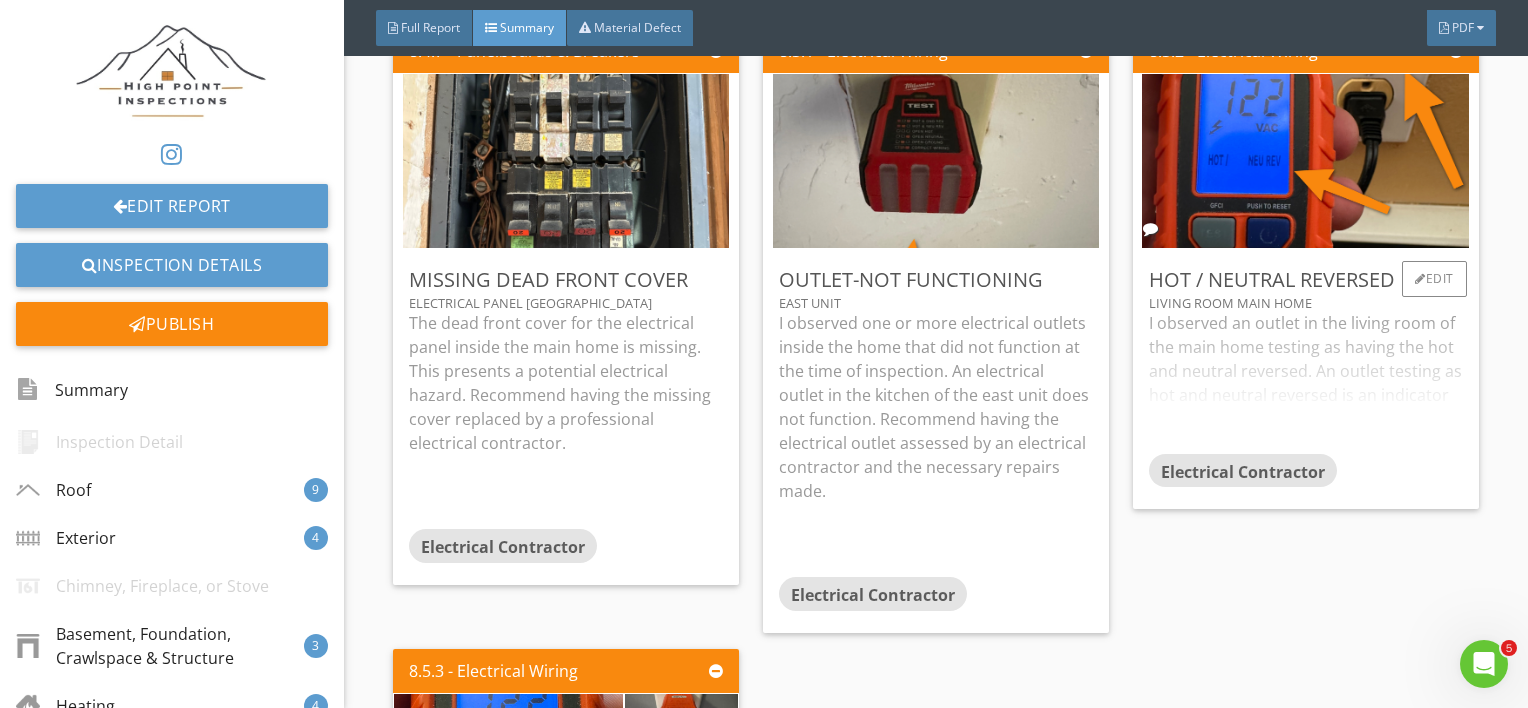 click on "I observed an outlet in the living room of the main home testing as having the hot and neutral reversed. An outlet testing as hot and neutral reversed is an indicator that the outlet has been wired incorrectly. Recommend having the outlet assessed by an electrical contractor and the necessary repairs made." at bounding box center (1306, 382) 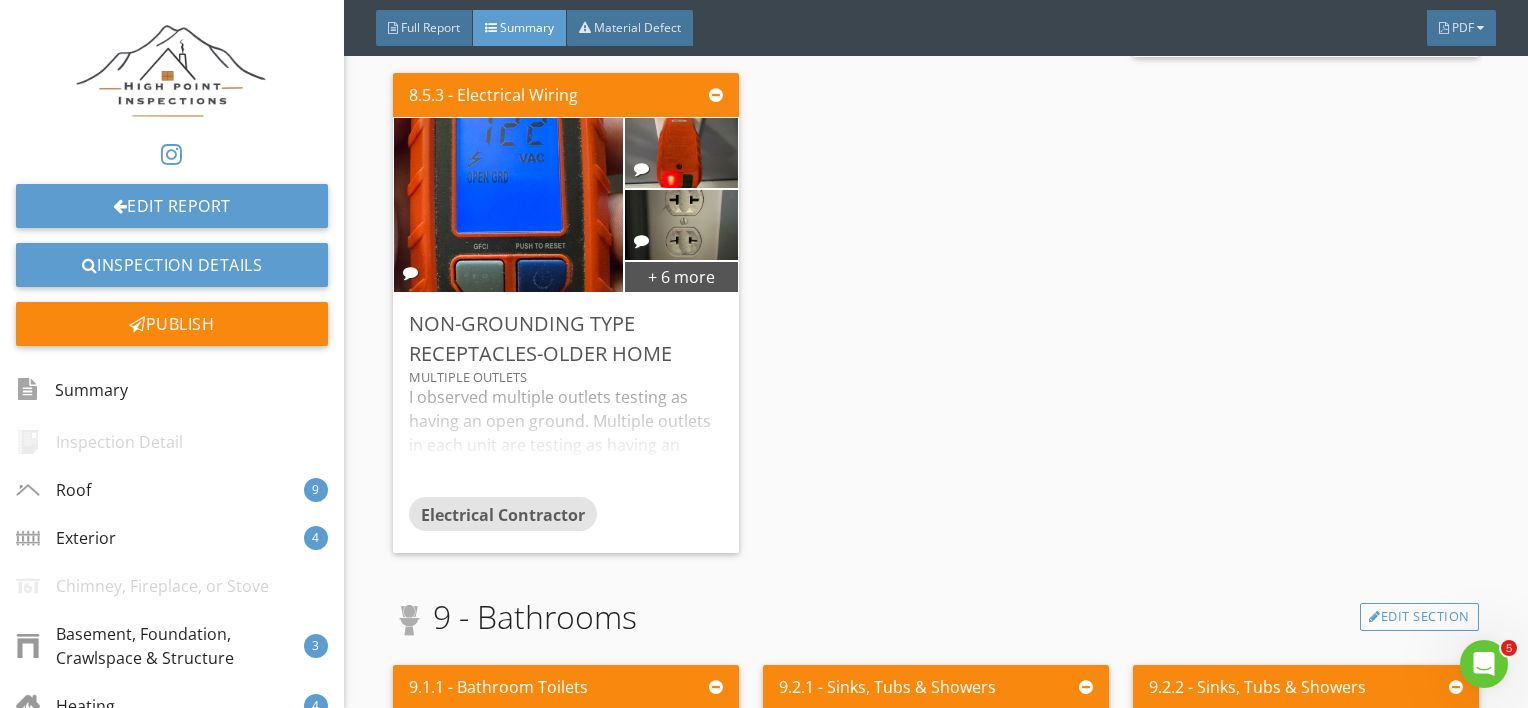 scroll, scrollTop: 11164, scrollLeft: 0, axis: vertical 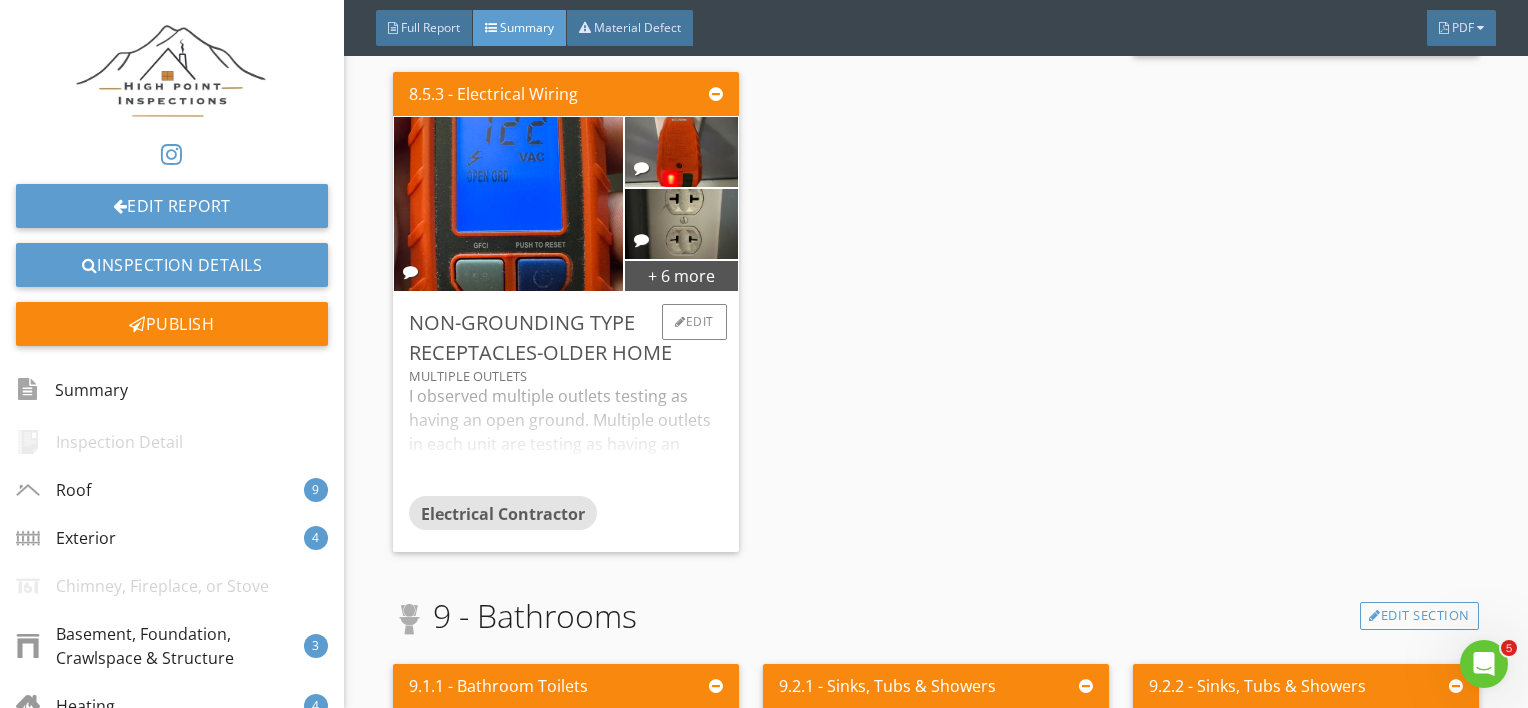 click on "I observed multiple outlets testing as having an open ground. Multiple outlets in each unit are testing as having an open ground. It appears the outlets in the home were originally two prong outlets that were non grounding receptacles. The outlets appear to have been updated to modern three prong outlets without pulling new wiring with a grounding conductor. A grounding type receptacle (three prong) that is not grounded (when used as a replacement for a non-grounding type receptacle) is a defect, unless it includes GFCI protection and includes a label indicating “no equipment ground.” Recommend having the outlets and wiring assessed by an electrical contractor and the necessary repairs made to bring the outlets up to modern building standards." at bounding box center (566, 440) 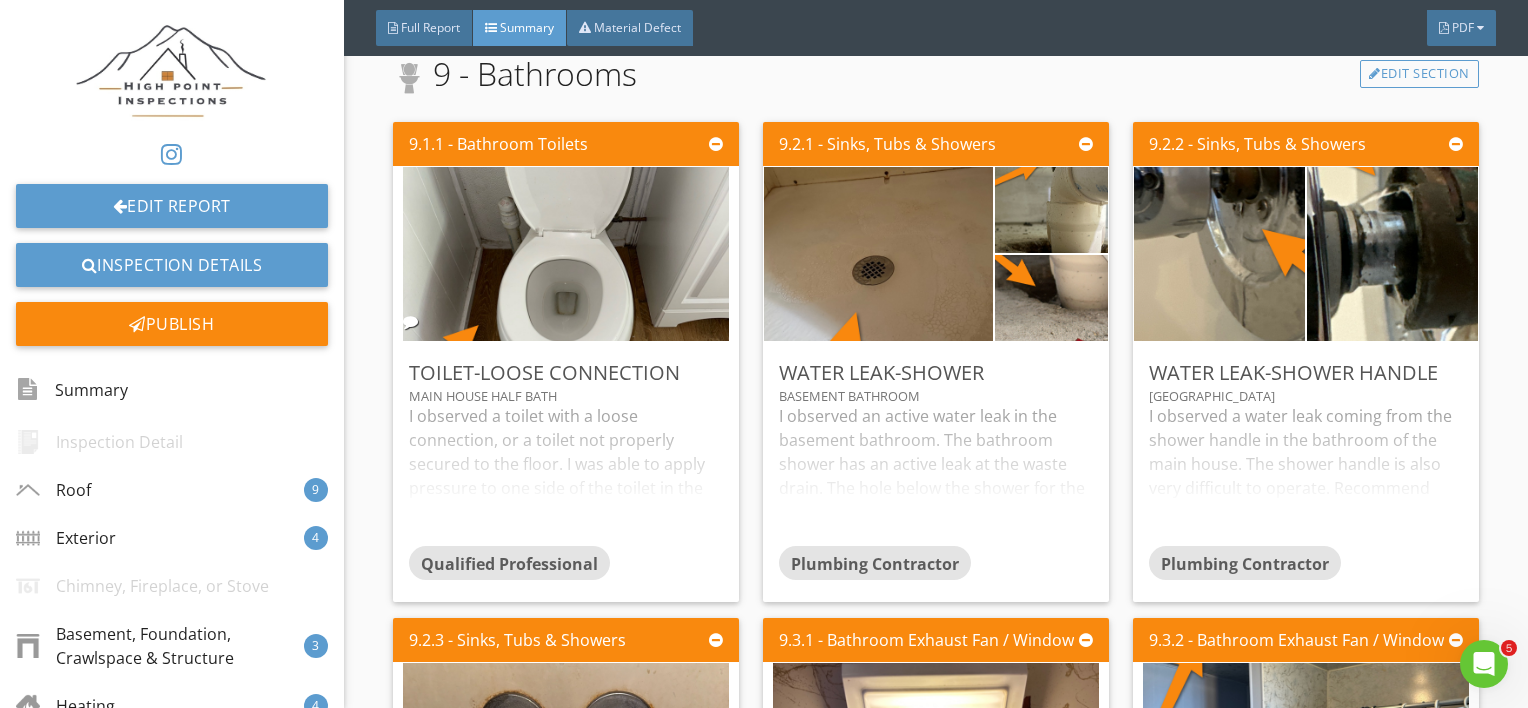 scroll, scrollTop: 12150, scrollLeft: 0, axis: vertical 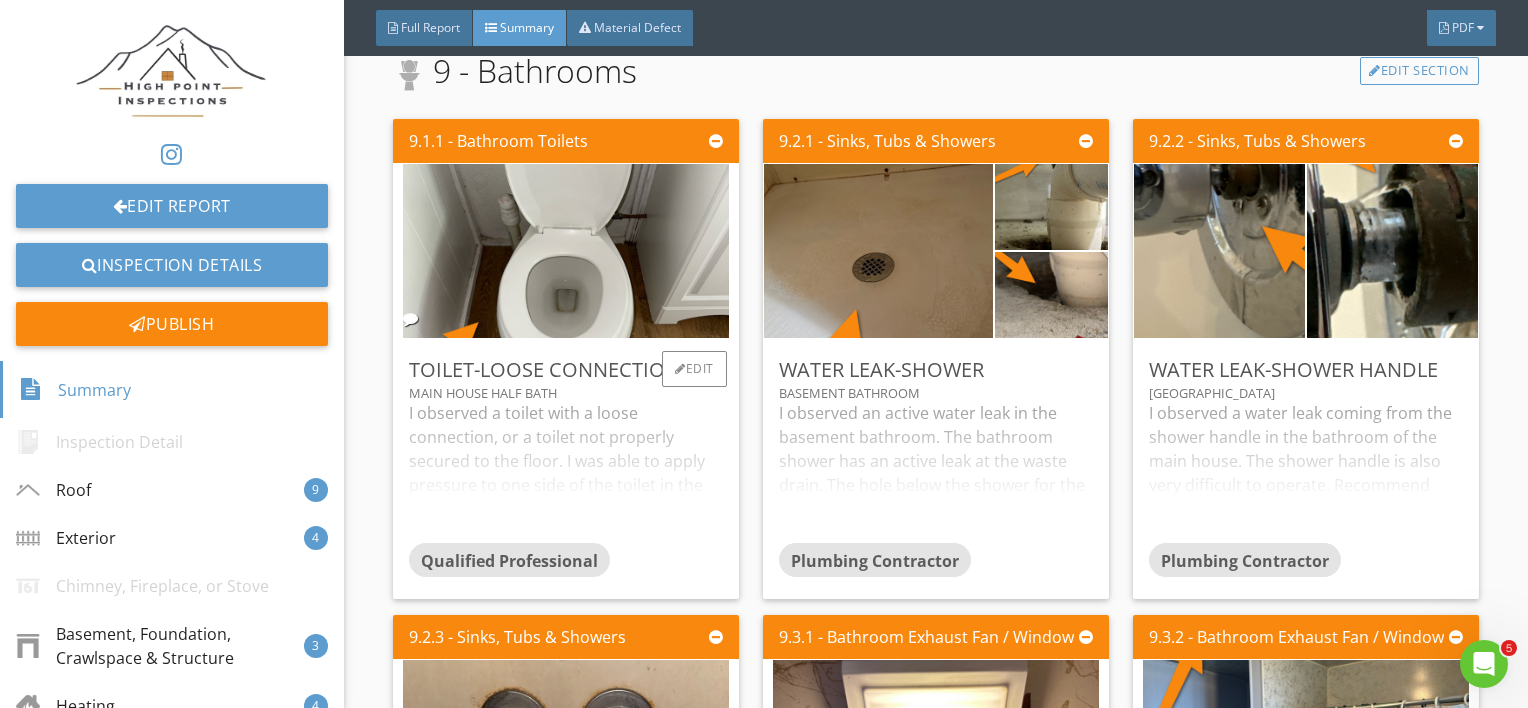 click on "I observed a toilet with a loose connection, or a toilet not properly secured to the floor. I was able to apply pressure to one side of the toilet in the half bath with my leg and move it. A loose toilet puts extra wear on the wax ring and can cause damage that leads to leaking. Recommend having the toilet secured to the bathroom floor to prevent damage/leaks in the future." at bounding box center [566, 472] 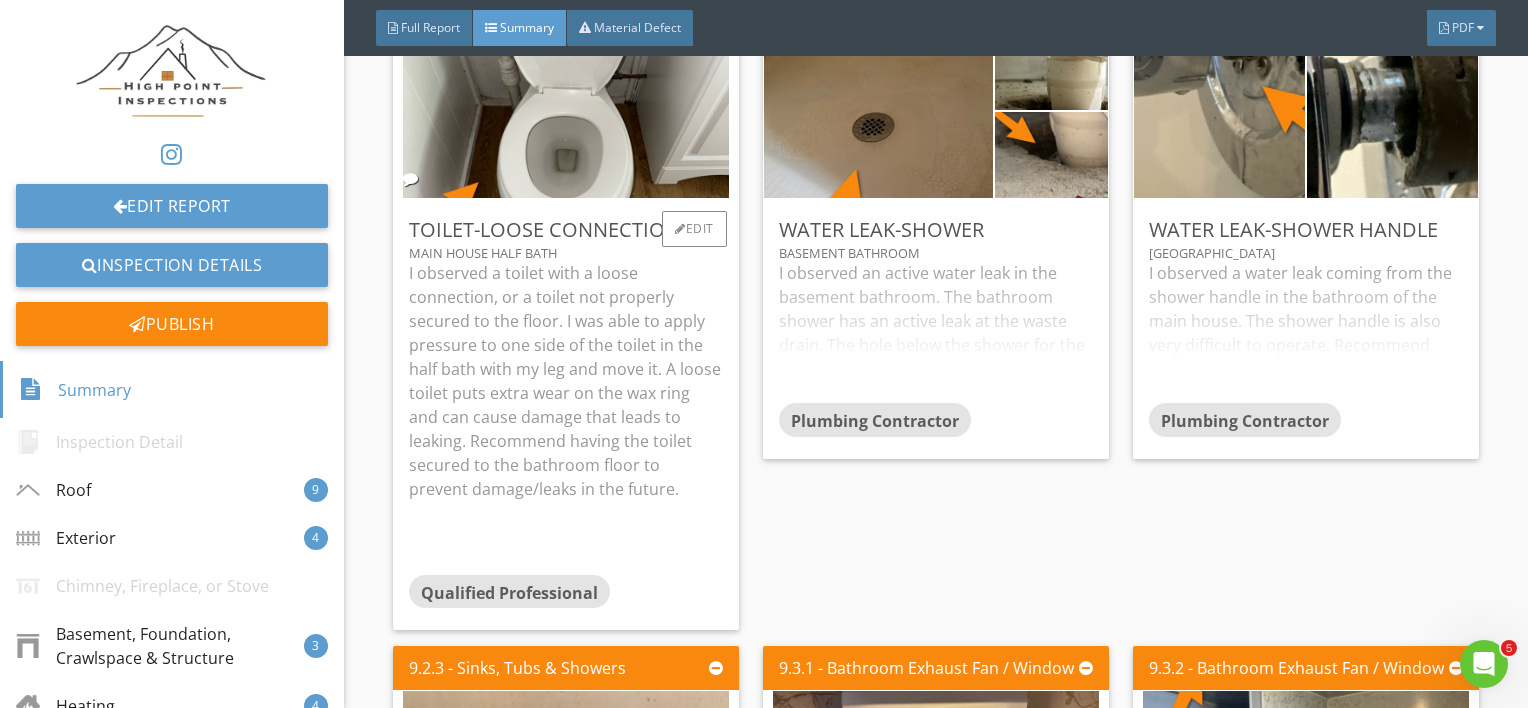 scroll, scrollTop: 12300, scrollLeft: 0, axis: vertical 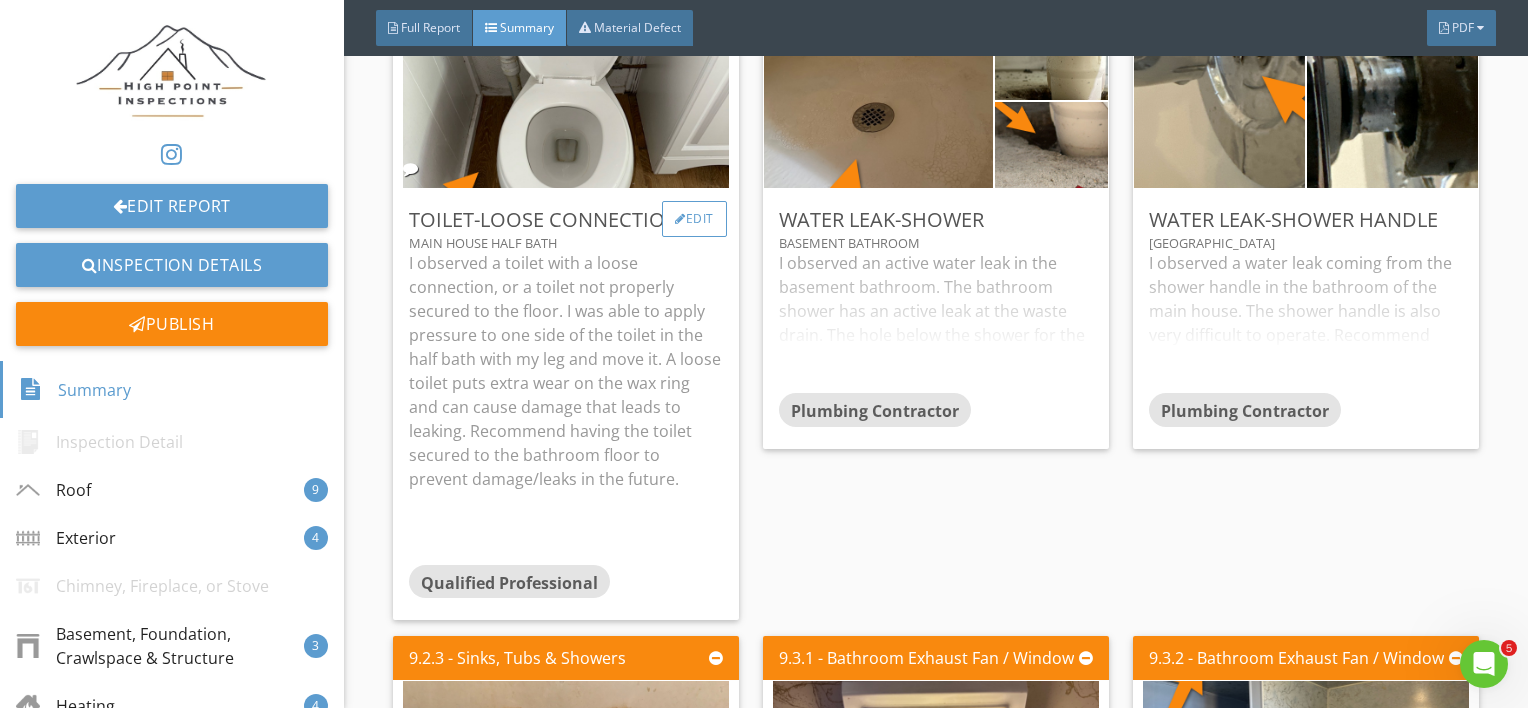 click on "Edit" at bounding box center [694, 219] 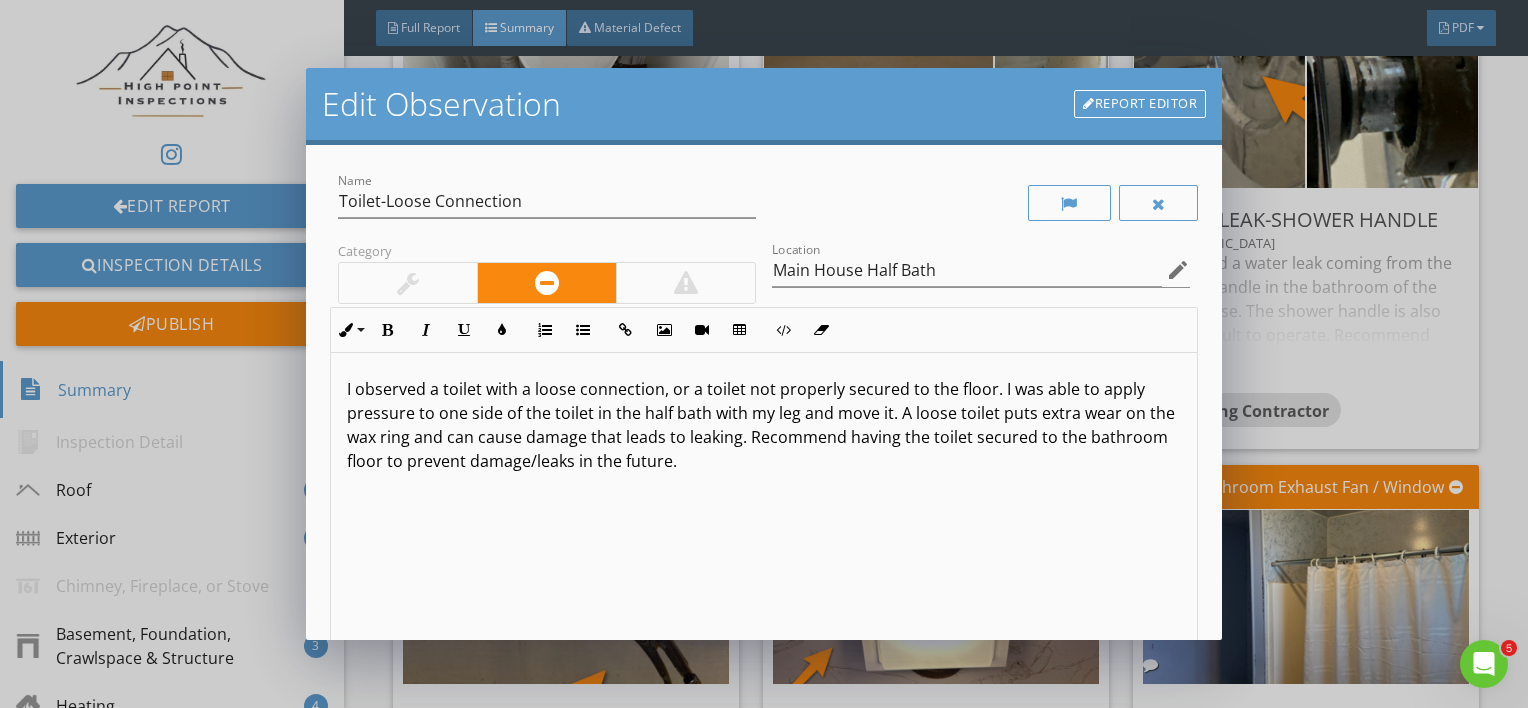 scroll, scrollTop: 0, scrollLeft: 0, axis: both 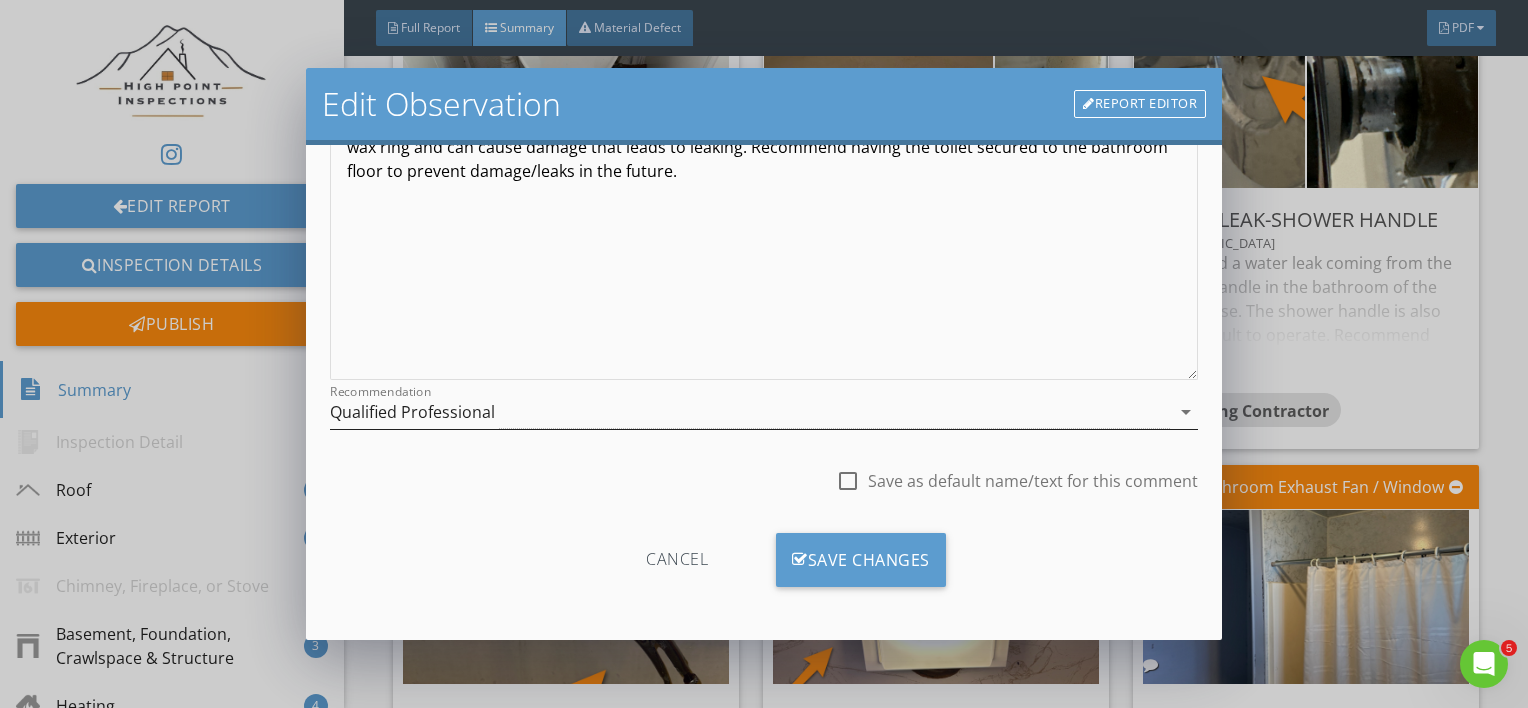 click on "Qualified Professional" at bounding box center (750, 412) 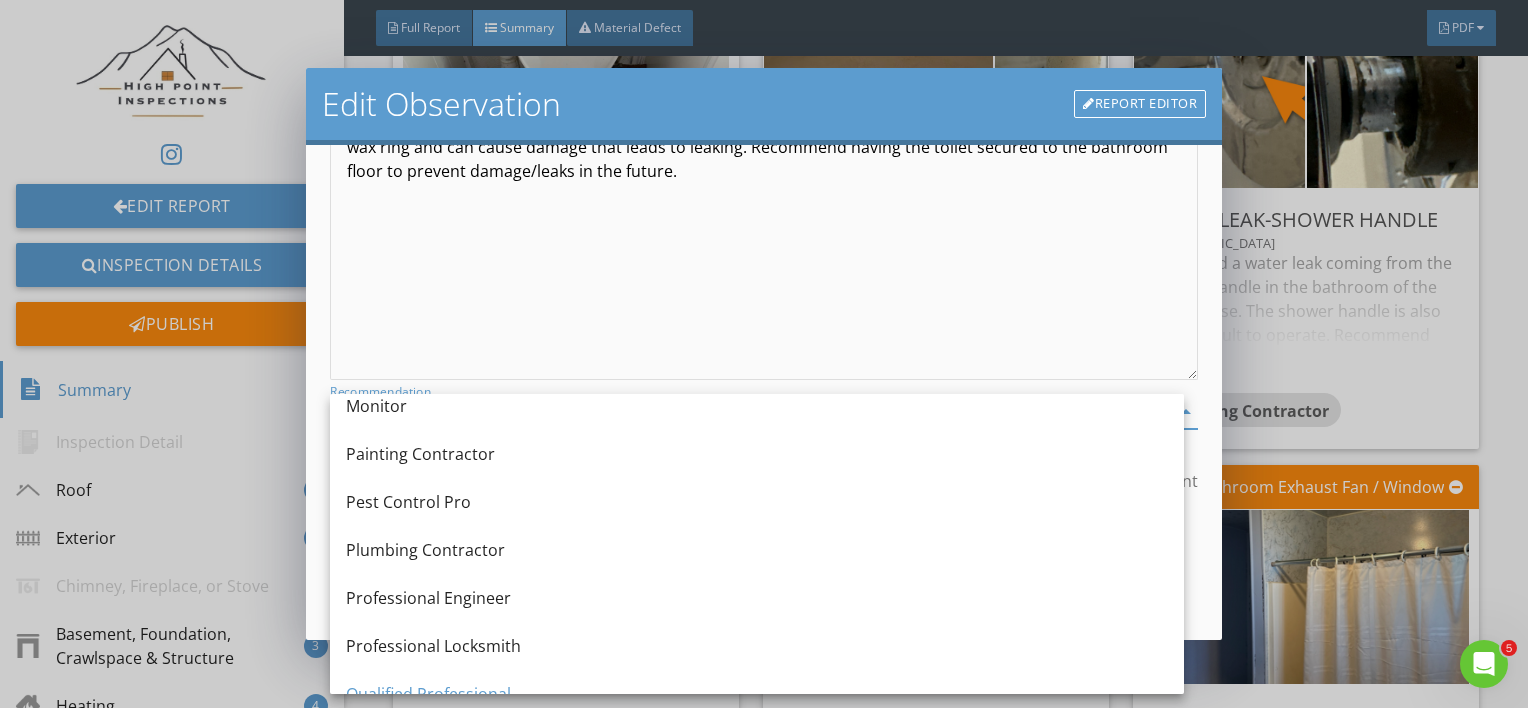 scroll, scrollTop: 2042, scrollLeft: 0, axis: vertical 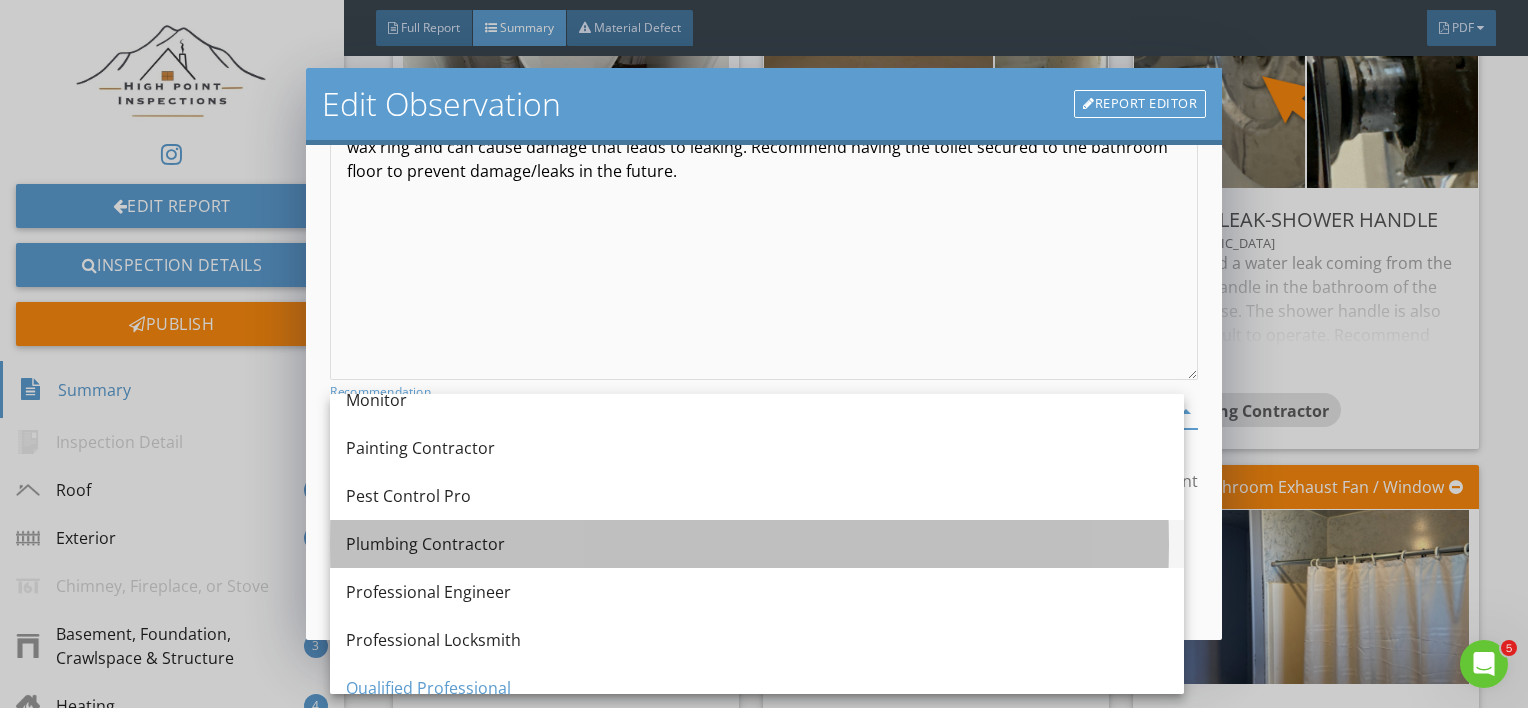 click on "Plumbing Contractor" at bounding box center (757, 544) 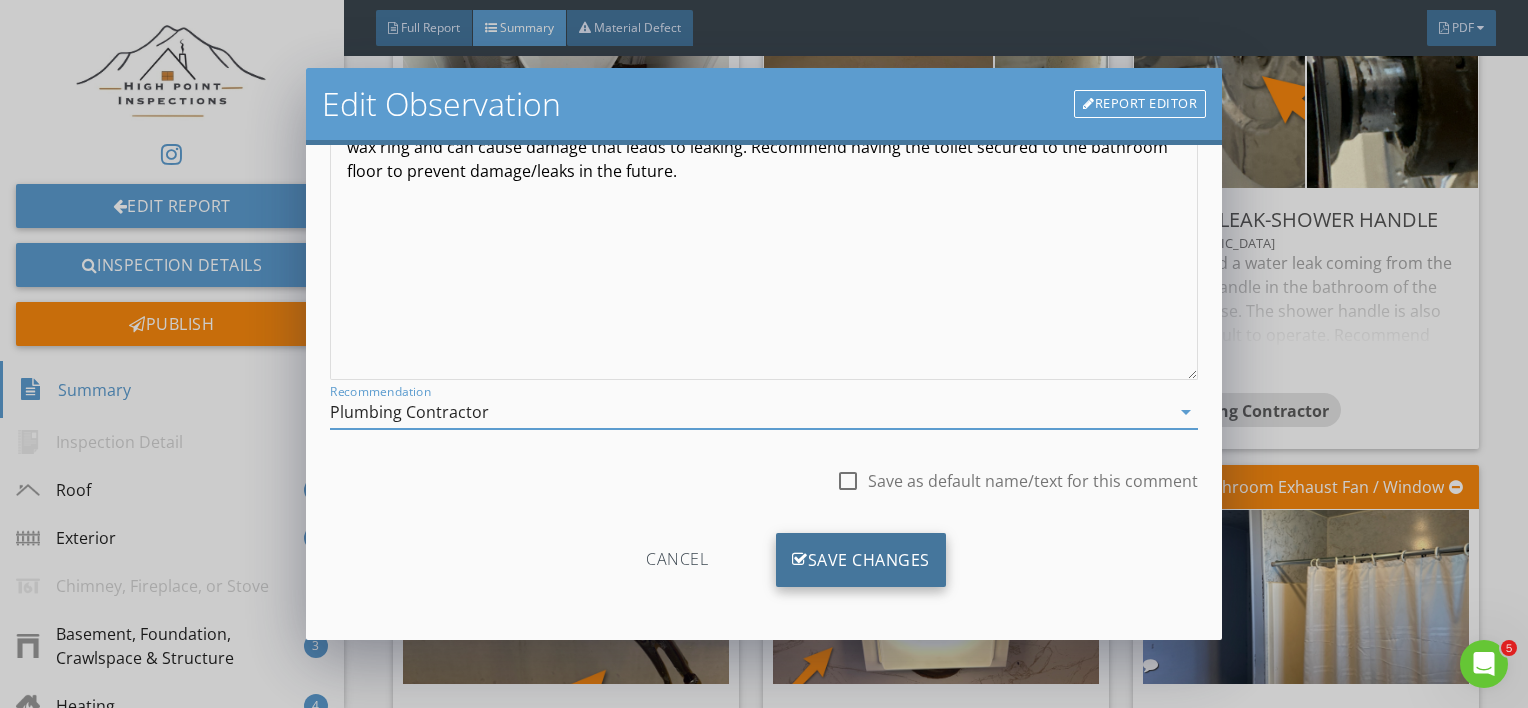 click on "Save Changes" at bounding box center [861, 560] 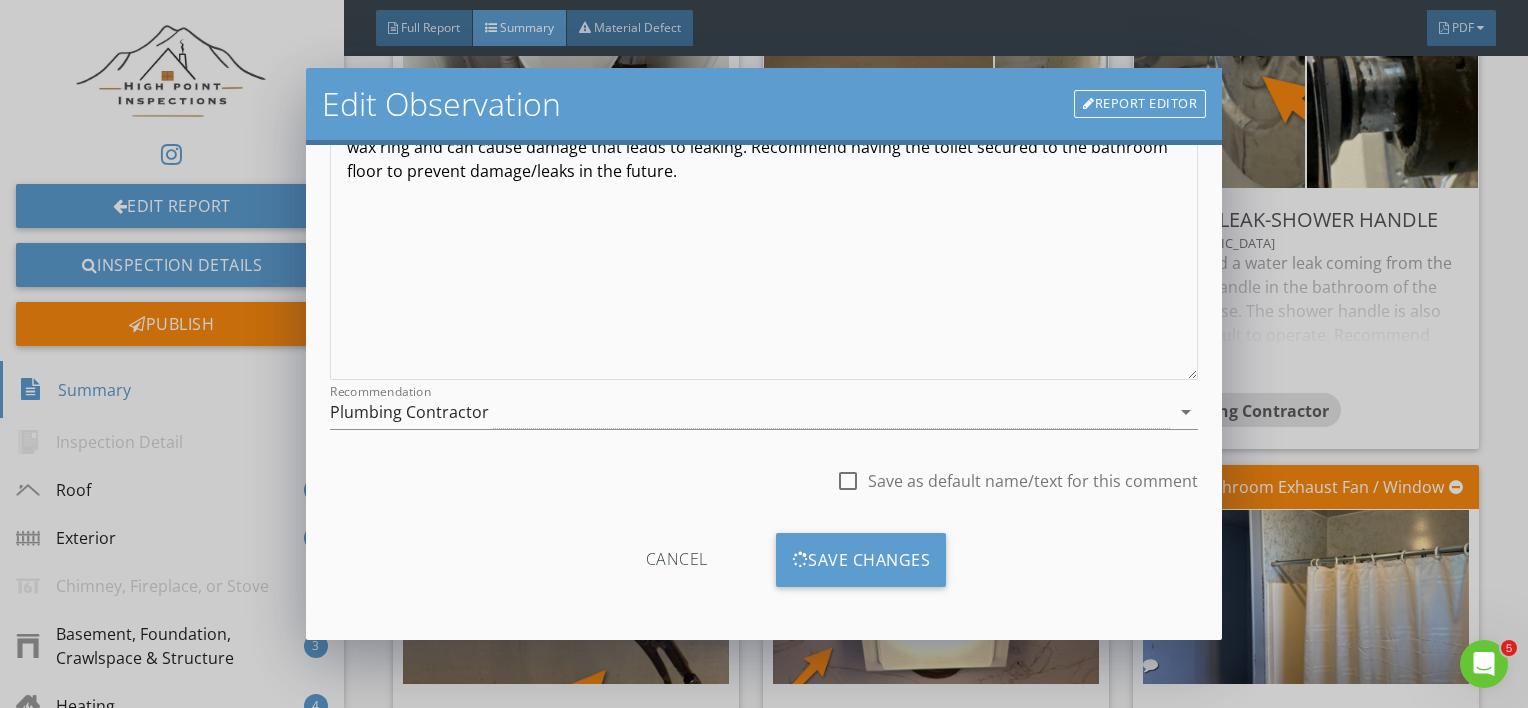 scroll, scrollTop: 53, scrollLeft: 0, axis: vertical 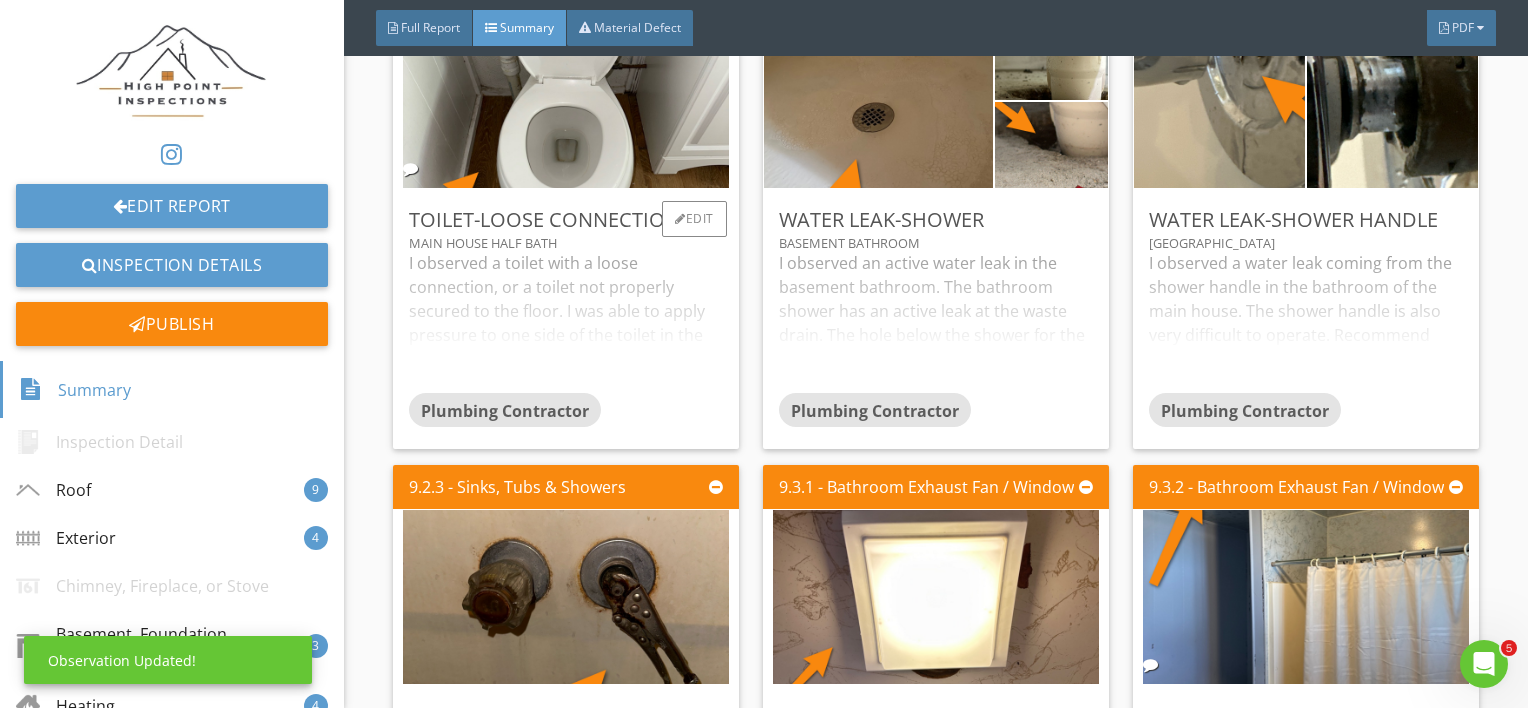 click on "I observed a toilet with a loose connection, or a toilet not properly secured to the floor. I was able to apply pressure to one side of the toilet in the half bath with my leg and move it. A loose toilet puts extra wear on the wax ring and can cause damage that leads to leaking. Recommend having the toilet secured to the bathroom floor to prevent damage/leaks in the future." at bounding box center [566, 322] 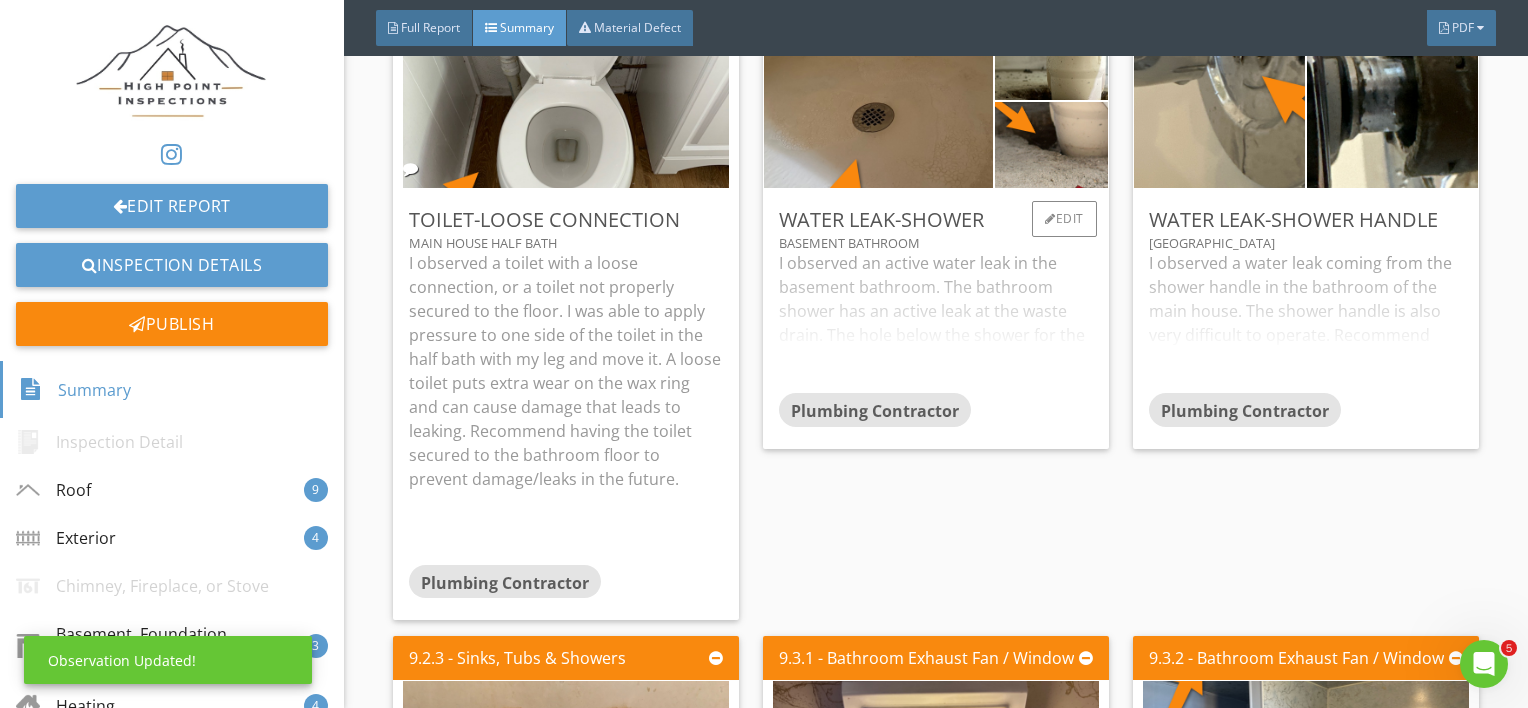 click on "I observed an active water leak in the basement bathroom. The bathroom shower has an active leak at the waste drain. The hole below the shower for the trap had standing water at the time of inspection. Recommend having the leak repaired by a professional plumbing contractor." at bounding box center (936, 322) 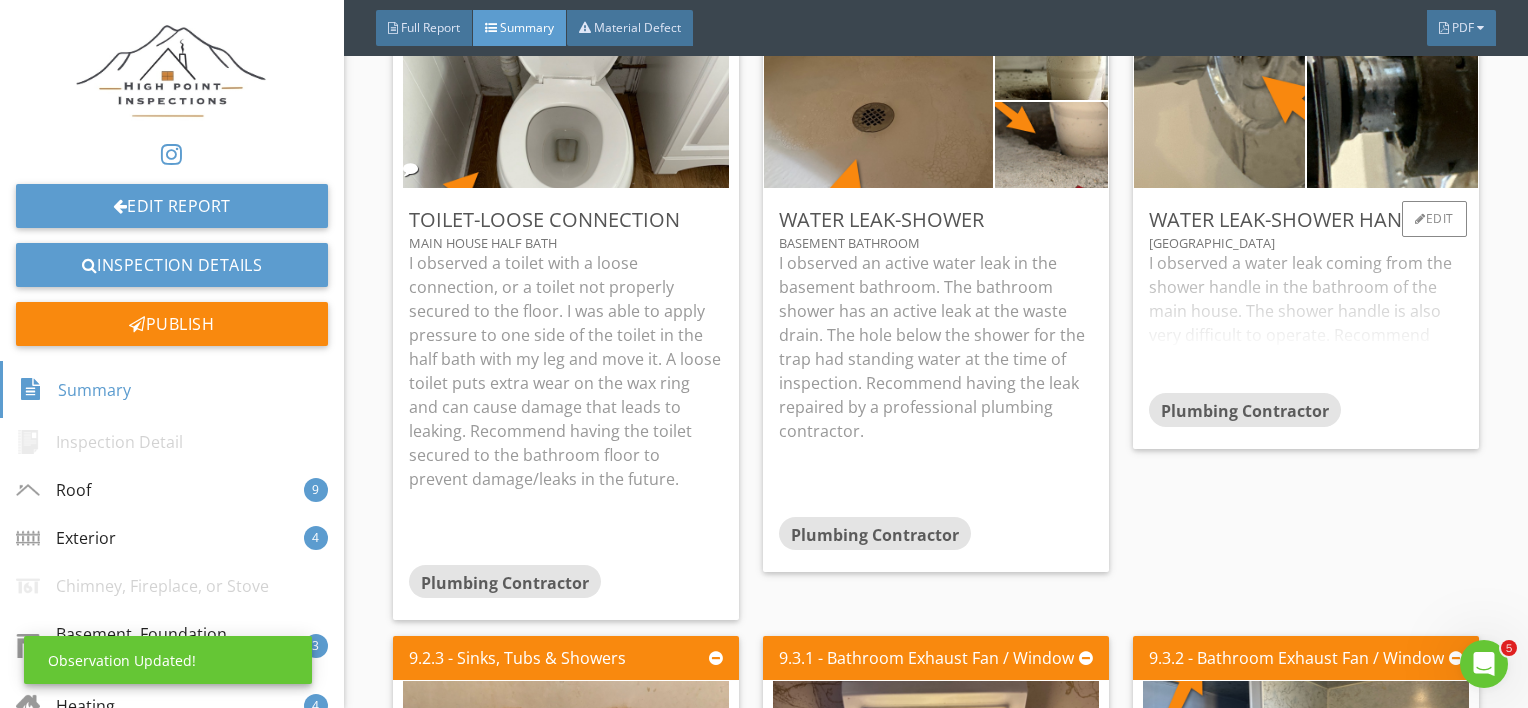click on "I observed a water leak coming from the shower handle in the bathroom of the main house. The shower handle is also very difficult to operate. Recommend having the shower handle repaired/replaced by a professional plumbing contractor." at bounding box center (1306, 322) 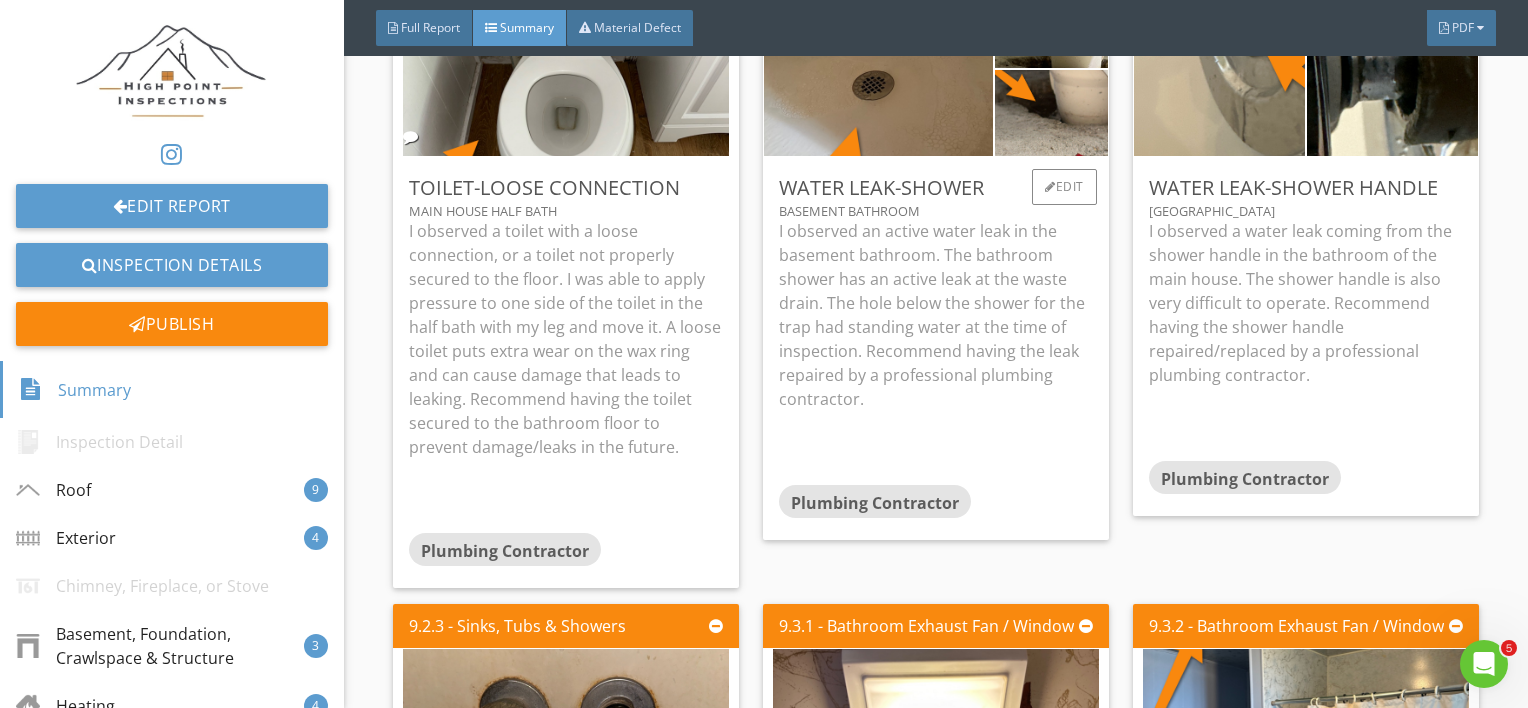 scroll, scrollTop: 12308, scrollLeft: 0, axis: vertical 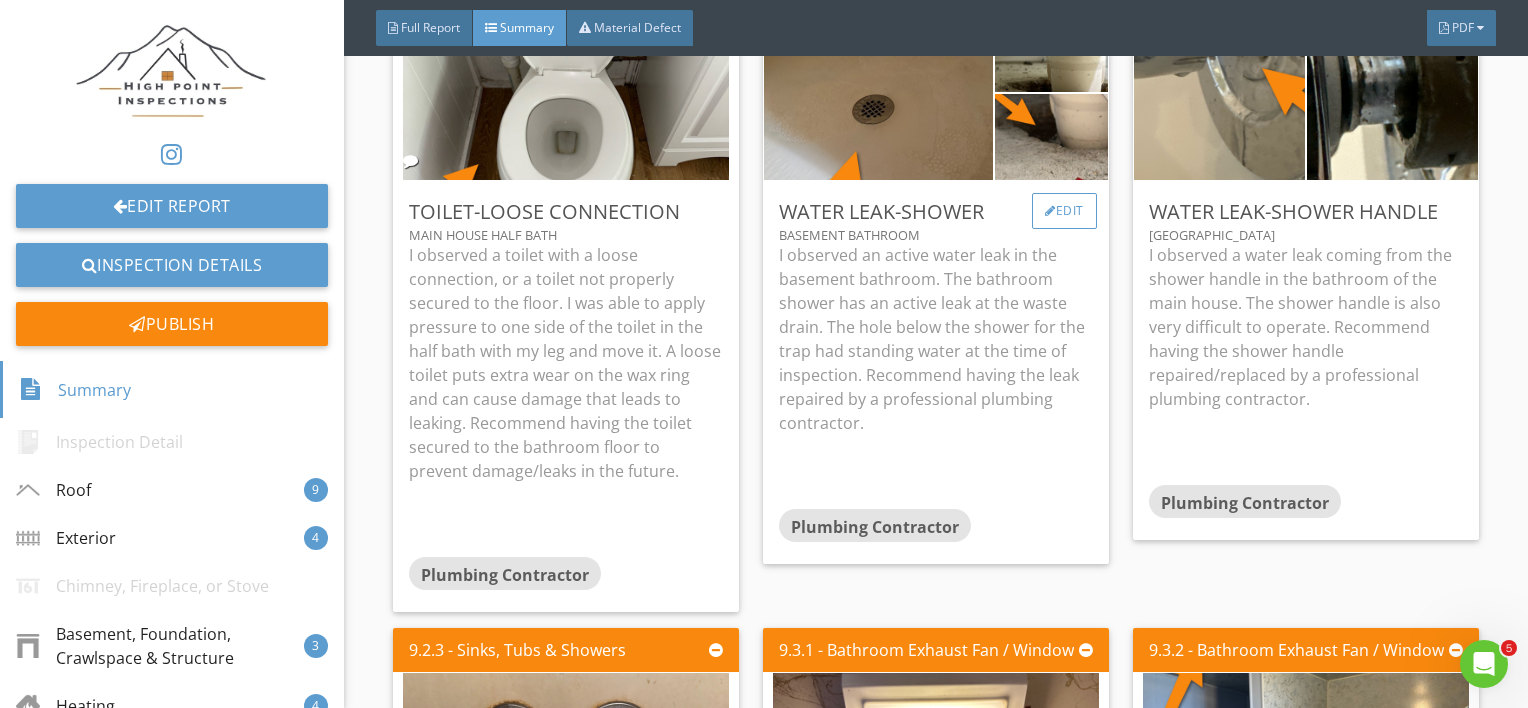 click on "Edit" at bounding box center [1064, 211] 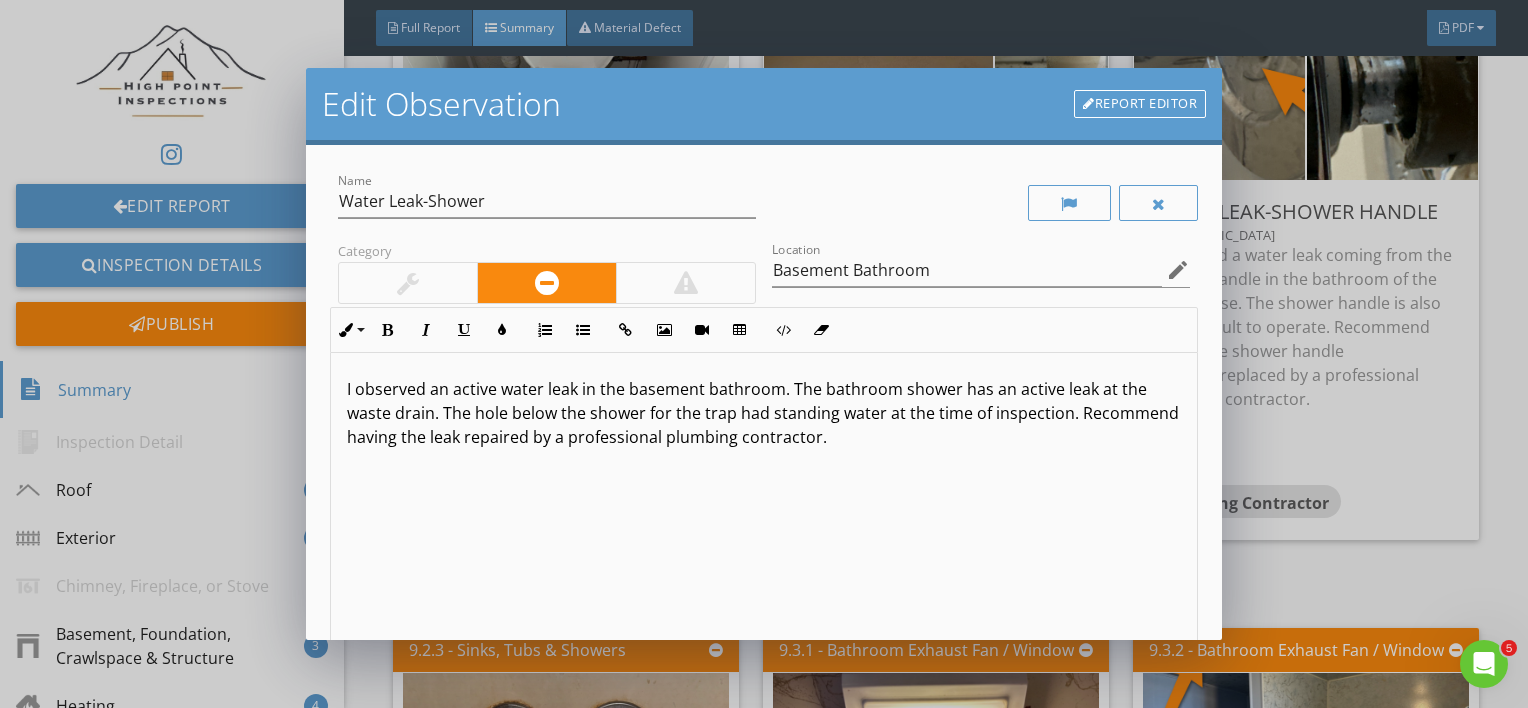 click on "I observed an active water leak in the basement bathroom. The bathroom shower has an active leak at the waste drain. The hole below the shower for the trap had standing water at the time of inspection. Recommend having the leak repaired by a professional plumbing contractor." at bounding box center (764, 413) 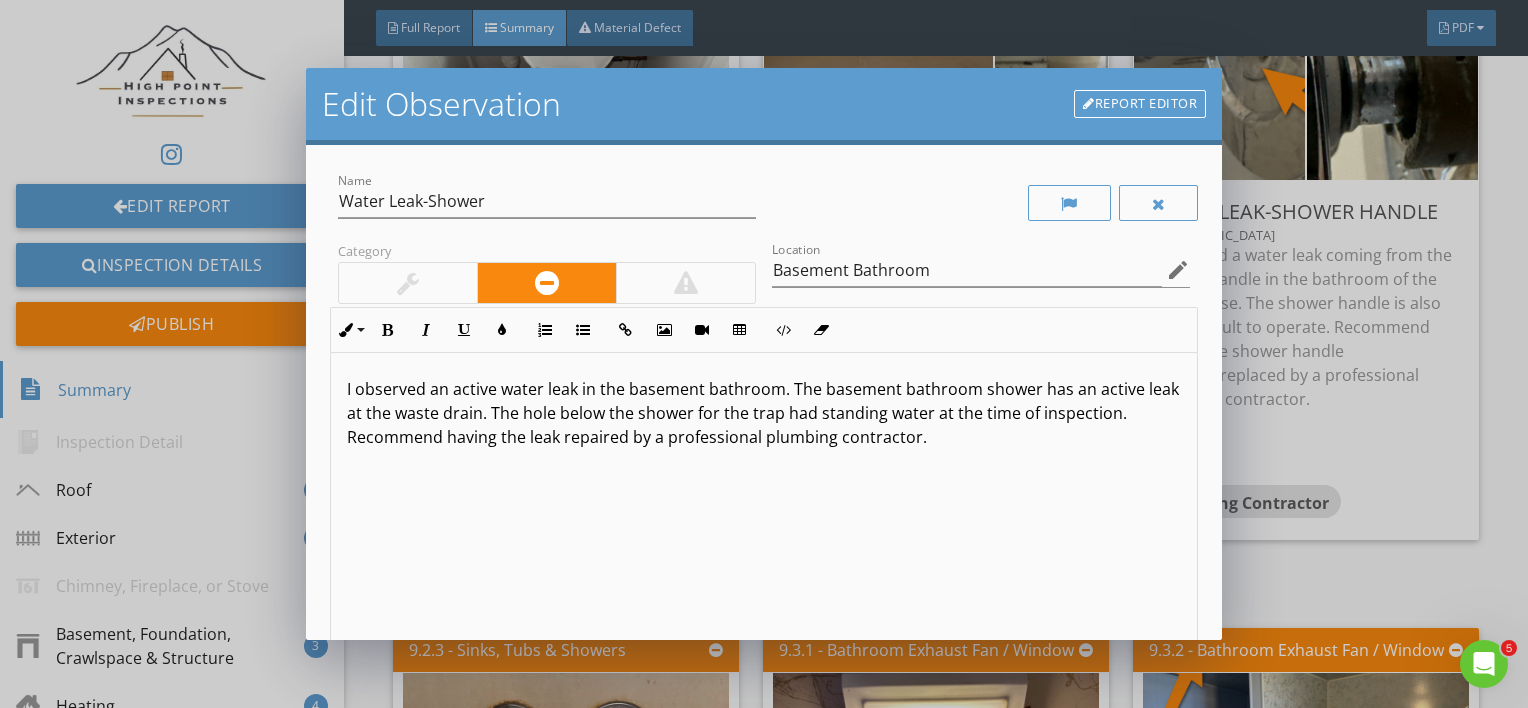 click on "I observed an active water leak in the basement bathroom. The basement bathroom shower has an active leak at the waste drain. The hole below the shower for the trap had standing water at the time of inspection. Recommend having the leak repaired by a professional plumbing contractor." at bounding box center [764, 413] 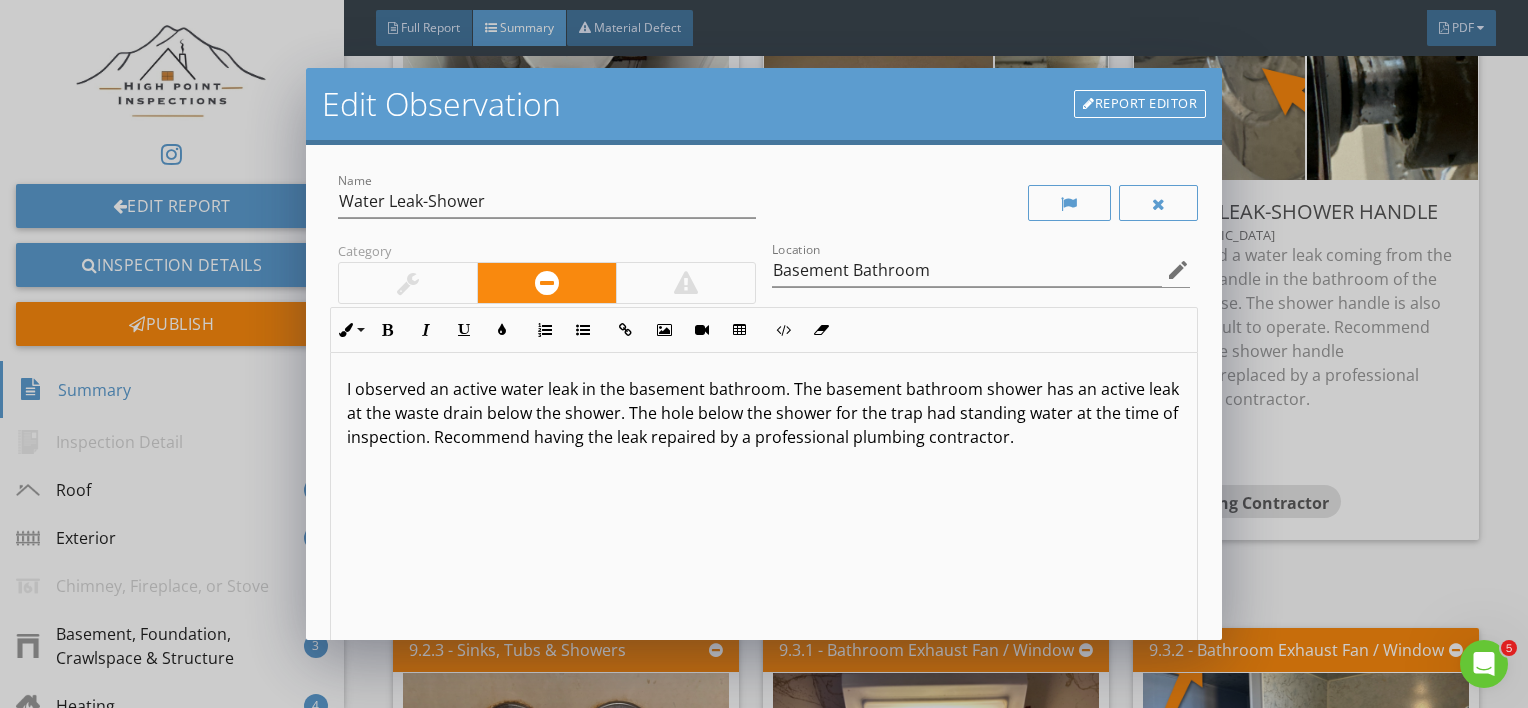 click on "I observed an active water leak in the basement bathroom. The basement bathroom shower has an active leak at the waste drain below the shower. The hole below the shower for the trap had standing water at the time of inspection. Recommend having the leak repaired by a professional plumbing contractor." at bounding box center [764, 511] 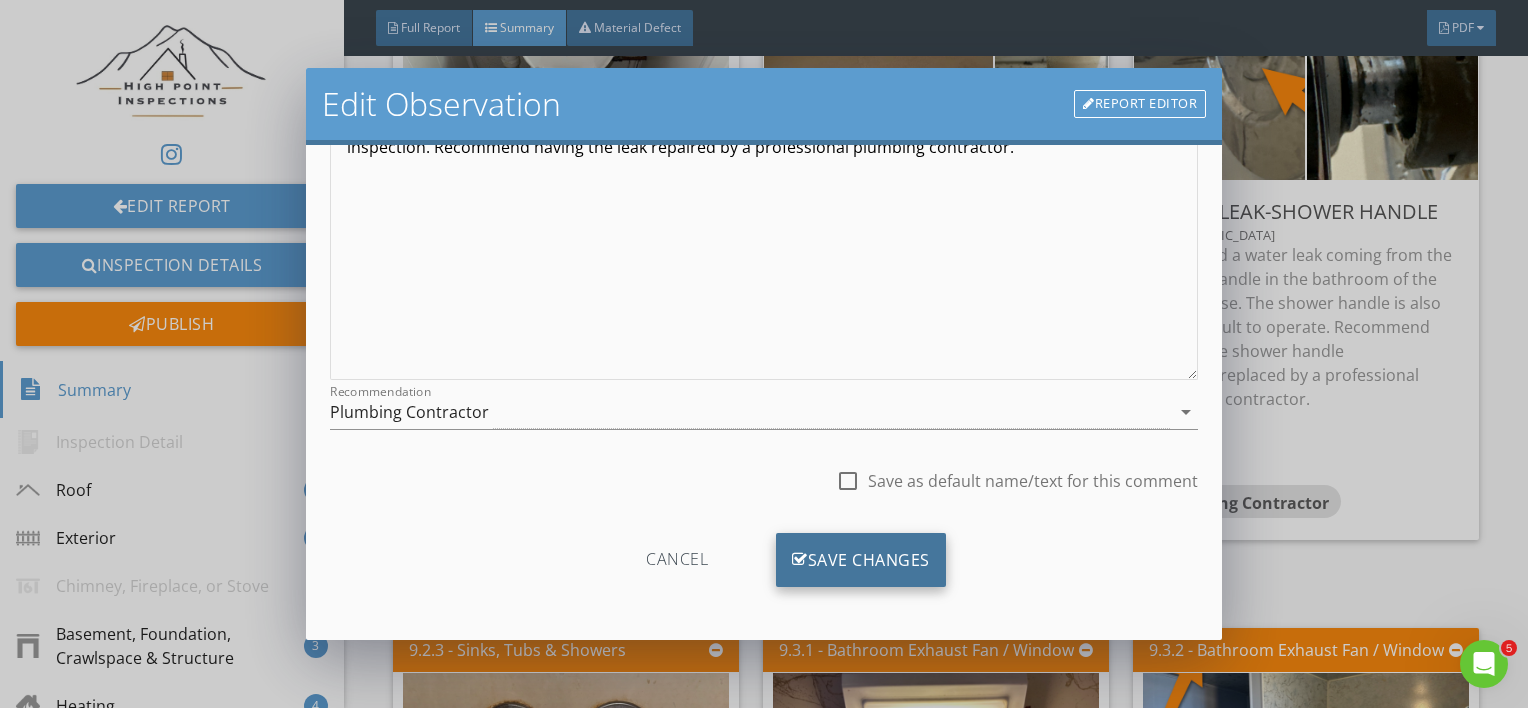 click on "Save Changes" at bounding box center (861, 560) 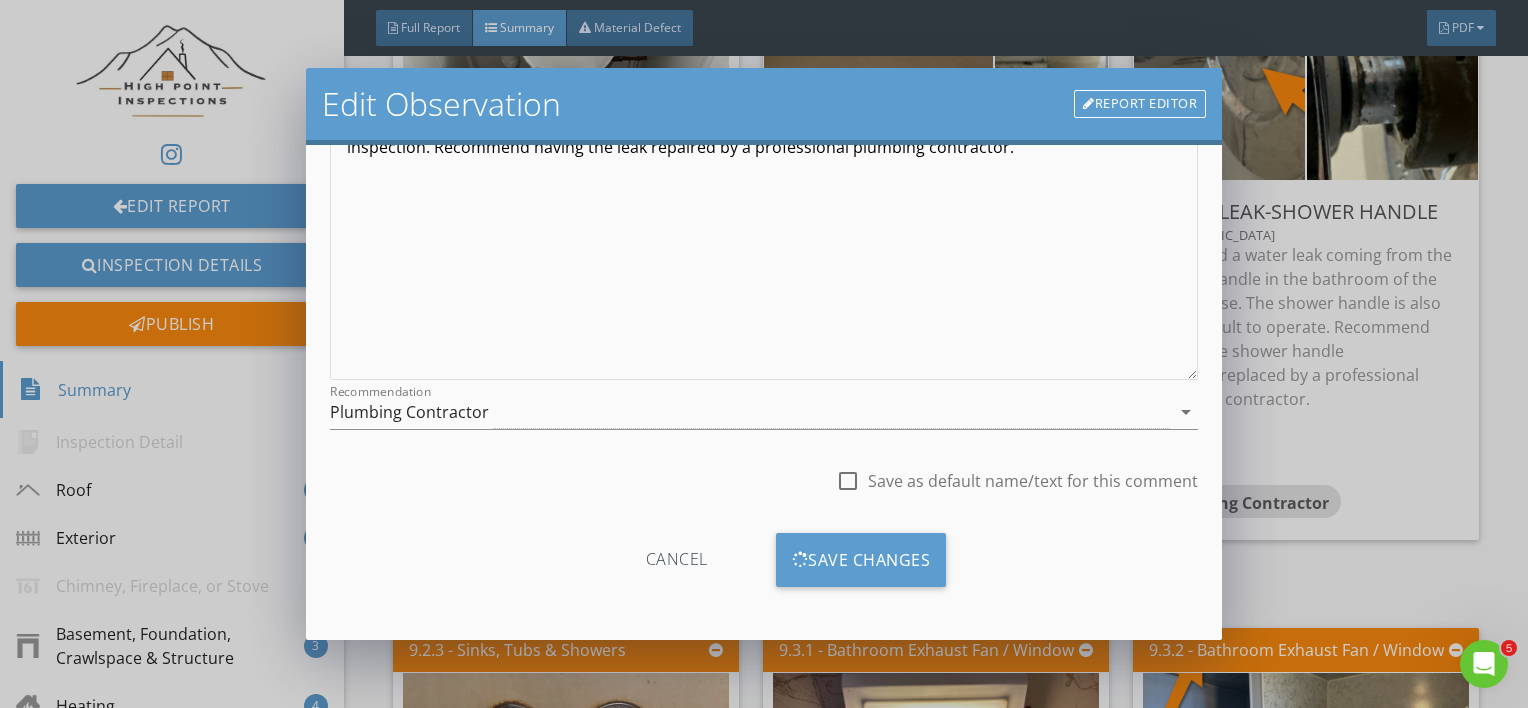 scroll, scrollTop: 53, scrollLeft: 0, axis: vertical 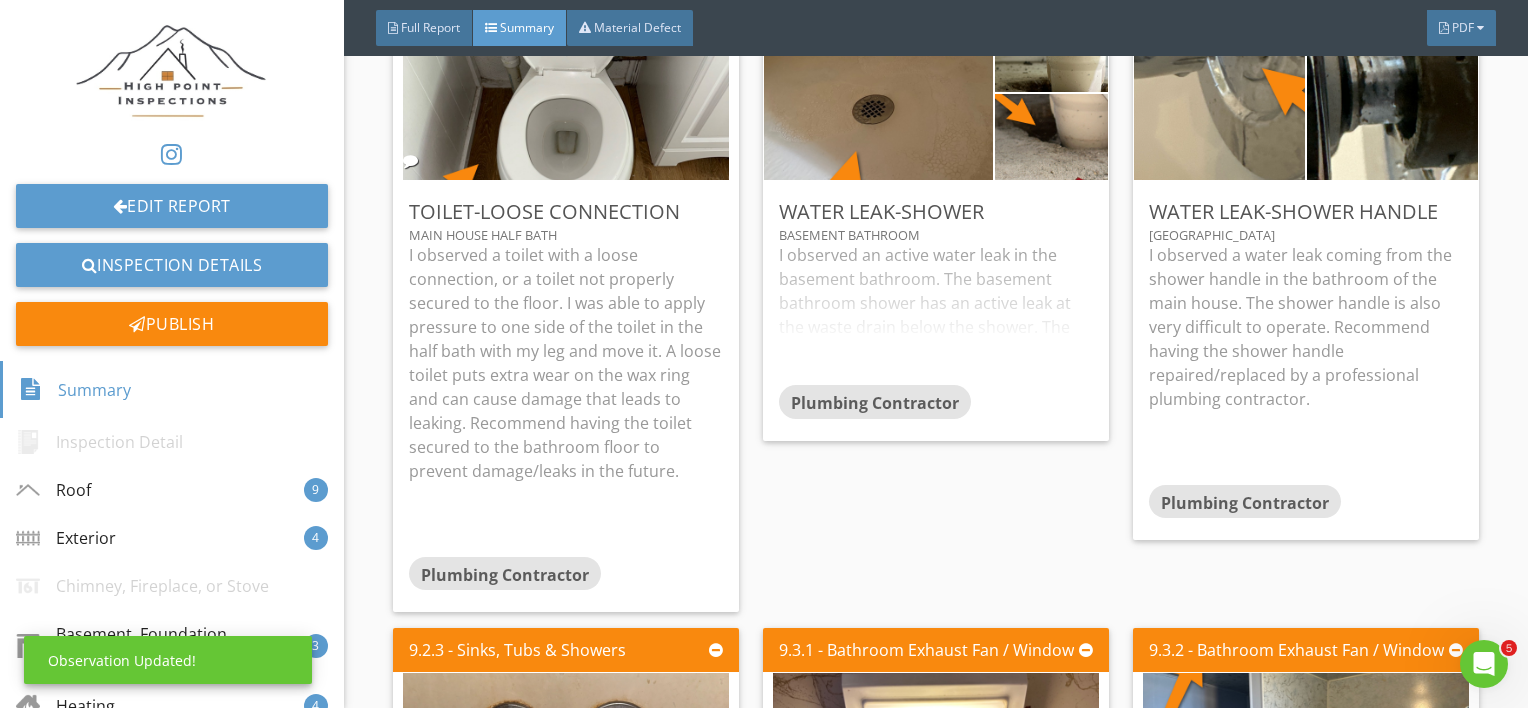 click on "I observed an active water leak in the basement bathroom. The basement bathroom shower has an active leak at the waste drain below the shower. The hole below the shower for the trap had standing water at the time of inspection. Recommend having the leak repaired by a professional plumbing contractor." at bounding box center (936, 314) 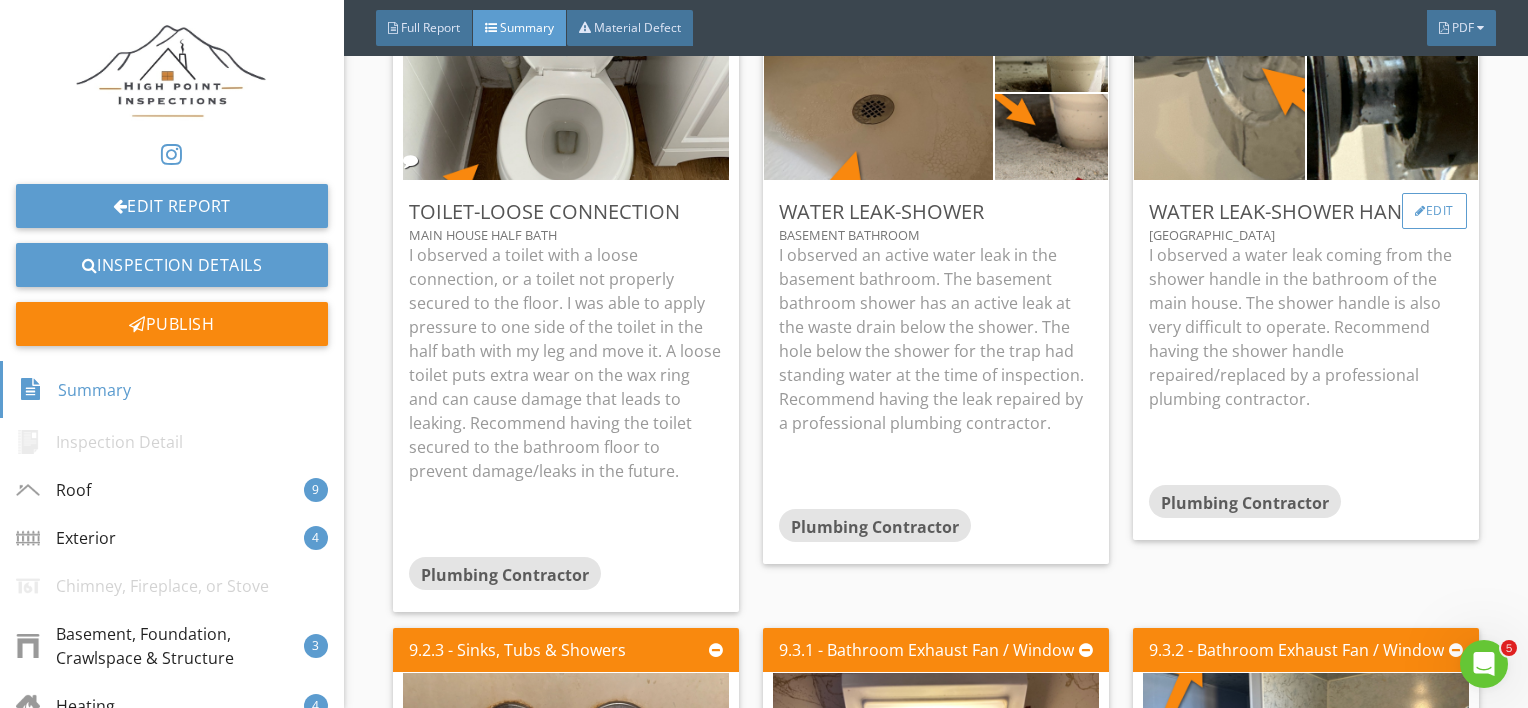 click on "Edit" at bounding box center (1434, 211) 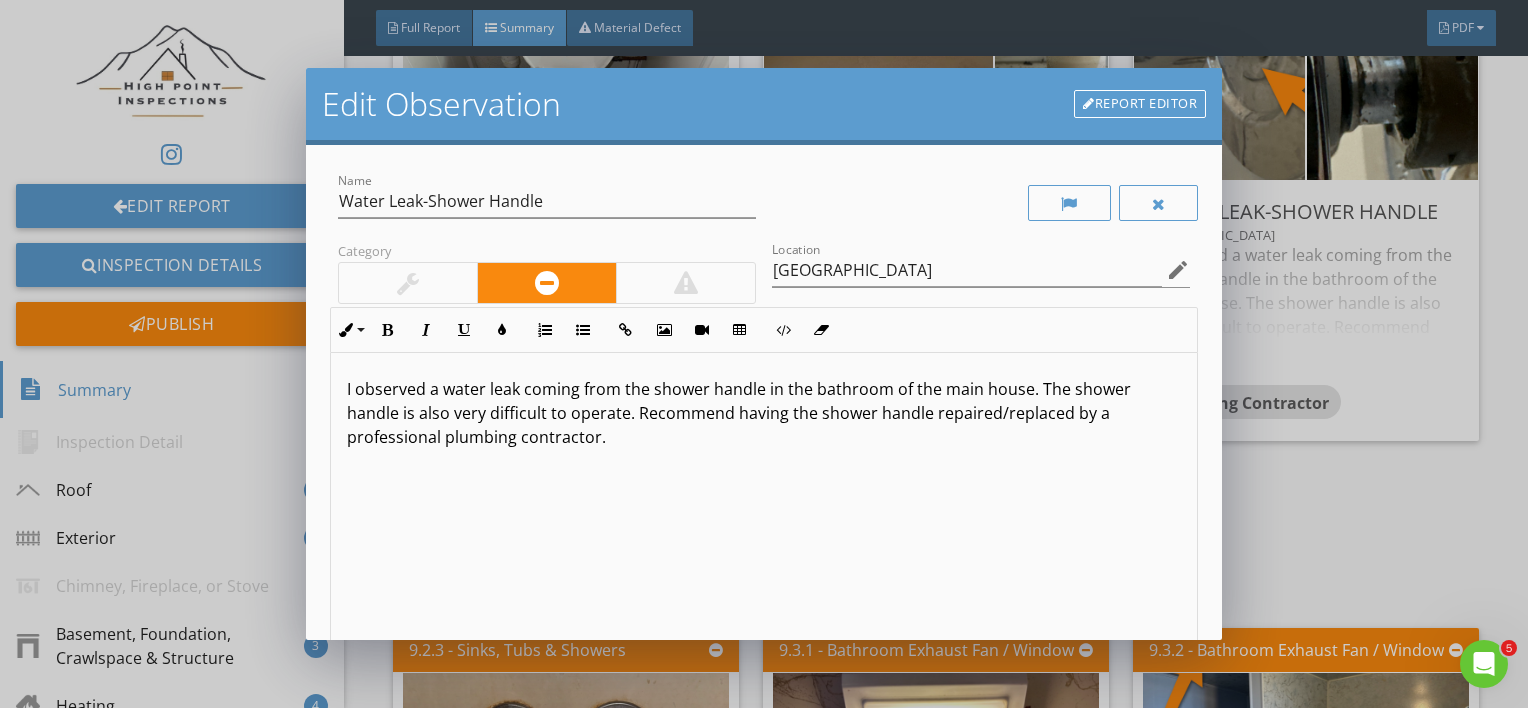 scroll, scrollTop: 0, scrollLeft: 0, axis: both 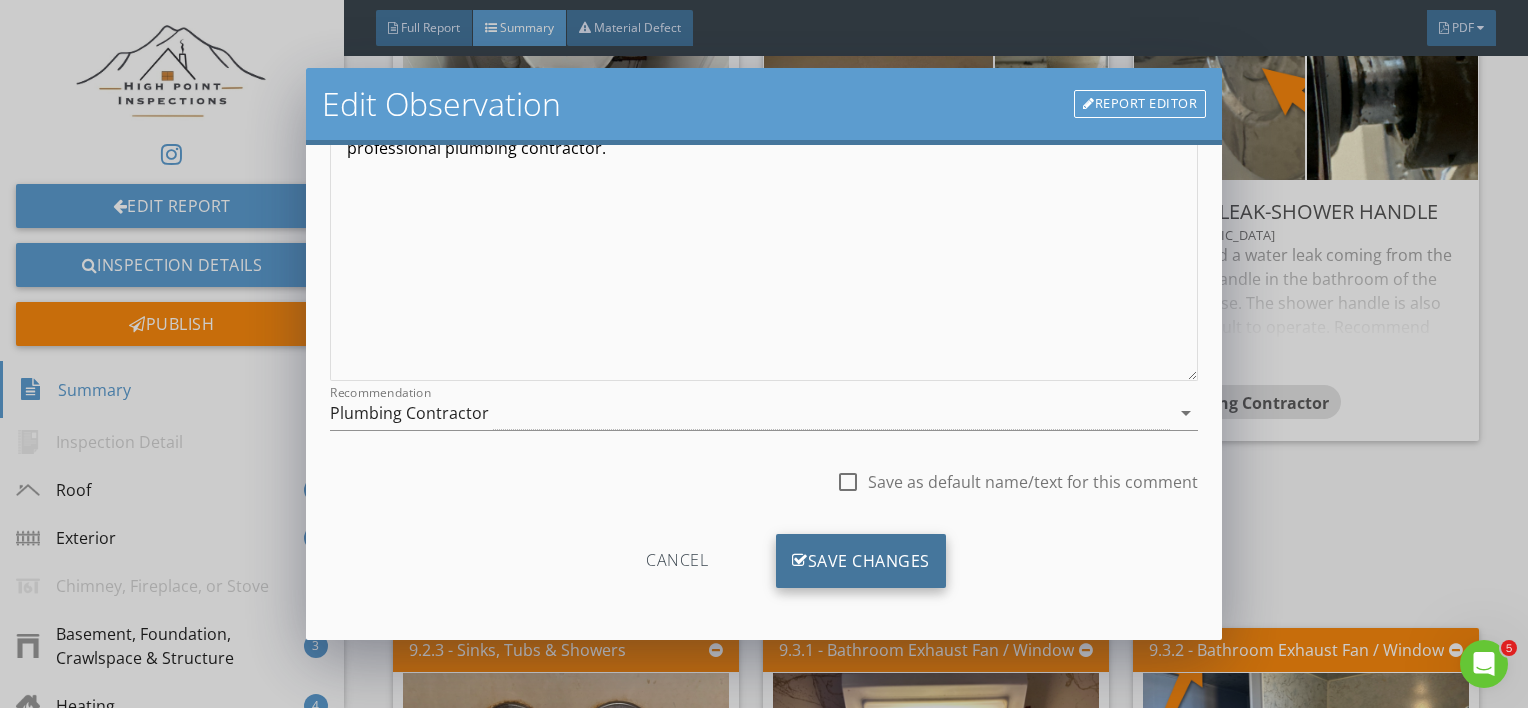 click on "Save Changes" at bounding box center [861, 561] 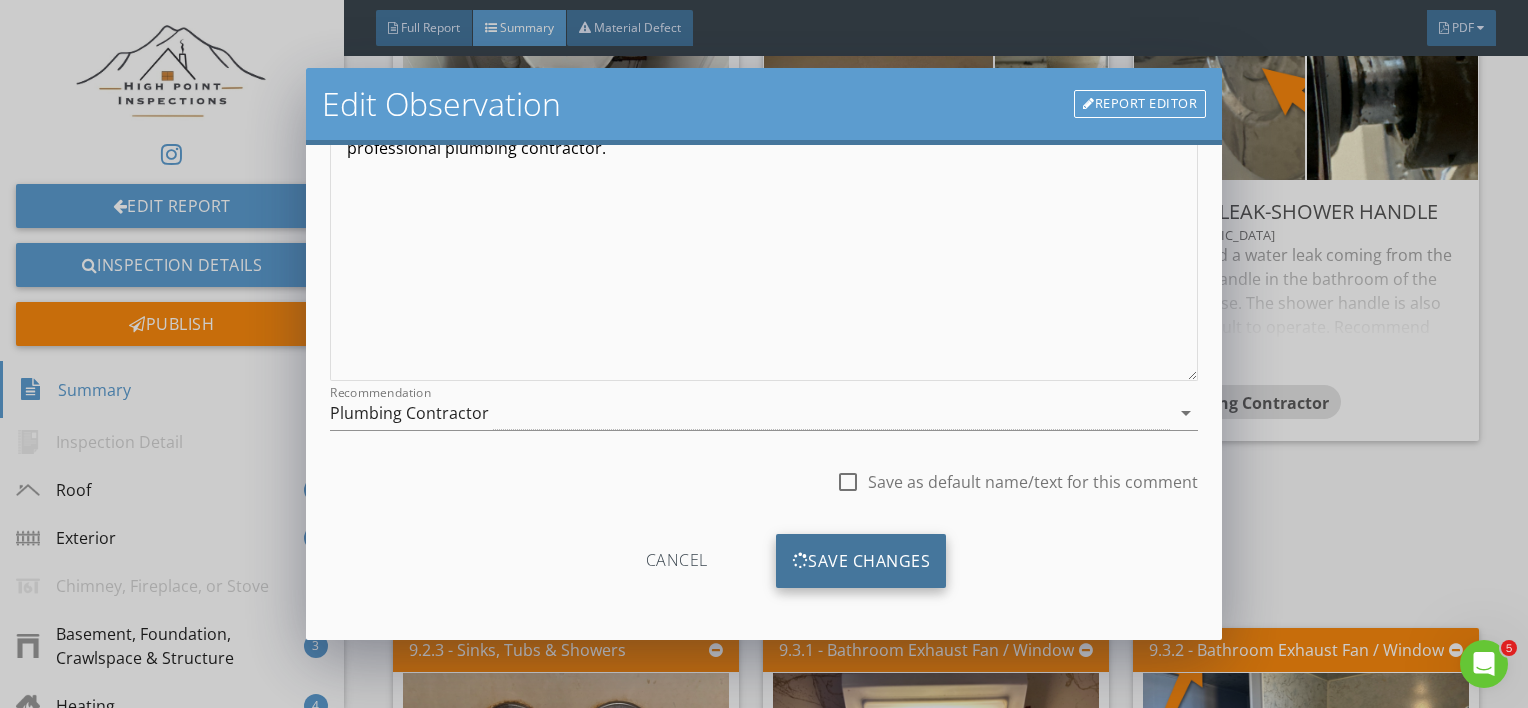 scroll, scrollTop: 53, scrollLeft: 0, axis: vertical 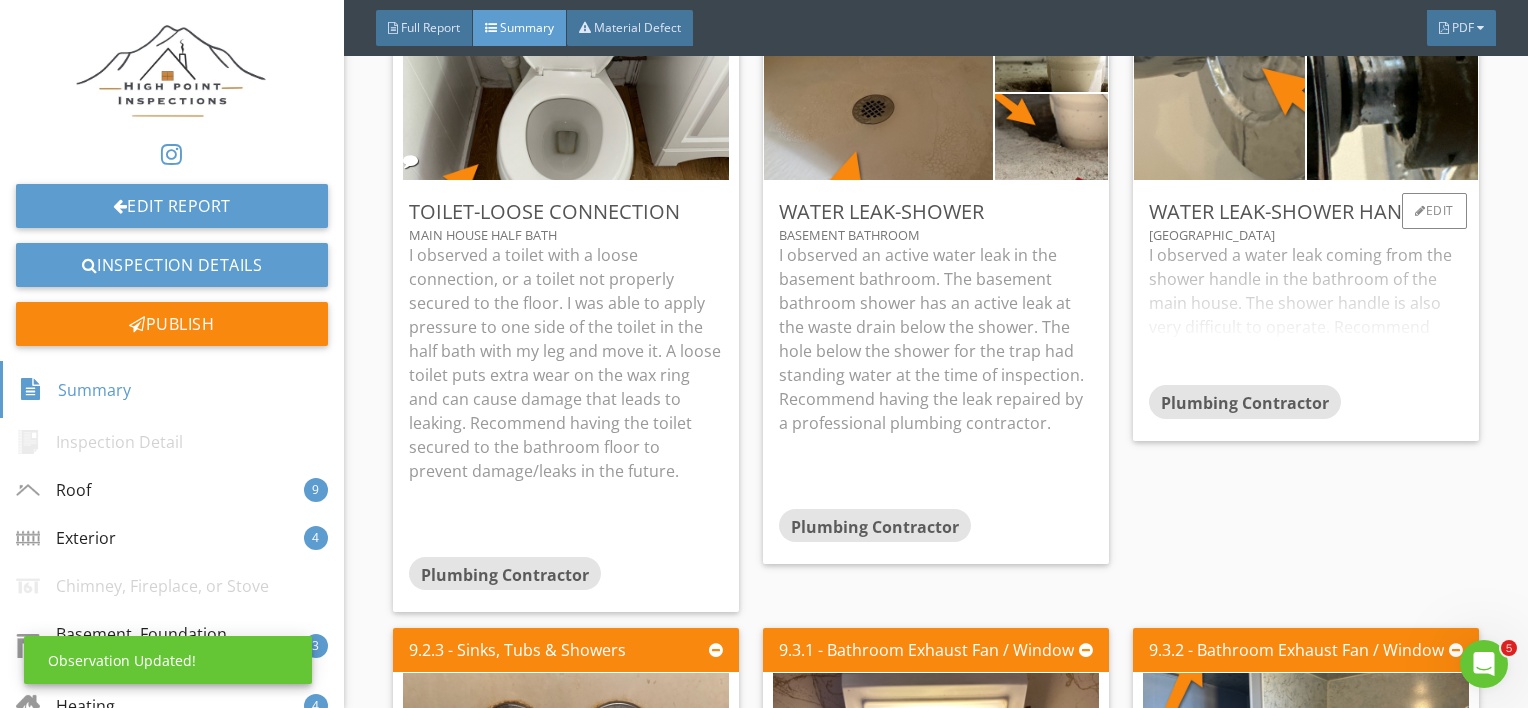 click on "I observed a water leak coming from the shower handle in the bathroom of the main house. The shower handle is also very difficult to operate. Recommend having the shower handle repaired/replaced by a professional plumbing contractor." at bounding box center (1306, 314) 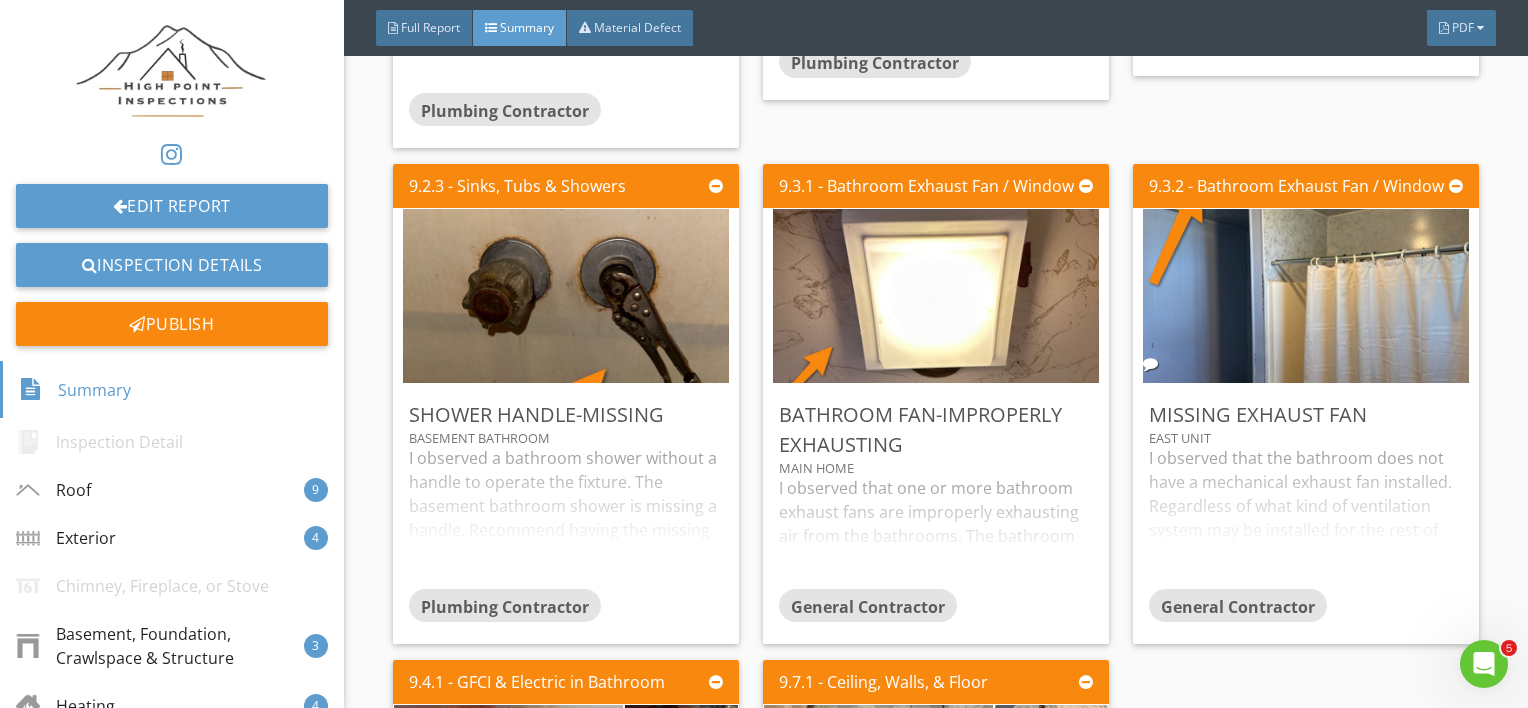 scroll, scrollTop: 12900, scrollLeft: 0, axis: vertical 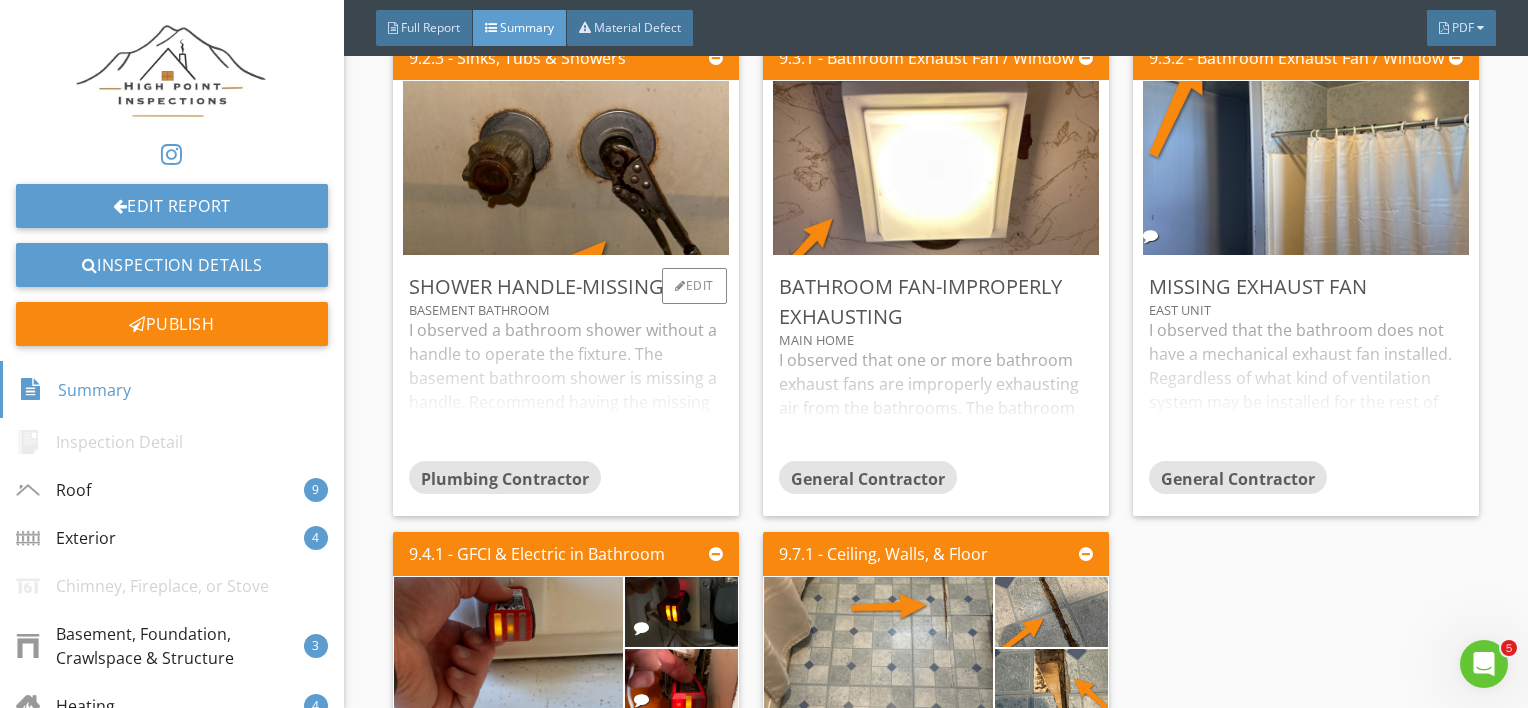 click on "I observed a bathroom shower without a handle to operate the fixture. The basement bathroom shower is missing a handle. Recommend having the missing handle replaced by a professional plumbing contractor." at bounding box center [566, 389] 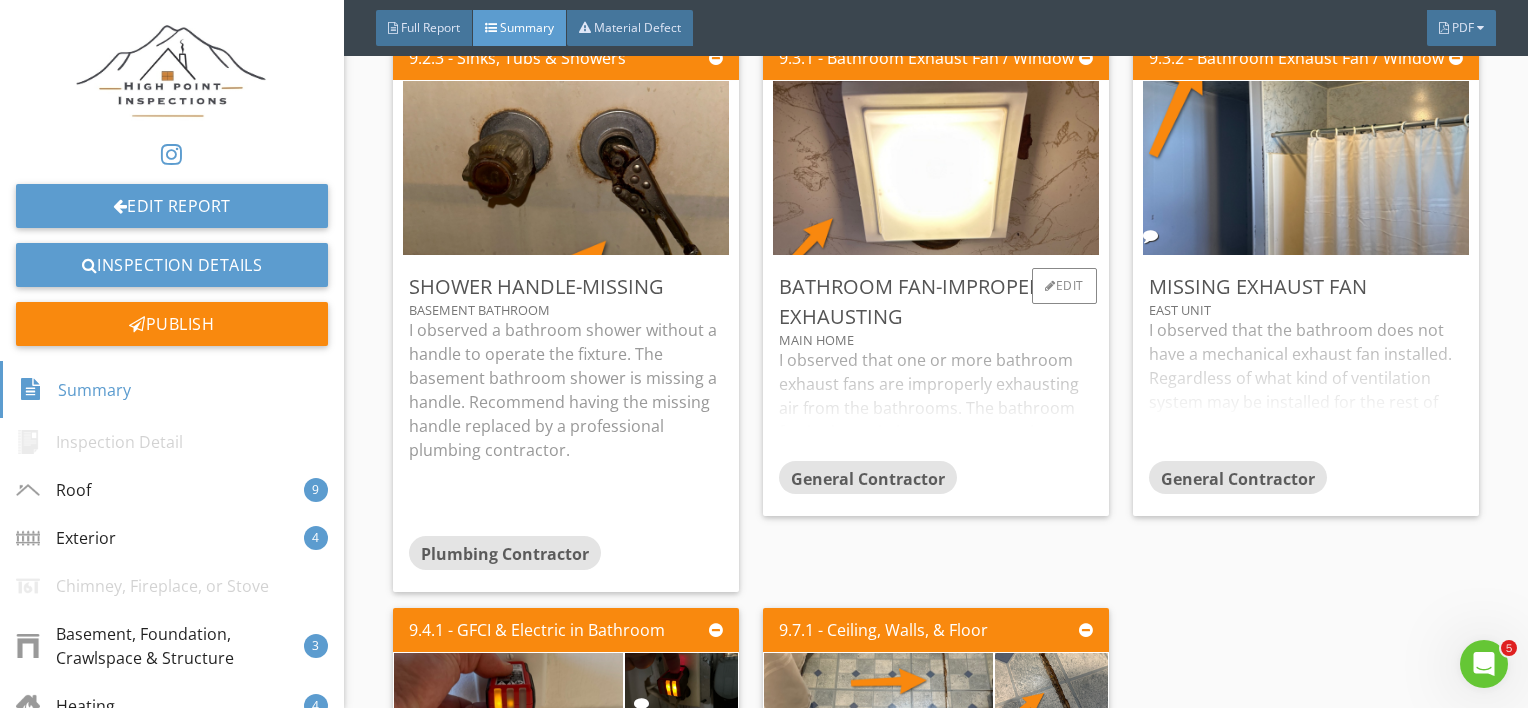 click on "I observed that one or more bathroom exhaust fans are improperly exhausting air from the bathrooms. The bathroom fan in the main home appears to be discharging into attic. Modern building standards state: Exhaust air from bathrooms, toilet rooms, water closet compartments, and other similar rooms shall not be: exhausted into an attic, soffit, ridge vent, crawlspace, or other areas inside the building; or recirculated within a residence or to another dwelling unit. Recommend having the bathroom exhaust fans vented to the exterior of the home." at bounding box center (936, 404) 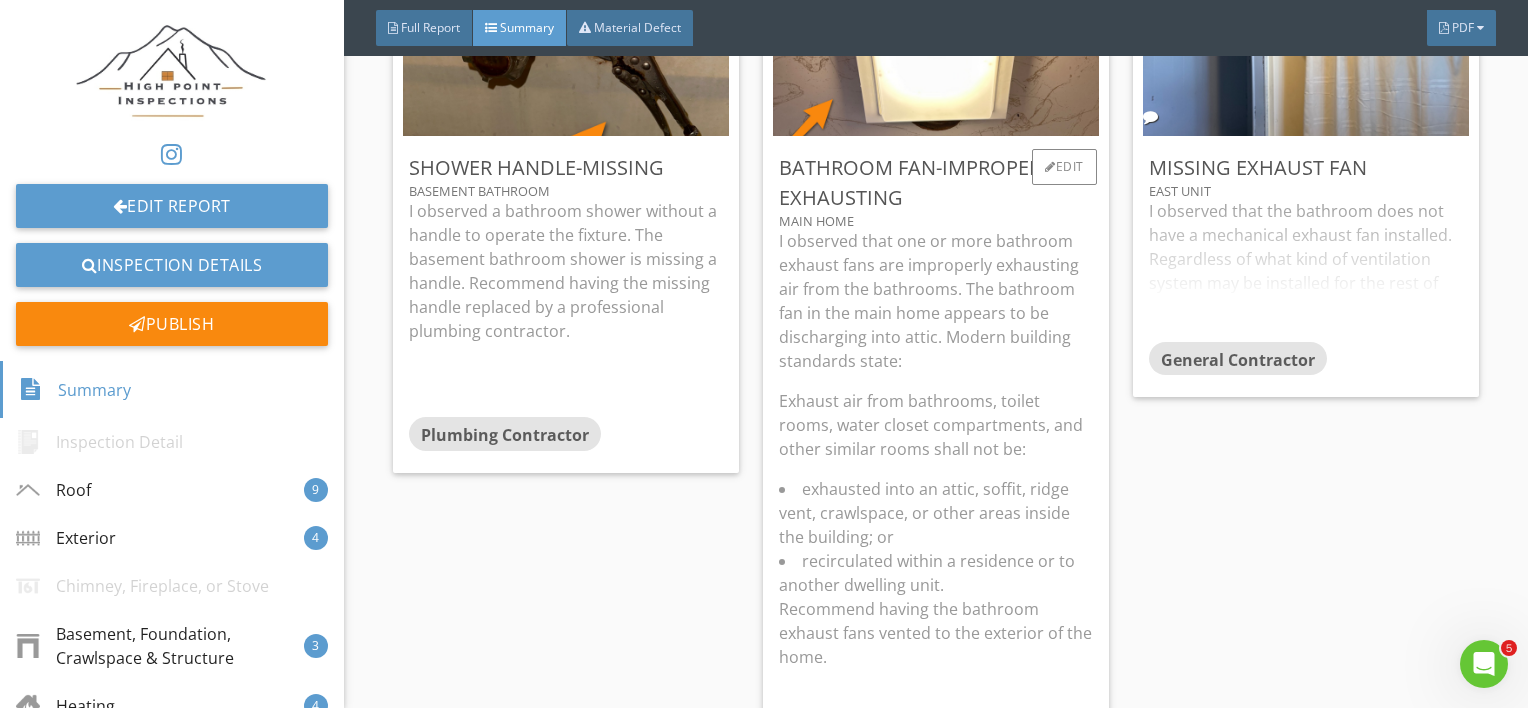 scroll, scrollTop: 13020, scrollLeft: 0, axis: vertical 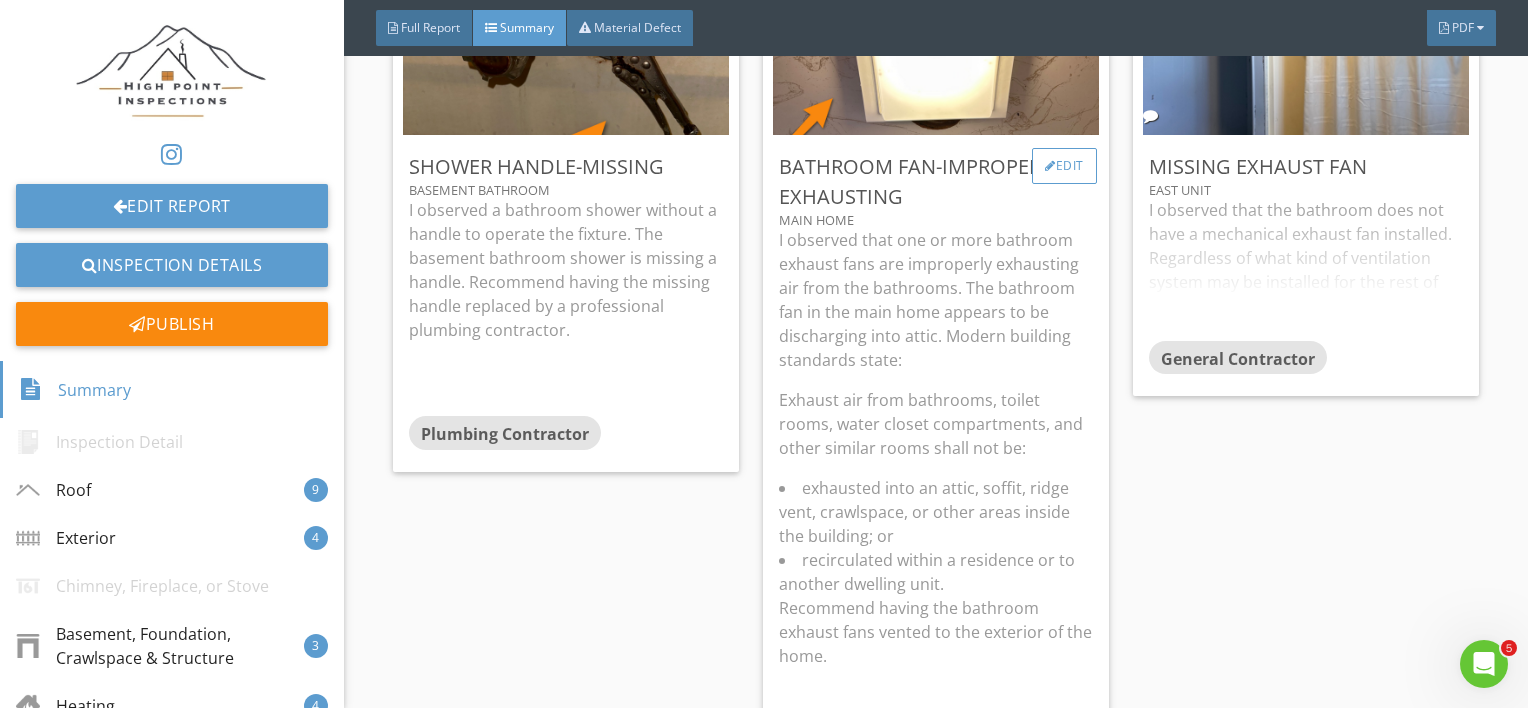 click on "Edit" at bounding box center (1064, 166) 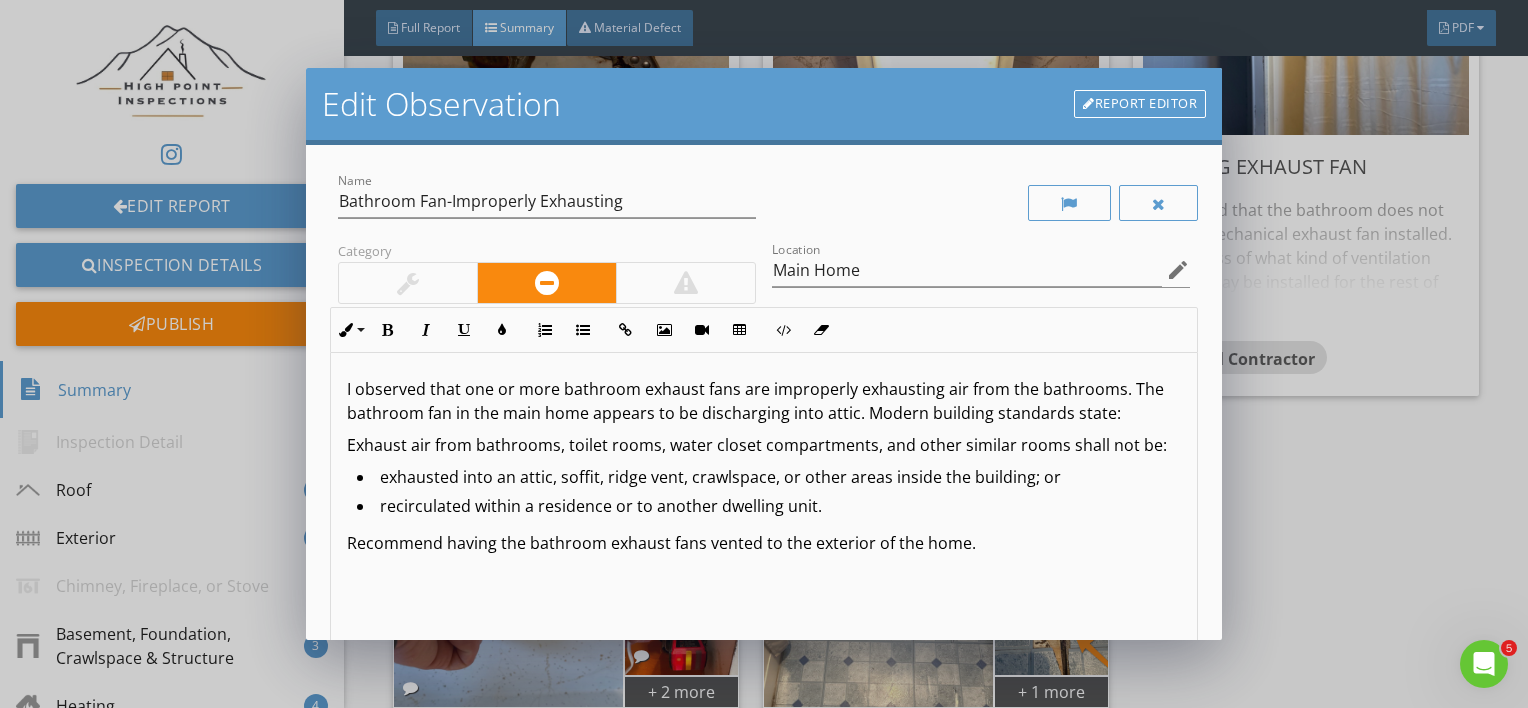 click on "I observed that one or more bathroom exhaust fans are improperly exhausting air from the bathrooms. The bathroom fan in the main home appears to be discharging into attic. Modern building standards state:" at bounding box center [764, 401] 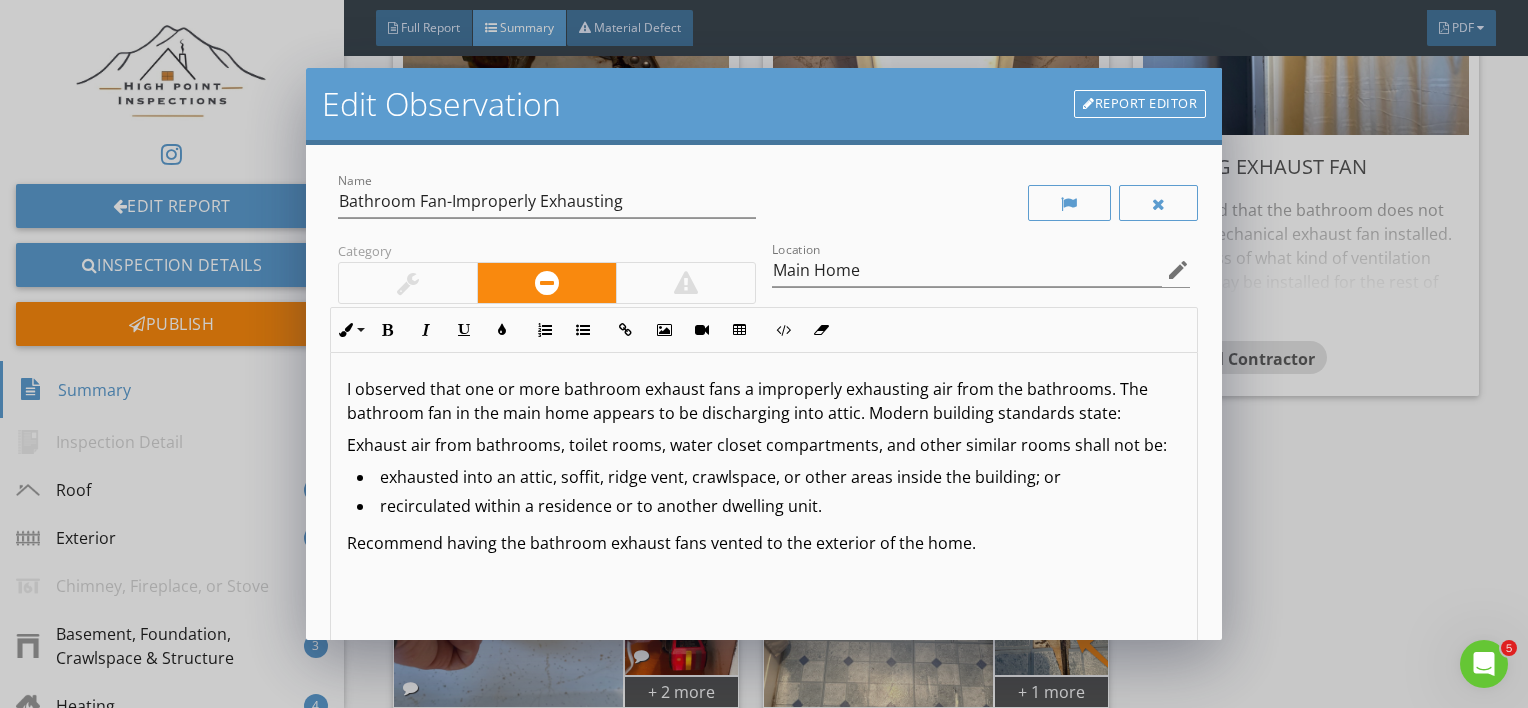 type 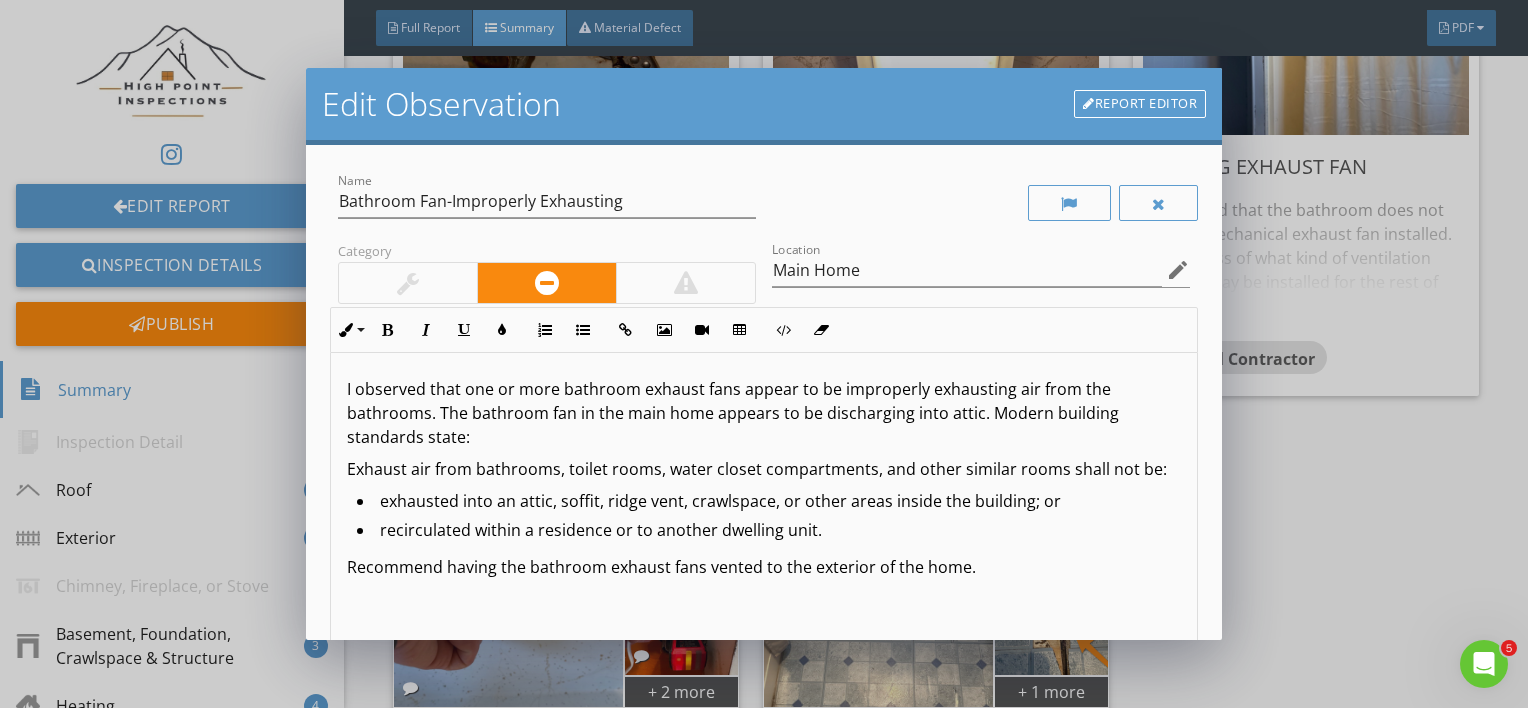 click on "I observed that one or more bathroom exhaust fans appear to be improperly exhausting air from the bathrooms. The bathroom fan in the main home appears to be discharging into attic. Modern building standards state:" at bounding box center [764, 413] 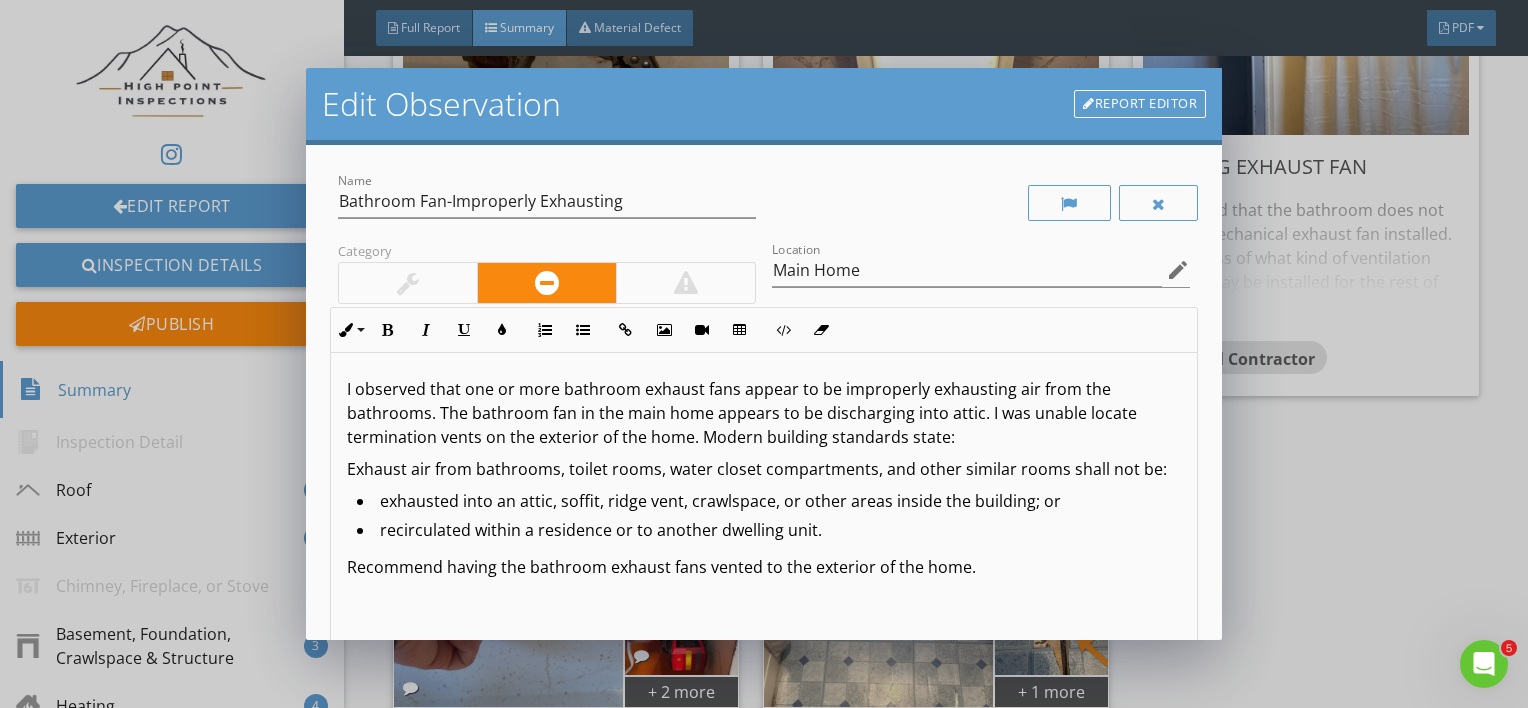 scroll, scrollTop: 0, scrollLeft: 0, axis: both 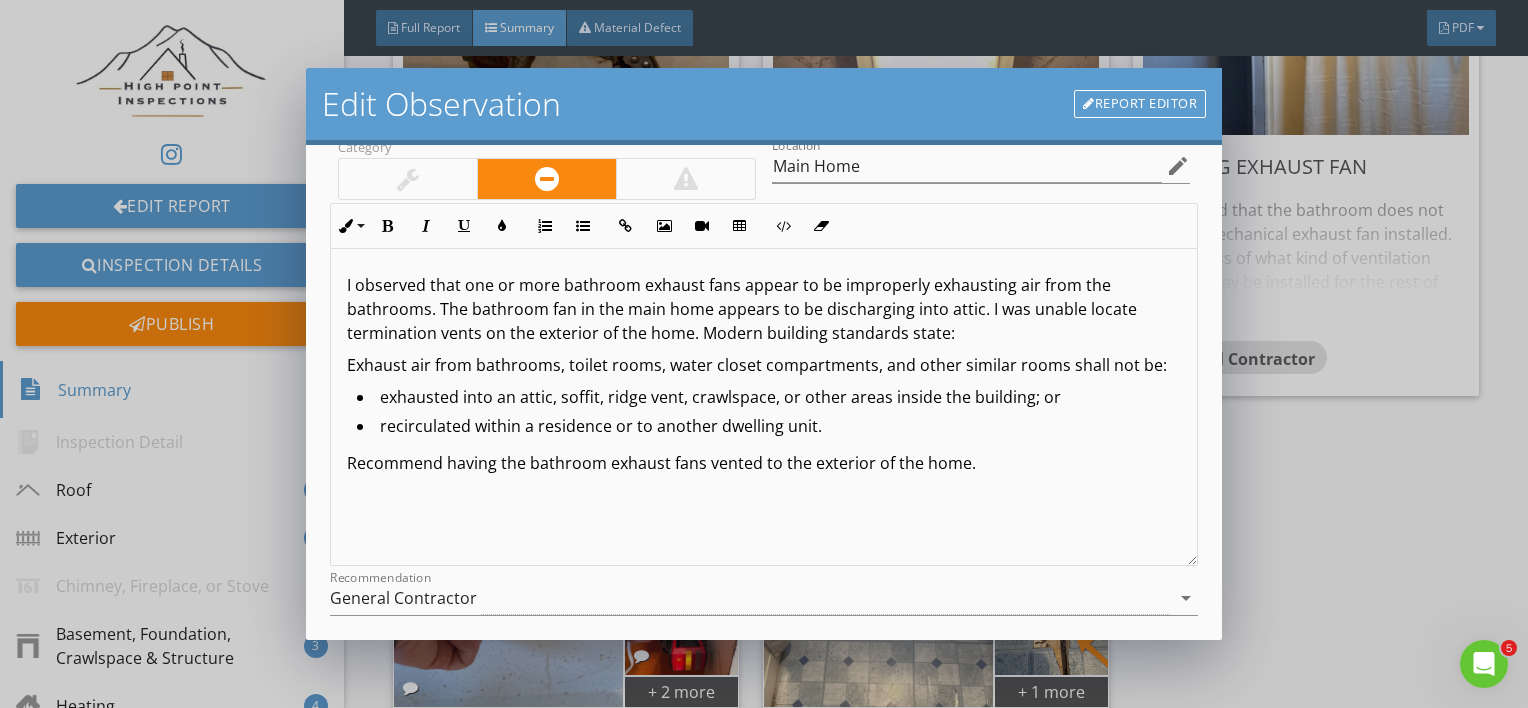 click on "Recommend having the bathroom exhaust fans vented to the exterior of the home." at bounding box center (764, 463) 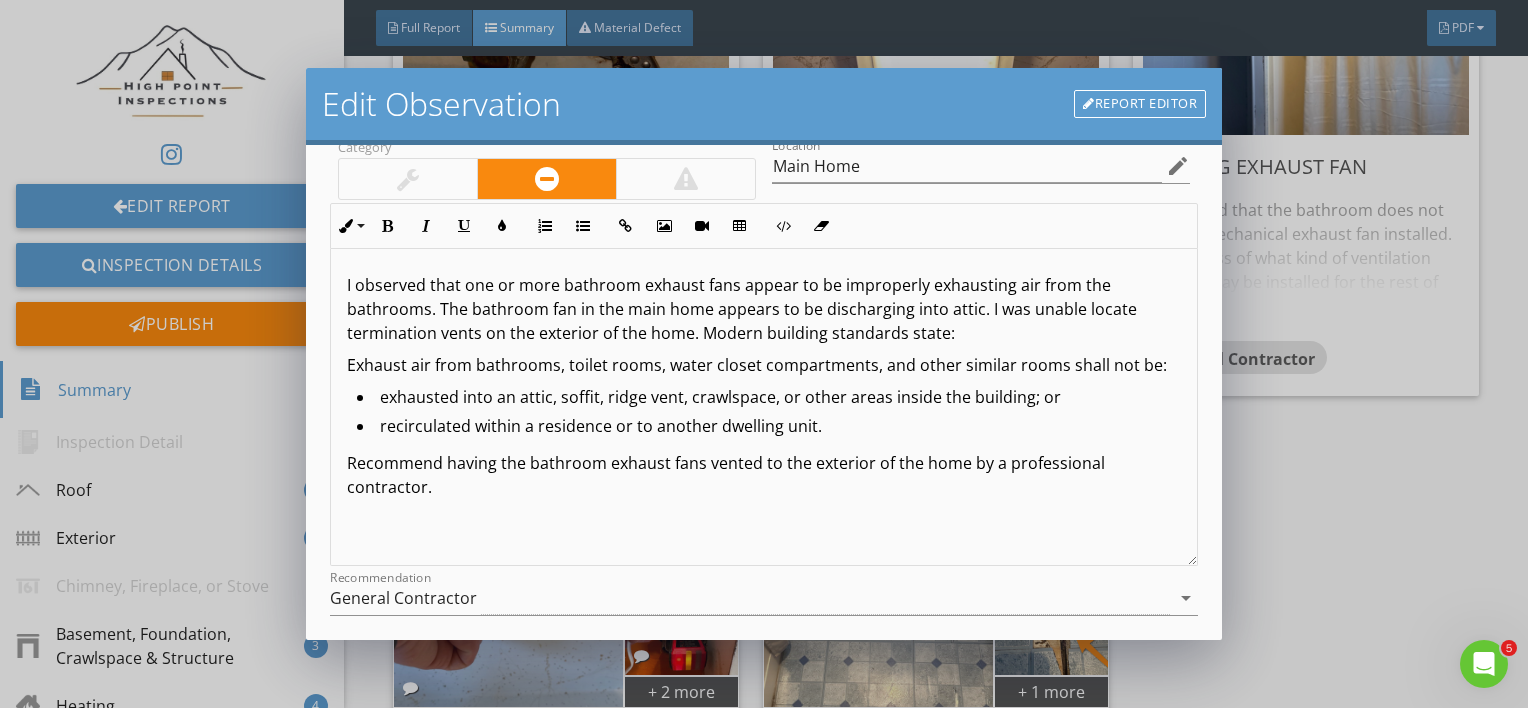 click on "I observed that one or more bathroom exhaust fans appear to be improperly exhausting air from the bathrooms. The bathroom fan in the main home appears to be discharging into attic. I was unable locate termination vents on the exterior of the home. Modern building standards state: Exhaust air from bathrooms, toilet rooms, water closet compartments, and other similar rooms shall not be: exhausted into an attic, soffit, ridge vent, crawlspace, or other areas inside the building; or recirculated within a residence or to another dwelling unit. Recommend having the bathroom exhaust fans vented to the exterior of the home by a professional contractor." at bounding box center [764, 407] 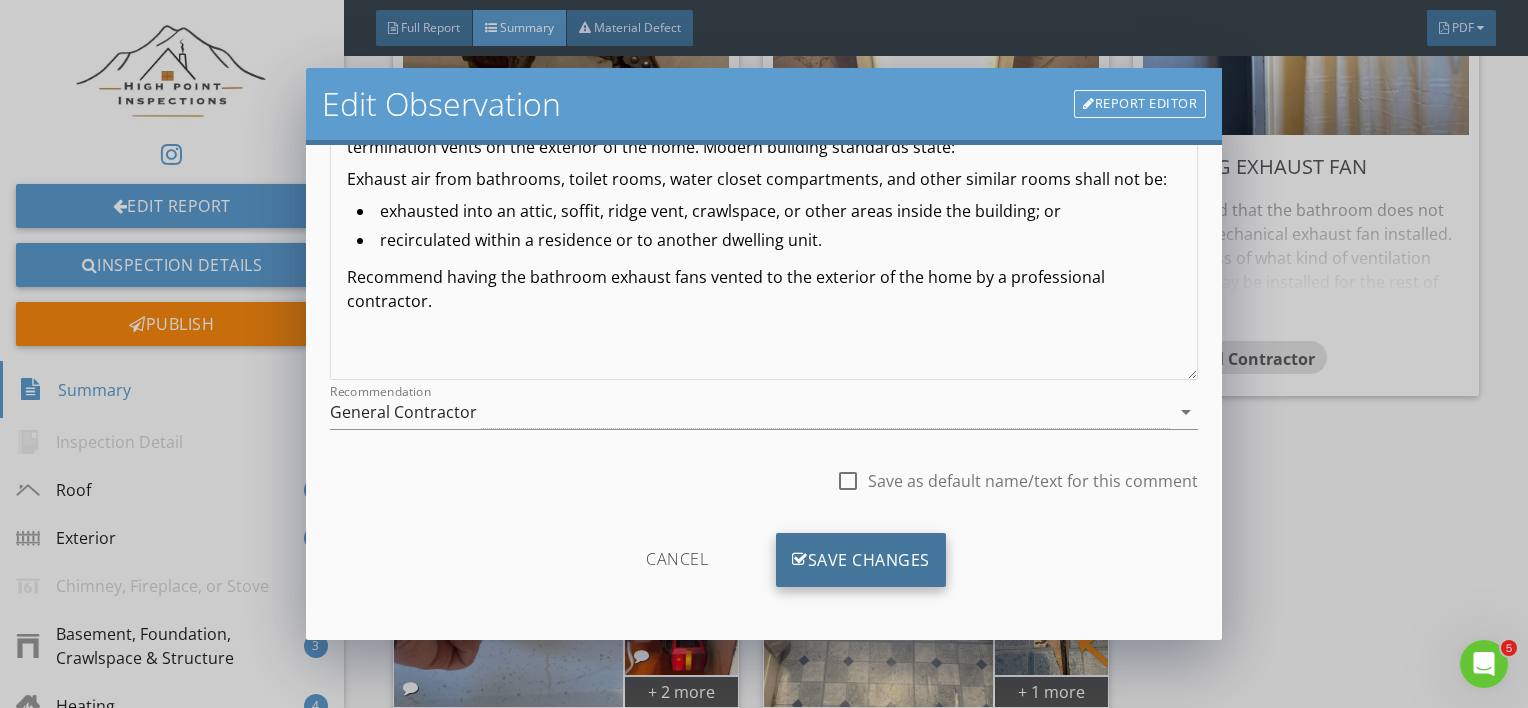 click on "Save Changes" at bounding box center (861, 560) 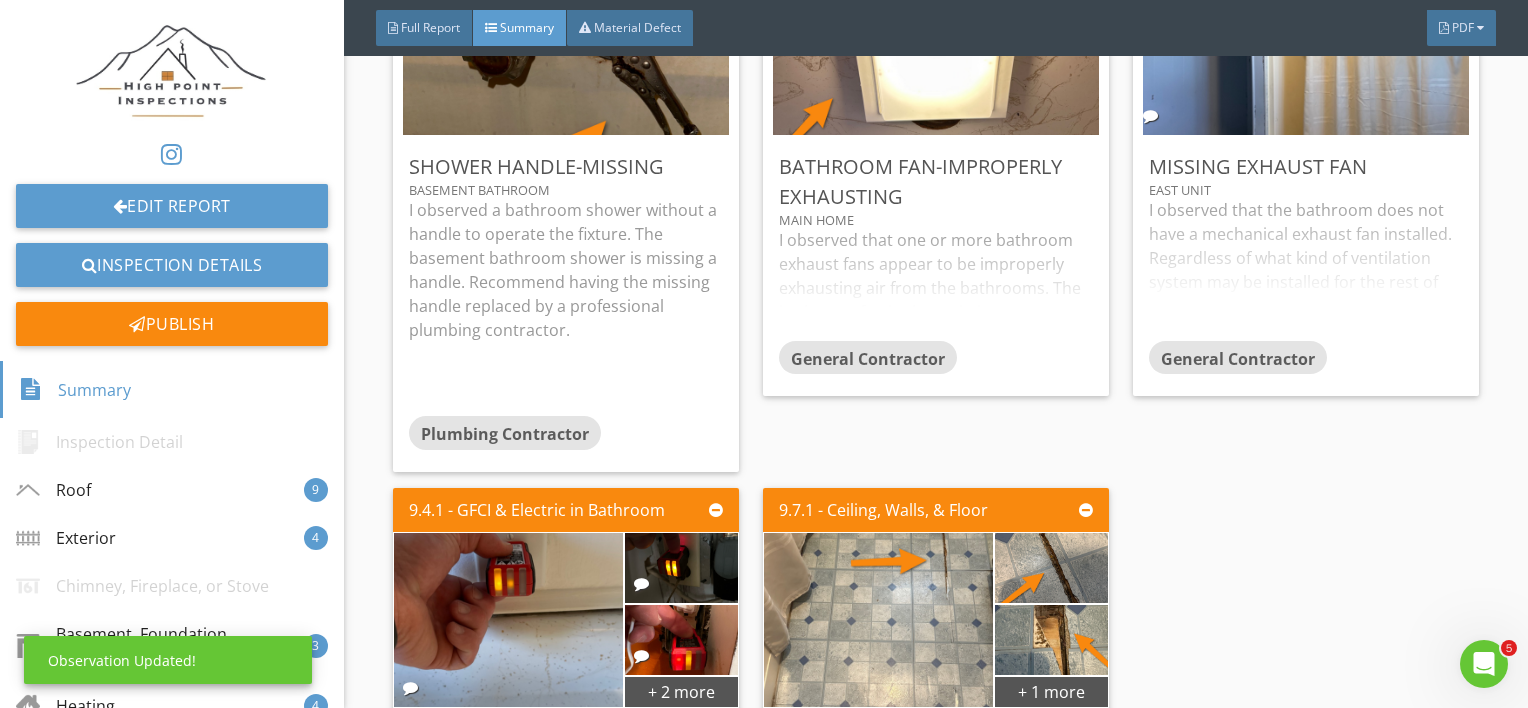 scroll, scrollTop: 53, scrollLeft: 0, axis: vertical 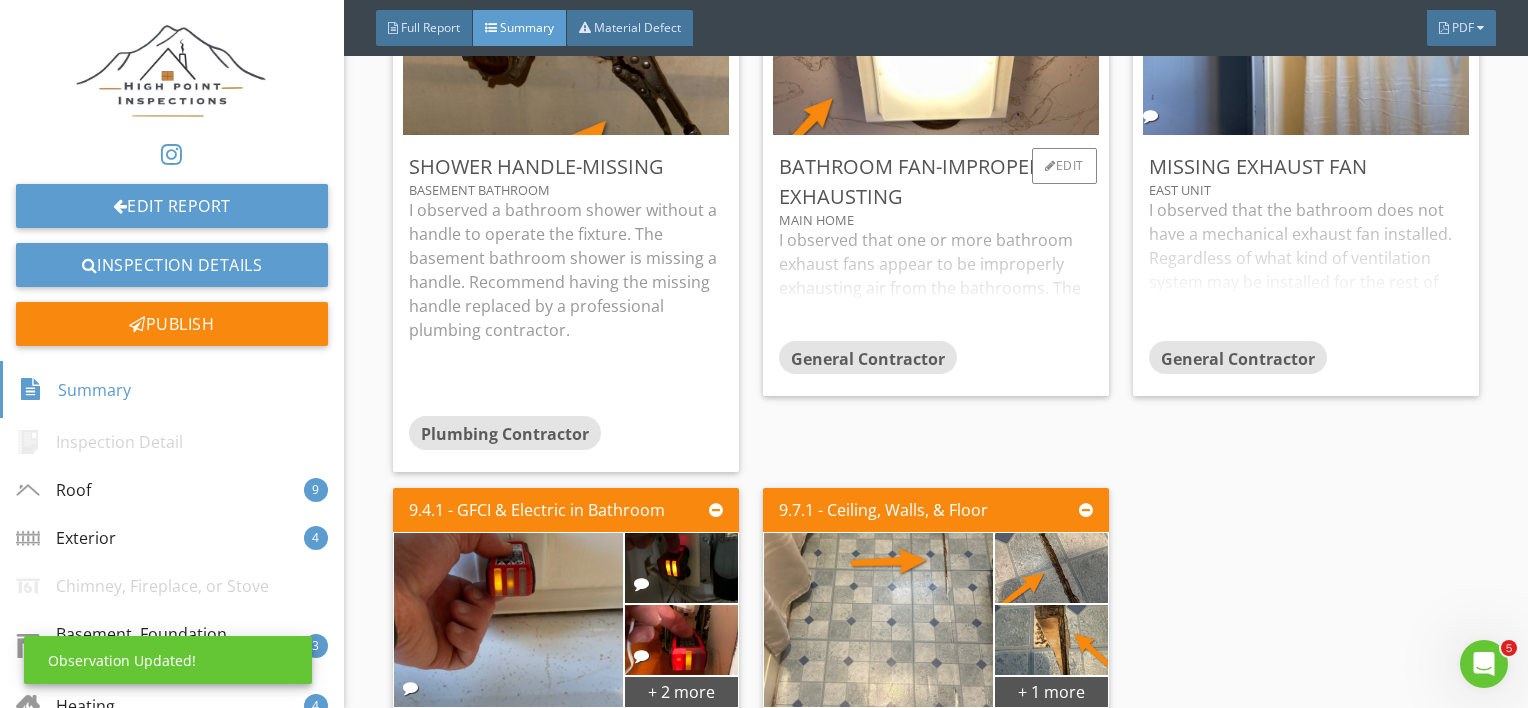click on "Main Home" at bounding box center [936, 220] 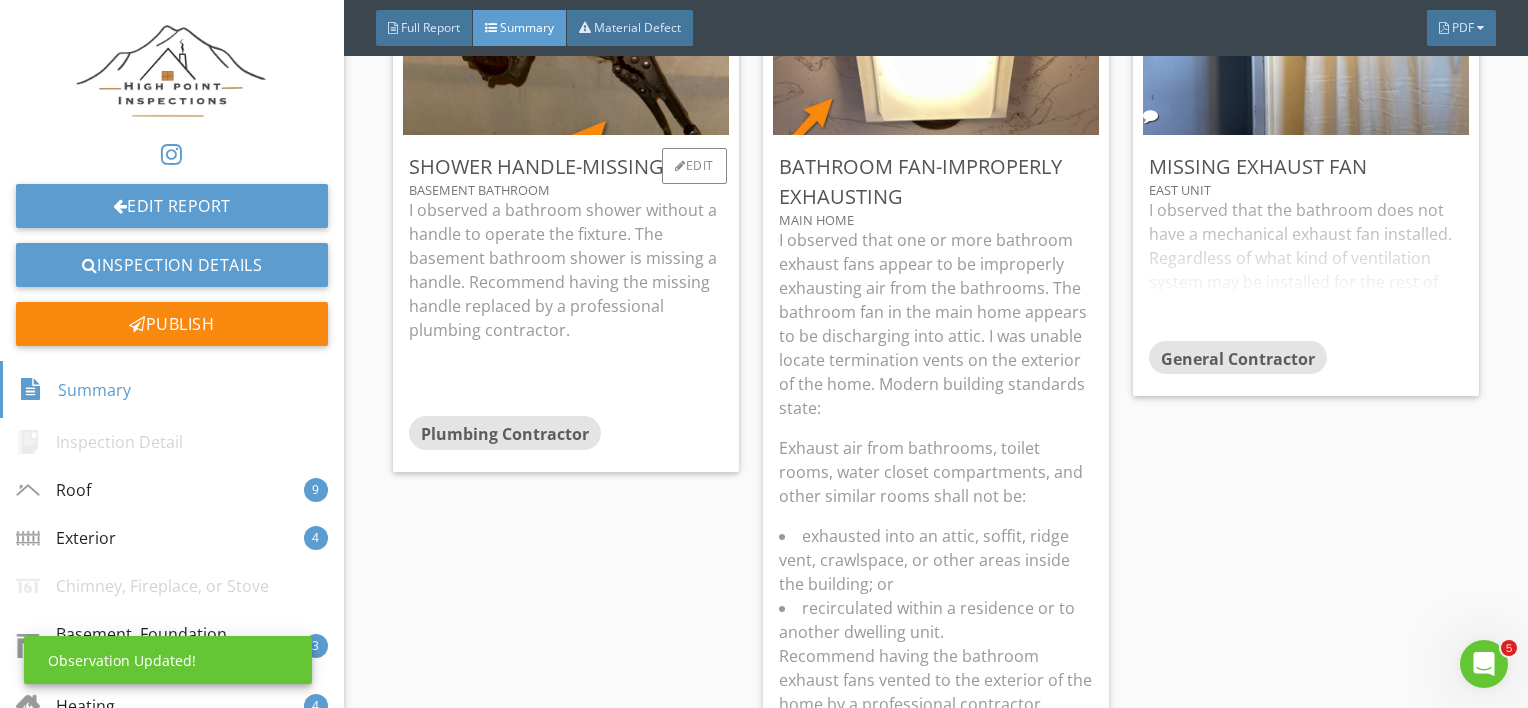 click on "I observed a bathroom shower without a handle to operate the fixture. The basement bathroom shower is missing a handle. Recommend having the missing handle replaced by a professional plumbing contractor." at bounding box center (566, 270) 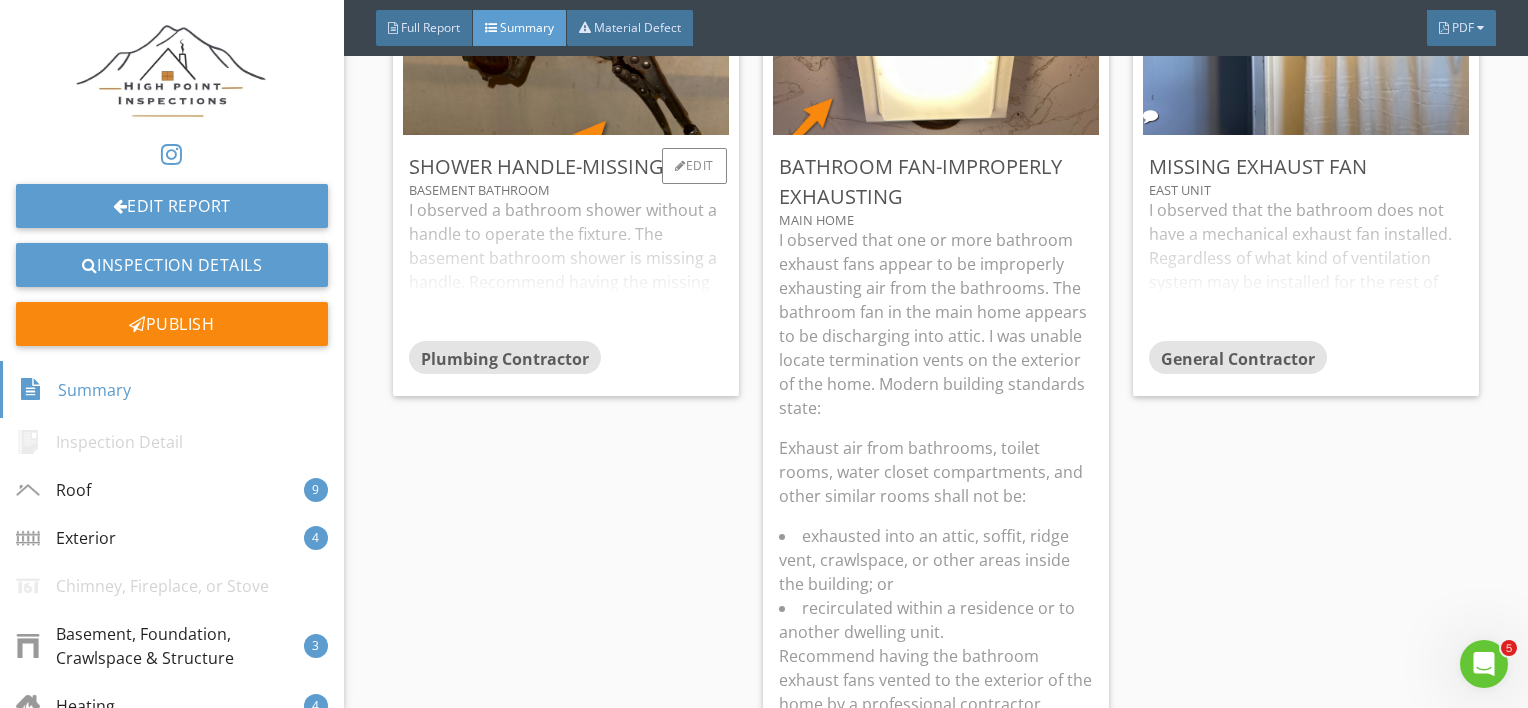 click on "I observed a bathroom shower without a handle to operate the fixture. The basement bathroom shower is missing a handle. Recommend having the missing handle replaced by a professional plumbing contractor." at bounding box center [566, 269] 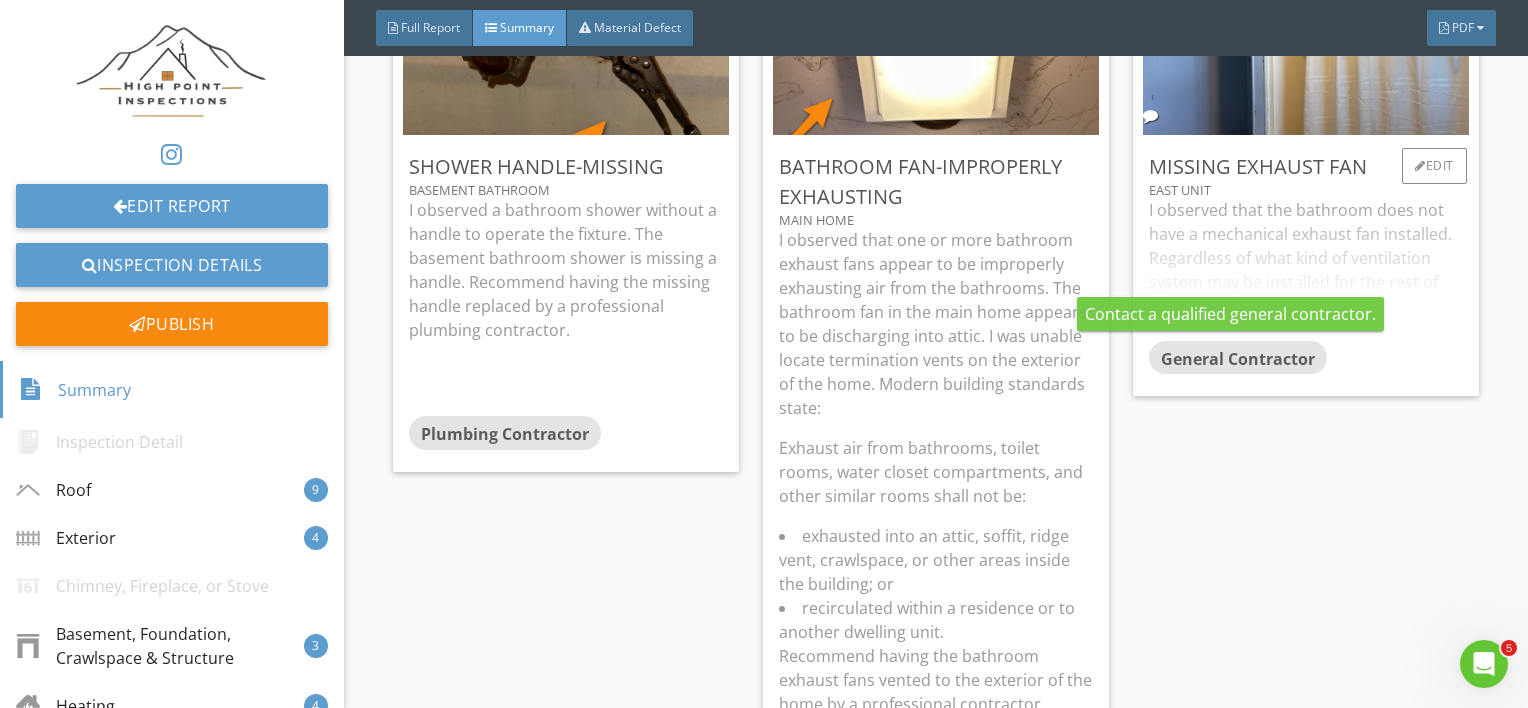 click on "General Contractor" at bounding box center (1238, 358) 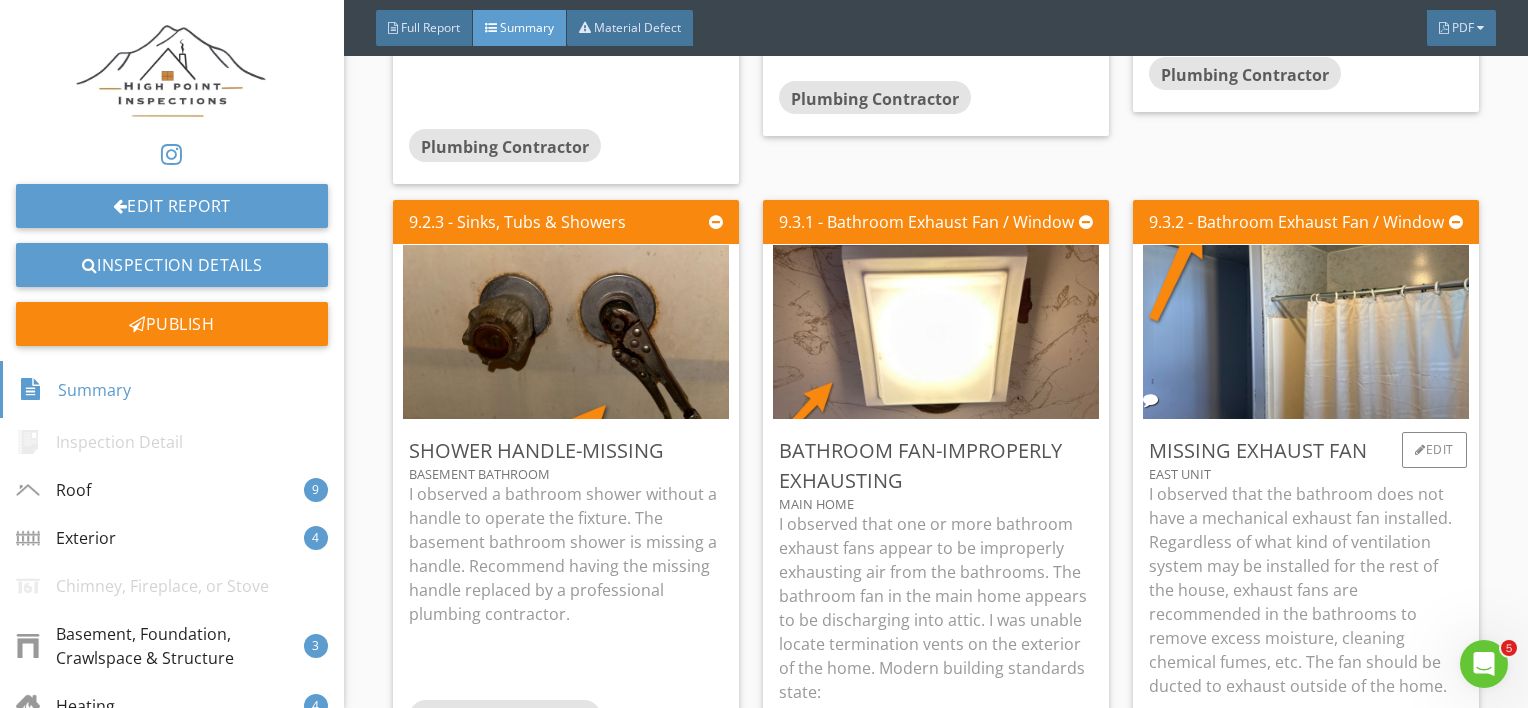 scroll, scrollTop: 12906, scrollLeft: 0, axis: vertical 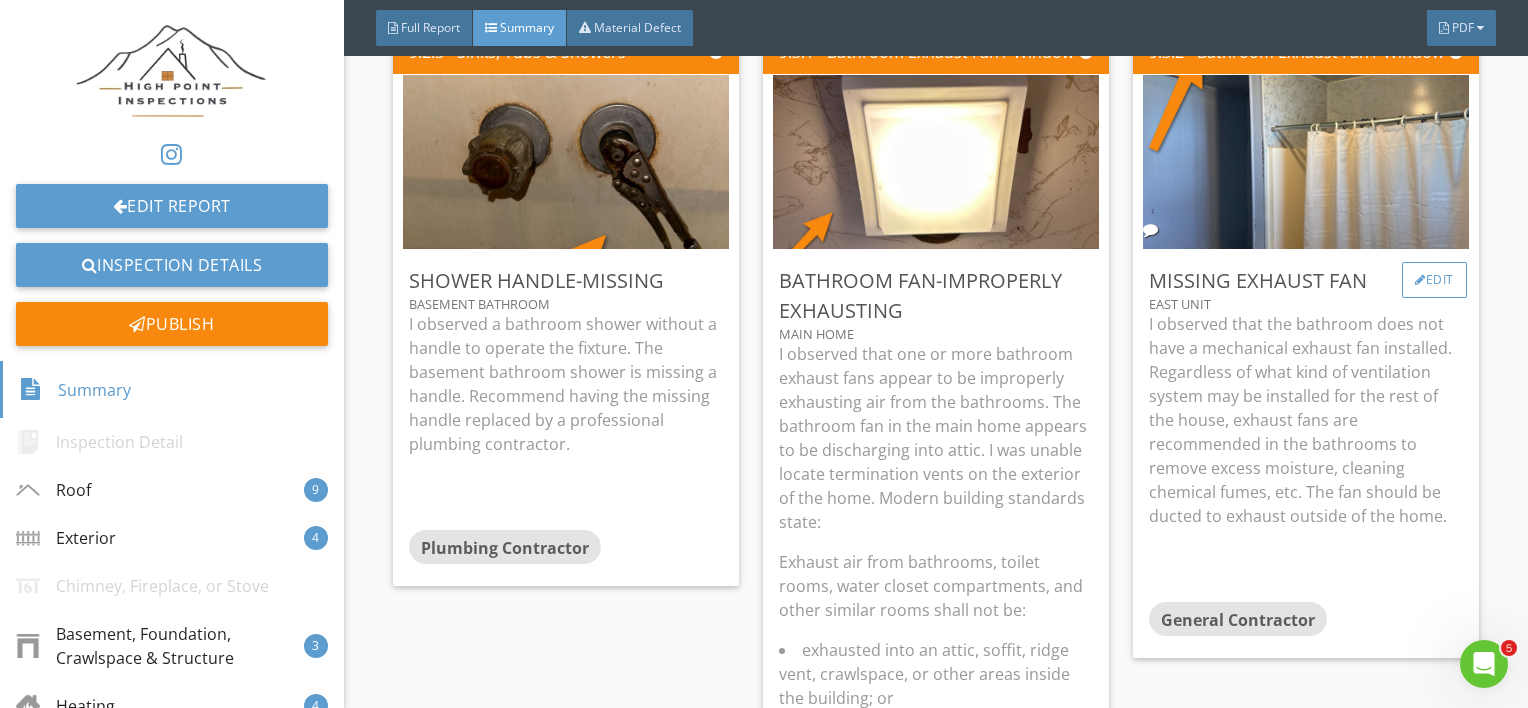 click on "Edit" at bounding box center [1434, 280] 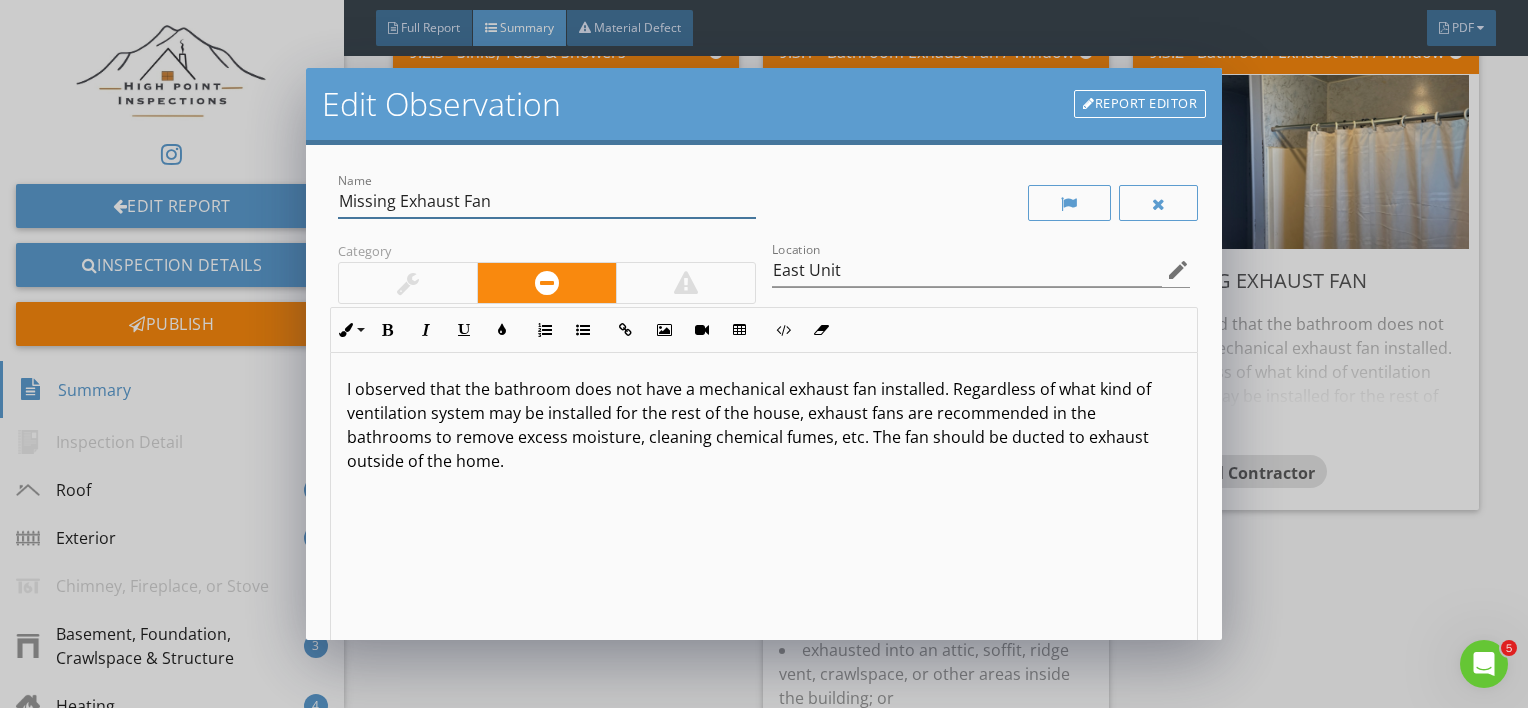 click on "Missing Exhaust Fan" at bounding box center (547, 201) 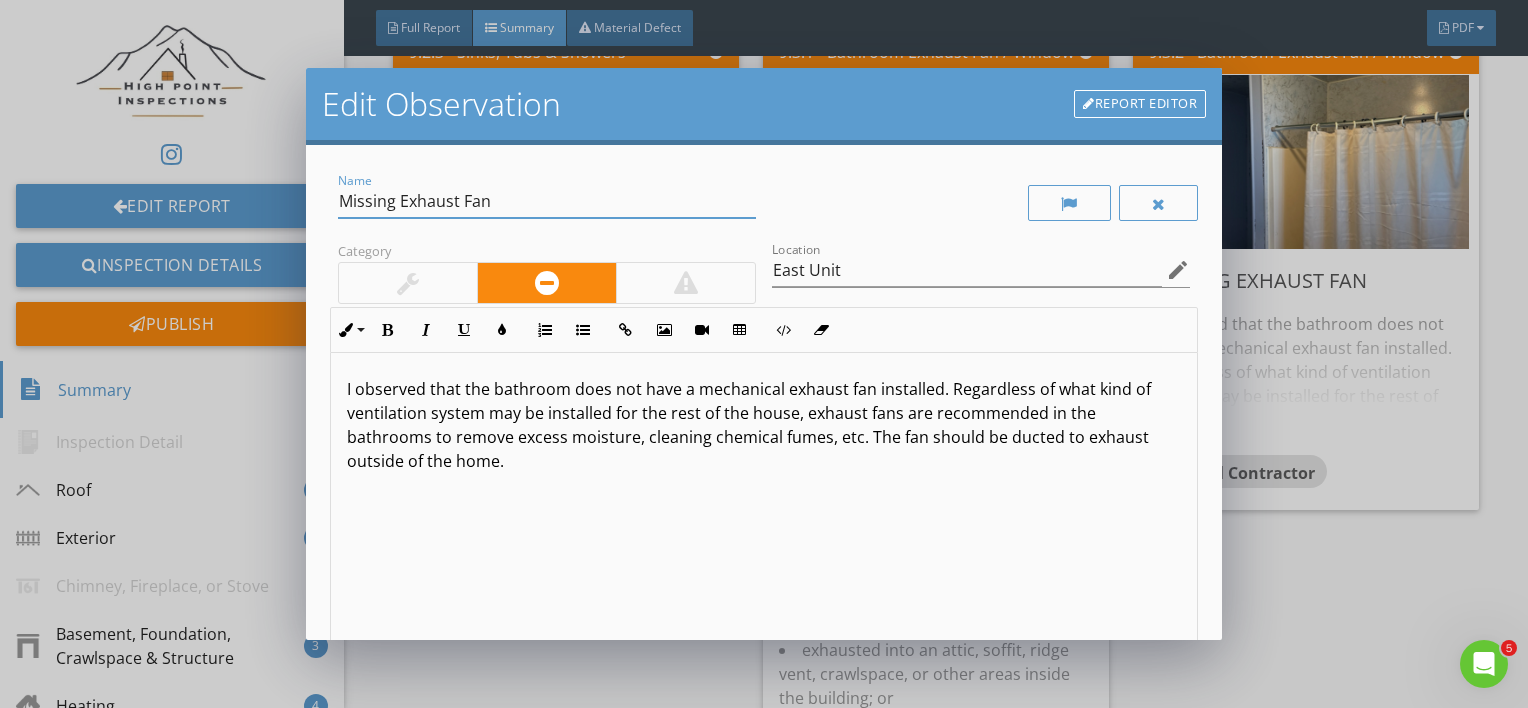 click on "Missing Exhaust Fan" at bounding box center [547, 201] 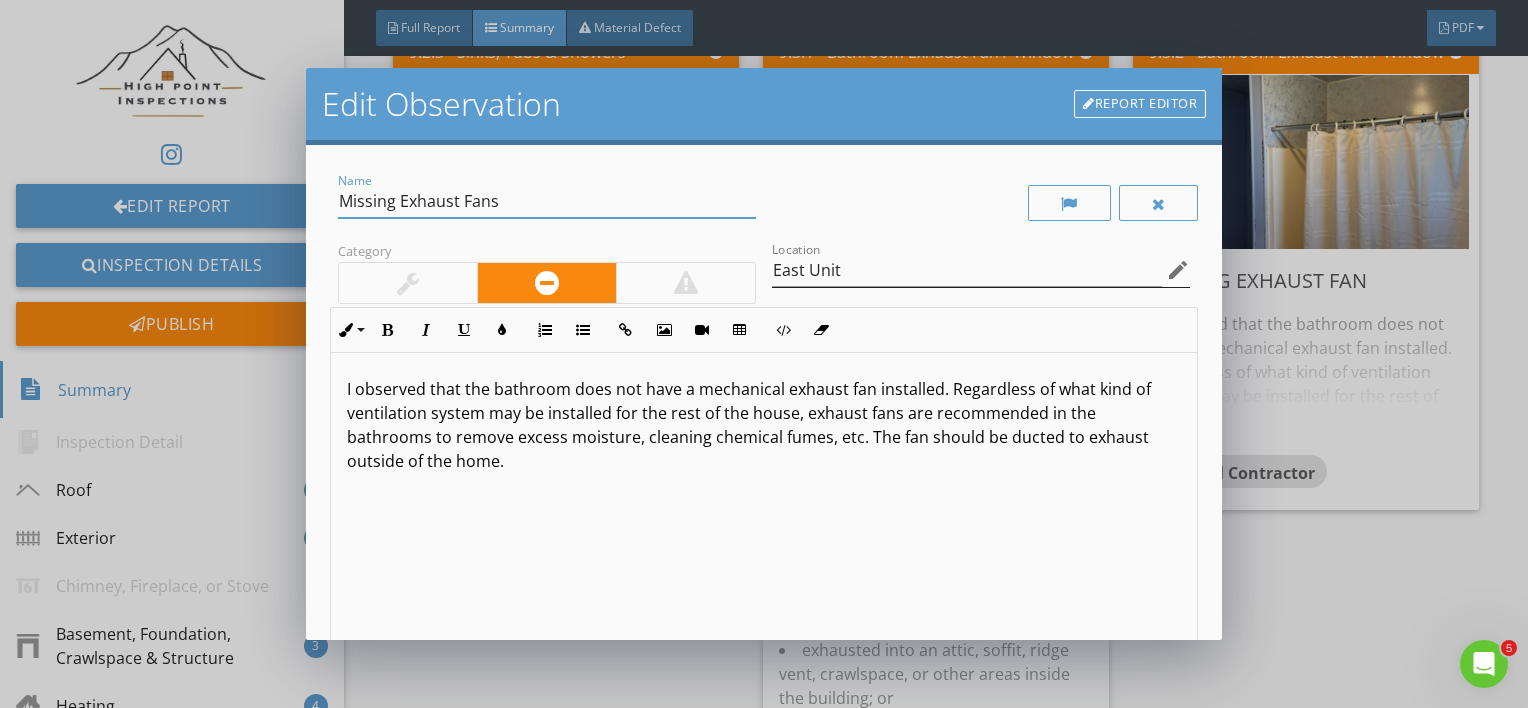 type on "Missing Exhaust Fans" 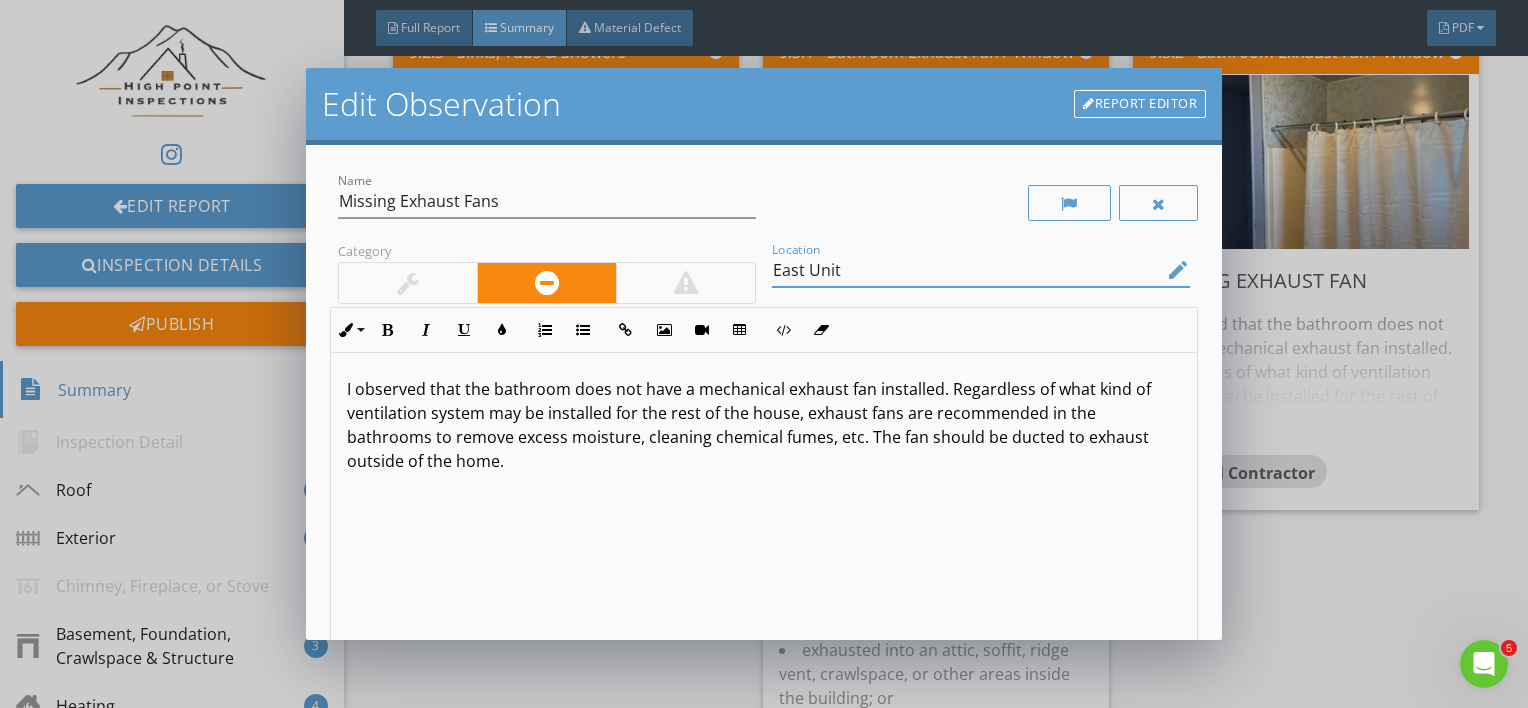 click on "East Unit" at bounding box center (967, 270) 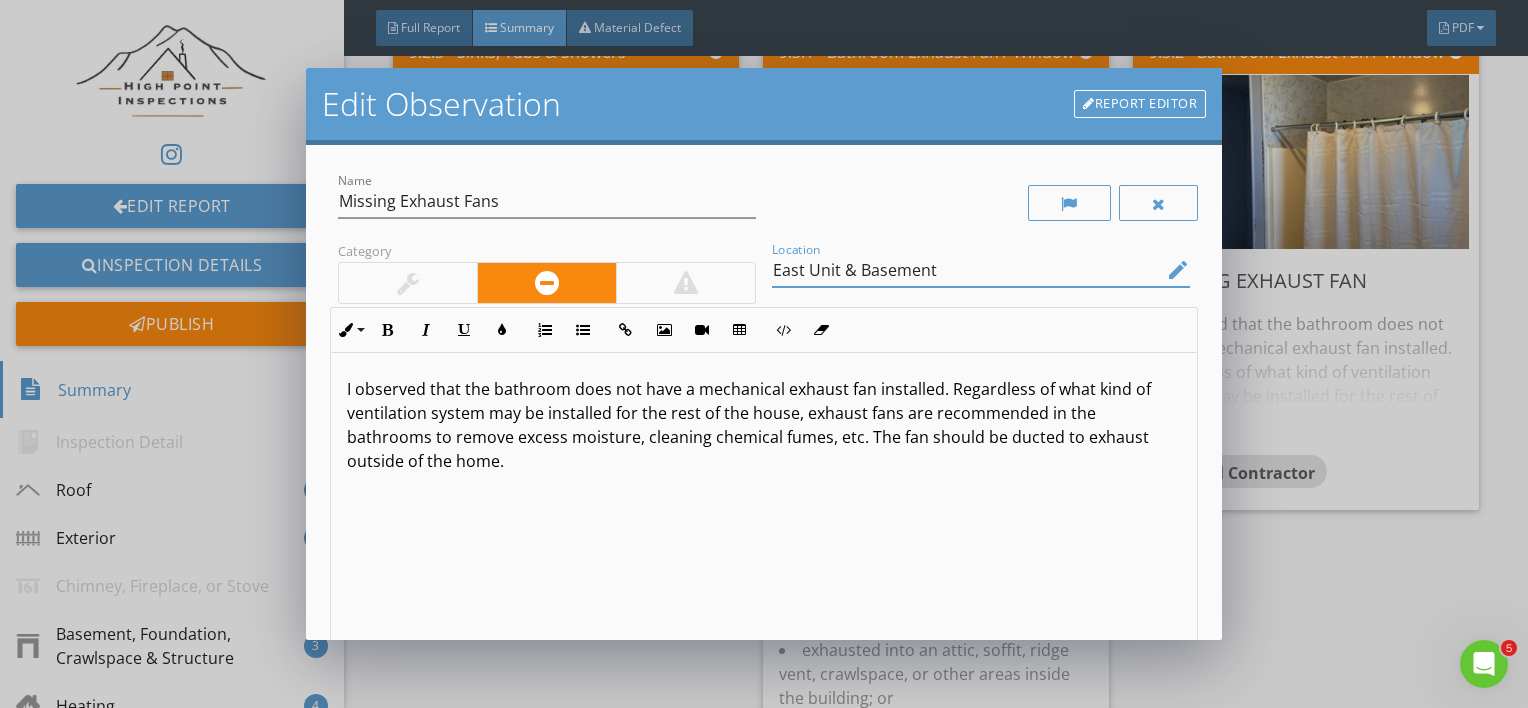 type on "East Unit & Basement" 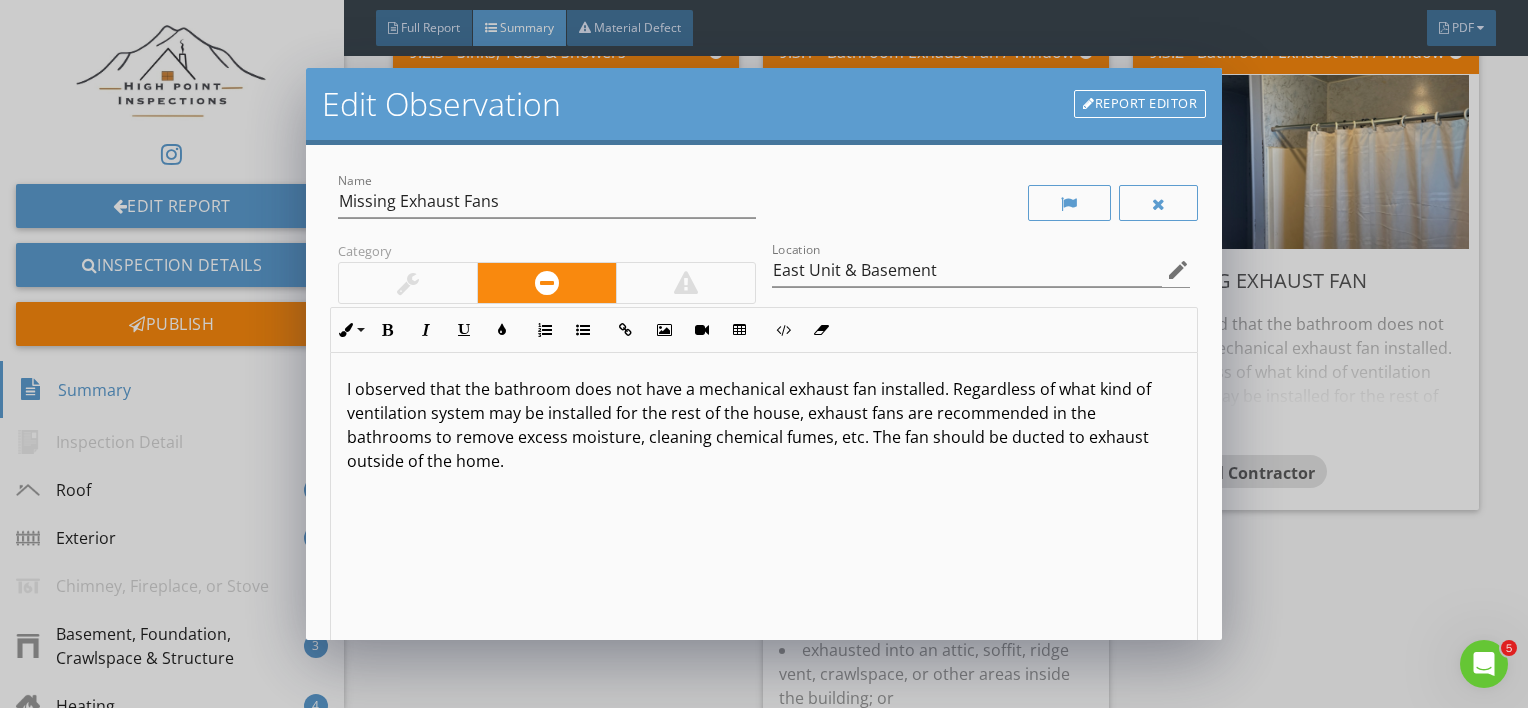 click on "I observed that the bathroom does not have a mechanical exhaust fan installed. Regardless of what kind of ventilation system may be installed for the rest of the house, exhaust fans are recommended in the bathrooms to remove excess moisture, cleaning chemical fumes, etc. The fan should be ducted to exhaust outside of the home." at bounding box center (764, 425) 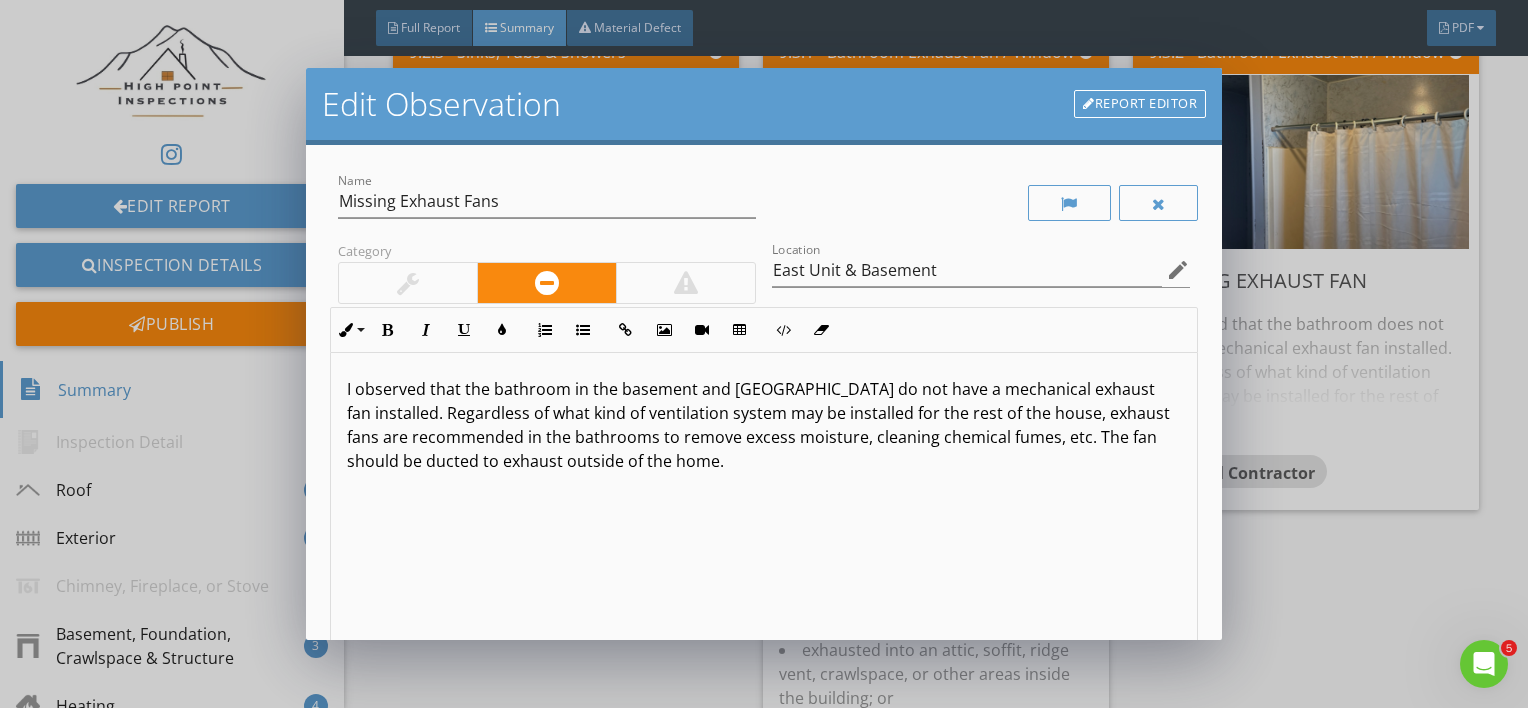 click on "I observed that the bathroom in the basement and east units do not have a mechanical exhaust fan installed. Regardless of what kind of ventilation system may be installed for the rest of the house, exhaust fans are recommended in the bathrooms to remove excess moisture, cleaning chemical fumes, etc. The fan should be ducted to exhaust outside of the home." at bounding box center (764, 511) 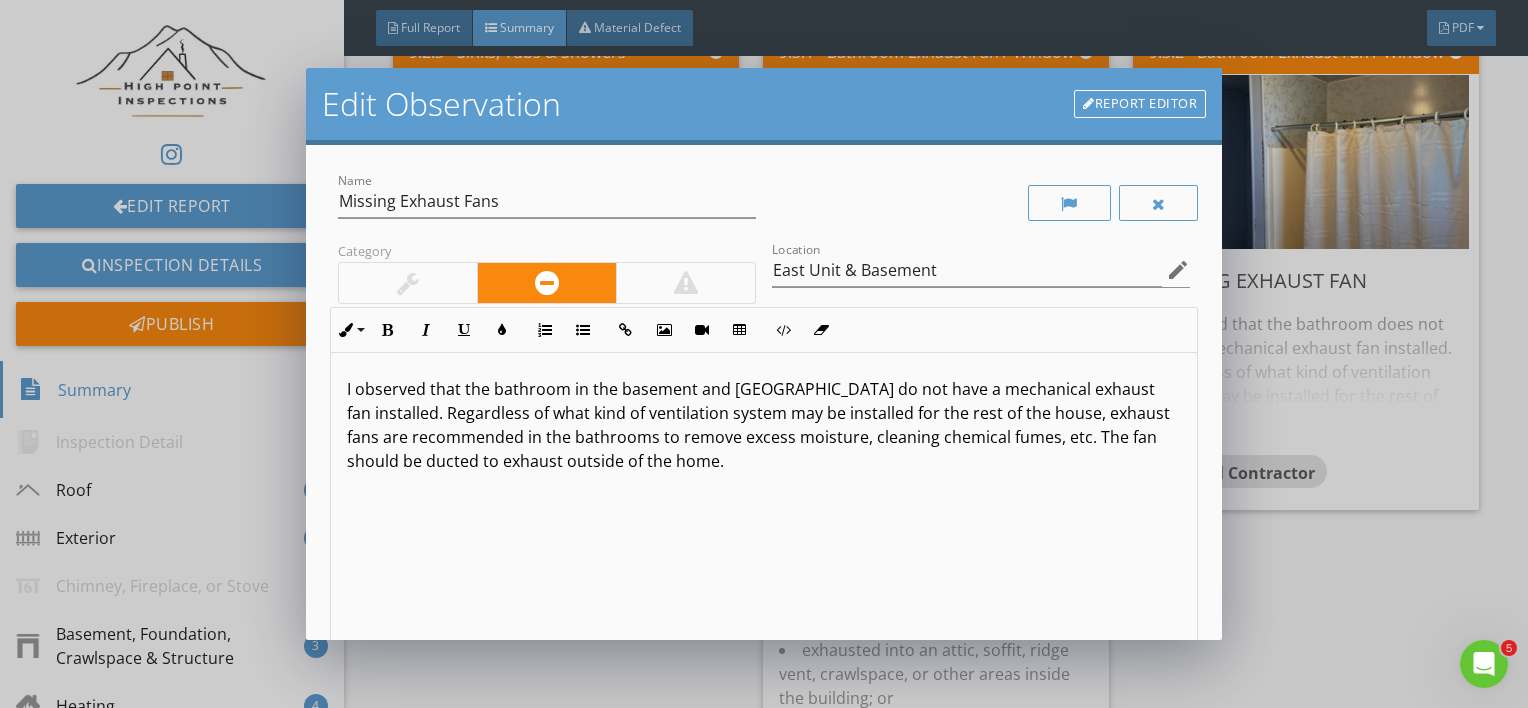 scroll, scrollTop: 0, scrollLeft: 0, axis: both 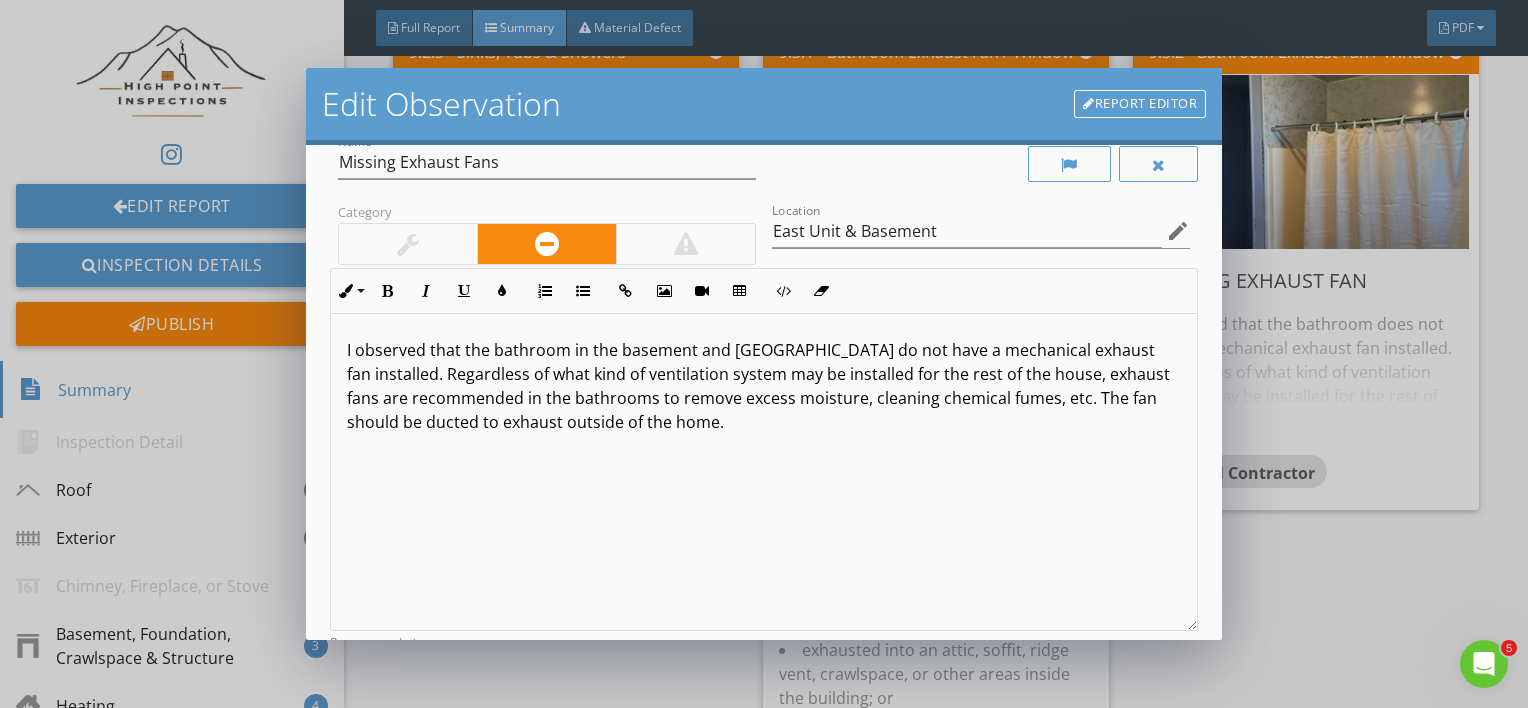 click on "I observed that the bathroom in the basement and east units do not have a mechanical exhaust fan installed. Regardless of what kind of ventilation system may be installed for the rest of the house, exhaust fans are recommended in the bathrooms to remove excess moisture, cleaning chemical fumes, etc. The fan should be ducted to exhaust outside of the home." at bounding box center [764, 386] 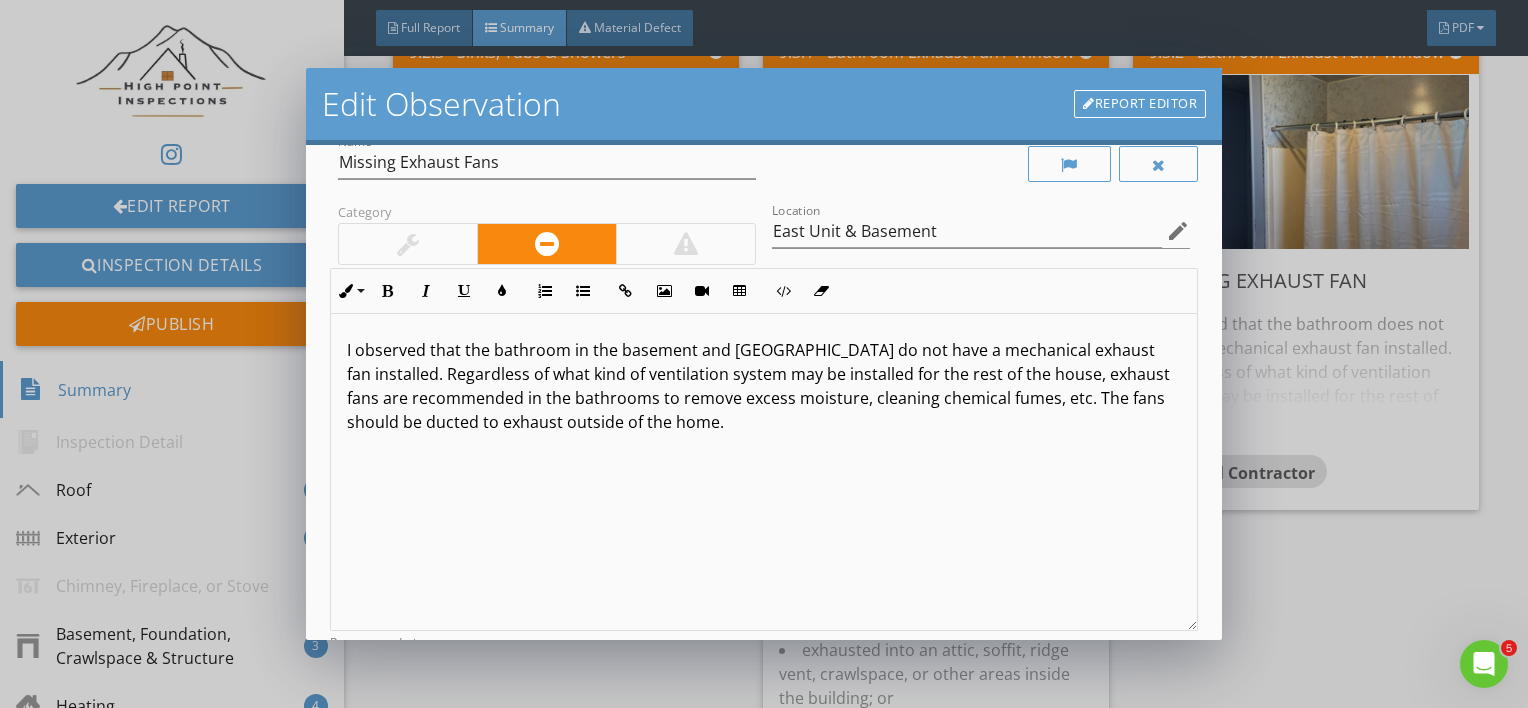 click on "I observed that the bathroom in the basement and east units do not have a mechanical exhaust fan installed. Regardless of what kind of ventilation system may be installed for the rest of the house, exhaust fans are recommended in the bathrooms to remove excess moisture, cleaning chemical fumes, etc. The fans should be ducted to exhaust outside of the home." at bounding box center [764, 472] 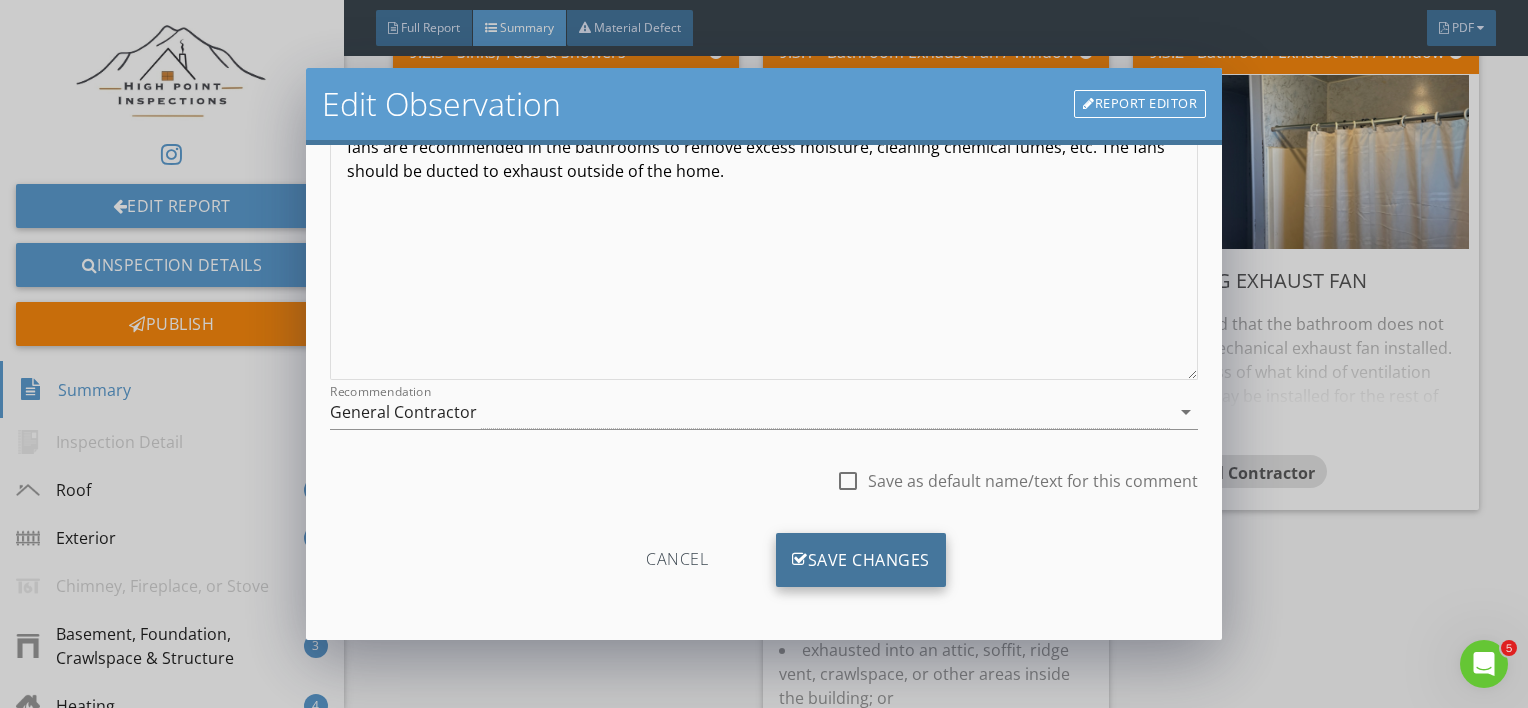 click on "Save Changes" at bounding box center (861, 560) 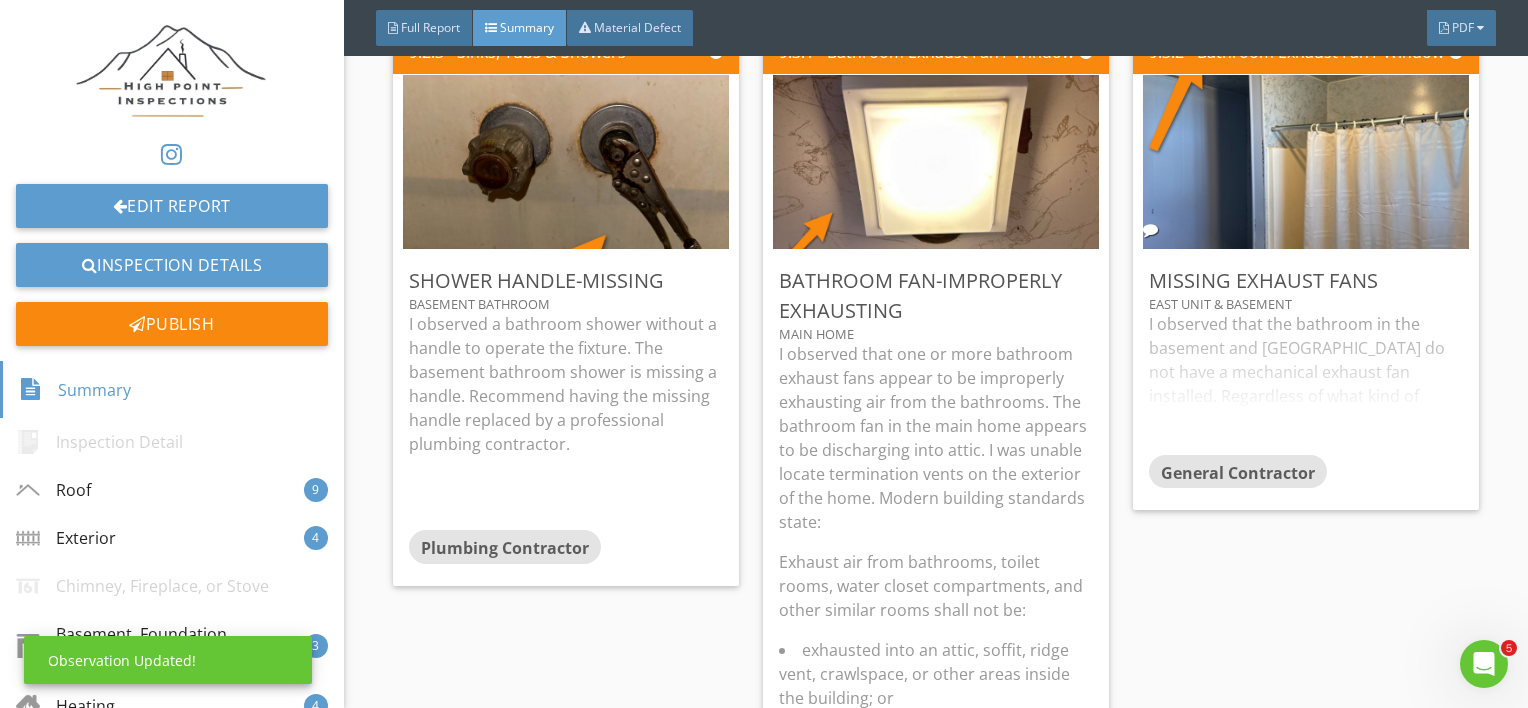 scroll, scrollTop: 53, scrollLeft: 0, axis: vertical 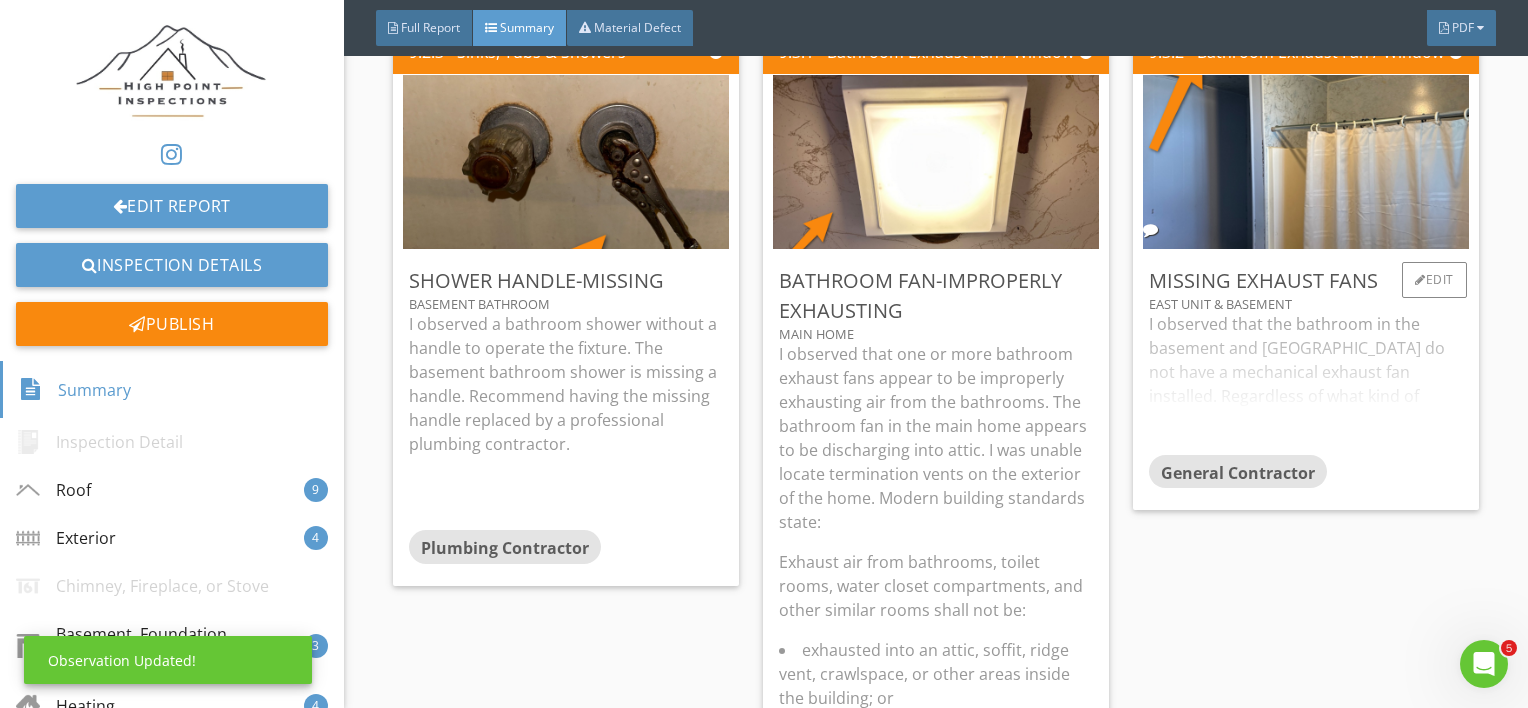 click on "I observed that the bathroom in the basement and east units do not have a mechanical exhaust fan installed. Regardless of what kind of ventilation system may be installed for the rest of the house, exhaust fans are recommended in the bathrooms to remove excess moisture, cleaning chemical fumes, etc. The fans should be ducted to exhaust outside of the home." at bounding box center (1306, 383) 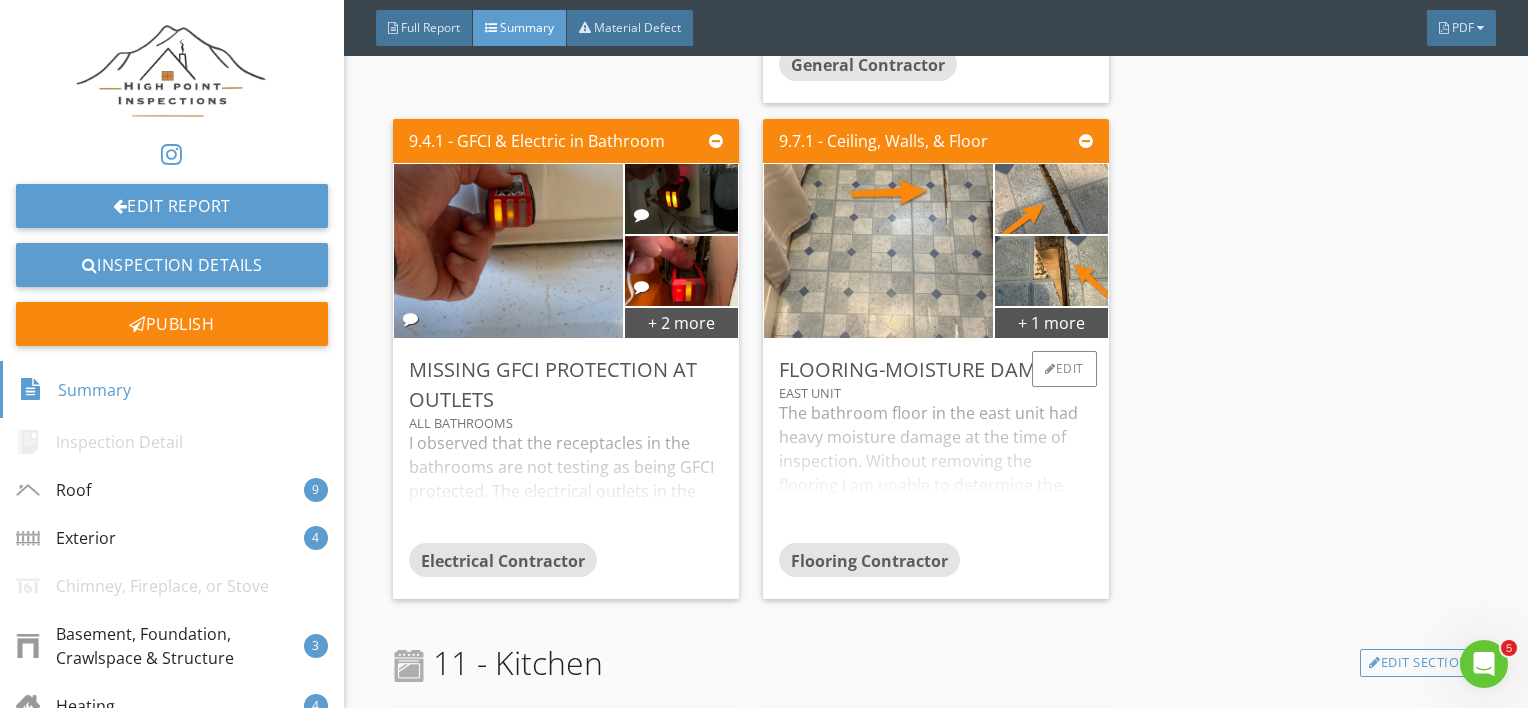 scroll, scrollTop: 13764, scrollLeft: 0, axis: vertical 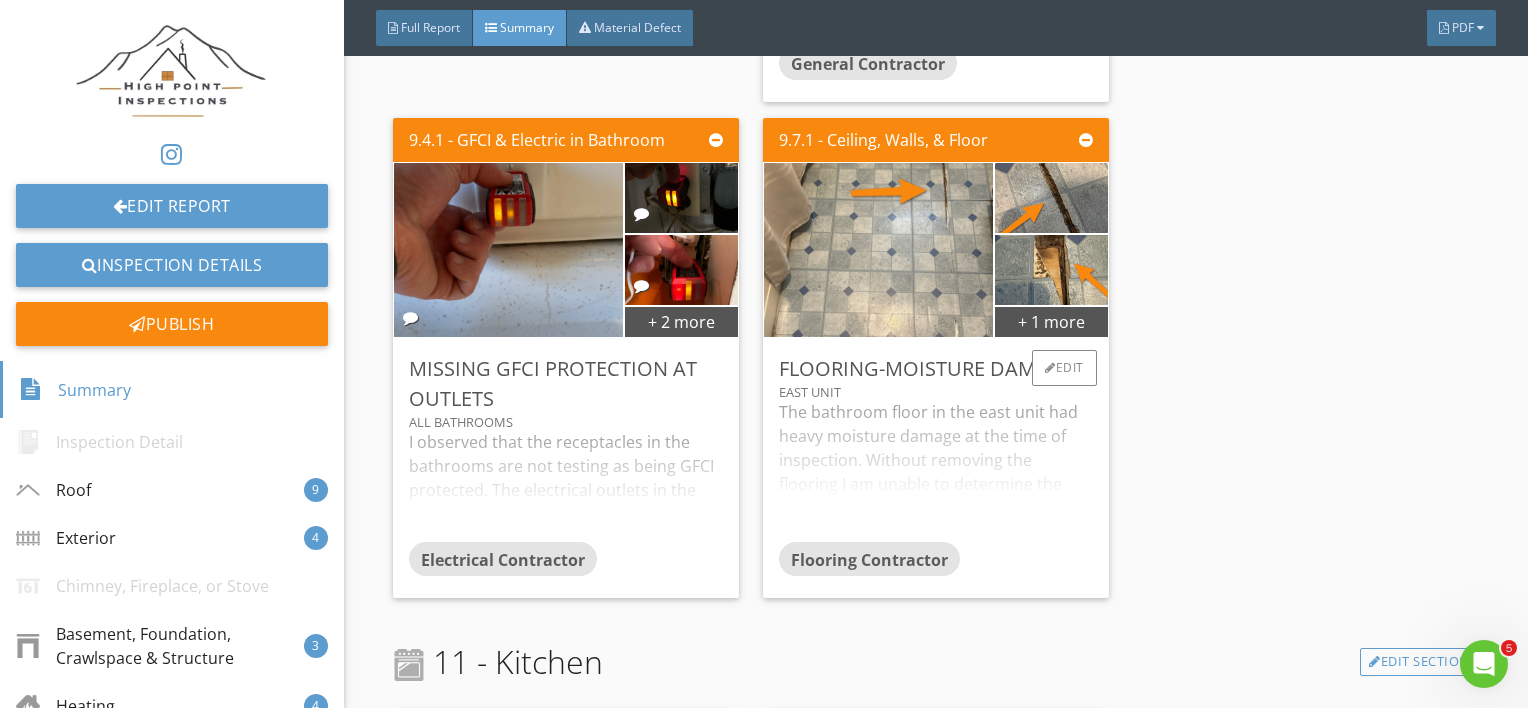 click on "The bathroom floor in the east unit had heavy moisture damage at the time of inspection. Without removing the flooring I am unable to determine the extent of the moisture damage. Recommend having the flooring assessed by a professional flooring contractor and advise on the necessary repairs." at bounding box center [936, 471] 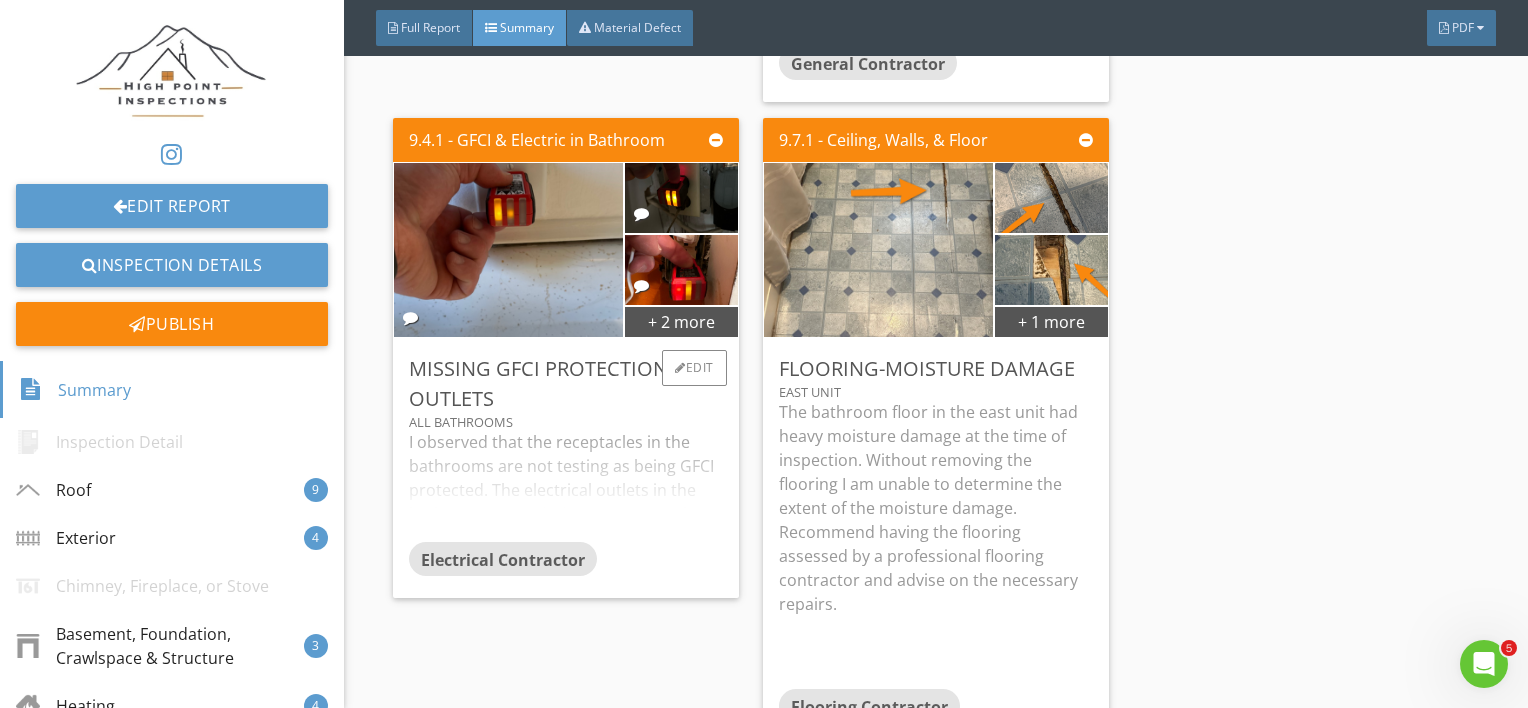 click on "I observed that the receptacles in the bathrooms are not testing as being GFCI protected. The electrical outlets in the bathrooms are missing GFCI protection. Modern building standards require ALL bathroom outlets to be GFCI protected. Recommend having GFCI protection added to the bathroom outlets by a professional electrical contractor." at bounding box center [566, 486] 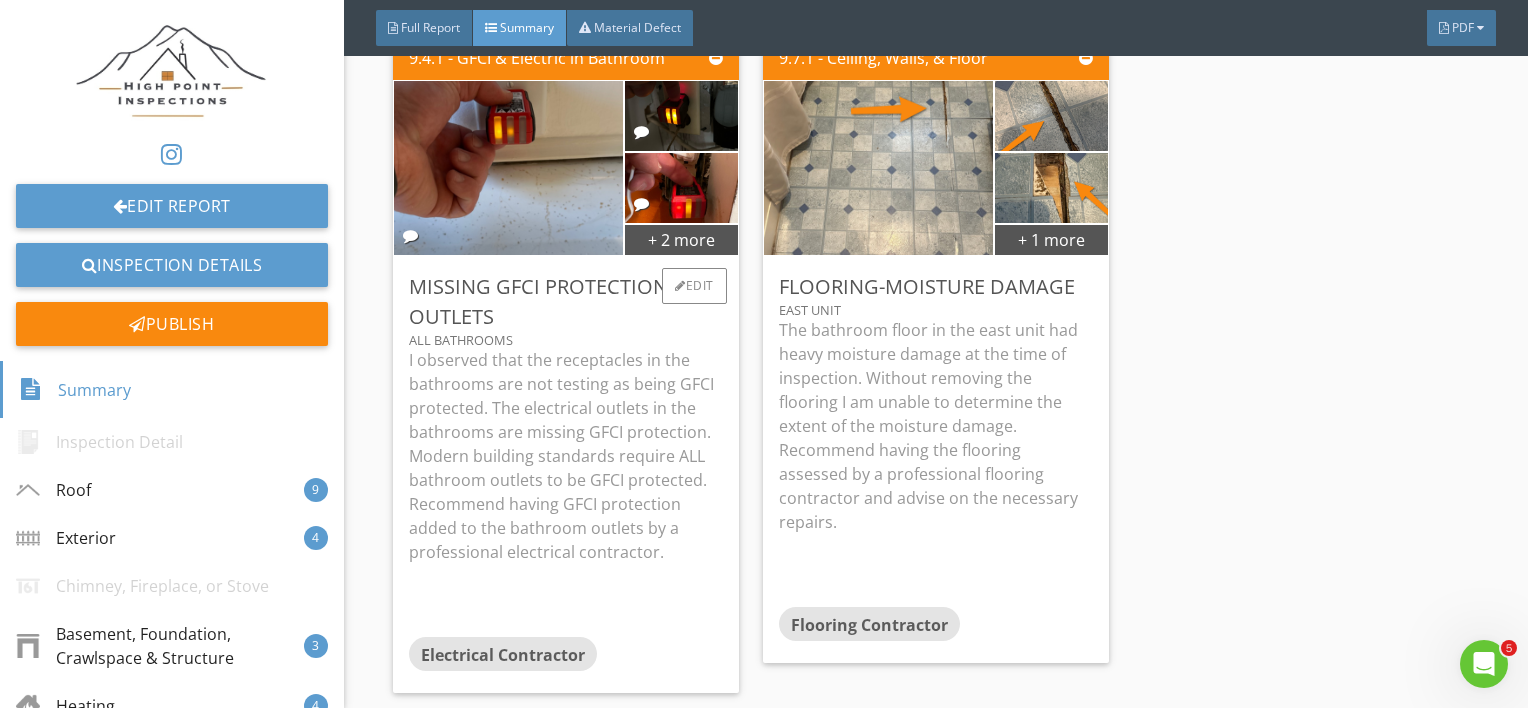scroll, scrollTop: 13847, scrollLeft: 0, axis: vertical 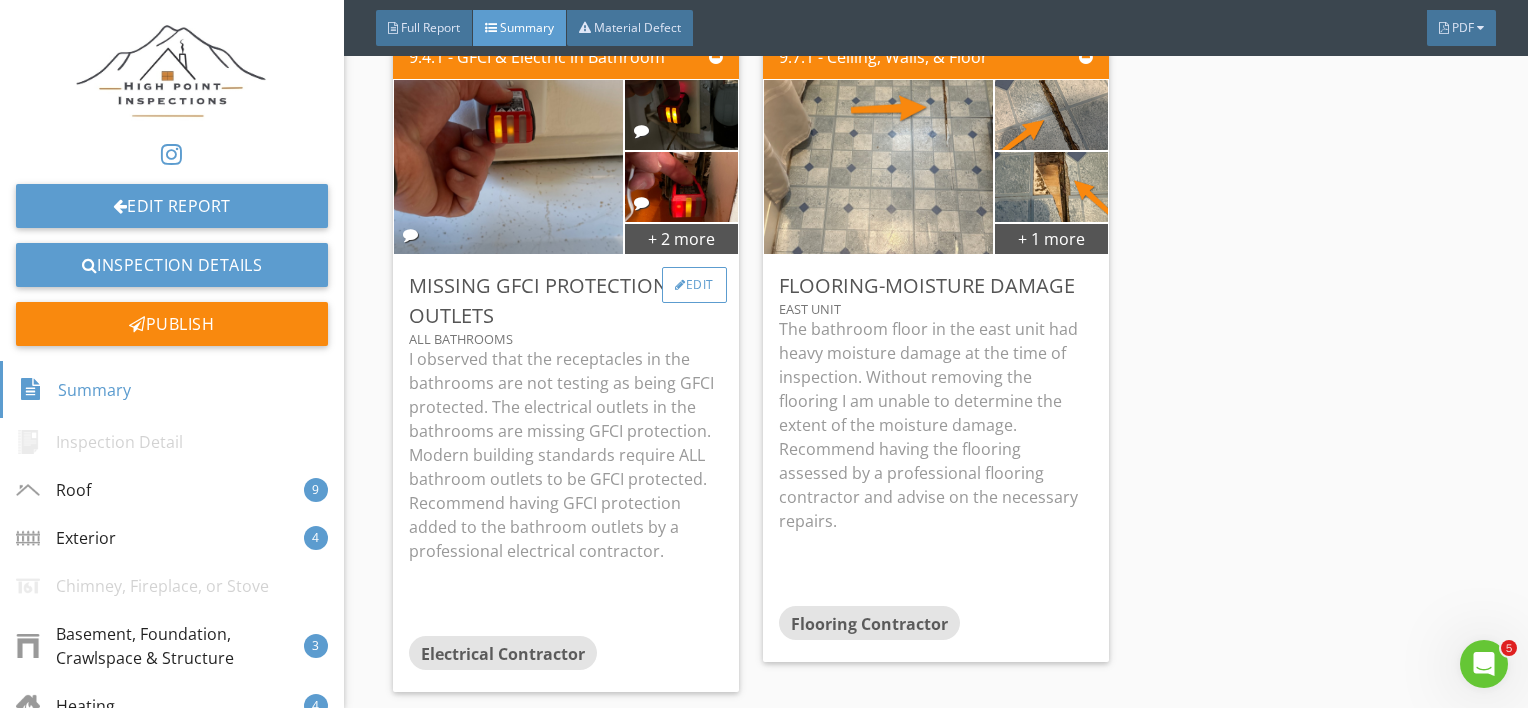 click on "Edit" at bounding box center (694, 285) 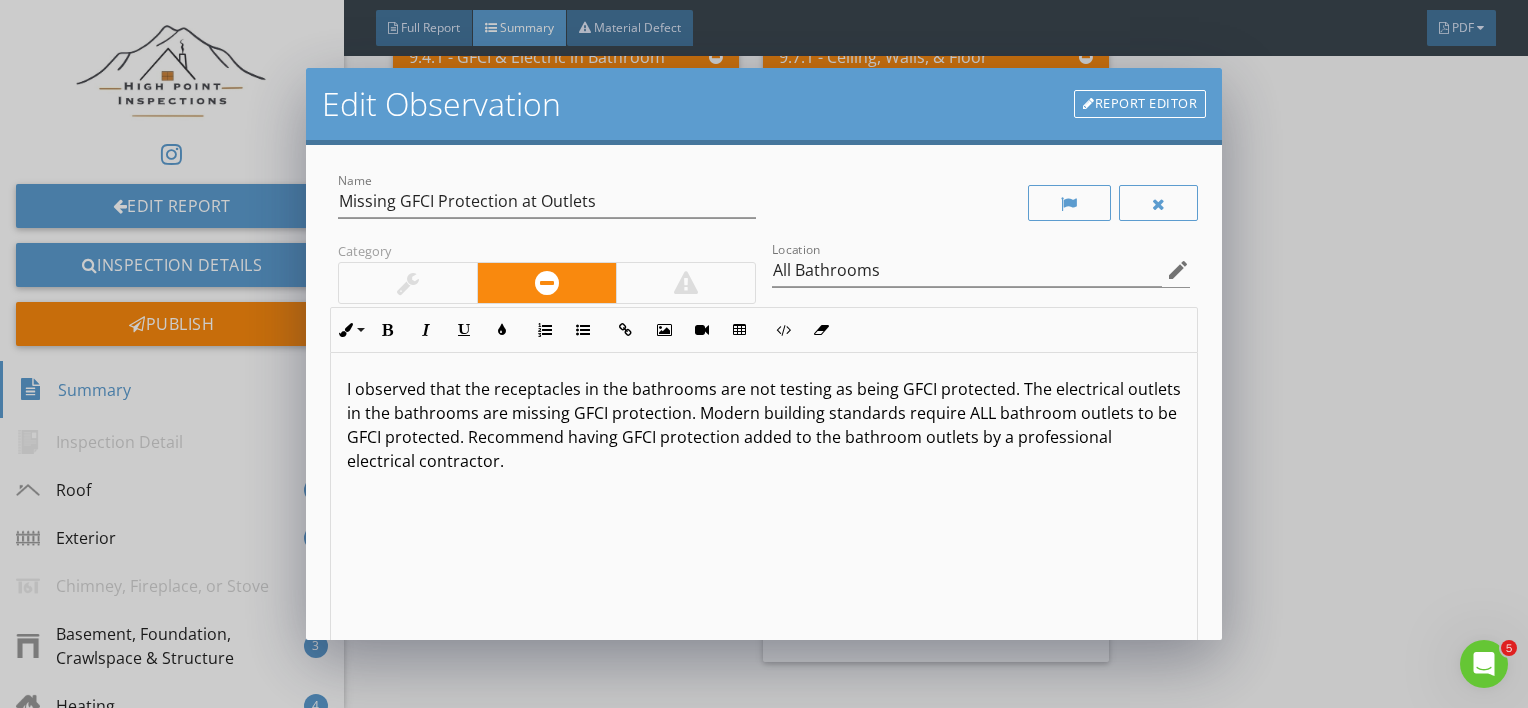 click on "I observed that the receptacles in the bathrooms are not testing as being GFCI protected. The electrical outlets in the bathrooms are missing GFCI protection. Modern building standards require ALL bathroom outlets to be GFCI protected. Recommend having GFCI protection added to the bathroom outlets by a professional electrical contractor." at bounding box center [764, 425] 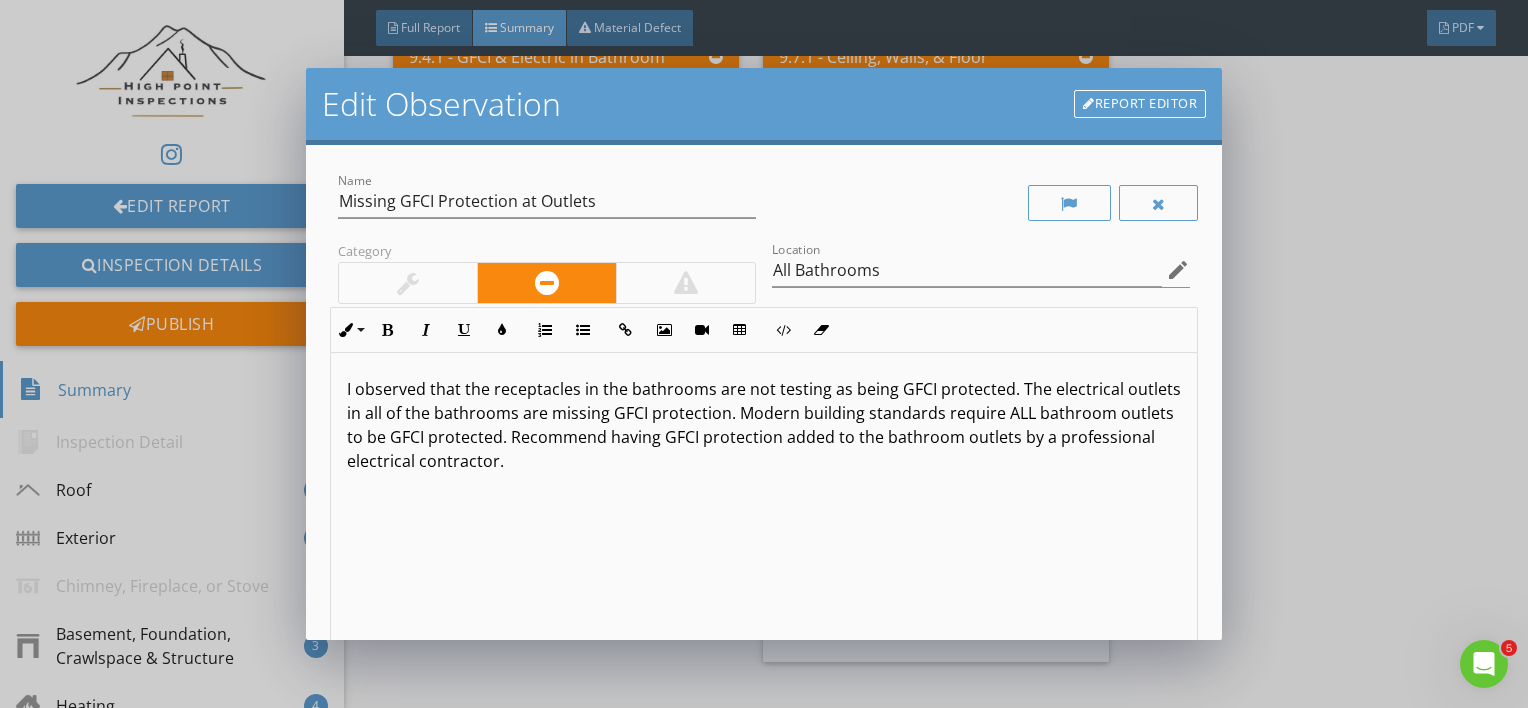 scroll, scrollTop: 0, scrollLeft: 0, axis: both 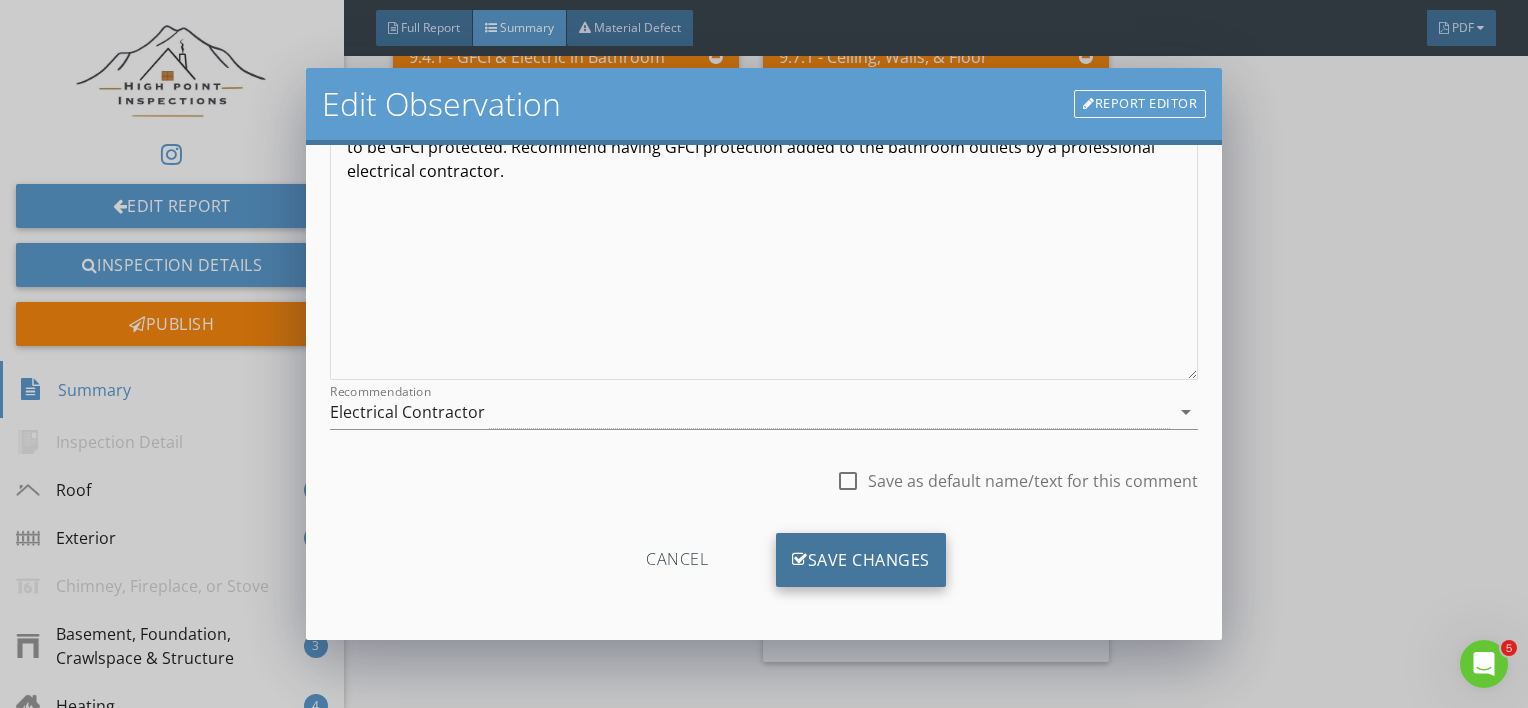 click on "Save Changes" at bounding box center (861, 560) 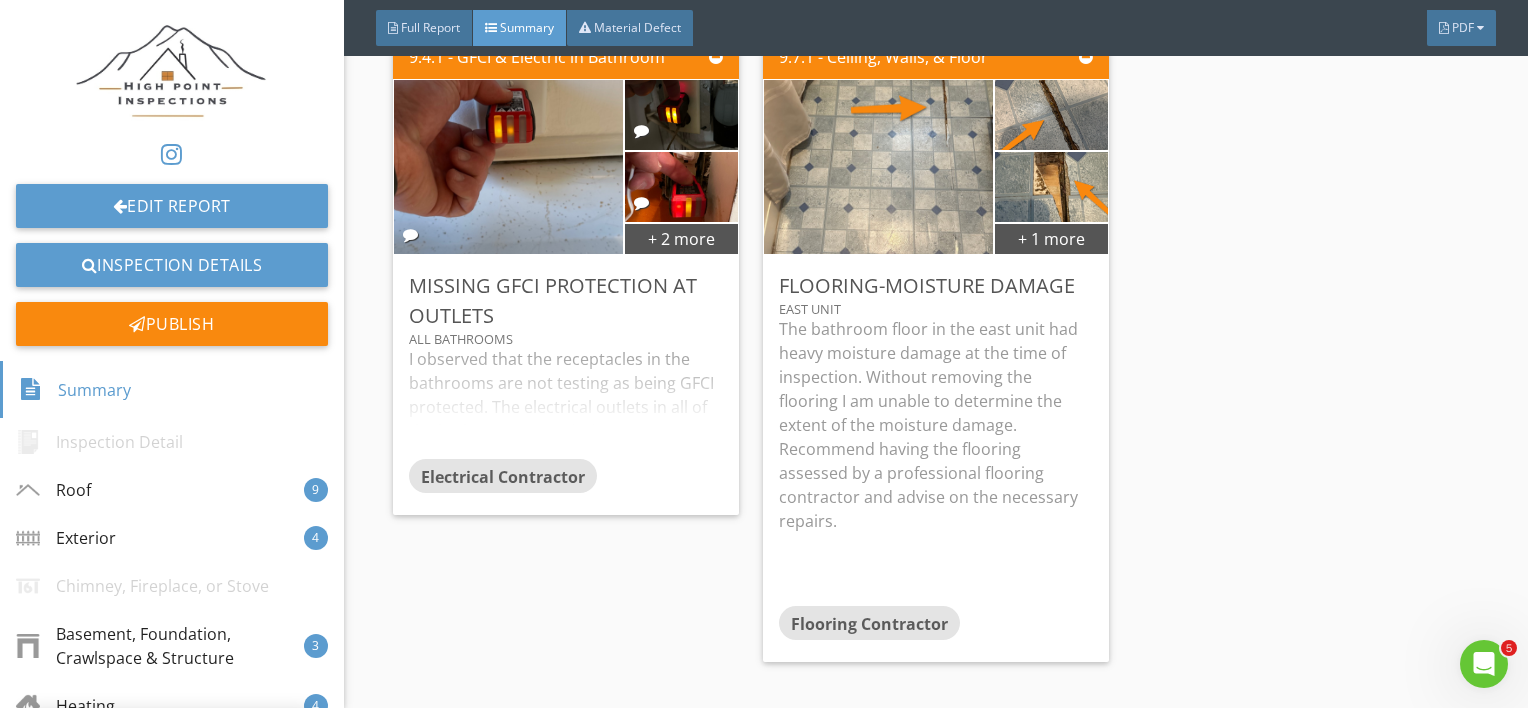 scroll, scrollTop: 53, scrollLeft: 0, axis: vertical 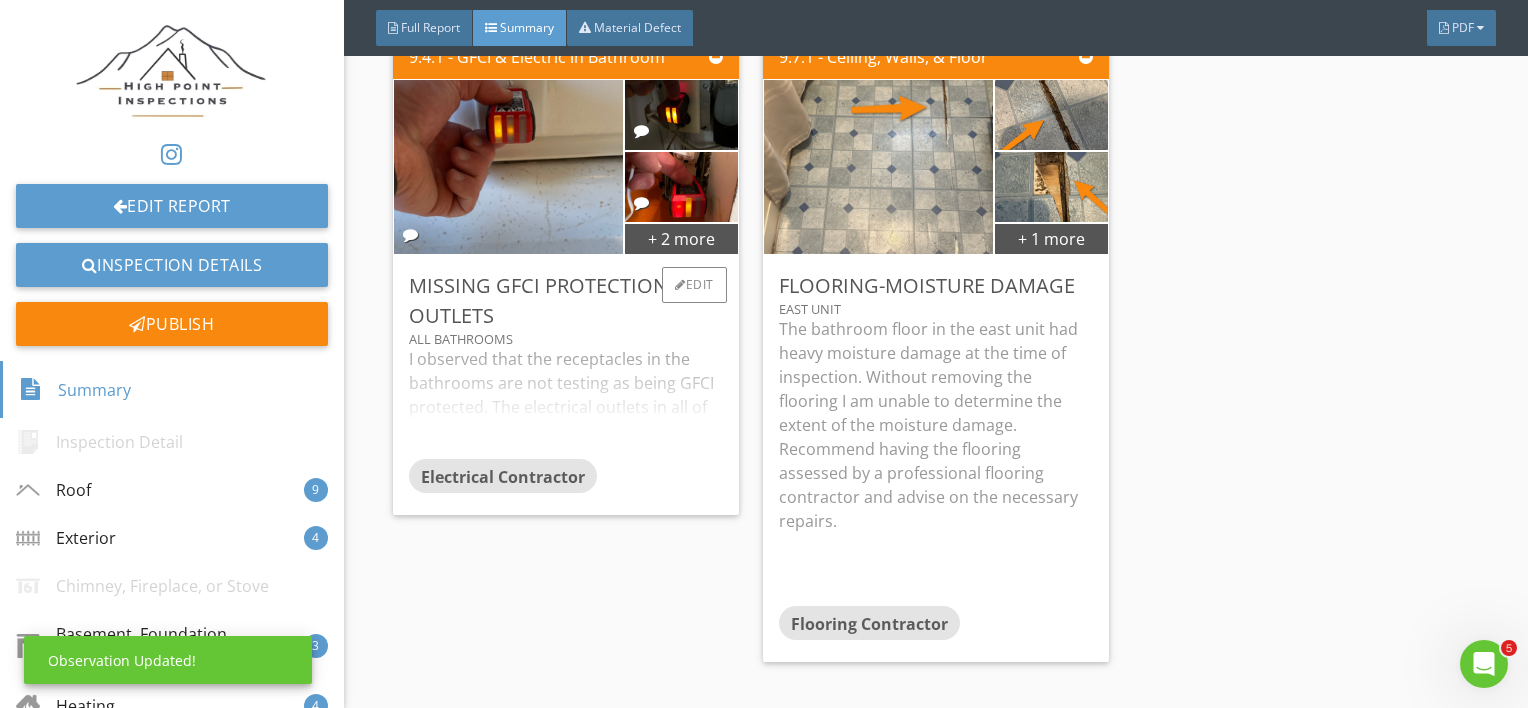 click on "I observed that the receptacles in the bathrooms are not testing as being GFCI protected. The electrical outlets in all of the bathrooms are missing GFCI protection. Modern building standards require ALL bathroom outlets to be GFCI protected. Recommend having GFCI protection added to the bathroom outlets by a professional electrical contractor." at bounding box center [566, 403] 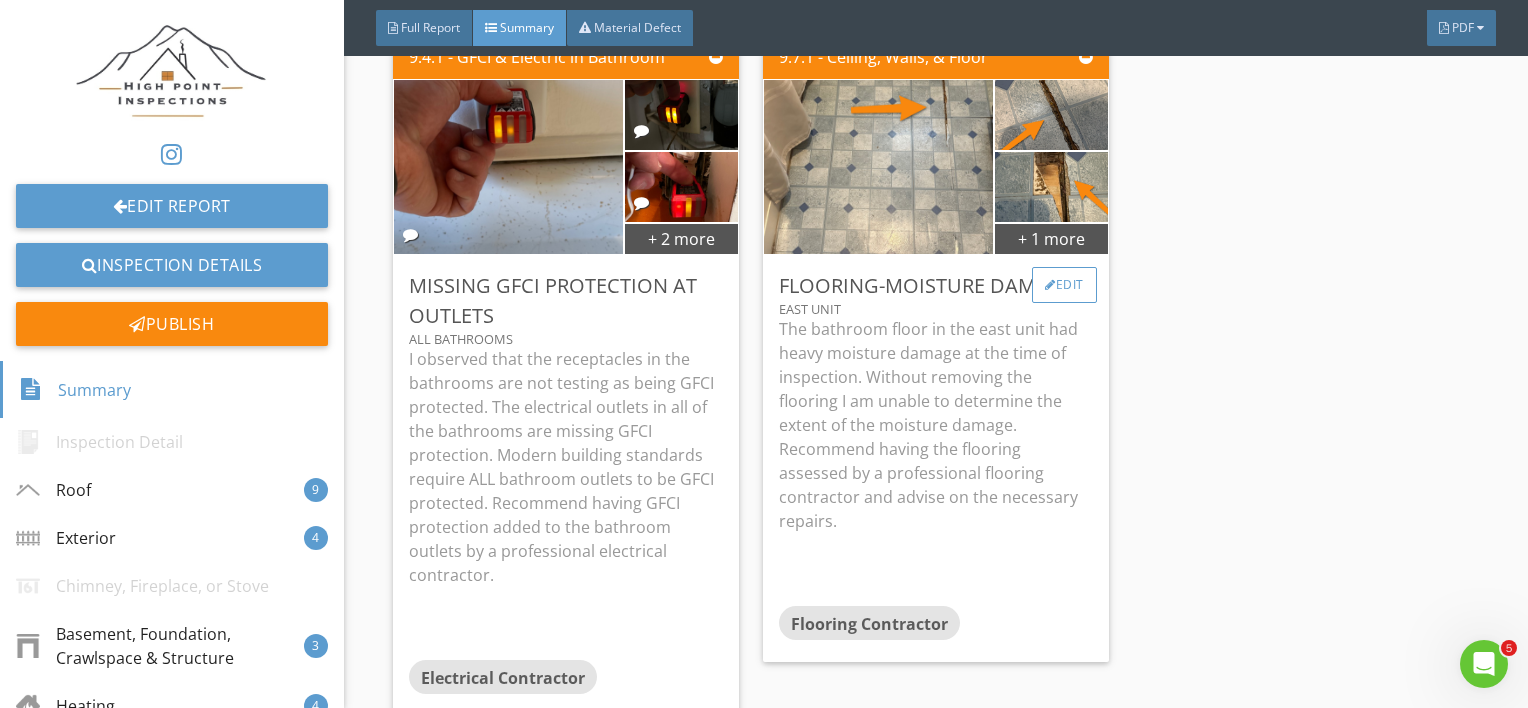 click on "Edit" at bounding box center [1064, 285] 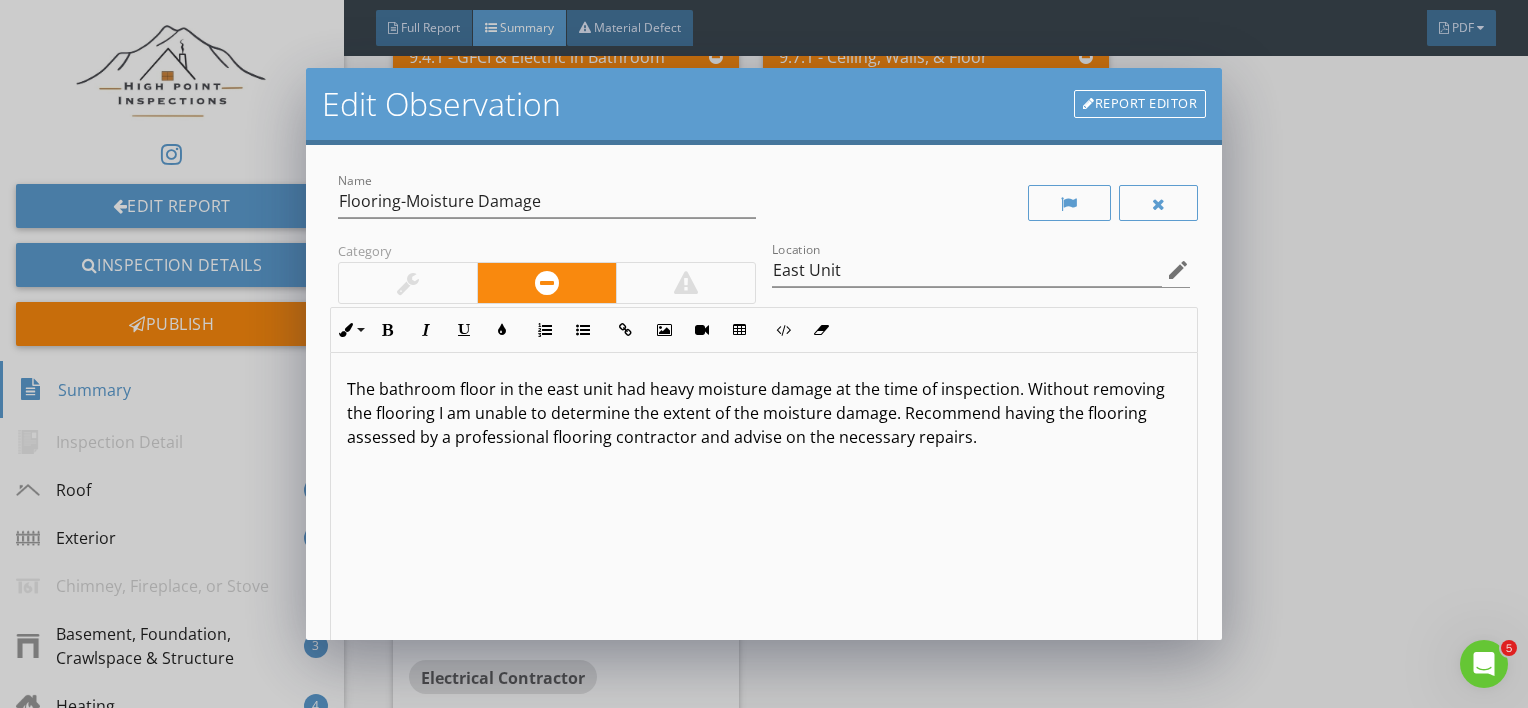 click on "The bathroom floor in the east unit had heavy moisture damage at the time of inspection. Without removing the flooring I am unable to determine the extent of the moisture damage. Recommend having the flooring assessed by a professional flooring contractor and advise on the necessary repairs." at bounding box center (764, 413) 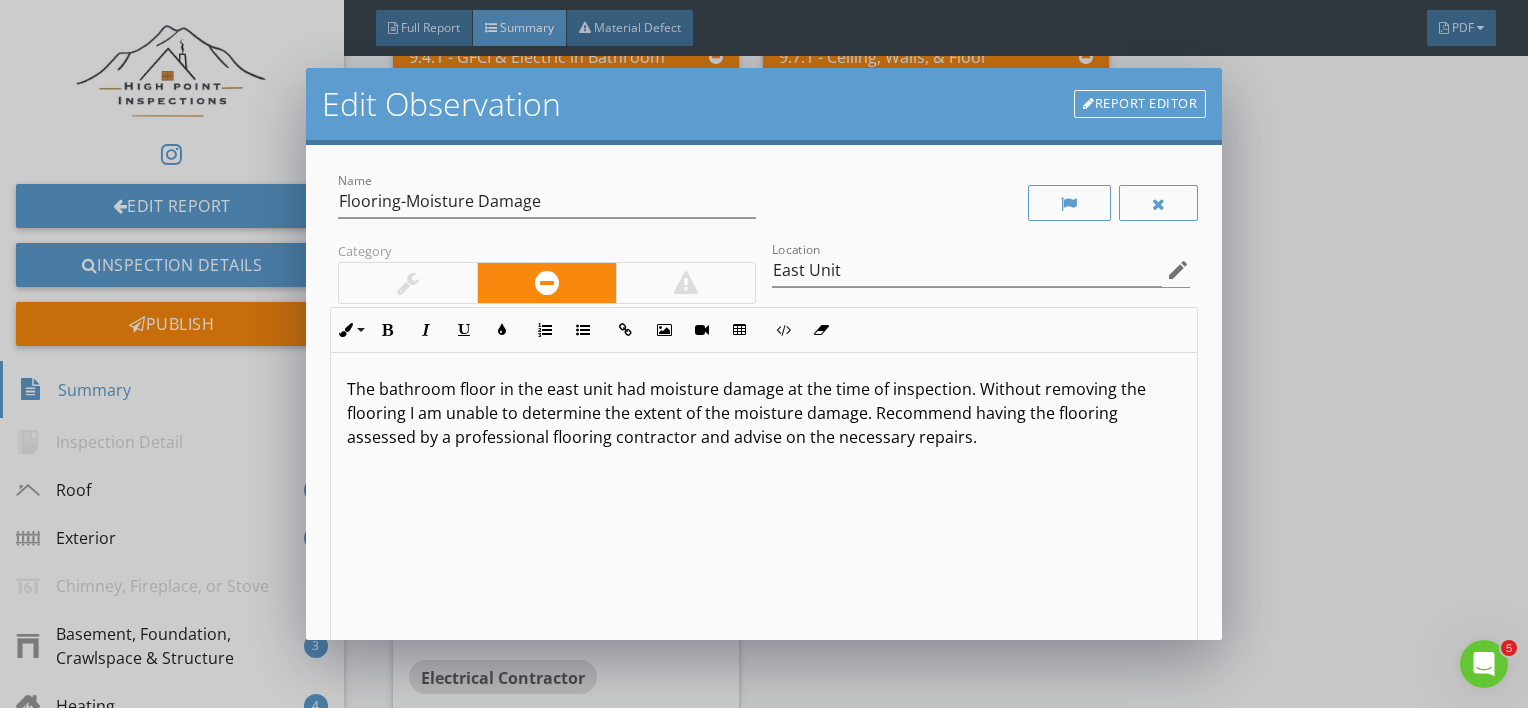 type 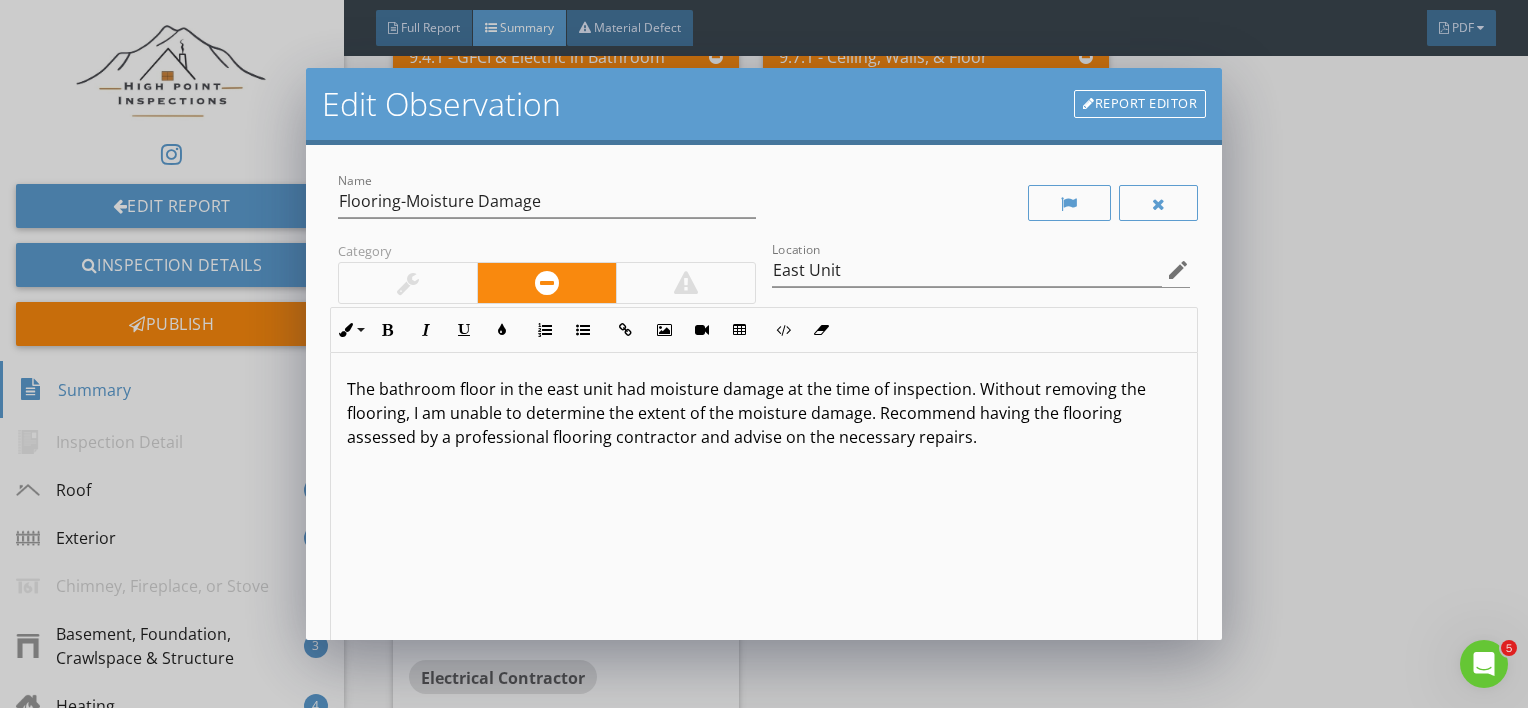 click on "The bathroom floor in the east unit had moisture damage at the time of inspection. Without removing the flooring, I am unable to determine the extent of the moisture damage. Recommend having the flooring assessed by a professional flooring contractor and advise on the necessary repairs." at bounding box center (764, 511) 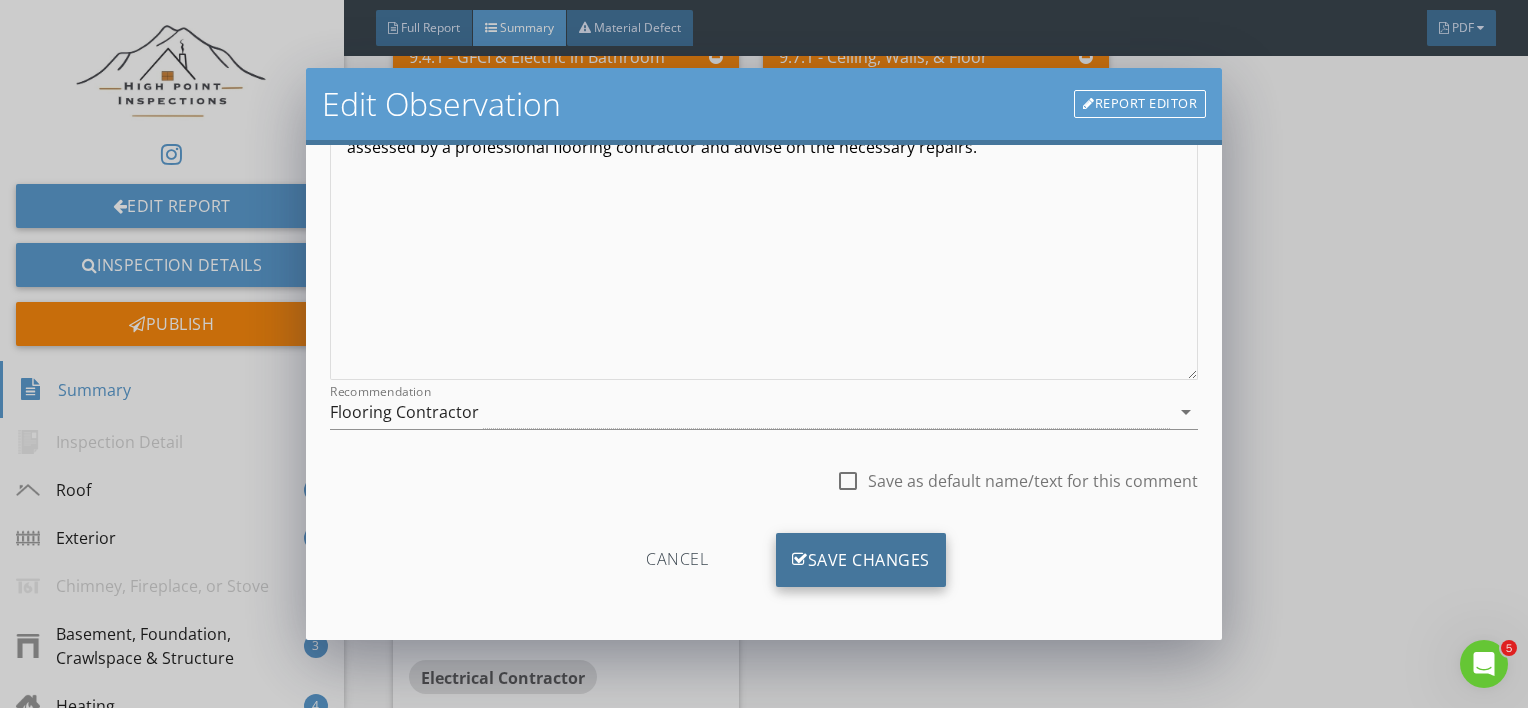 click on "Save Changes" at bounding box center (861, 560) 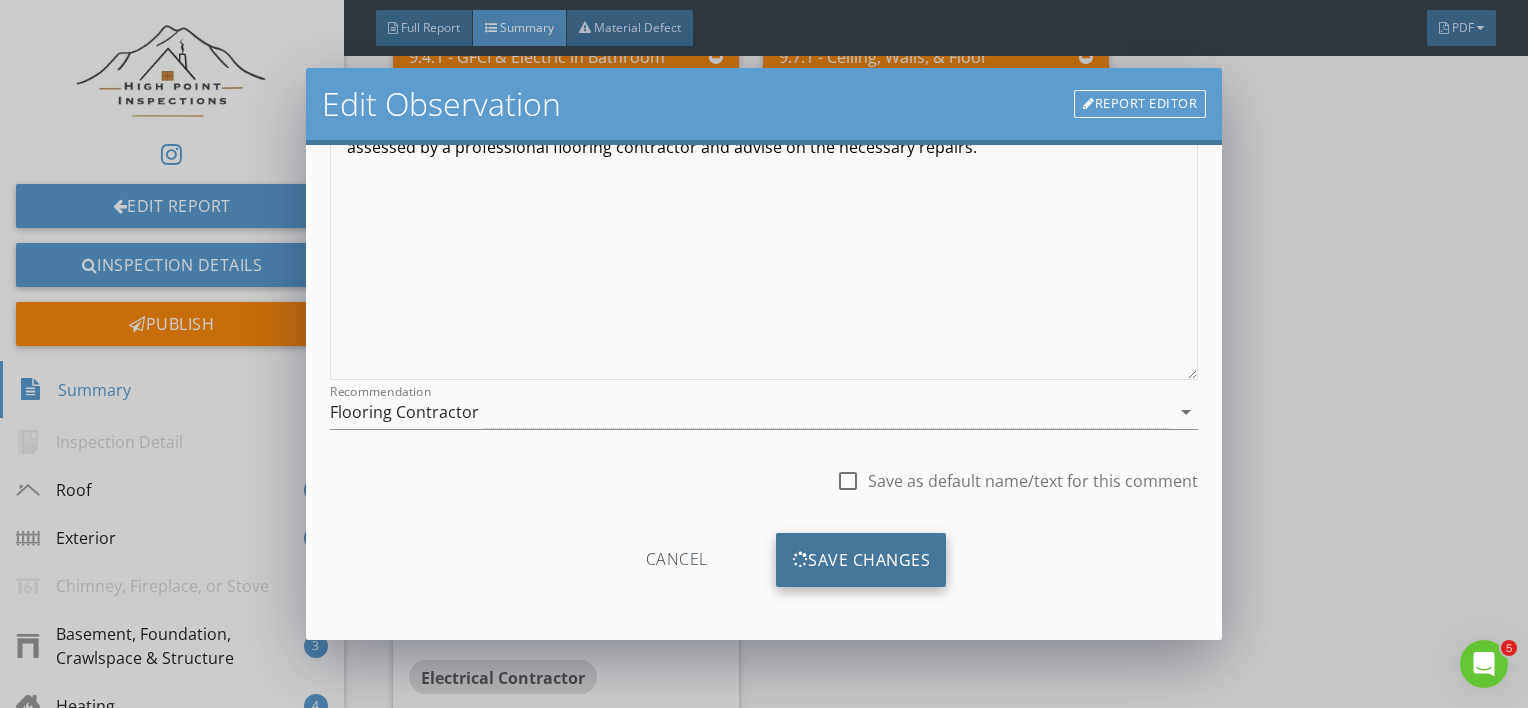 scroll, scrollTop: 53, scrollLeft: 0, axis: vertical 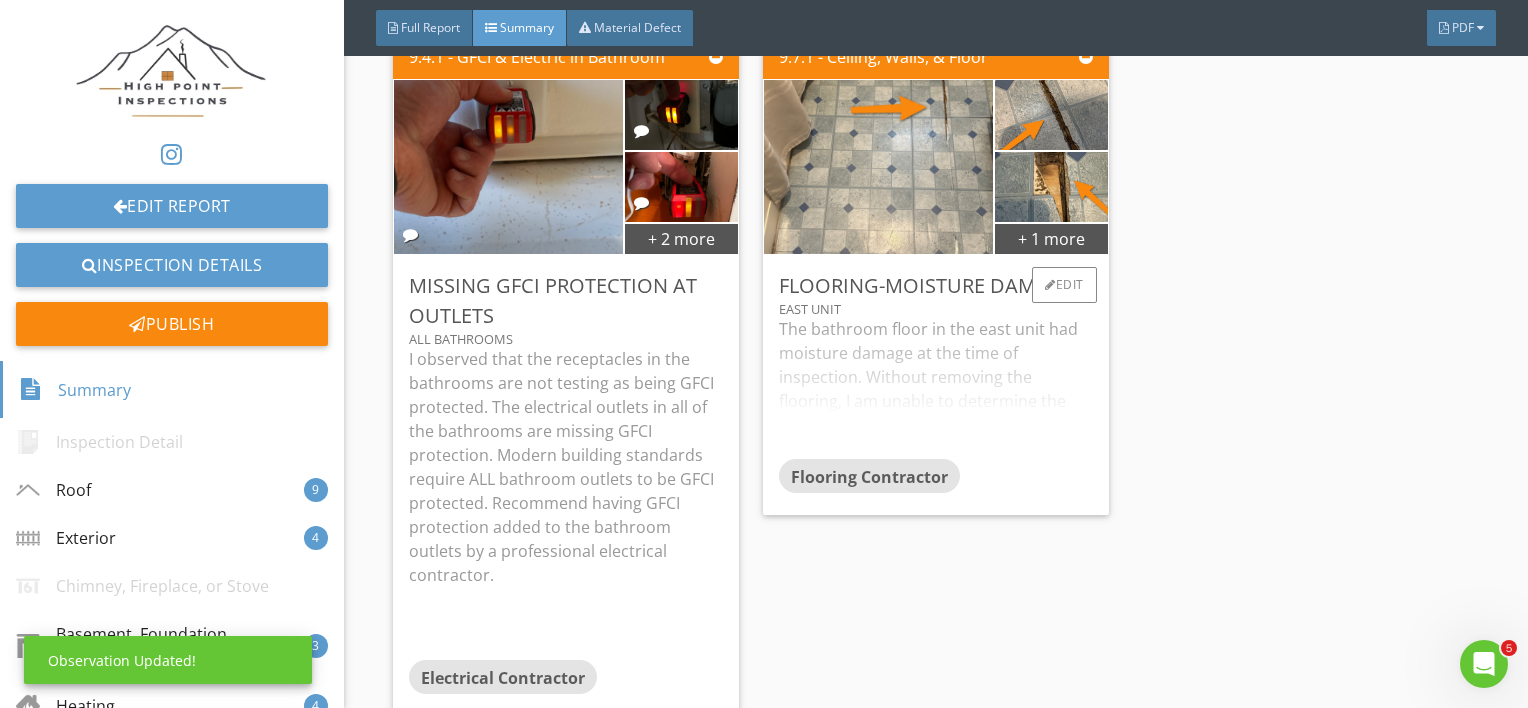 click on "The bathroom floor in the east unit had moisture damage at the time of inspection. Without removing the flooring, I am unable to determine the extent of the moisture damage. Recommend having the flooring assessed by a professional flooring contractor and advise on the necessary repairs." at bounding box center (936, 388) 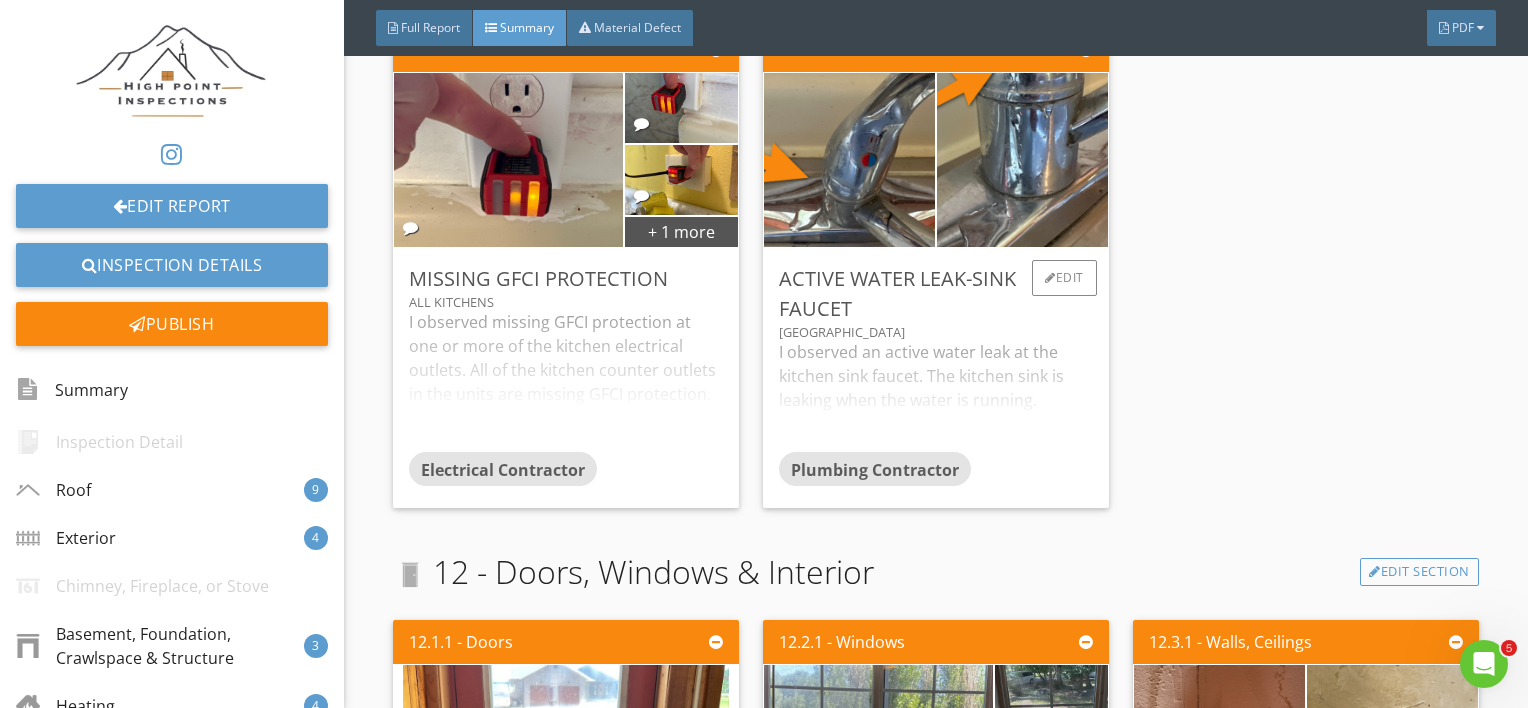 scroll, scrollTop: 14648, scrollLeft: 0, axis: vertical 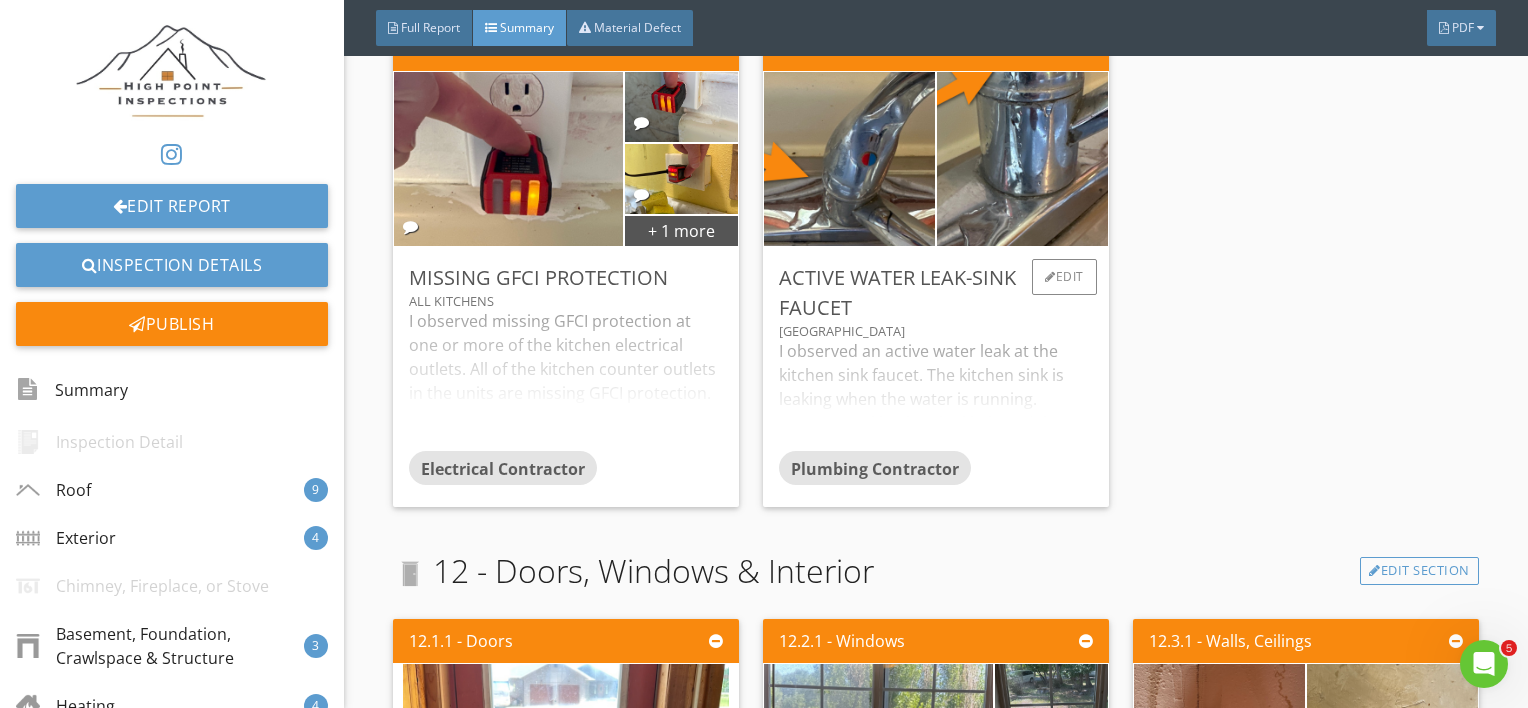 click on "I observed an active water leak at the kitchen sink faucet. The kitchen sink is leaking when the water is running. Recommend having the kitchen sink faucet repaired/replaced by a professional plumbing contractor." at bounding box center [936, 395] 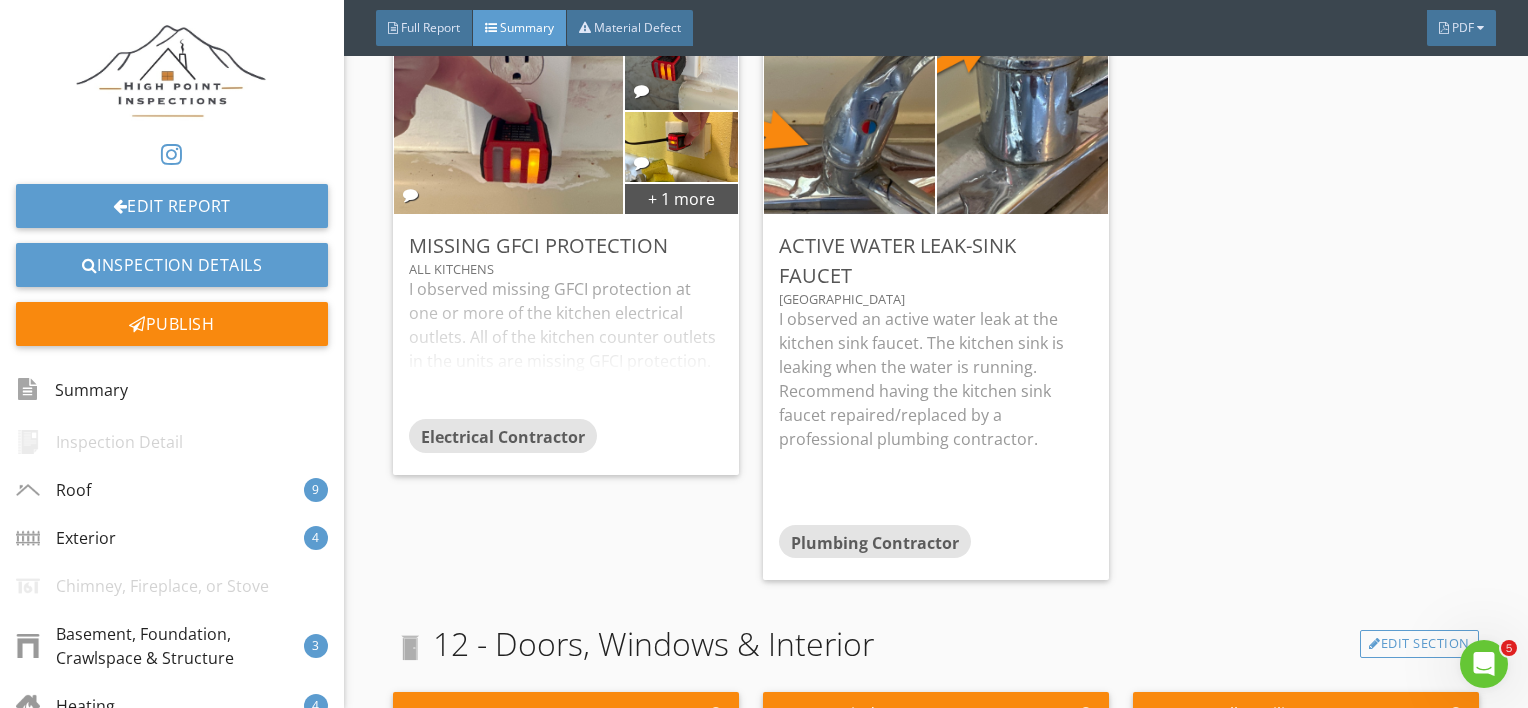 scroll, scrollTop: 14692, scrollLeft: 0, axis: vertical 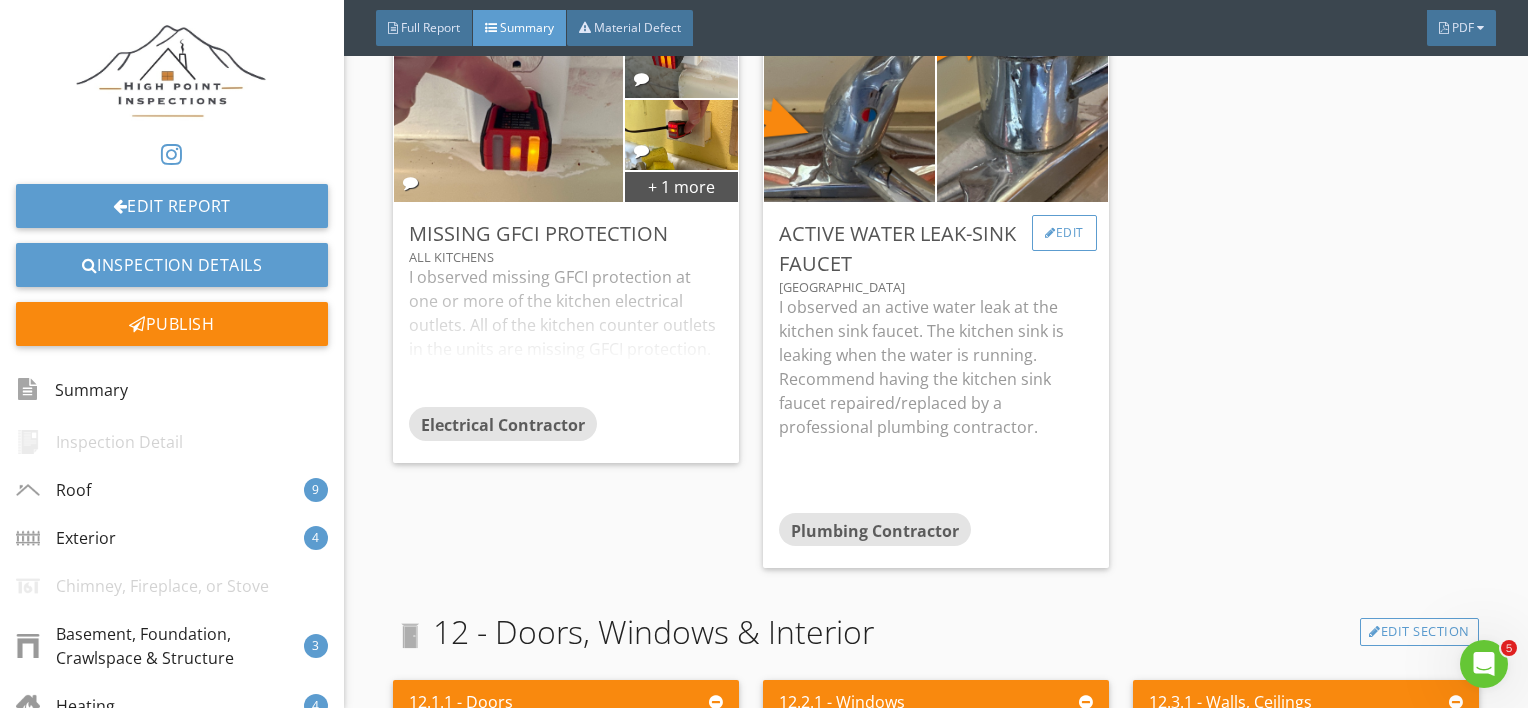 click on "Edit" at bounding box center (1064, 233) 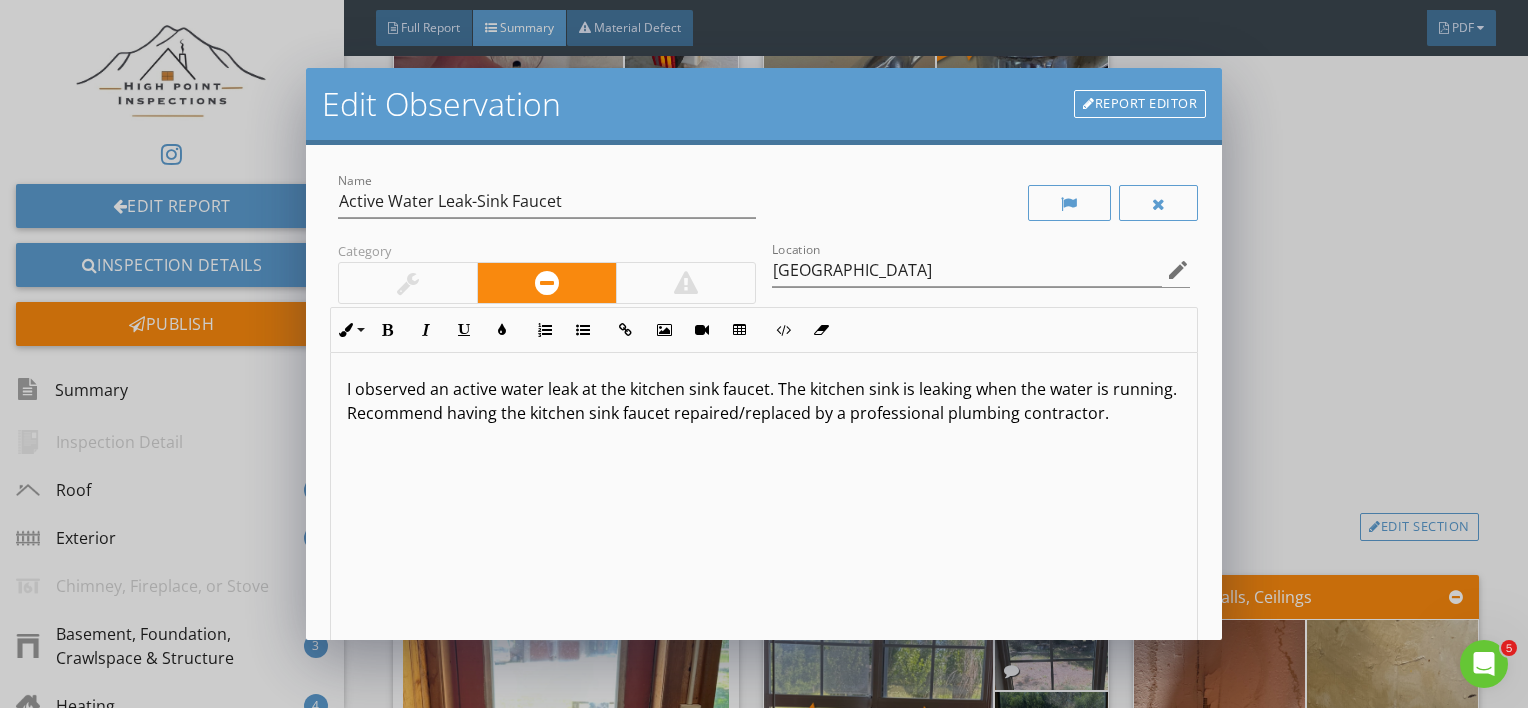 click on "I observed an active water leak at the kitchen sink faucet. The kitchen sink is leaking when the water is running. Recommend having the kitchen sink faucet repaired/replaced by a professional plumbing contractor." at bounding box center (764, 401) 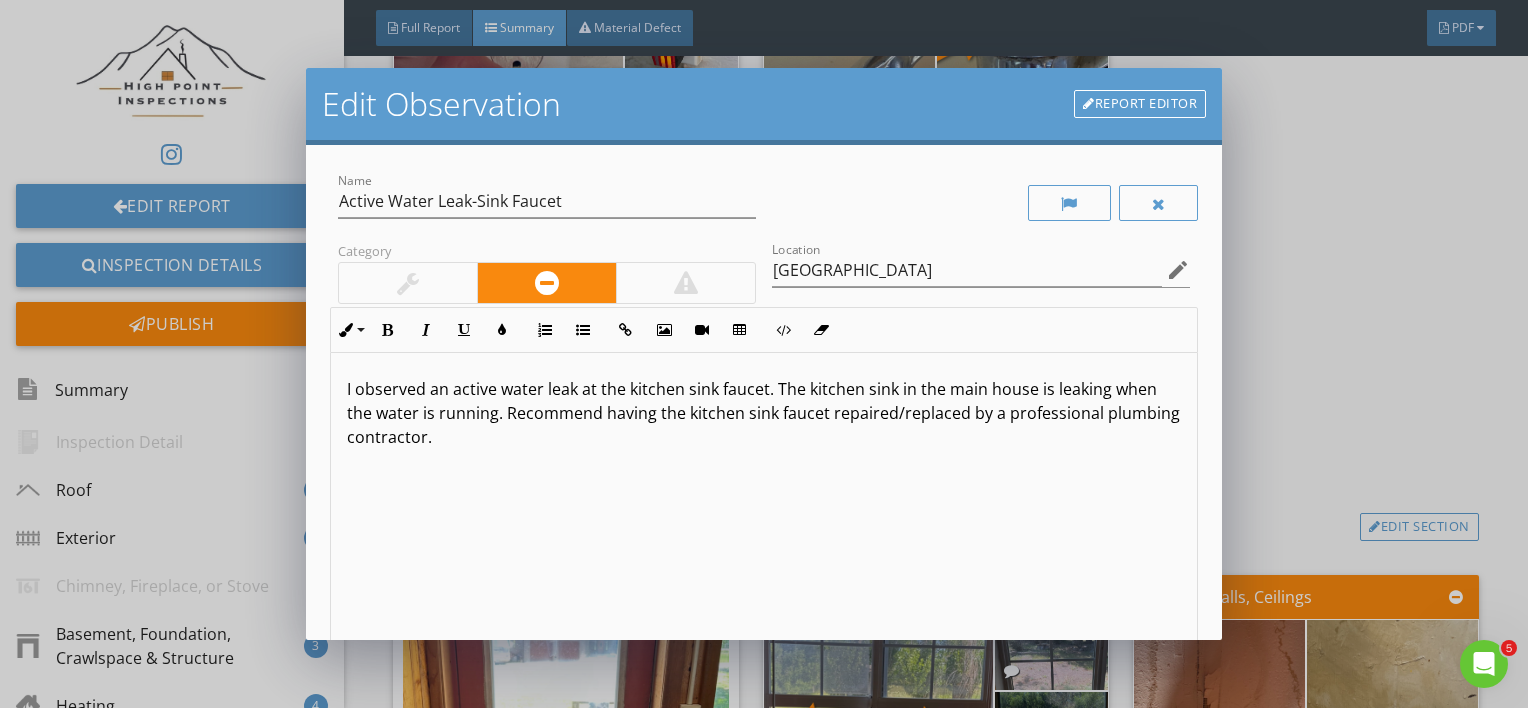 scroll, scrollTop: 0, scrollLeft: 0, axis: both 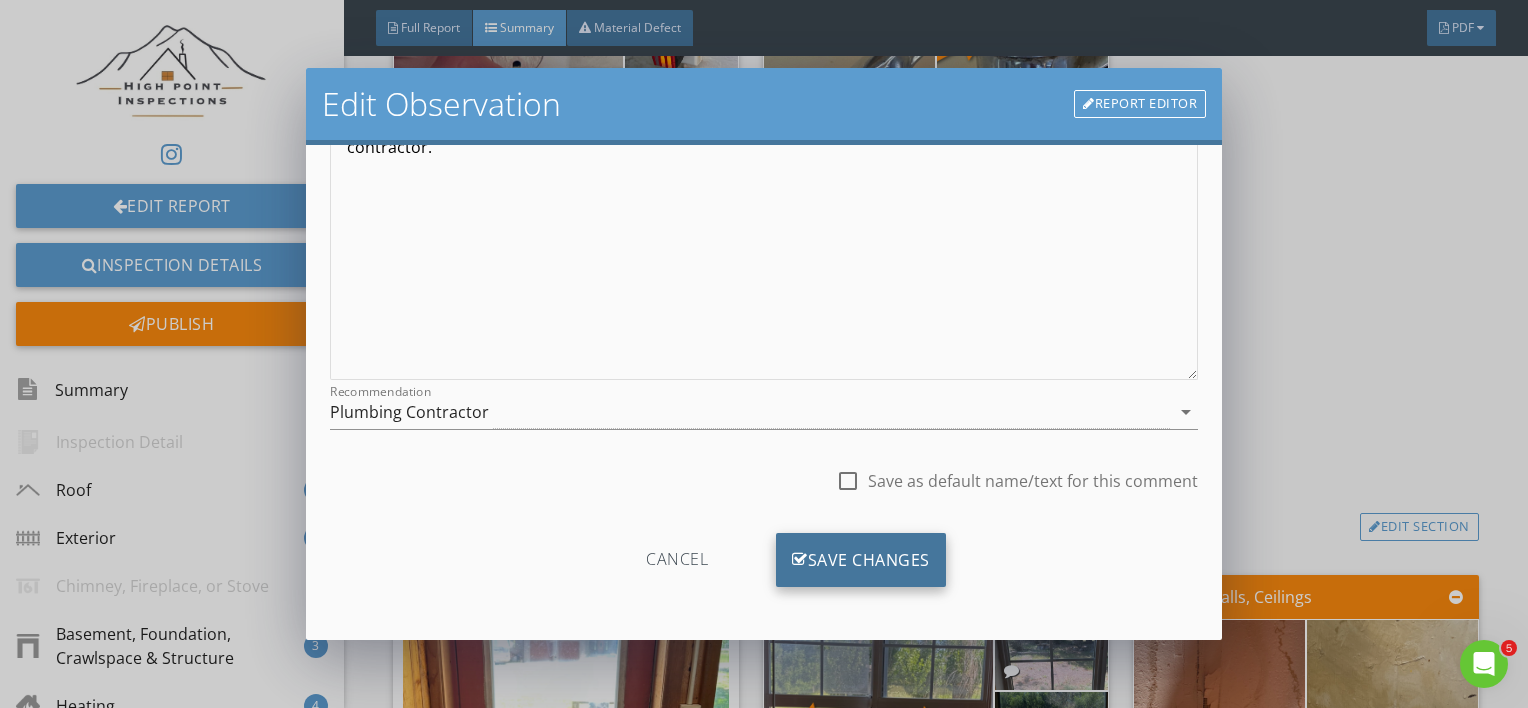 click on "Save Changes" at bounding box center [861, 560] 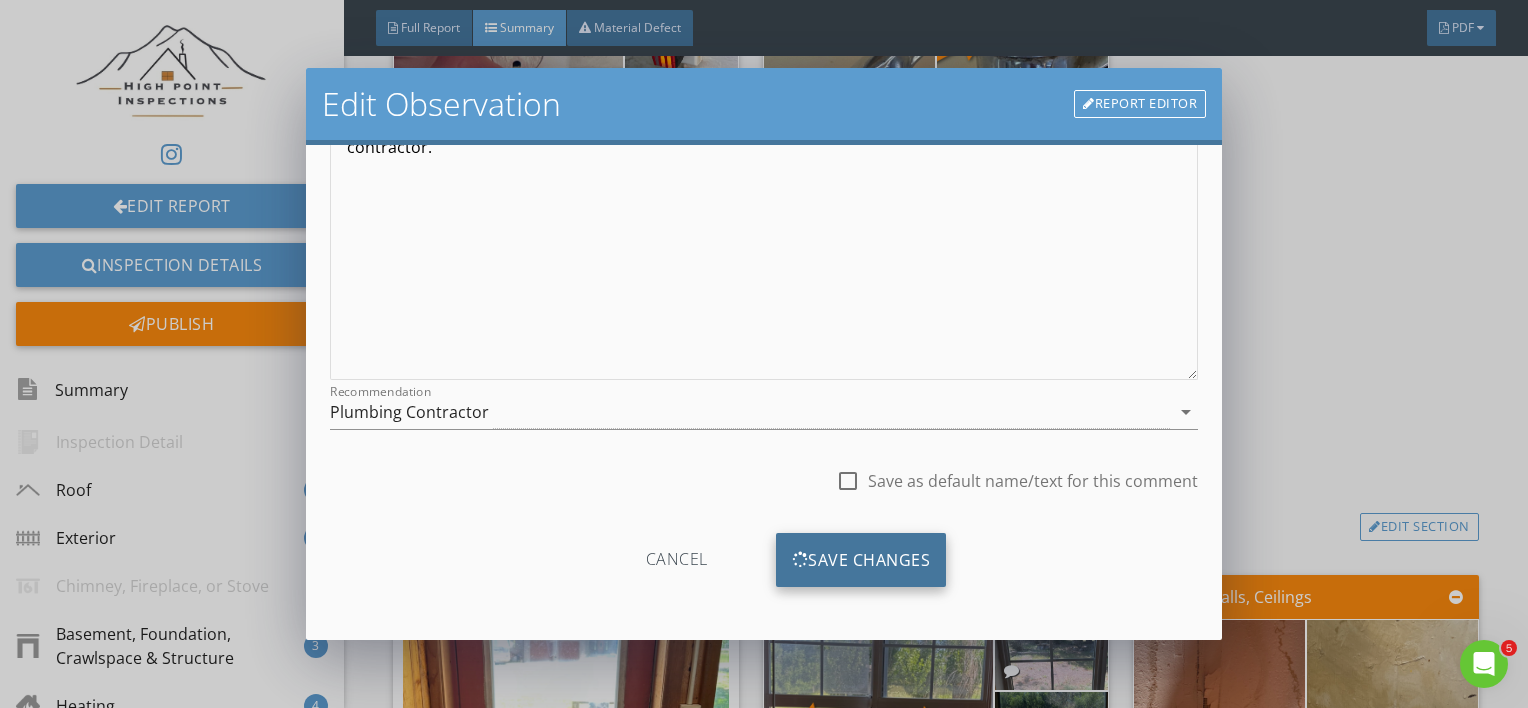scroll, scrollTop: 53, scrollLeft: 0, axis: vertical 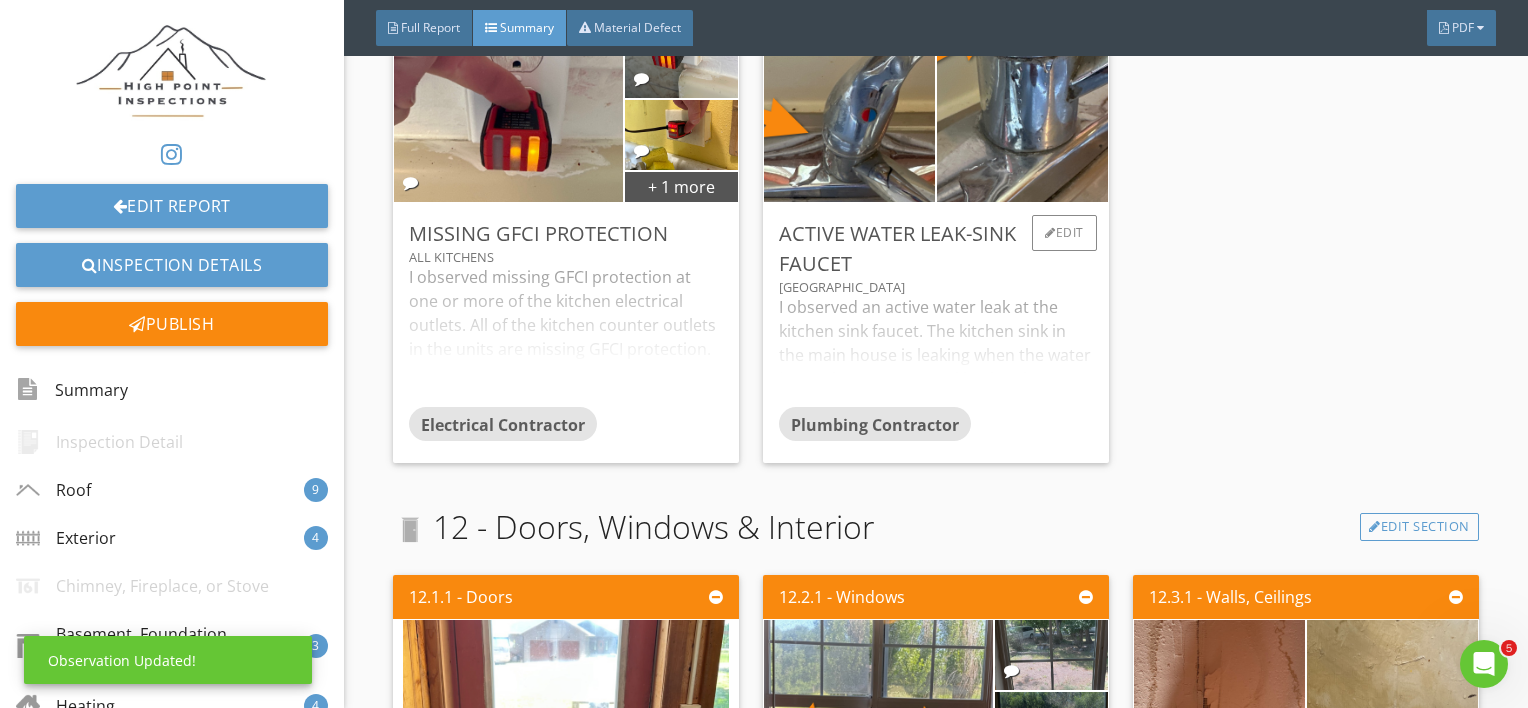 click on "I observed an active water leak at the kitchen sink faucet. The kitchen sink in the main house is leaking when the water is running. Recommend having the kitchen sink faucet repaired/replaced by a professional plumbing contractor." at bounding box center (936, 351) 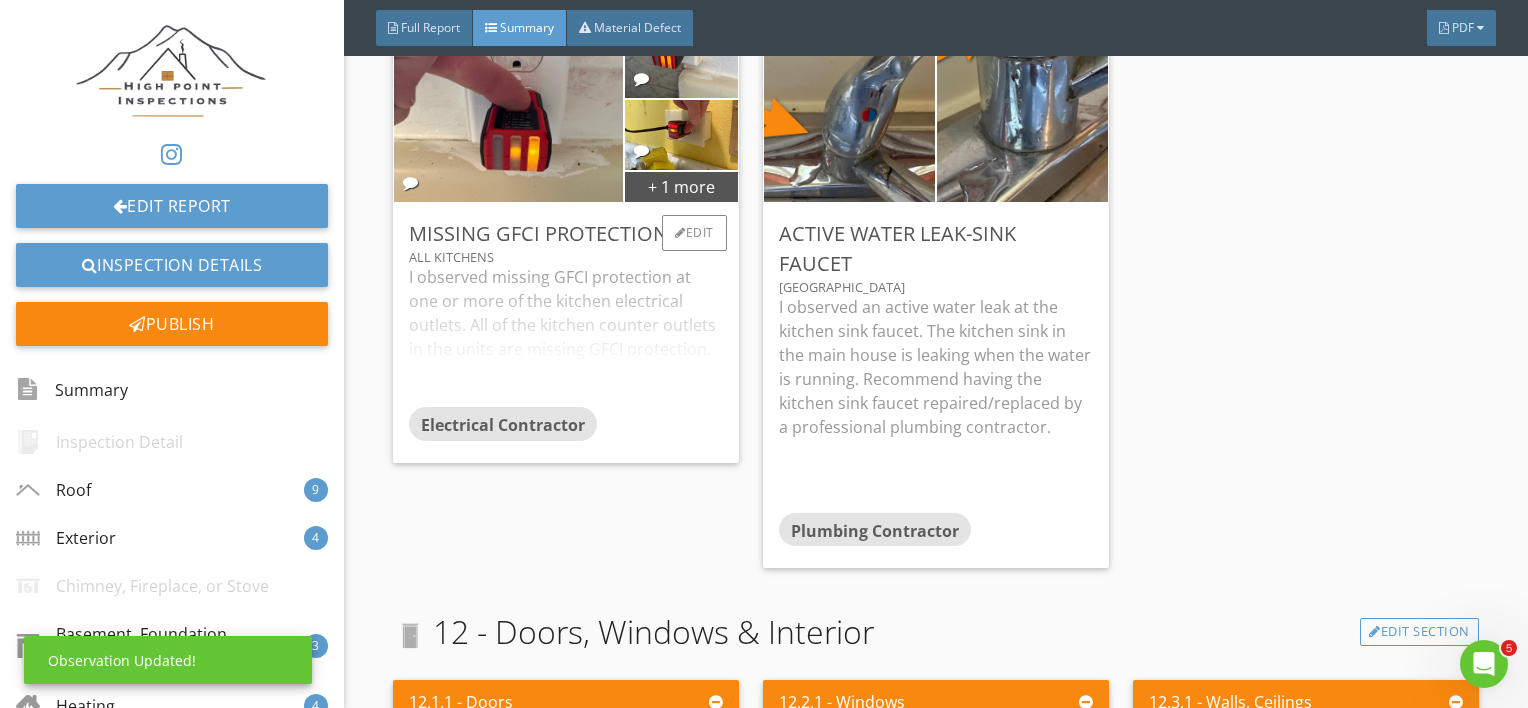 click on "I observed missing GFCI protection at one or more of the kitchen electrical outlets. All of the kitchen counter outlets in the units are missing GFCI protection. ALL kitchen counter receptacles are required to be GFCI protected by modern building standards. Recommend having a professional electrician update and install GFCI protection to all the kitchen counter outlets." at bounding box center (566, 336) 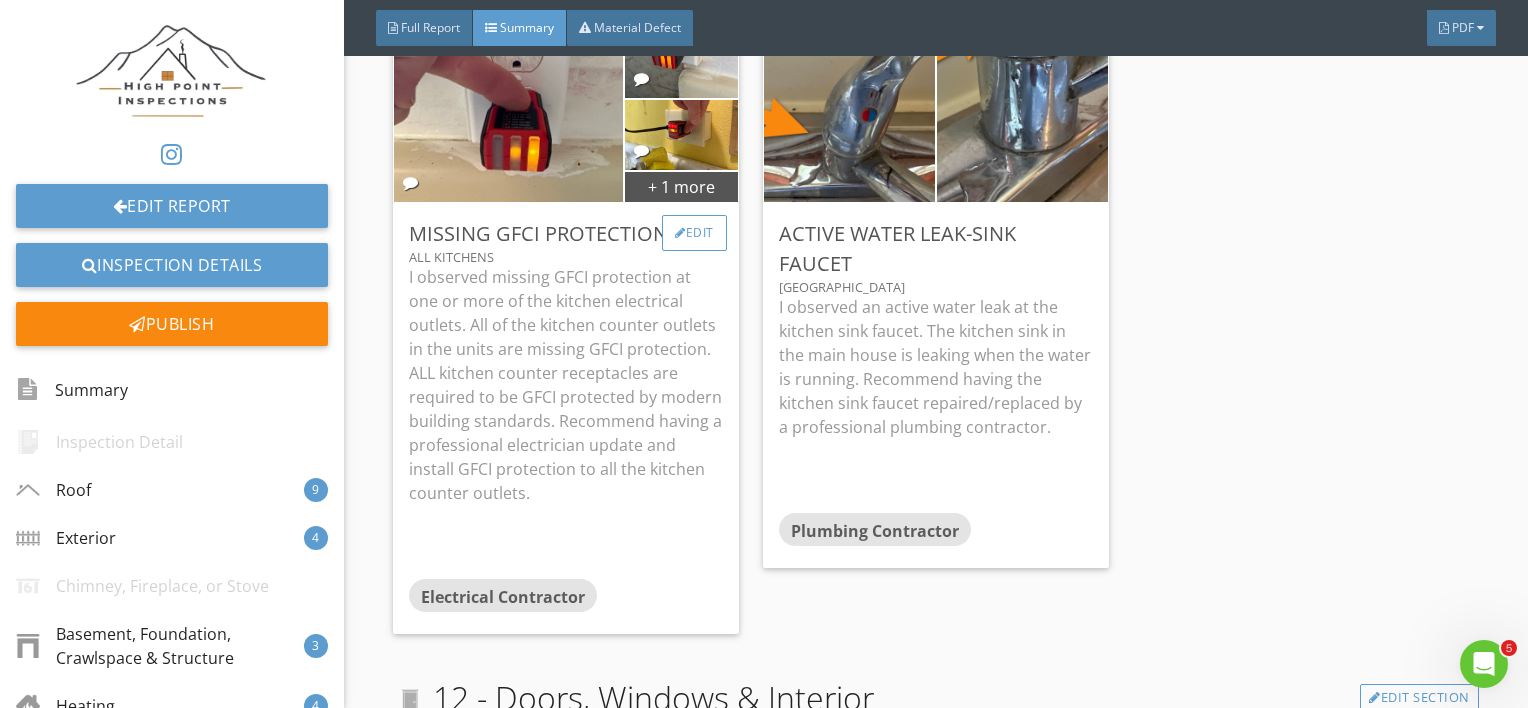 click on "Edit" at bounding box center (694, 233) 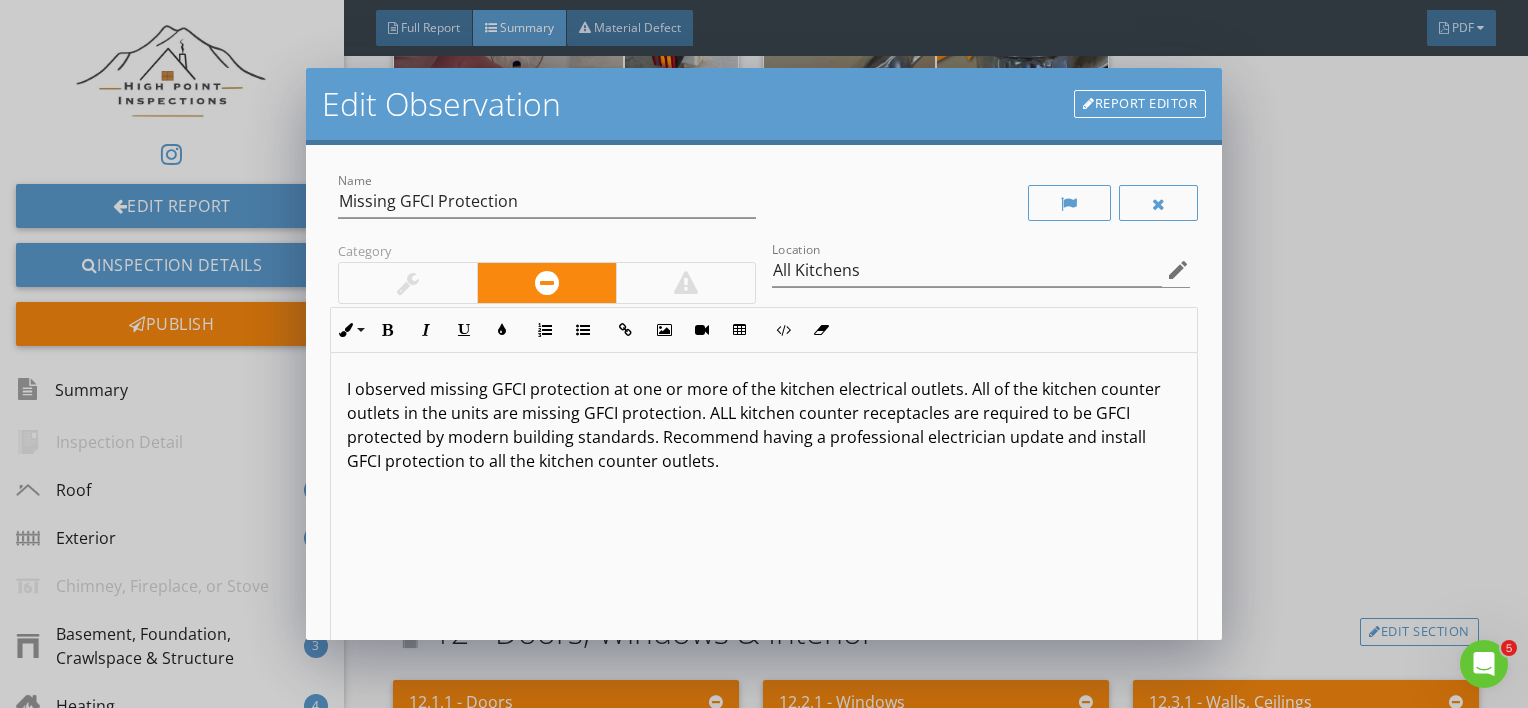 click on "I observed missing GFCI protection at one or more of the kitchen electrical outlets. All of the kitchen counter outlets in the units are missing GFCI protection. ALL kitchen counter receptacles are required to be GFCI protected by modern building standards. Recommend having a professional electrician update and install GFCI protection to all the kitchen counter outlets." at bounding box center (764, 425) 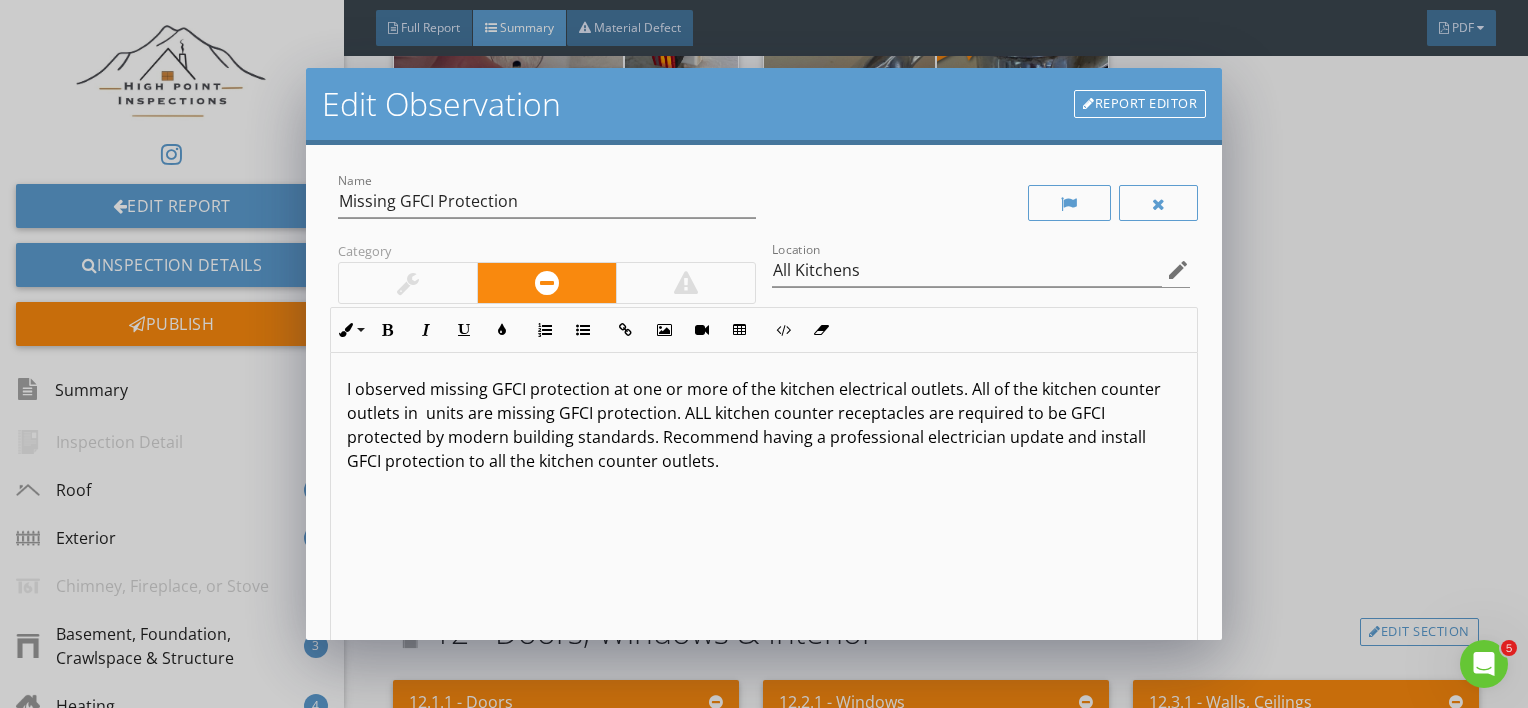 type 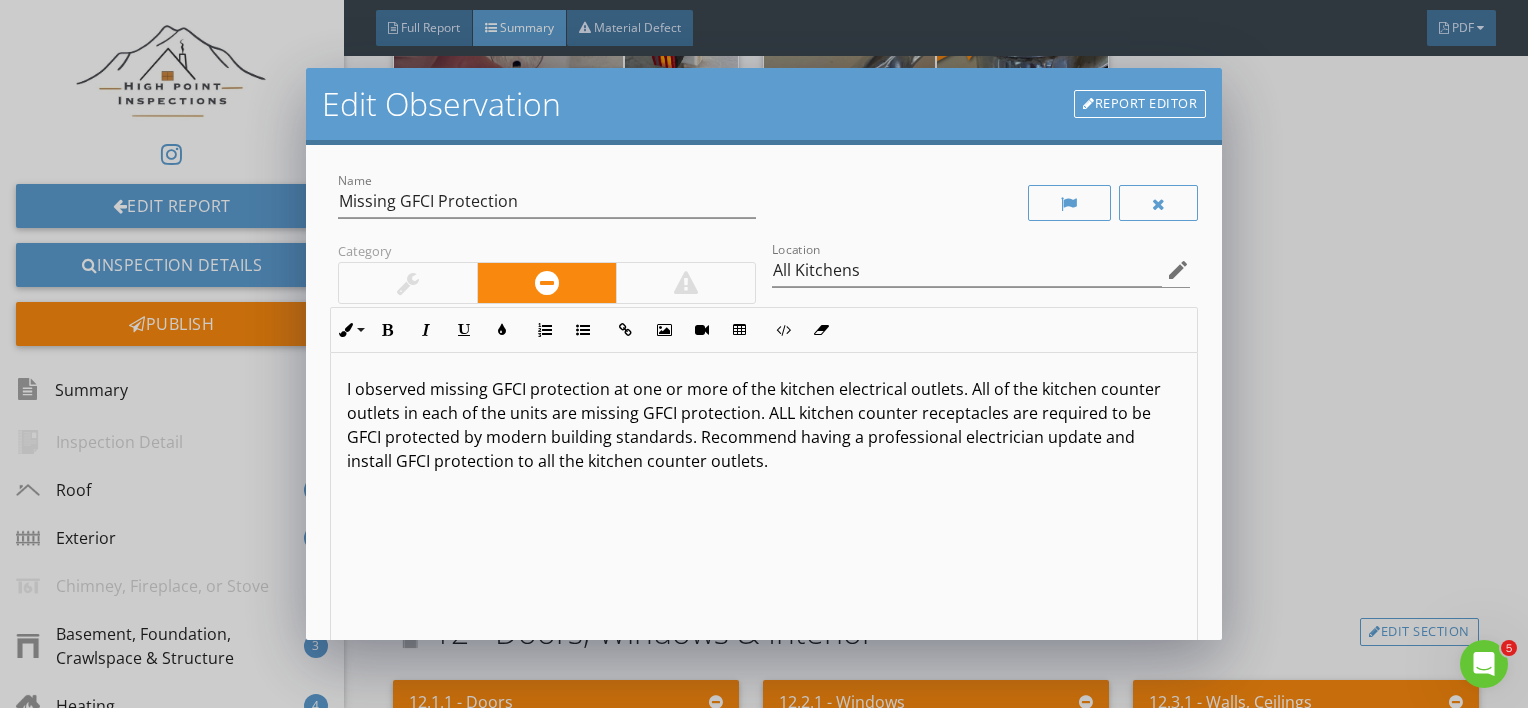 scroll, scrollTop: 0, scrollLeft: 0, axis: both 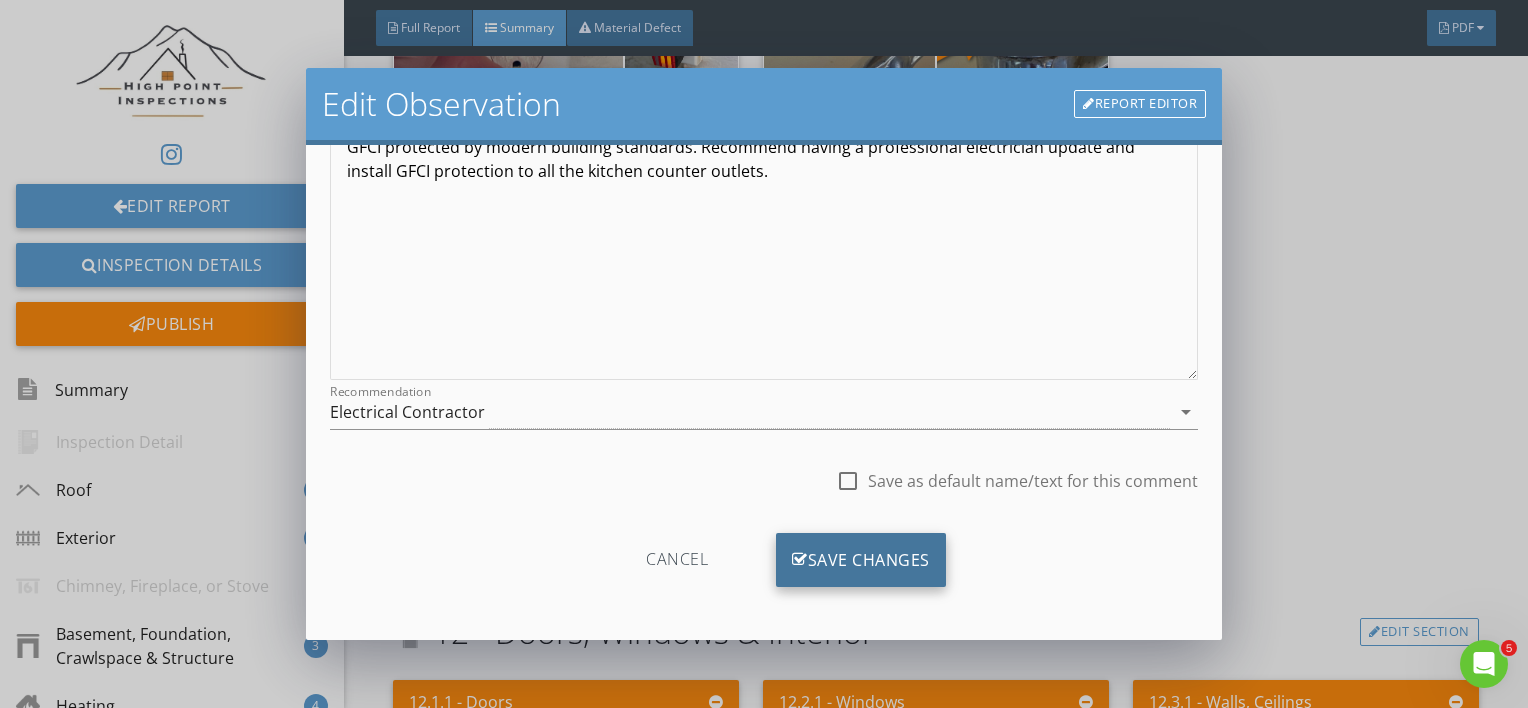 click on "Save Changes" at bounding box center [861, 560] 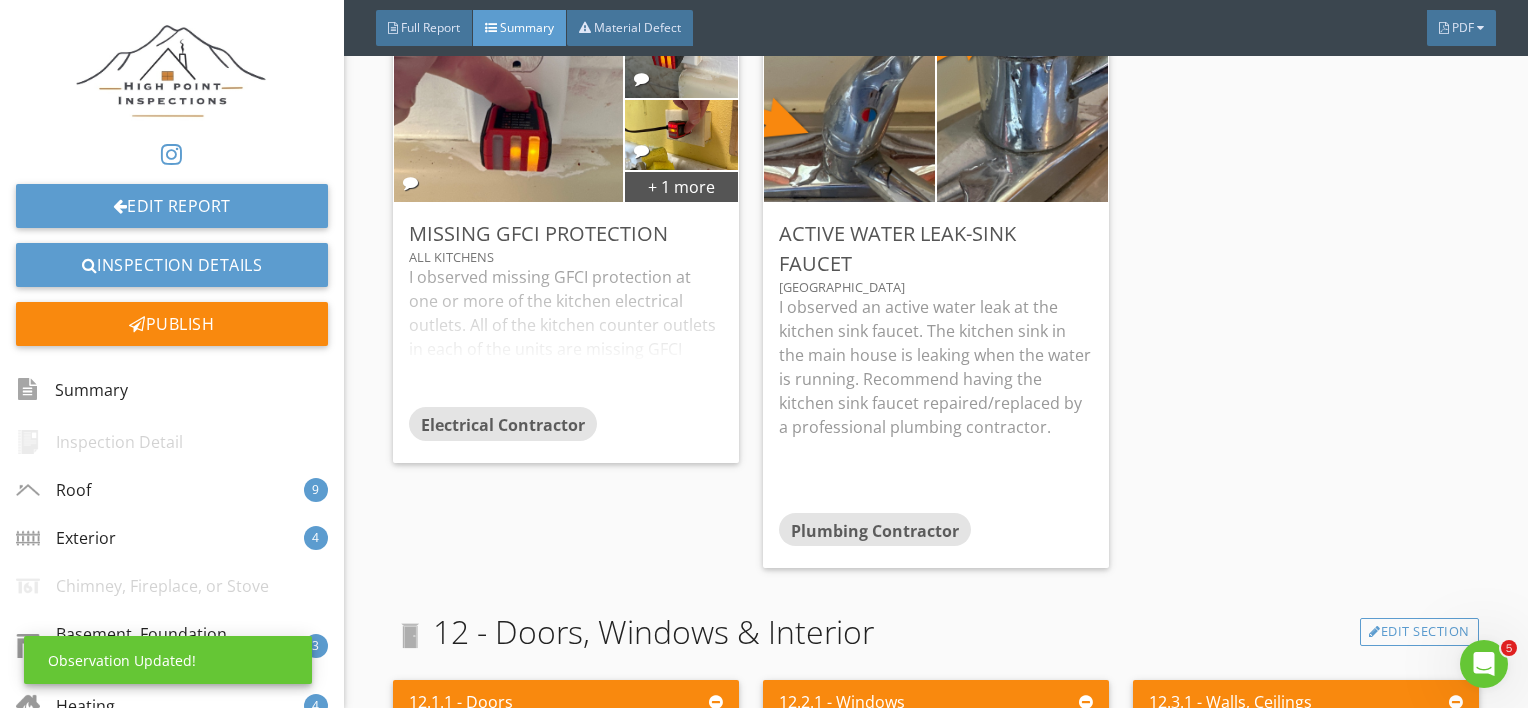 scroll, scrollTop: 53, scrollLeft: 0, axis: vertical 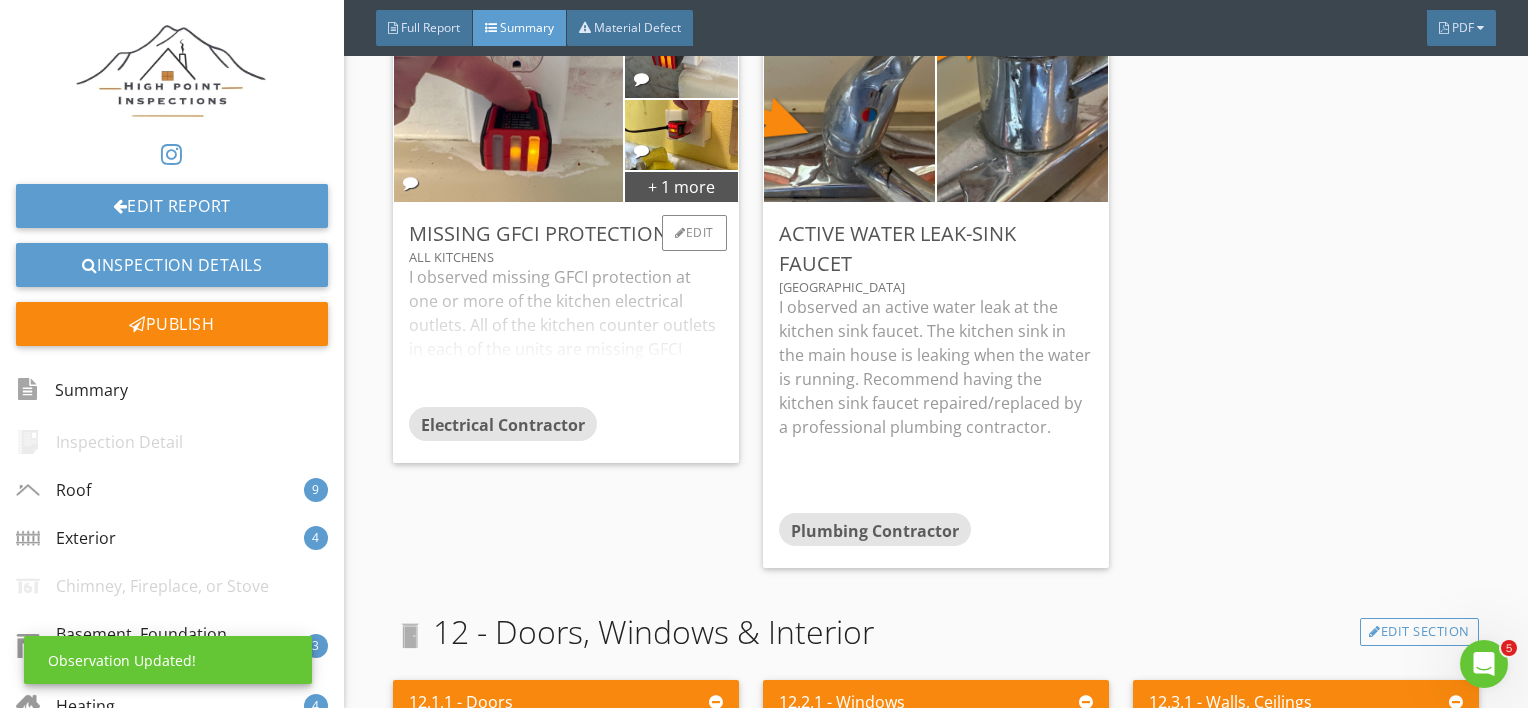 click on "I observed missing GFCI protection at one or more of the kitchen electrical outlets. All of the kitchen counter outlets in each of the units are missing GFCI protection. ALL kitchen counter receptacles are required to be GFCI protected by modern building standards. Recommend having a professional electrician update and install GFCI protection to all the kitchen counter outlets." at bounding box center (566, 336) 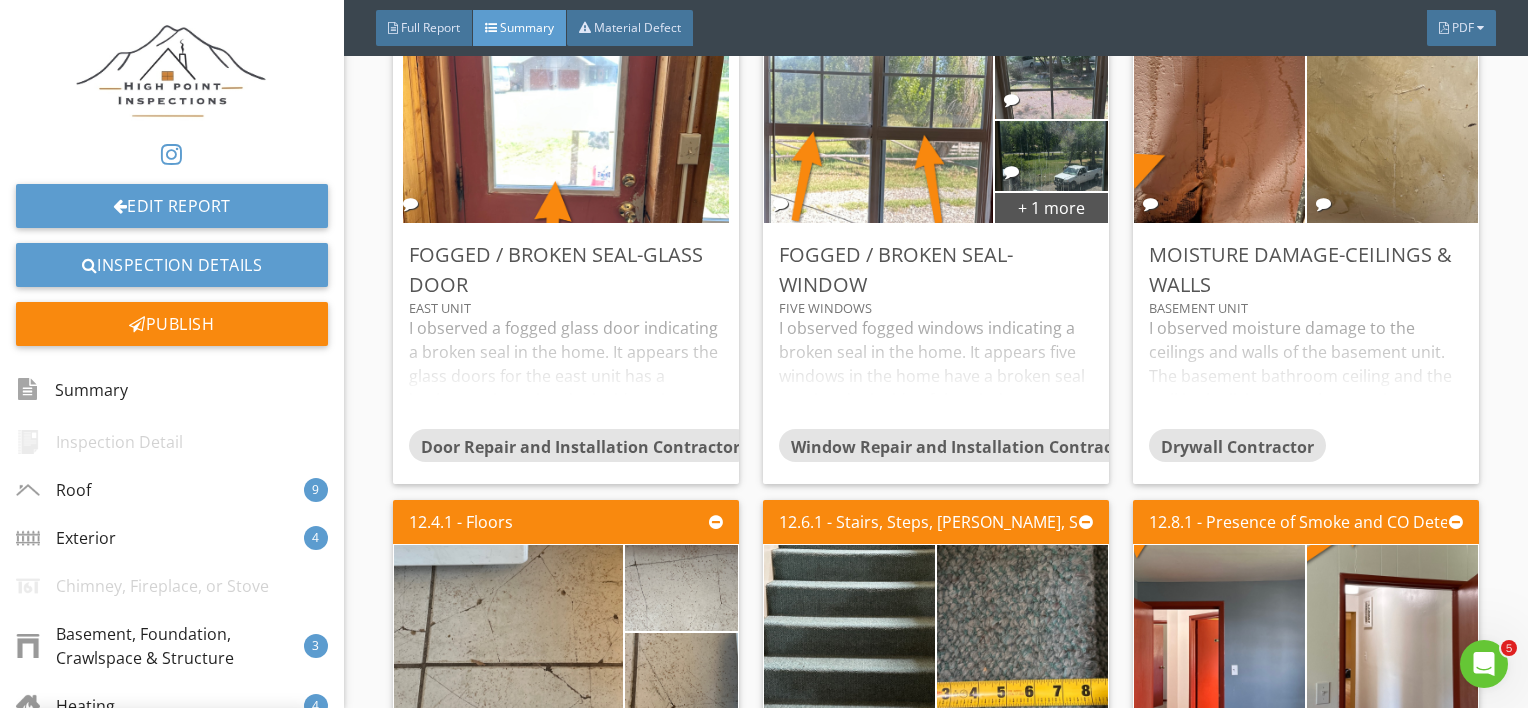 scroll, scrollTop: 15498, scrollLeft: 0, axis: vertical 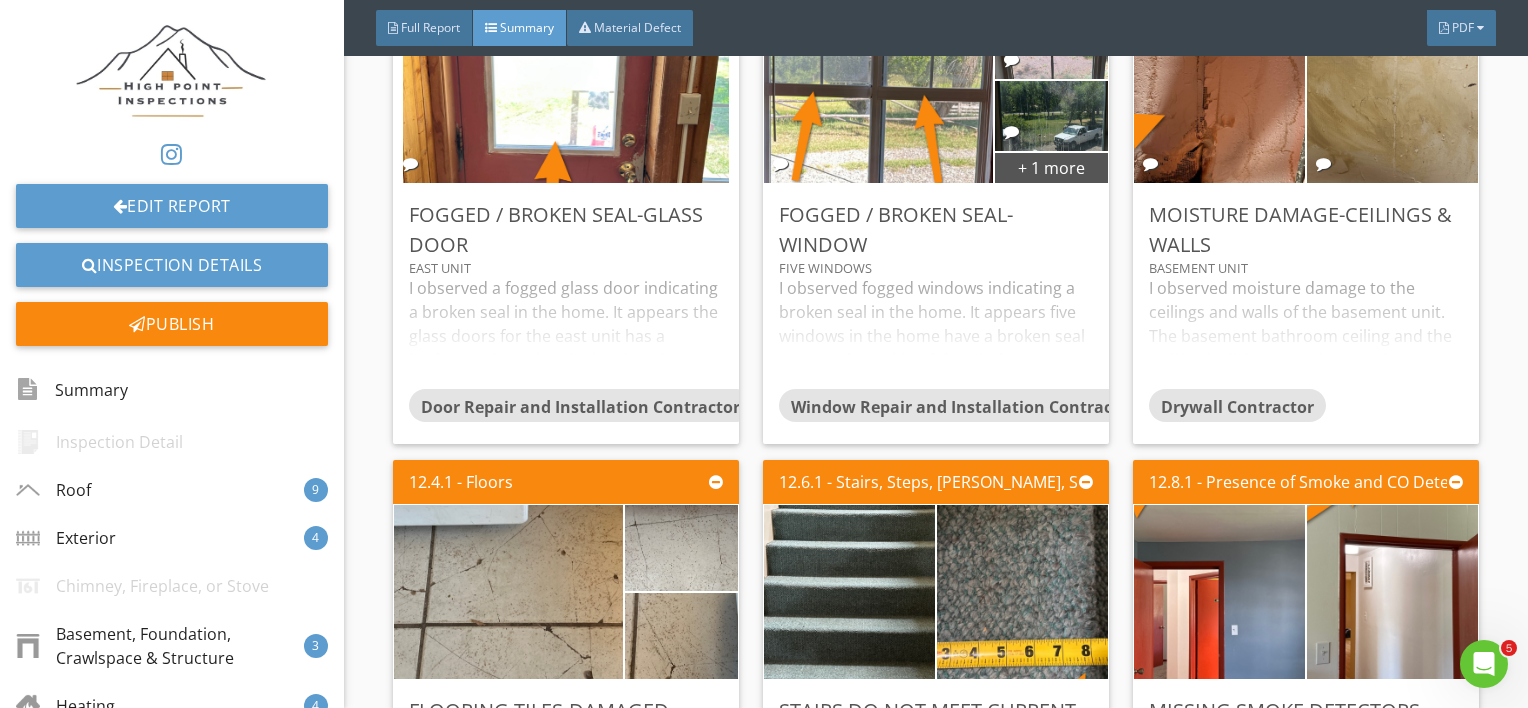 click on "I observed a fogged glass door indicating a broken seal in the home. It appears the glass doors for the east unit has a broken seal causing the inside to become fogged and cloudy from condensation. Recommend having a professional door repair and installation contractor assess the doors and advise on repair options. Be aware that evidence of failed seals may be more or less visible depending on the temperature, humidity, sunlight, etc. Windows or glass-paneled doors other than those that the inspector identified may also have failed seals and need glass replaced. It is beyond the scope of this inspection to identify every window with failed seals." at bounding box center (566, 332) 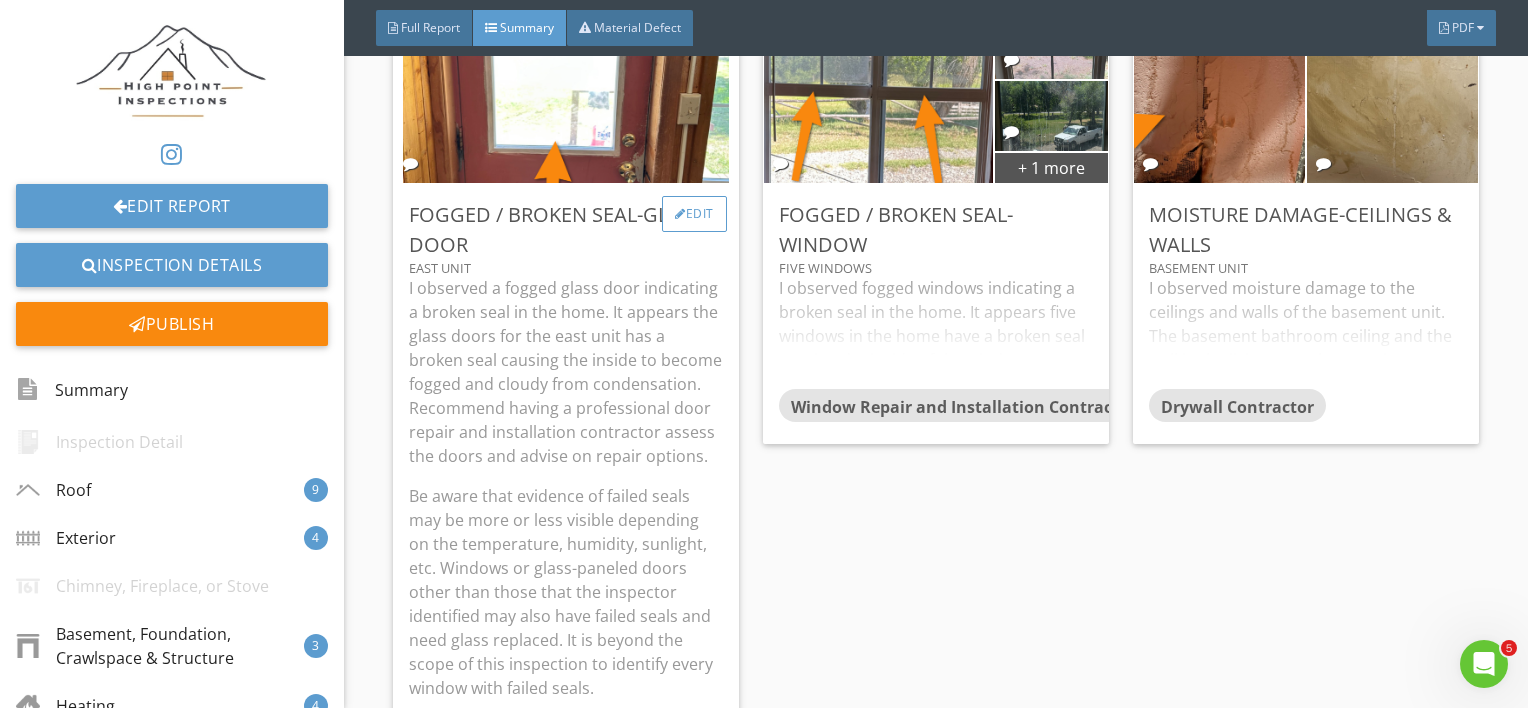 click on "Edit" at bounding box center (694, 214) 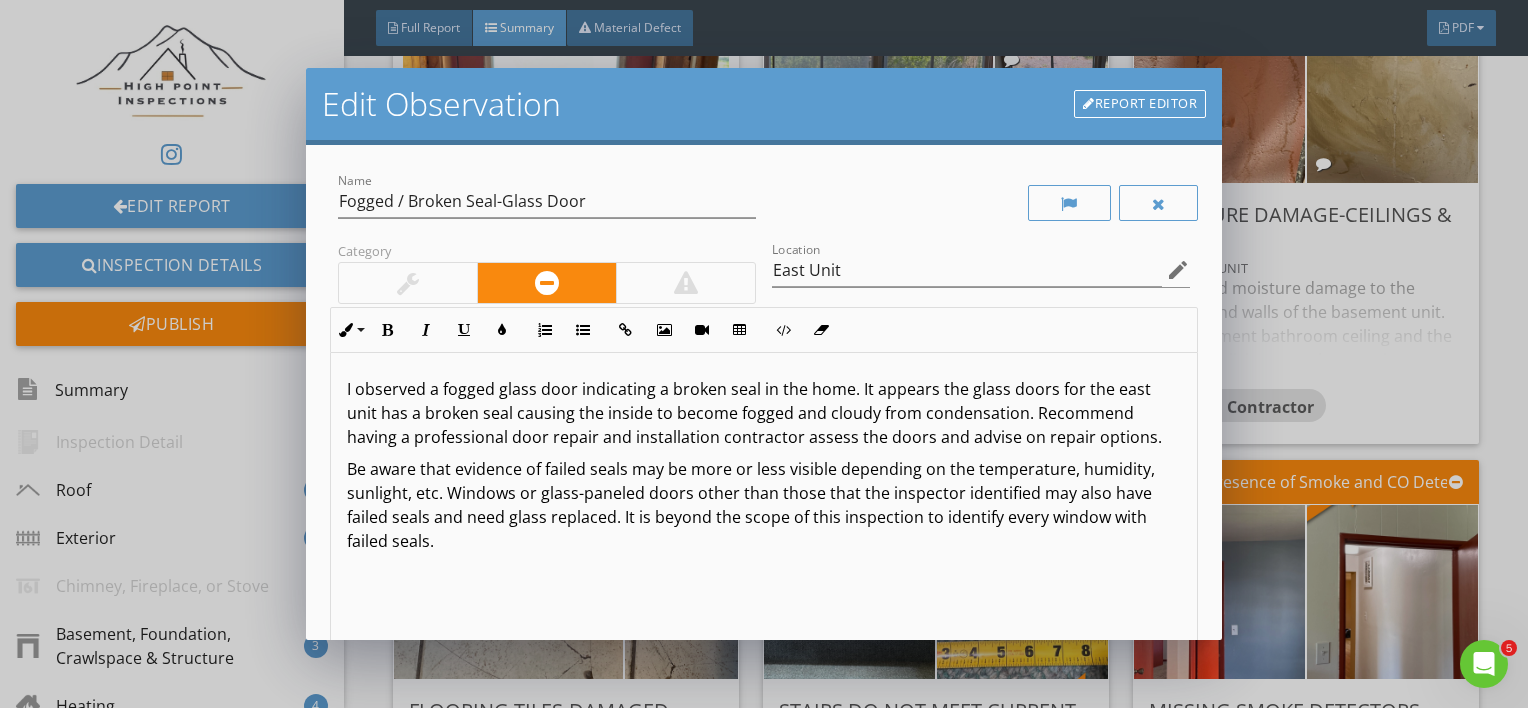 click on "I observed a fogged glass door indicating a broken seal in the home. It appears the glass doors for the east unit has a broken seal causing the inside to become fogged and cloudy from condensation. Recommend having a professional door repair and installation contractor assess the doors and advise on repair options." at bounding box center [754, 413] 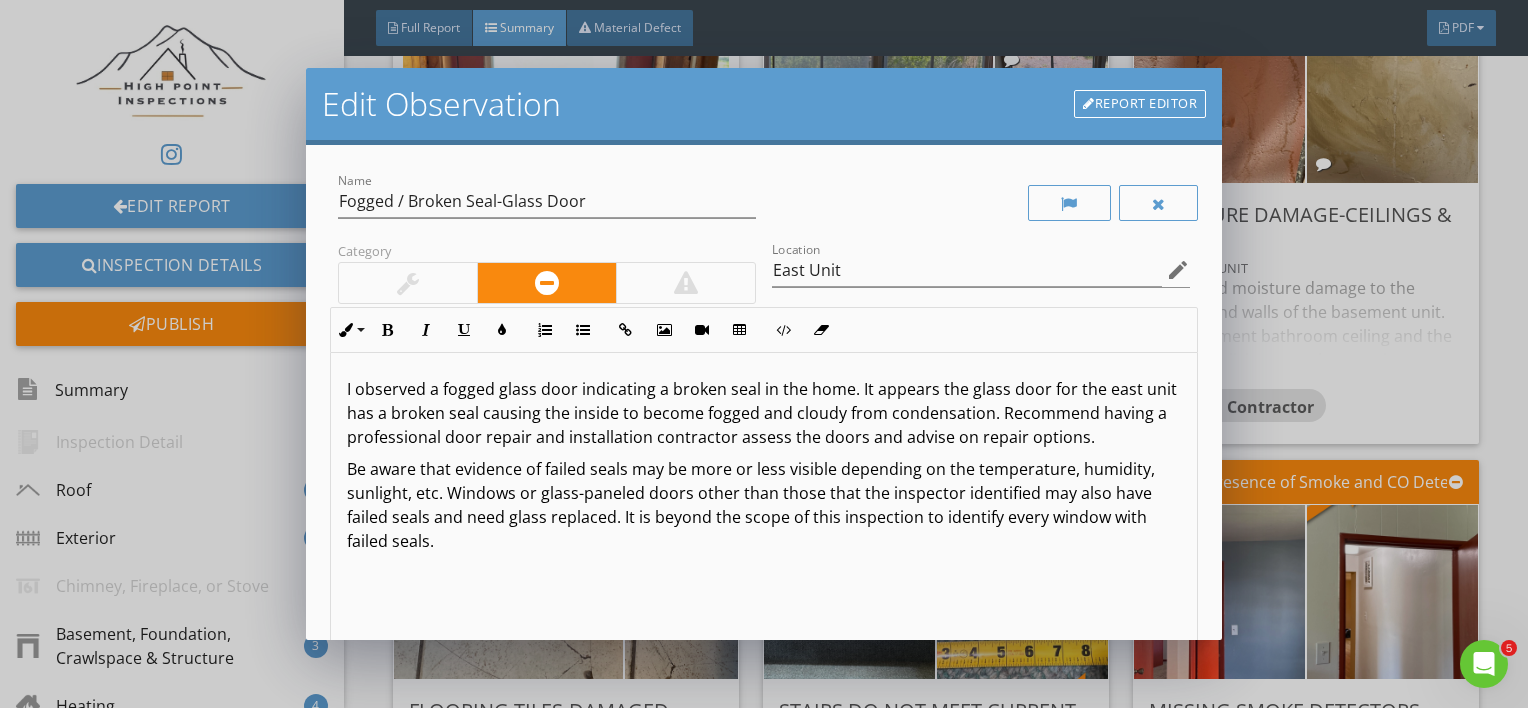scroll, scrollTop: 0, scrollLeft: 0, axis: both 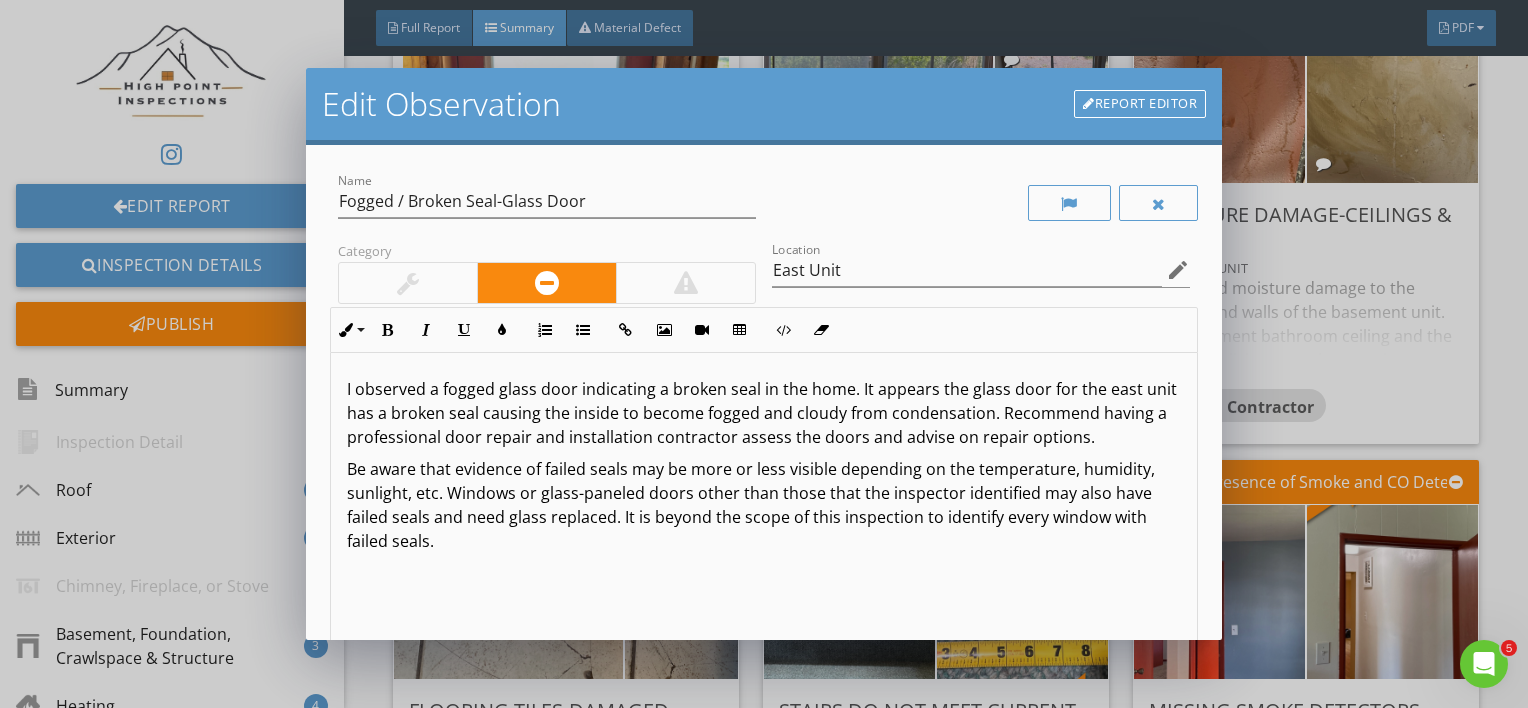 click on "I observed a fogged glass door indicating a broken seal in the home. It appears the glass door for the east unit has a broken seal causing the inside to become fogged and cloudy from condensation. Recommend having a professional door repair and installation contractor assess the doors and advise on repair options." at bounding box center (762, 413) 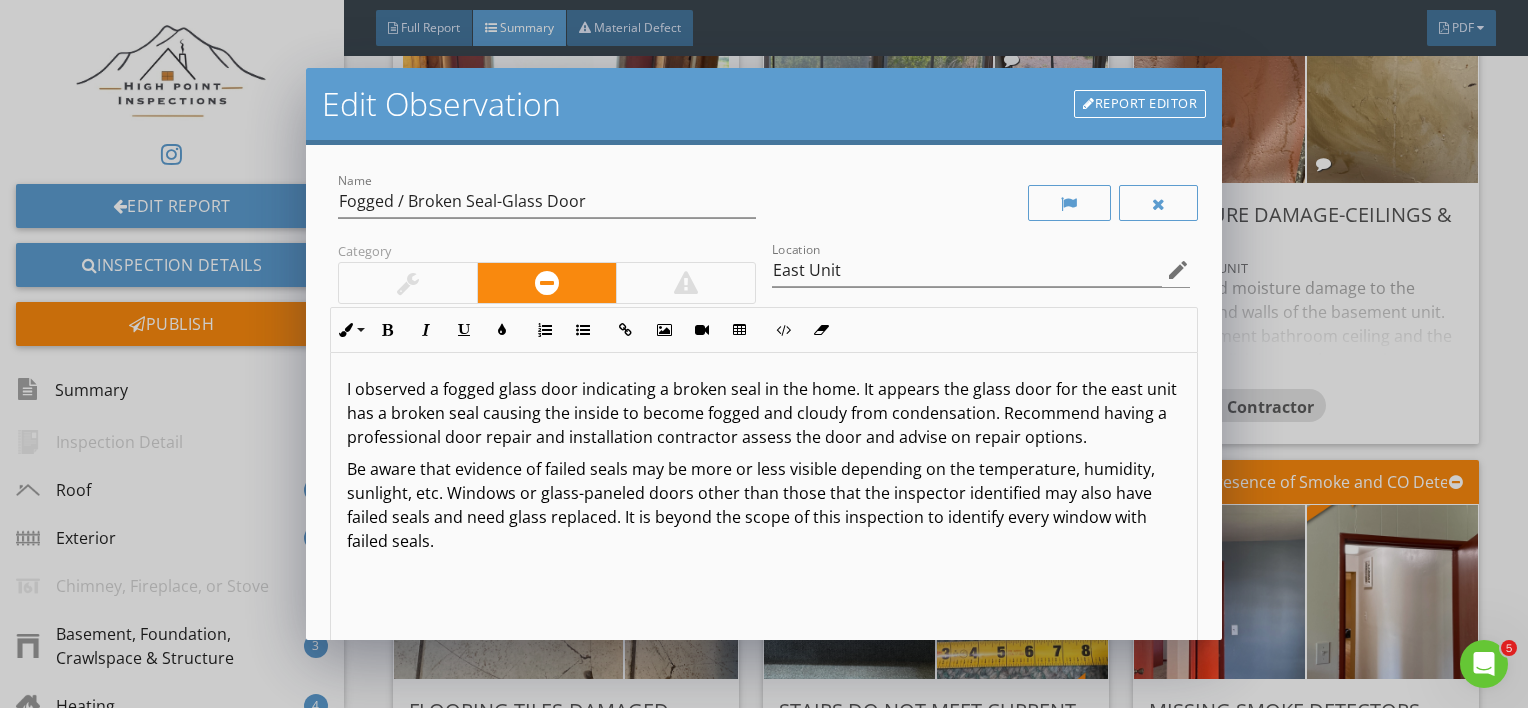 scroll, scrollTop: 290, scrollLeft: 0, axis: vertical 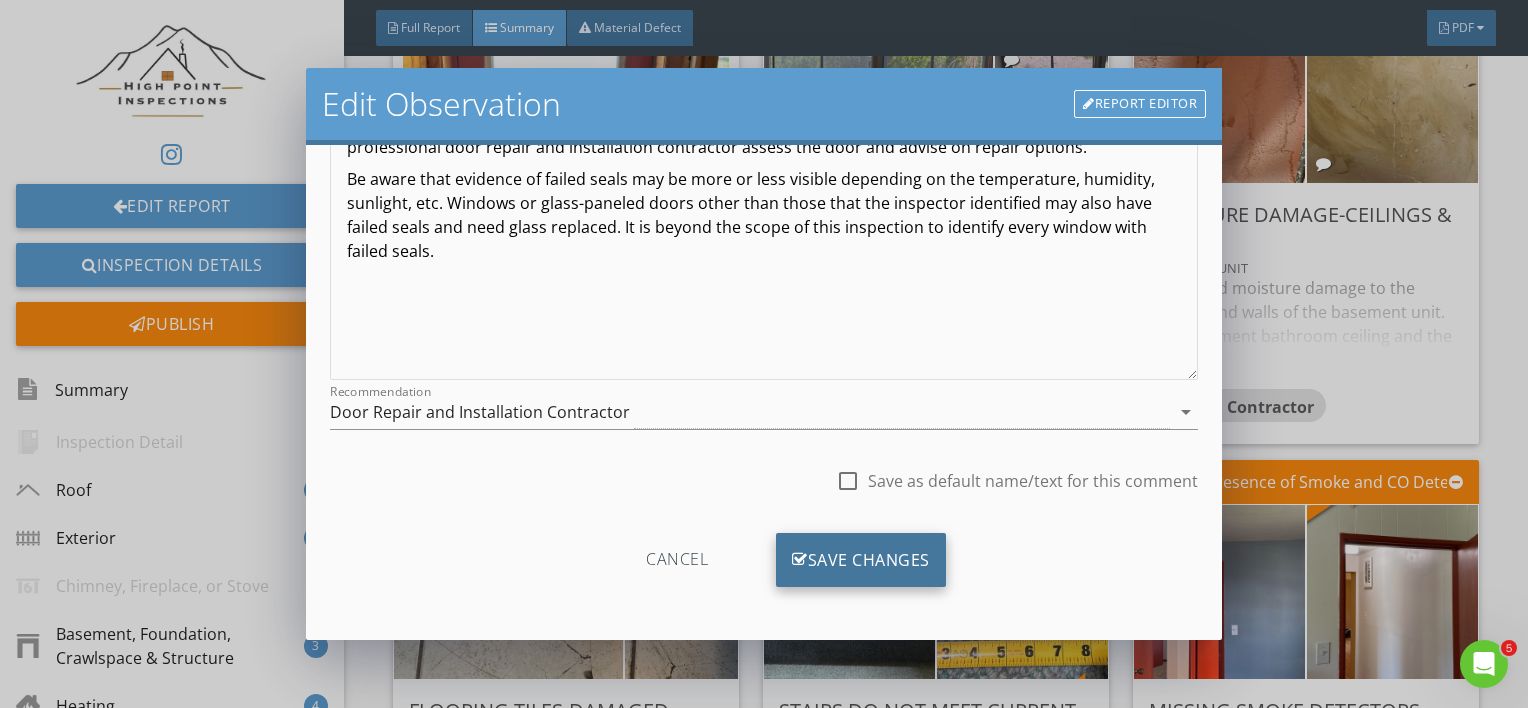 click on "Save Changes" at bounding box center (861, 560) 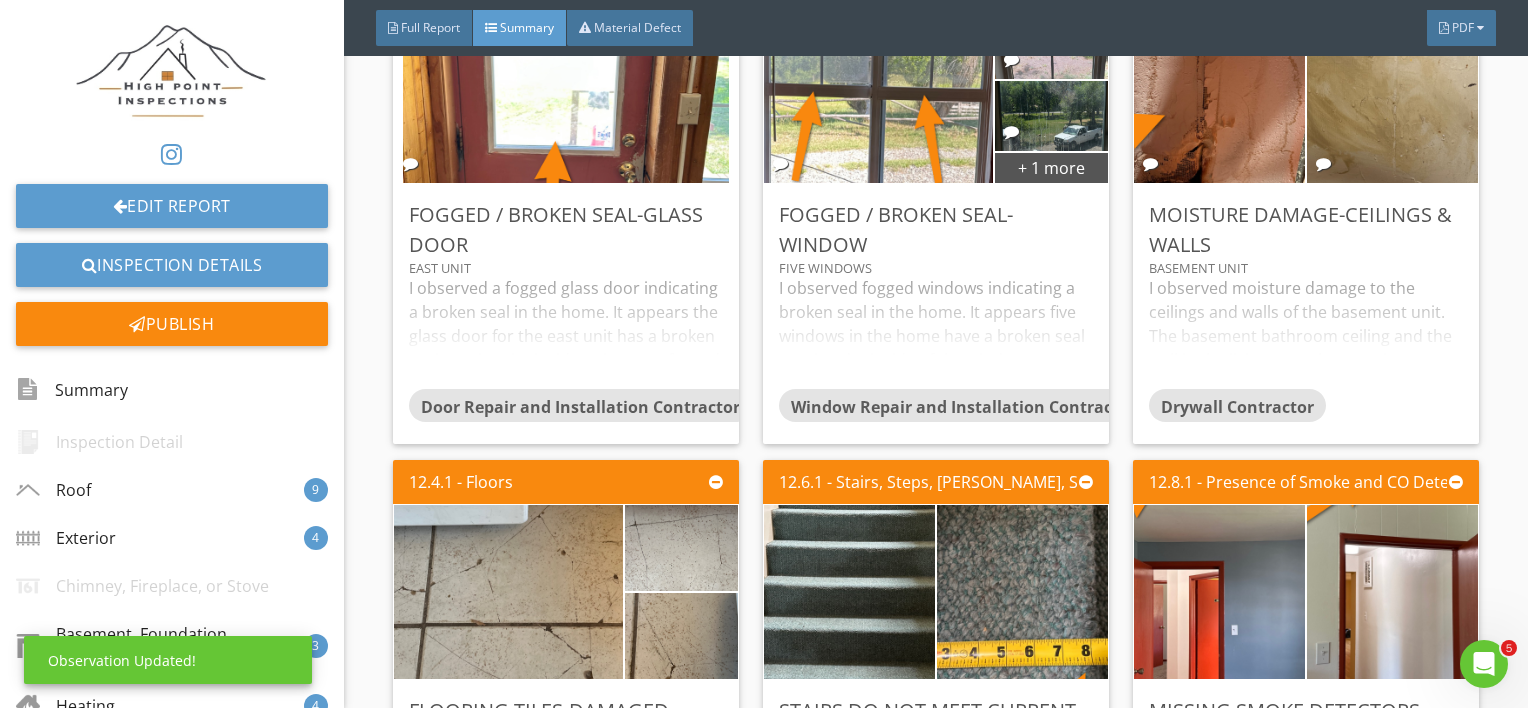 scroll, scrollTop: 53, scrollLeft: 0, axis: vertical 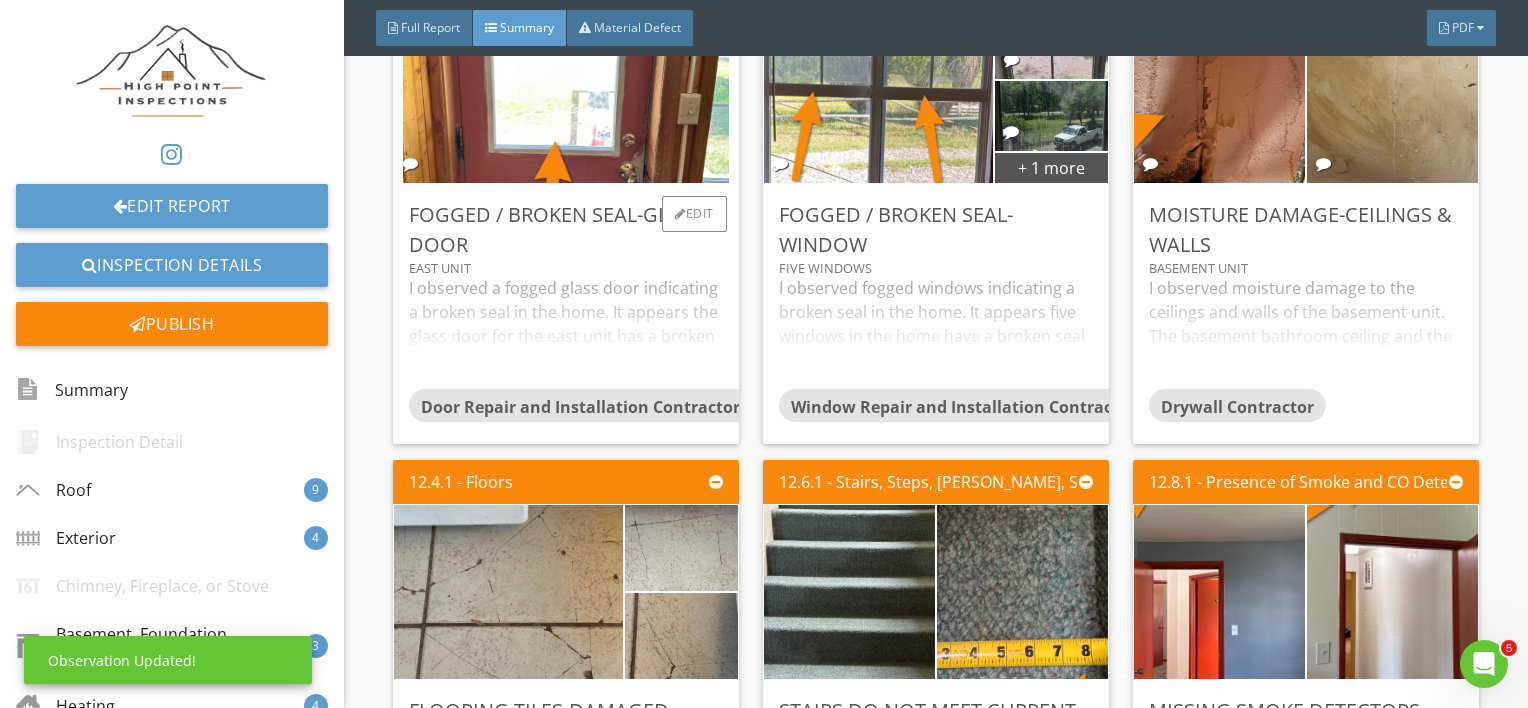 click on "I observed a fogged glass door indicating a broken seal in the home. It appears the glass door for the east unit has a broken seal causing the inside to become fogged and cloudy from condensation. Recommend having a professional door repair and installation contractor assess the door and advise on repair options. Be aware that evidence of failed seals may be more or less visible depending on the temperature, humidity, sunlight, etc. Windows or glass-paneled doors other than those that the inspector identified may also have failed seals and need glass replaced. It is beyond the scope of this inspection to identify every window with failed seals." at bounding box center (566, 332) 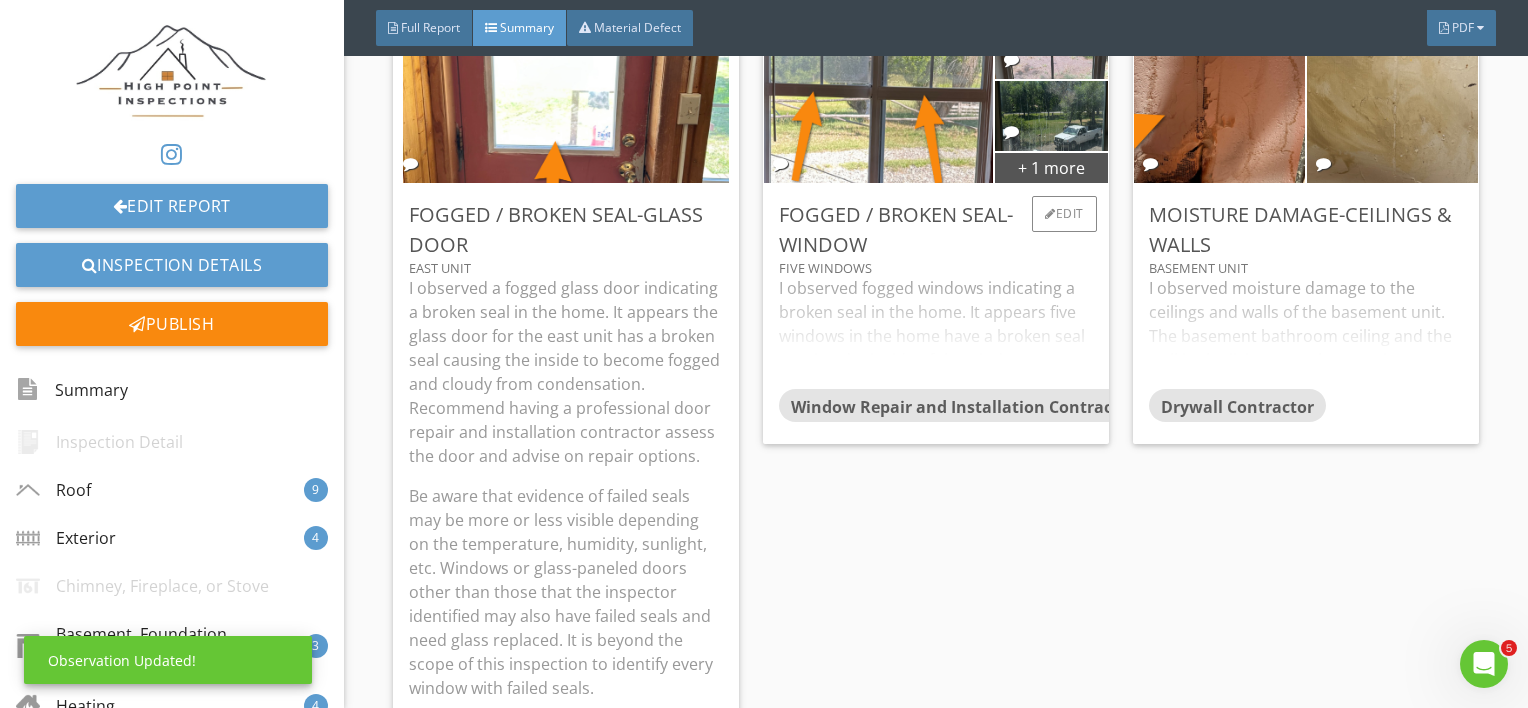 click on "I observed fogged windows indicating a broken seal in the home. It appears five windows in the home have a broken seal causing the inside of the window to become fogged and cloudy from condensation. Recommend having a professional window repair and installation contractor assess the windows and advise on repair options. Be aware that evidence of failed seals may be more or less visible depending on the temperature, humidity, sunlight, etc. Windows or glass-paneled doors other than those that the inspector identified may also have failed seals and need glass replaced. It is beyond the scope of this inspection to identify every window with failed seals." at bounding box center (936, 332) 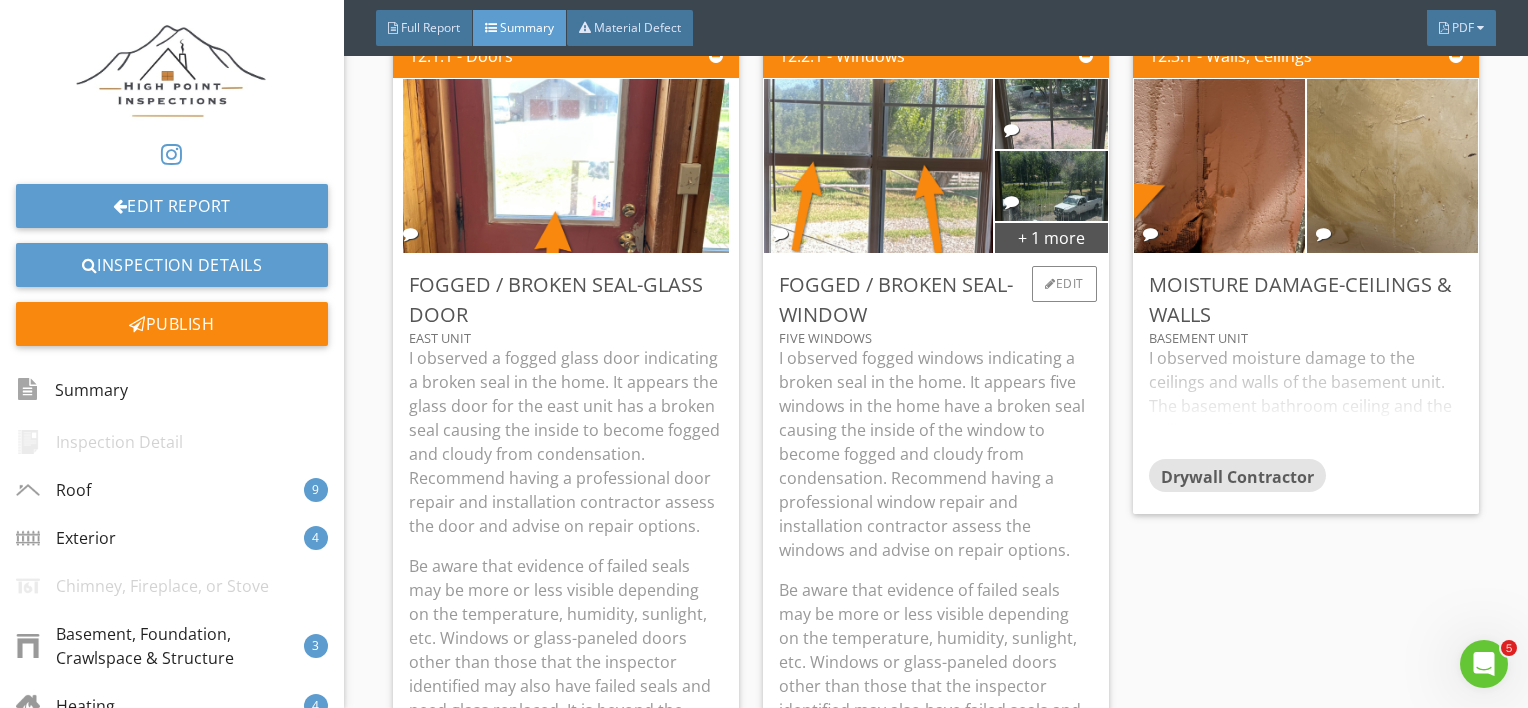 scroll, scrollTop: 15448, scrollLeft: 0, axis: vertical 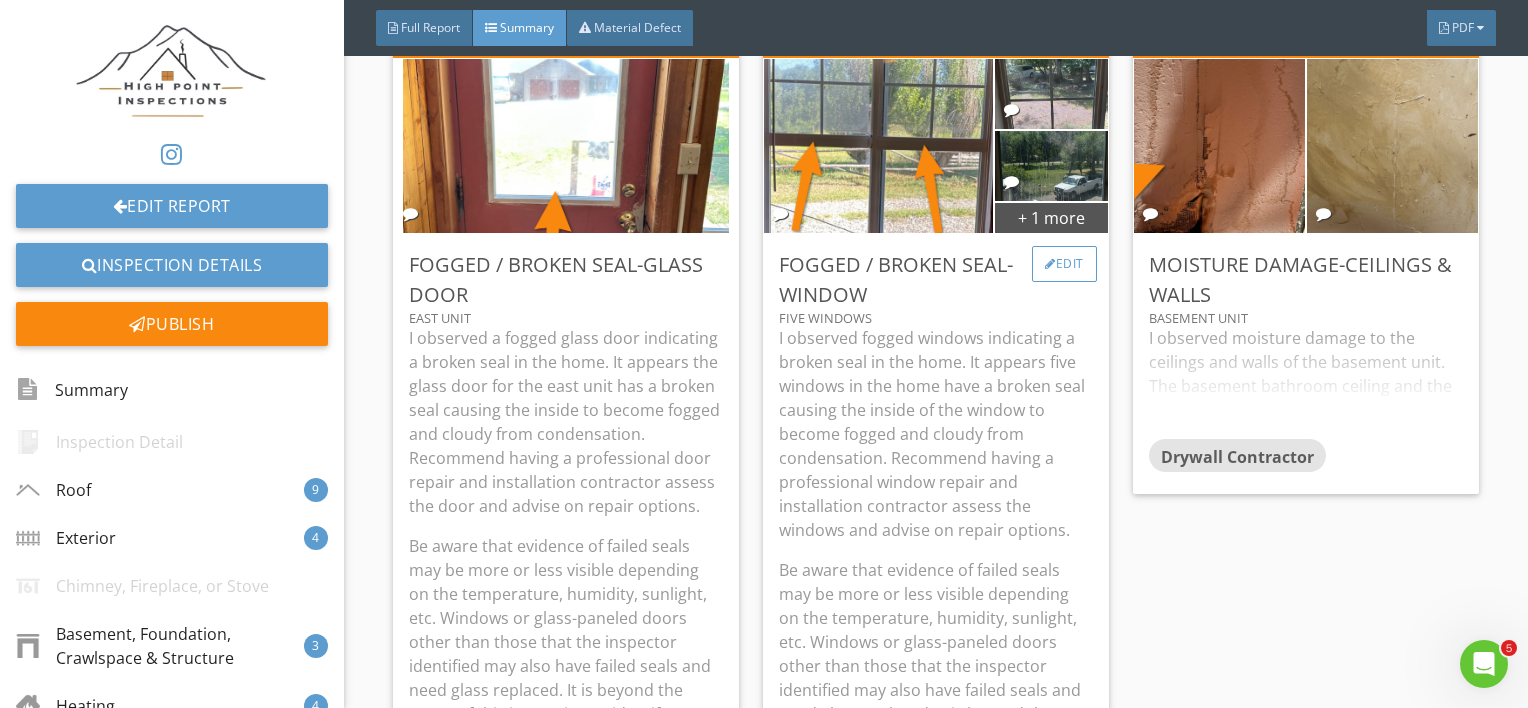 click on "Edit" at bounding box center [1064, 264] 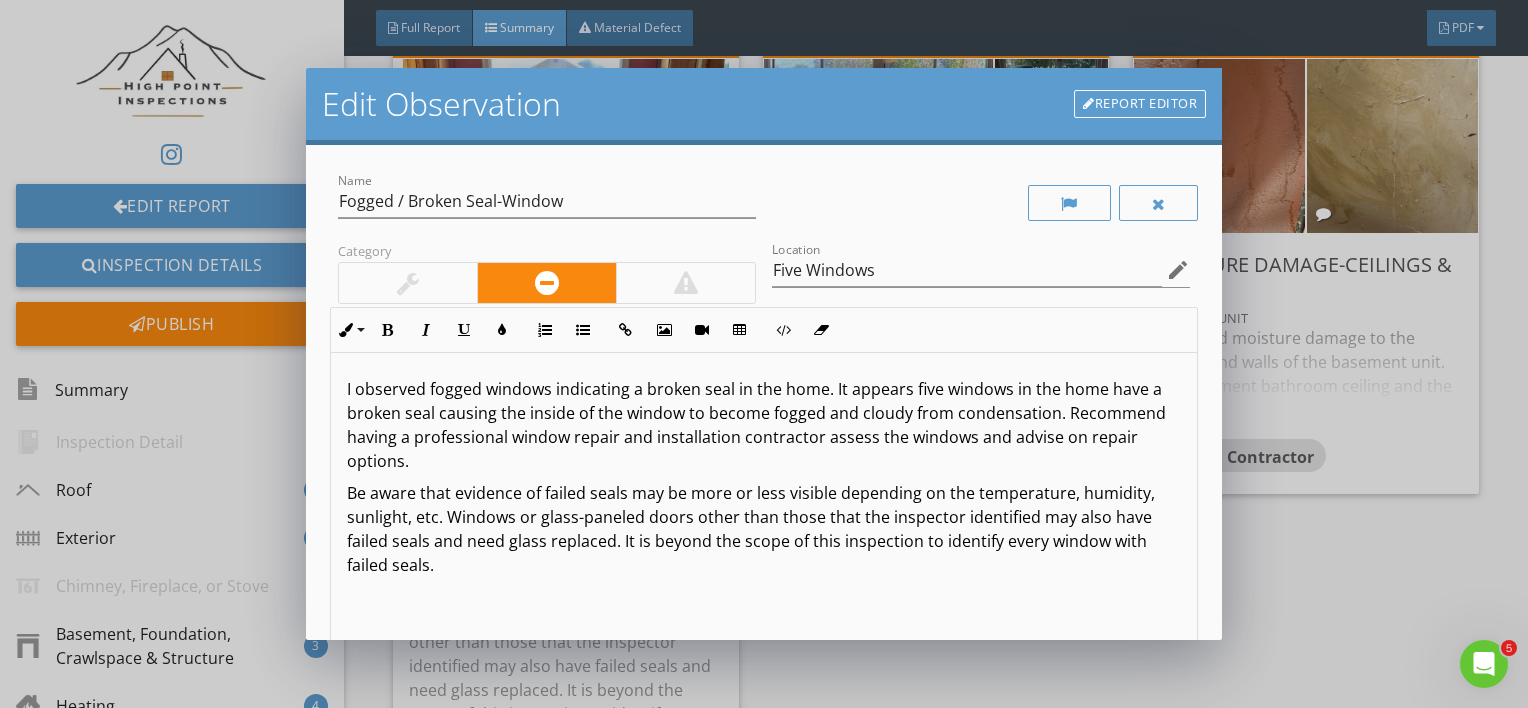 click on "I observed fogged windows indicating a broken seal in the home. It appears five windows in the home have a broken seal causing the inside of the window to become fogged and cloudy from condensation. Recommend having a professional window repair and installation contractor assess the windows and advise on repair options." at bounding box center [764, 425] 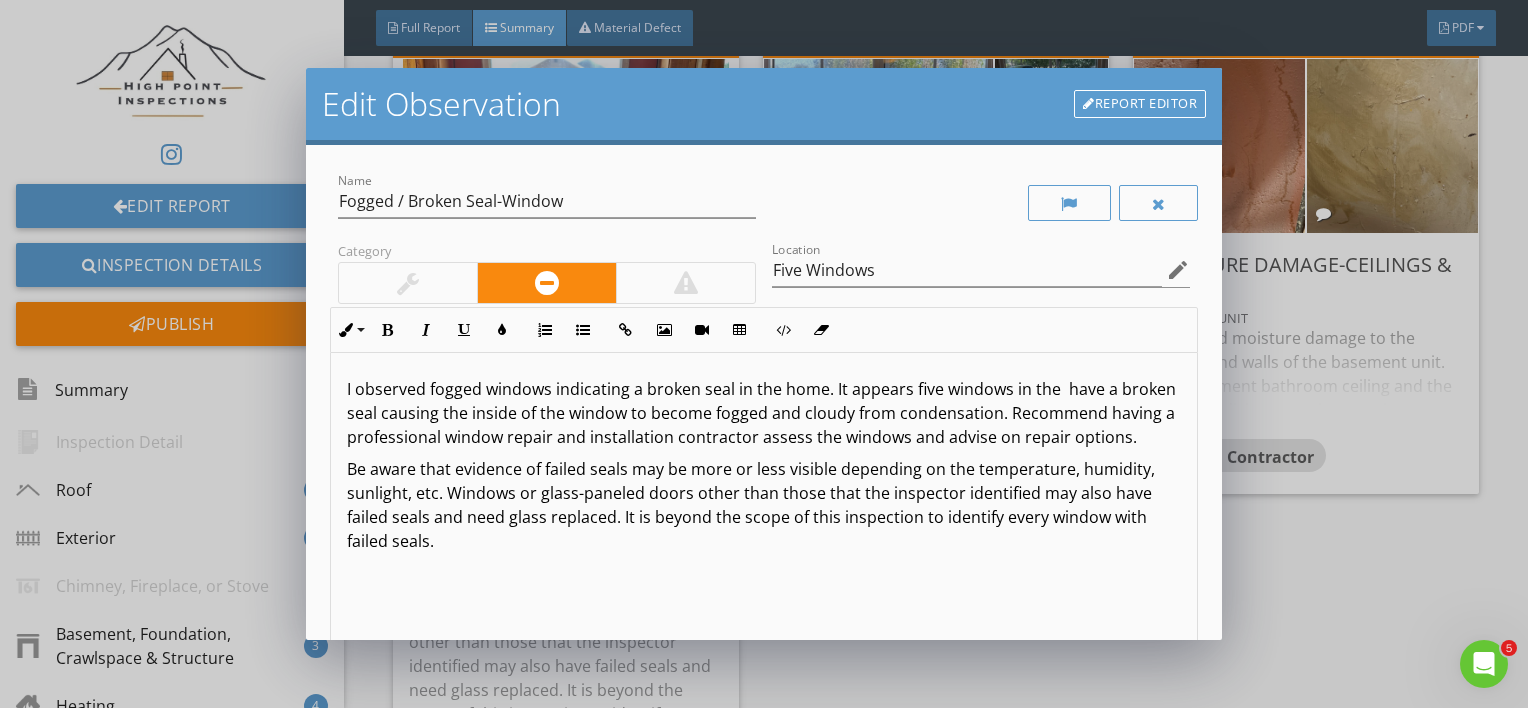 type 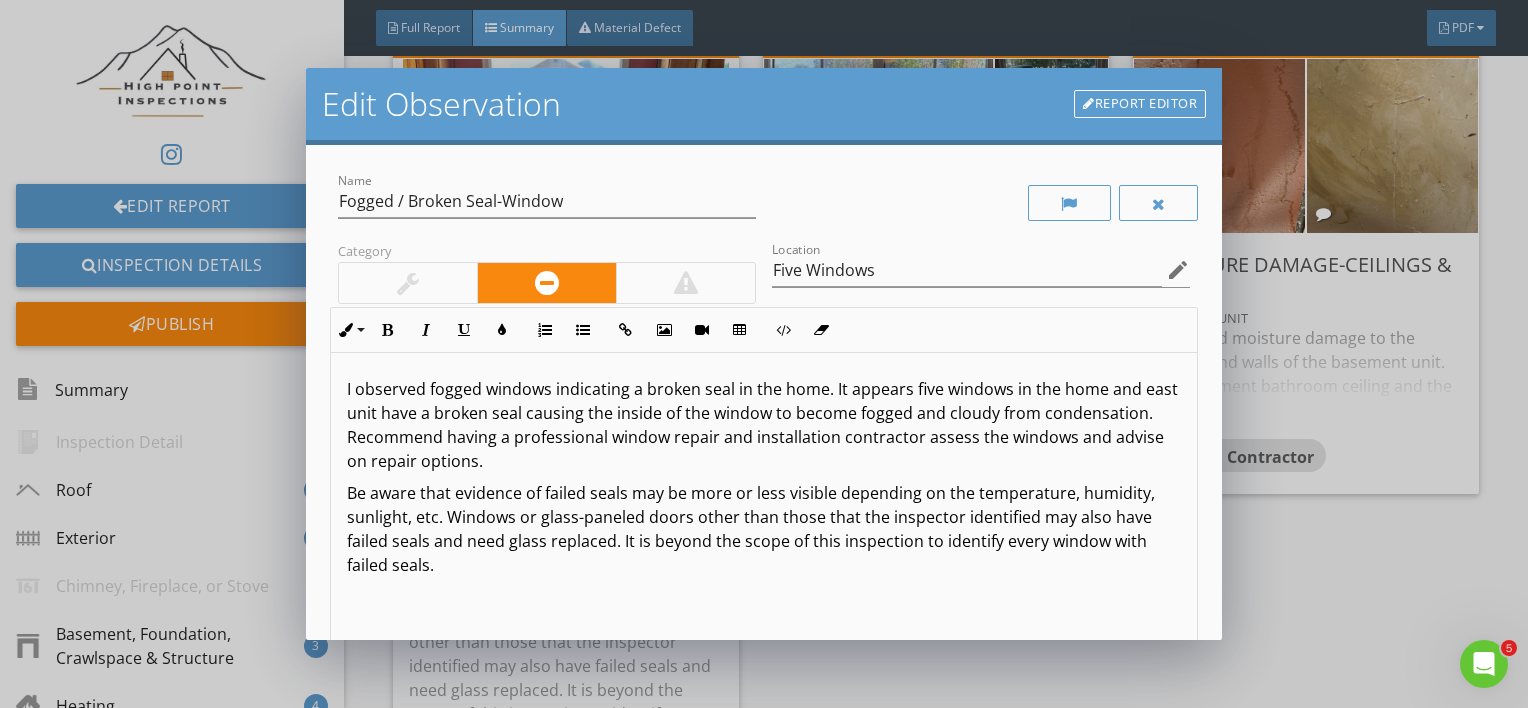 scroll, scrollTop: 0, scrollLeft: 0, axis: both 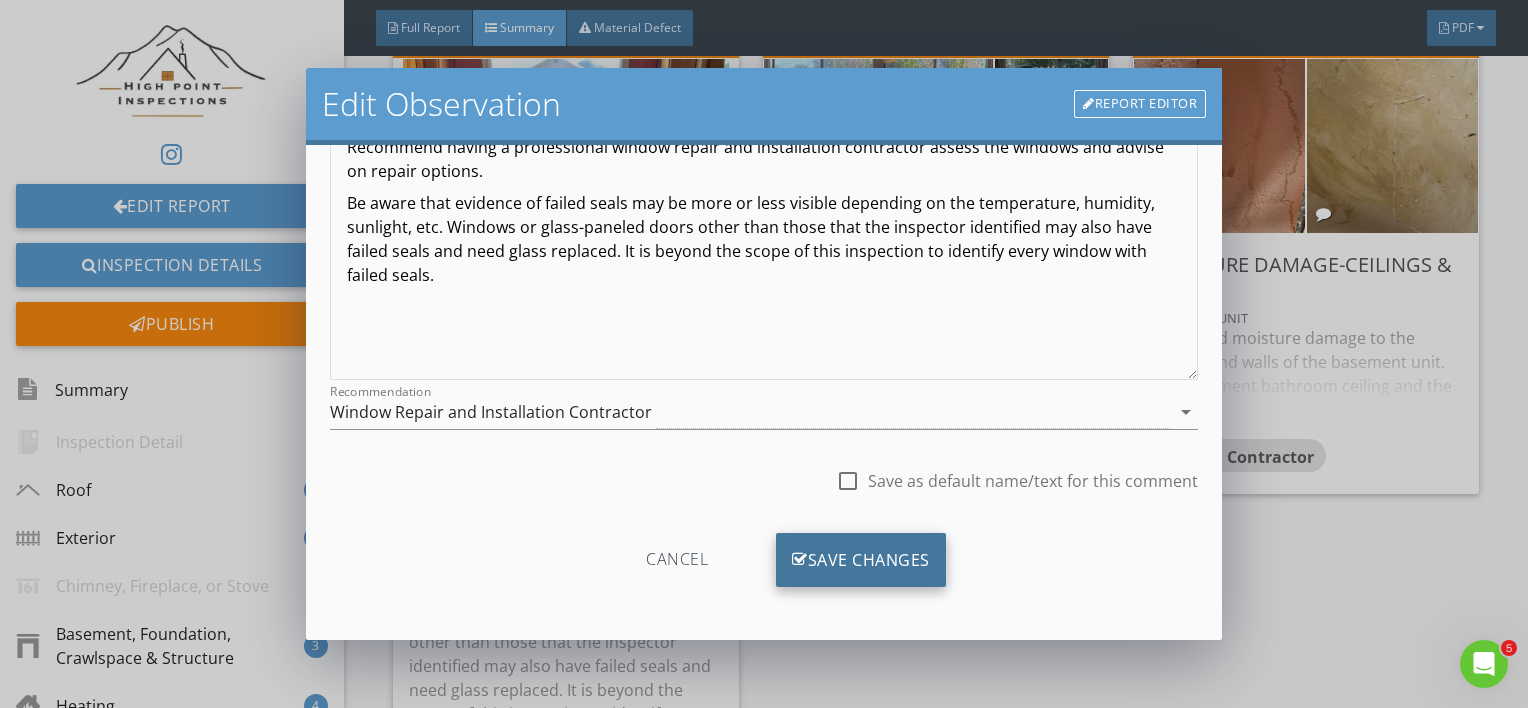 click on "Save Changes" at bounding box center [861, 560] 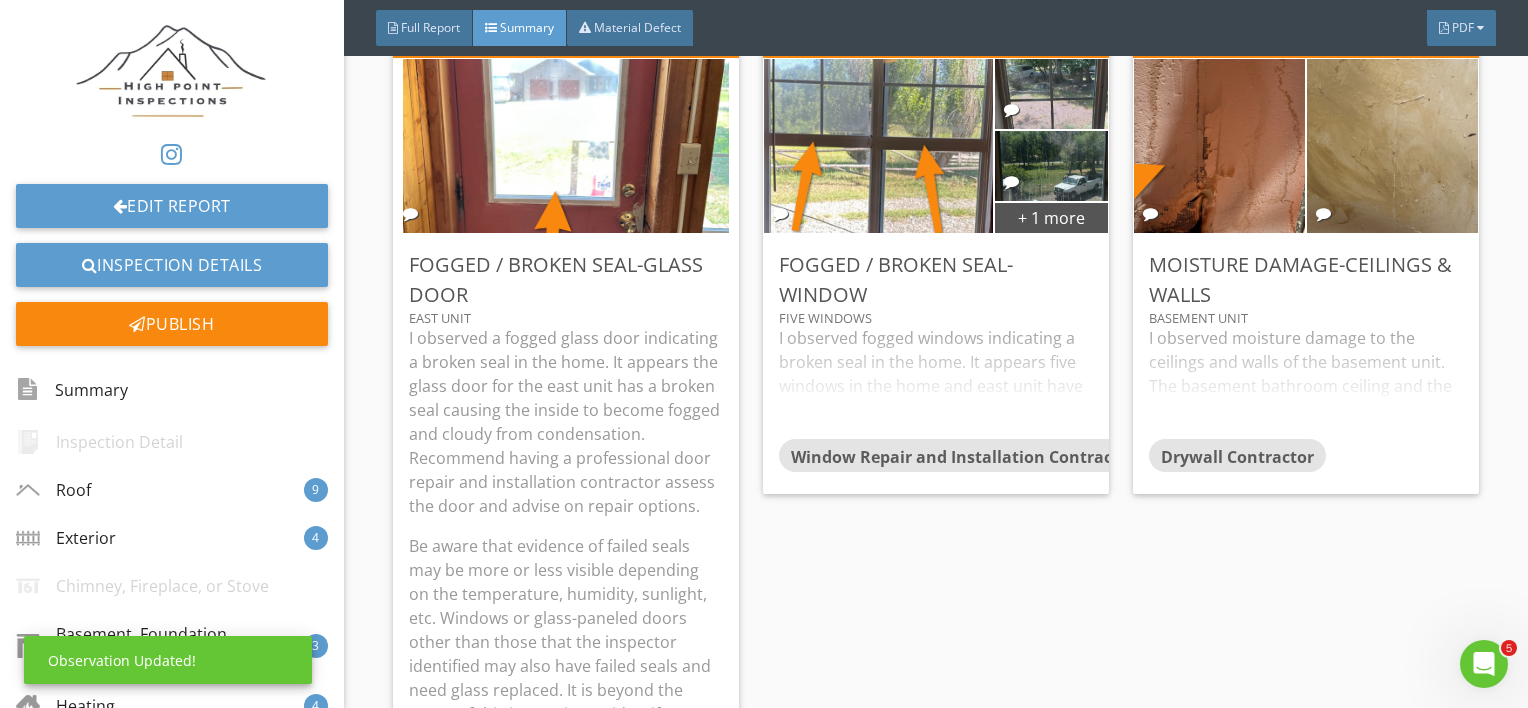 scroll, scrollTop: 53, scrollLeft: 0, axis: vertical 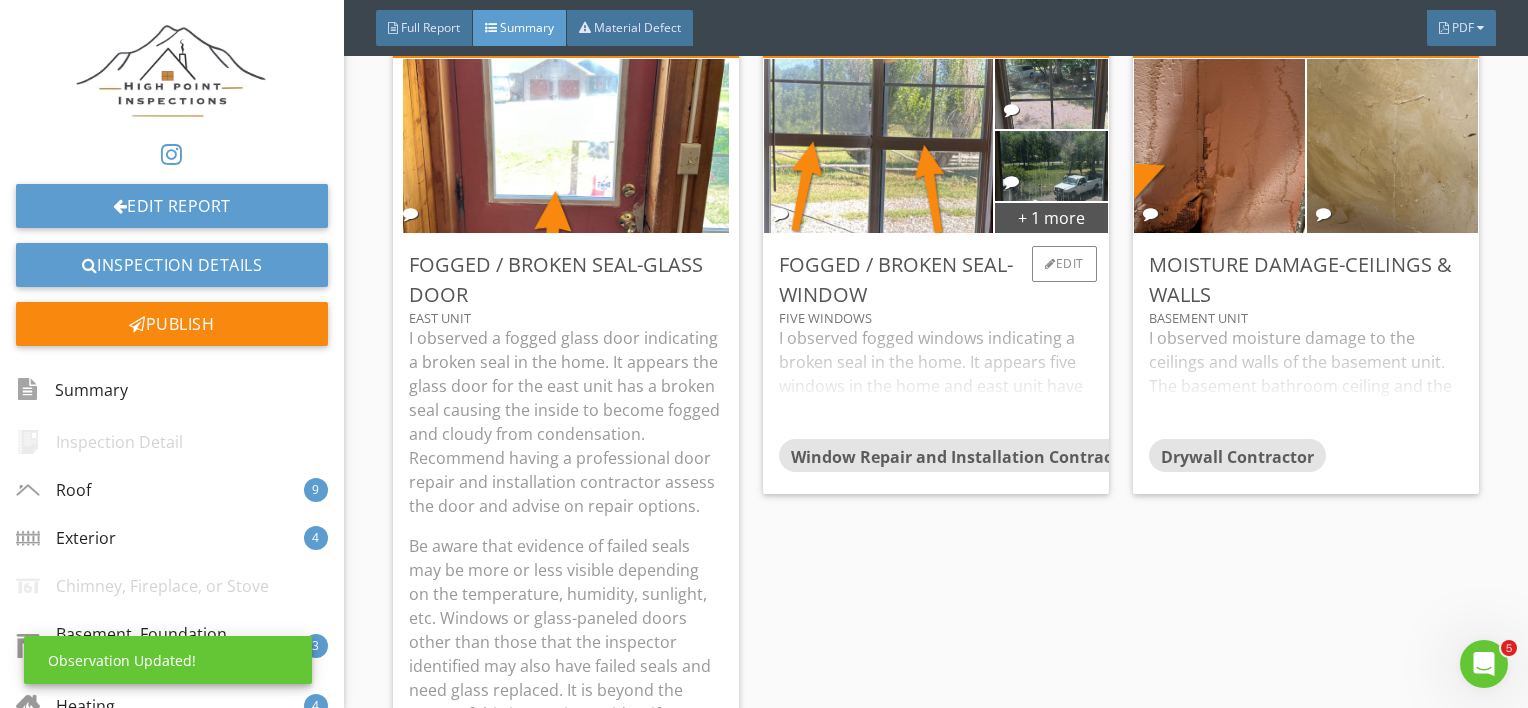 click on "I observed fogged windows indicating a broken seal in the home. It appears five windows in the home and east unit have a broken seal causing the inside of the window to become fogged and cloudy from condensation. Recommend having a professional window repair and installation contractor assess the windows and advise on repair options. Be aware that evidence of failed seals may be more or less visible depending on the temperature, humidity, sunlight, etc. Windows or glass-paneled doors other than those that the inspector identified may also have failed seals and need glass replaced. It is beyond the scope of this inspection to identify every window with failed seals." at bounding box center (936, 382) 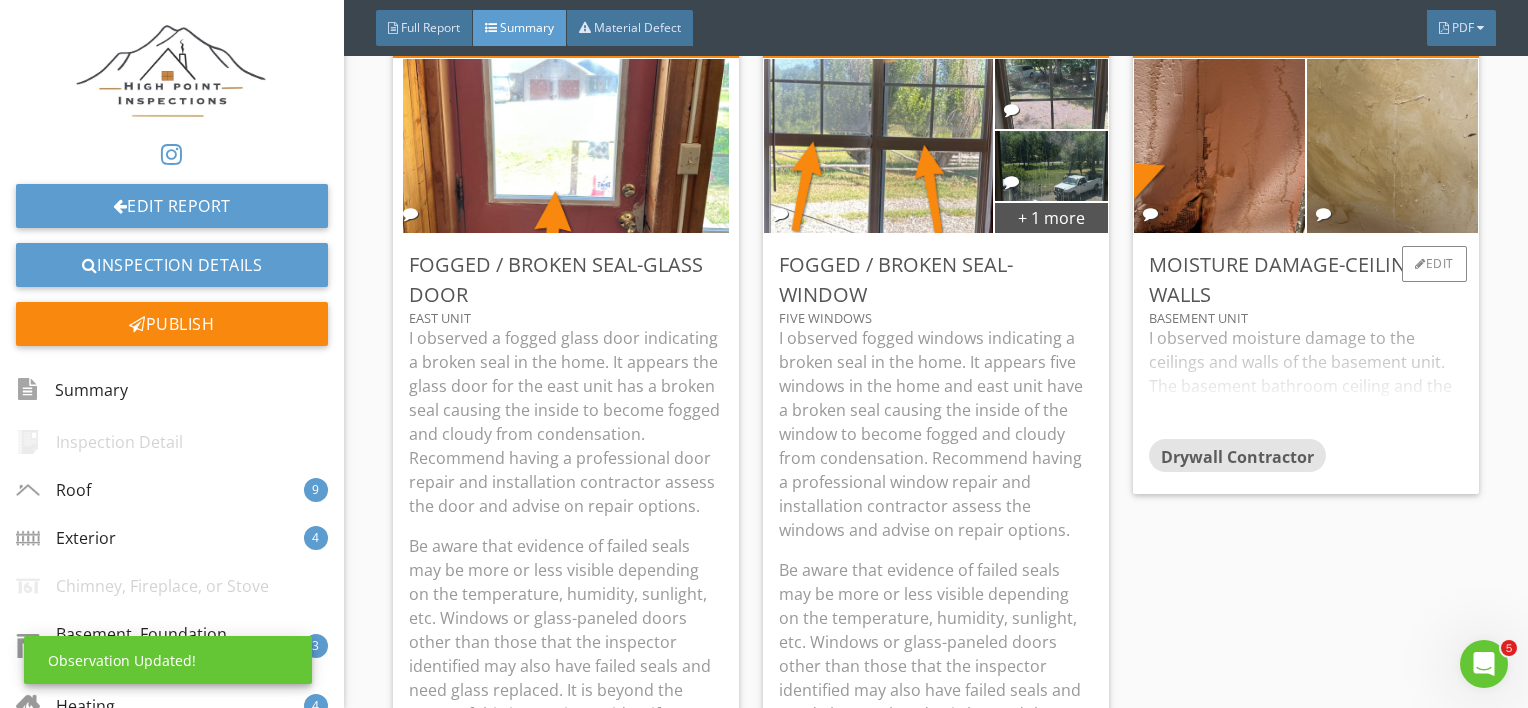 click on "I observed moisture damage to the ceilings and walls of the basement unit. The basement bathroom ceiling and the wall in the living room have moisture damage. Recommend having the moisture damage repaired by a qualified professional." at bounding box center (1306, 382) 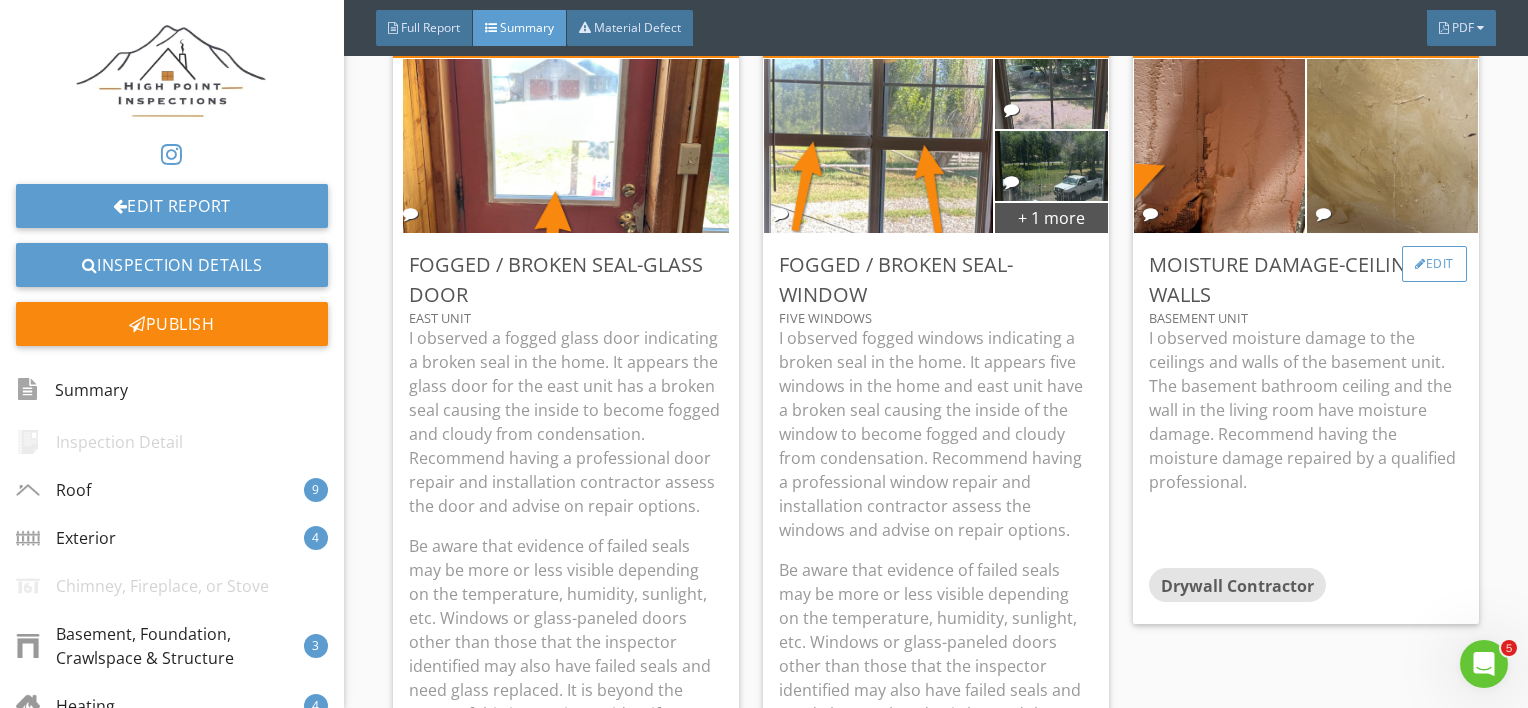 click on "Edit" at bounding box center [1434, 264] 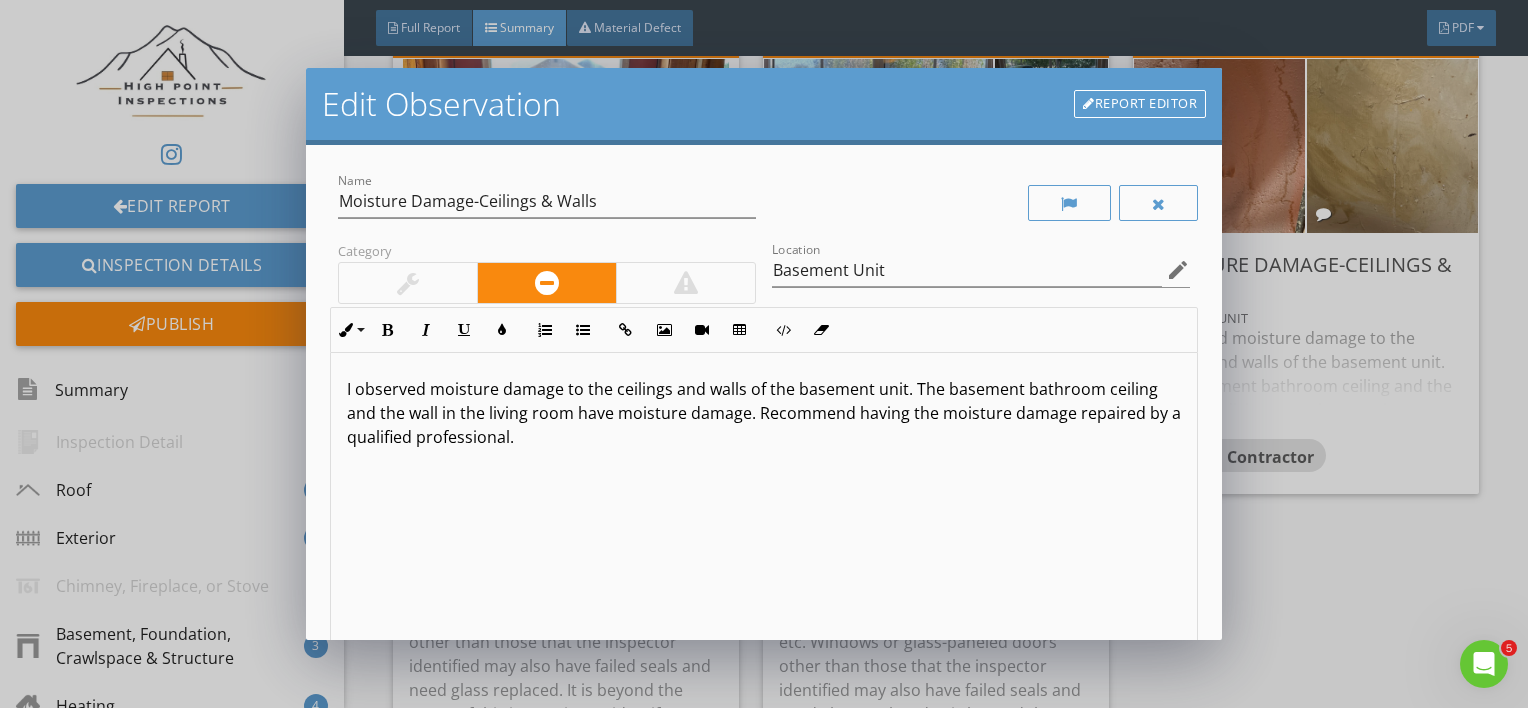 click on "I observed moisture damage to the ceilings and walls of the basement unit. The basement bathroom ceiling and the wall in the living room have moisture damage. Recommend having the moisture damage repaired by a qualified professional." at bounding box center [764, 413] 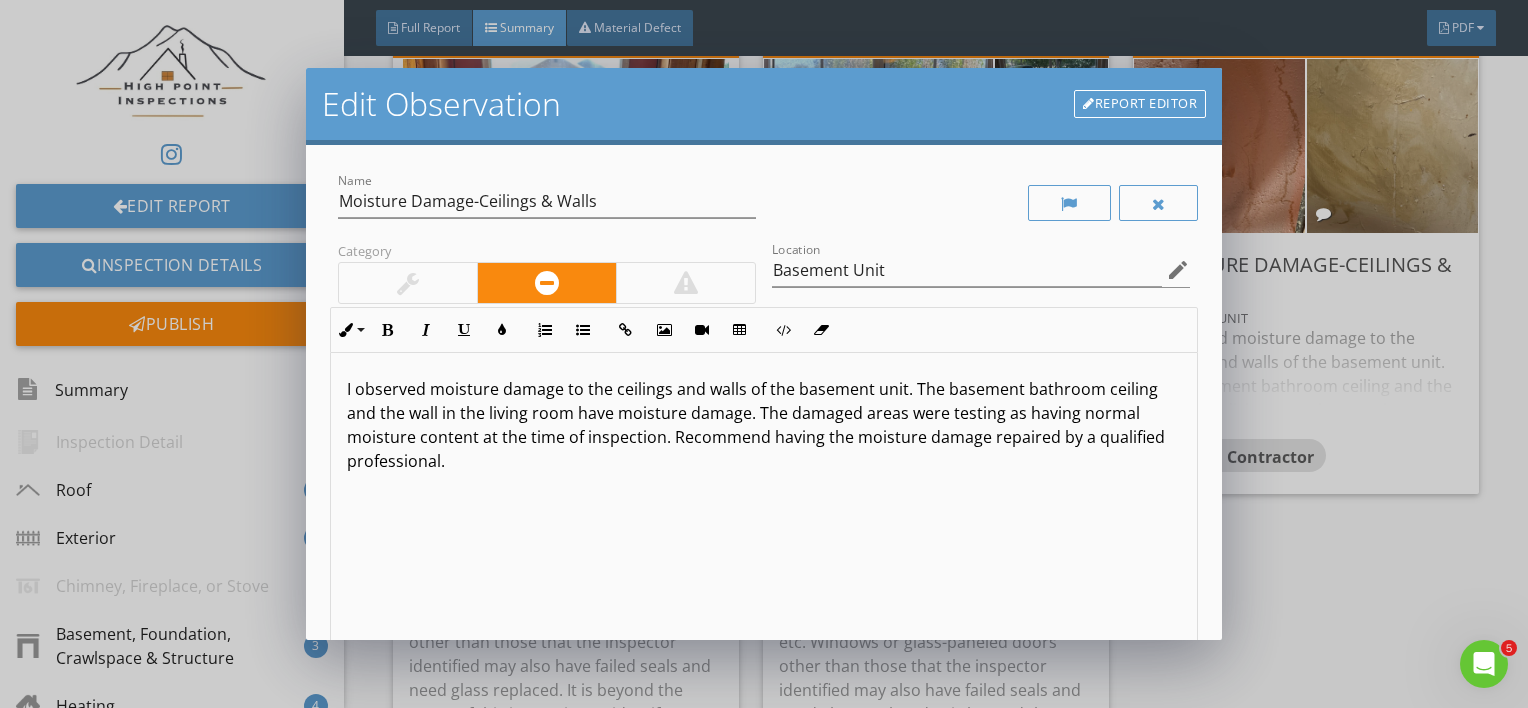 click on "I observed moisture damage to the ceilings and walls of the basement unit. The basement bathroom ceiling and the wall in the living room have moisture damage. The damaged areas were testing as having normal moisture content at the time of inspection. Recommend having the moisture damage repaired by a qualified professional." at bounding box center [764, 425] 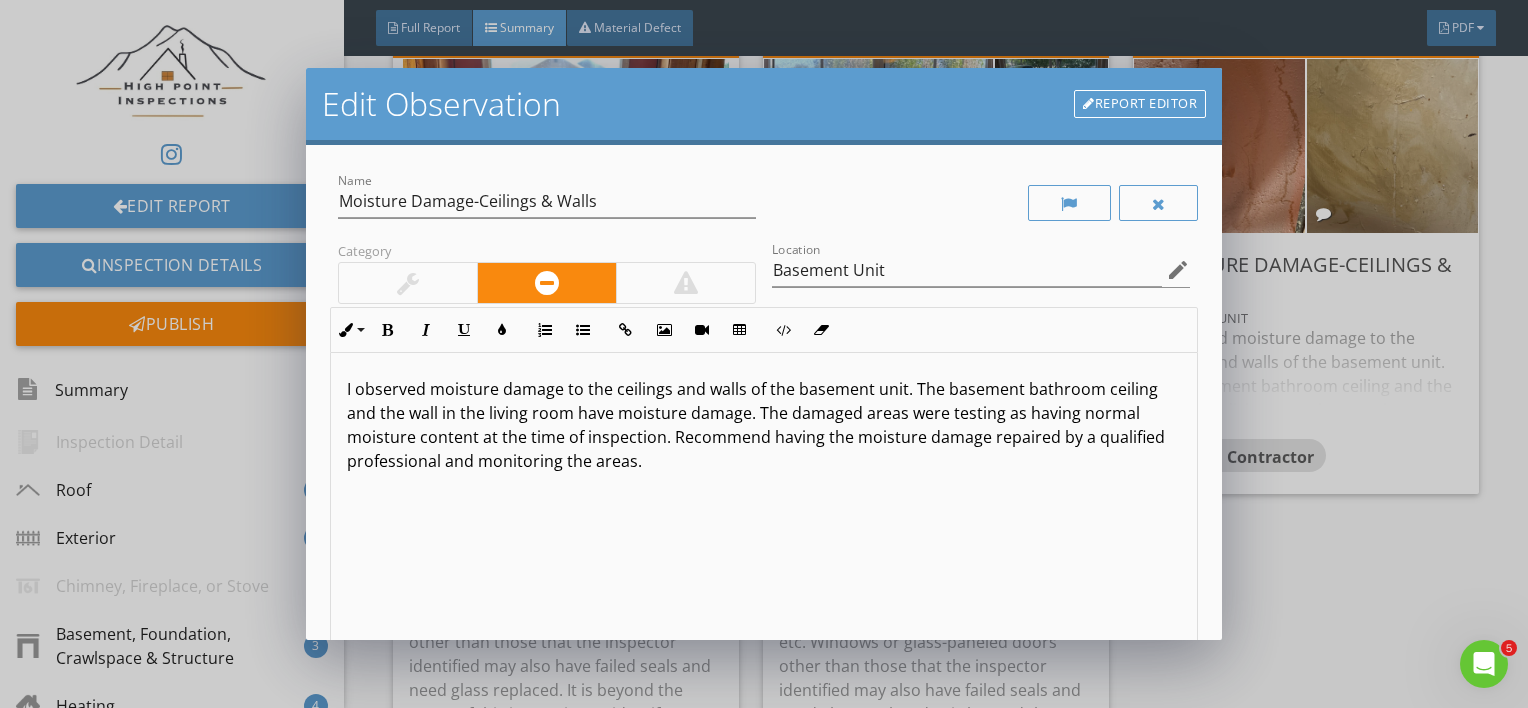 scroll, scrollTop: 0, scrollLeft: 0, axis: both 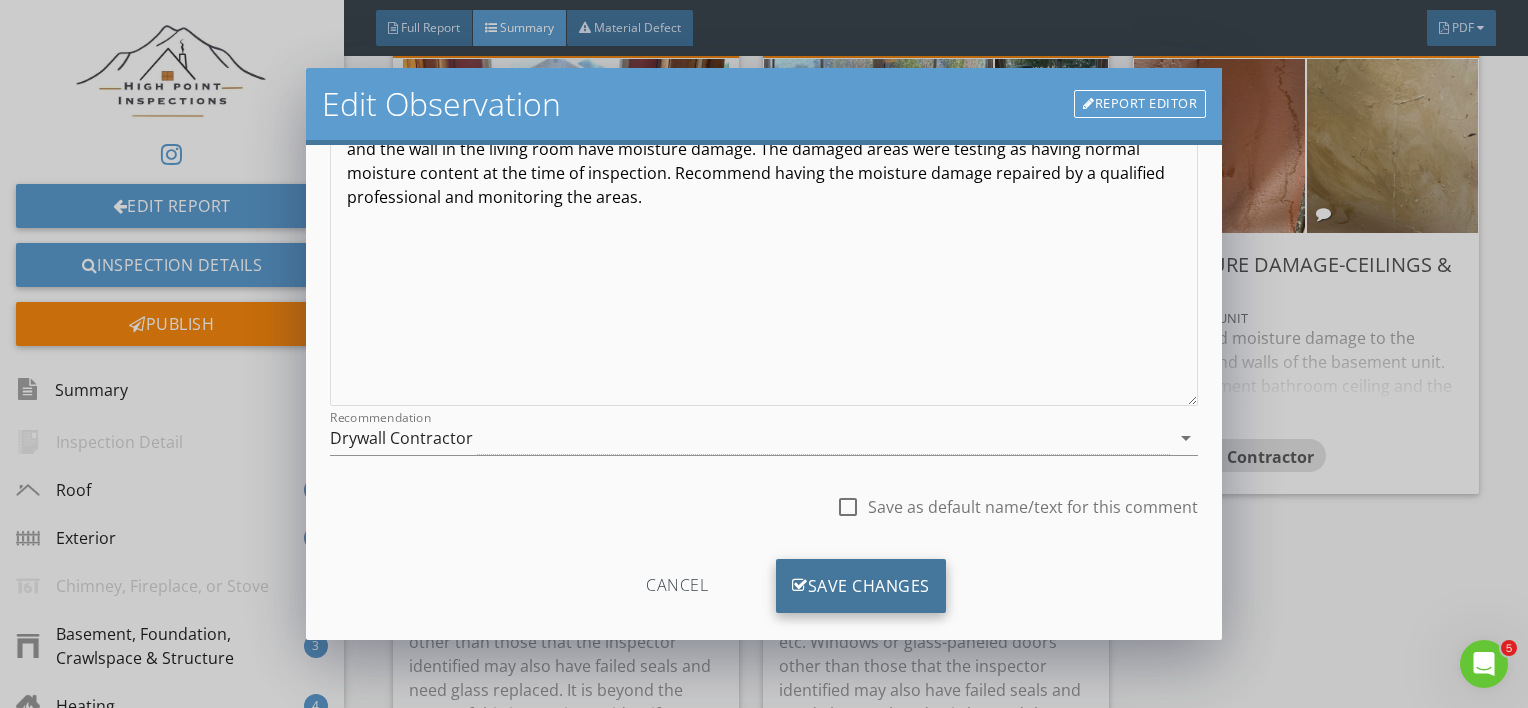 click on "Save Changes" at bounding box center (861, 586) 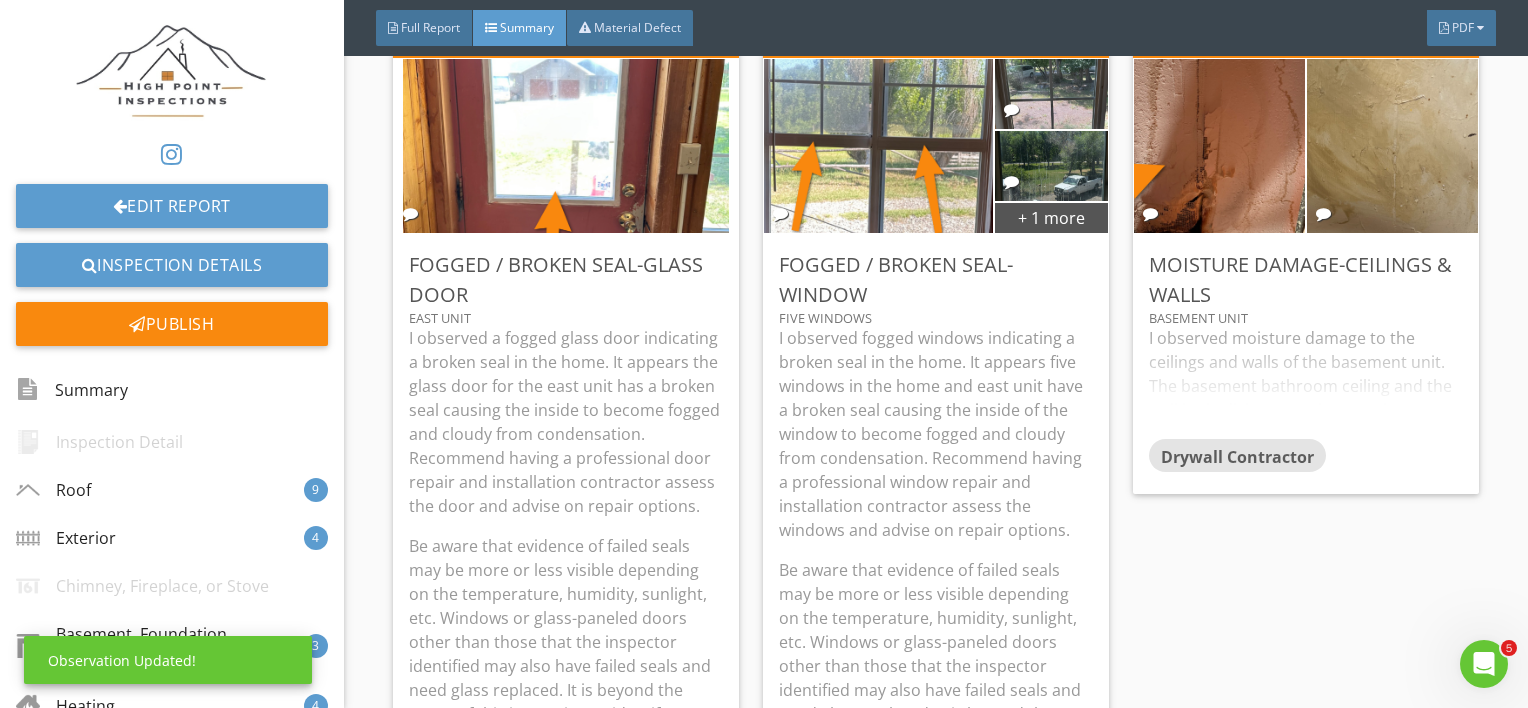 scroll, scrollTop: 53, scrollLeft: 0, axis: vertical 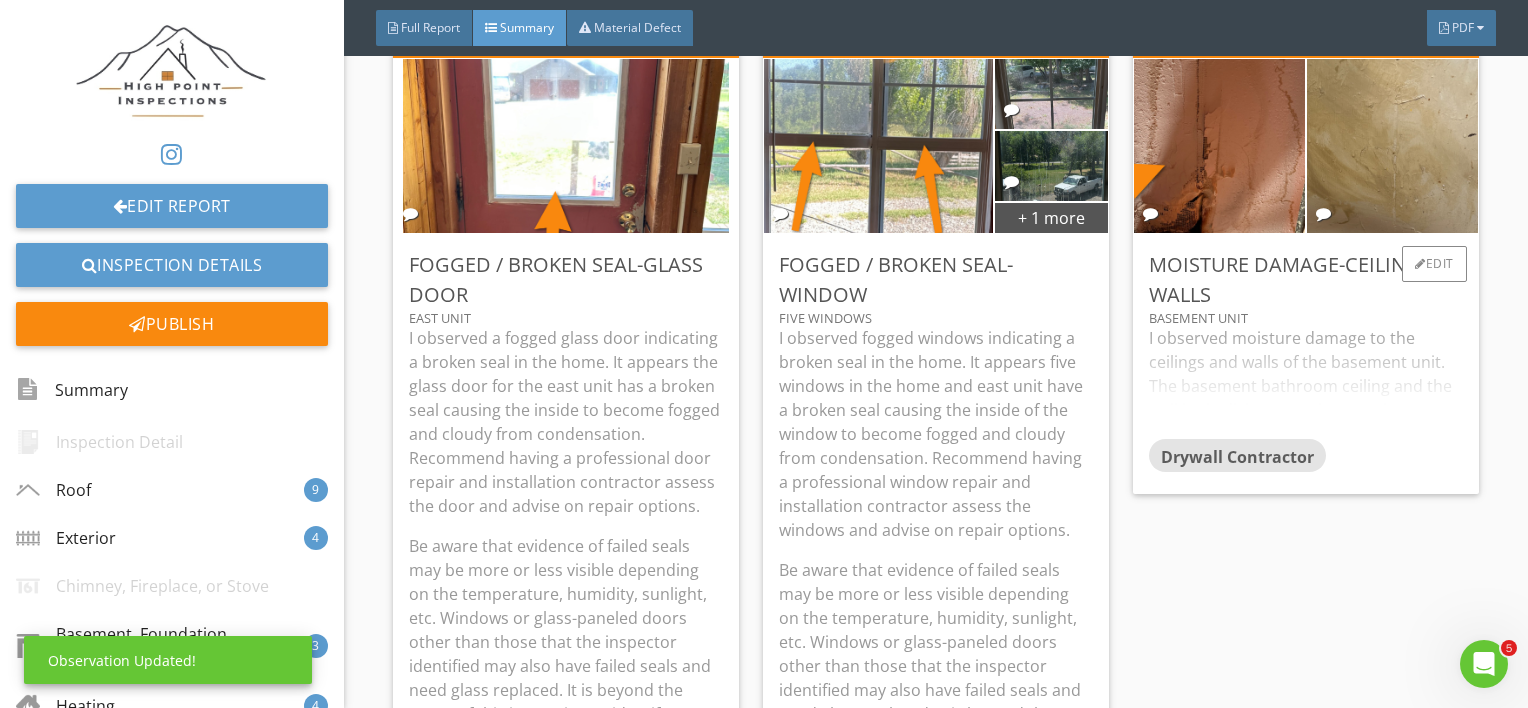 click on "I observed moisture damage to the ceilings and walls of the basement unit. The basement bathroom ceiling and the wall in the living room have moisture damage. The damaged areas were testing as having normal moisture content at the time of inspection. Recommend having the moisture damage repaired by a qualified professional and monitoring the areas." at bounding box center [1306, 382] 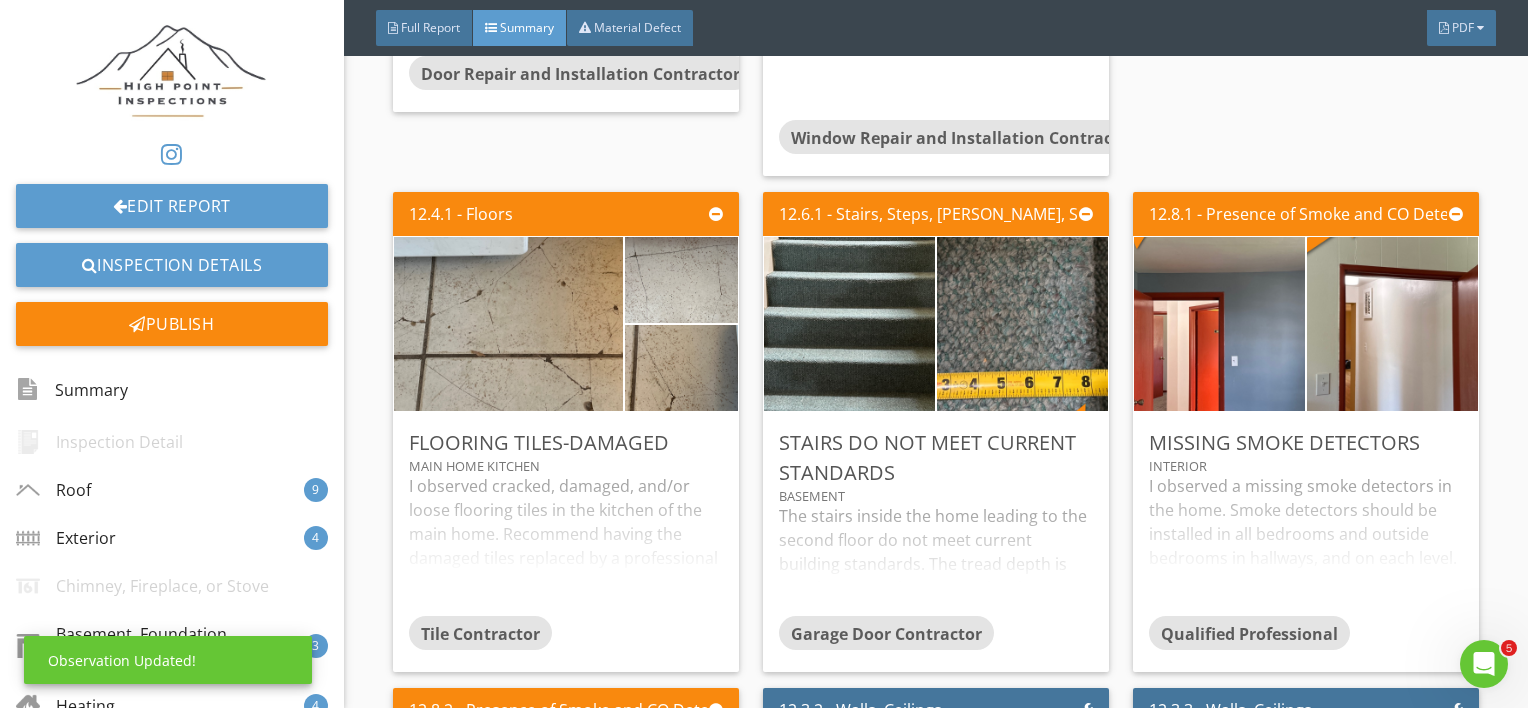 scroll, scrollTop: 16220, scrollLeft: 0, axis: vertical 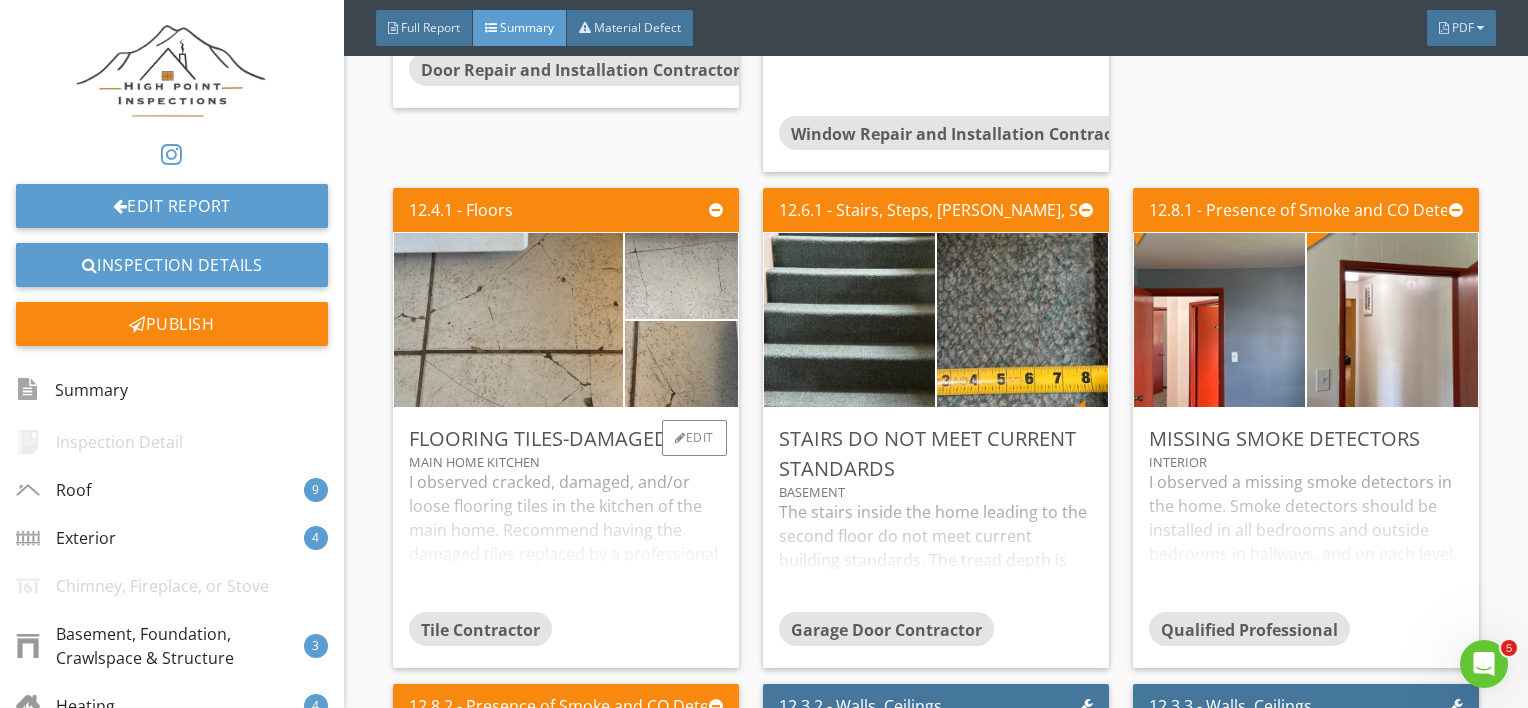 click on "I observed cracked, damaged, and/or loose flooring tiles in the kitchen of the main home. Recommend having the damaged tiles replaced by a professional tile contractor." at bounding box center (566, 541) 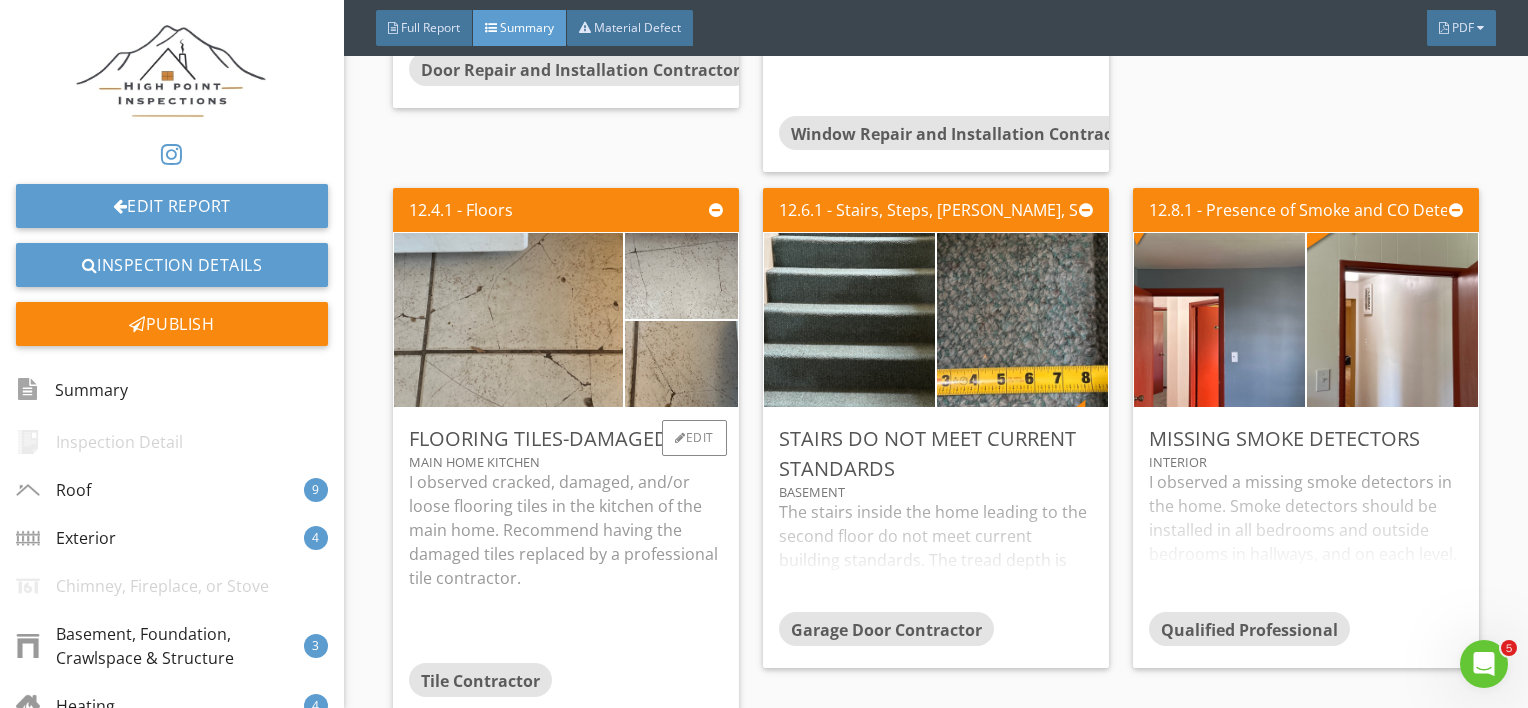 scroll, scrollTop: 16263, scrollLeft: 0, axis: vertical 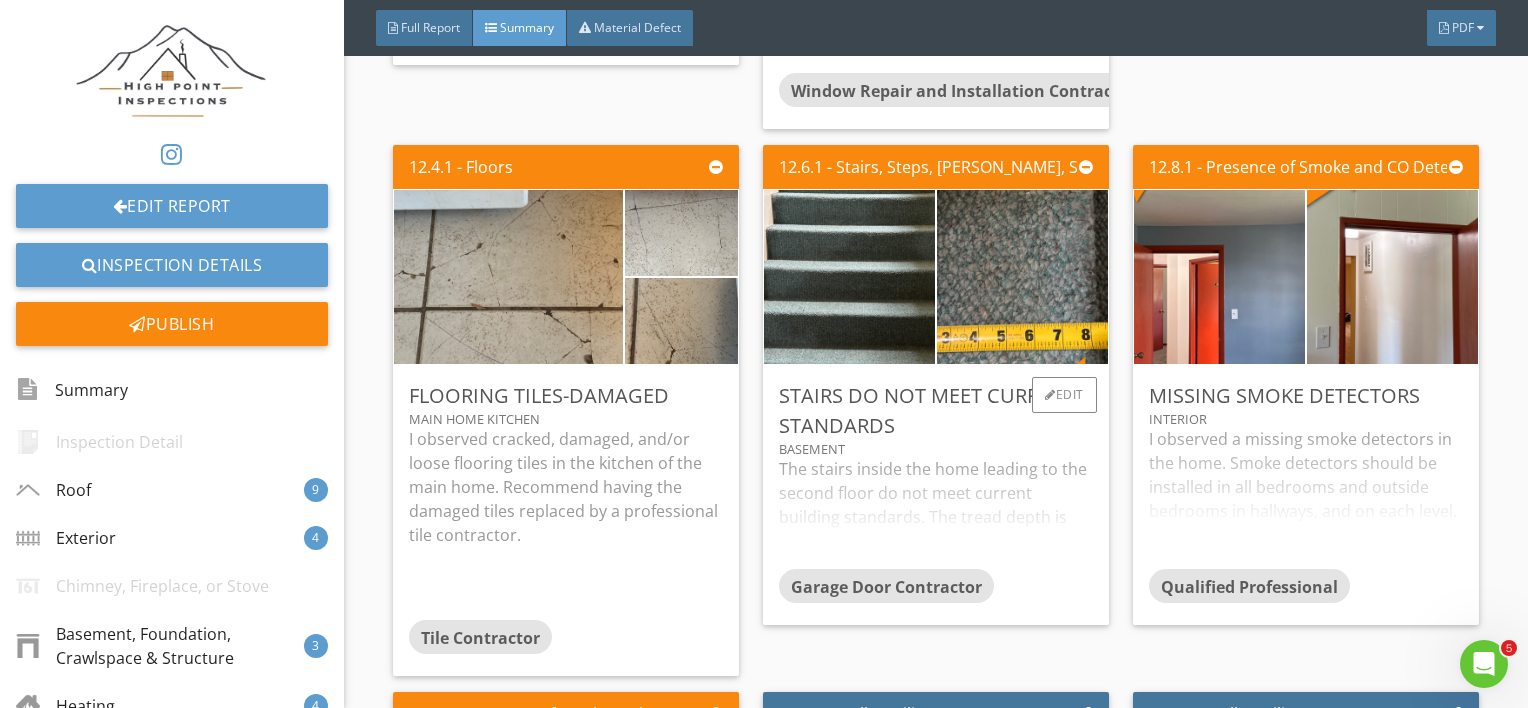 click on "The stairs inside the home leading to the second floor do not meet current building standards. The tread depth is too short. Treads must not be shorter than 10 inches. The riser height is too tall. Rise height must not exceed 7 3/4 inches. Recommend having the stairs assessed by a professional contractor and advise on the necessary repairs." at bounding box center [936, 513] 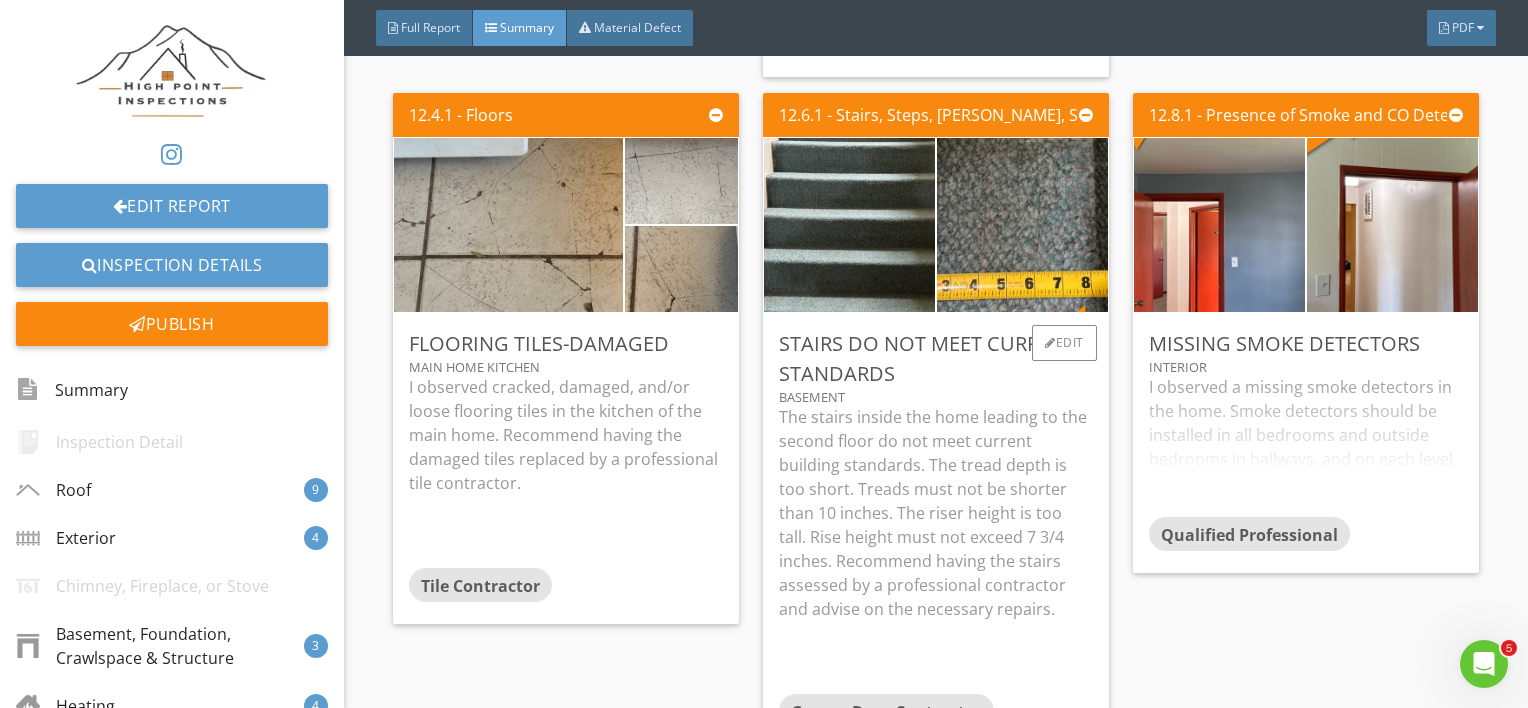 scroll, scrollTop: 16323, scrollLeft: 0, axis: vertical 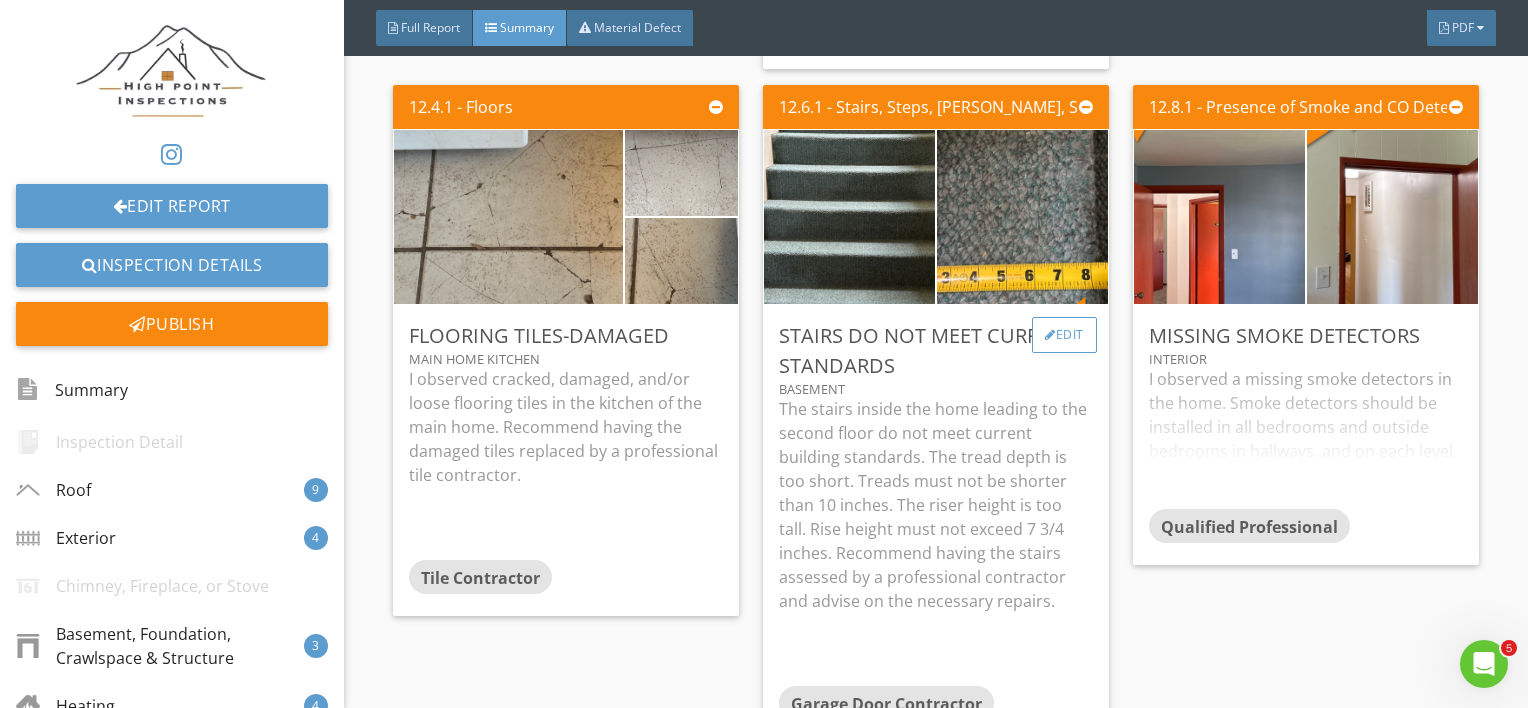 click on "Edit" at bounding box center [1064, 335] 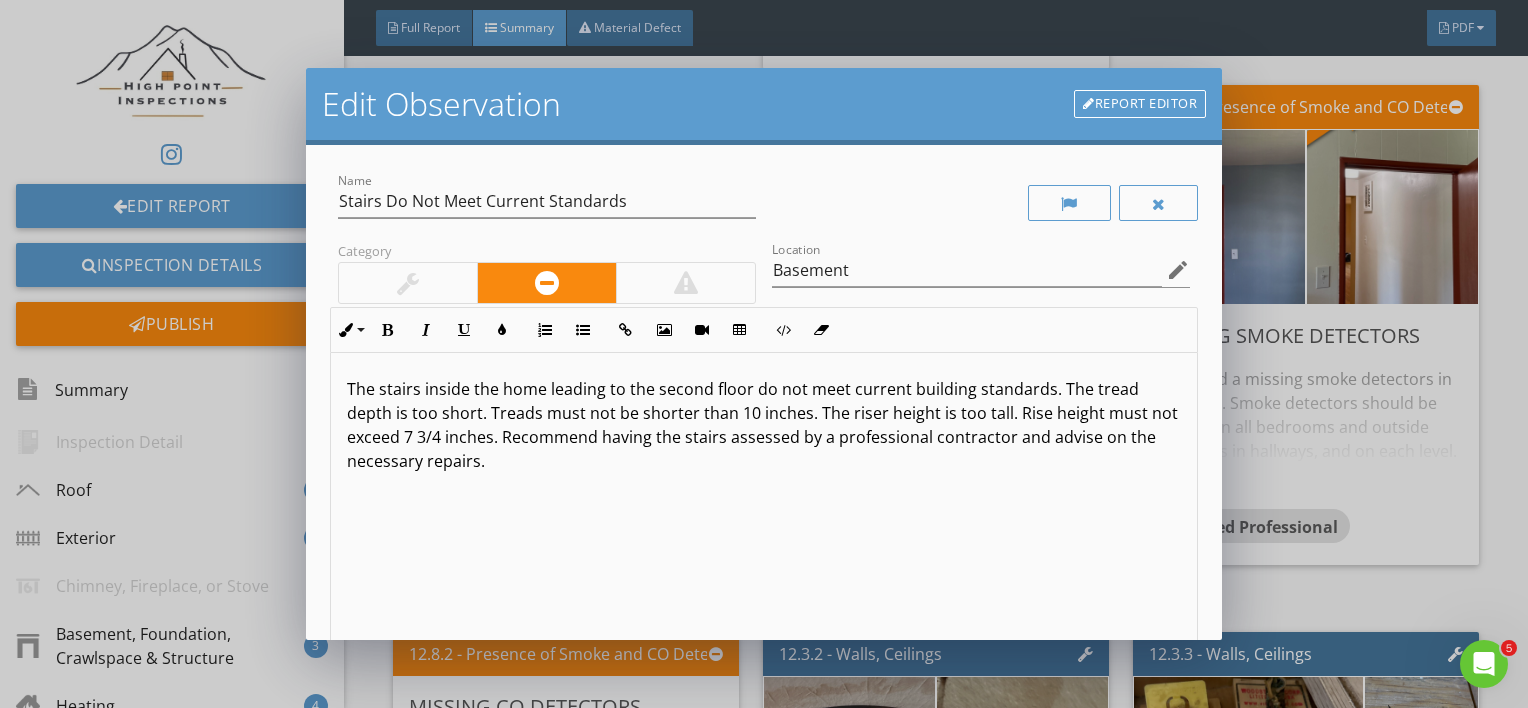 click on "The stairs inside the home leading to the second floor do not meet current building standards. The tread depth is too short. Treads must not be shorter than 10 inches. The riser height is too tall. Rise height must not exceed 7 3/4 inches. Recommend having the stairs assessed by a professional contractor and advise on the necessary repairs." at bounding box center [764, 425] 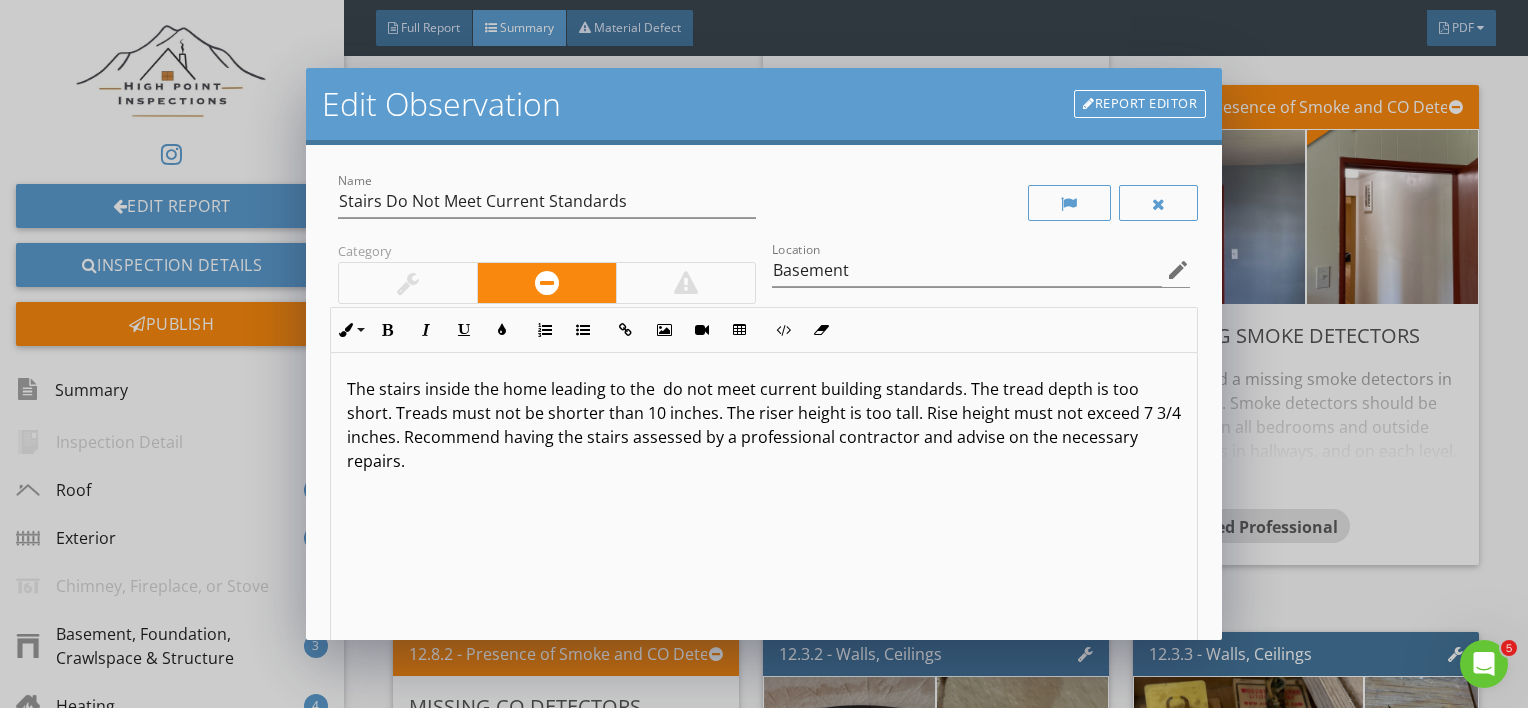type 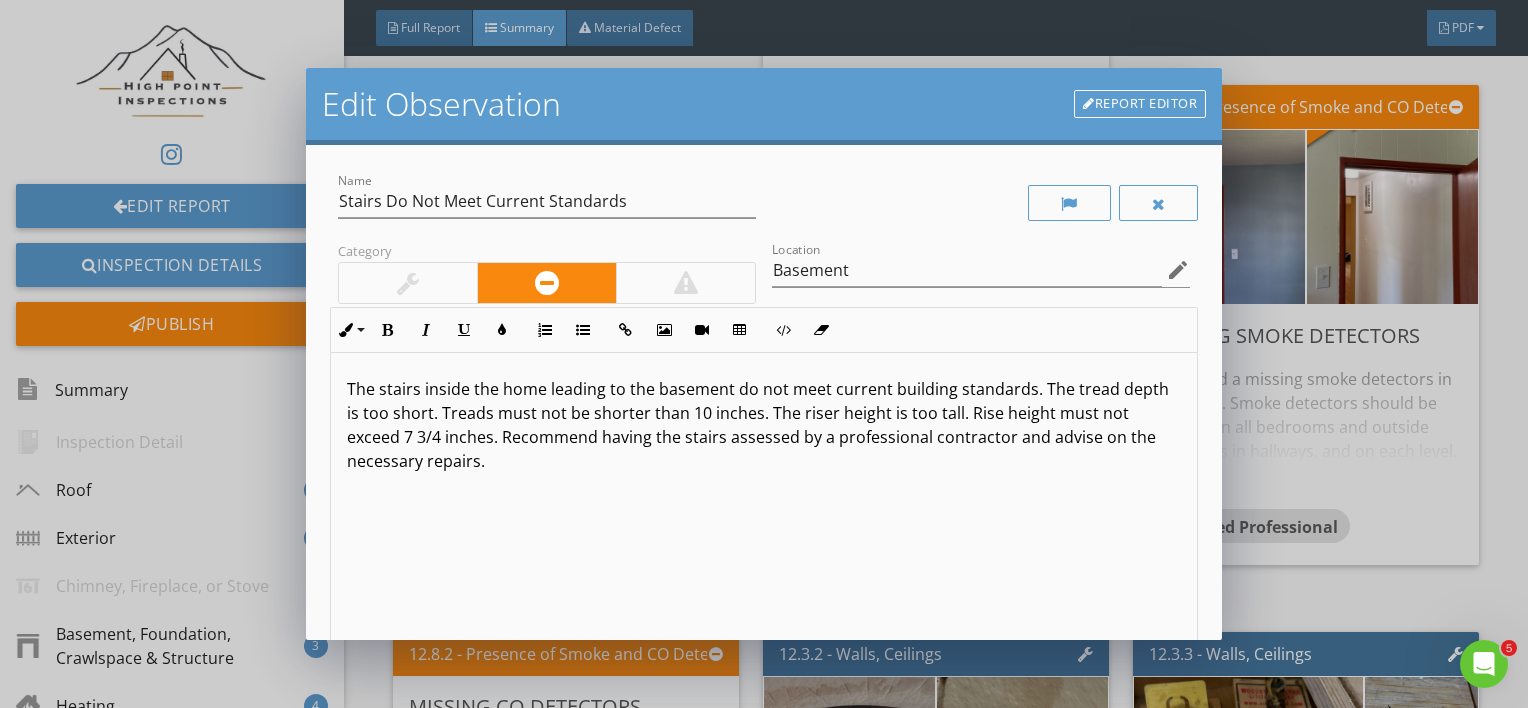 click on "The stairs inside the home leading to the basement do not meet current building standards. The tread depth is too short. Treads must not be shorter than 10 inches. The riser height is too tall. Rise height must not exceed 7 3/4 inches. Recommend having the stairs assessed by a professional contractor and advise on the necessary repairs." at bounding box center [764, 511] 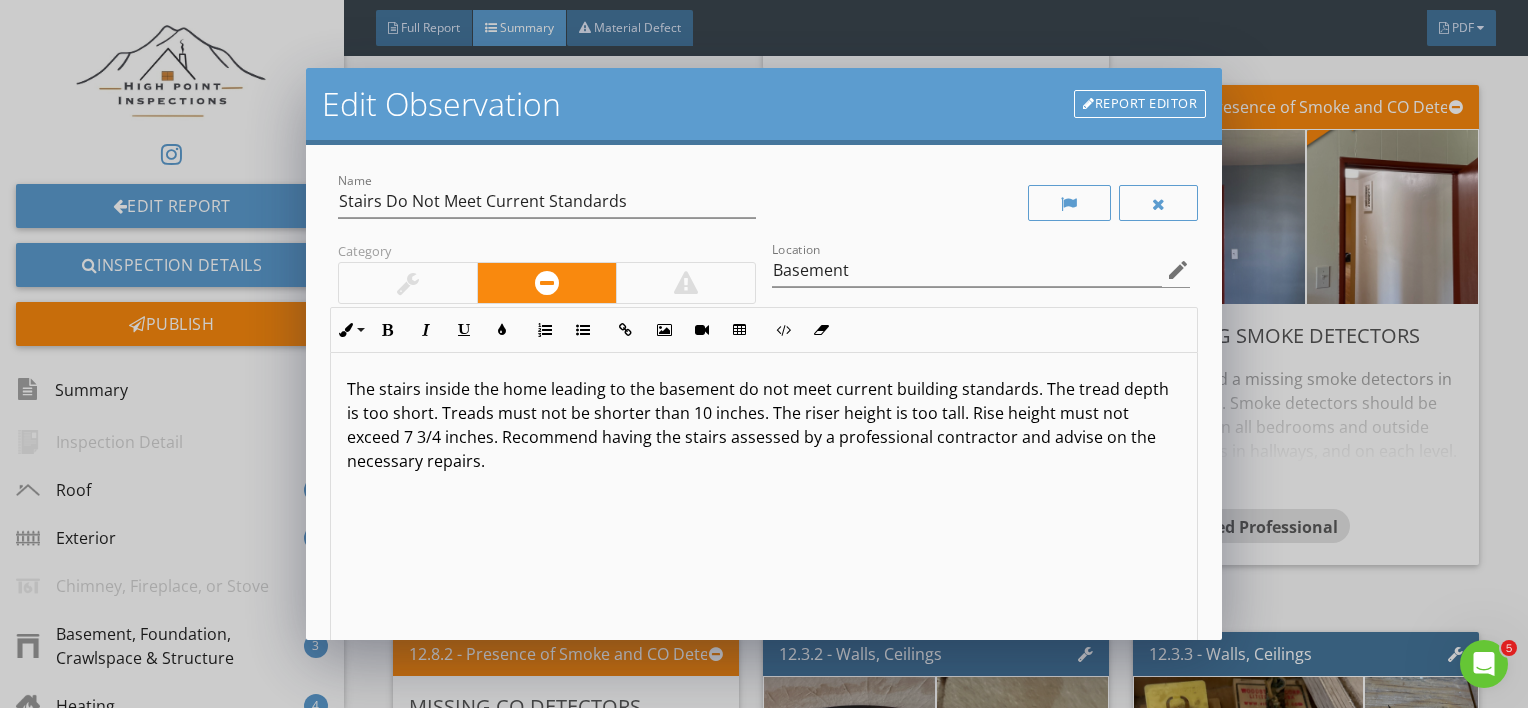 click on "The stairs inside the home leading to the basement do not meet current building standards. The tread depth is too short. Treads must not be shorter than 10 inches. The riser height is too tall. Rise height must not exceed 7 3/4 inches. Recommend having the stairs assessed by a professional contractor and advise on the necessary repairs." at bounding box center [764, 425] 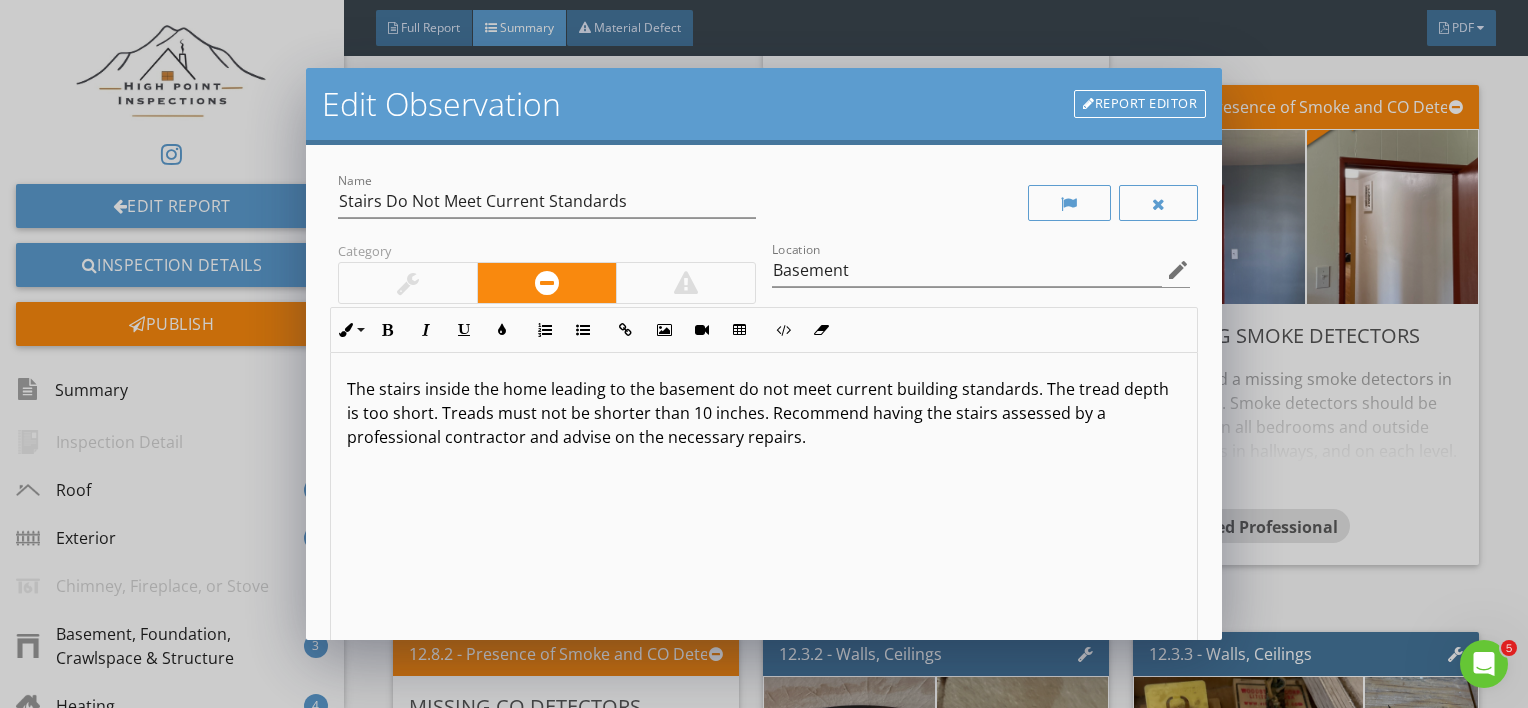 click on "The stairs inside the home leading to the basement do not meet current building standards. The tread depth is too short. Treads must not be shorter than 10 inches. Recommend having the stairs assessed by a professional contractor and advise on the necessary repairs." at bounding box center (764, 511) 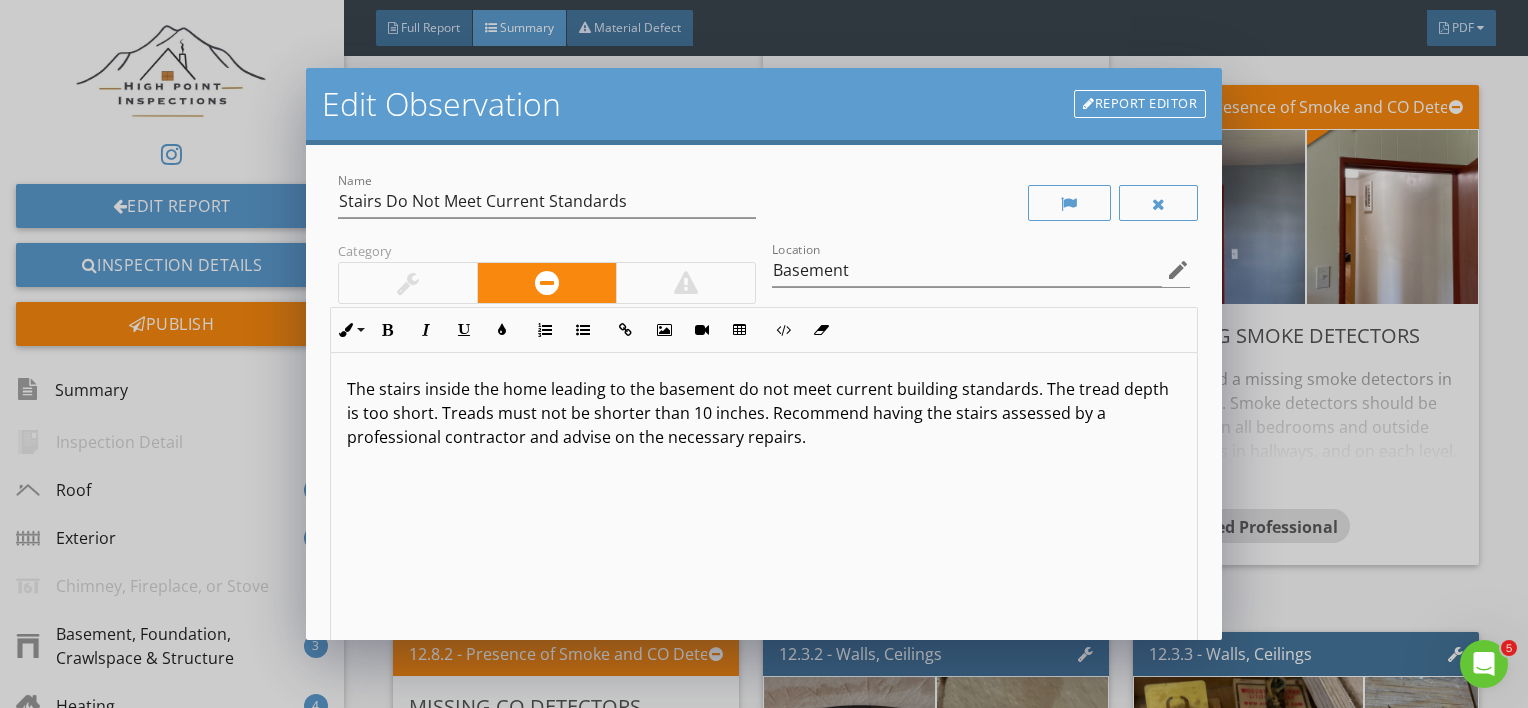 scroll, scrollTop: 0, scrollLeft: 0, axis: both 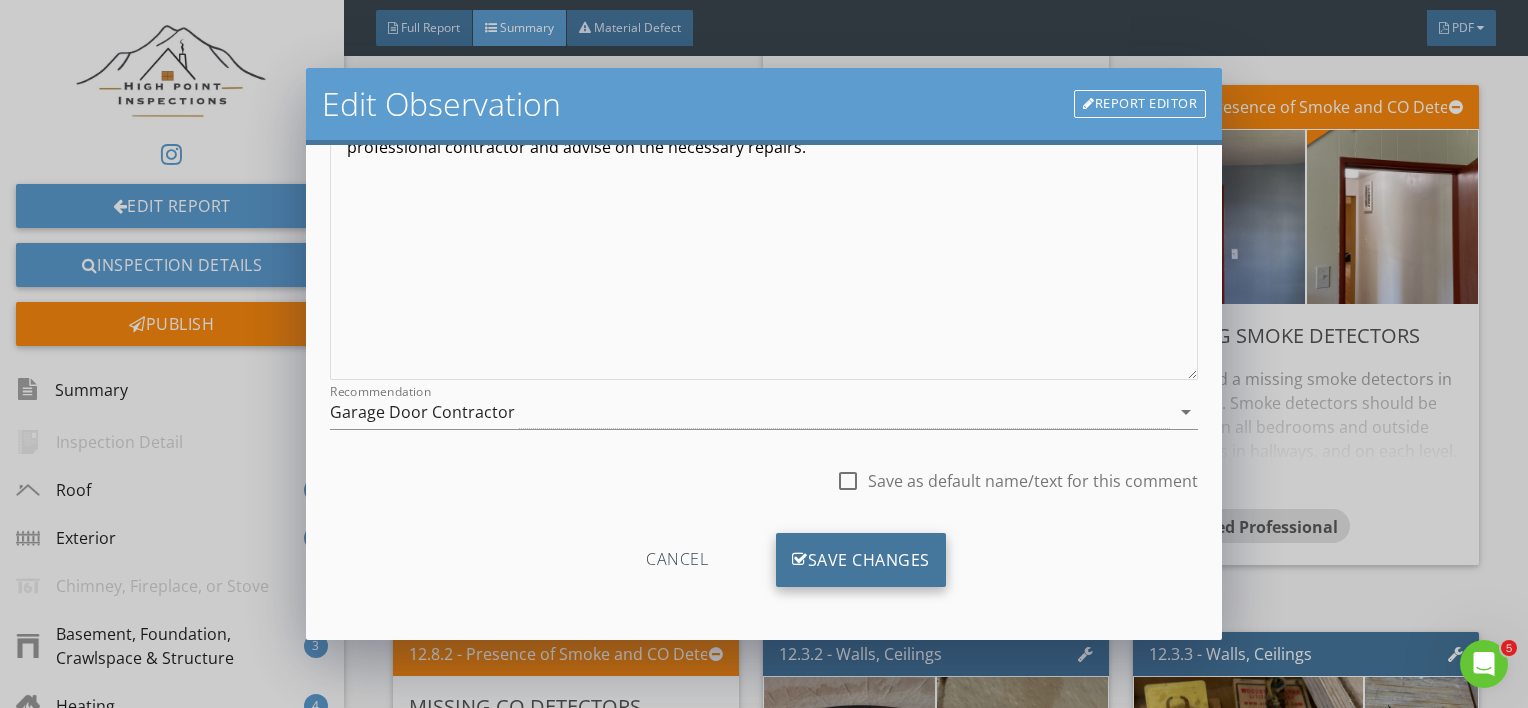 click on "Save Changes" at bounding box center (861, 560) 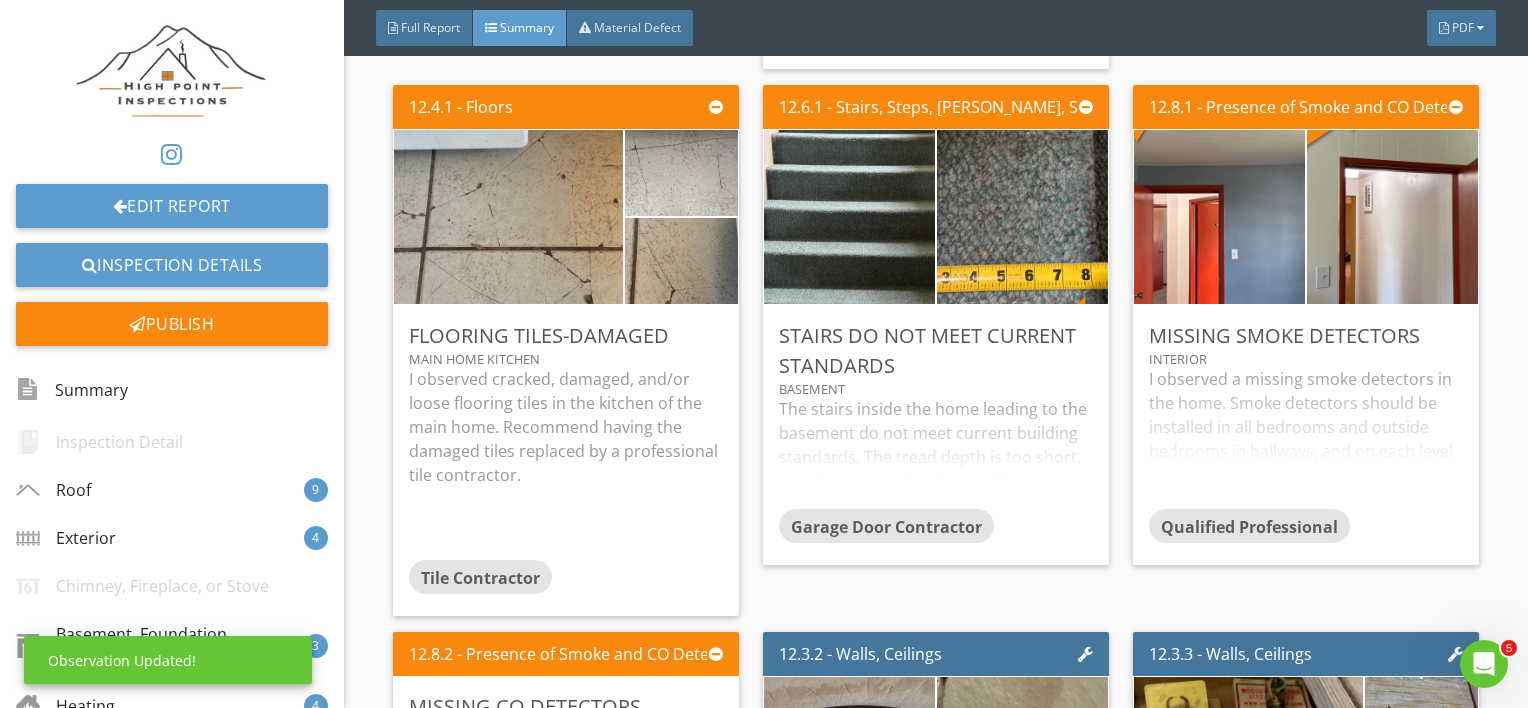 scroll, scrollTop: 53, scrollLeft: 0, axis: vertical 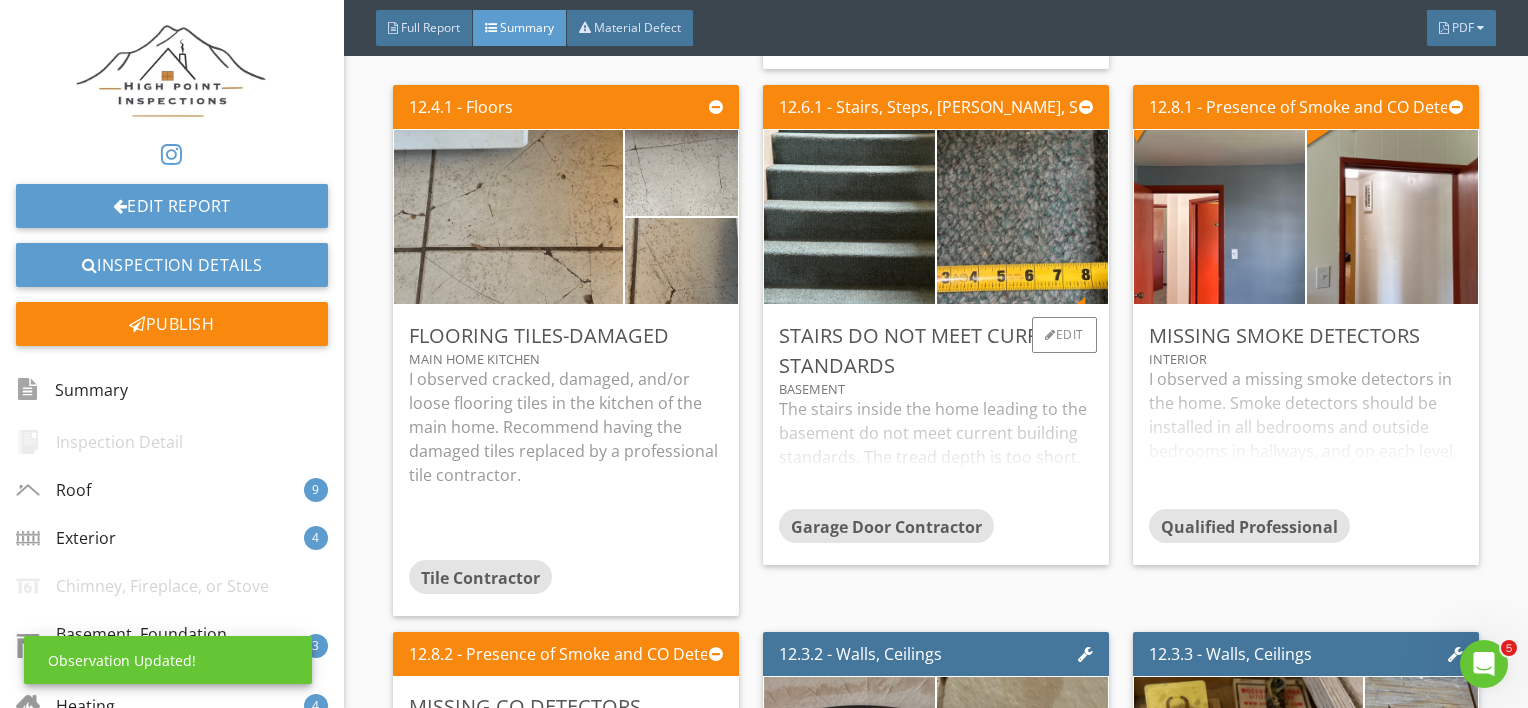 click on "The stairs inside the home leading to the basement do not meet current building standards. The tread depth is too short. Treads must not be shorter than 10 inches. Recommend having the stairs assessed by a professional contractor and advise on the necessary repairs." at bounding box center (936, 453) 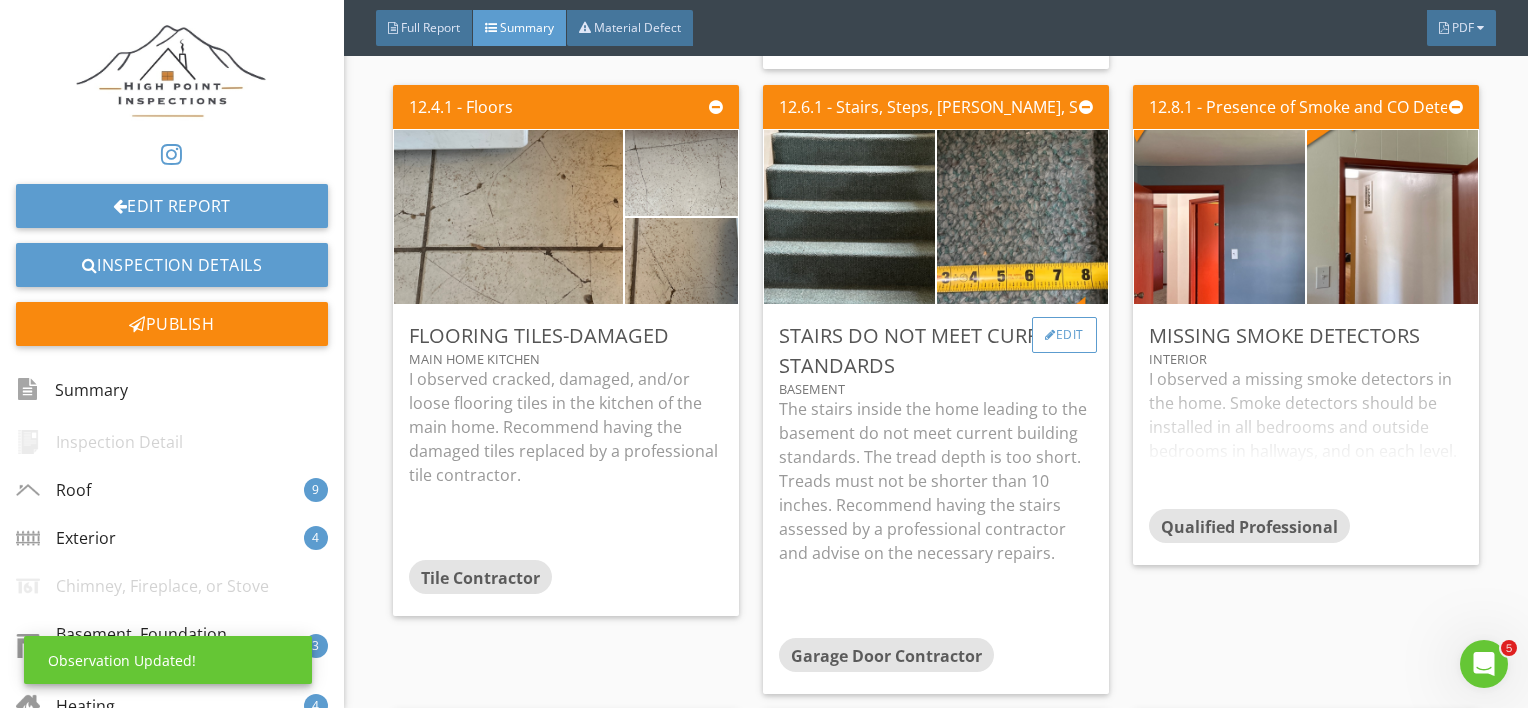 click at bounding box center [1050, 335] 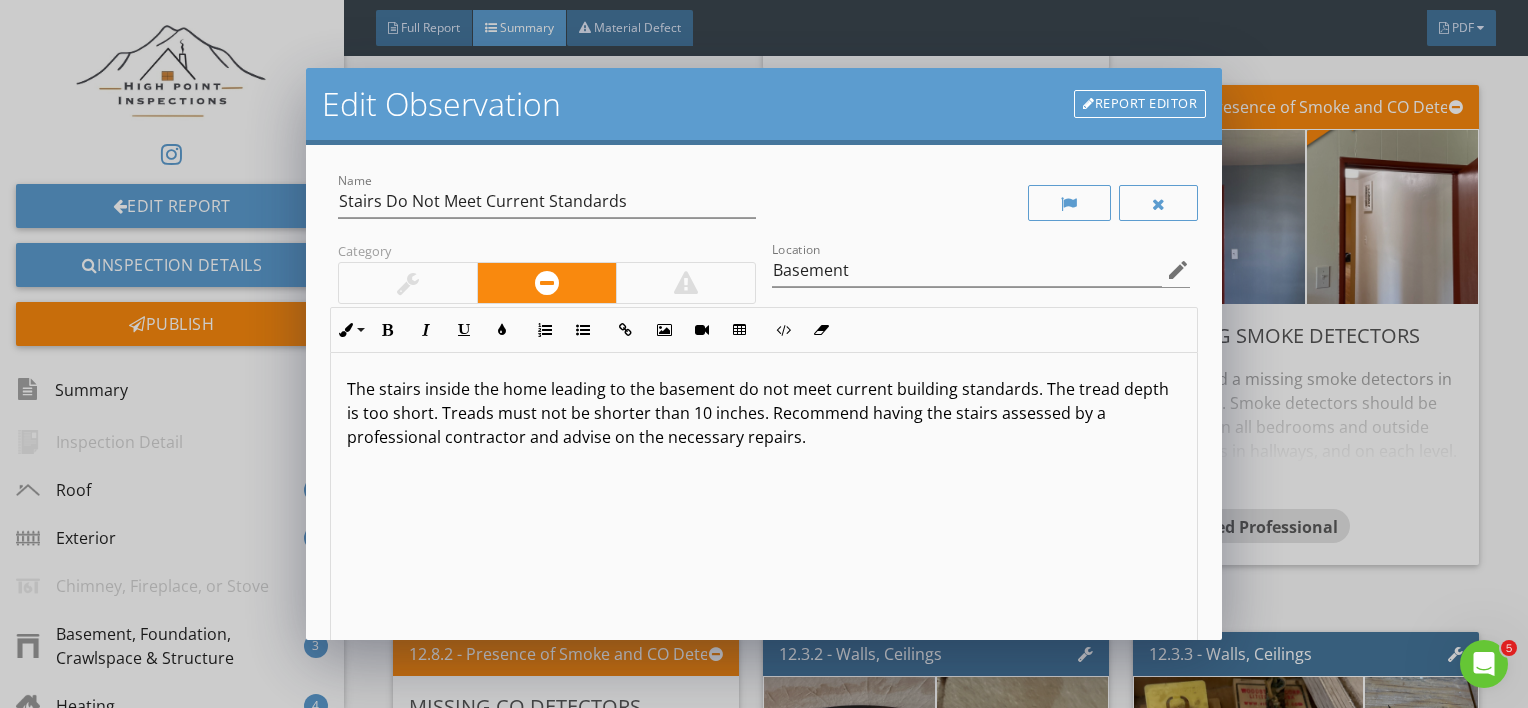 scroll, scrollTop: 0, scrollLeft: 0, axis: both 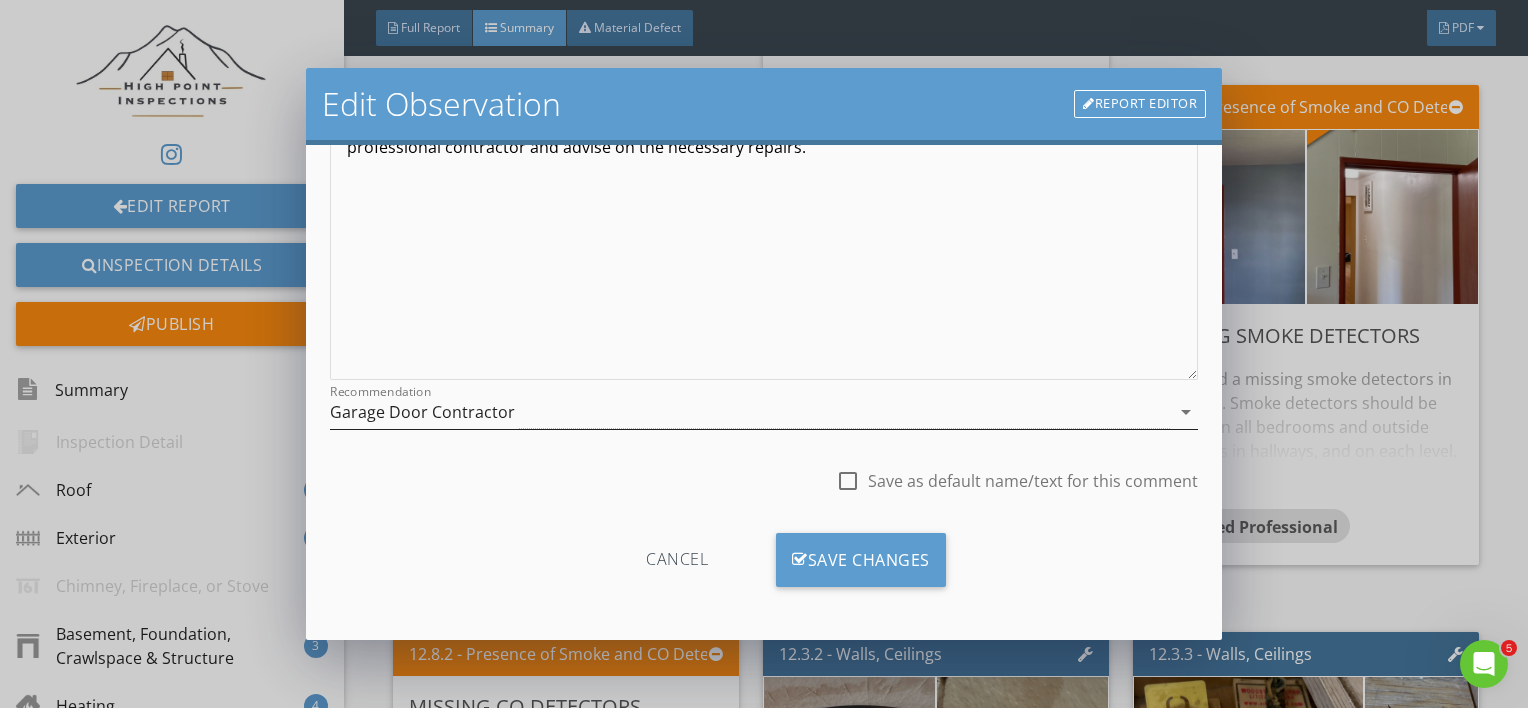 click on "Garage Door Contractor" at bounding box center (750, 412) 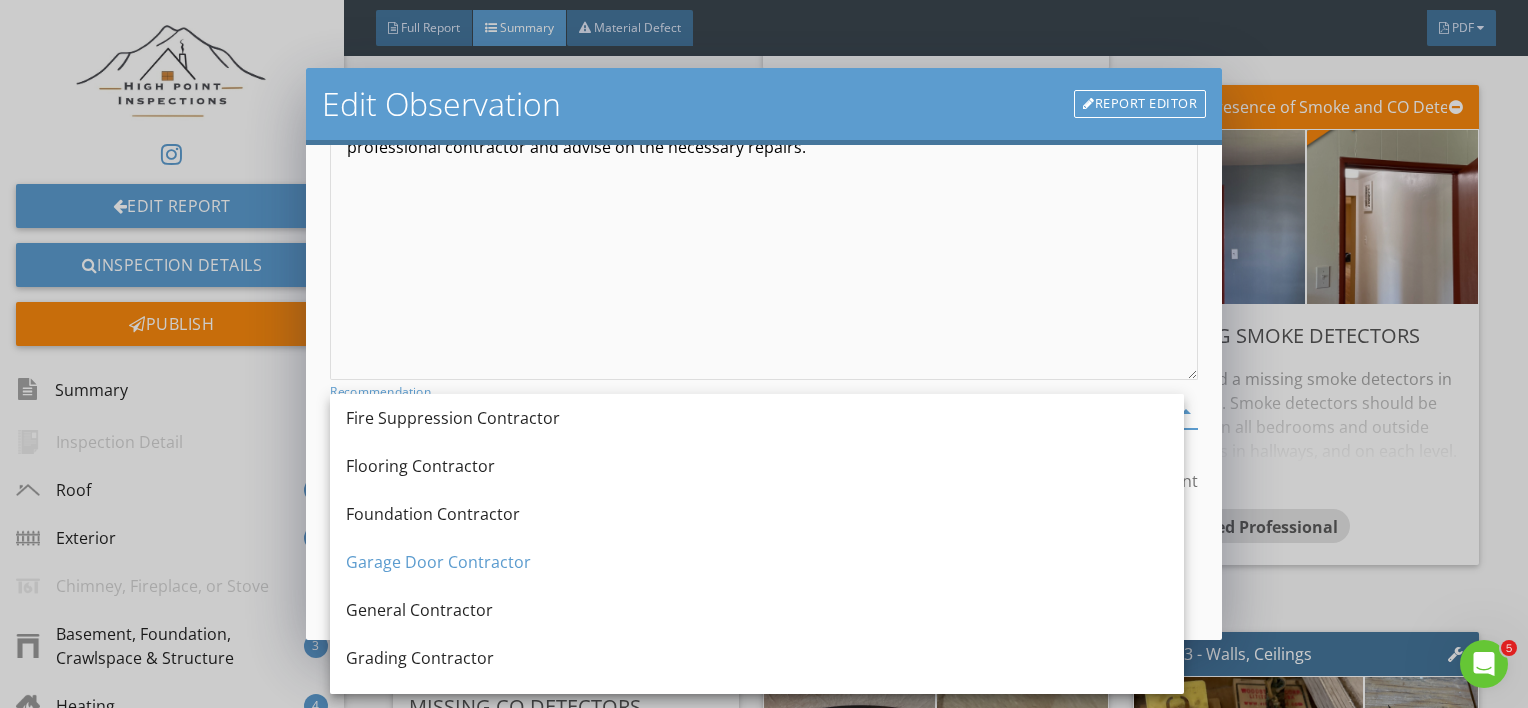 scroll, scrollTop: 970, scrollLeft: 0, axis: vertical 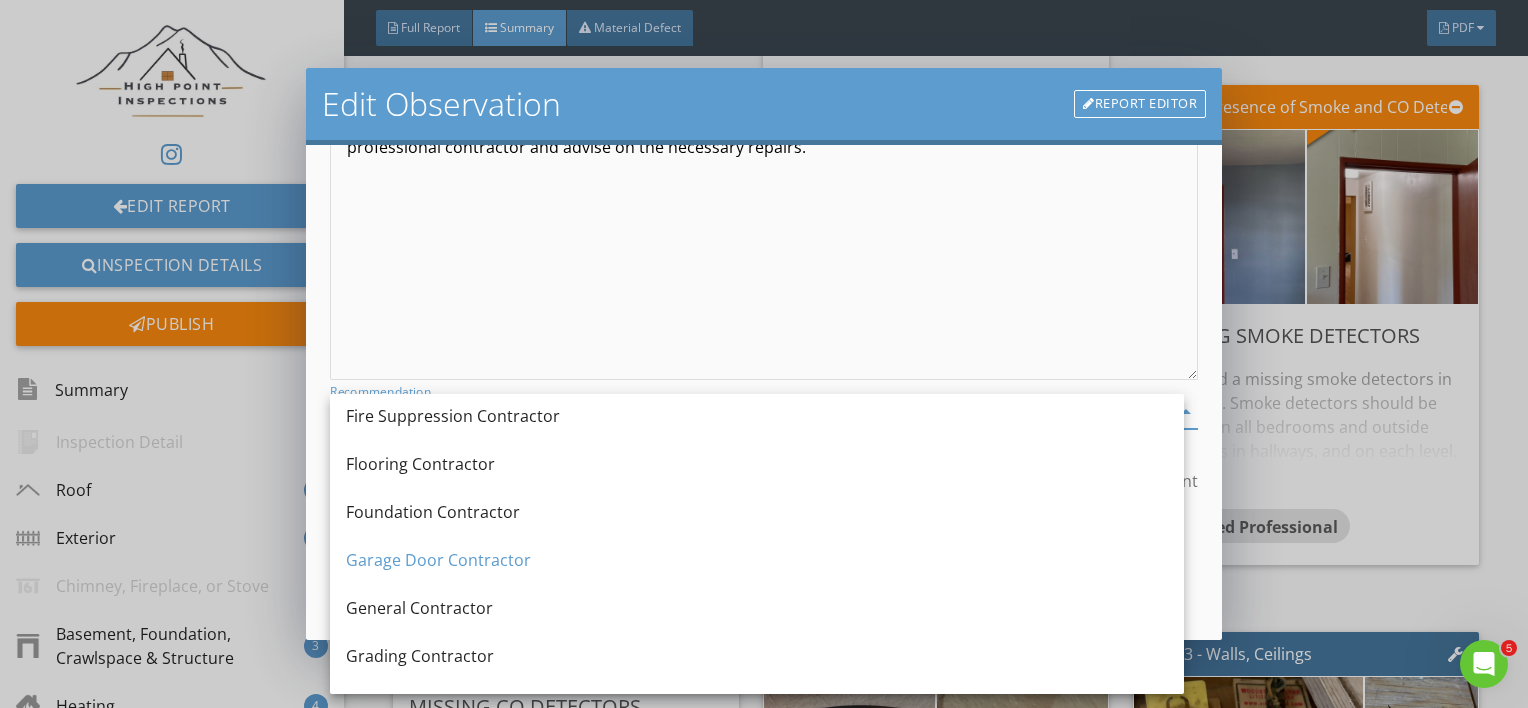 click on "General Contractor" at bounding box center (757, 608) 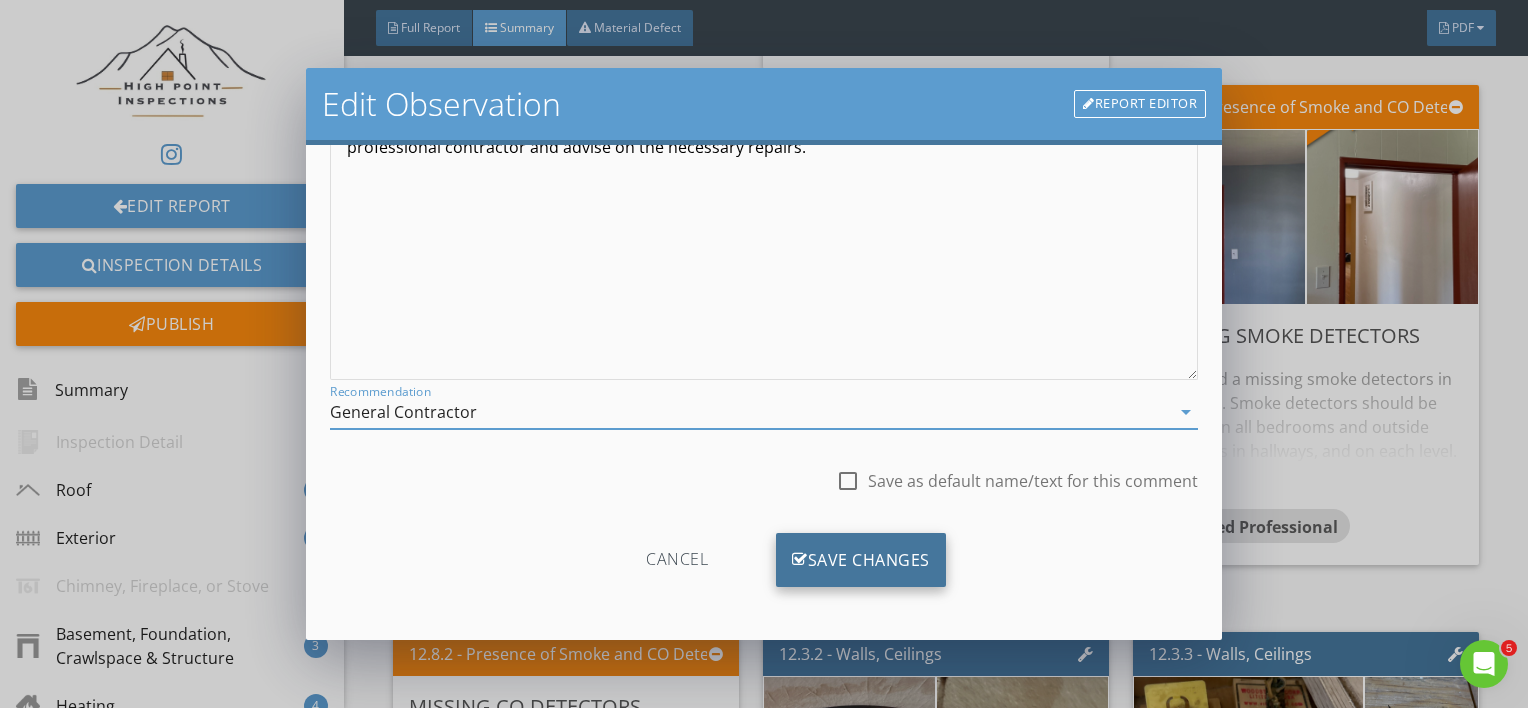 click on "Save Changes" at bounding box center (861, 560) 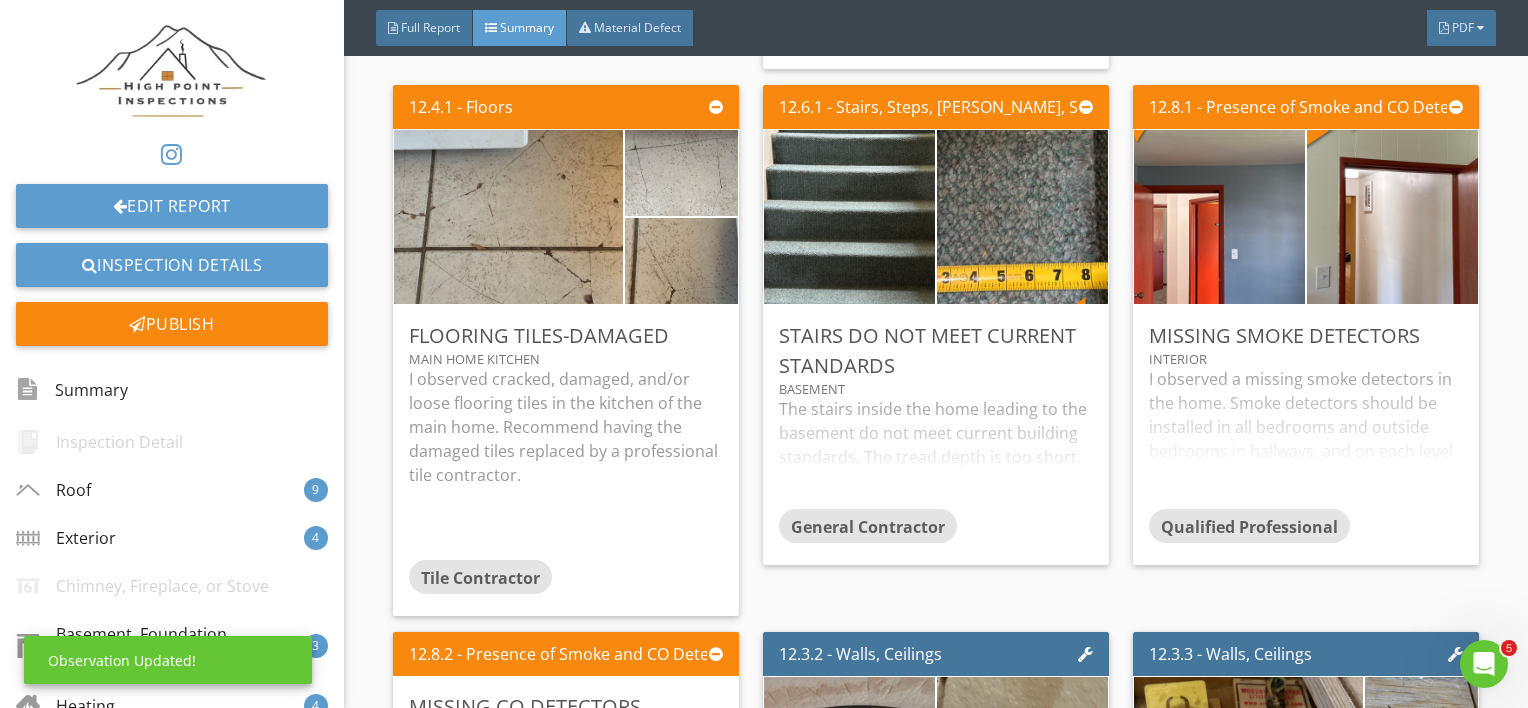 scroll, scrollTop: 53, scrollLeft: 0, axis: vertical 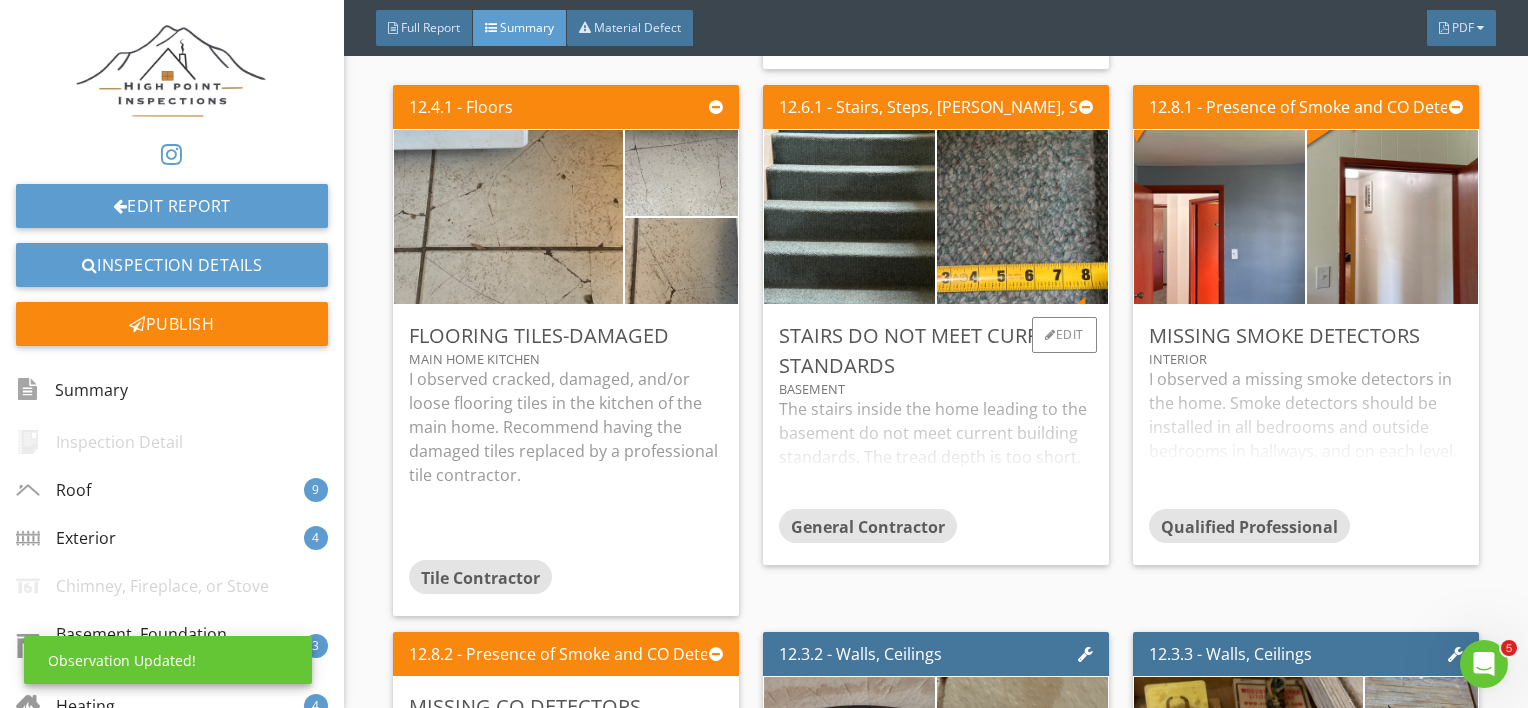 click on "Basement" at bounding box center [936, 389] 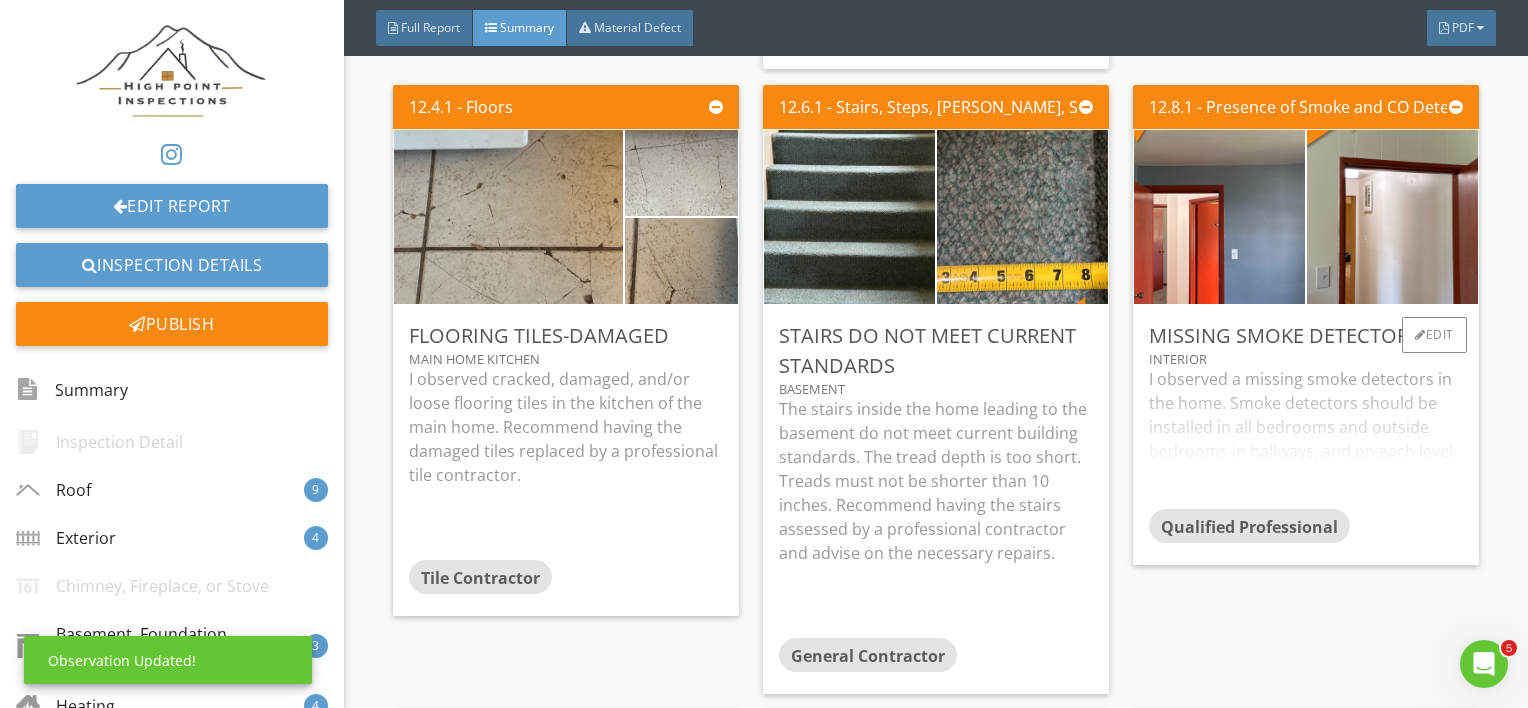 click on "I observed a missing smoke detectors in the home. Smoke detectors should be installed in all bedrooms and outside bedrooms in hallways, and on each level. All smoke alarms and carbon monoxide detectors should be hard wired and have a battery backup. All smoke alarms and carbon monoxide detectors should be replaced every seven years. A CO detector should be installed on every floor." at bounding box center (1306, 438) 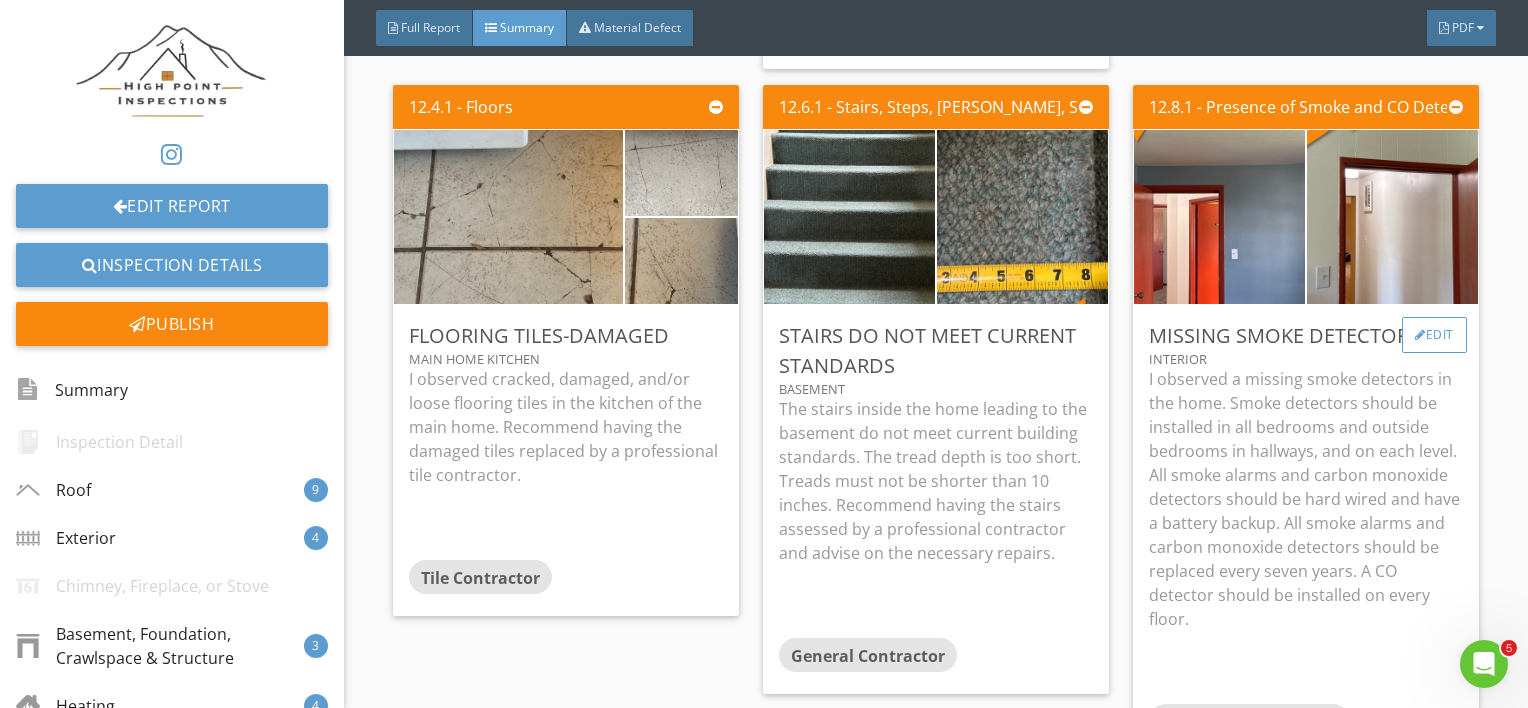 click on "Edit" at bounding box center [1434, 335] 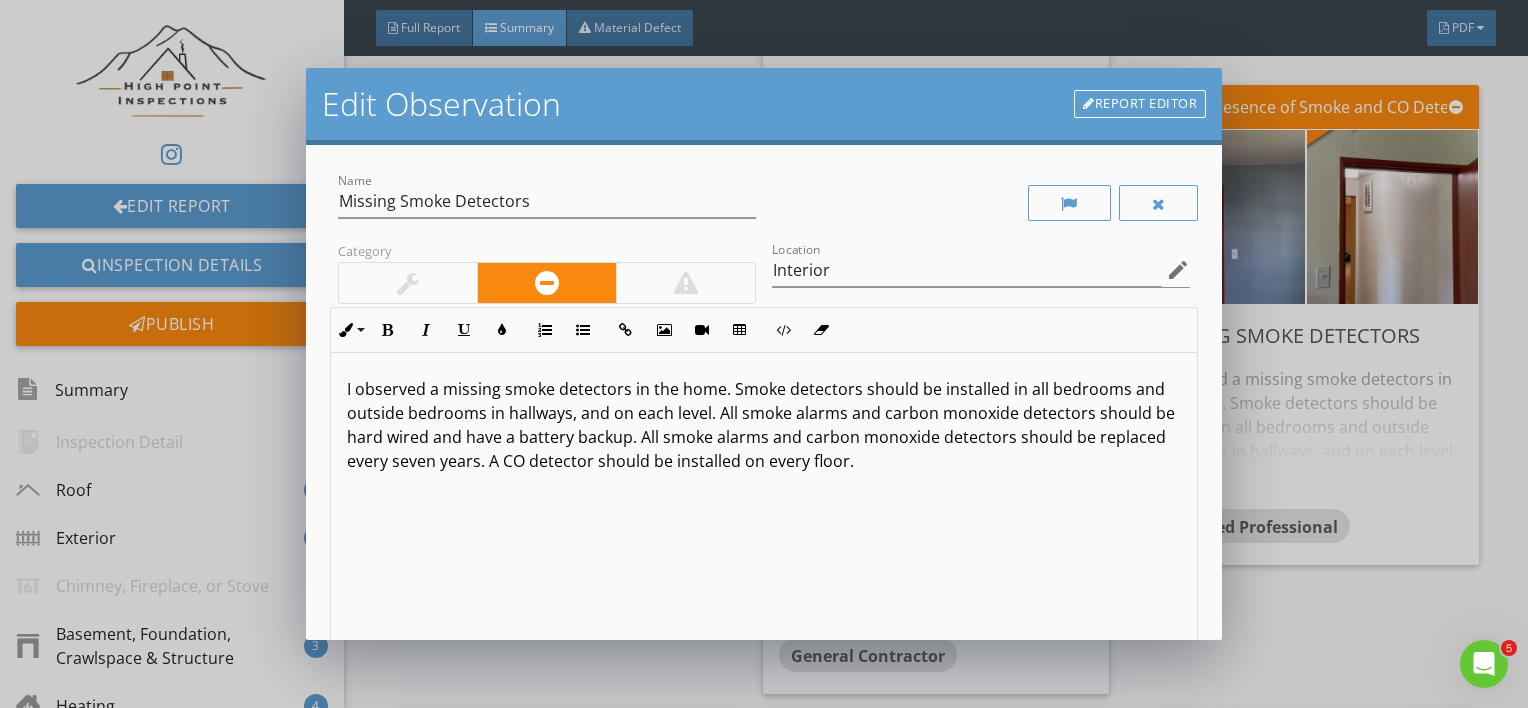 click on "I observed a missing smoke detectors in the home. Smoke detectors should be installed in all bedrooms and outside bedrooms in hallways, and on each level. All smoke alarms and carbon monoxide detectors should be hard wired and have a battery backup. All smoke alarms and carbon monoxide detectors should be replaced every seven years. A CO detector should be installed on every floor." at bounding box center (764, 425) 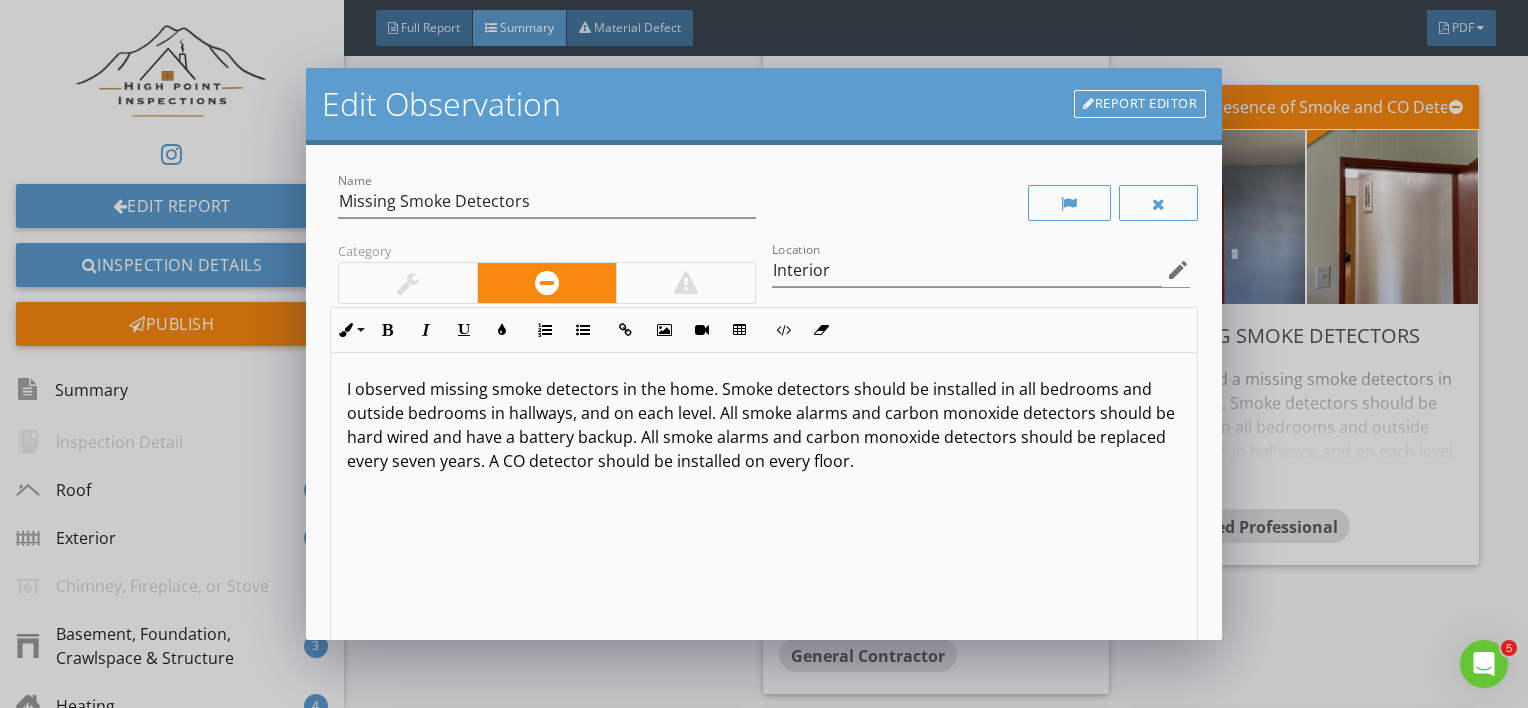 click on "I observed missing smoke detectors in the home. Smoke detectors should be installed in all bedrooms and outside bedrooms in hallways, and on each level. All smoke alarms and carbon monoxide detectors should be hard wired and have a battery backup. All smoke alarms and carbon monoxide detectors should be replaced every seven years. A CO detector should be installed on every floor." at bounding box center [764, 511] 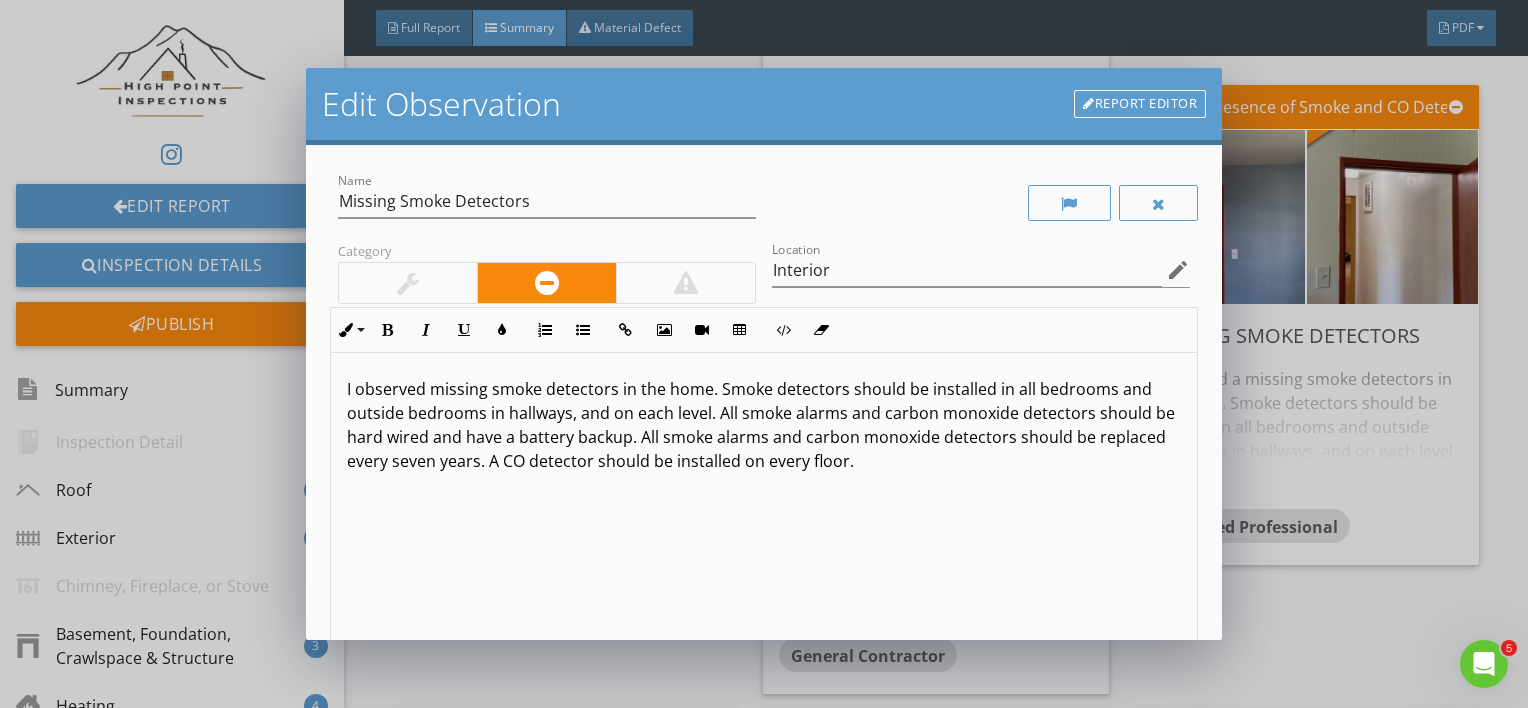 scroll, scrollTop: 0, scrollLeft: 0, axis: both 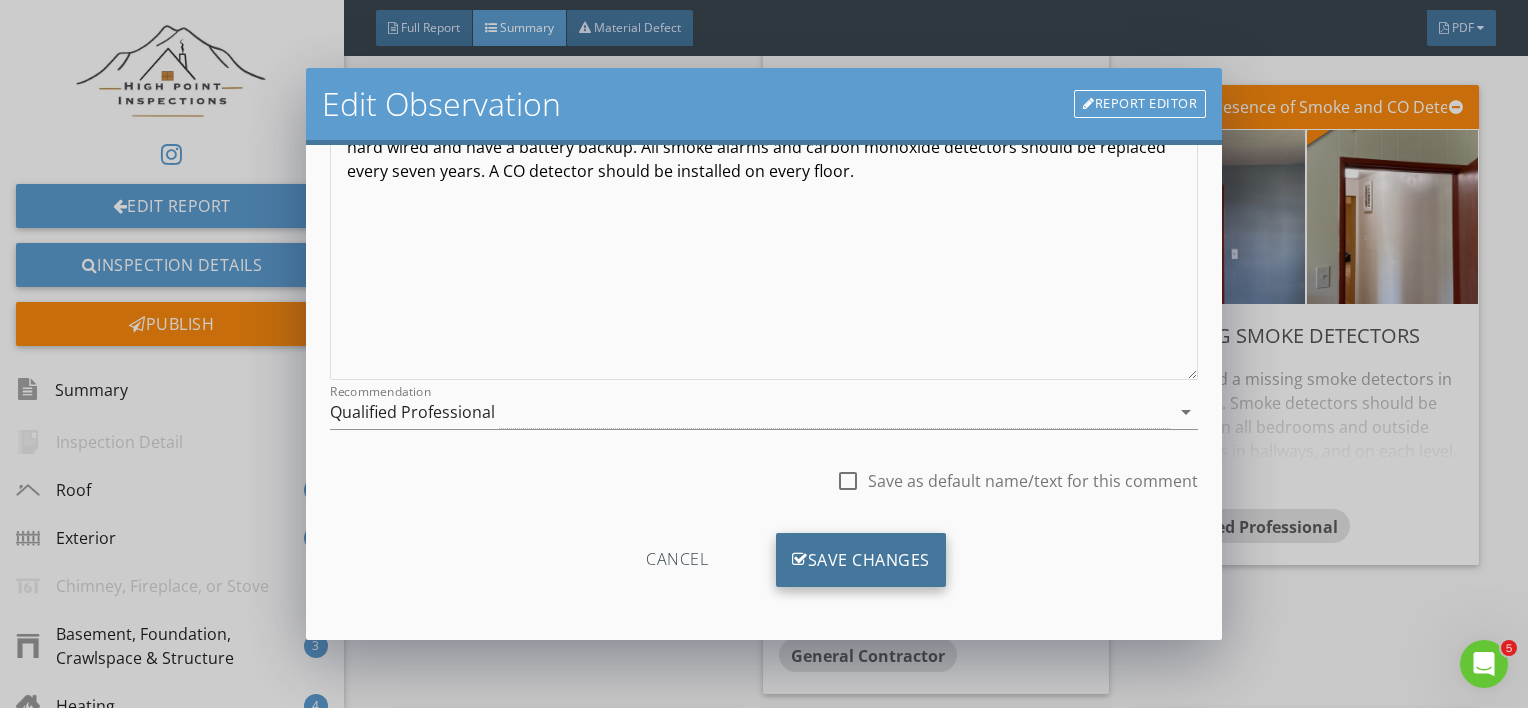 click on "Save Changes" at bounding box center (861, 560) 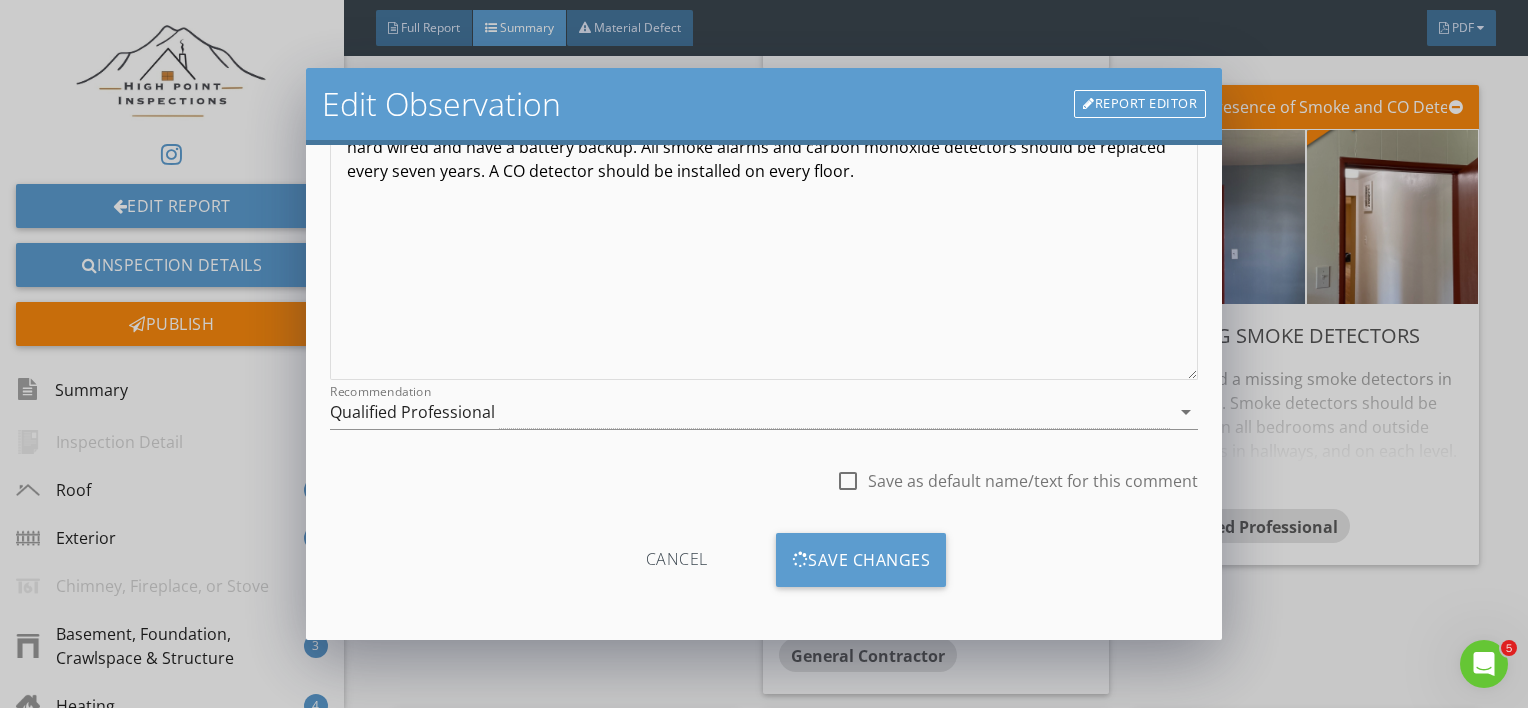 scroll, scrollTop: 53, scrollLeft: 0, axis: vertical 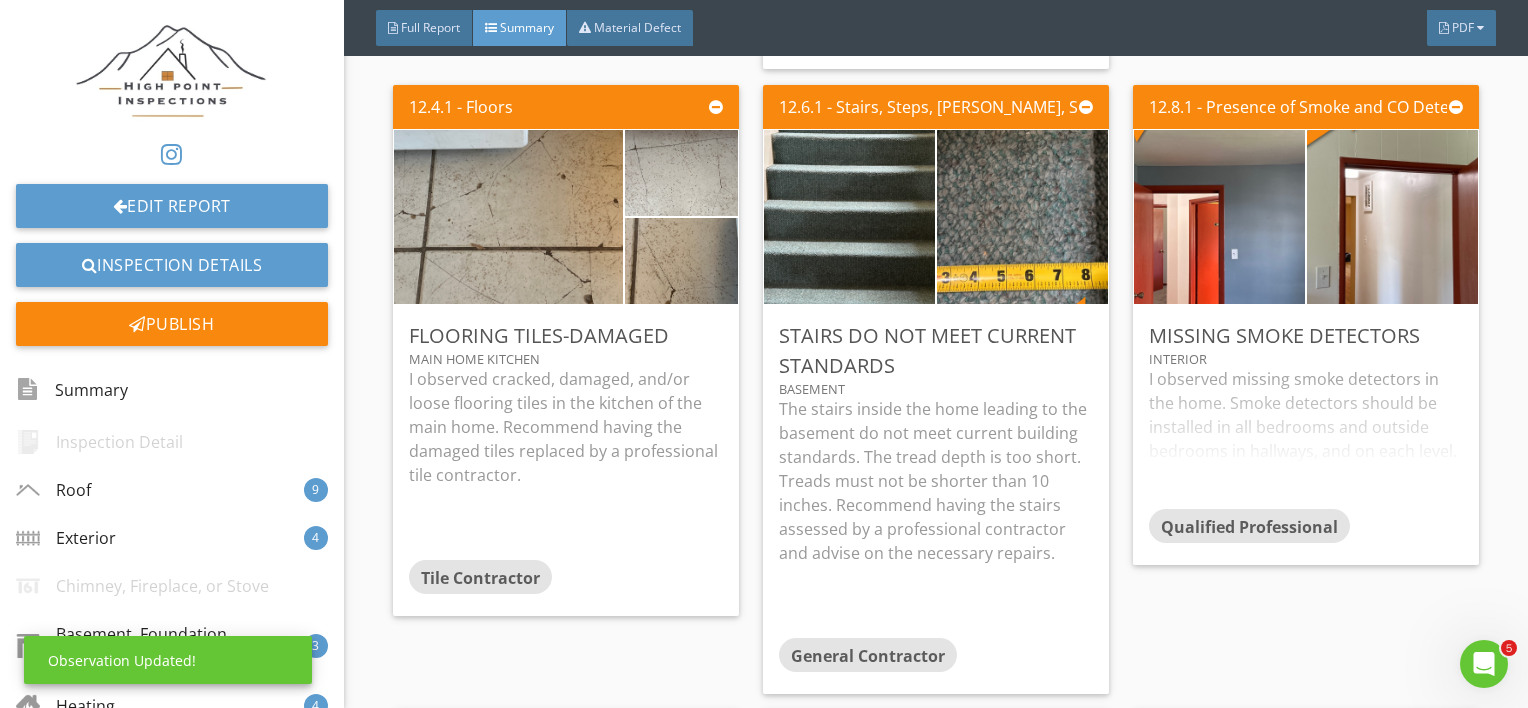 click on "I observed missing smoke detectors in the home. Smoke detectors should be installed in all bedrooms and outside bedrooms in hallways, and on each level. All smoke alarms and carbon monoxide detectors should be hard wired and have a battery backup. All smoke alarms and carbon monoxide detectors should be replaced every seven years. A CO detector should be installed on every floor." at bounding box center (1306, 438) 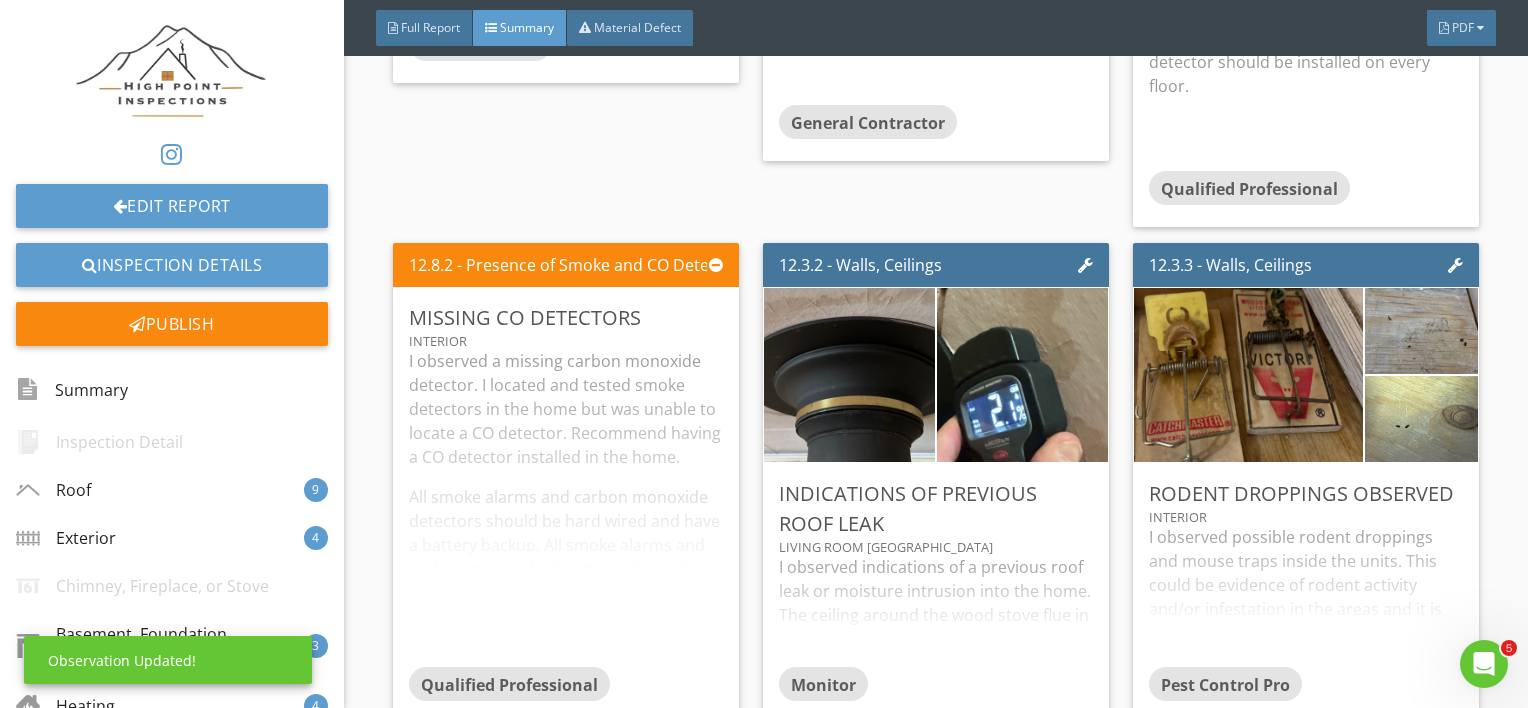 scroll, scrollTop: 16876, scrollLeft: 0, axis: vertical 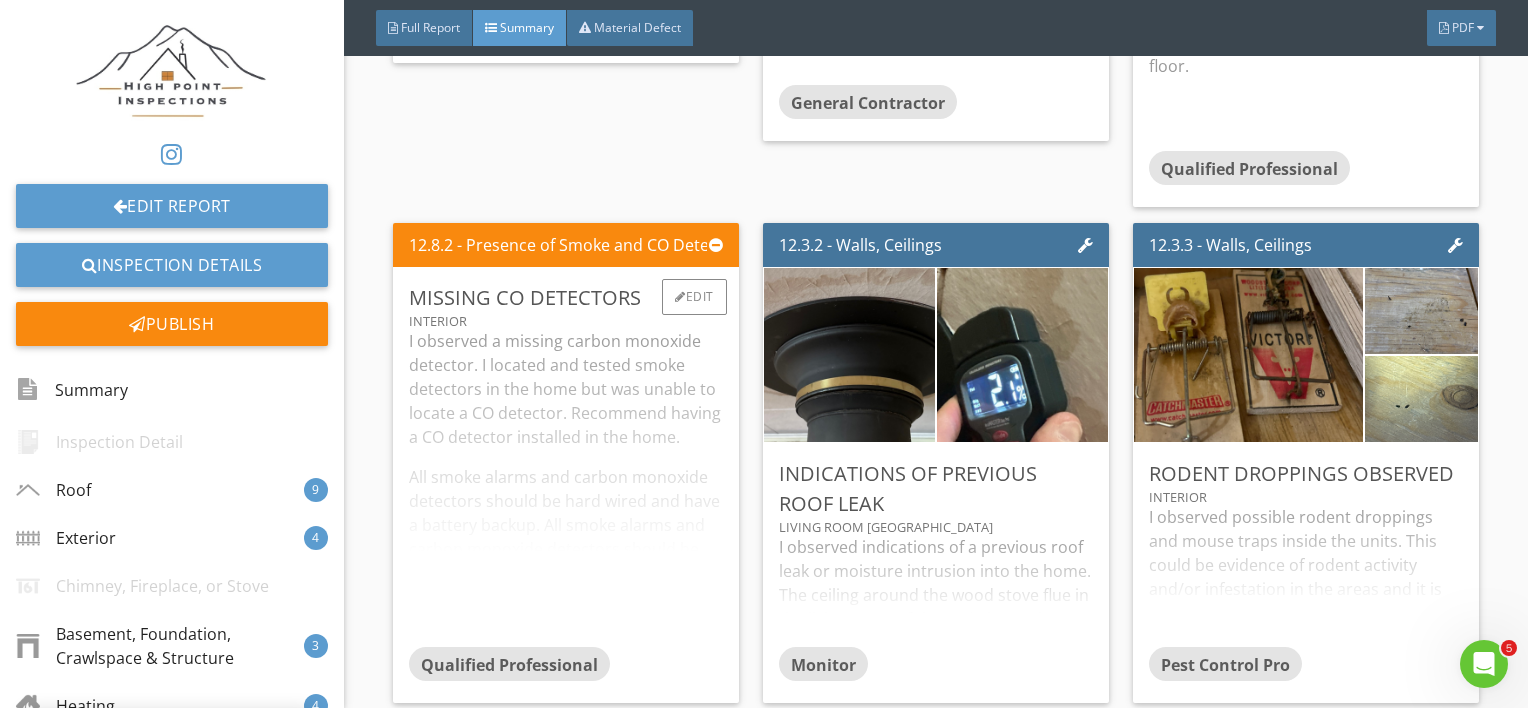 click on "I observed a missing carbon monoxide detector. I located and tested smoke detectors in the home but was unable to locate a CO detector. Recommend having a CO detector installed in the home.  All smoke alarms and carbon monoxide detectors should be hard wired and have a battery backup. All smoke alarms and carbon monoxide detectors should be replaced every seven years. A CO detector should be installed on every floor of the home." at bounding box center (566, 488) 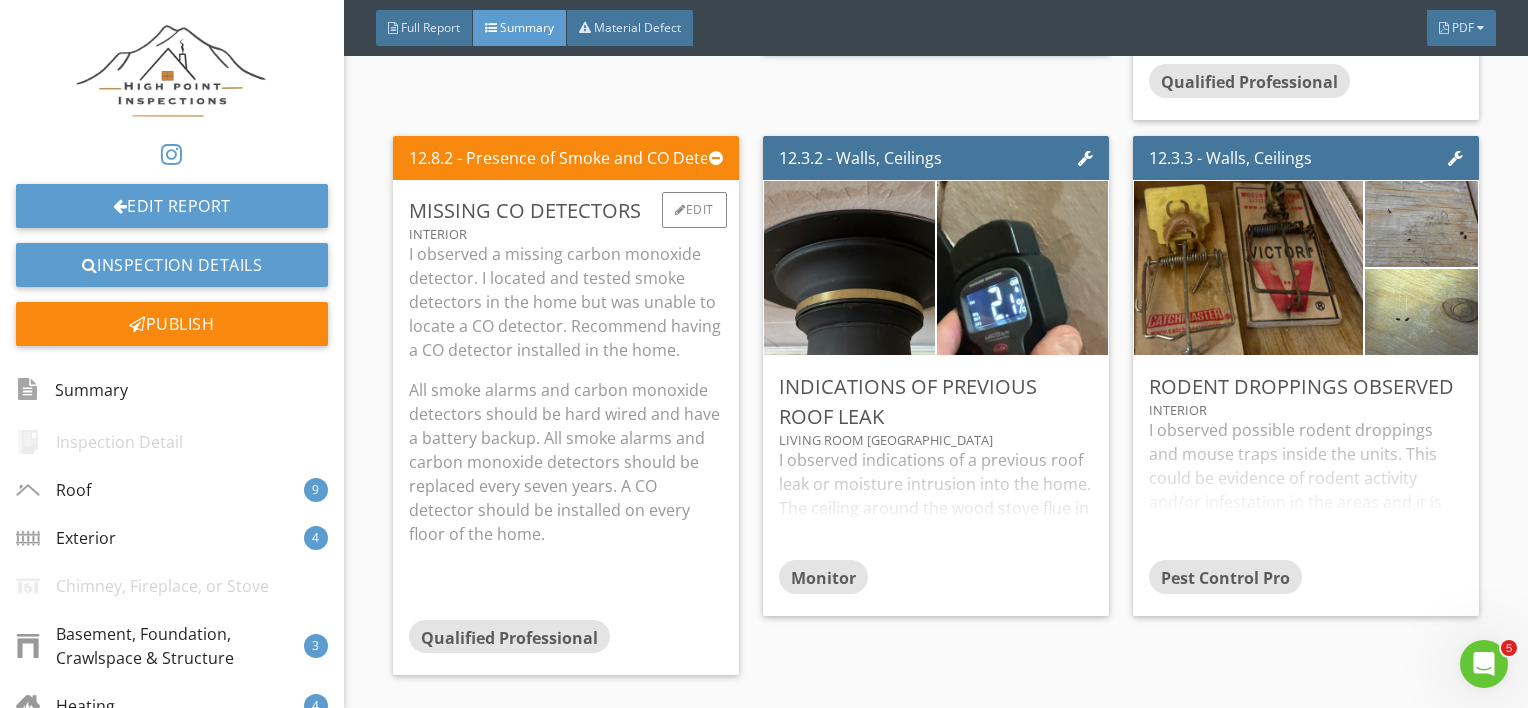 scroll, scrollTop: 17004, scrollLeft: 0, axis: vertical 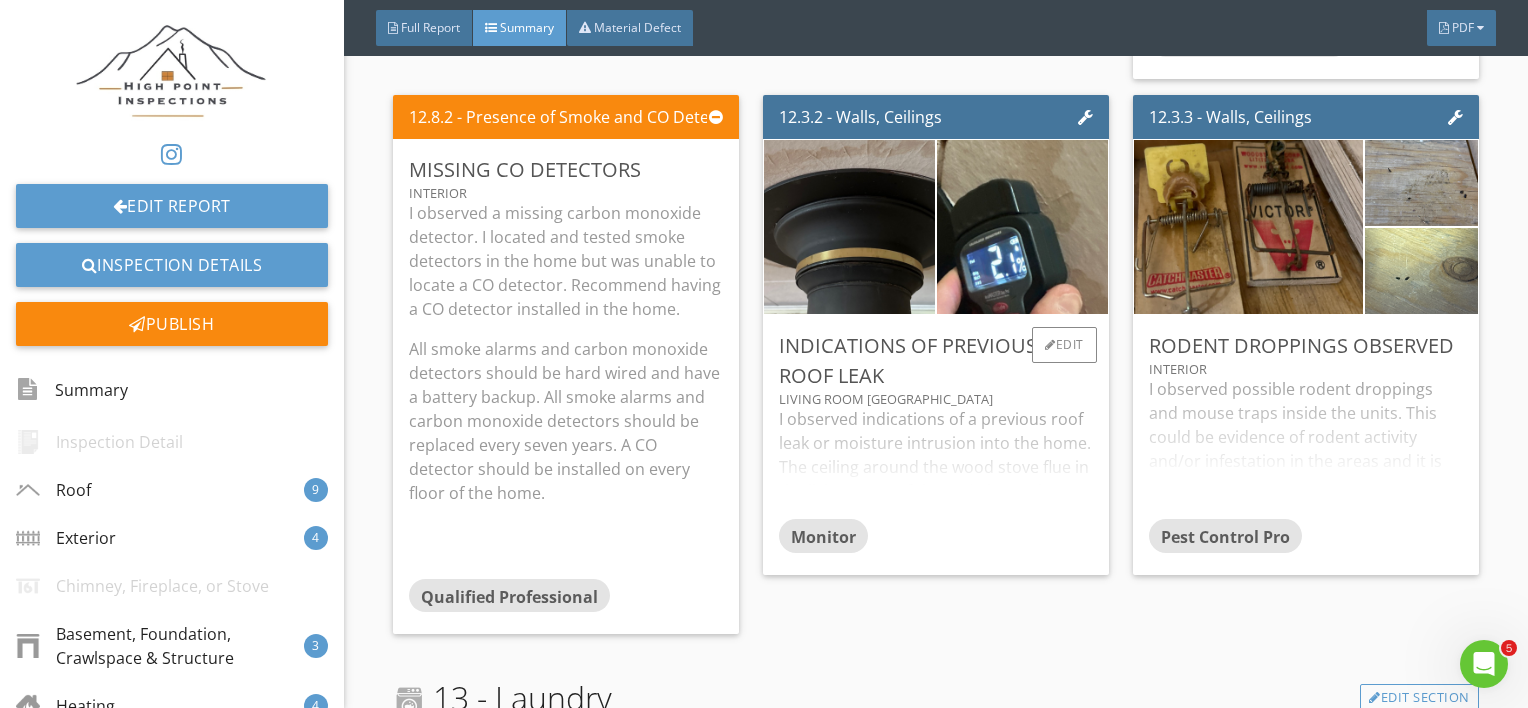 click on "I observed indications of a previous roof leak or moisture intrusion into the home. The ceiling around the wood stove flue in the living room of the main house has moisture stains. The ceiling was testing as having a normal moisture content at the time of inspection. Recommend having the stains with moisture damage repaired/painted and monitoring." at bounding box center (936, 463) 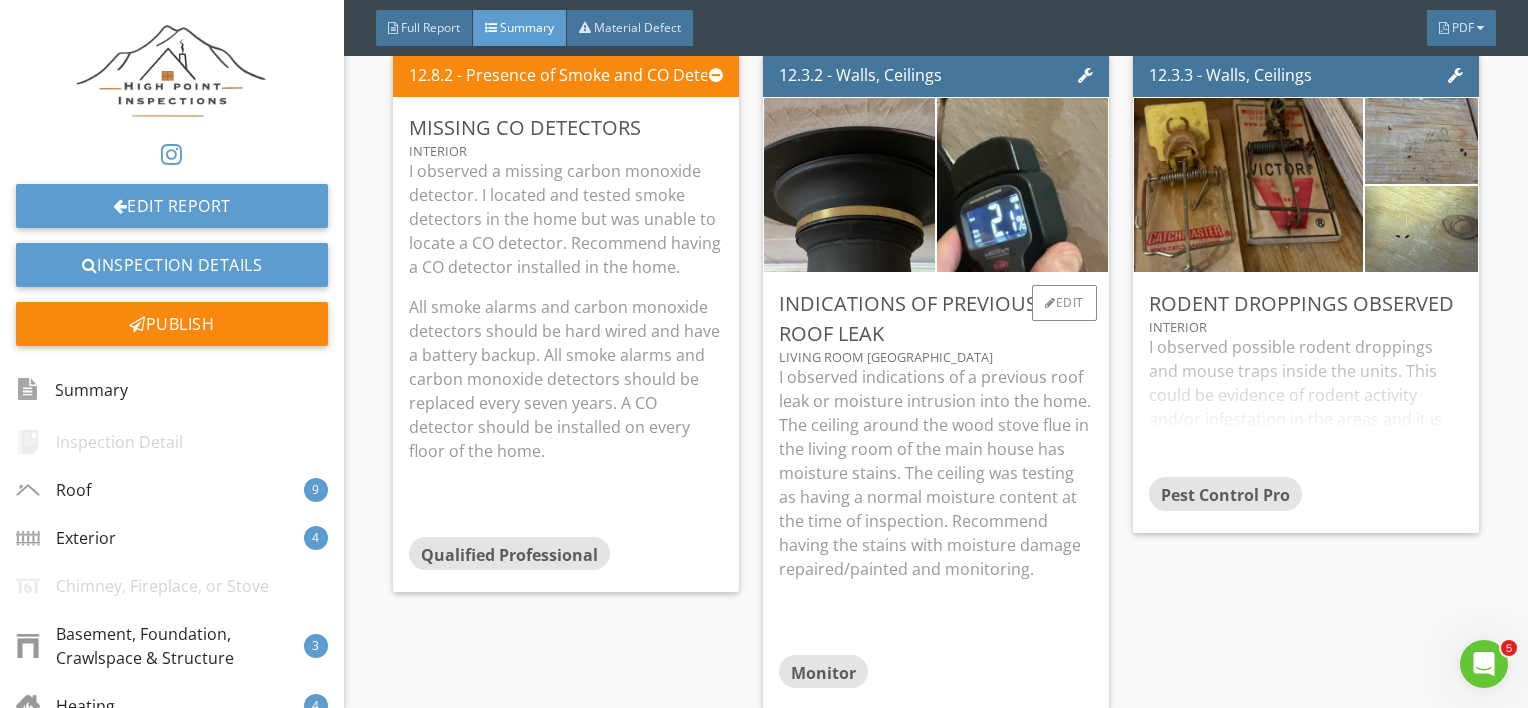 scroll, scrollTop: 17062, scrollLeft: 0, axis: vertical 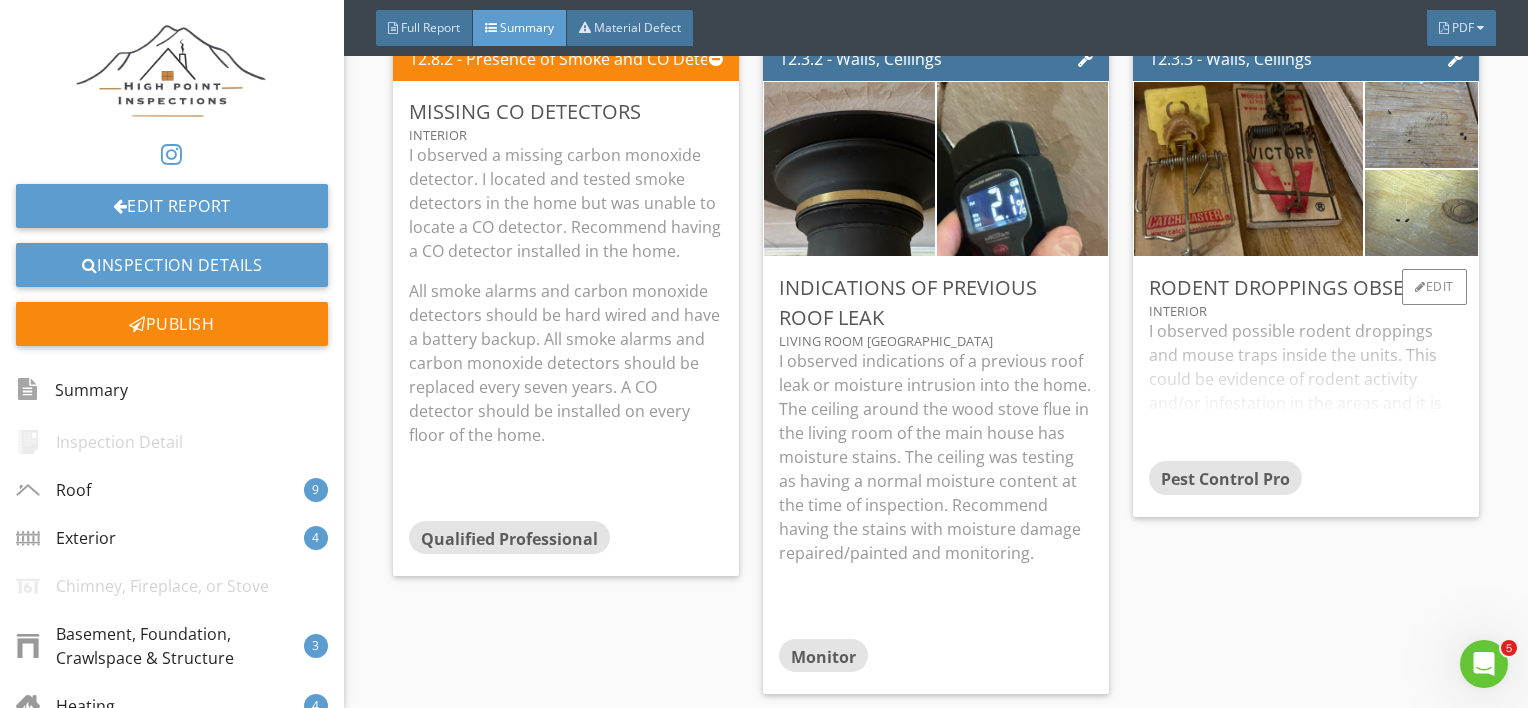 click on "I observed possible rodent droppings and mouse traps inside the units. This could be evidence of rodent activity and/or infestation in the areas and it is recommended that a licensed pest control company further evaluate as to the extent and any mitigation that may be necessary." at bounding box center [1306, 390] 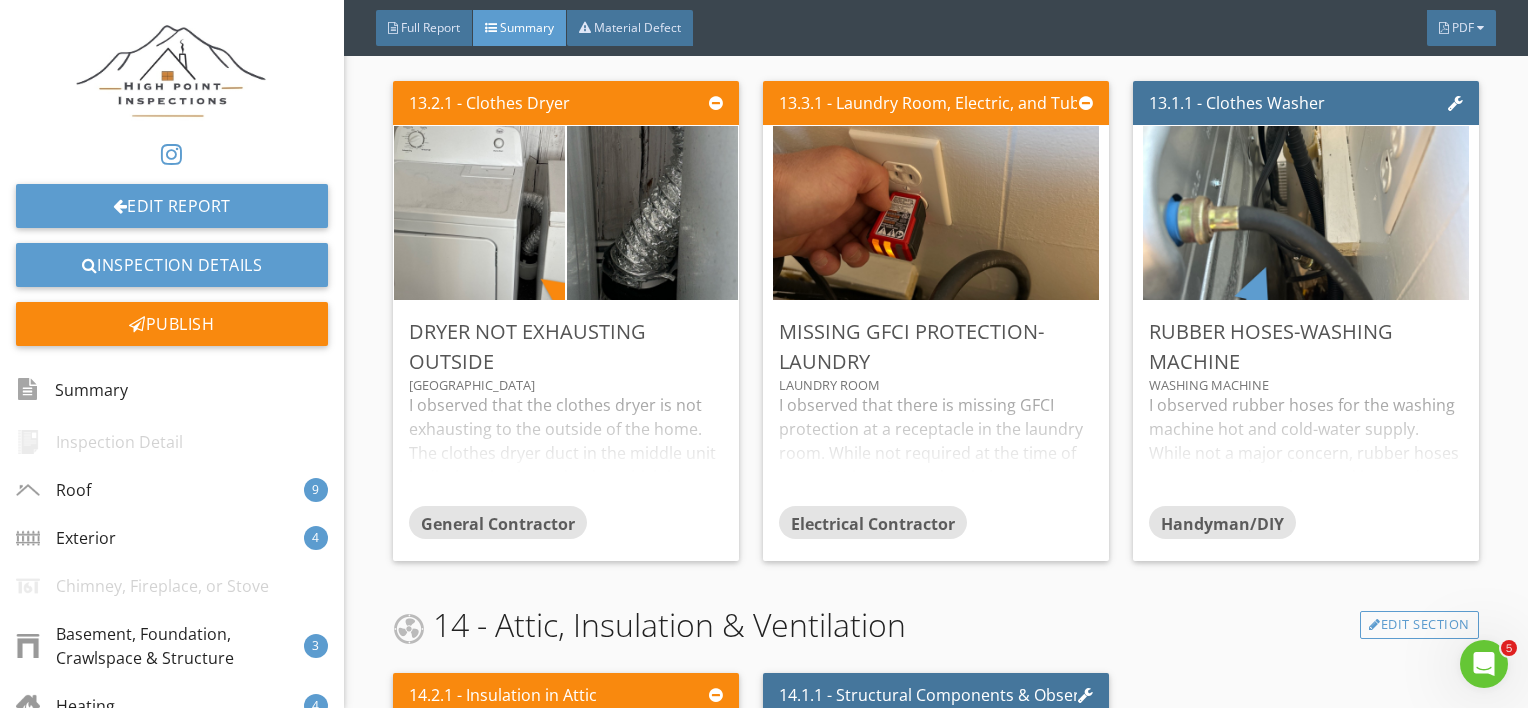 scroll, scrollTop: 17820, scrollLeft: 0, axis: vertical 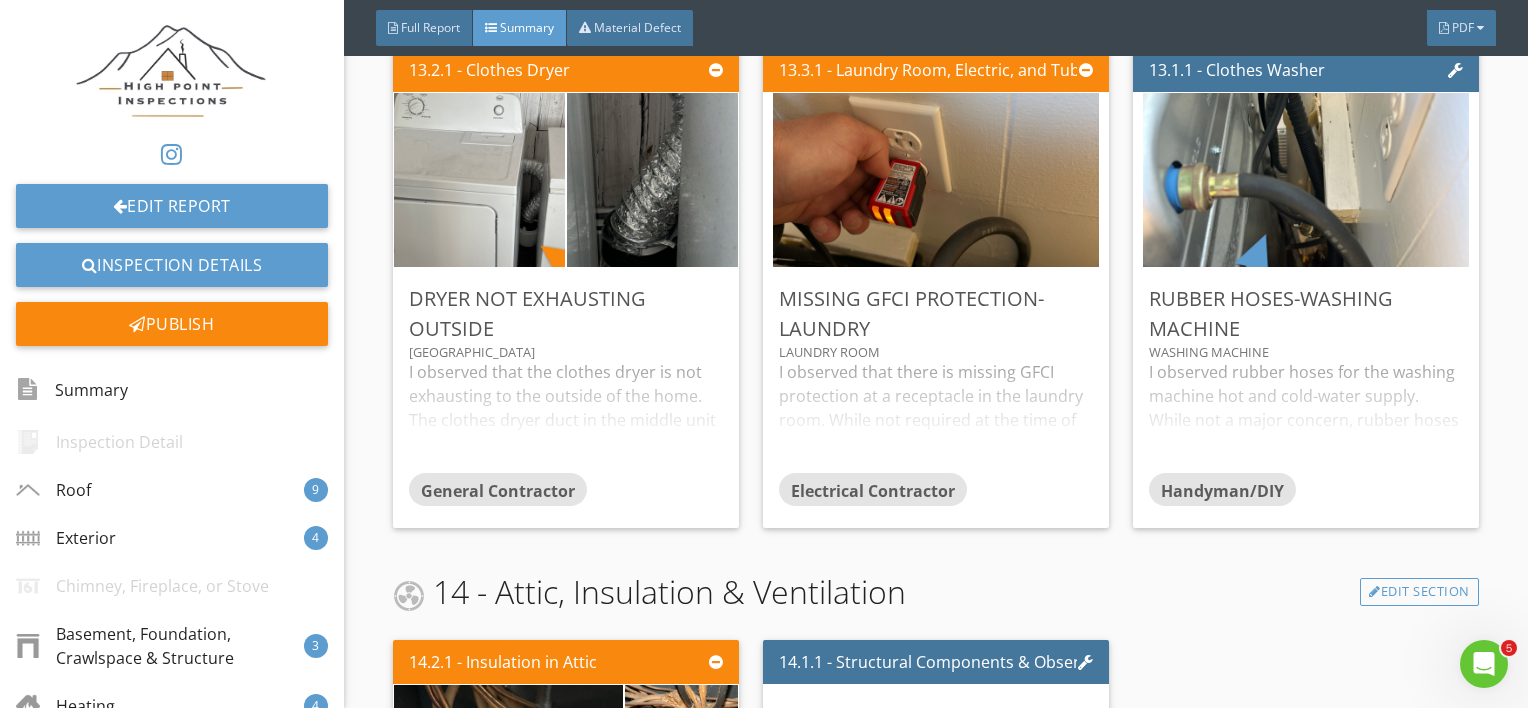 click on "I observed rubber hoses for the washing machine hot and cold-water supply. While not a major concern, rubber hoses are prone to bursting, cracking, and leaking over time. Recommend replacing the rubber hoses with steel braided hoses to prevent the risk of bursting and leaks." at bounding box center [1306, 416] 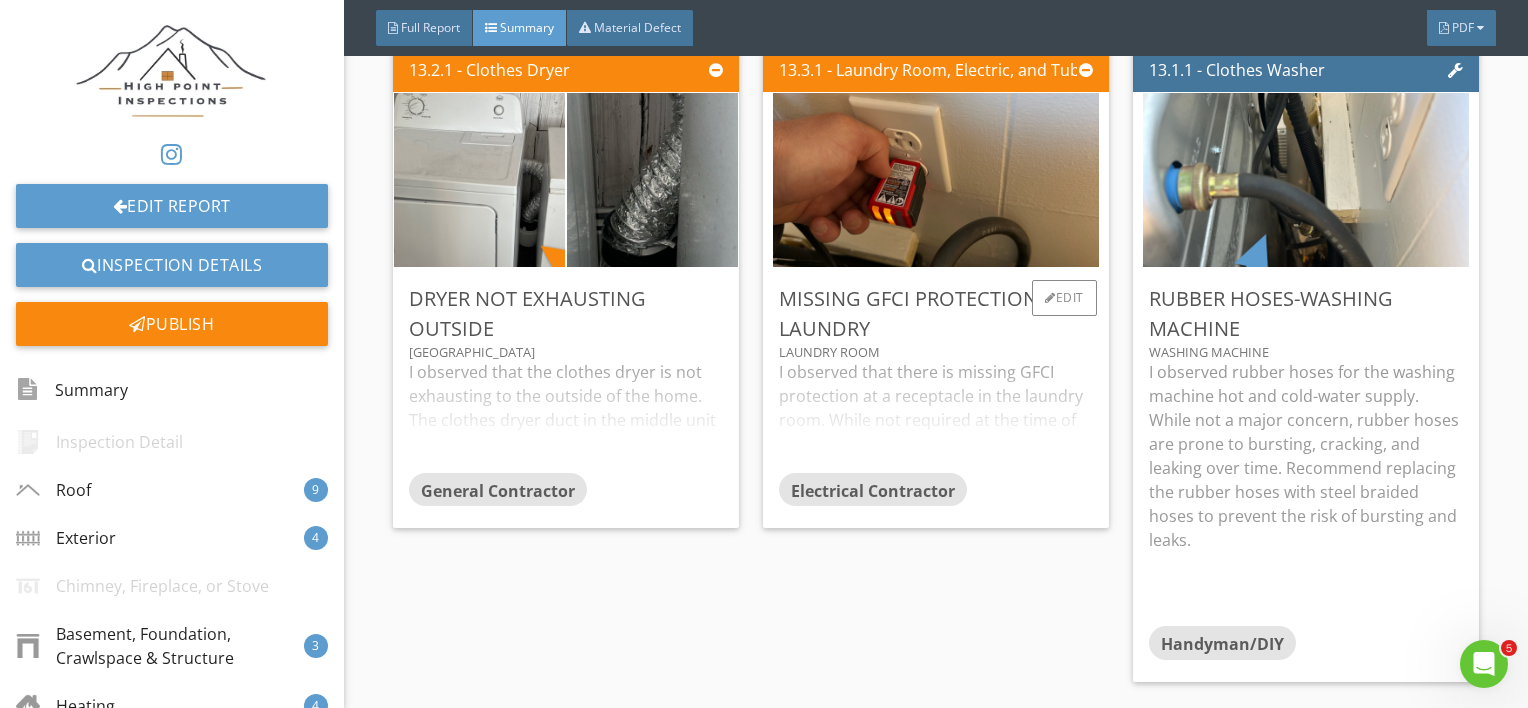 click on "I observed that there is missing GFCI protection at a receptacle in the laundry room. While not required at the time of construction, ALL outlets in laundry rooms should be GFCI protected by modern building standards. All outlets within 6 feet of a wash basin or water source should be GFCI protected. Recommend having an electrical contractor update the outlet(s) with GFCI protection." at bounding box center (936, 416) 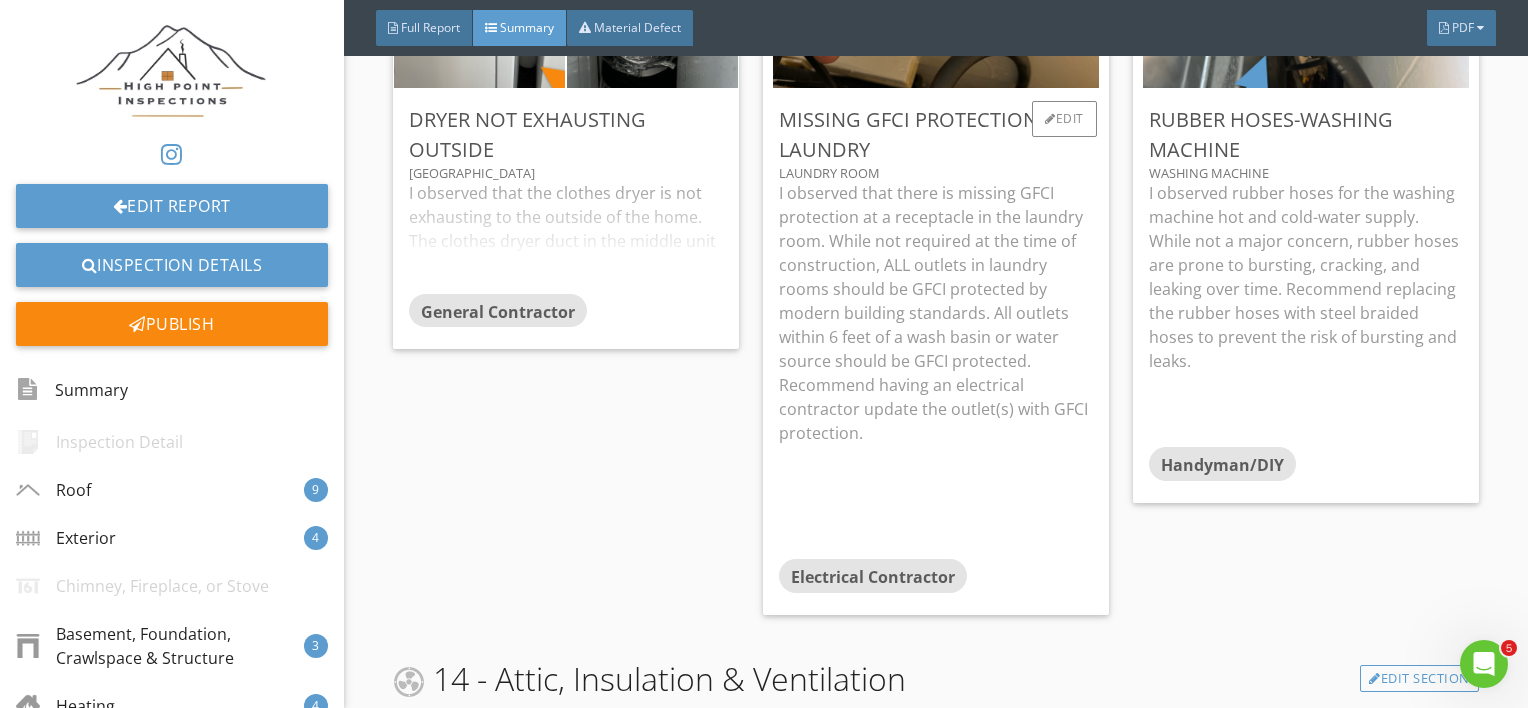 scroll, scrollTop: 17847, scrollLeft: 0, axis: vertical 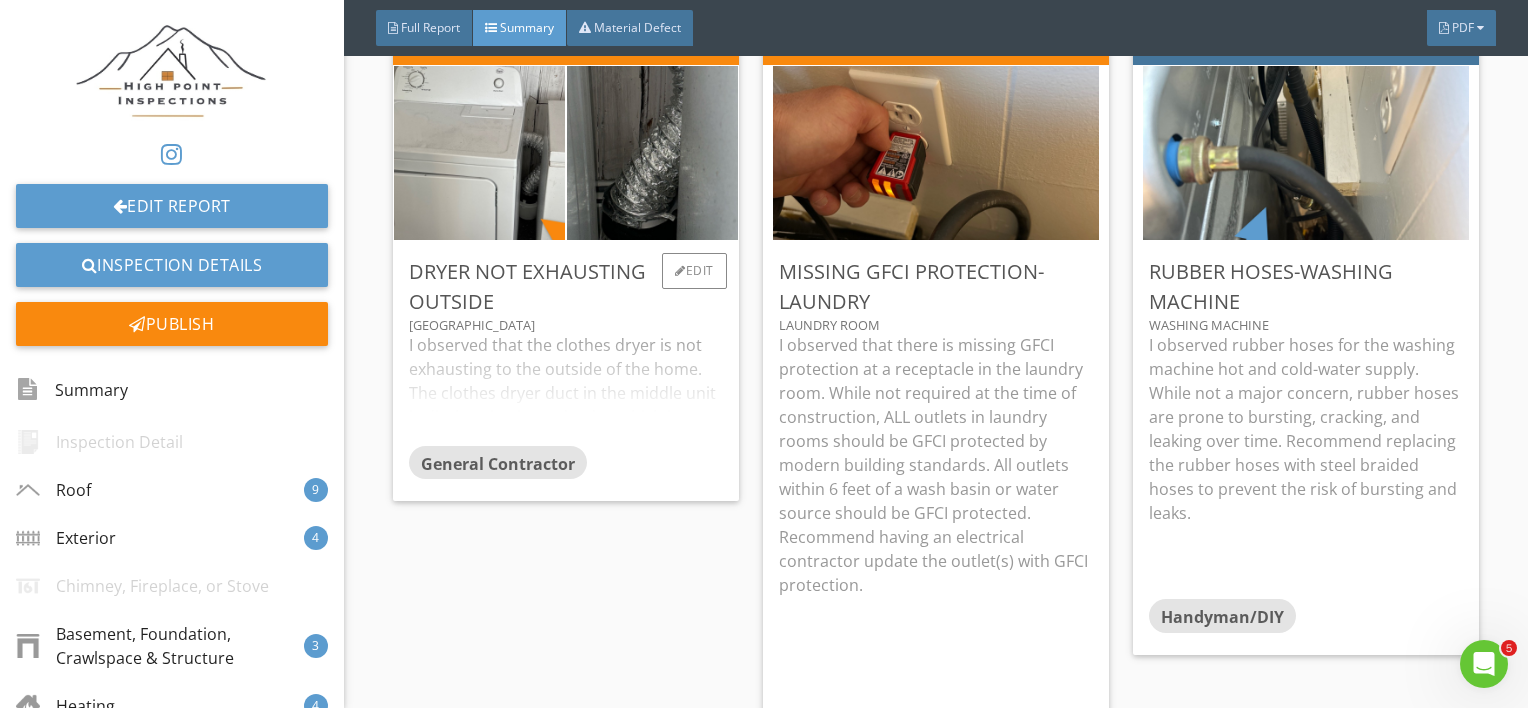 click on "I observed that the clothes dryer is not exhausting to the outside of the home. The clothes dryer duct in the middle unit is discharging into a bucket which is not allowed. Modern building standards require dryer vents exhaust to the exterior of the home. Recommend having the dryer duct vented to the exterior of the home by a professional contractor so it meets current building standards." at bounding box center (566, 389) 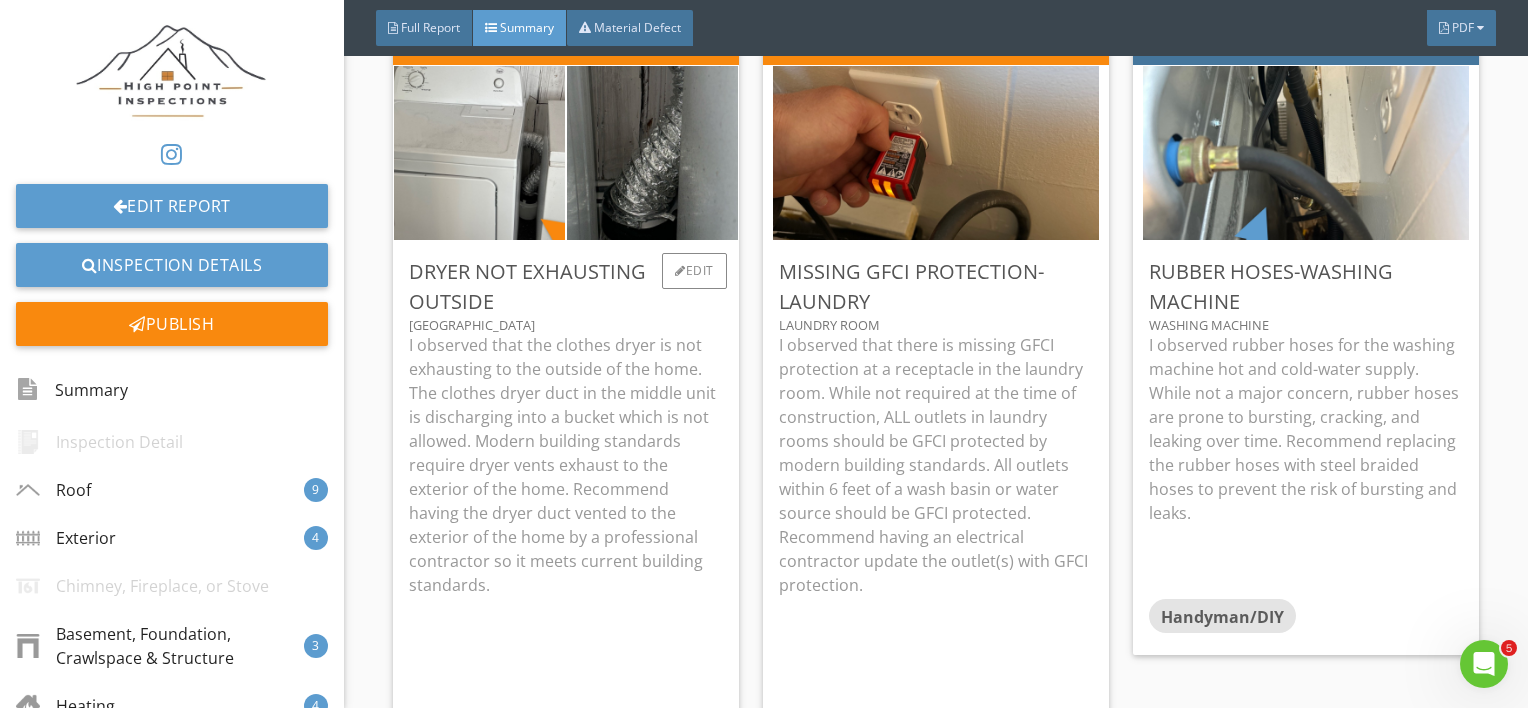 scroll, scrollTop: 17850, scrollLeft: 0, axis: vertical 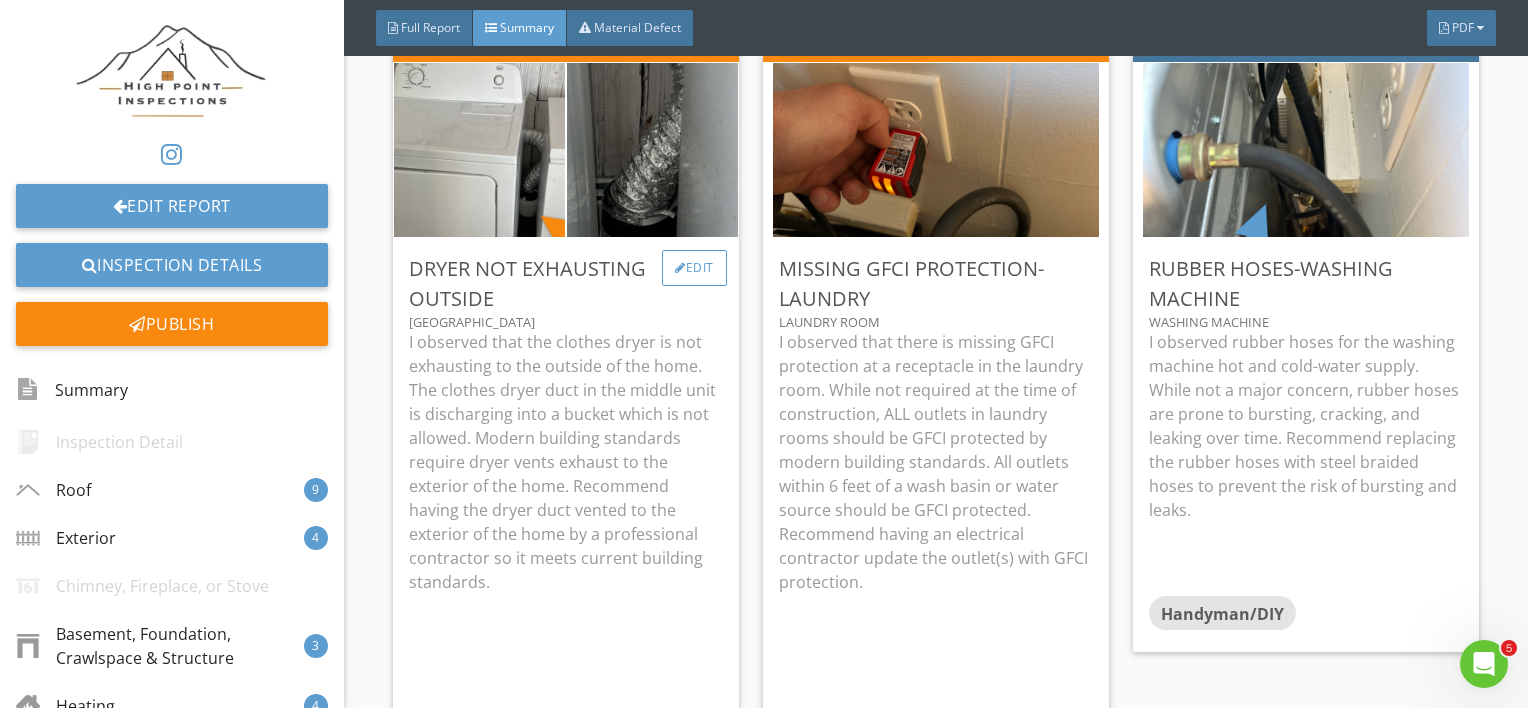 click on "Edit" at bounding box center (694, 268) 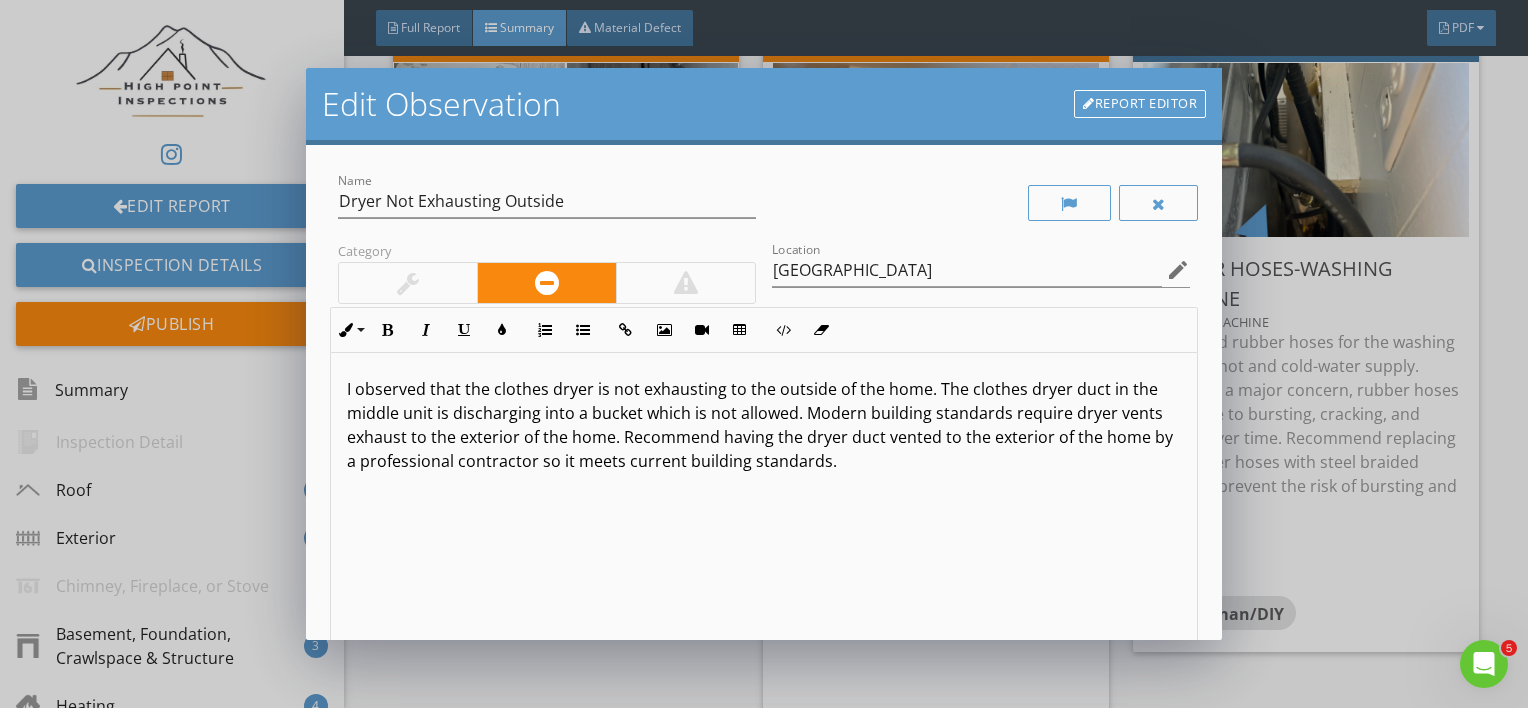 click on "I observed that the clothes dryer is not exhausting to the outside of the home. The clothes dryer duct in the middle unit is discharging into a bucket which is not allowed. Modern building standards require dryer vents exhaust to the exterior of the home. Recommend having the dryer duct vented to the exterior of the home by a professional contractor so it meets current building standards." at bounding box center (764, 425) 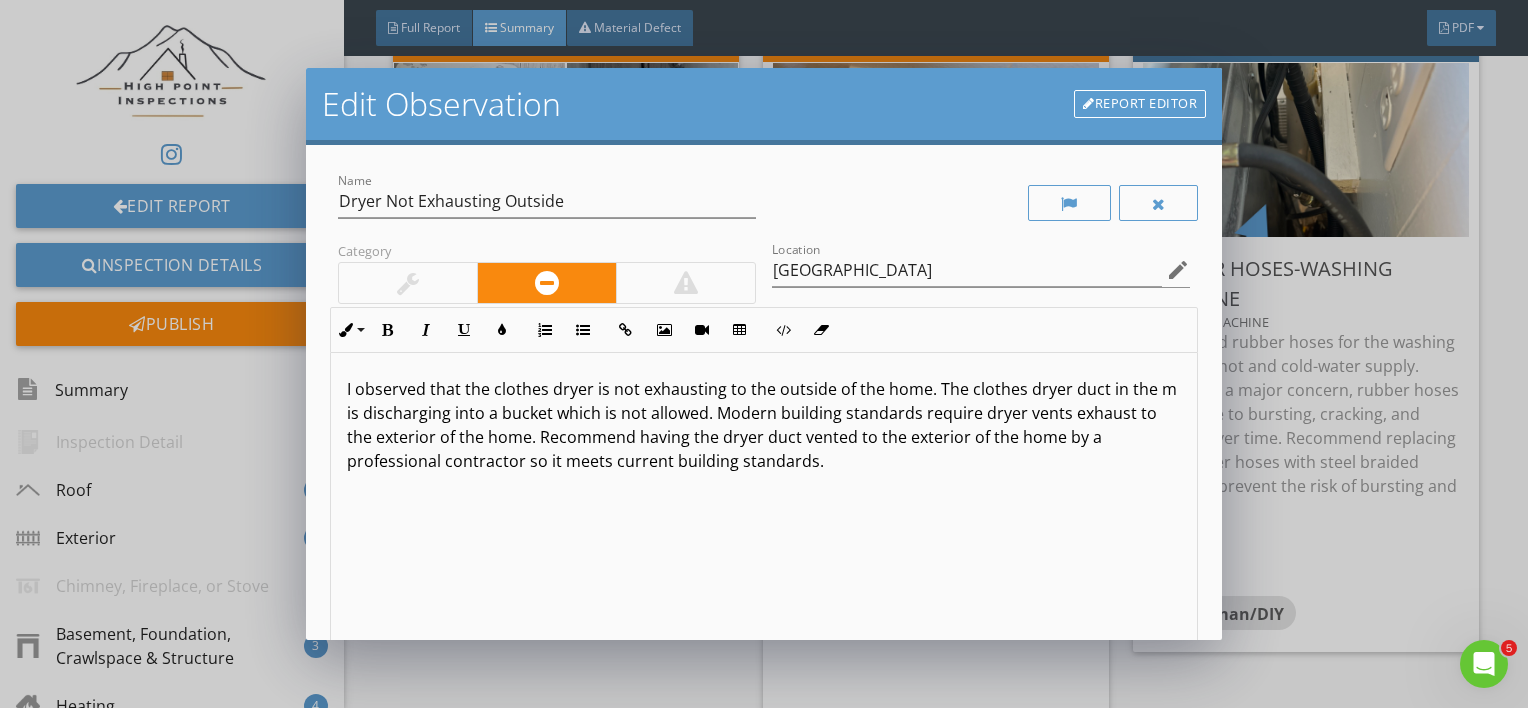 type 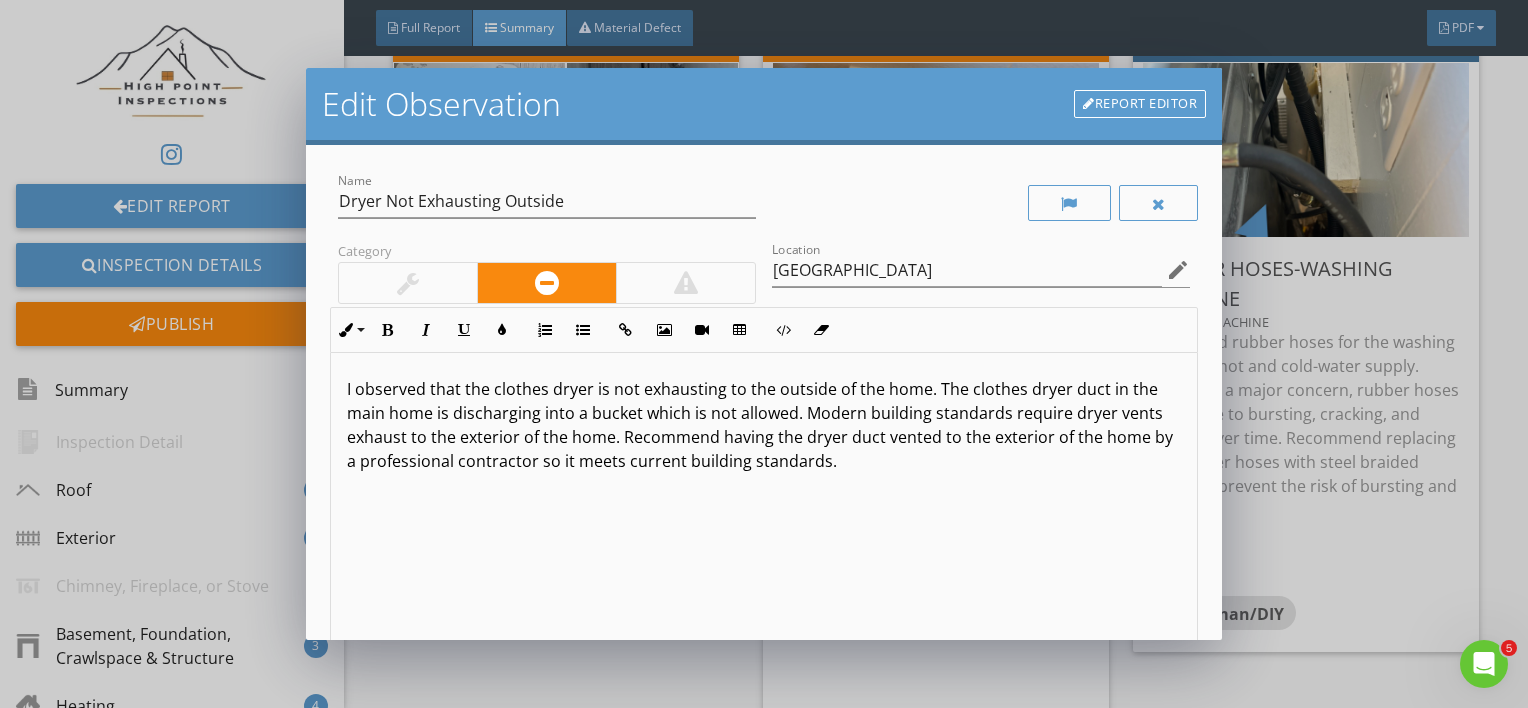 click on "I observed that the clothes dryer is not exhausting to the outside of the home. The clothes dryer duct in the main home is discharging into a bucket which is not allowed. Modern building standards require dryer vents exhaust to the exterior of the home. Recommend having the dryer duct vented to the exterior of the home by a professional contractor so it meets current building standards." at bounding box center (764, 511) 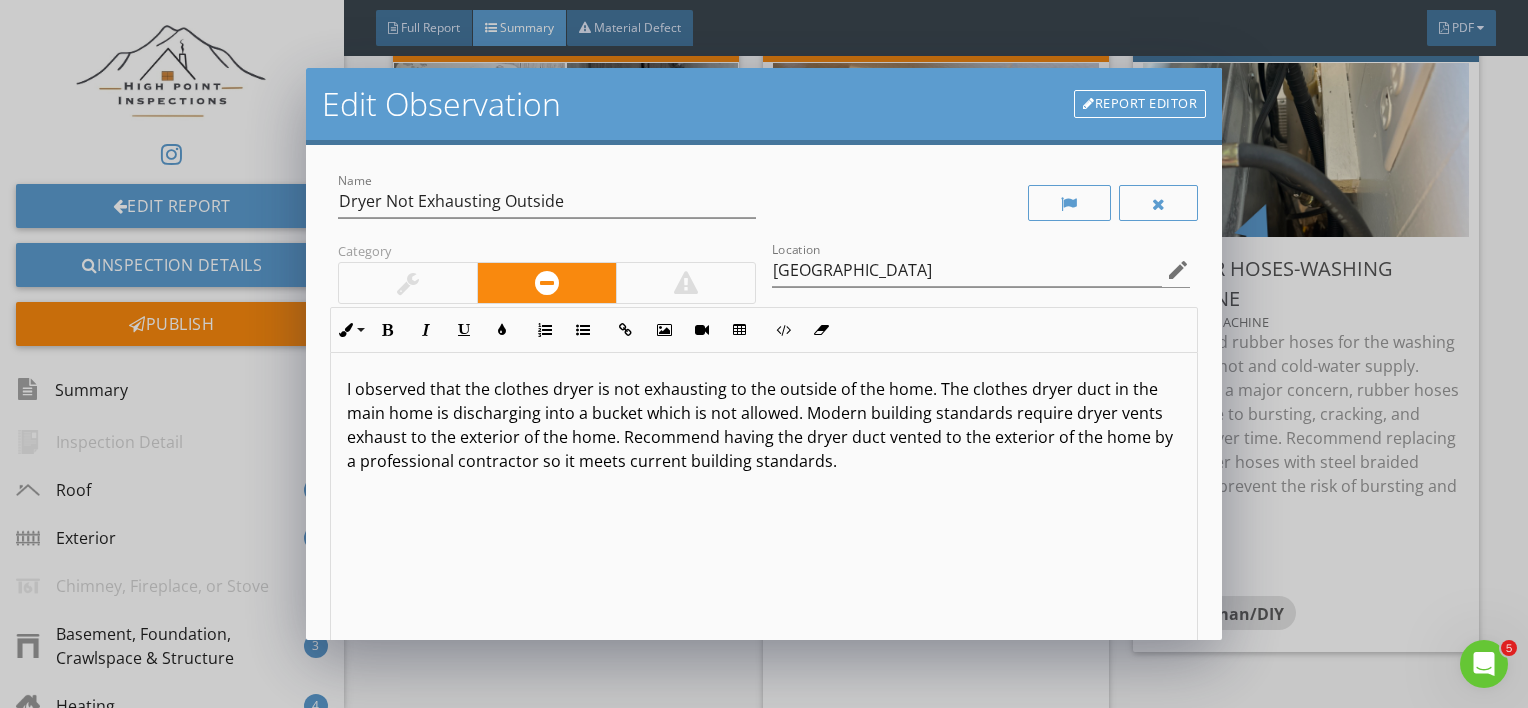 scroll, scrollTop: 0, scrollLeft: 0, axis: both 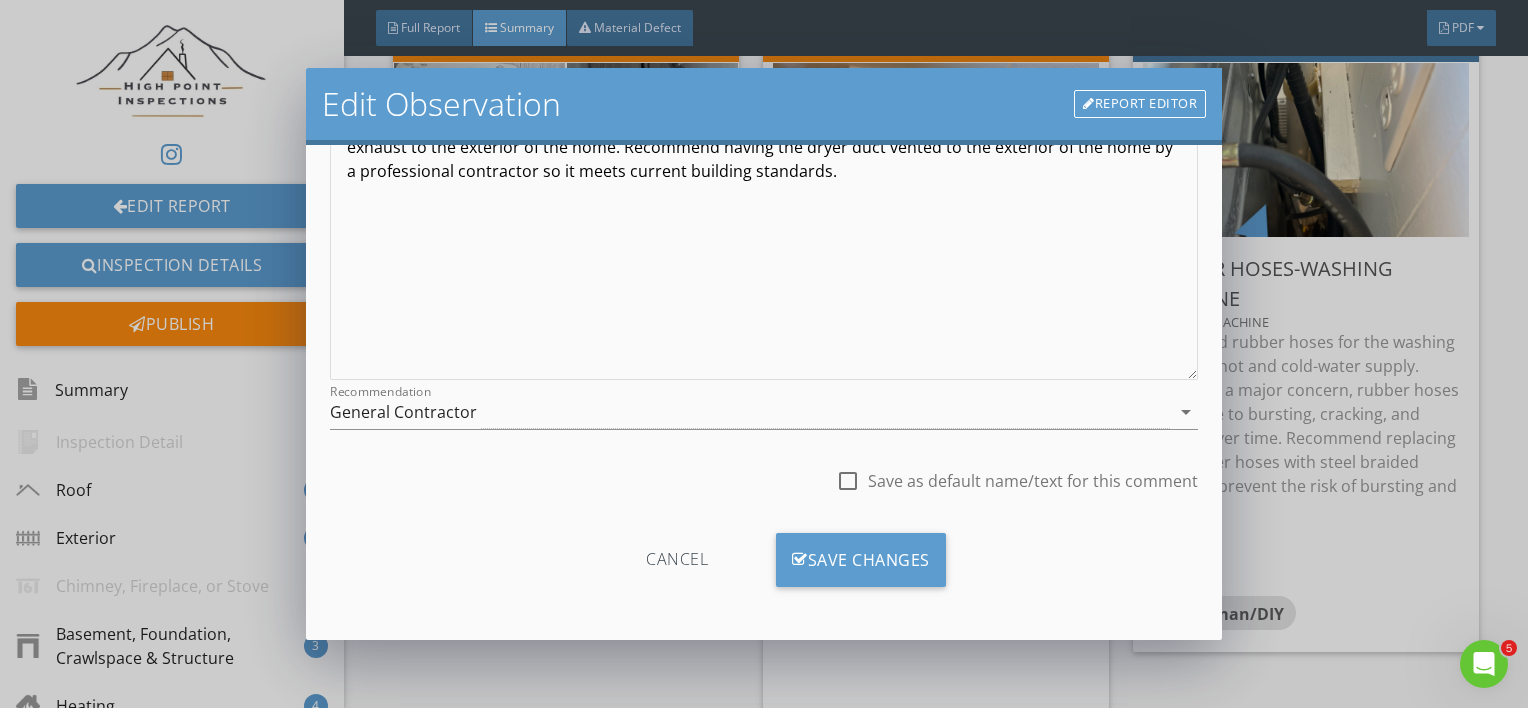 click on "Save Changes" at bounding box center [861, 560] 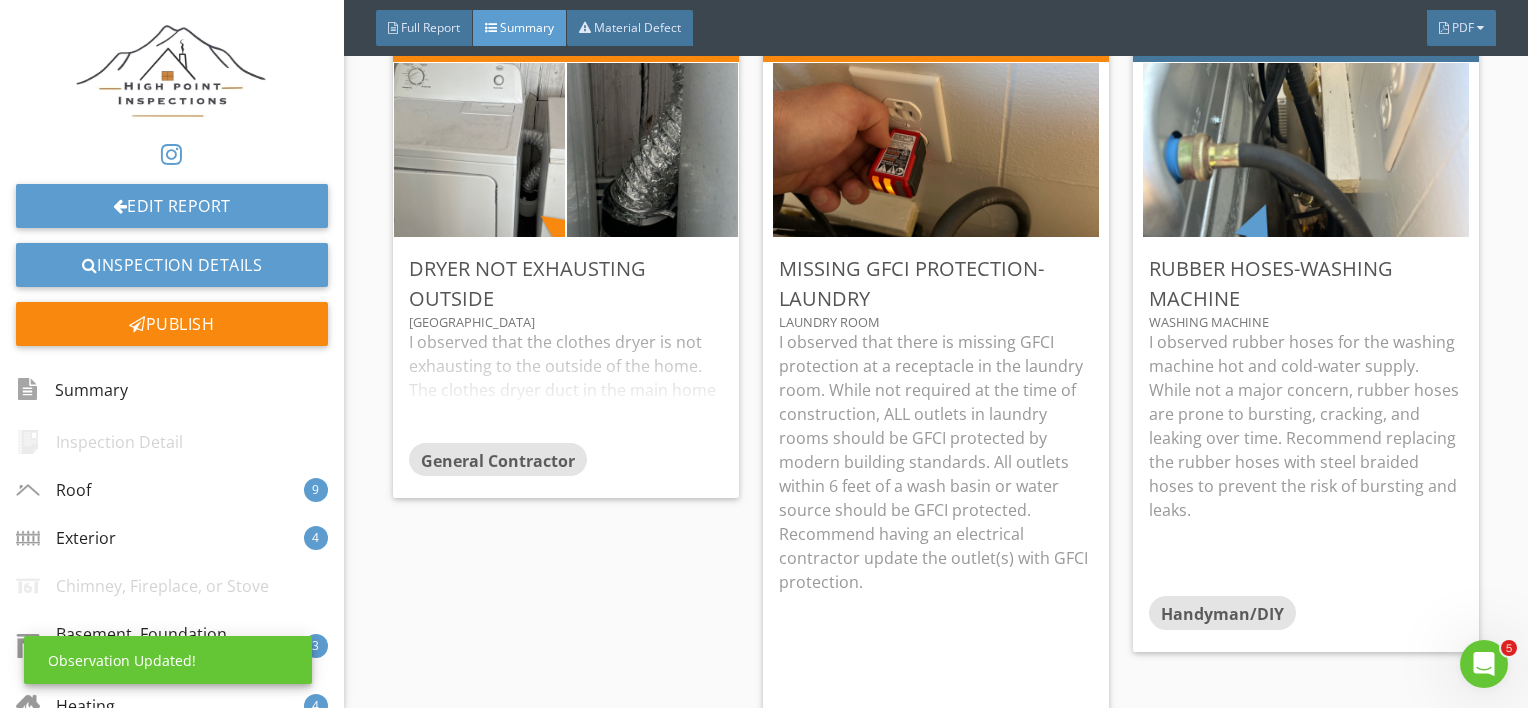 scroll, scrollTop: 53, scrollLeft: 0, axis: vertical 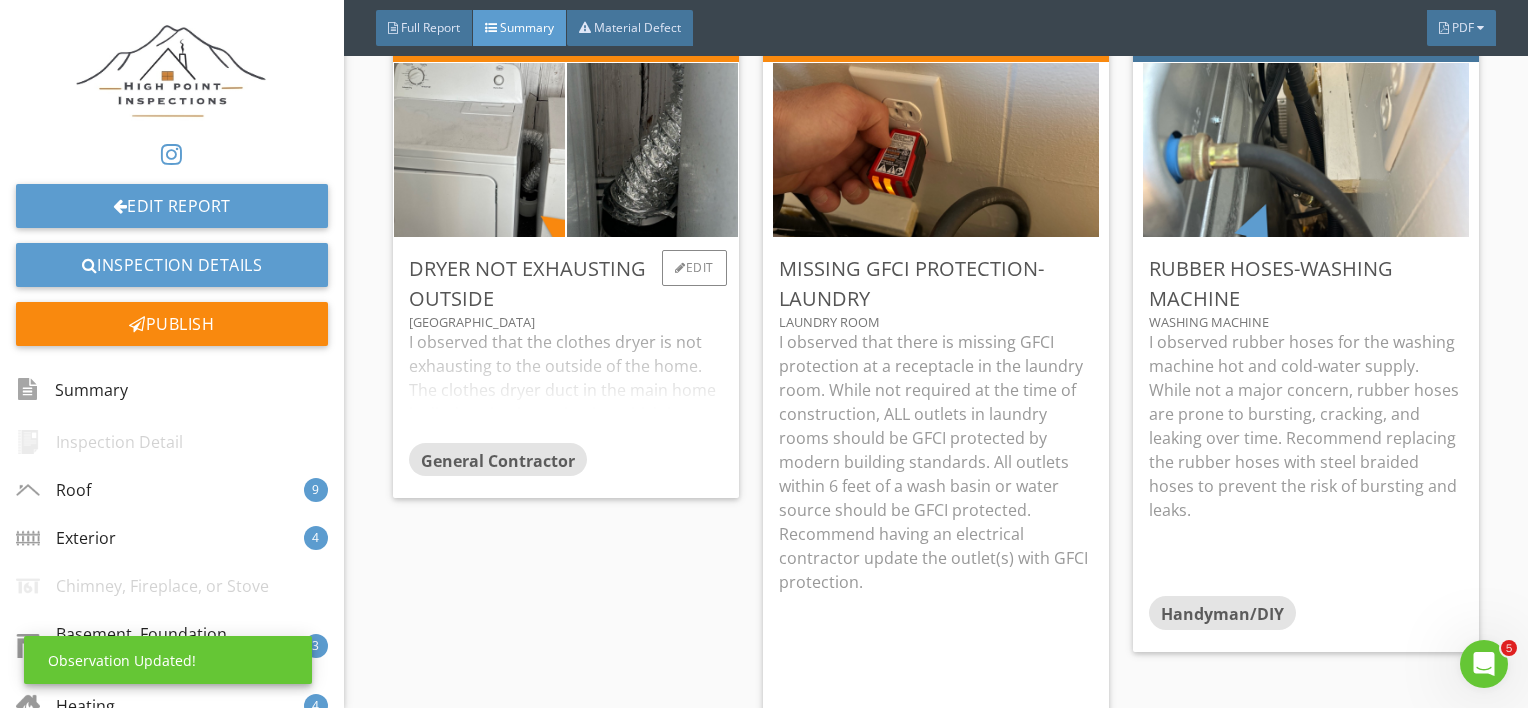 click on "I observed that the clothes dryer is not exhausting to the outside of the home. The clothes dryer duct in the main home is discharging into a bucket which is not allowed. Modern building standards require dryer vents exhaust to the exterior of the home. Recommend having the dryer duct vented to the exterior of the home by a professional contractor so it meets current building standards." at bounding box center [566, 386] 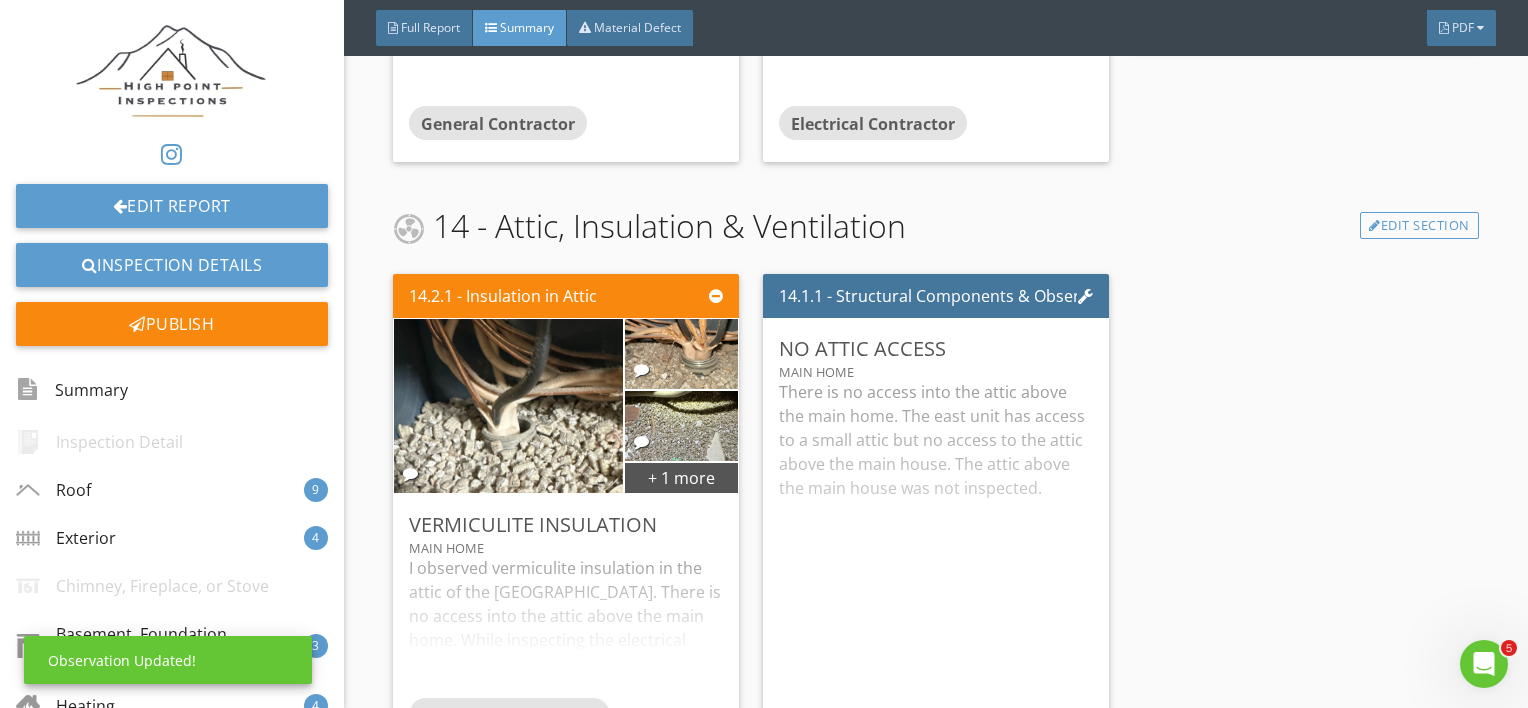 scroll, scrollTop: 18520, scrollLeft: 0, axis: vertical 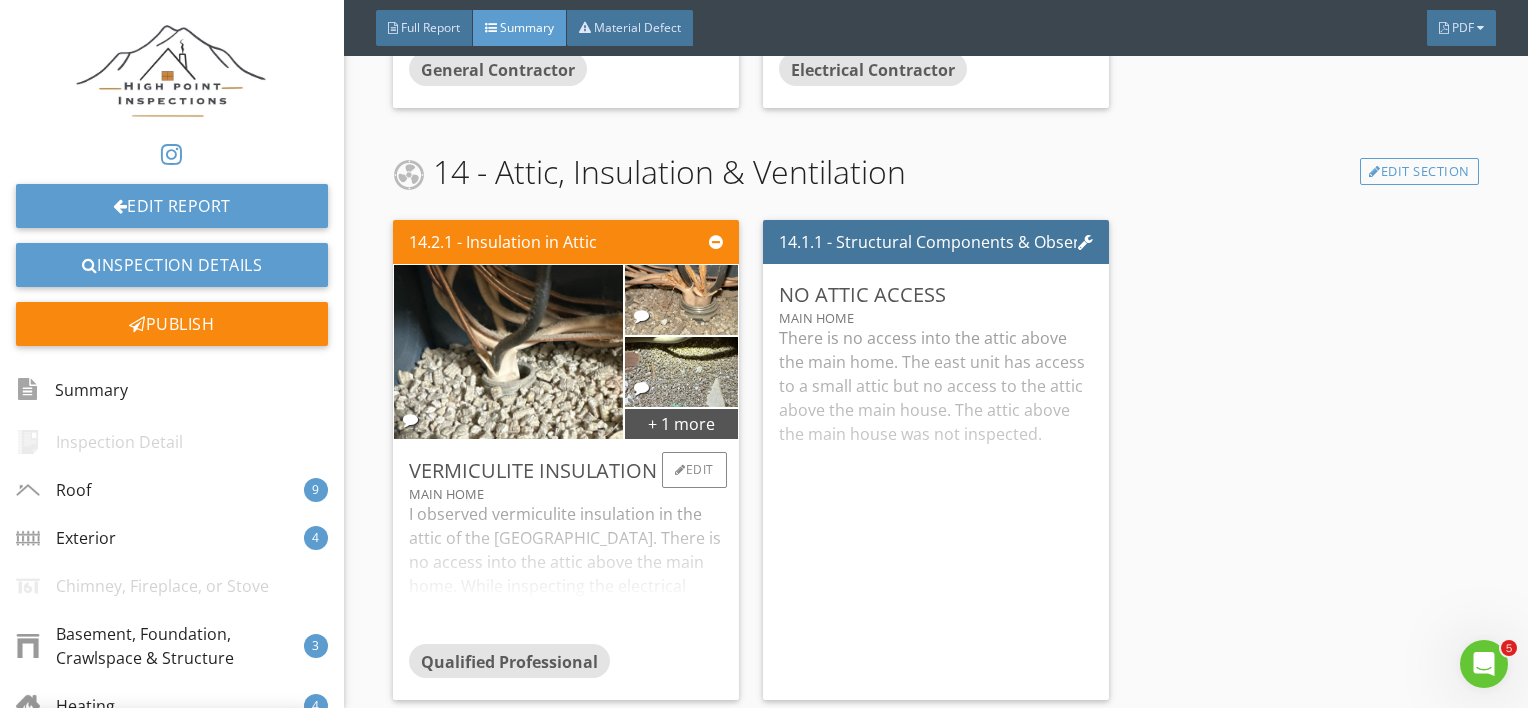 click on "I observed vermiculite insulation in the attic of the east unit. There is no access into the attic above the main home. While inspecting the electrical panel inside the main home I found vermiculite insulation. Vermiculite may contain traces of asbestos and should not be disturbed. The only way to determine if vermiculite insulation contains asbestos is to have it lab tested. If you decide to remove or must otherwise disturb the material due to a renovation project, consult with an experienced asbestos contractor. For more information on vermiculite insulation and possible risks associated with vermiculite, please visit: http://www.epa.gov/asbestos/insulation.html The EPA recommends that these areas not be disturbed to reduce health hazard risks." at bounding box center [566, 573] 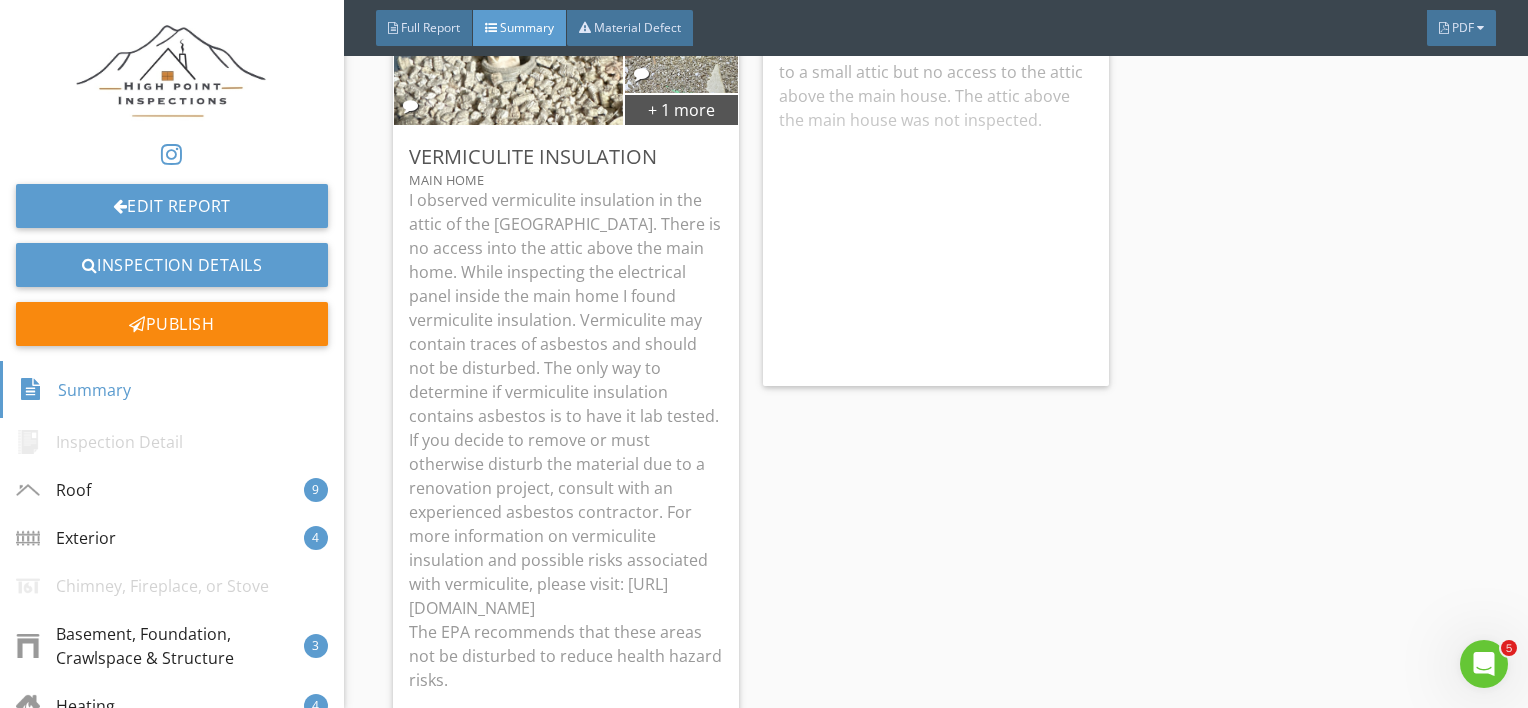 scroll, scrollTop: 18820, scrollLeft: 0, axis: vertical 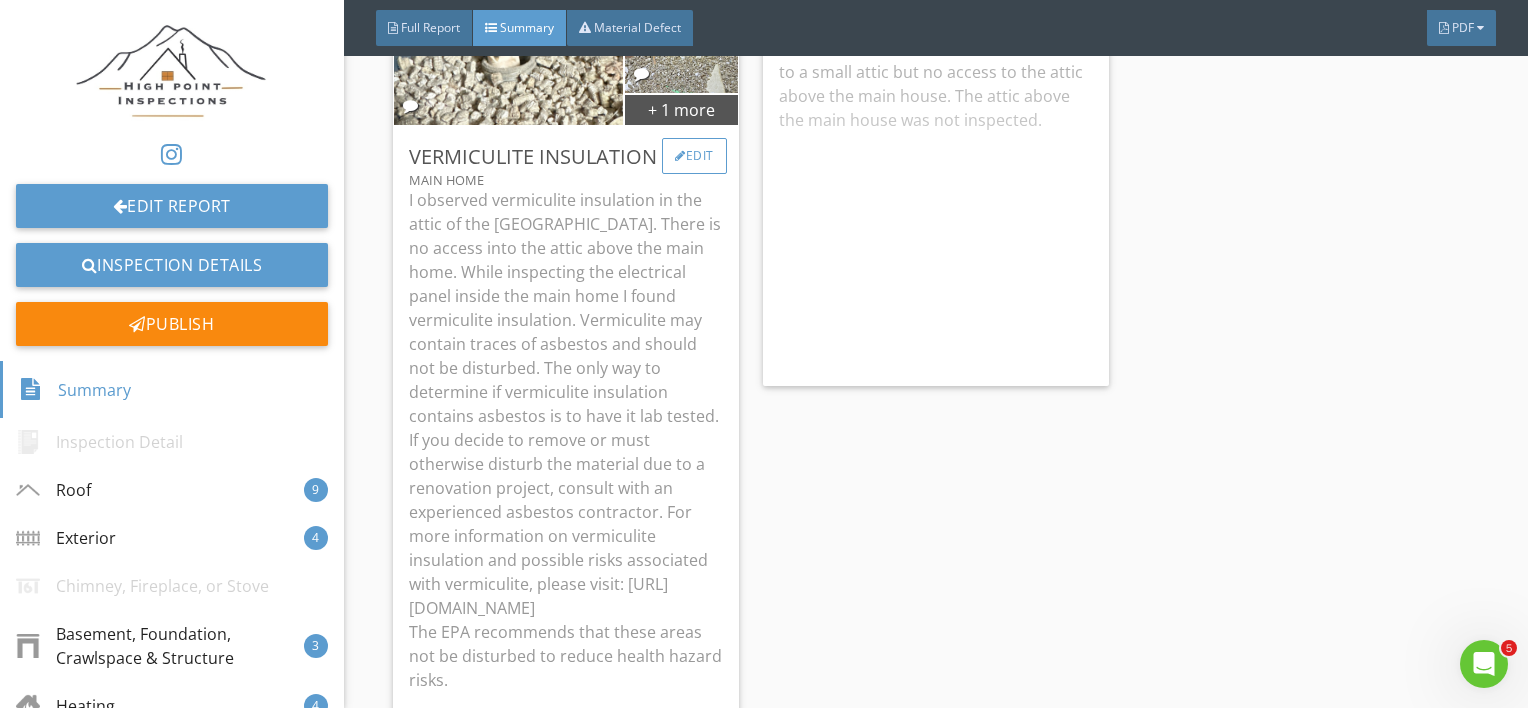 click on "Edit" at bounding box center (694, 156) 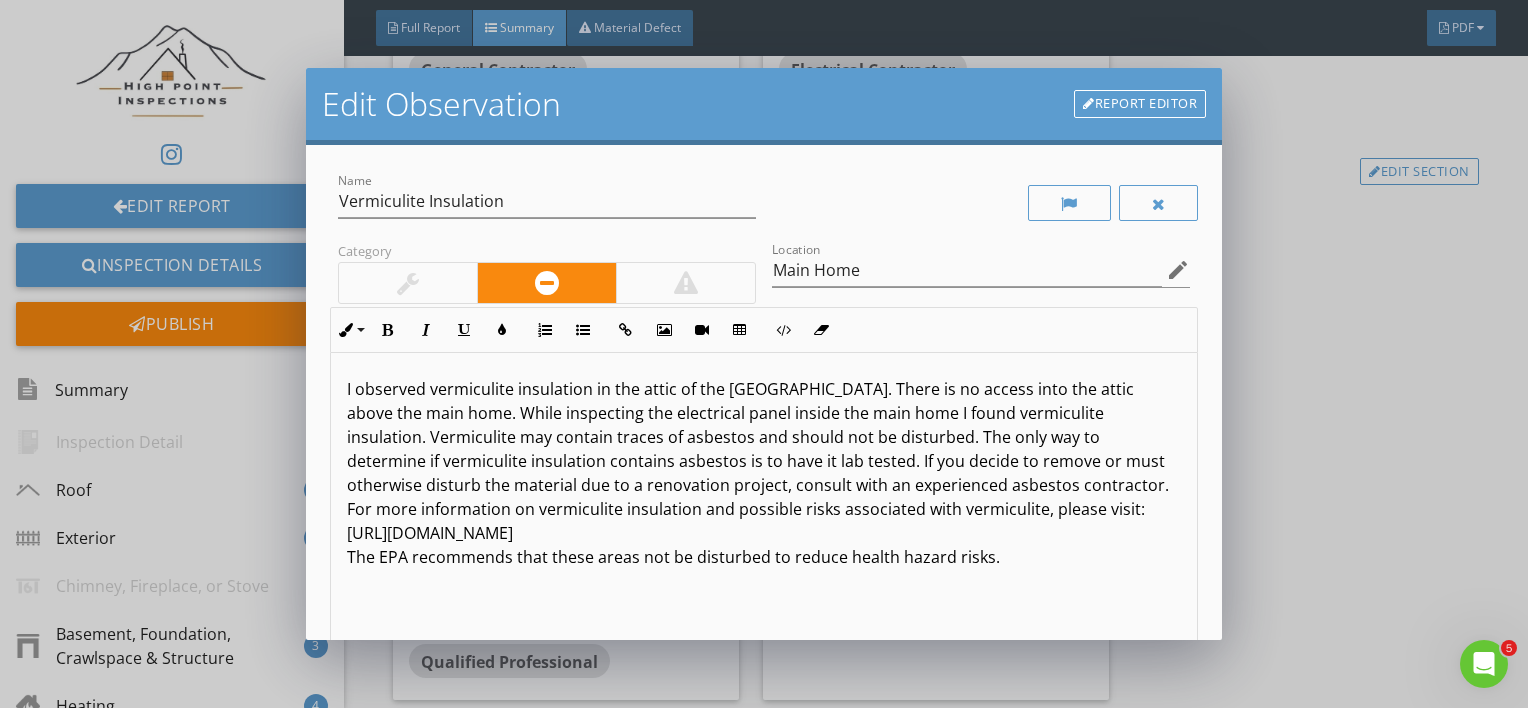 scroll, scrollTop: 18520, scrollLeft: 0, axis: vertical 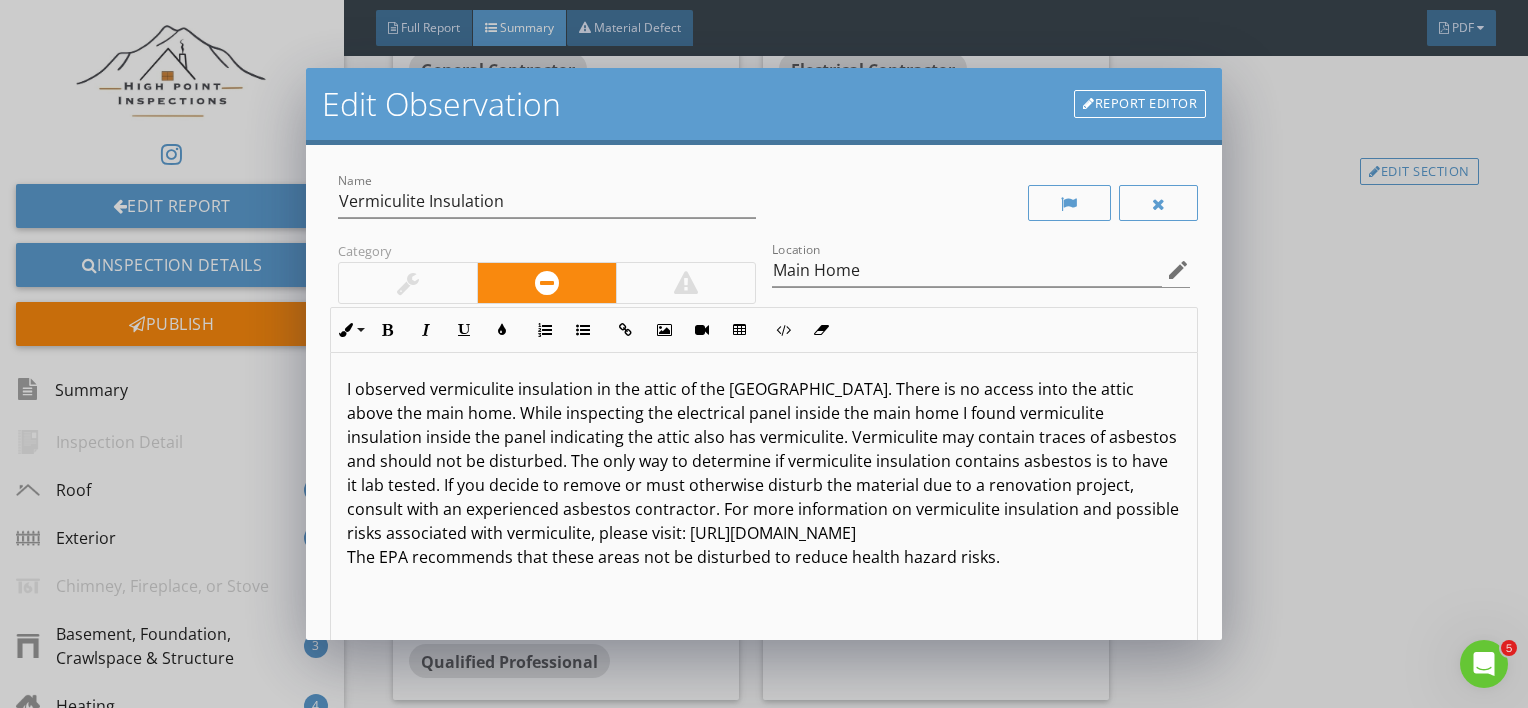 click on "I observed vermiculite insulation in the attic of the east unit. There is no access into the attic above the main home. While inspecting the electrical panel inside the main home I found vermiculite insulation inside the panel indicating the attic also has vermiculite. Vermiculite may contain traces of asbestos and should not be disturbed. The only way to determine if vermiculite insulation contains asbestos is to have it lab tested. If you decide to remove or must otherwise disturb the material due to a renovation project, consult with an experienced asbestos contractor. For more information on vermiculite insulation and possible risks associated with vermiculite, please visit: http://www.epa.gov/asbestos/insulation.html The EPA recommends that these areas not be disturbed to reduce health hazard risks." at bounding box center [764, 473] 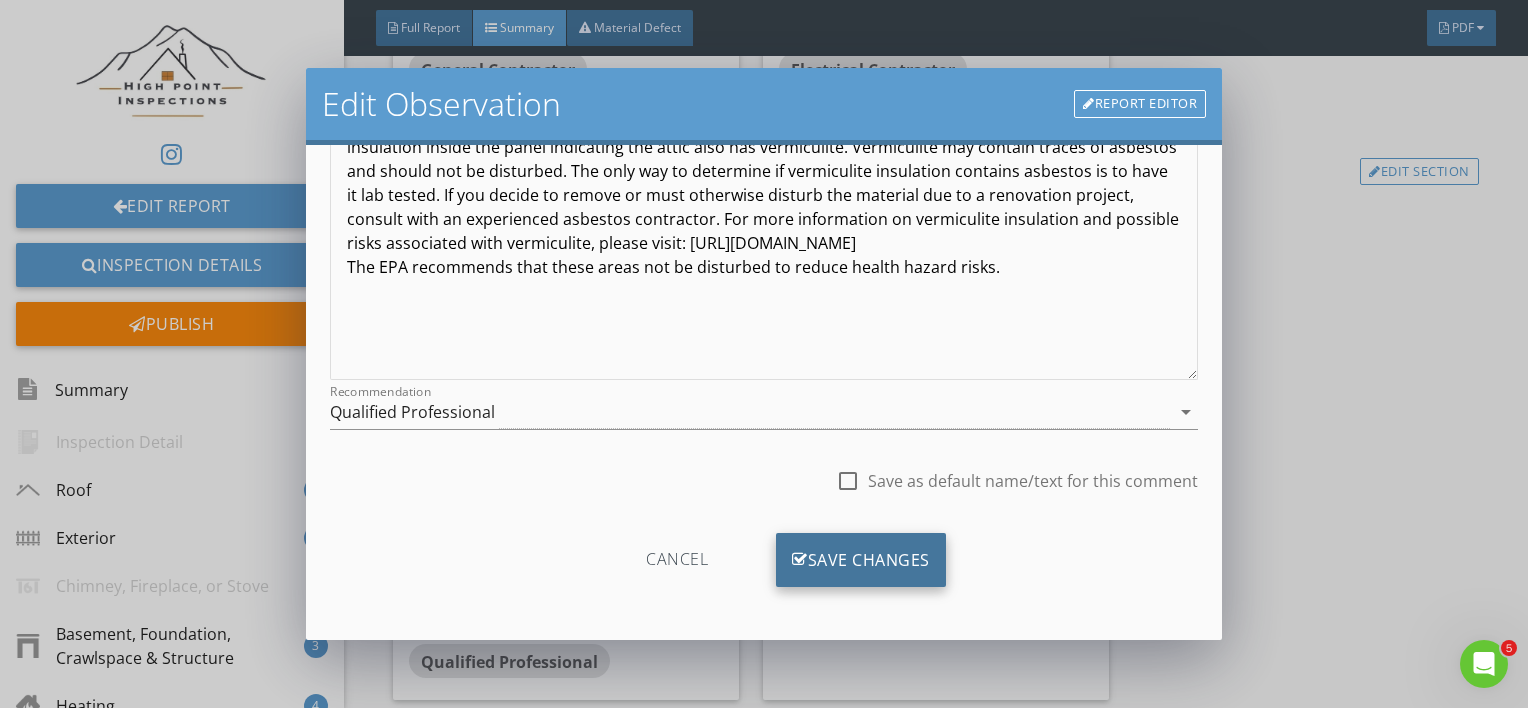 click on "Save Changes" at bounding box center [861, 560] 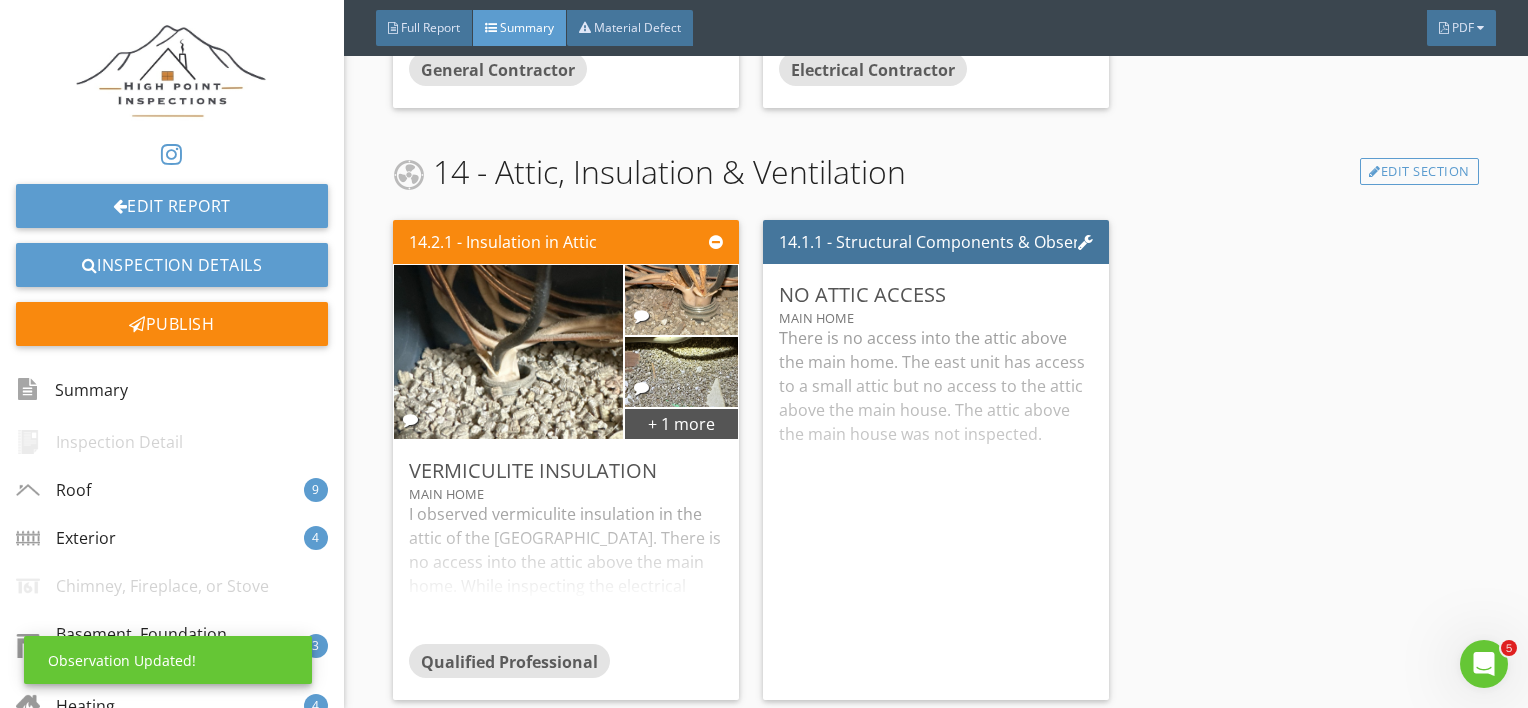 scroll, scrollTop: 53, scrollLeft: 0, axis: vertical 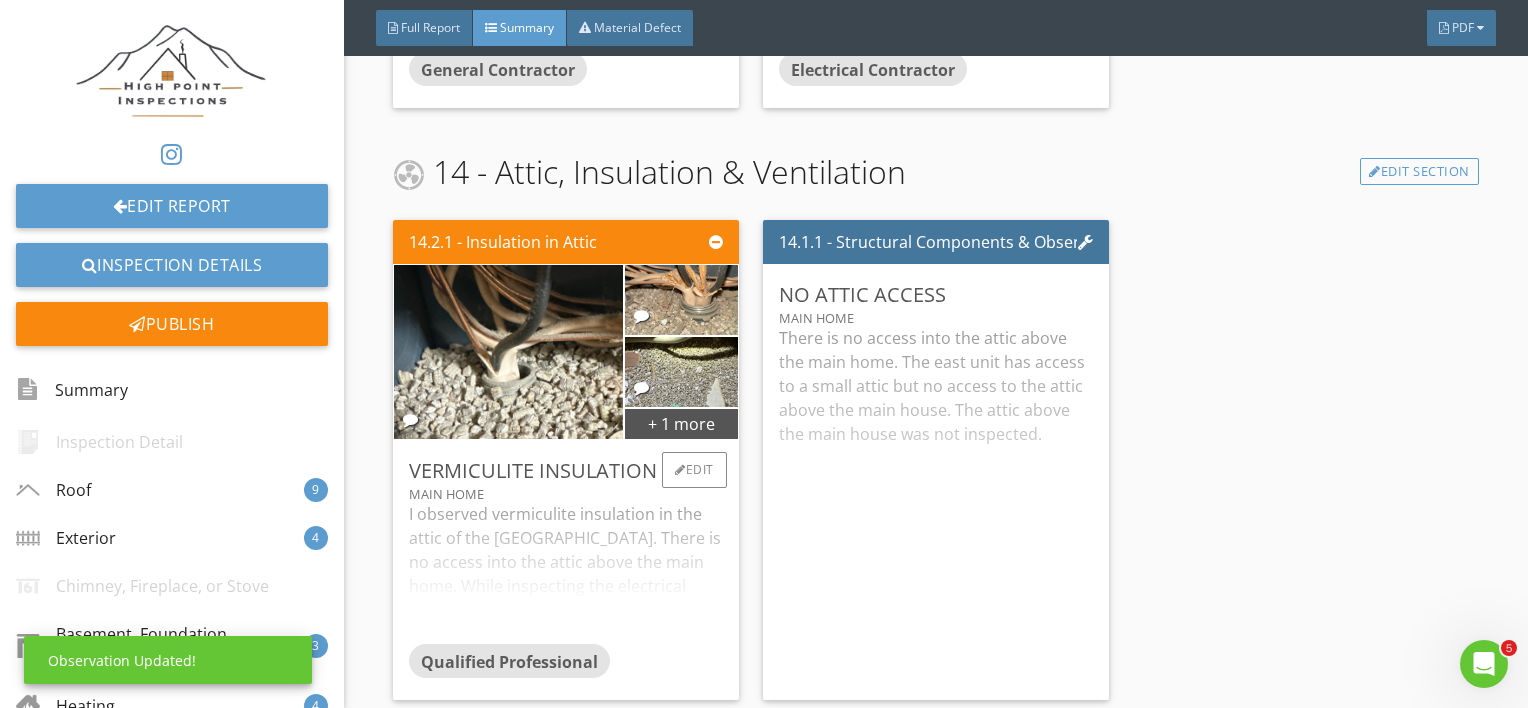 click on "I observed vermiculite insulation in the attic of the east unit. There is no access into the attic above the main home. While inspecting the electrical panel inside the main home I found vermiculite insulation inside the panel indicating the attic also has vermiculite. Vermiculite may contain traces of asbestos and should not be disturbed. The only way to determine if vermiculite insulation contains asbestos is to have it lab tested. If you decide to remove or must otherwise disturb the material due to a renovation project, consult with an experienced asbestos contractor. For more information on vermiculite insulation and possible risks associated with vermiculite, please visit: http://www.epa.gov/asbestos/insulation.html The EPA recommends that these areas not be disturbed to reduce health hazard risks." at bounding box center (566, 573) 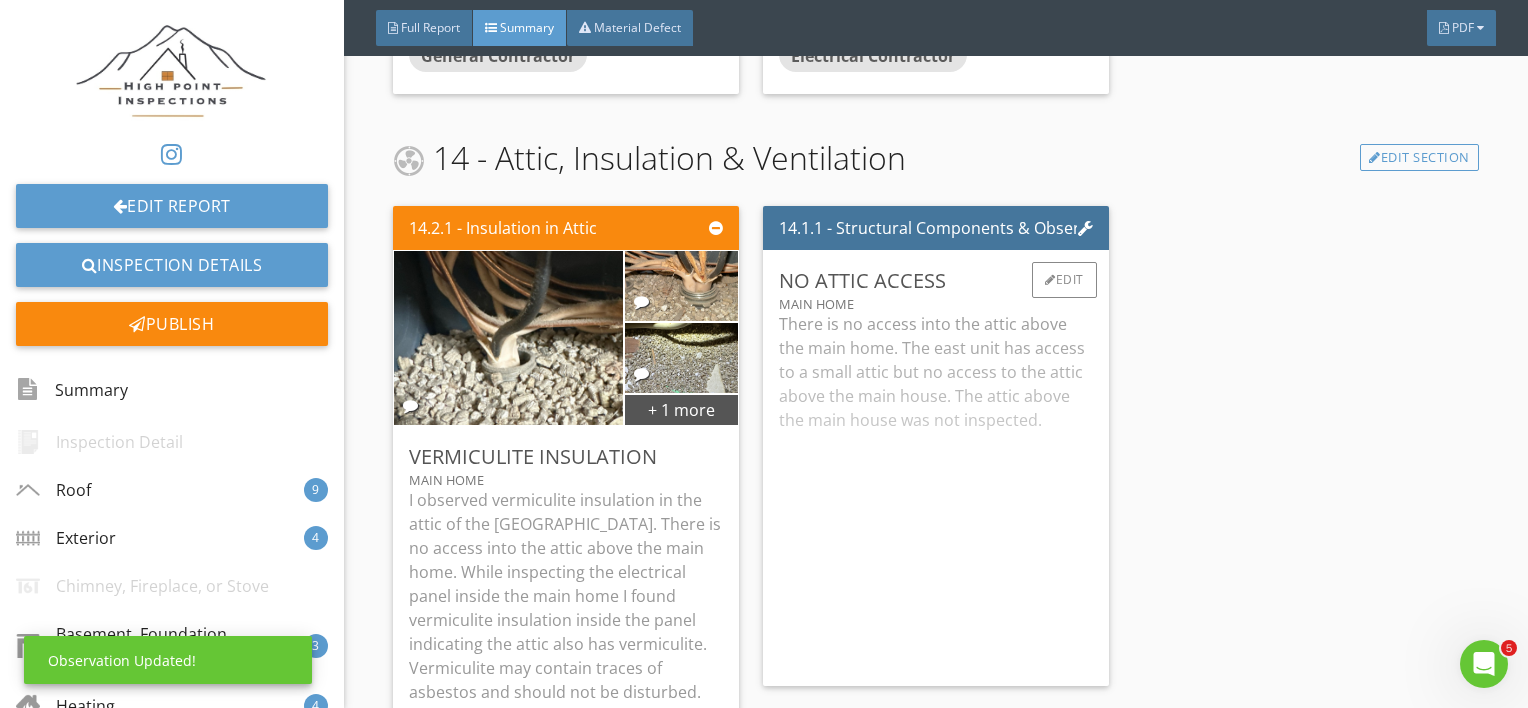 click on "There is no access into the attic above the main home. The east unit has access to a small attic but no access to the attic above the main house. The attic above the main house was not inspected." at bounding box center [936, 491] 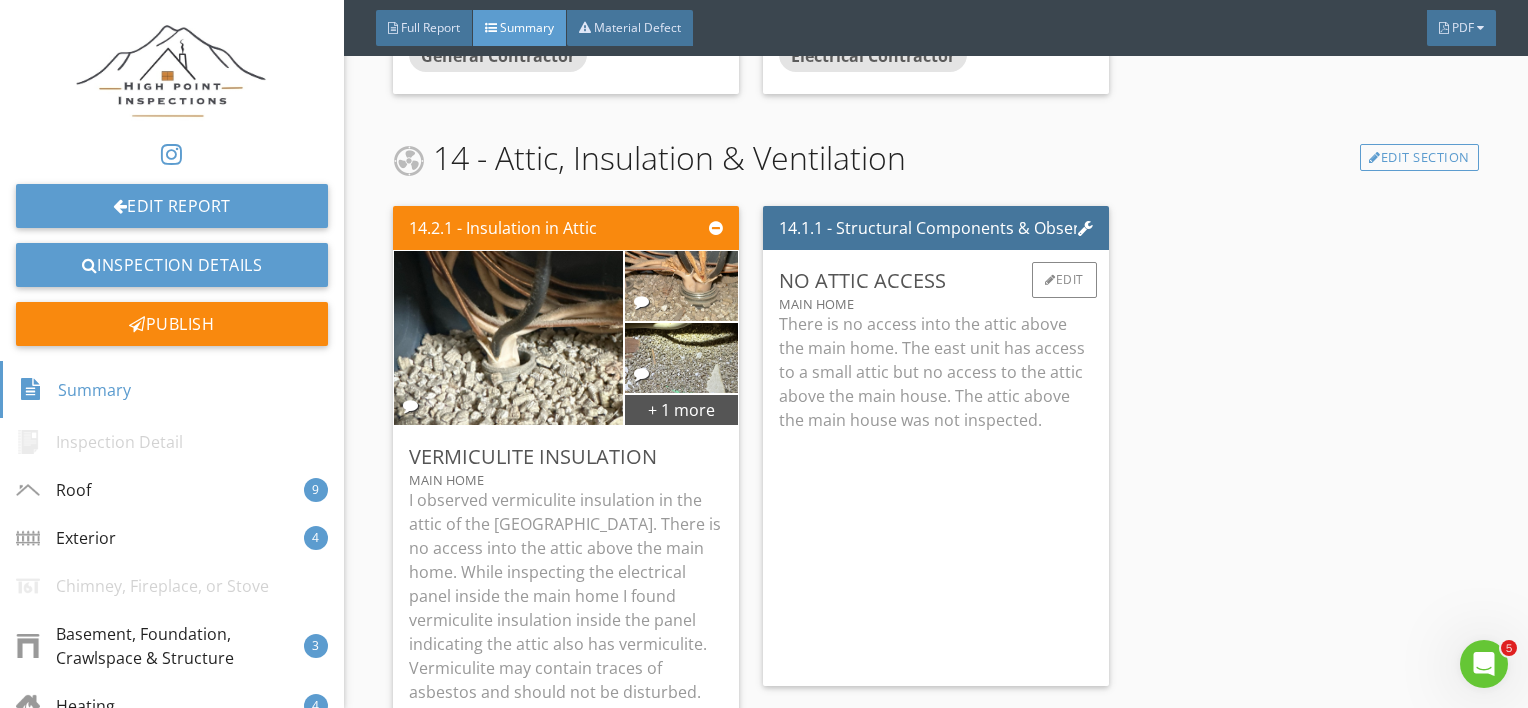 scroll, scrollTop: 19020, scrollLeft: 0, axis: vertical 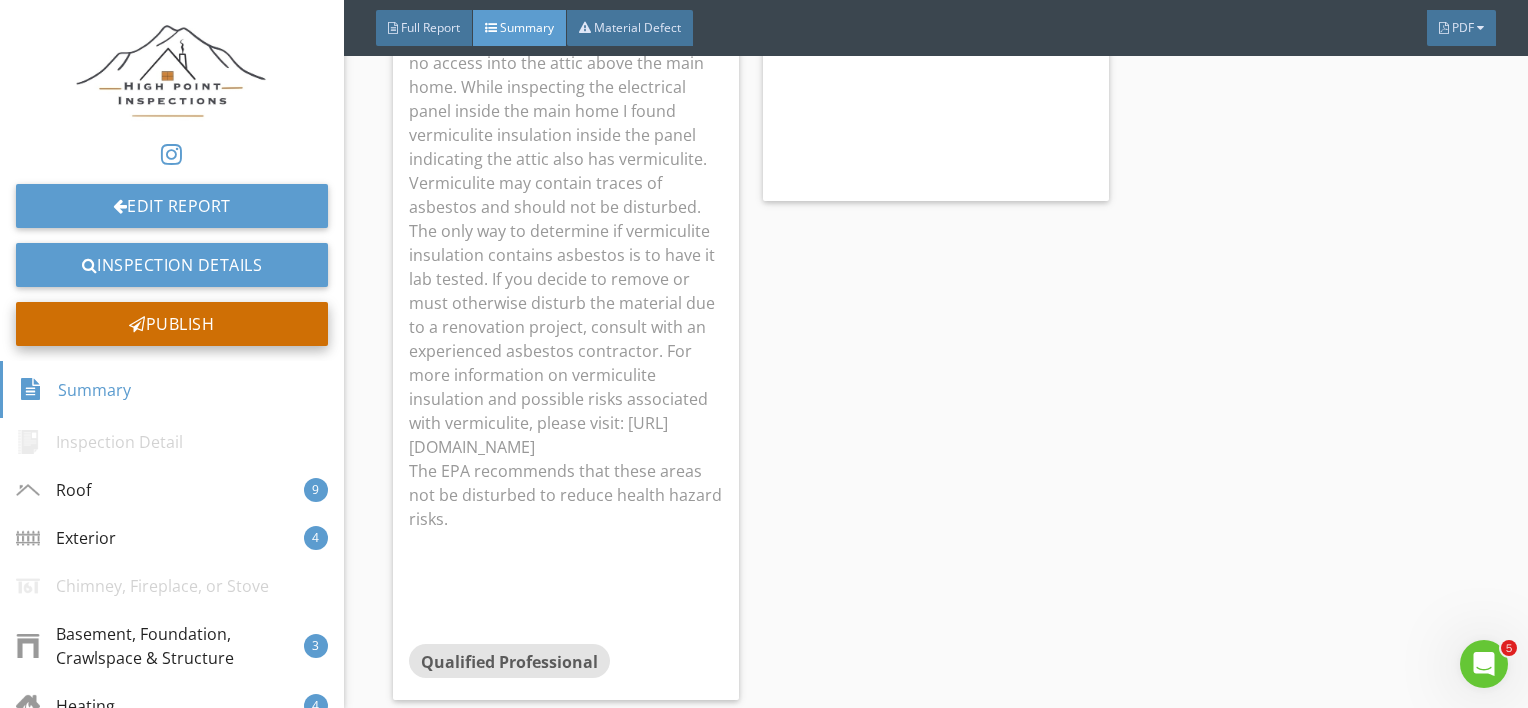 click on "Publish" at bounding box center [172, 324] 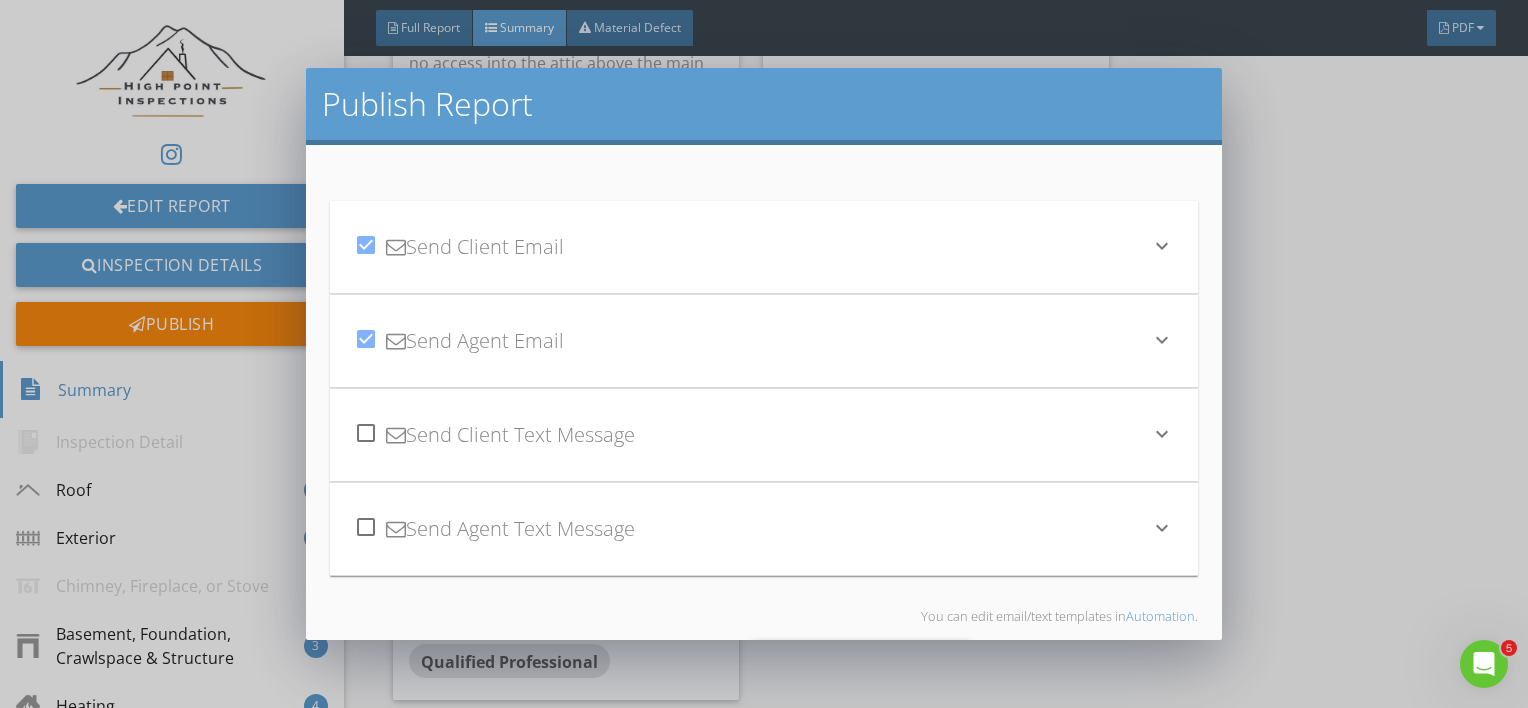 click on "check_box
Send Client Email" at bounding box center [752, 247] 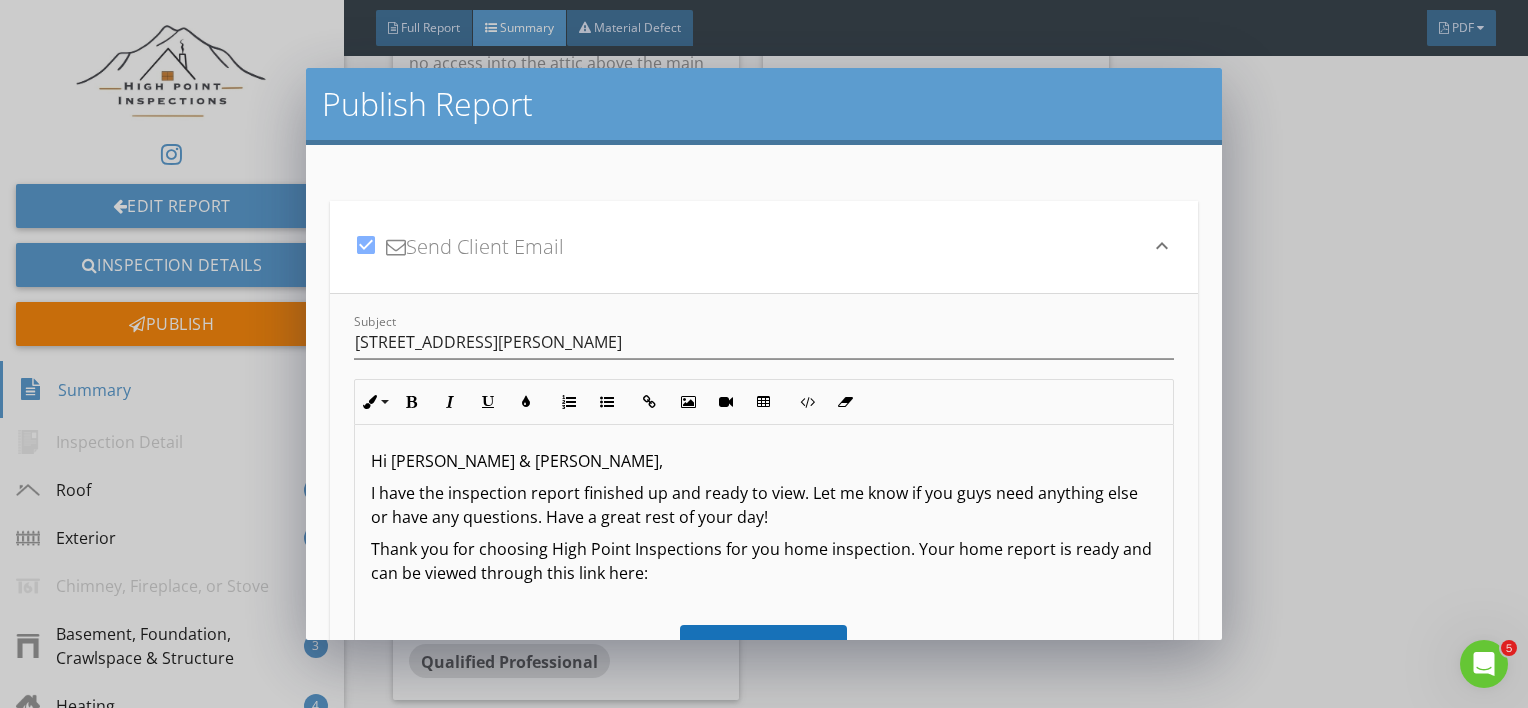 click on "Hi Winn & Caitlin, I have the inspection report finished up and ready to view. Let me know if you guys need anything else or have any questions. Have a great rest of your day! Thank you for choosing High Point Inspections for you home inspection. Your home report is ready and can be viewed through this link here: Inspection Details The Inspection Report is viewable on both mobile devices and desktops. The report is cloud based so you can treat it as a website once you pull up the link. The tabs on the first page will give you the summary and full report viewing options. Then in each section you can click the tab to pull up more information. On the right side of each section the blue icon will pull up additional photos. There is also a tab for the PDF that is printable if you would like to create a hard copy. Please do not hesitate to reach out with any questions. Feel free to call, text, or email me at any time. Thanks again for choosing High Point Inspections!" at bounding box center [764, 669] 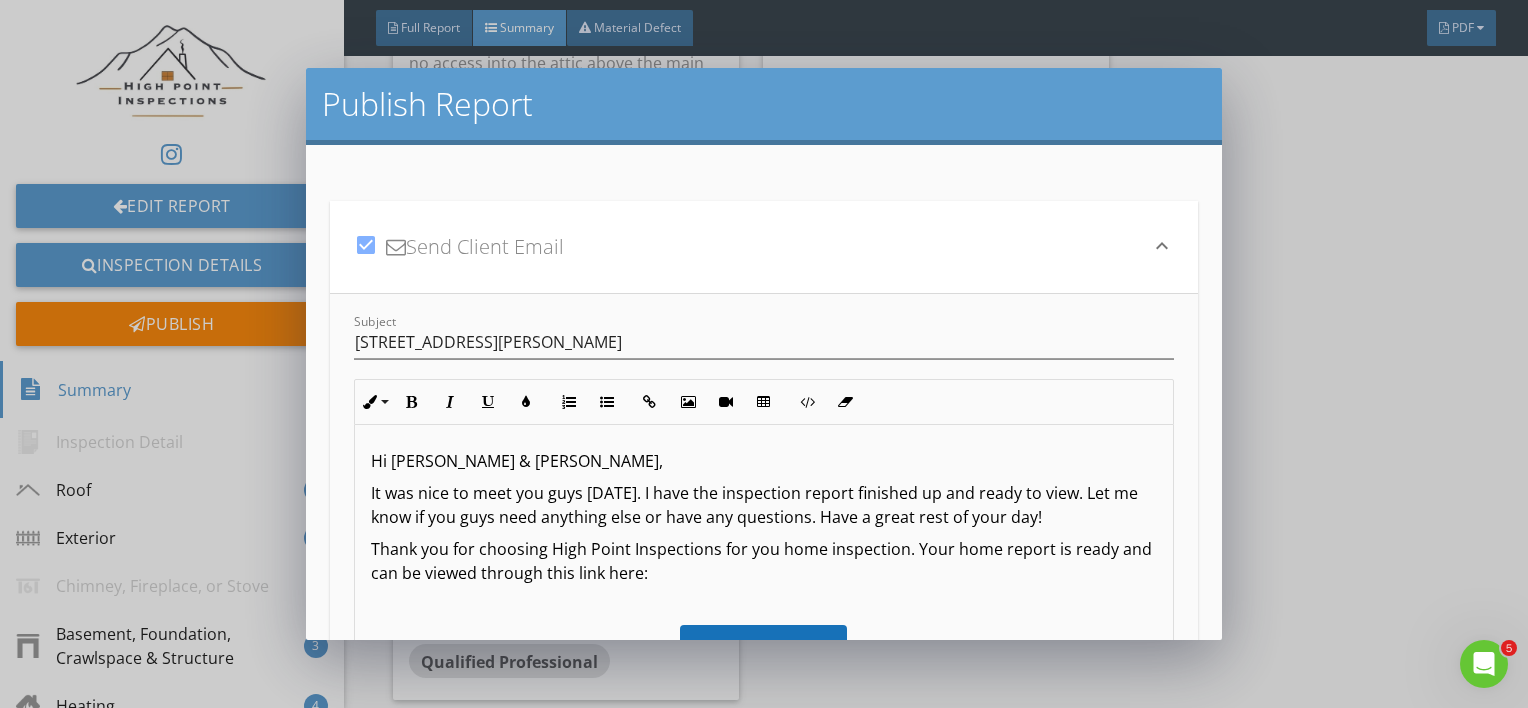 scroll, scrollTop: 188, scrollLeft: 0, axis: vertical 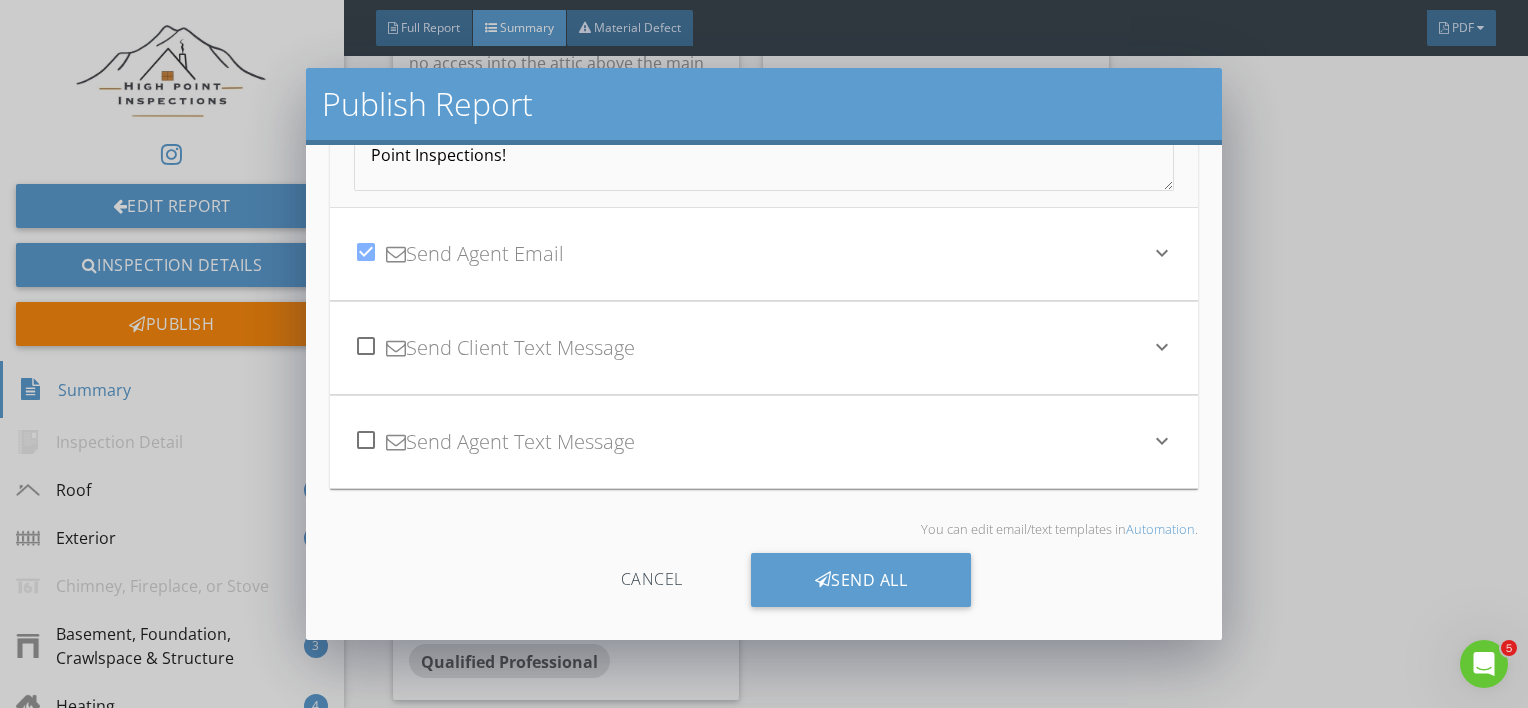 click on "check_box
Send Agent Email" at bounding box center [752, 254] 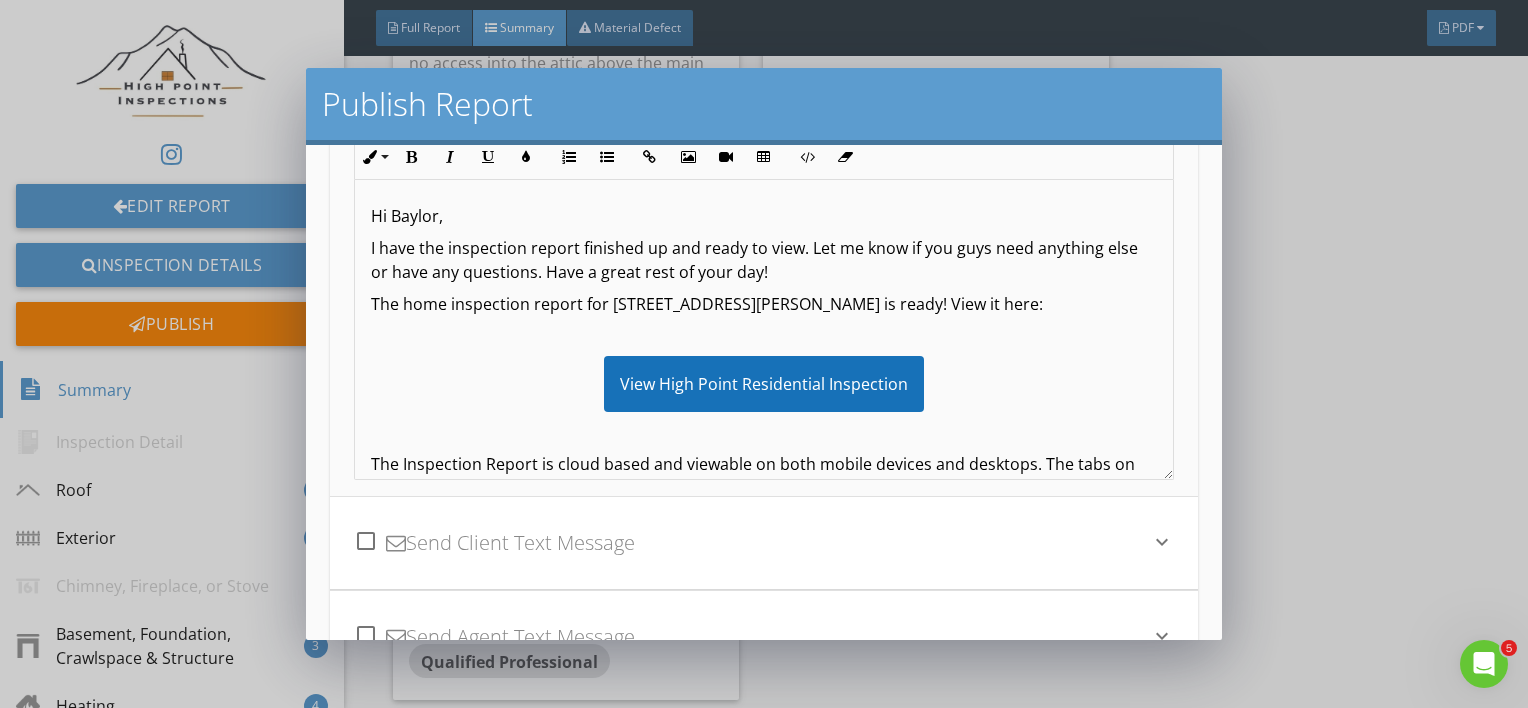 scroll, scrollTop: 338, scrollLeft: 0, axis: vertical 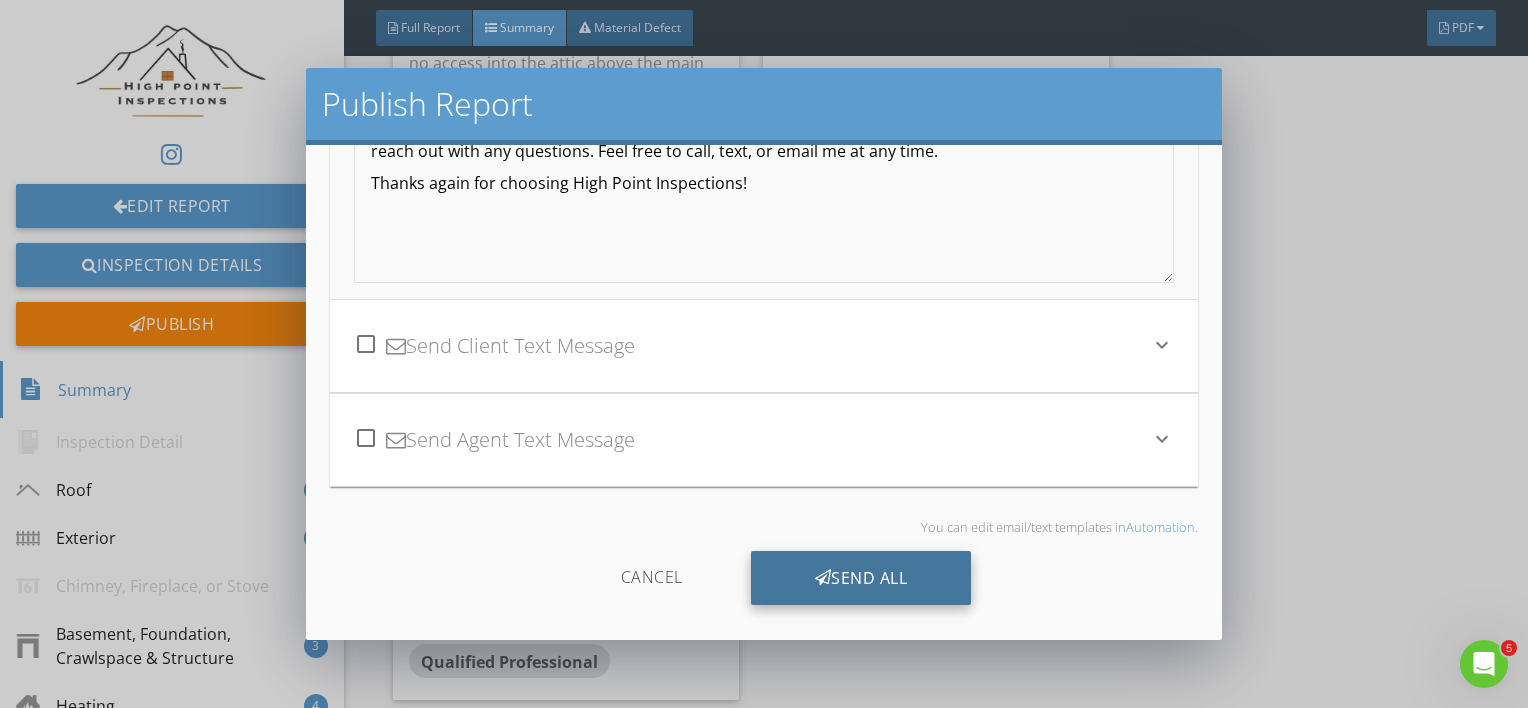 click on "Send All" at bounding box center [861, 578] 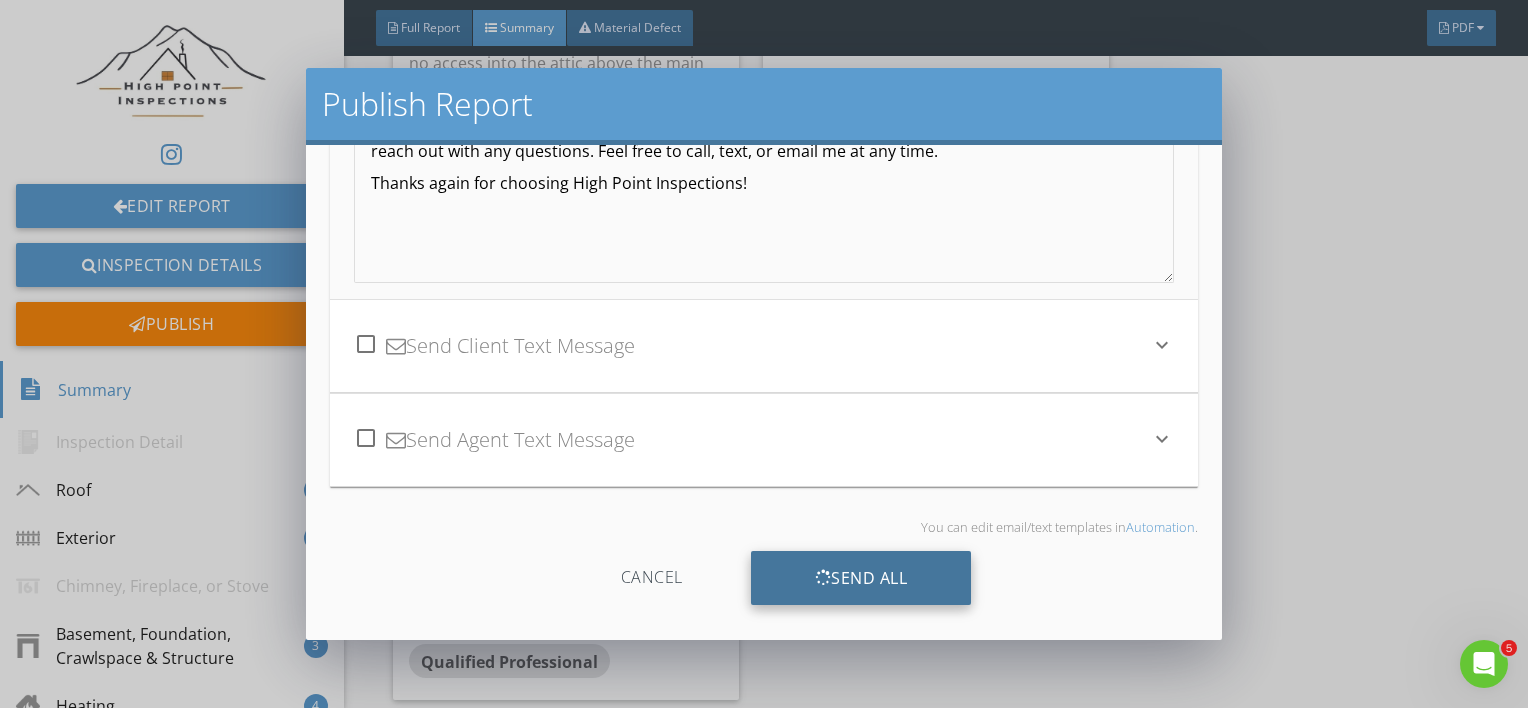 scroll, scrollTop: 317, scrollLeft: 0, axis: vertical 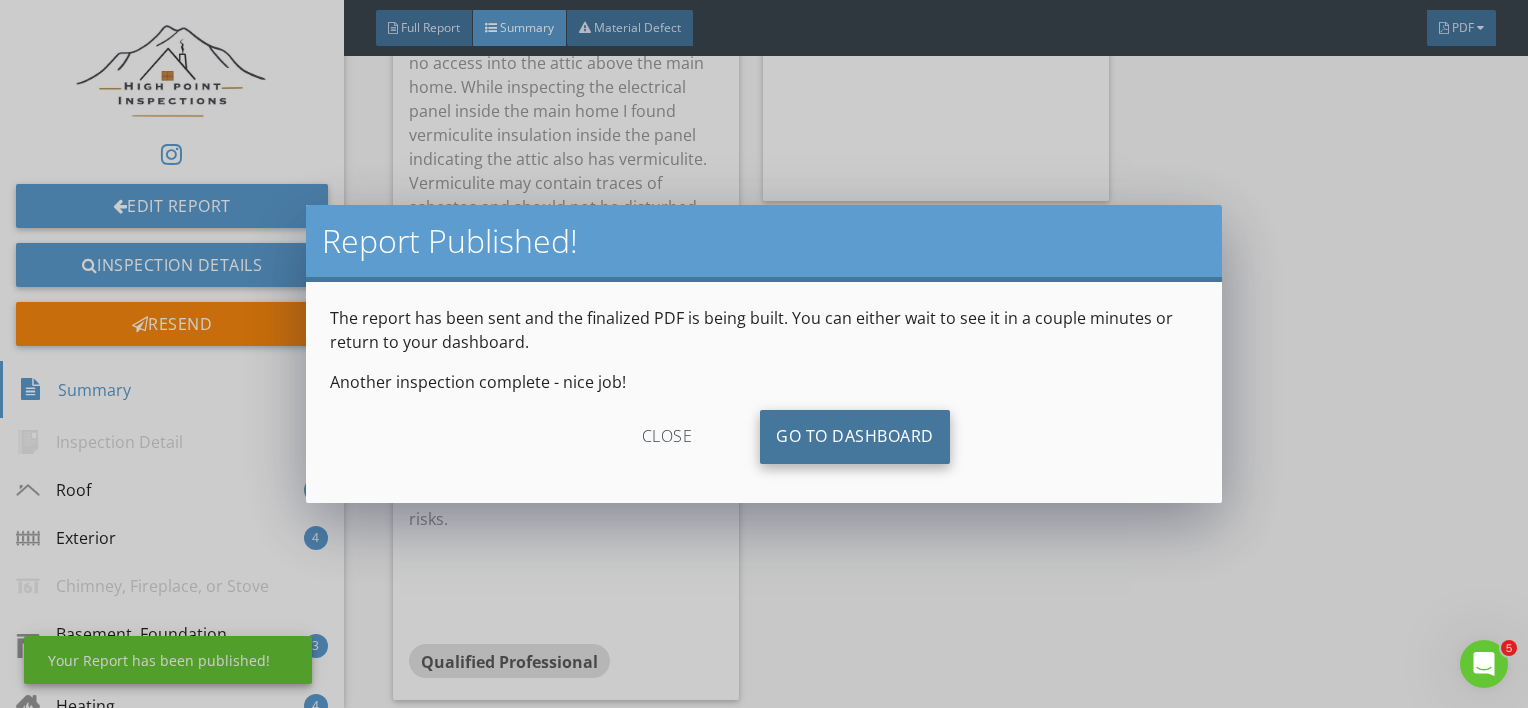 click on "Go To Dashboard" at bounding box center [855, 437] 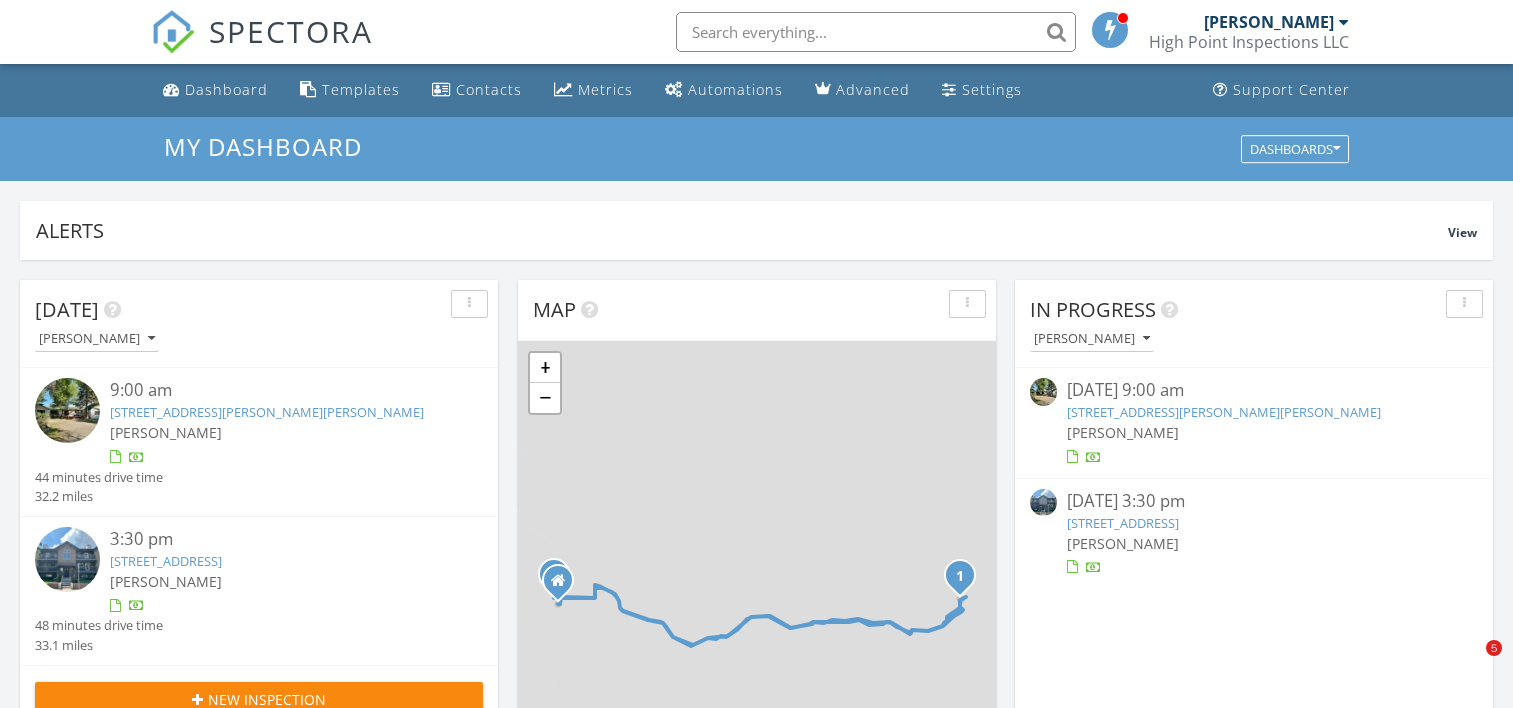 scroll, scrollTop: 0, scrollLeft: 0, axis: both 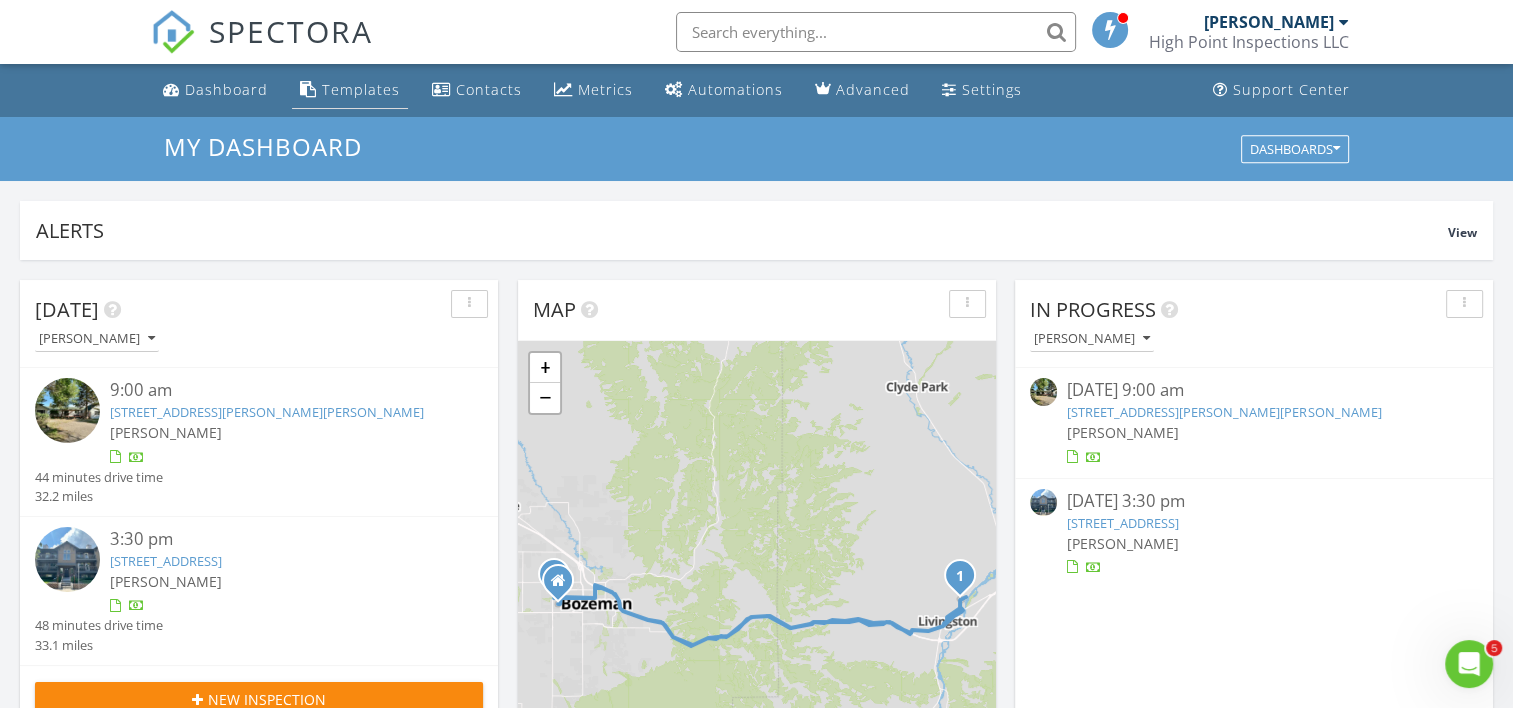 click on "Templates" at bounding box center [361, 89] 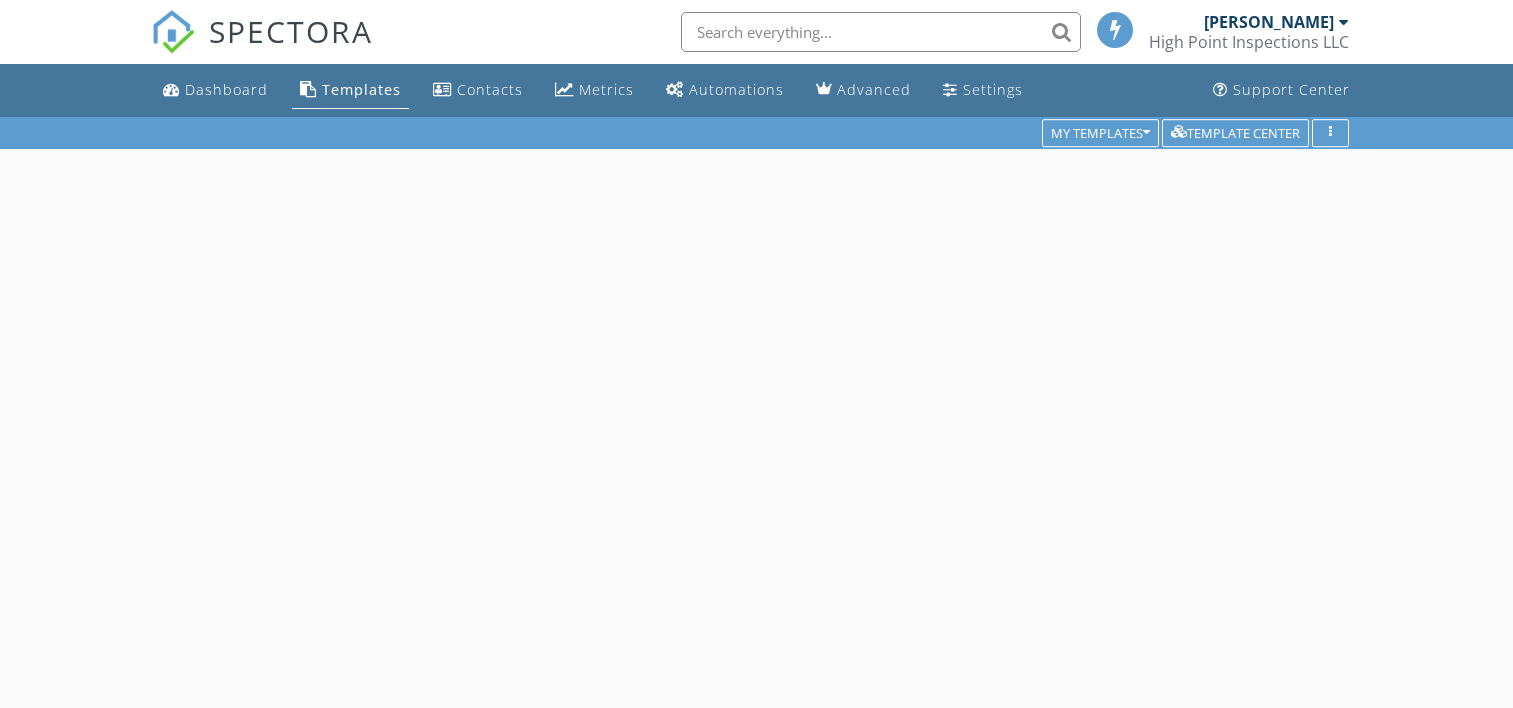 scroll, scrollTop: 0, scrollLeft: 0, axis: both 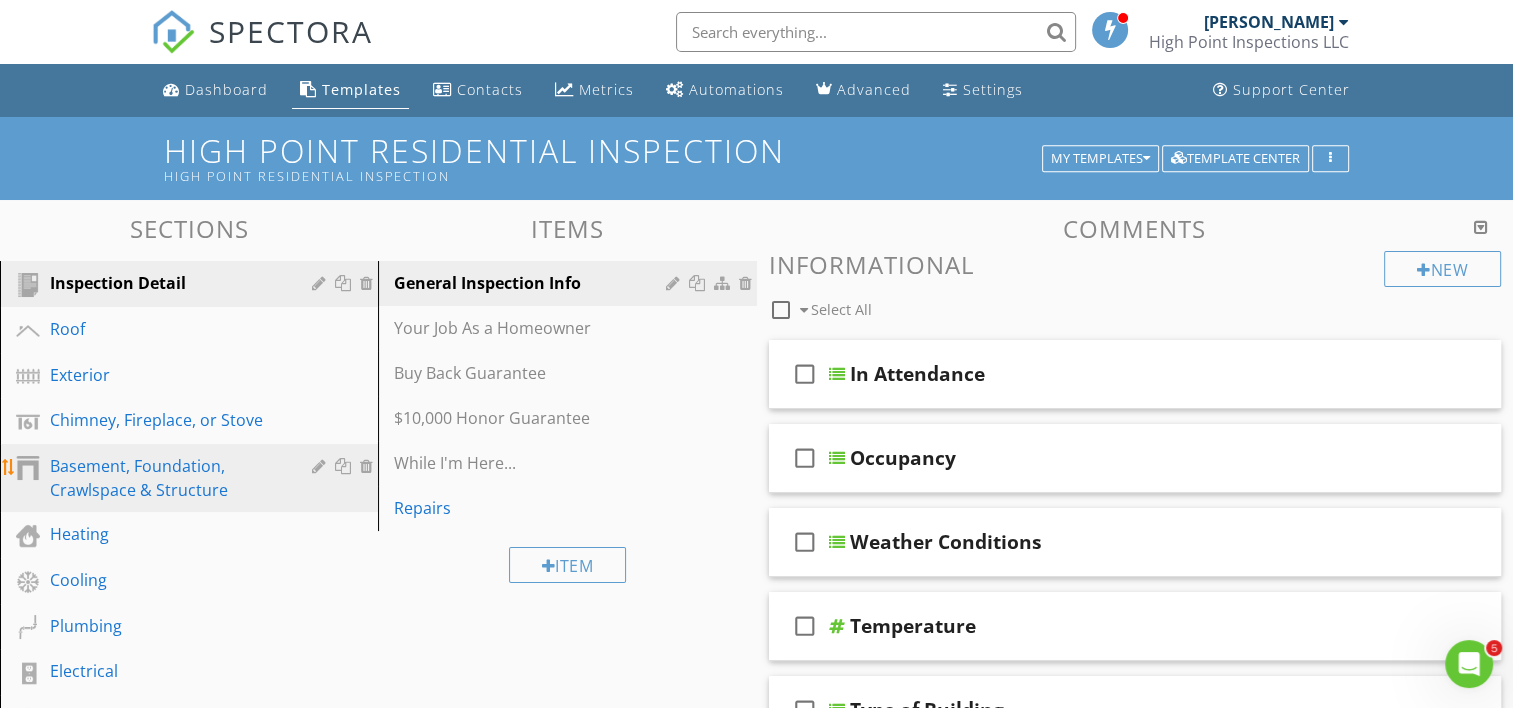 click on "Basement, Foundation, Crawlspace & Structure" at bounding box center [166, 478] 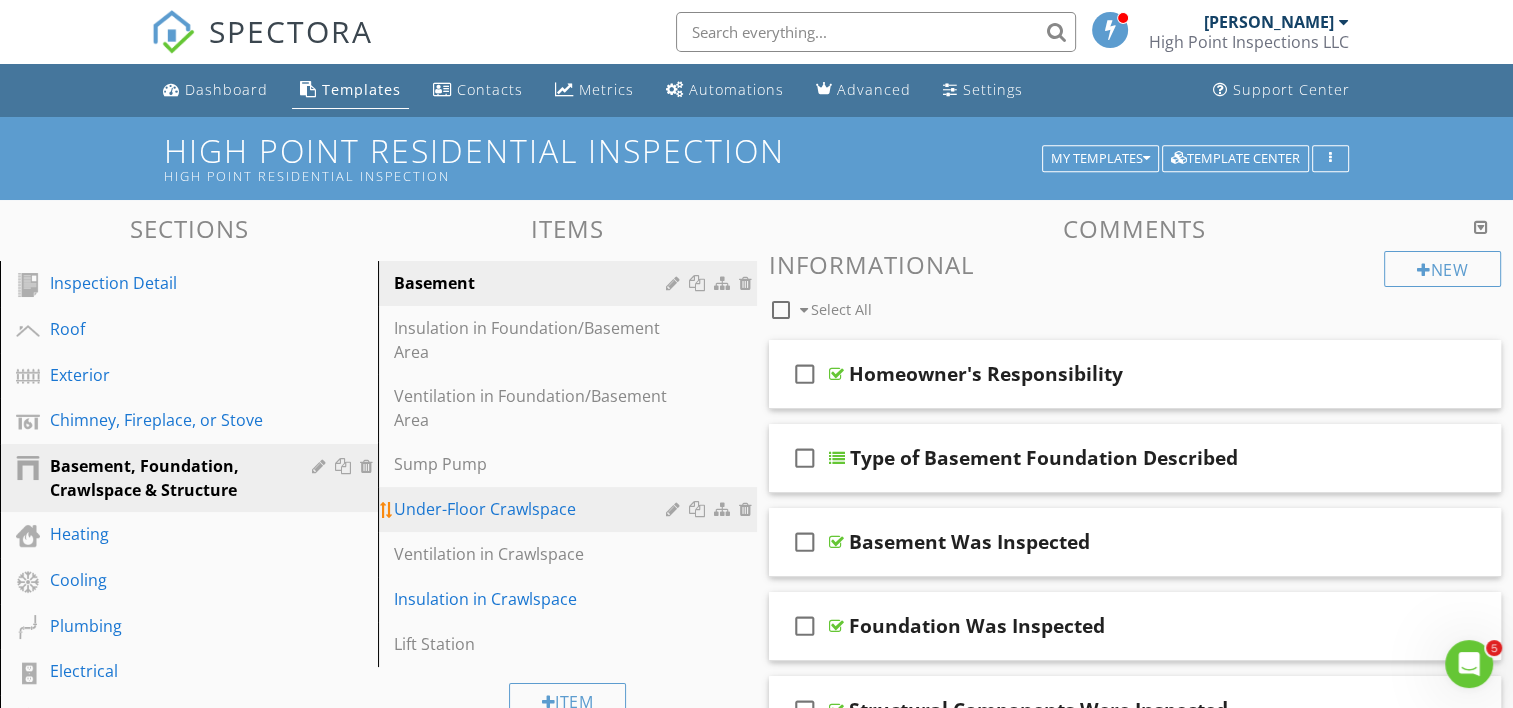 click on "Under-Floor Crawlspace" at bounding box center (532, 509) 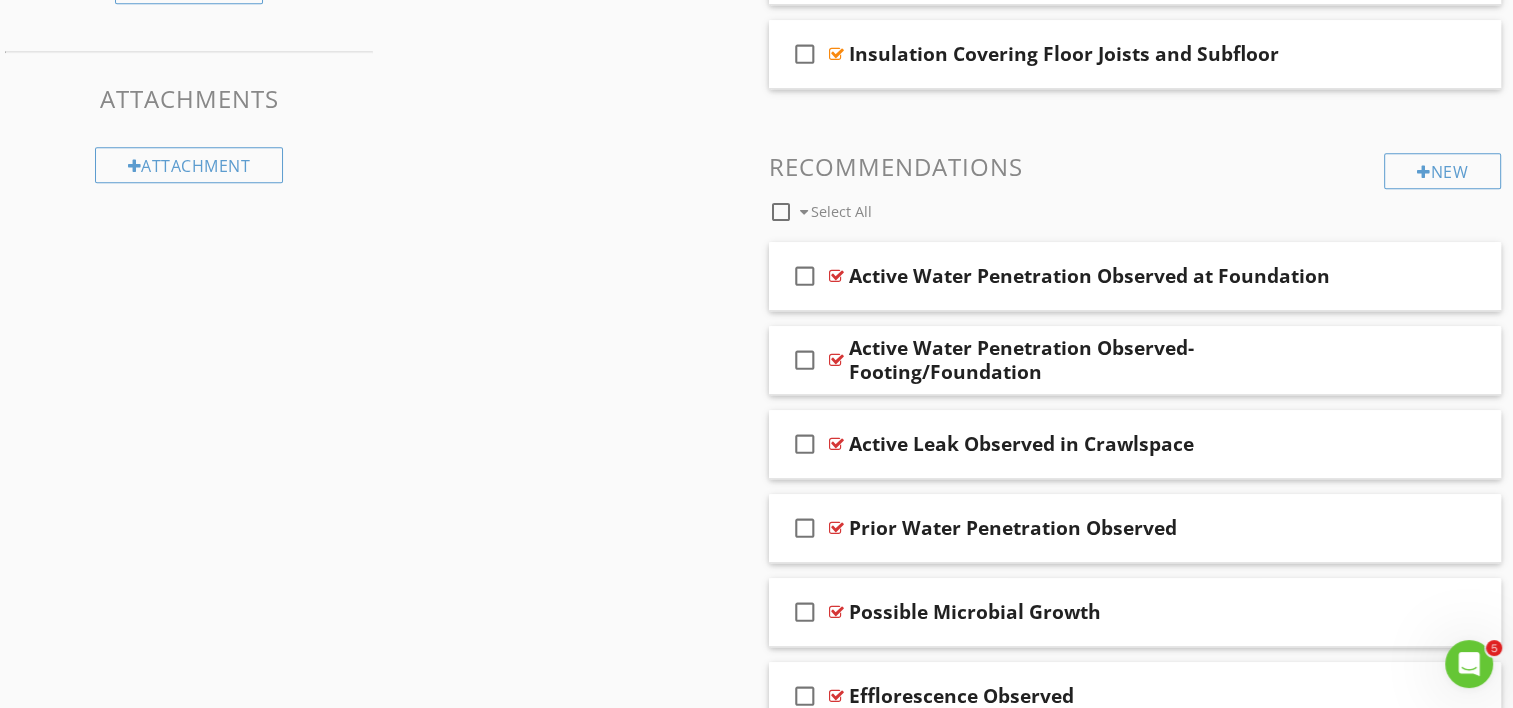 scroll, scrollTop: 1384, scrollLeft: 0, axis: vertical 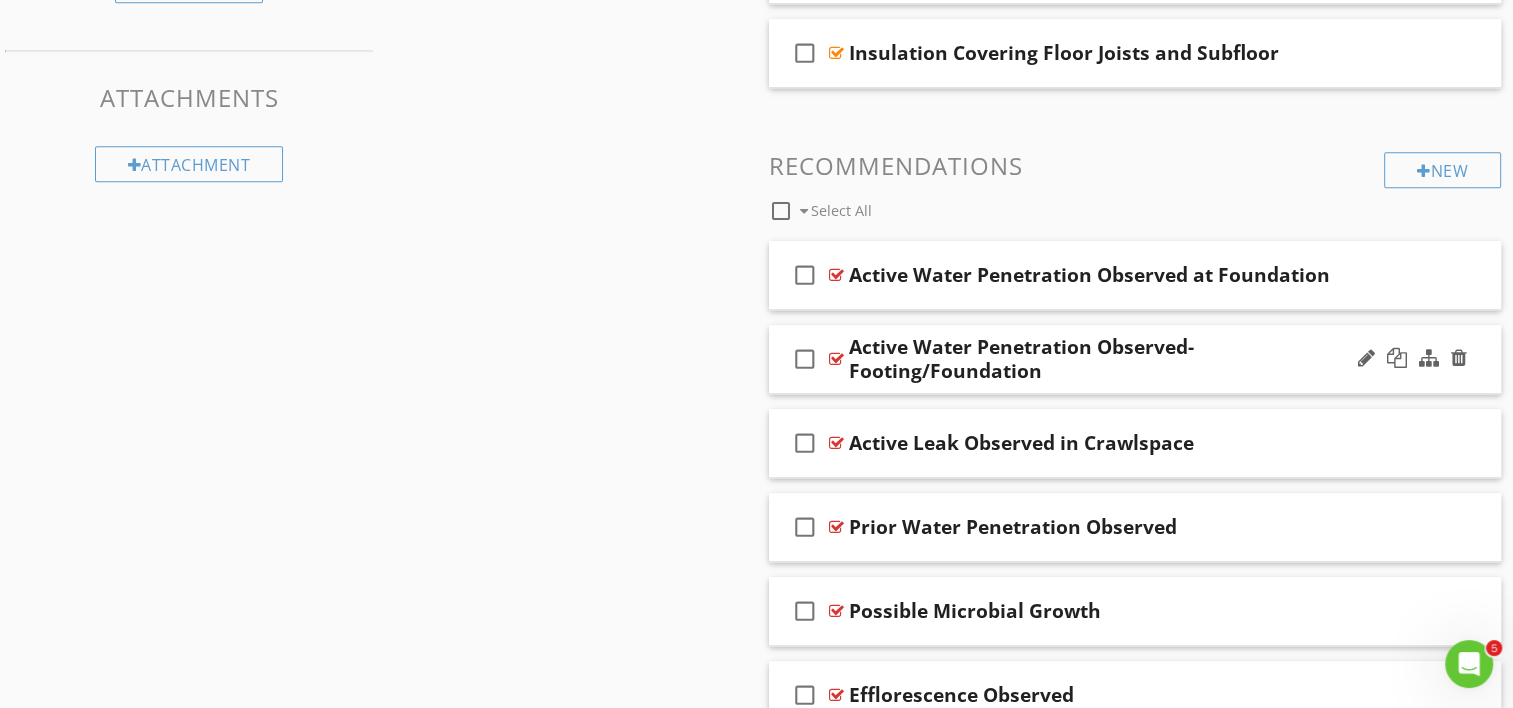 click on "check_box_outline_blank
Active Water Penetration Observed-Footing/Foundation" at bounding box center (1135, 359) 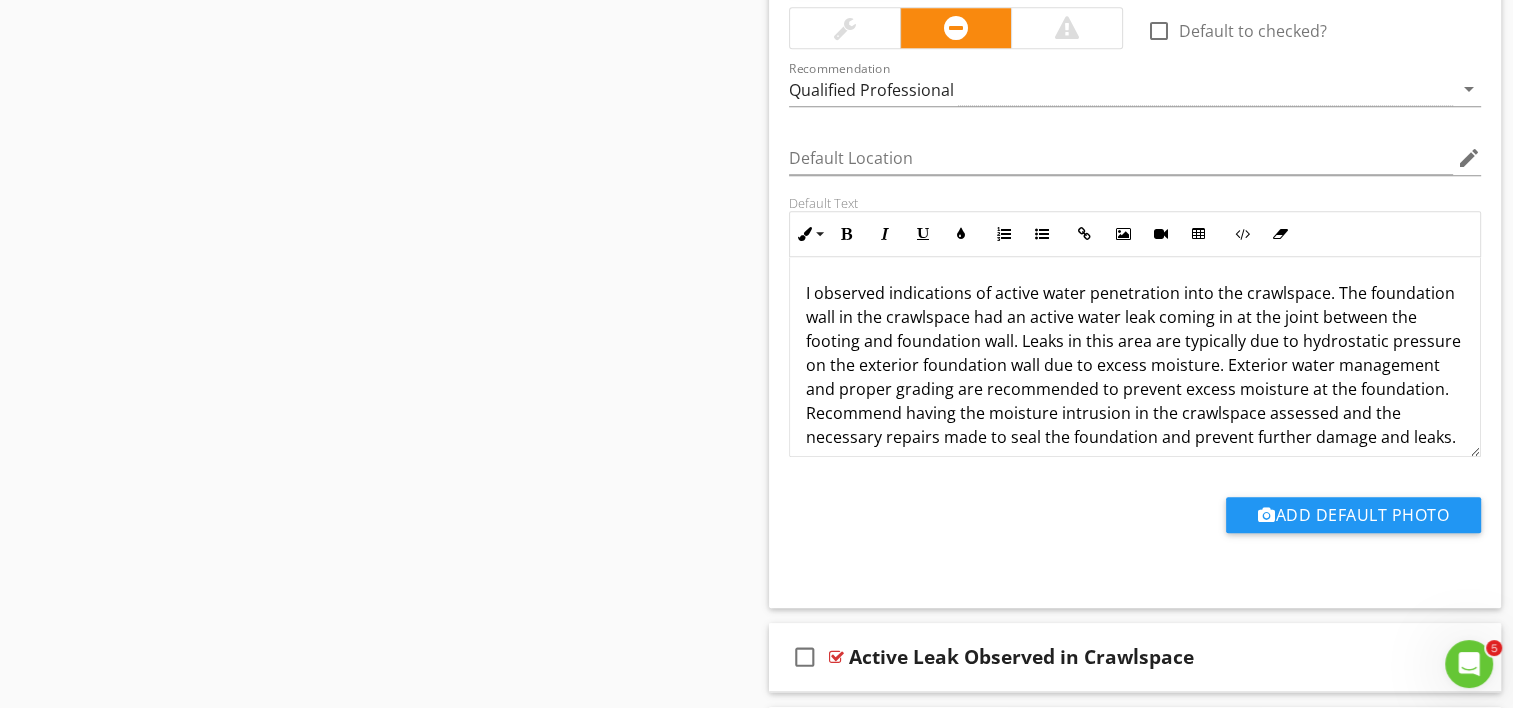 scroll, scrollTop: 1844, scrollLeft: 0, axis: vertical 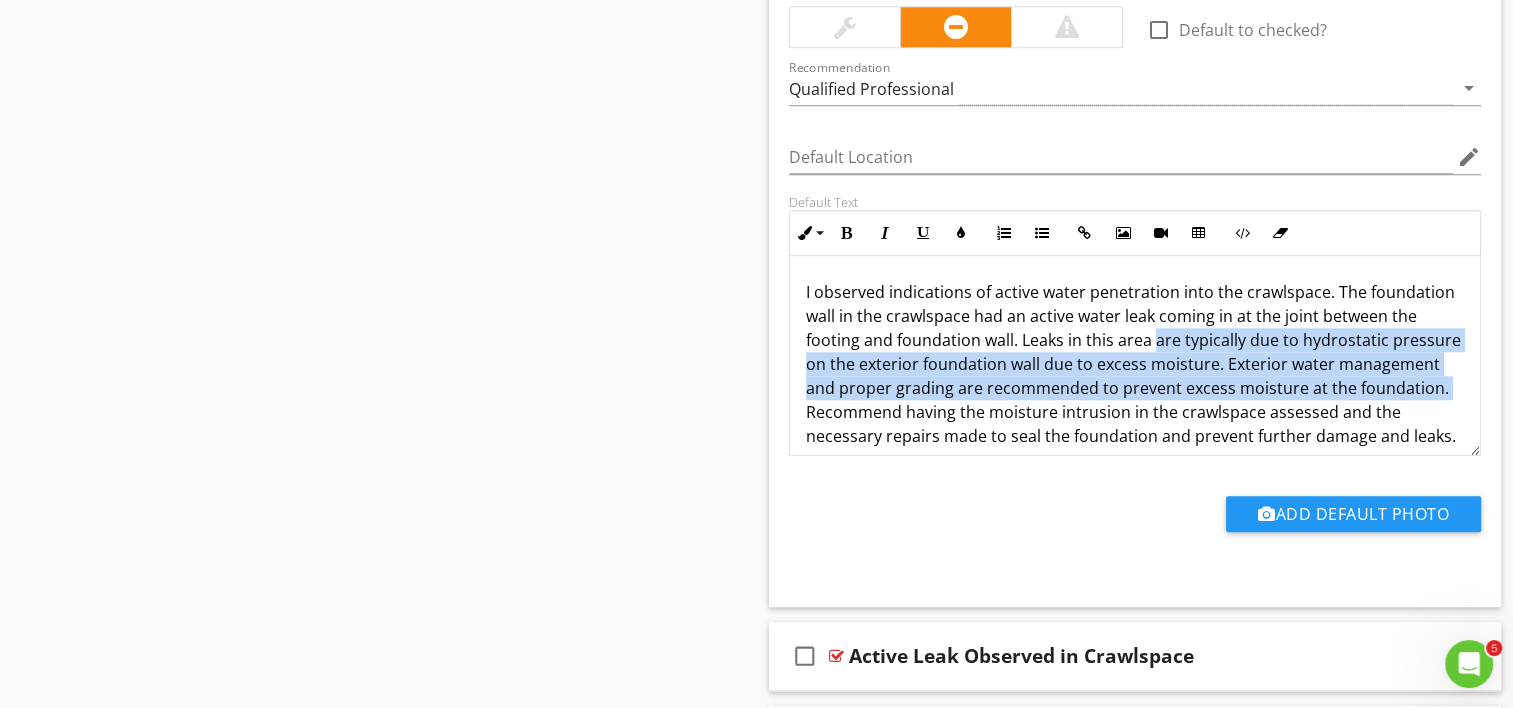 drag, startPoint x: 924, startPoint y: 370, endPoint x: 1152, endPoint y: 335, distance: 230.67076 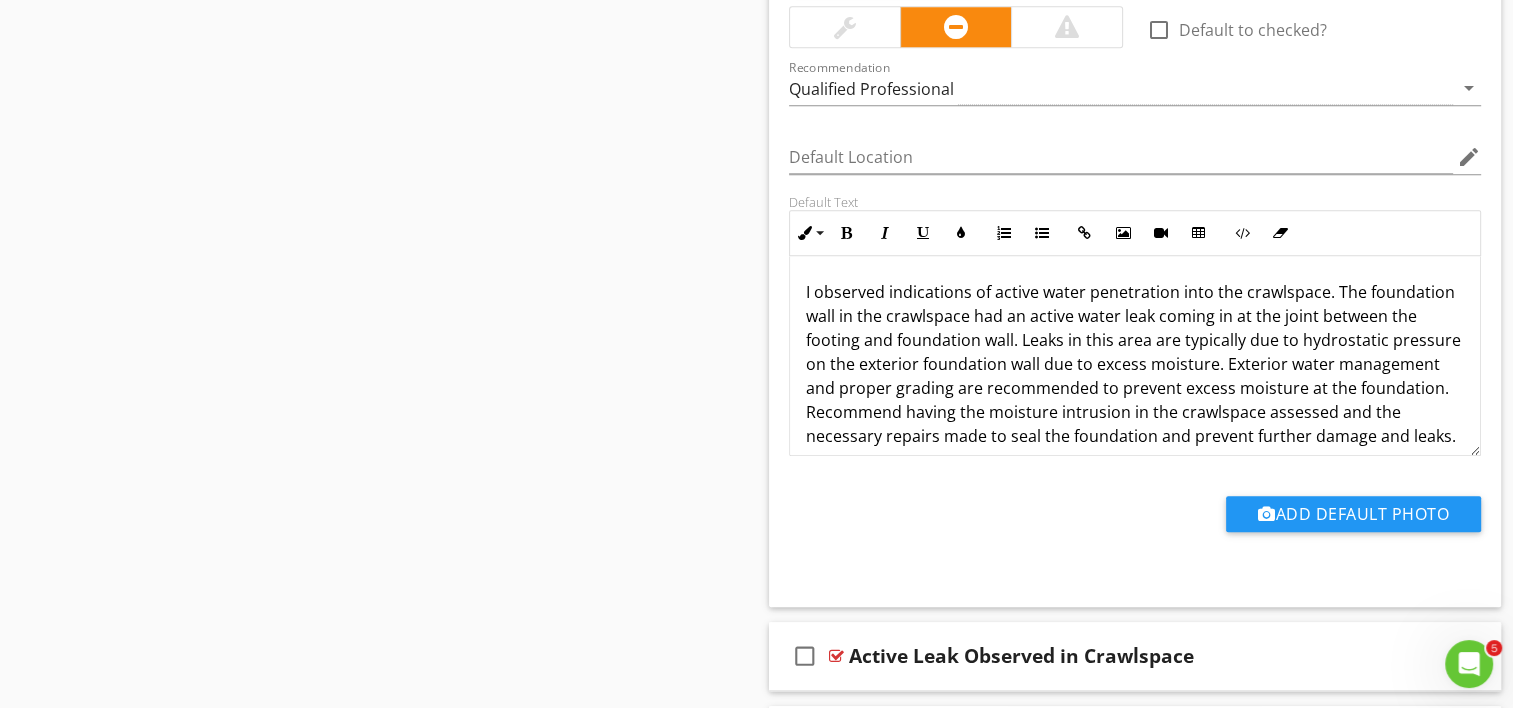 click on "I observed indications of active water penetration into the crawlspace. The foundation wall in the crawlspace had an active water leak coming in at the joint between the footing and foundation wall. Leaks in this area are typically due to hydrostatic pressure on the exterior foundation wall due to excess moisture. Exterior water management and proper grading are recommended to prevent excess moisture at the foundation. Recommend having the moisture intrusion in the crawlspace assessed and the necessary repairs made to seal the foundation and prevent further damage and leaks." at bounding box center (1135, 364) 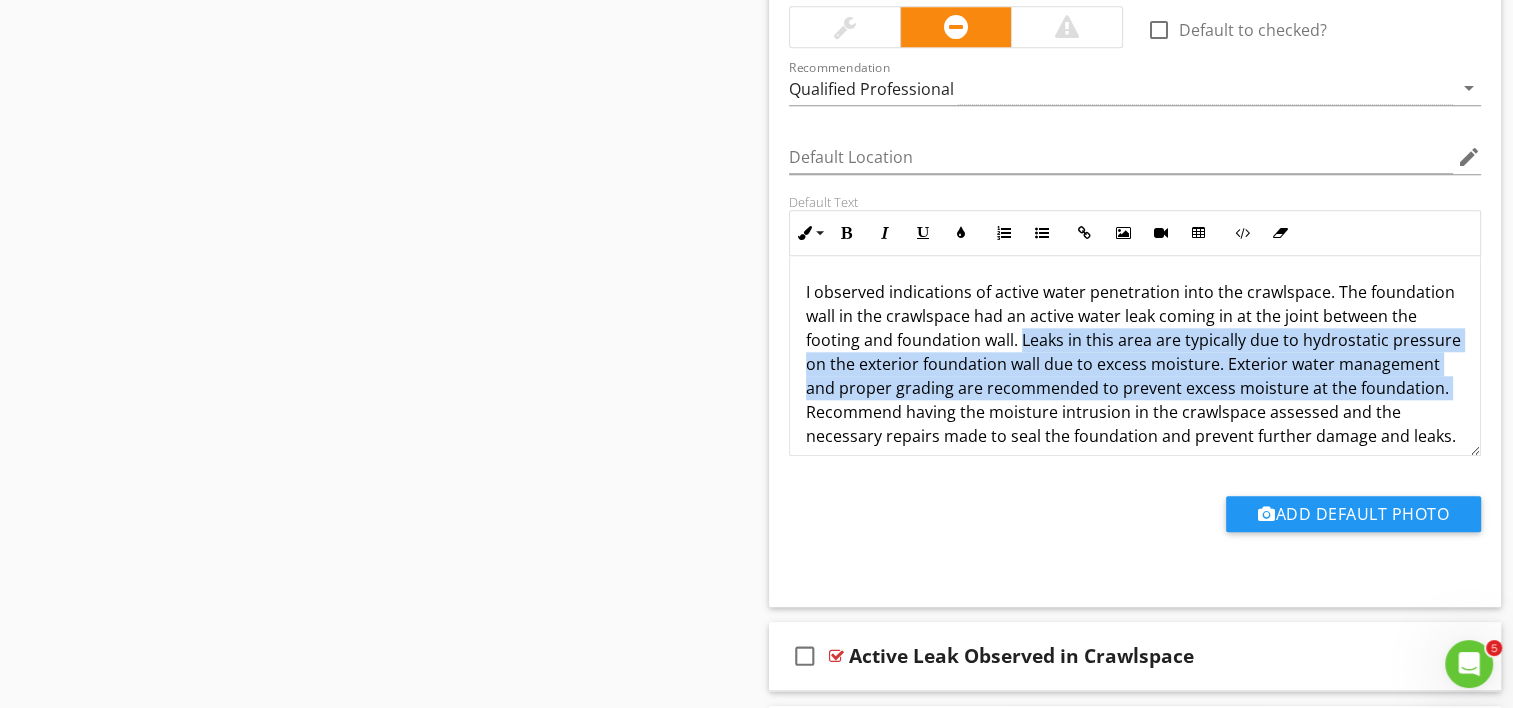 drag, startPoint x: 1022, startPoint y: 336, endPoint x: 928, endPoint y: 411, distance: 120.2539 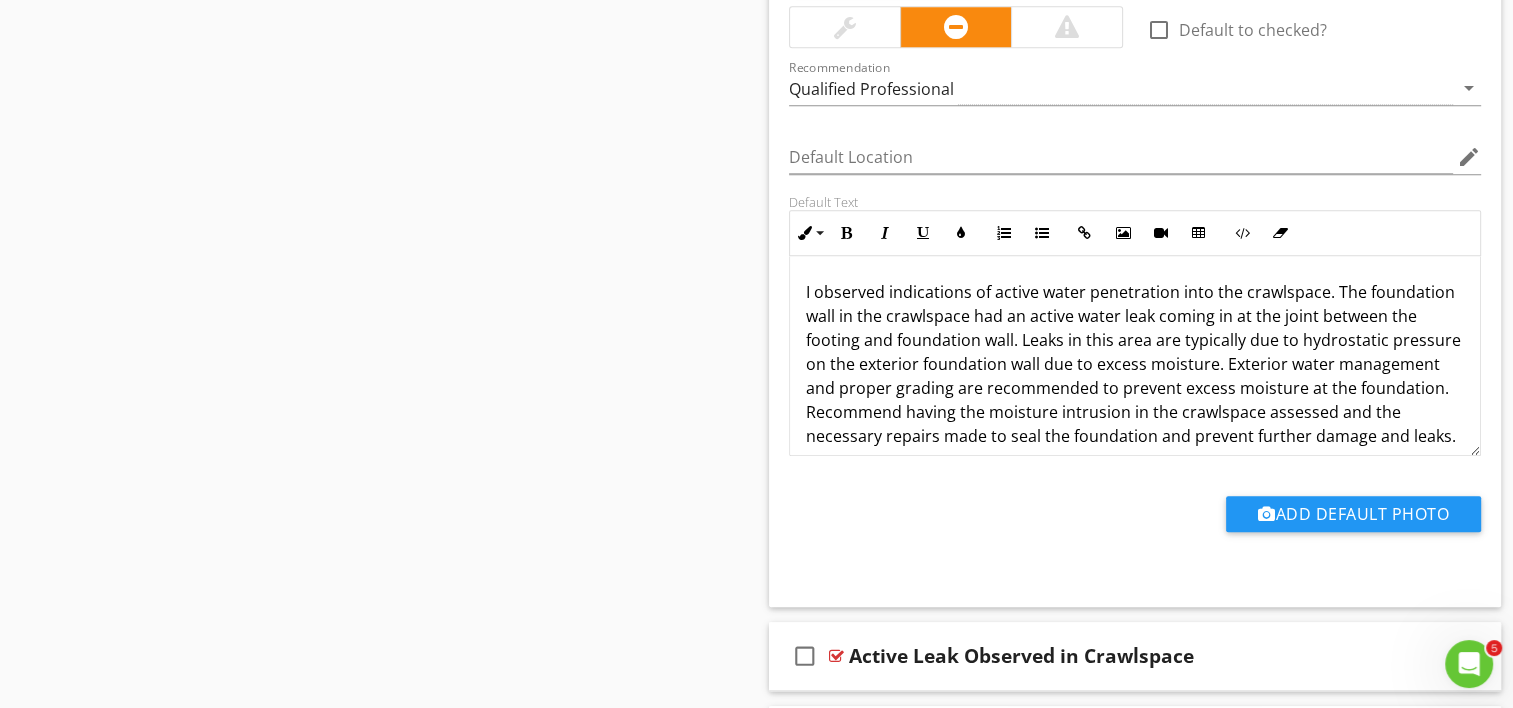 click on "Sections
Inspection Detail           Roof           Exterior           Chimney, Fireplace, or Stove           Basement, Foundation, Crawlspace & Structure           Heating           Cooling           Plumbing           Electrical           Bathrooms           Built-in Appliances           Kitchen           Doors, Windows & Interior           Laundry           Attic, Insulation & Ventilation           Attached Garage           Detached Garage           Sprinkler System           Barn/Workshop           Additional Video/Pictures           Anchors           Carport           Detached Shed
Section
Attachments
Attachment
Items
Basement           Insulation in Foundation/Basement Area           Ventilation in Foundation/Basement Area           Sump Pump           Under-Floor Crawlspace           Ventilation in Crawlspace           Insulation in Crawlspace" at bounding box center [756, 2243] 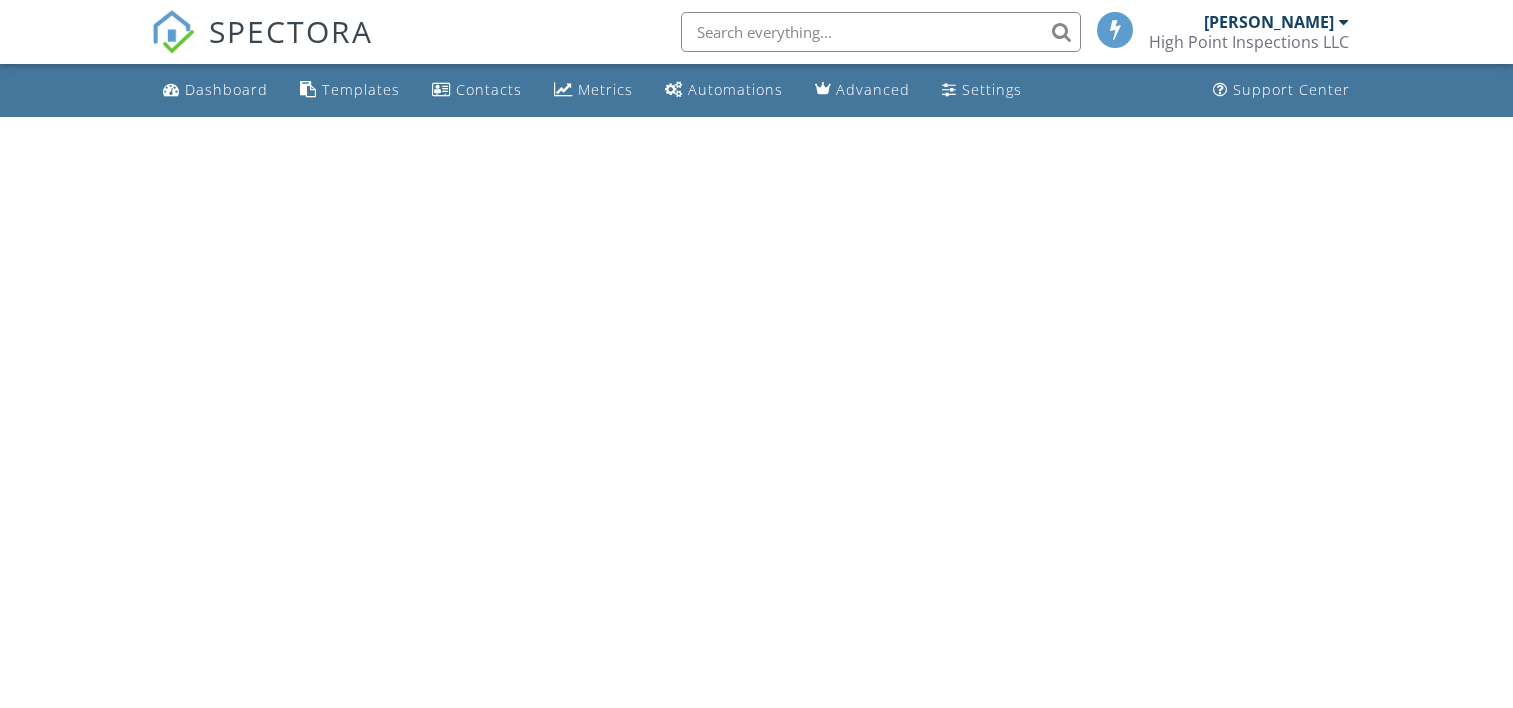 scroll, scrollTop: 0, scrollLeft: 0, axis: both 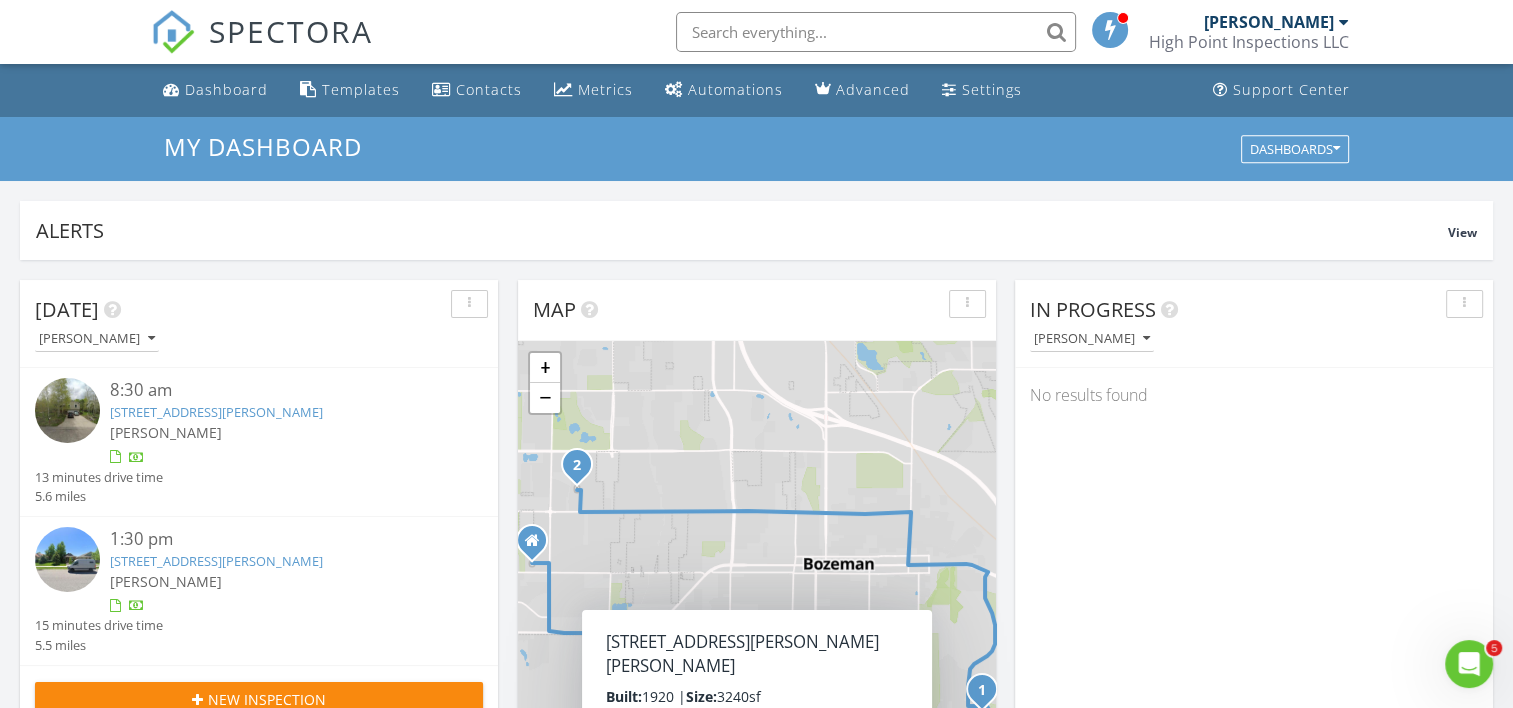 click on "[PERSON_NAME]" at bounding box center [1269, 22] 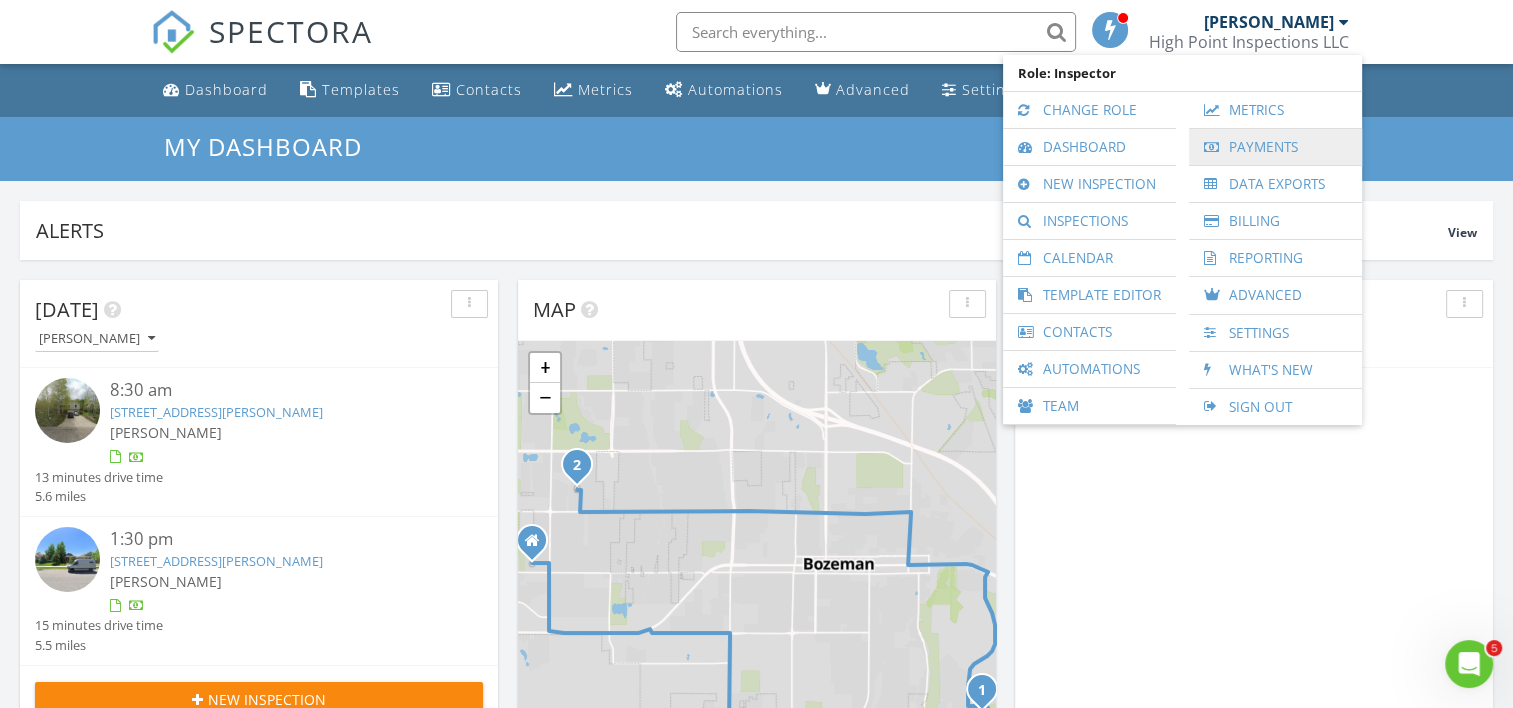 click on "Payments" at bounding box center (1275, 147) 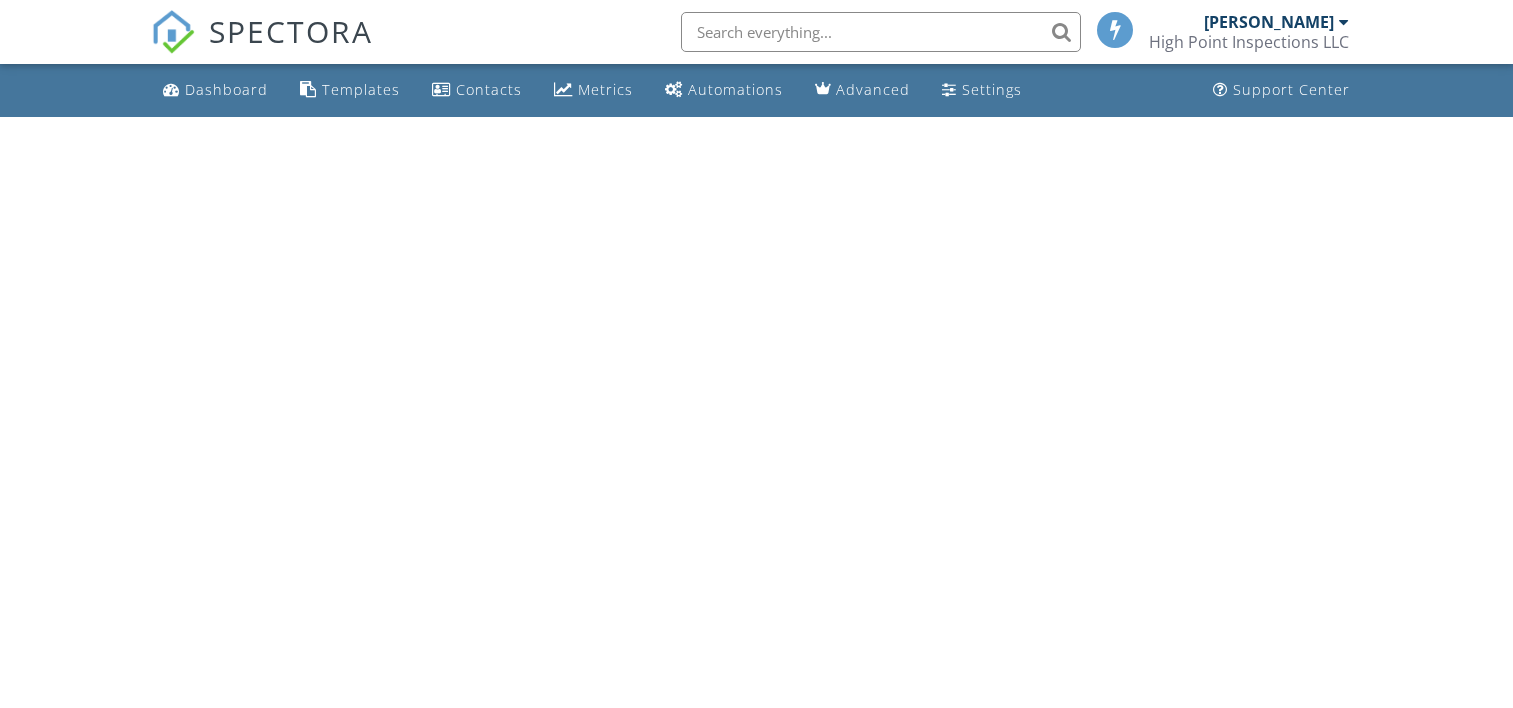 scroll, scrollTop: 0, scrollLeft: 0, axis: both 